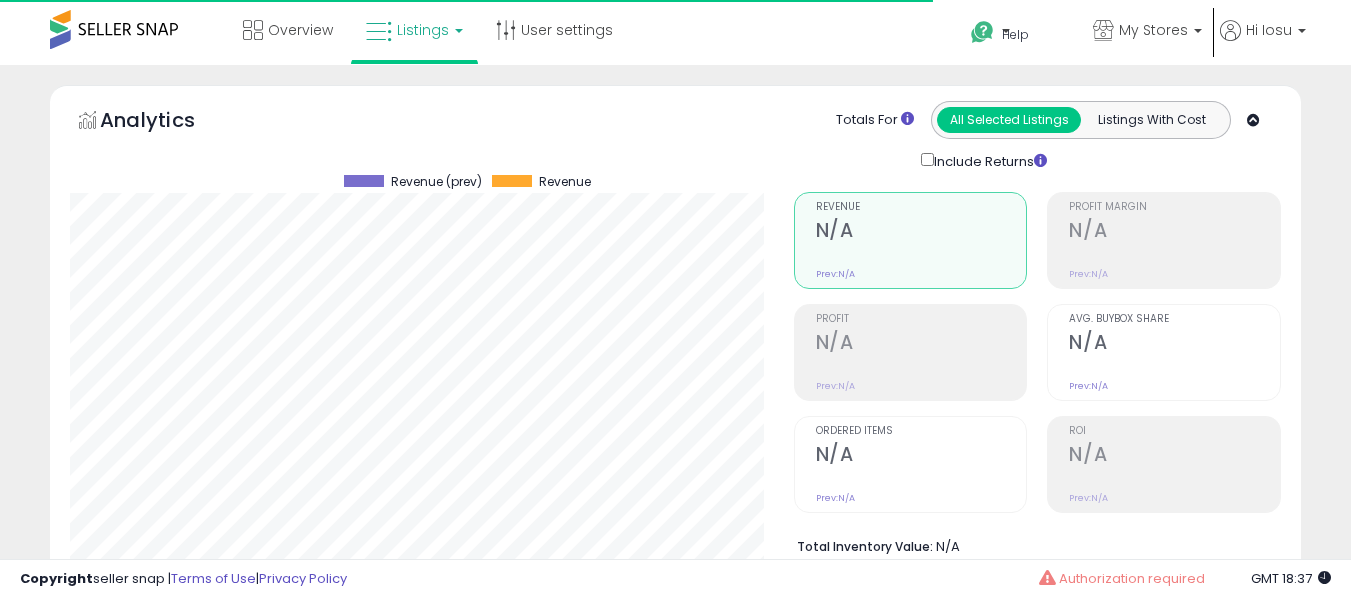 select on "**" 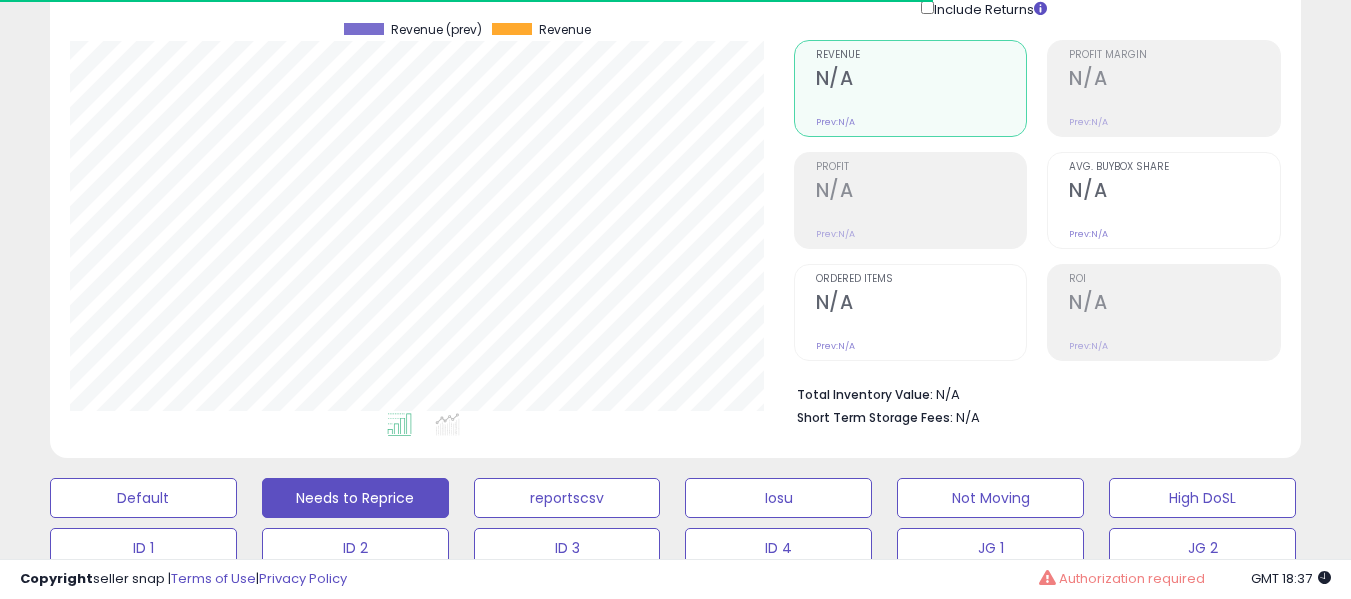 scroll, scrollTop: 999590, scrollLeft: 999276, axis: both 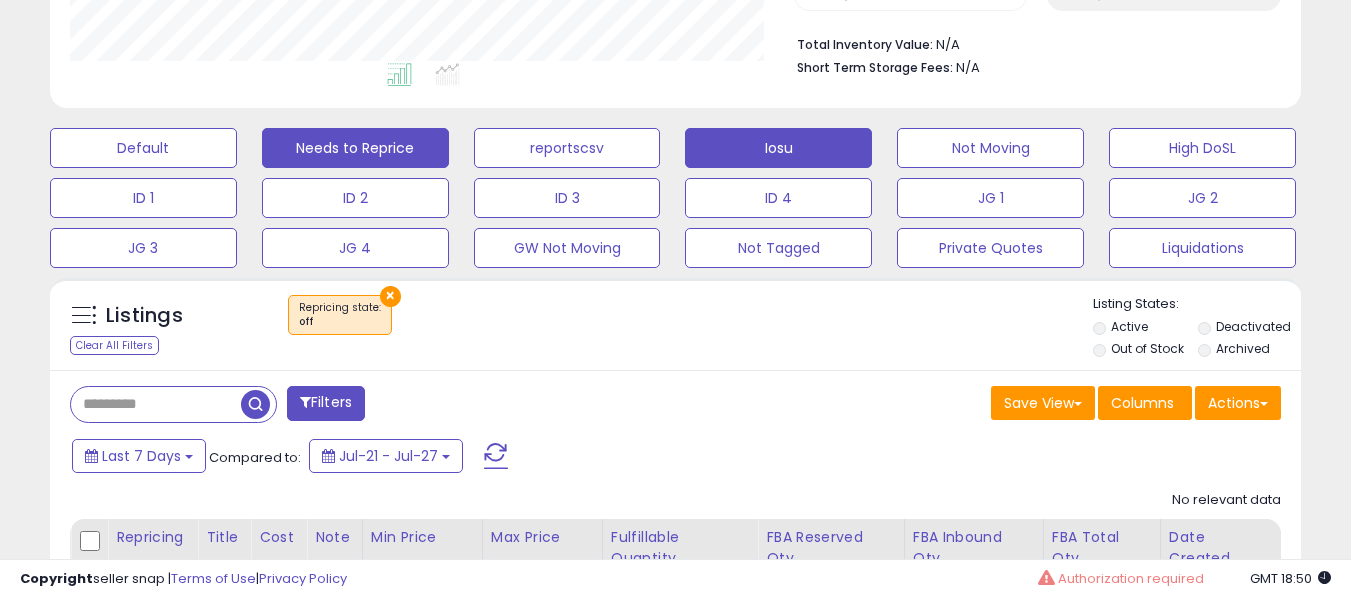 click on "Iosu" at bounding box center [143, 148] 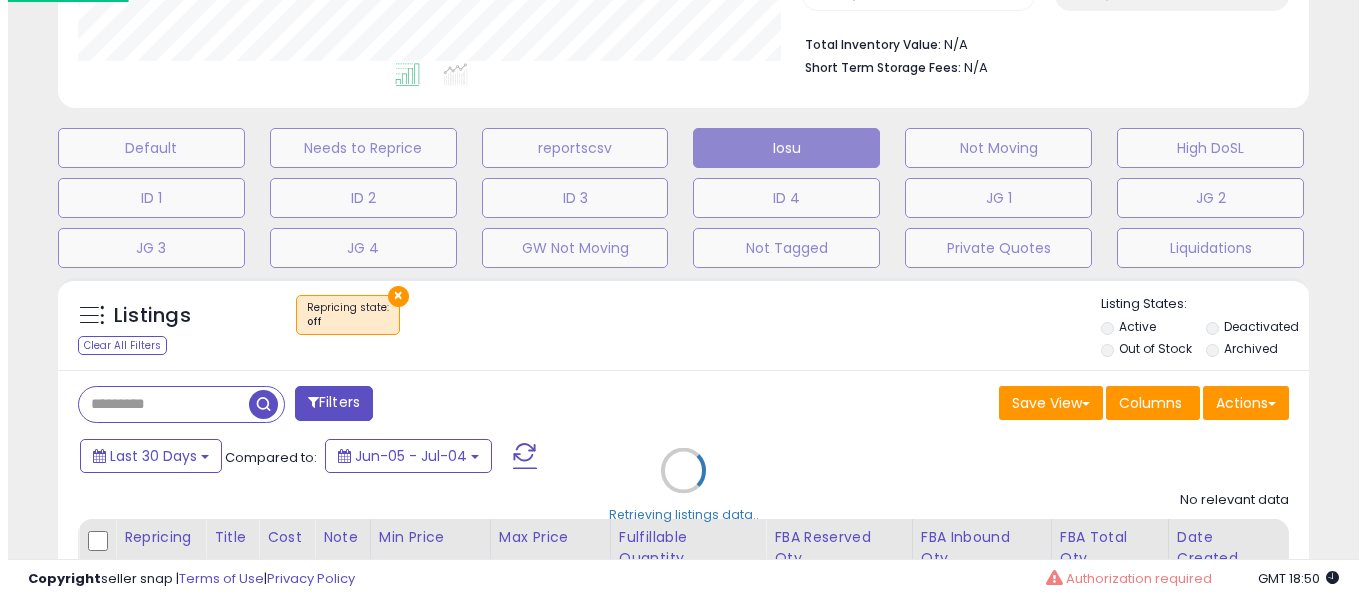 scroll, scrollTop: 999590, scrollLeft: 999267, axis: both 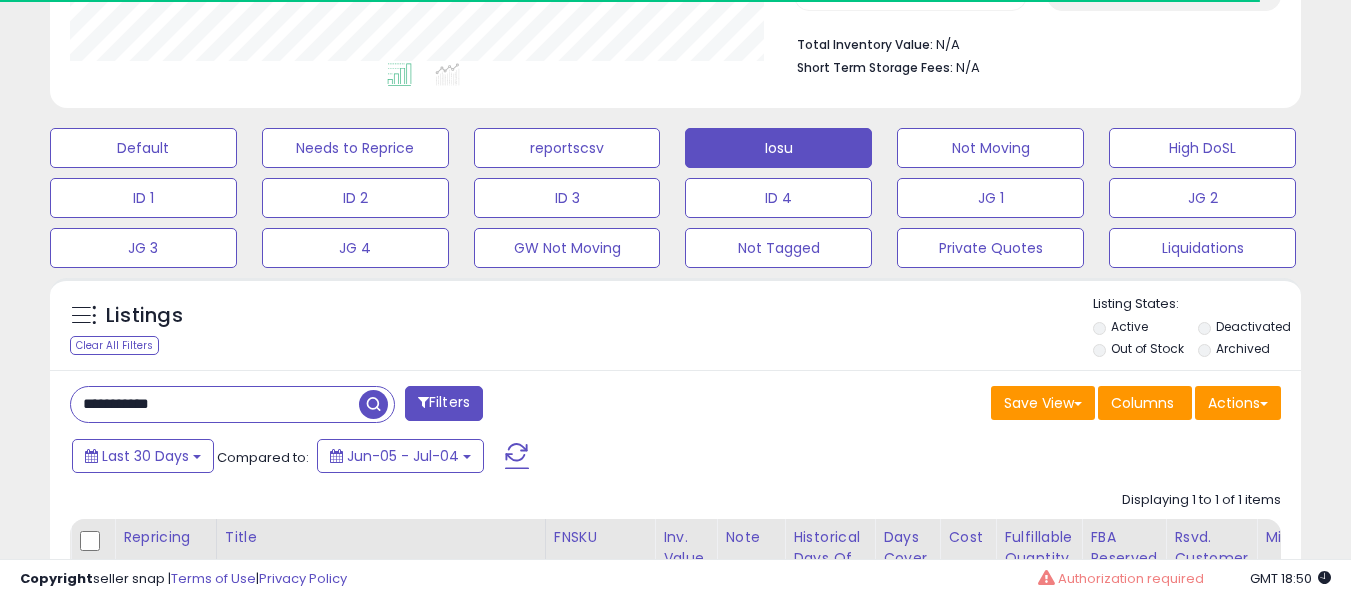 click on "**********" at bounding box center (215, 404) 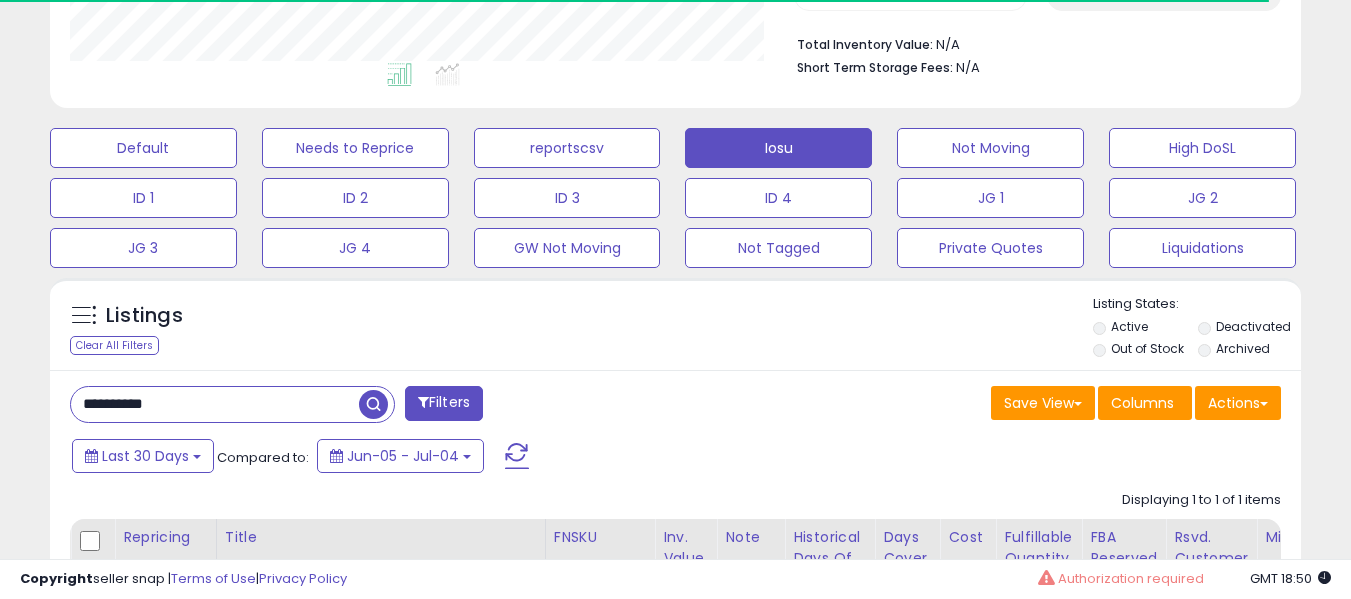 type on "**********" 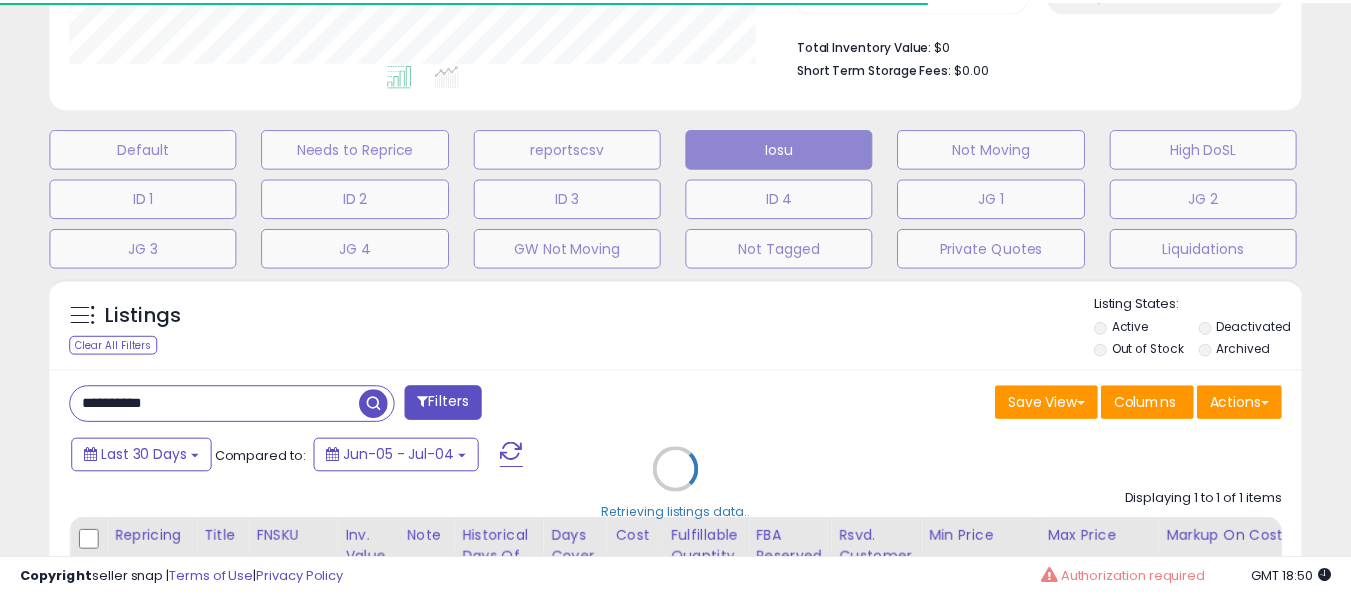 scroll, scrollTop: 410, scrollLeft: 724, axis: both 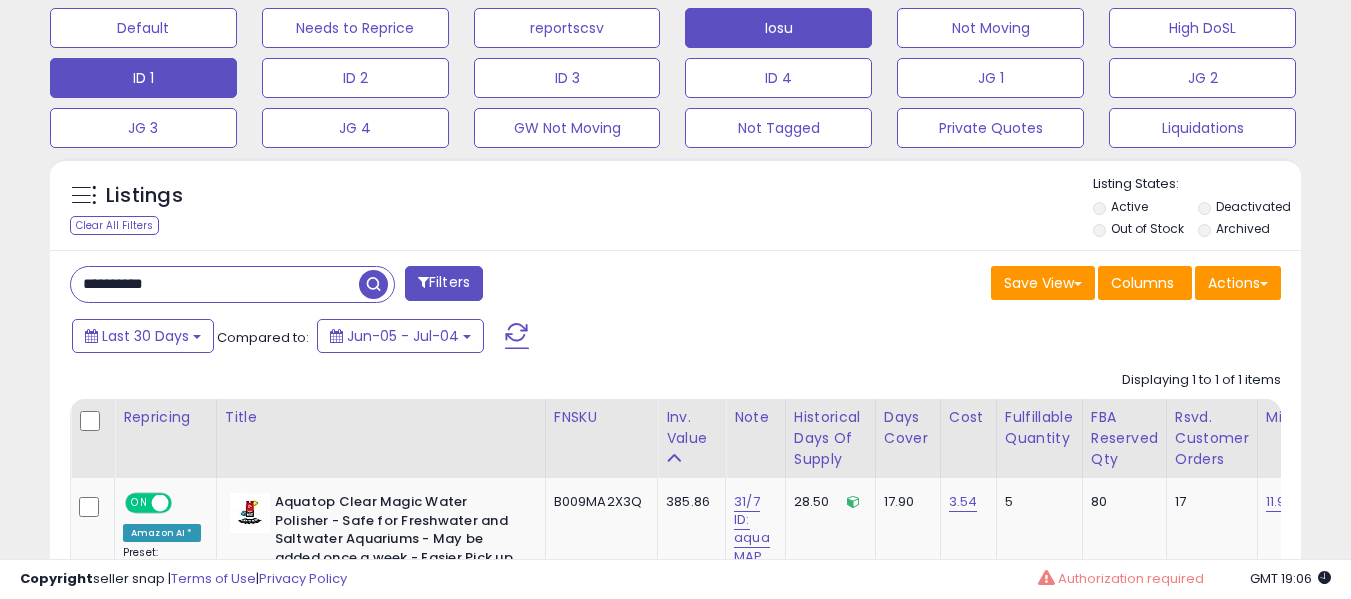 click on "ID 1" at bounding box center (143, 28) 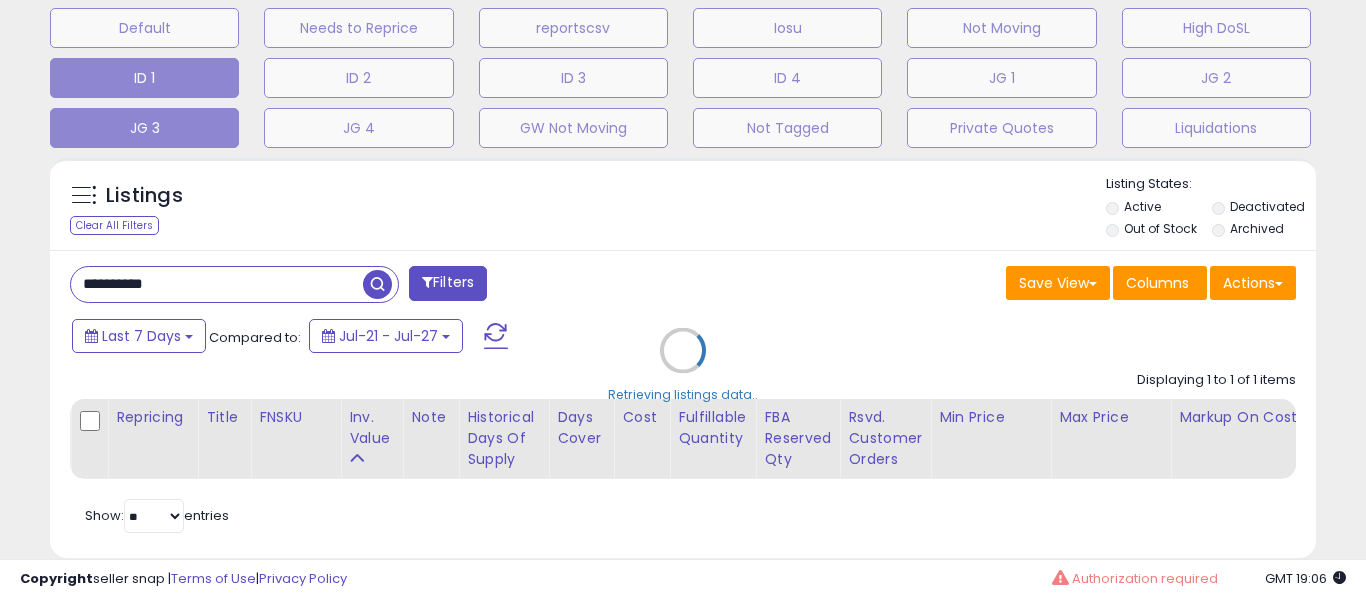 scroll, scrollTop: 999590, scrollLeft: 999267, axis: both 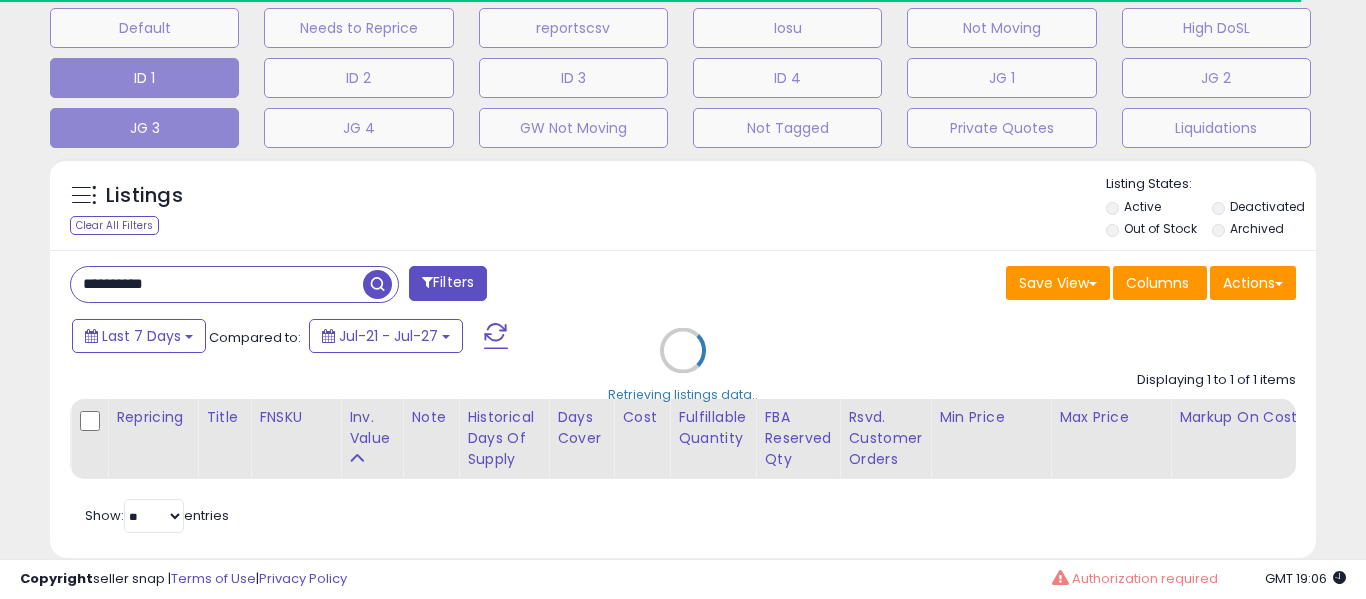 type 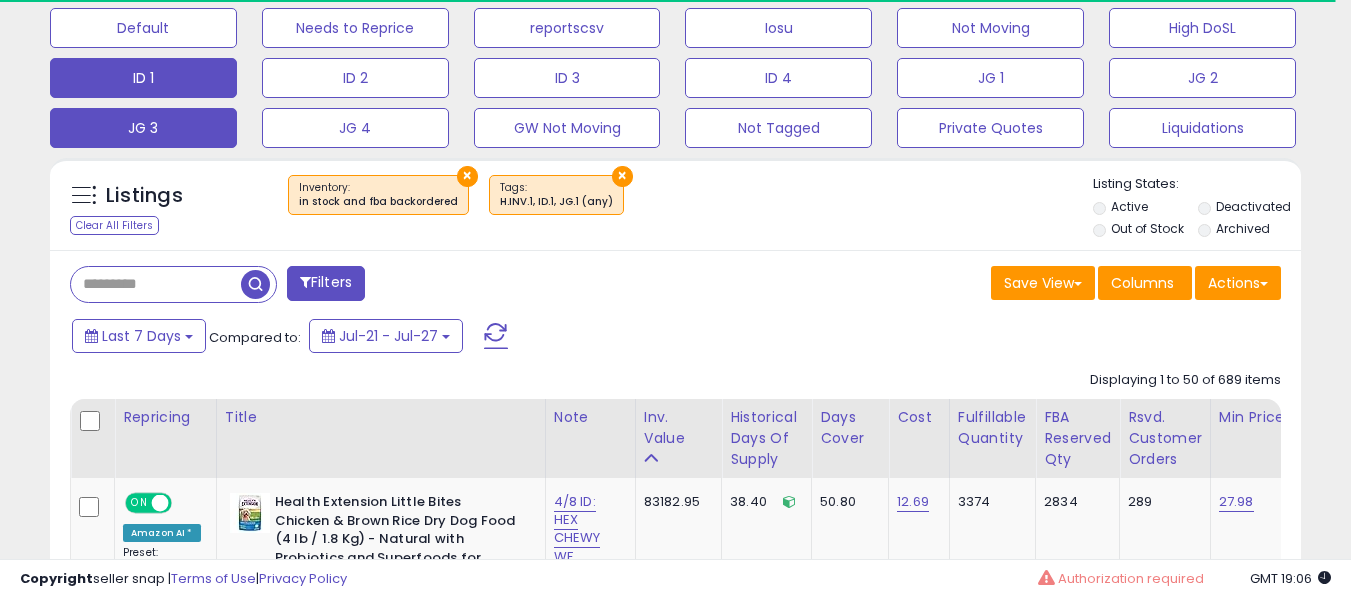scroll, scrollTop: 410, scrollLeft: 724, axis: both 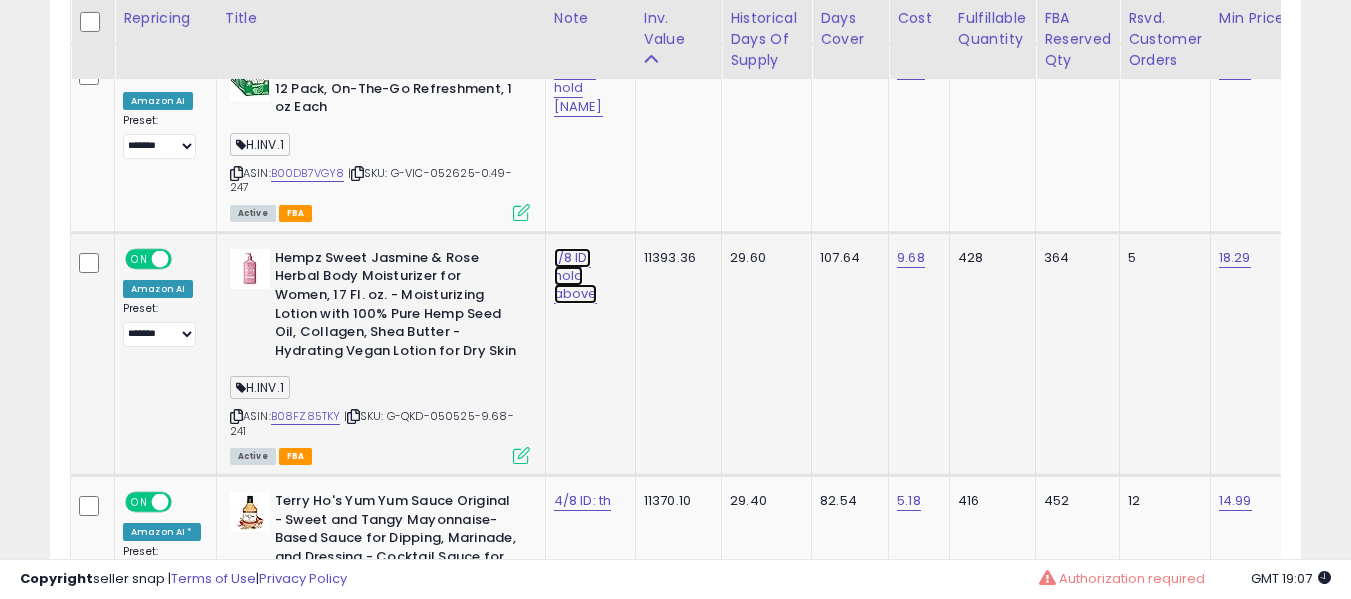 click on "1/8 ID: hold above" at bounding box center (577, -5006) 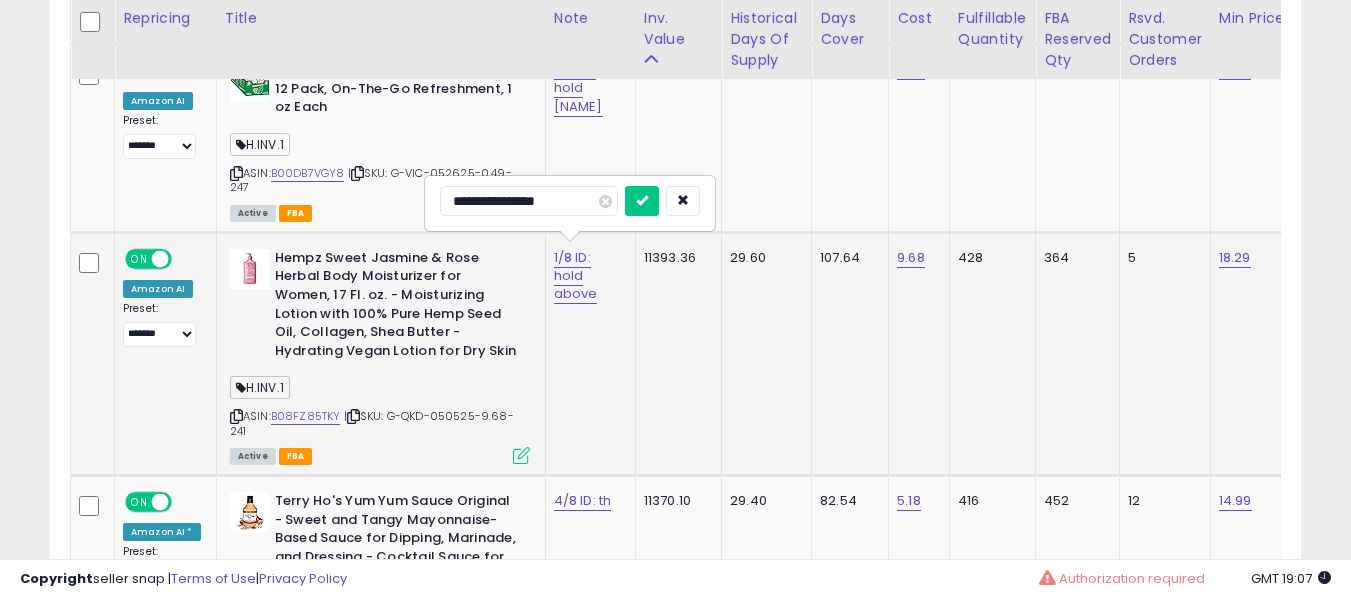 type on "**********" 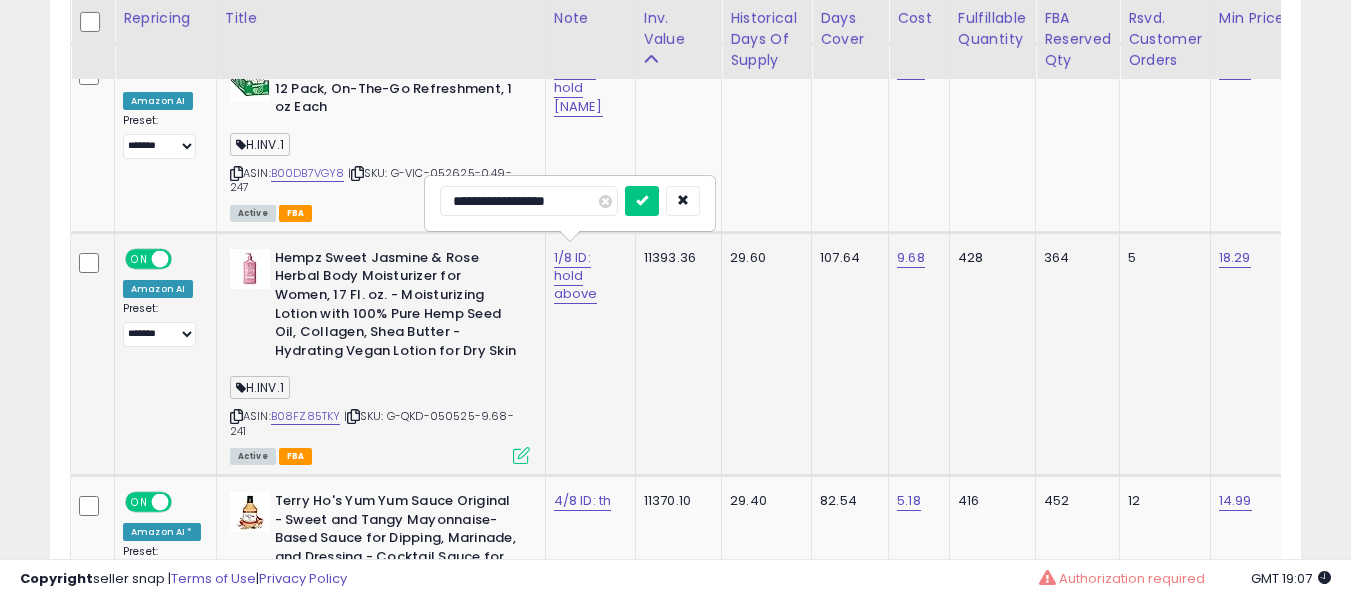 click at bounding box center [642, 201] 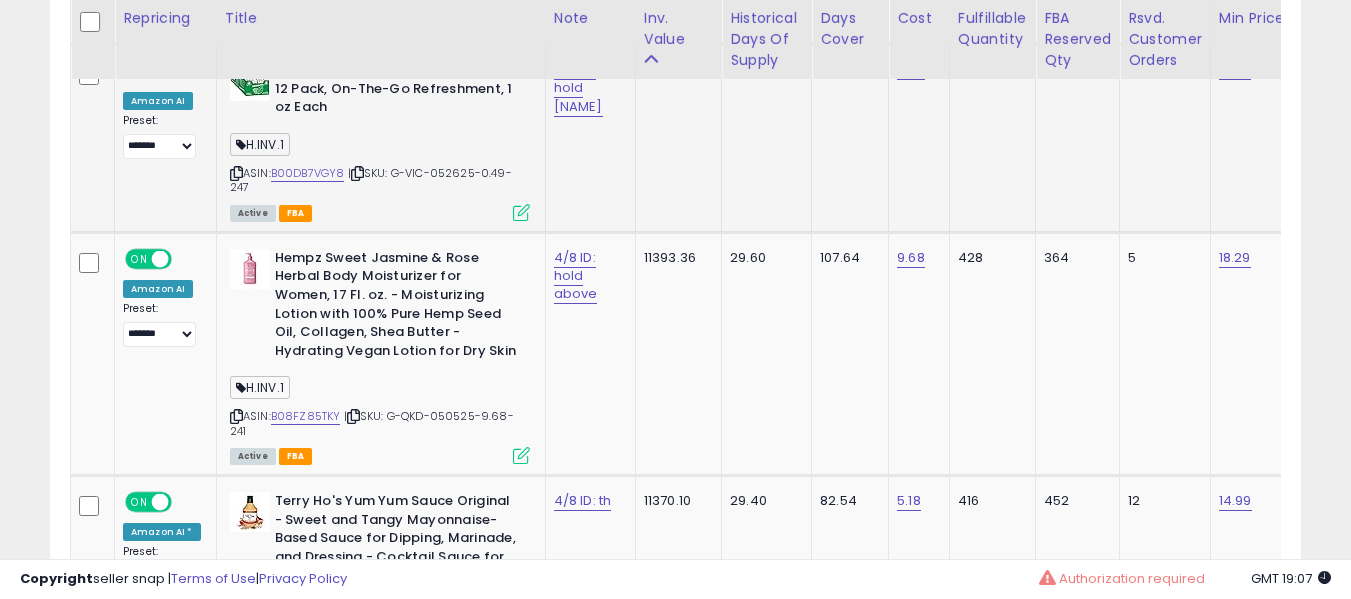 scroll, scrollTop: 0, scrollLeft: 596, axis: horizontal 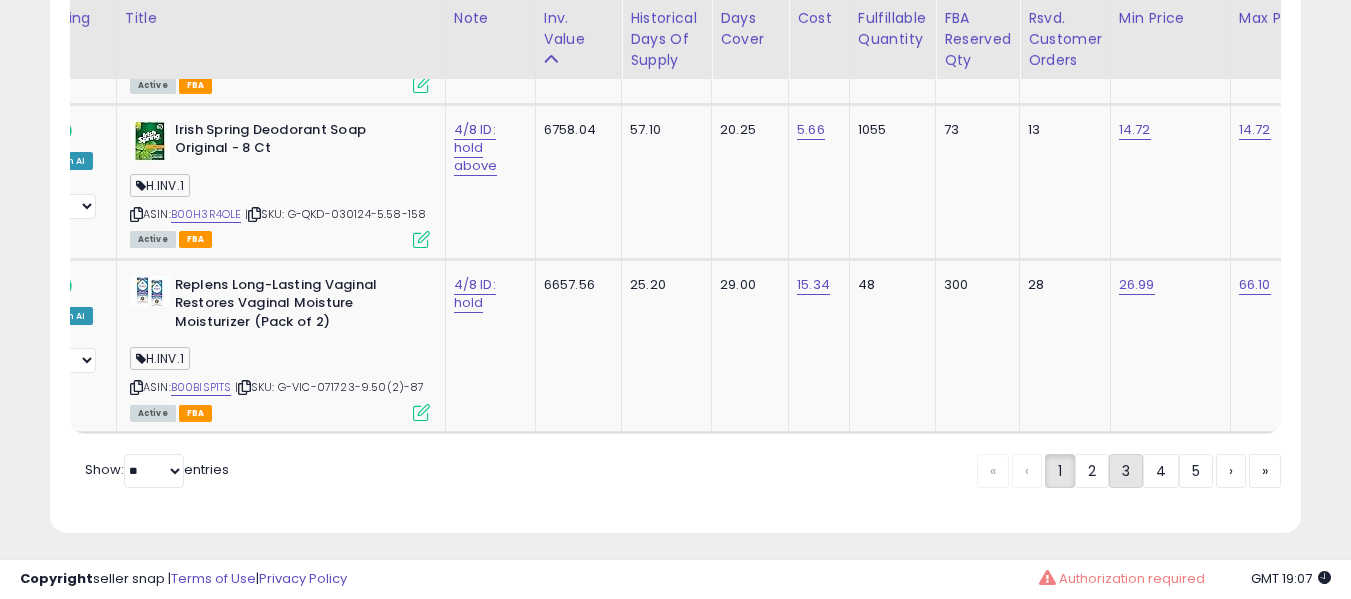 click on "3" 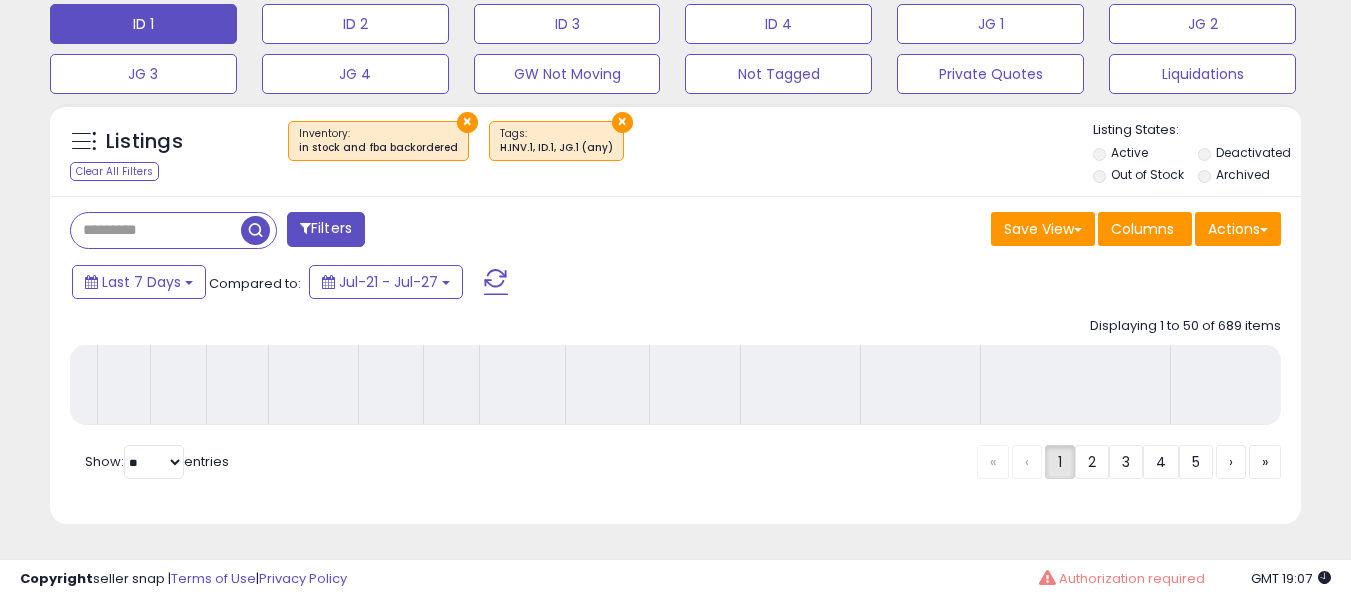 scroll, scrollTop: 691, scrollLeft: 0, axis: vertical 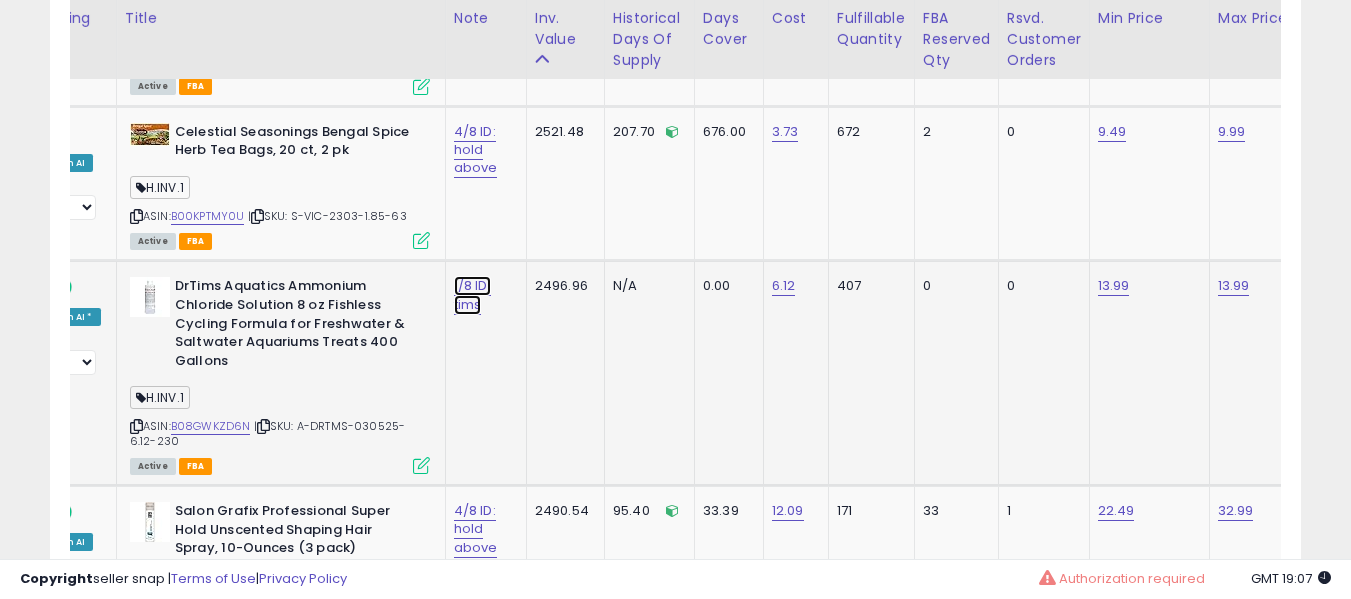 click on "1/8 ID: tims" at bounding box center (480, -5850) 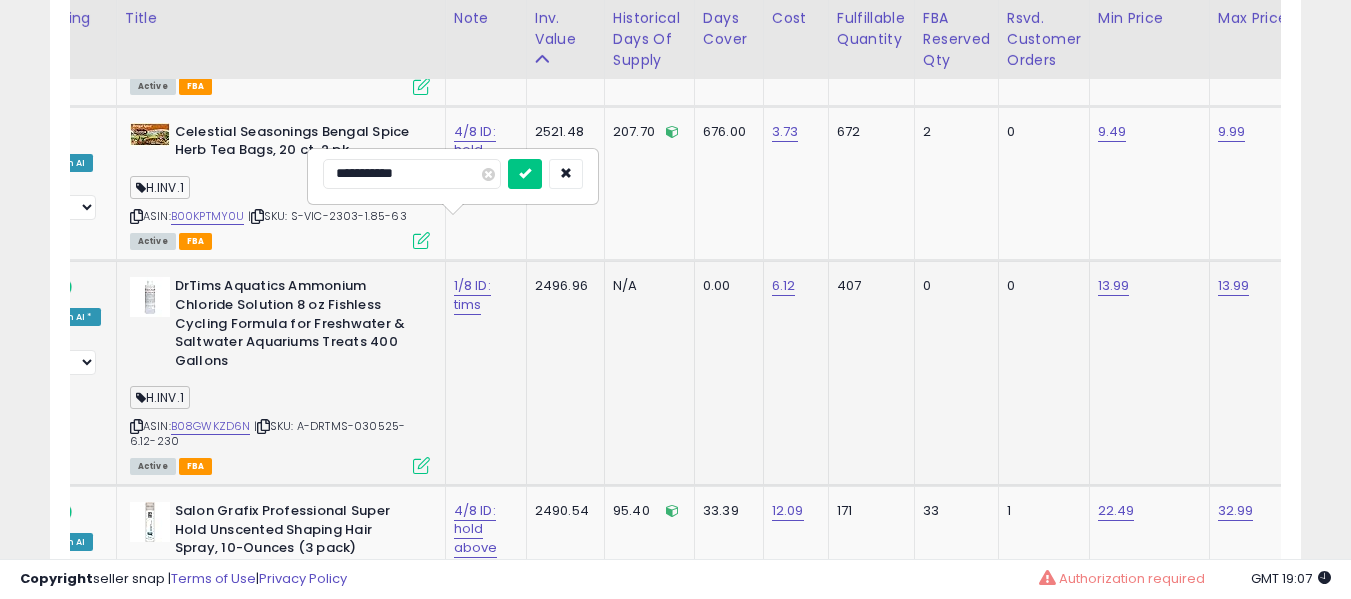 type on "**********" 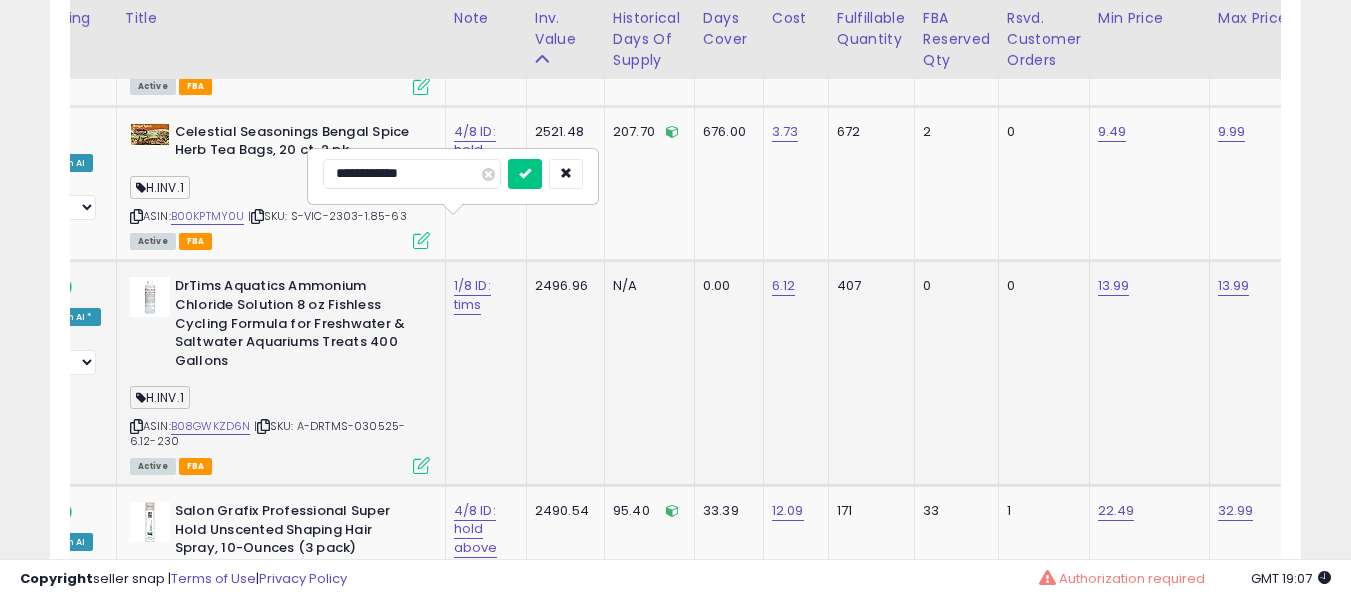 click at bounding box center [525, 174] 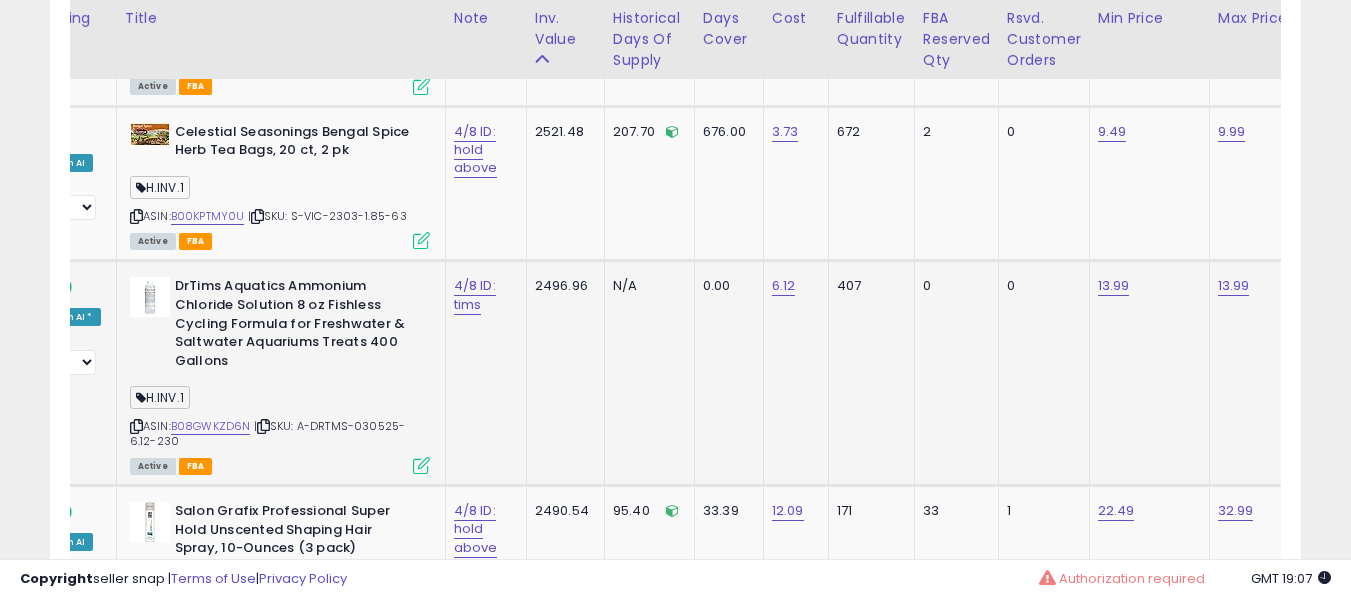 scroll, scrollTop: 0, scrollLeft: 1, axis: horizontal 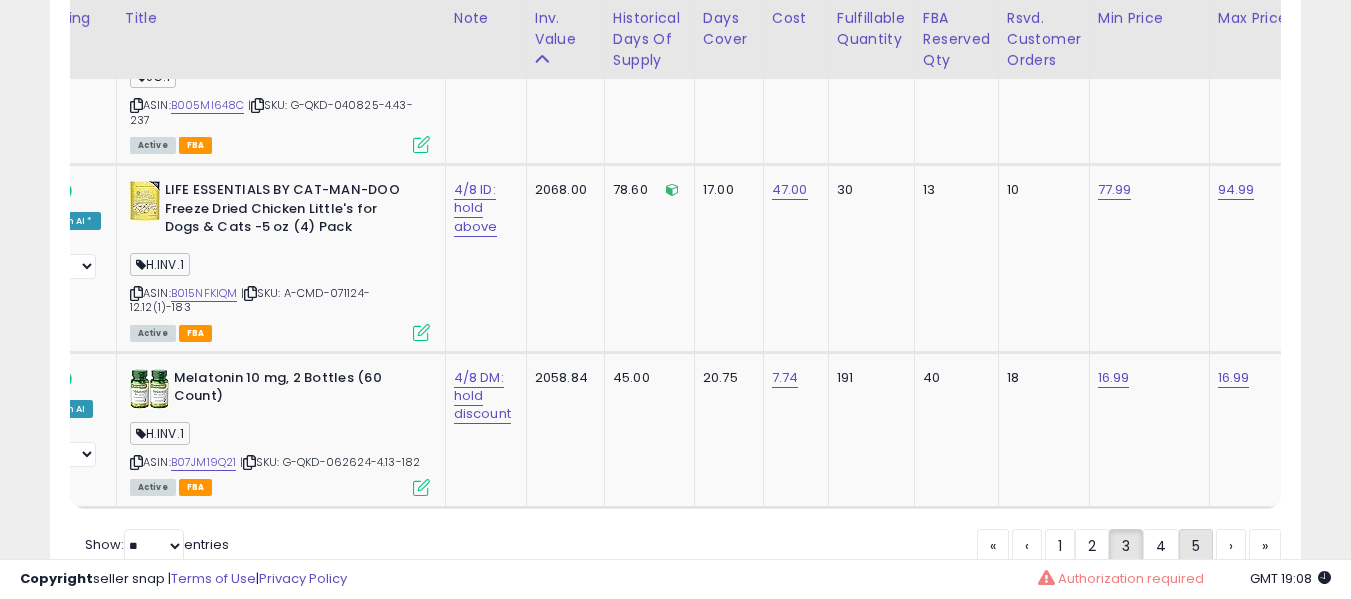 click on "5" 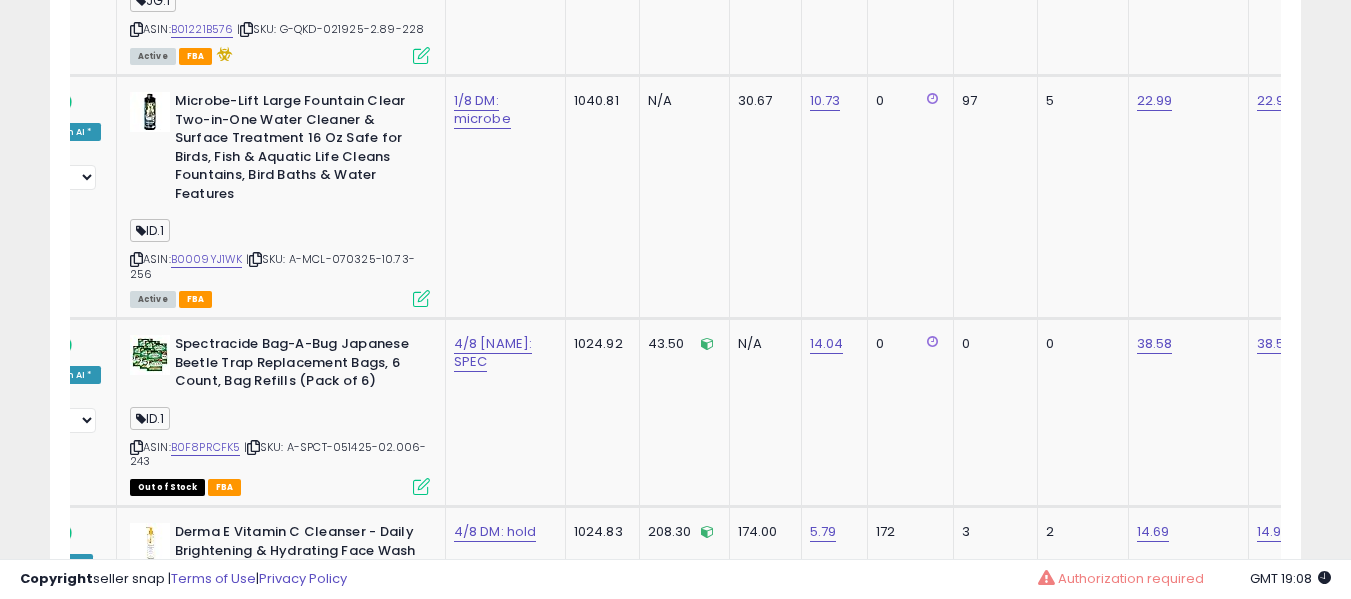scroll, scrollTop: 6545, scrollLeft: 0, axis: vertical 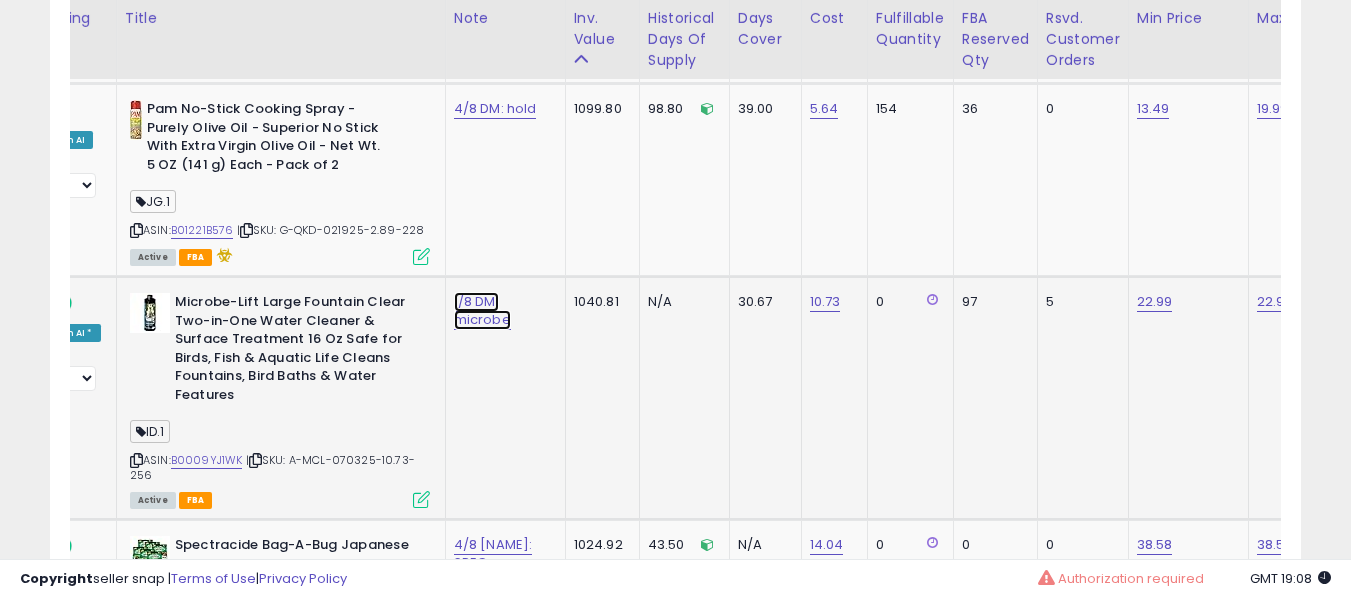 click on "1/8 DM: microbe" at bounding box center [495, -5412] 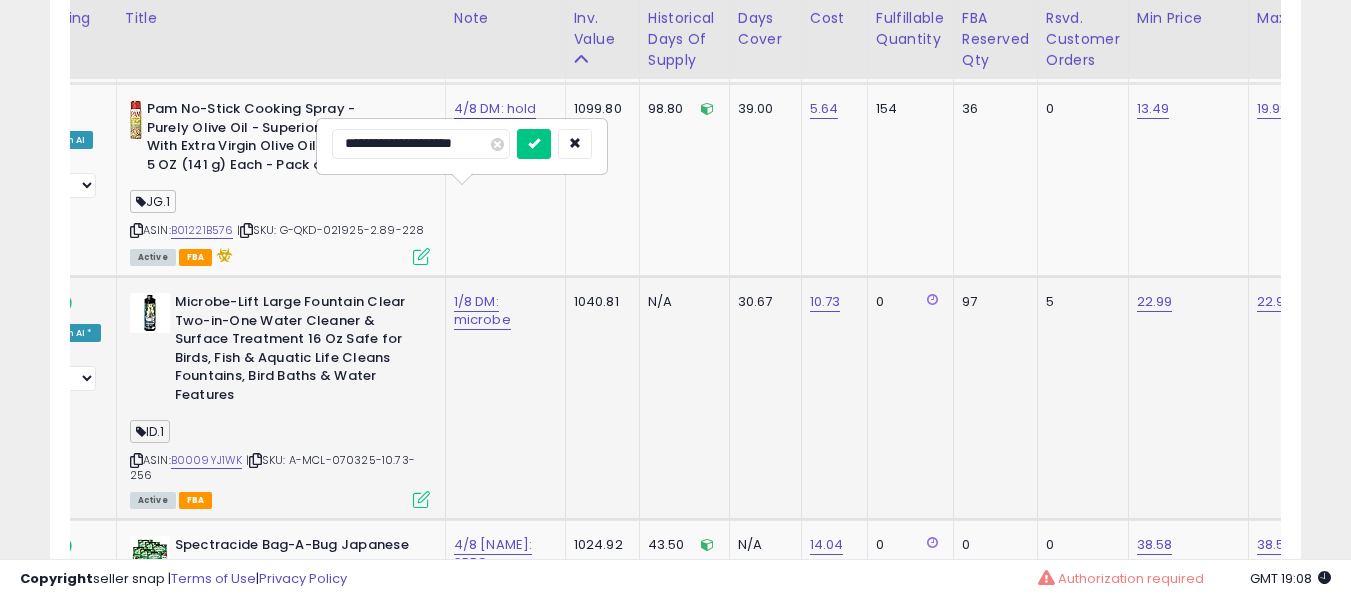 type on "**********" 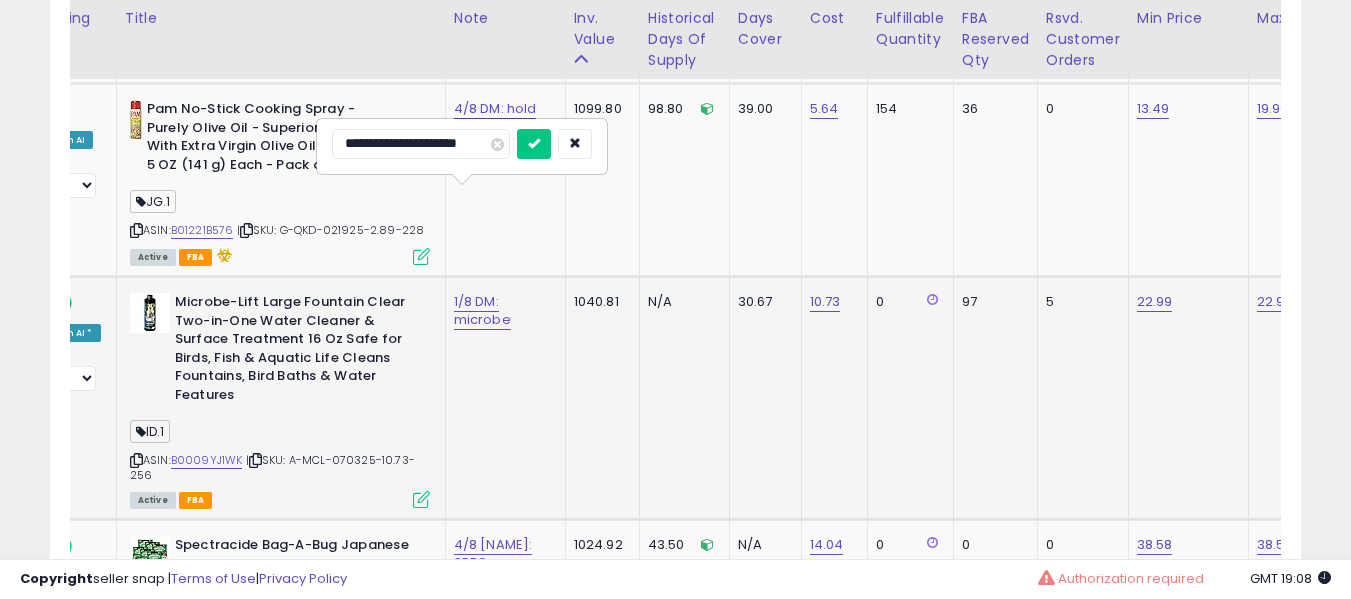 click at bounding box center (534, 144) 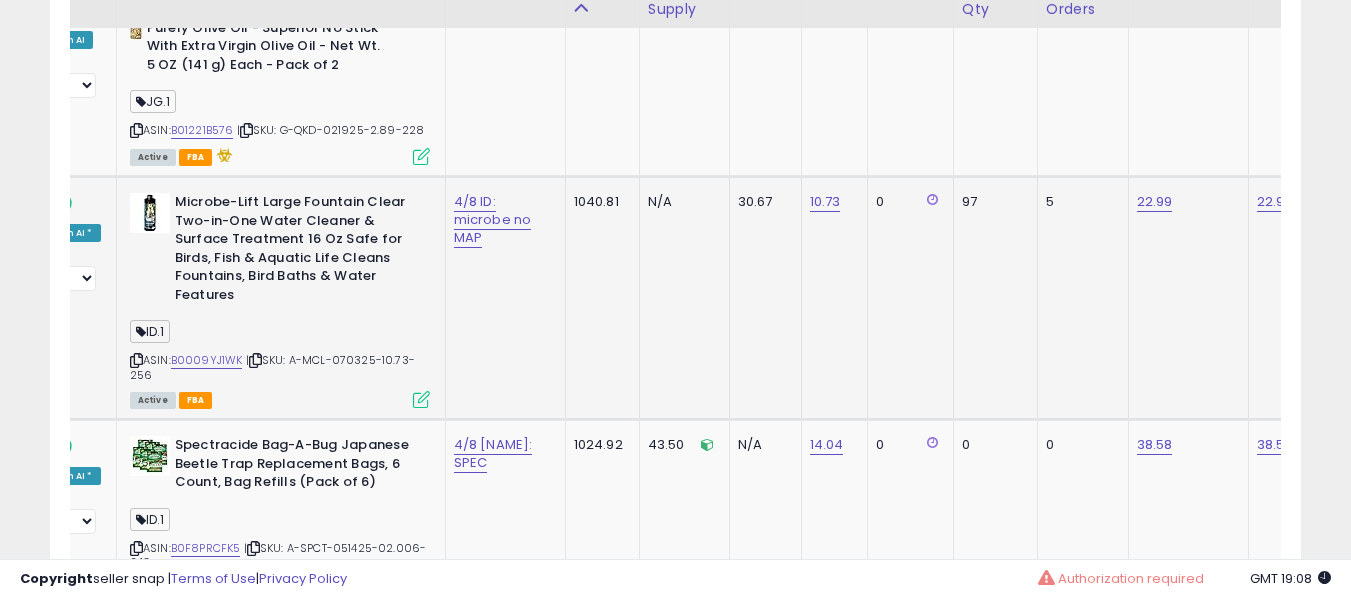 scroll, scrollTop: 6545, scrollLeft: 0, axis: vertical 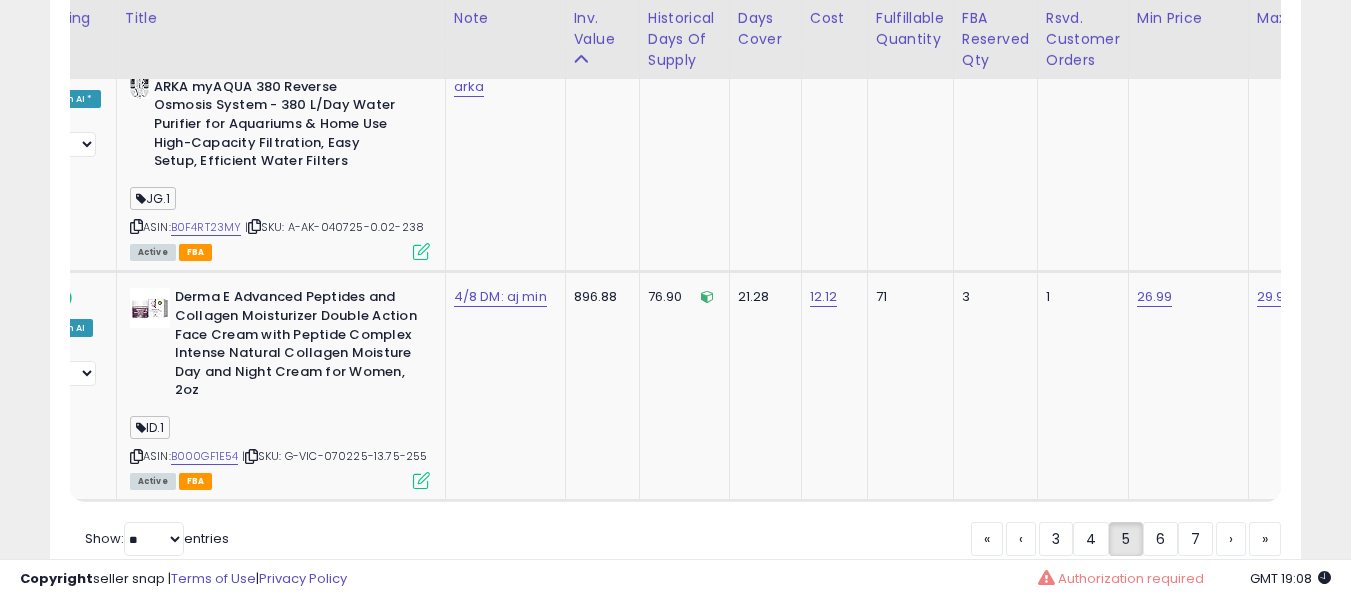 click on "7" 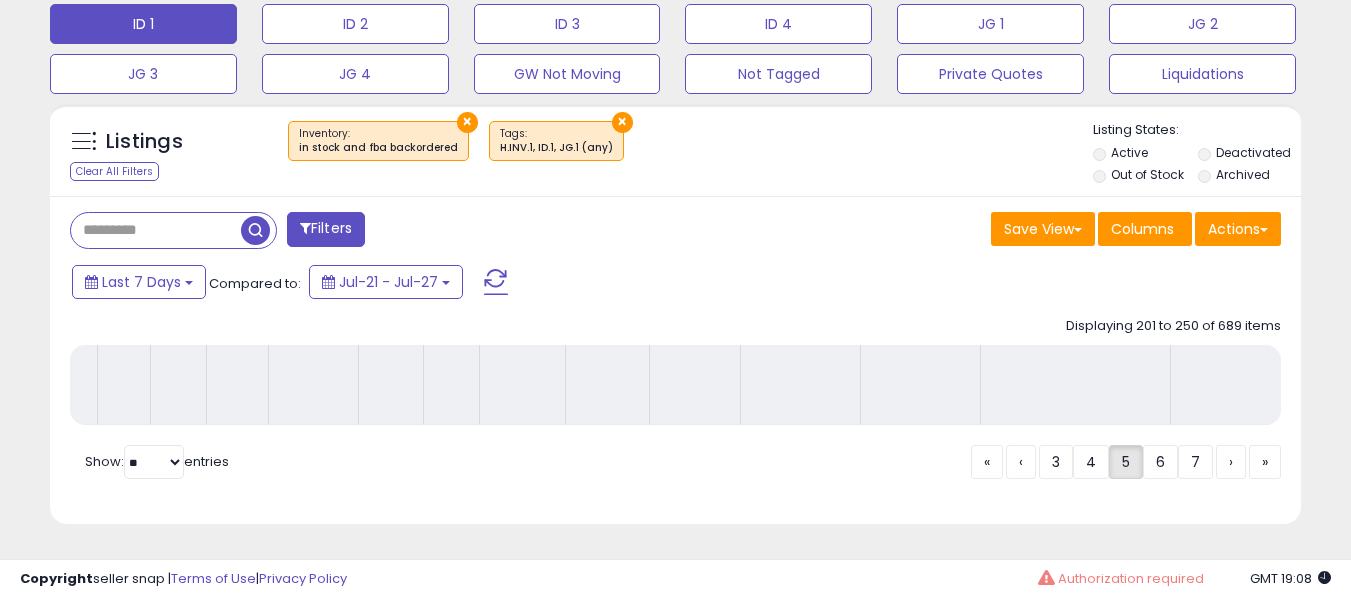 scroll, scrollTop: 691, scrollLeft: 0, axis: vertical 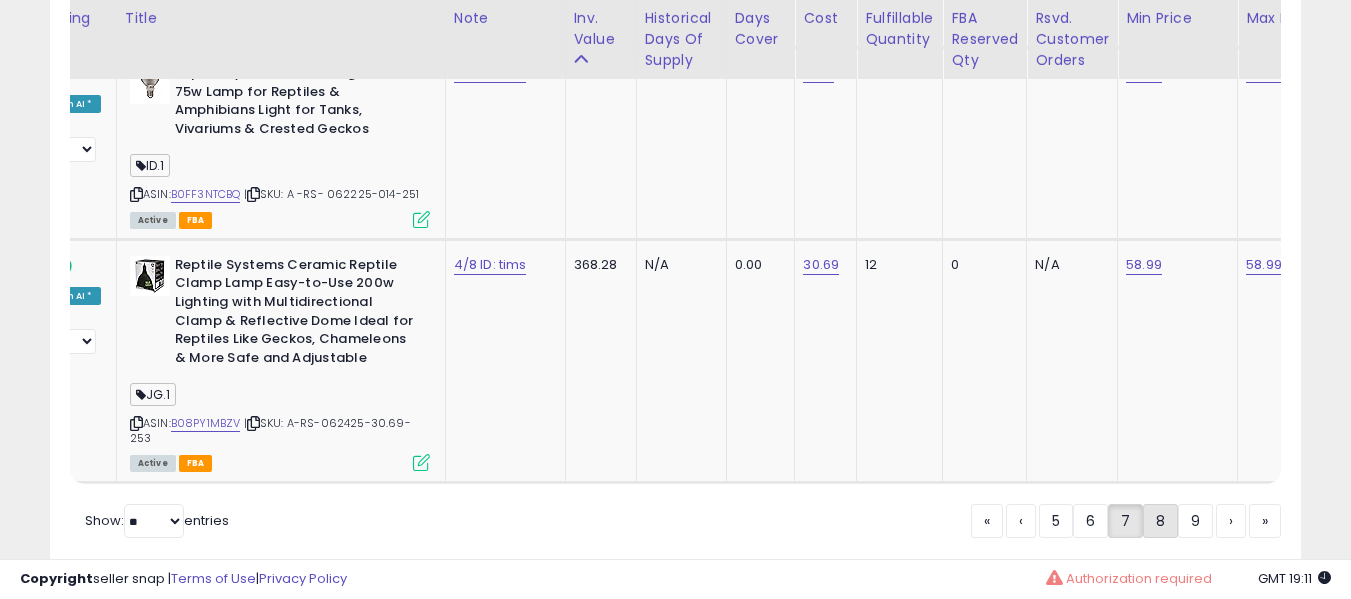 click on "8" 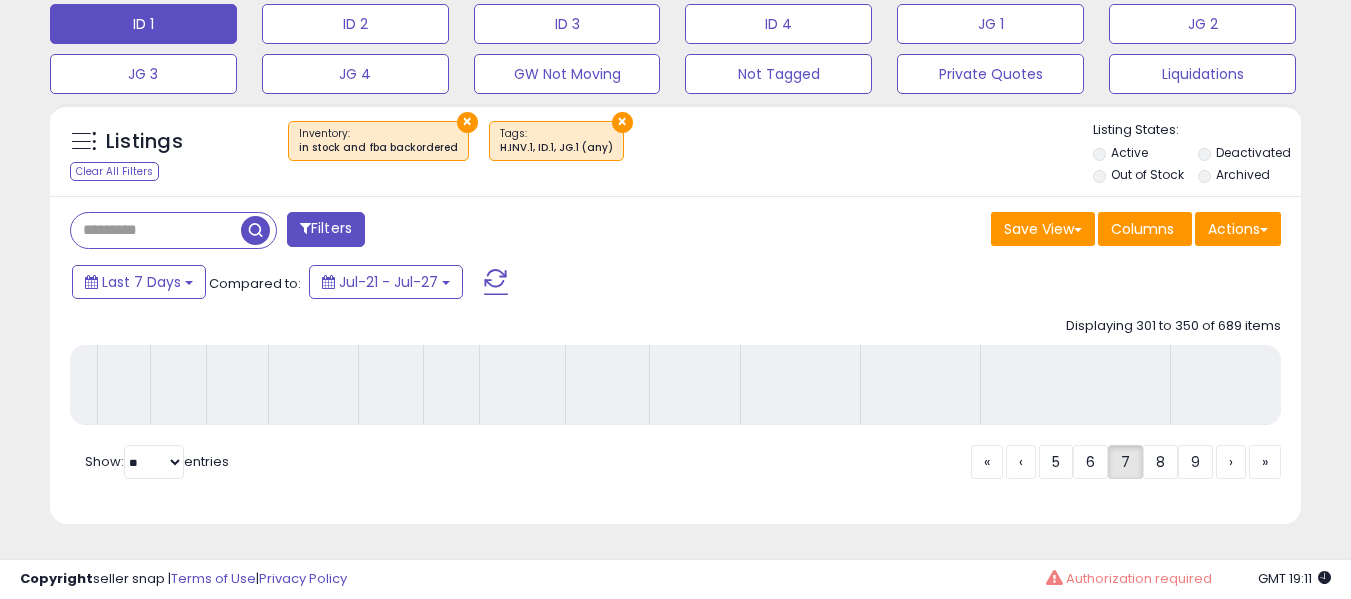 scroll, scrollTop: 691, scrollLeft: 0, axis: vertical 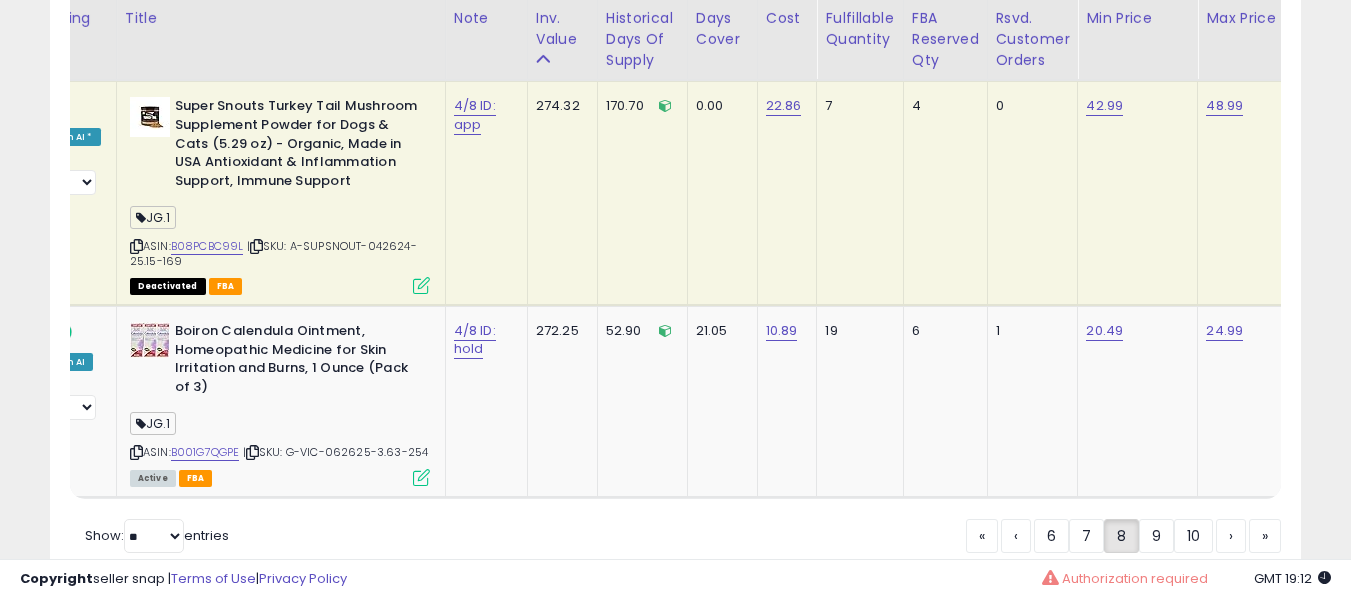 click on "«
‹
6
7
8
9
10
›
»" 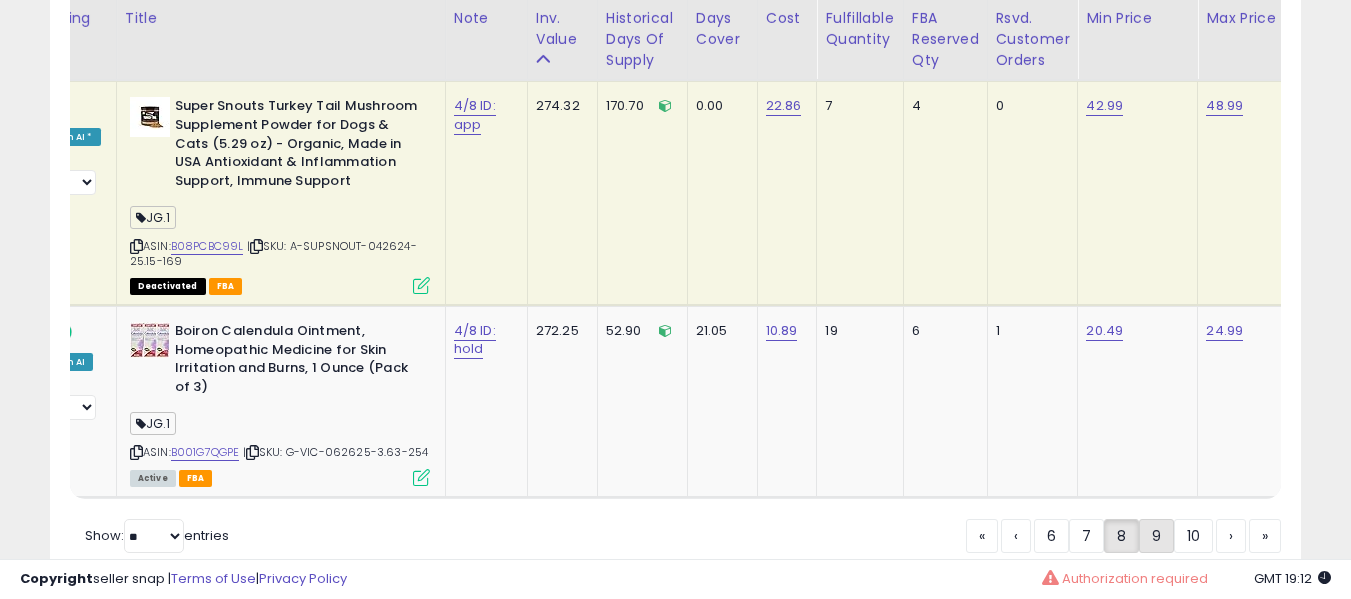 click on "9" 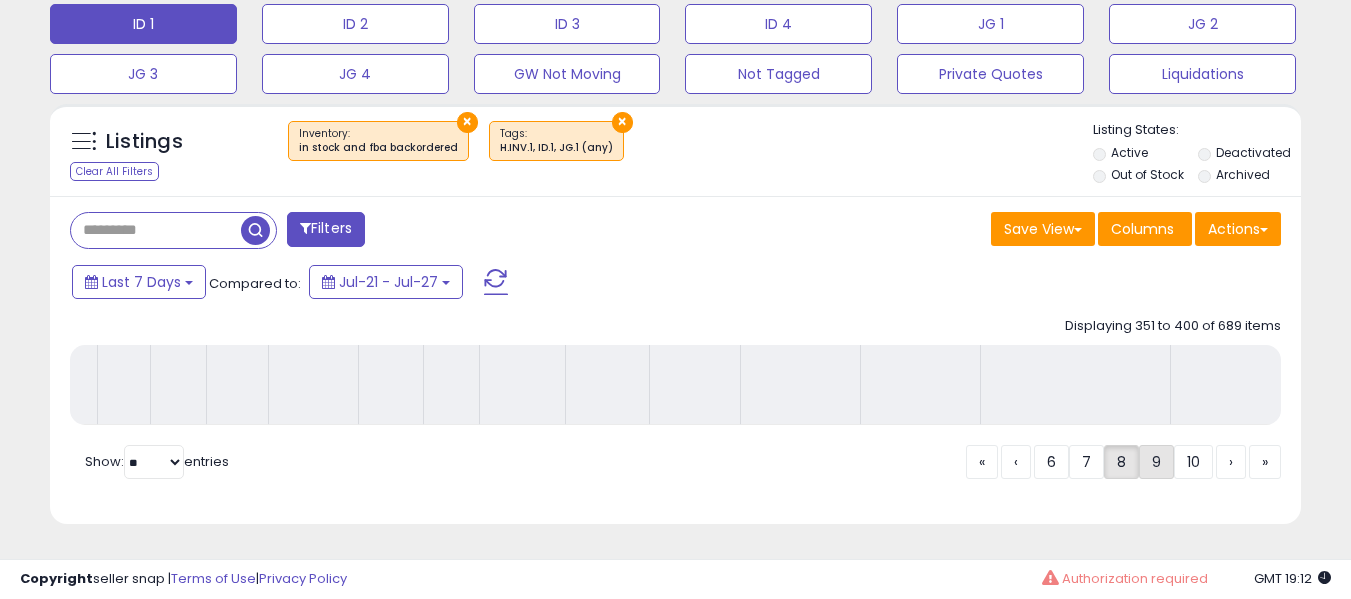 scroll, scrollTop: 691, scrollLeft: 0, axis: vertical 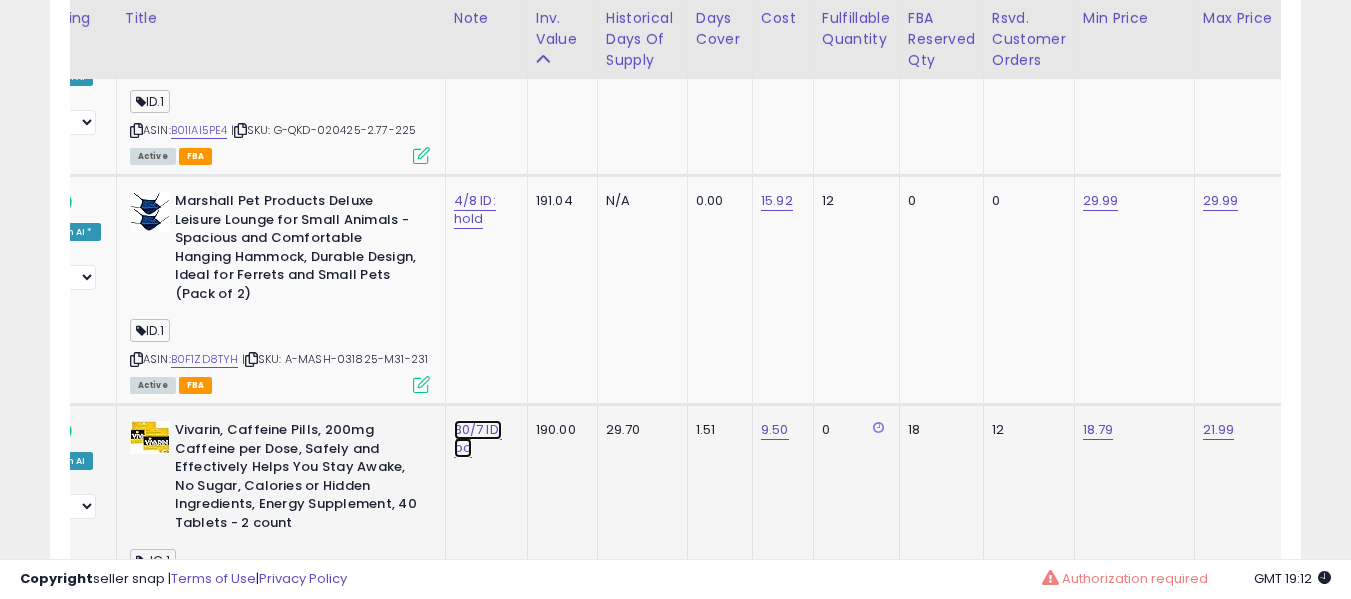click on "30/7 ID: bo" at bounding box center (475, -9420) 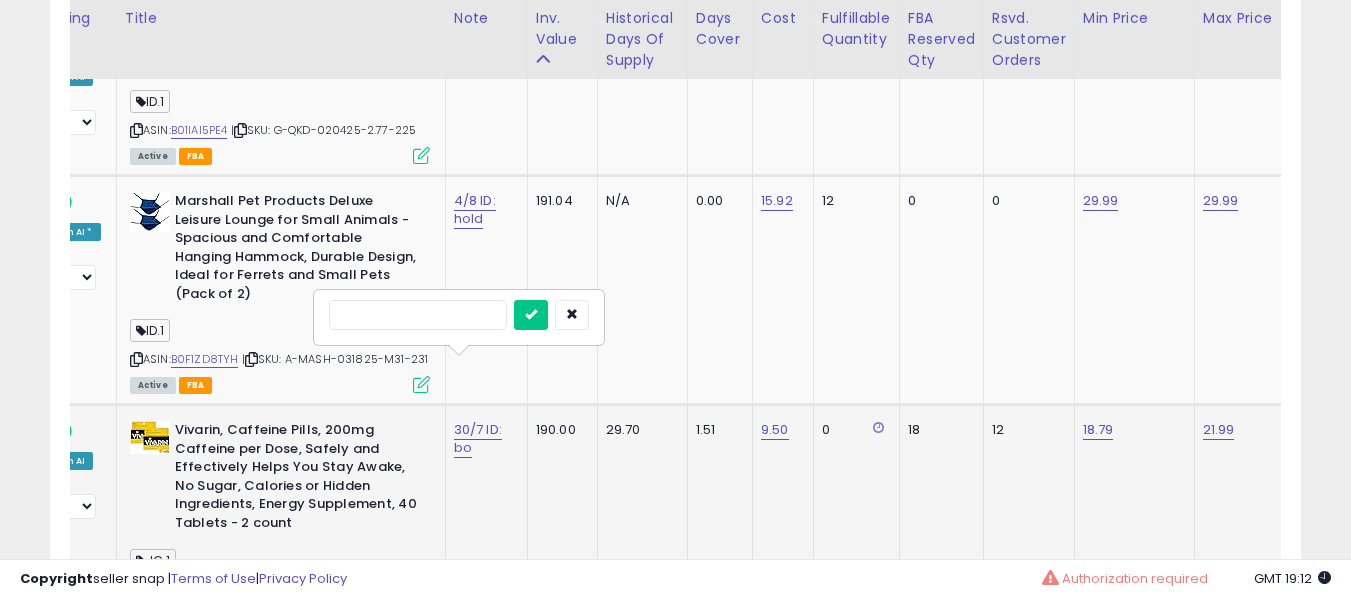 type on "*" 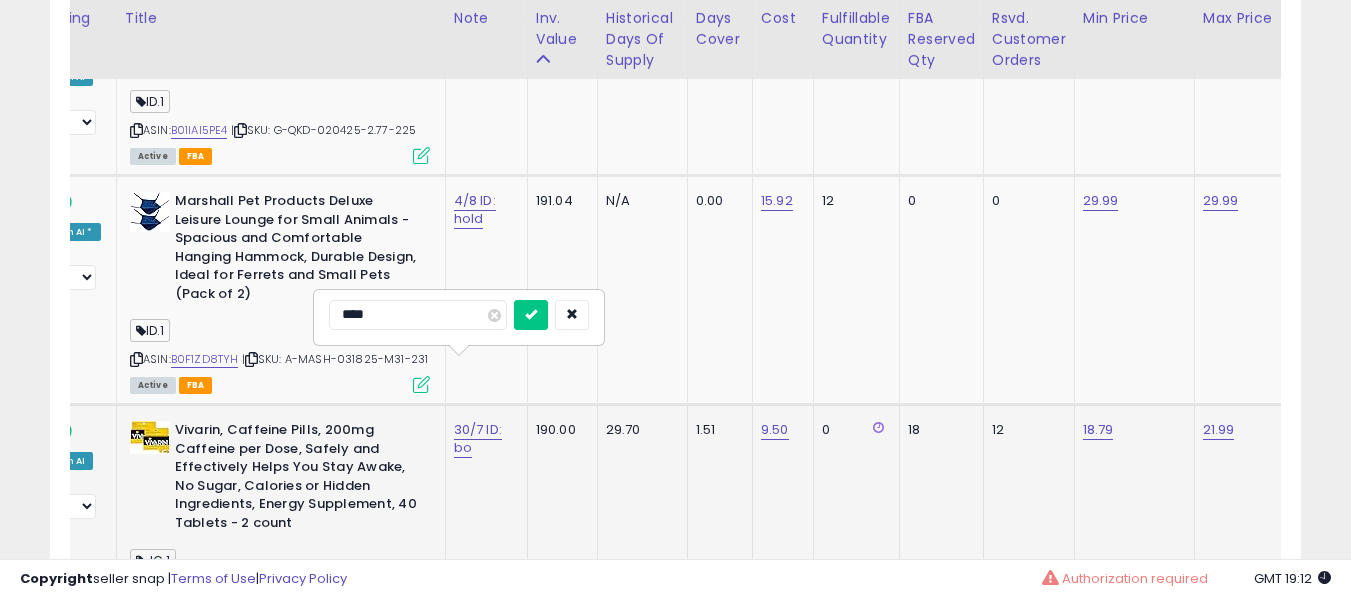 type on "*****" 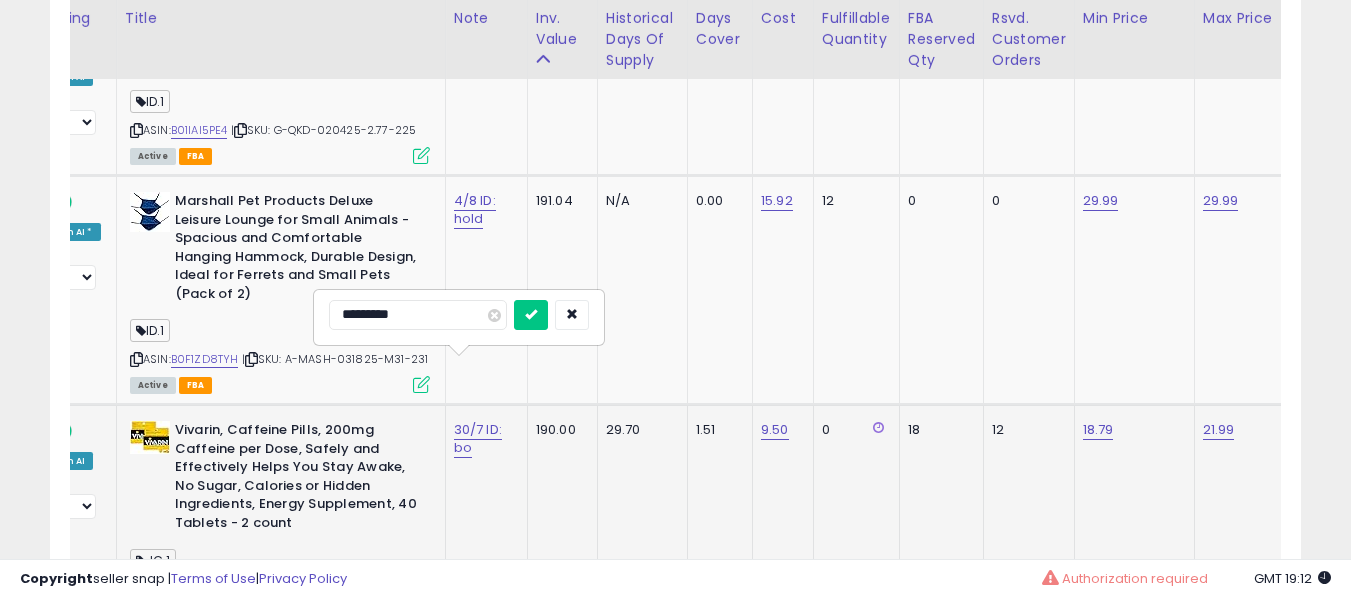 type on "**********" 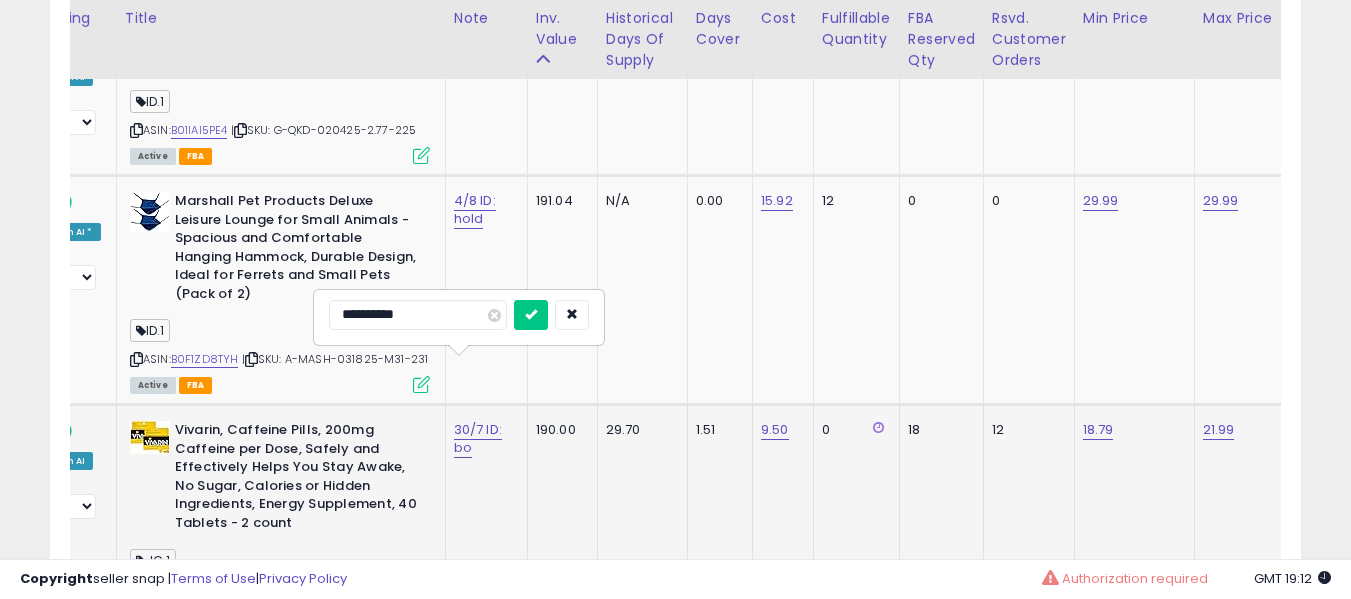 click at bounding box center (531, 315) 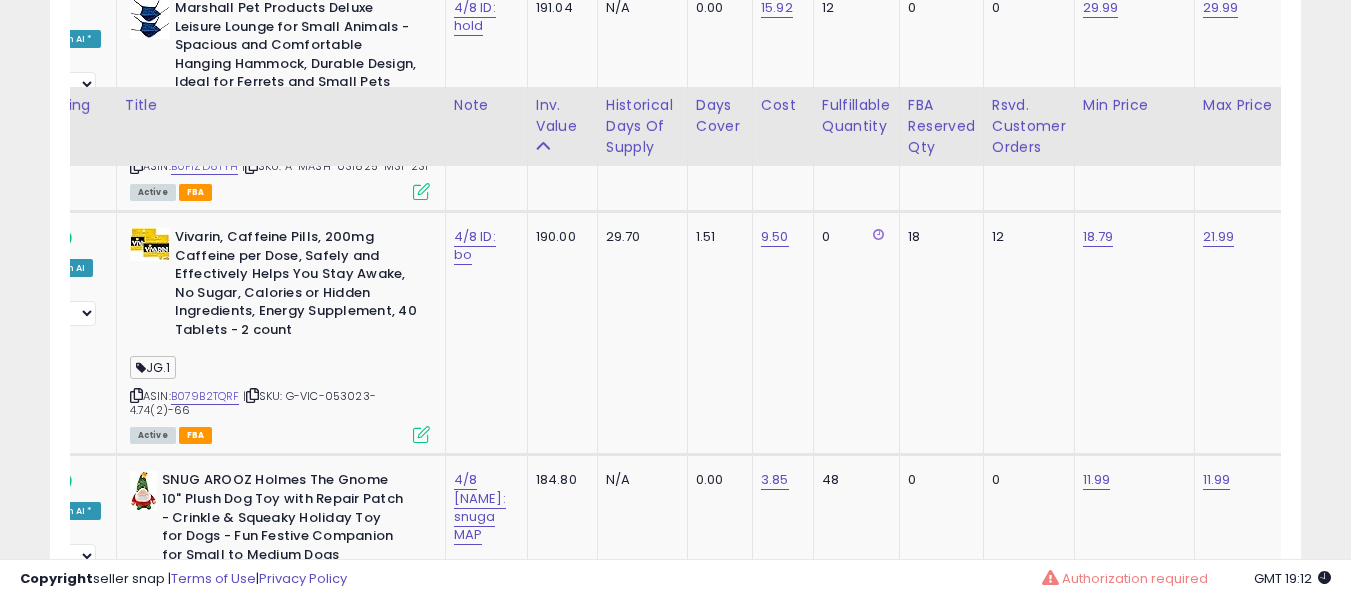 scroll, scrollTop: 10953, scrollLeft: 0, axis: vertical 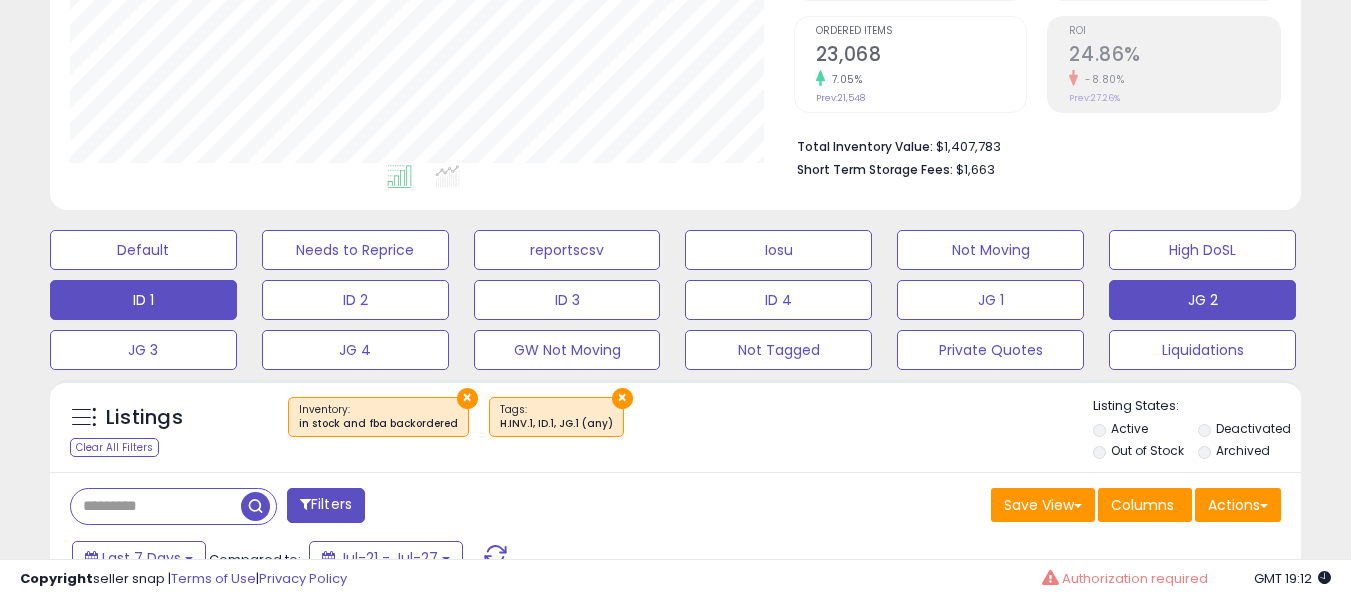 click on "JG 2" at bounding box center (143, 250) 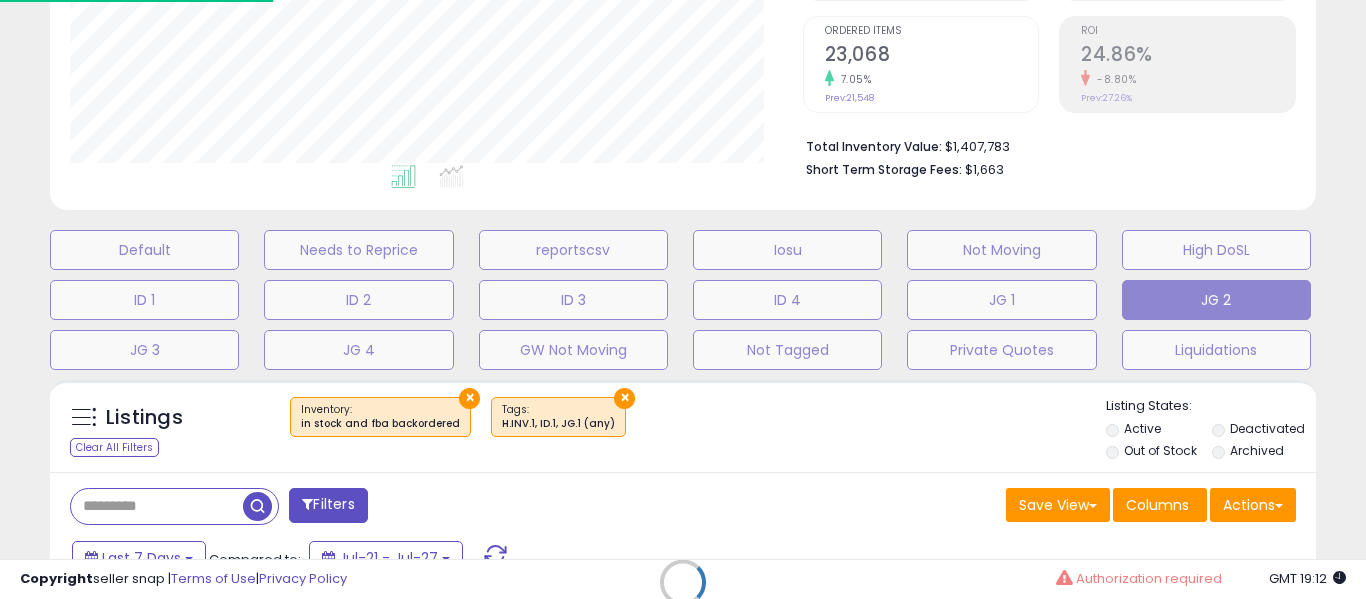 scroll, scrollTop: 999590, scrollLeft: 999267, axis: both 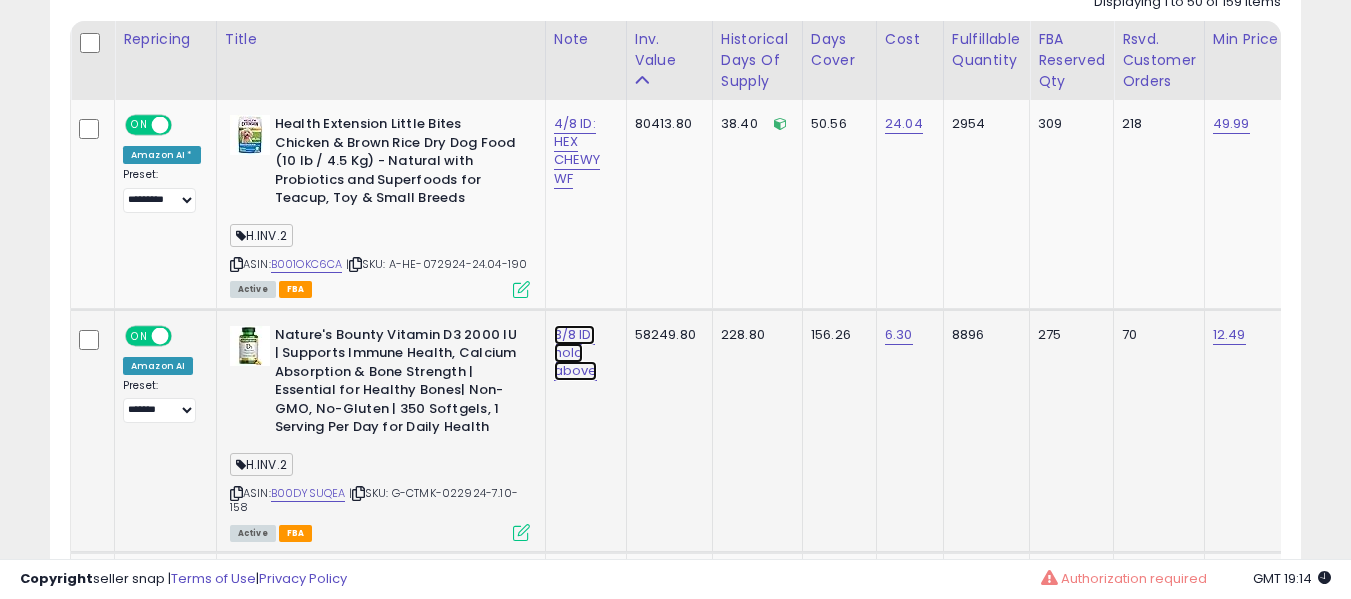 click on "3/8 ID: hold above" at bounding box center [577, 151] 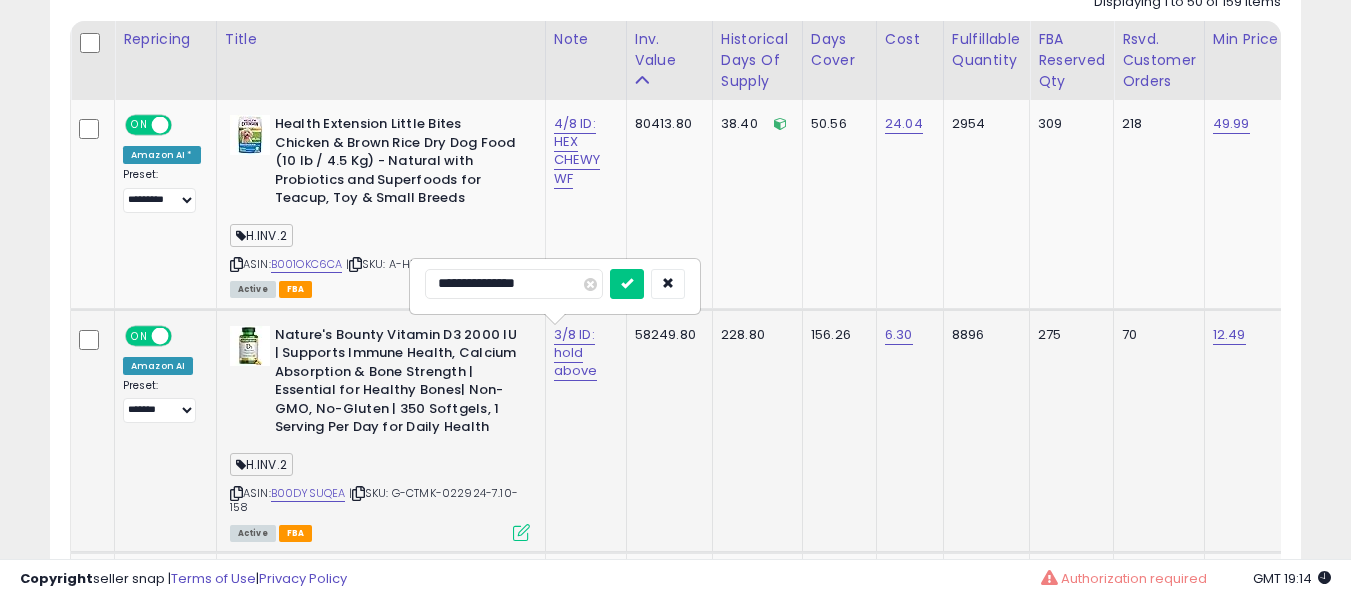 type on "**********" 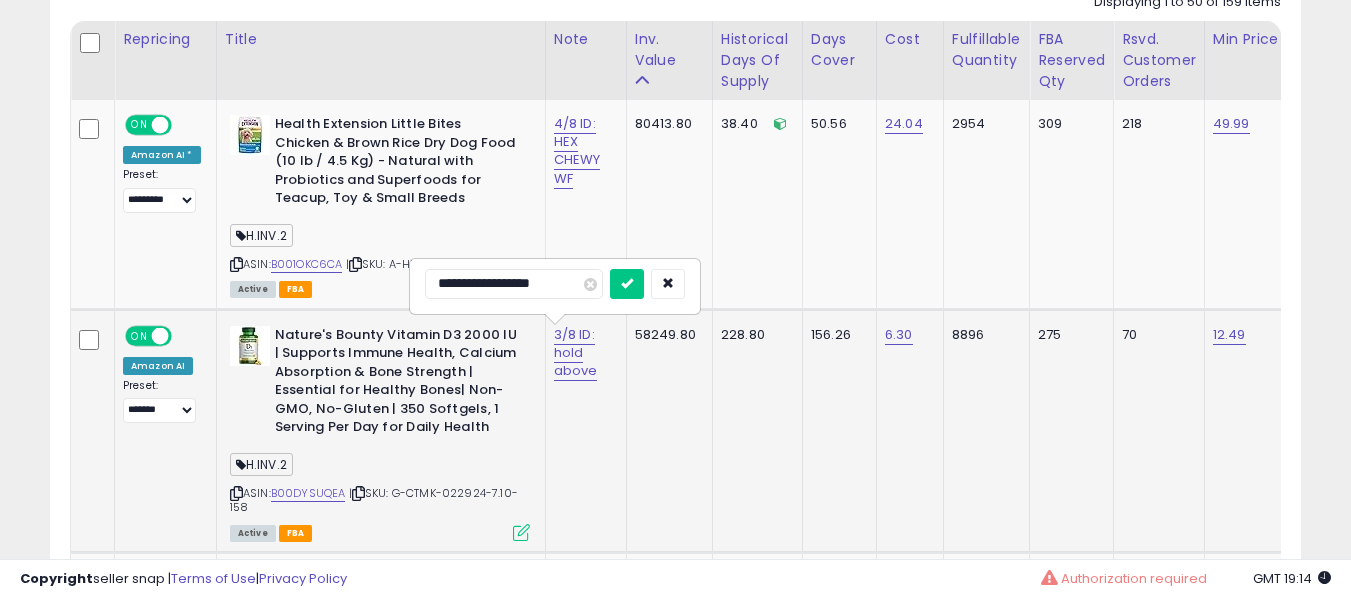 click at bounding box center [627, 284] 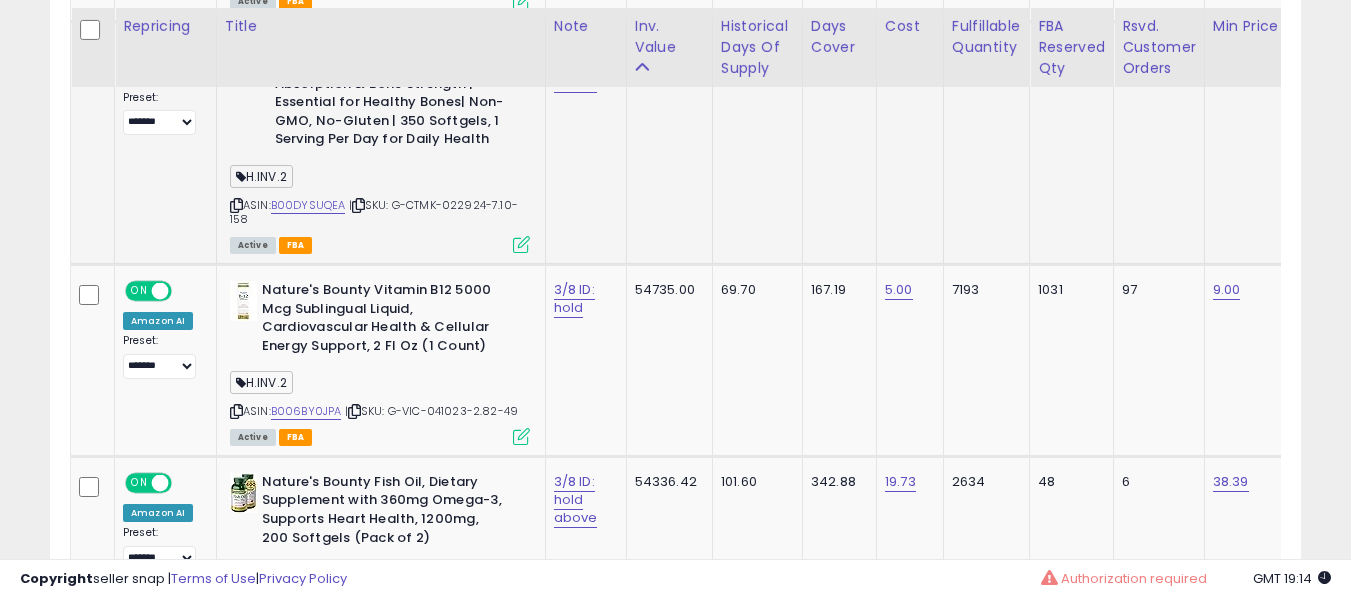 scroll, scrollTop: 1300, scrollLeft: 0, axis: vertical 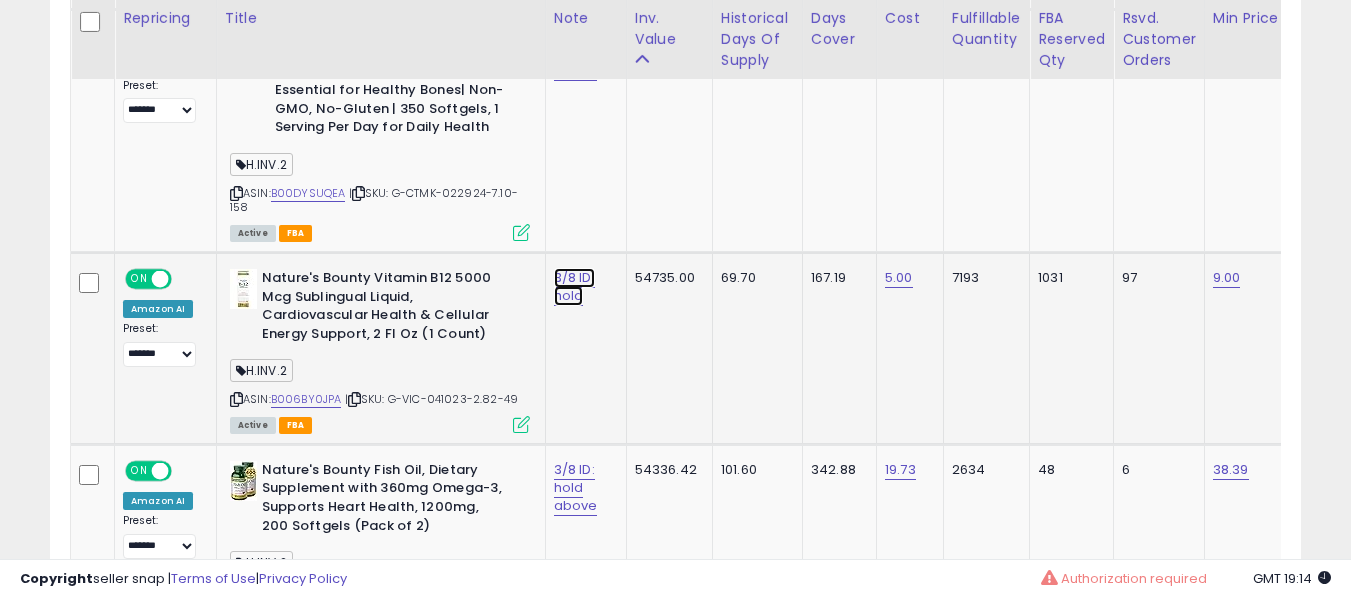 click on "3/8 ID: hold" at bounding box center [577, -149] 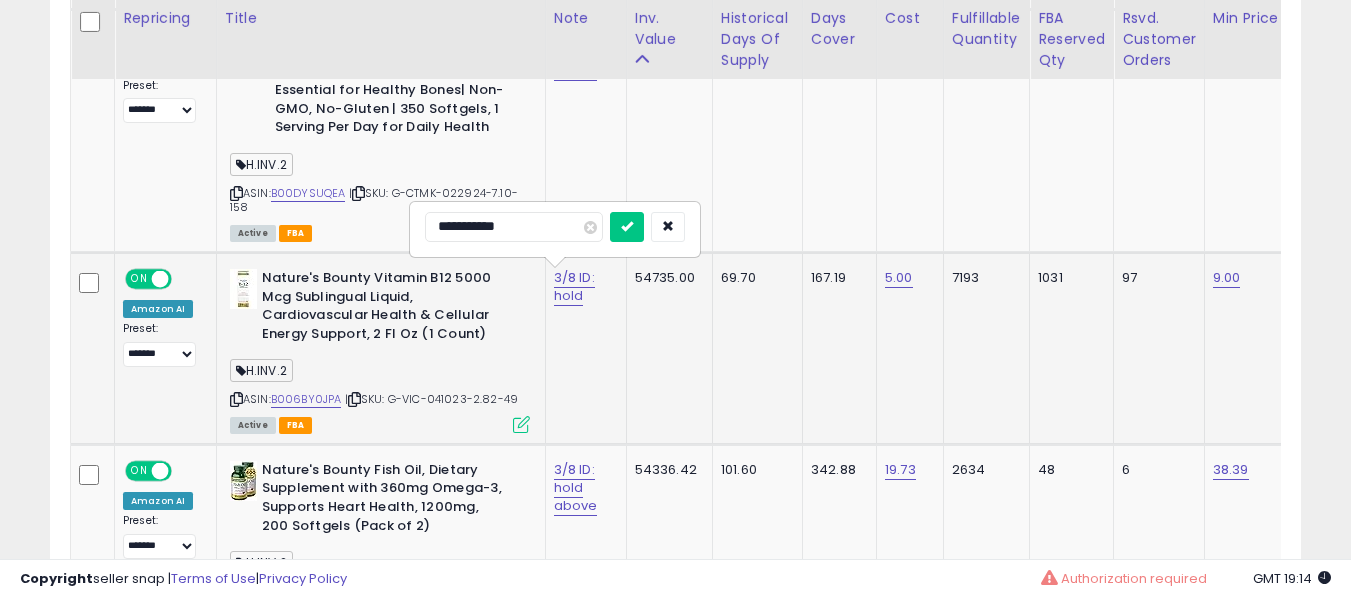 type on "**********" 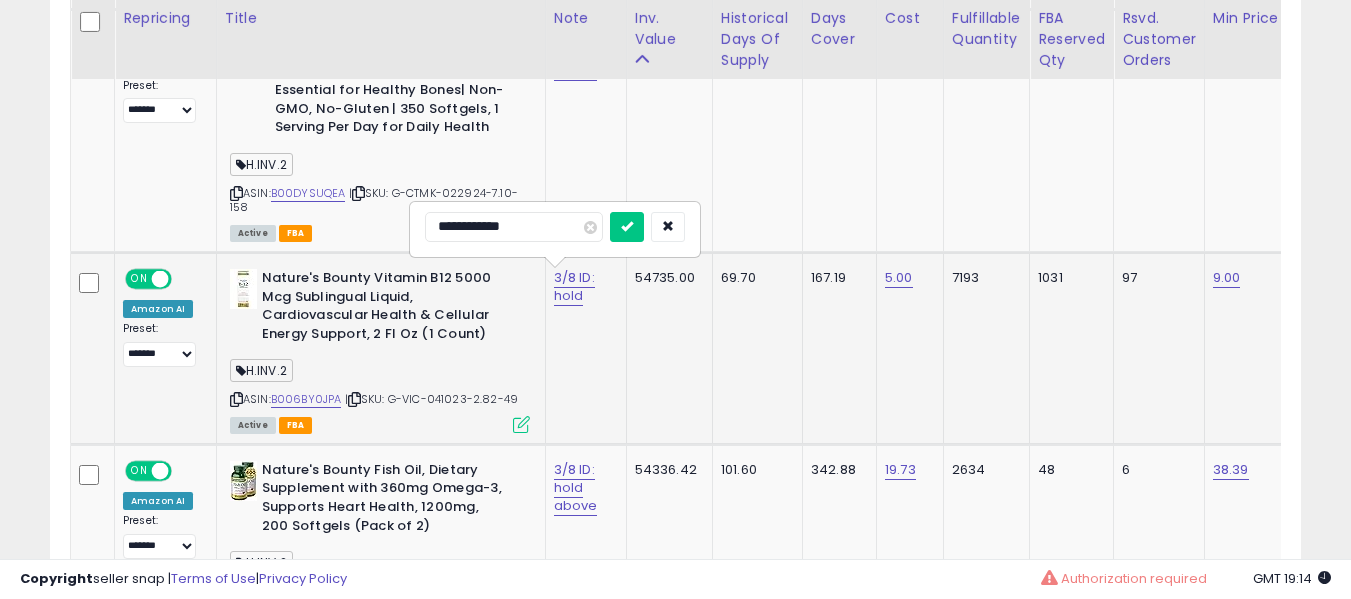 click at bounding box center [627, 227] 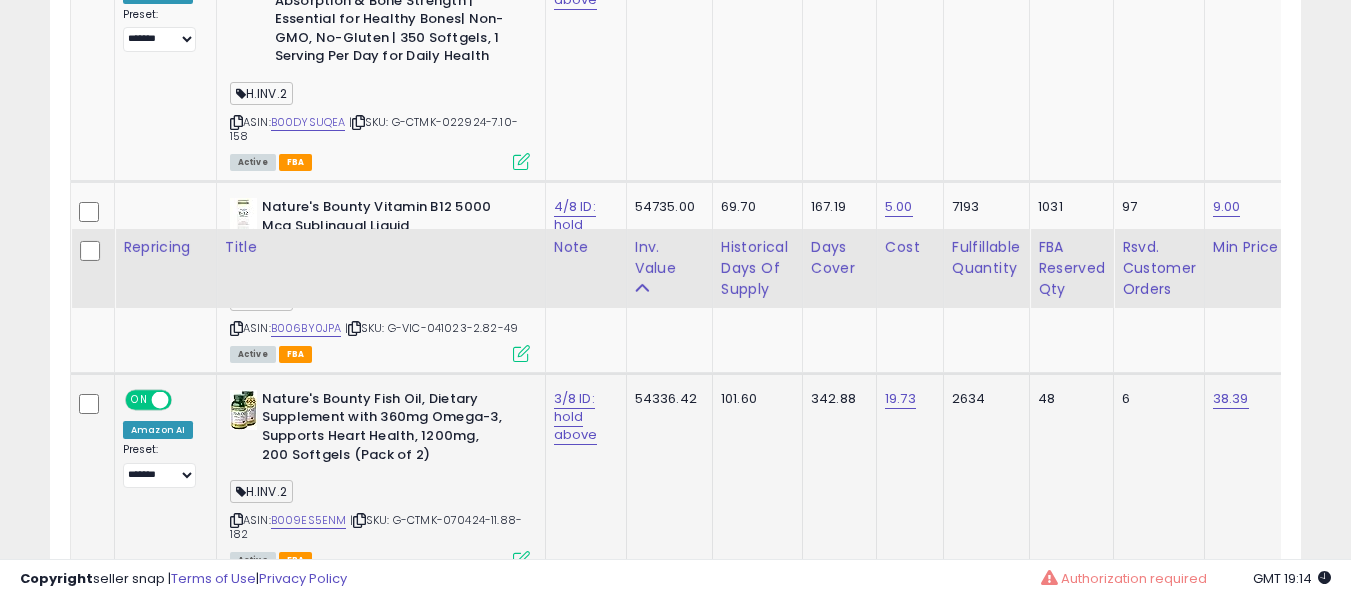scroll, scrollTop: 1600, scrollLeft: 0, axis: vertical 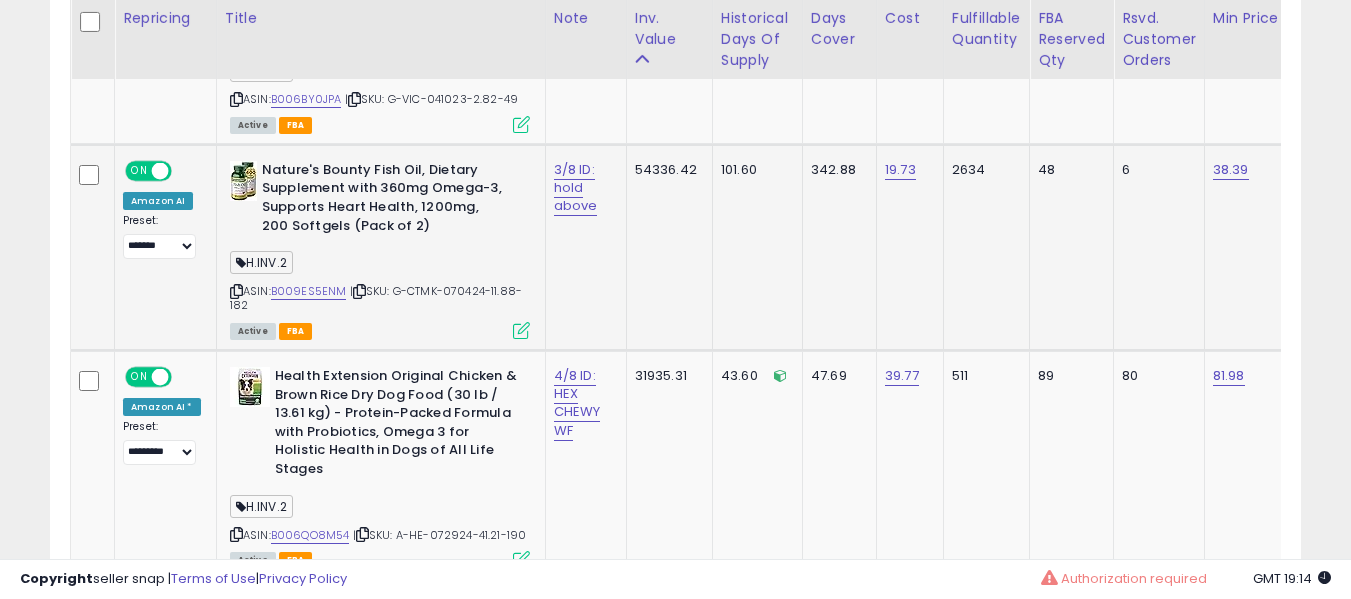 click on "3/8 ID: hold above" 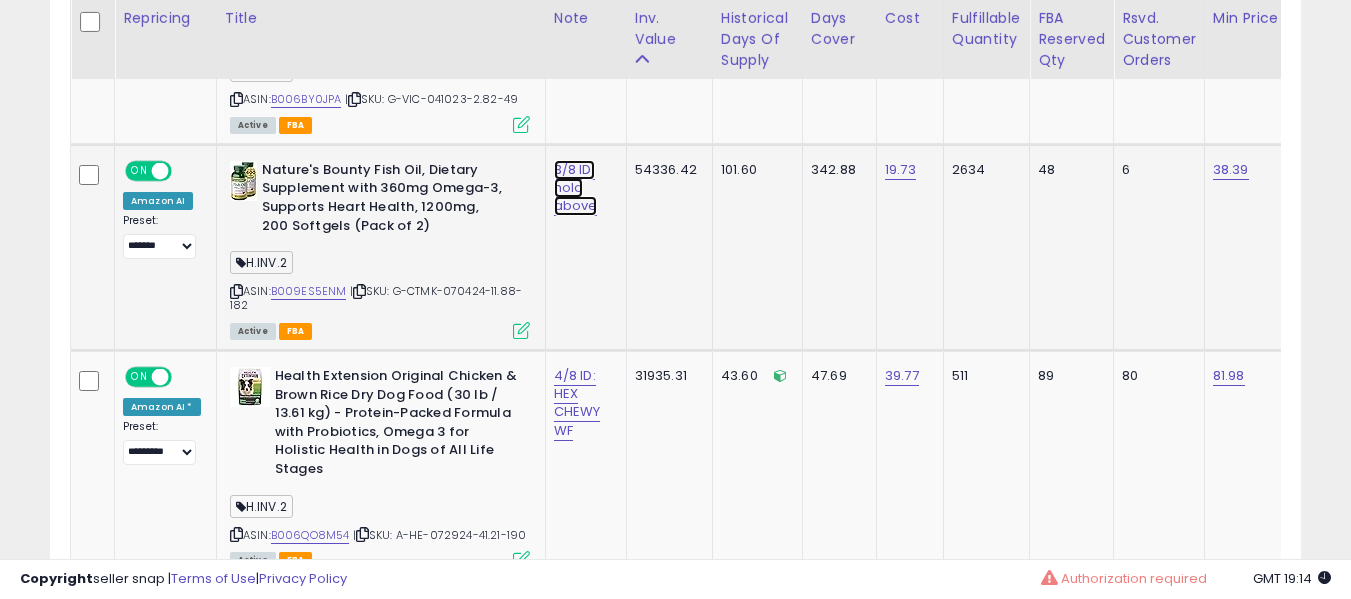 click on "3/8 ID: hold above" at bounding box center (577, -449) 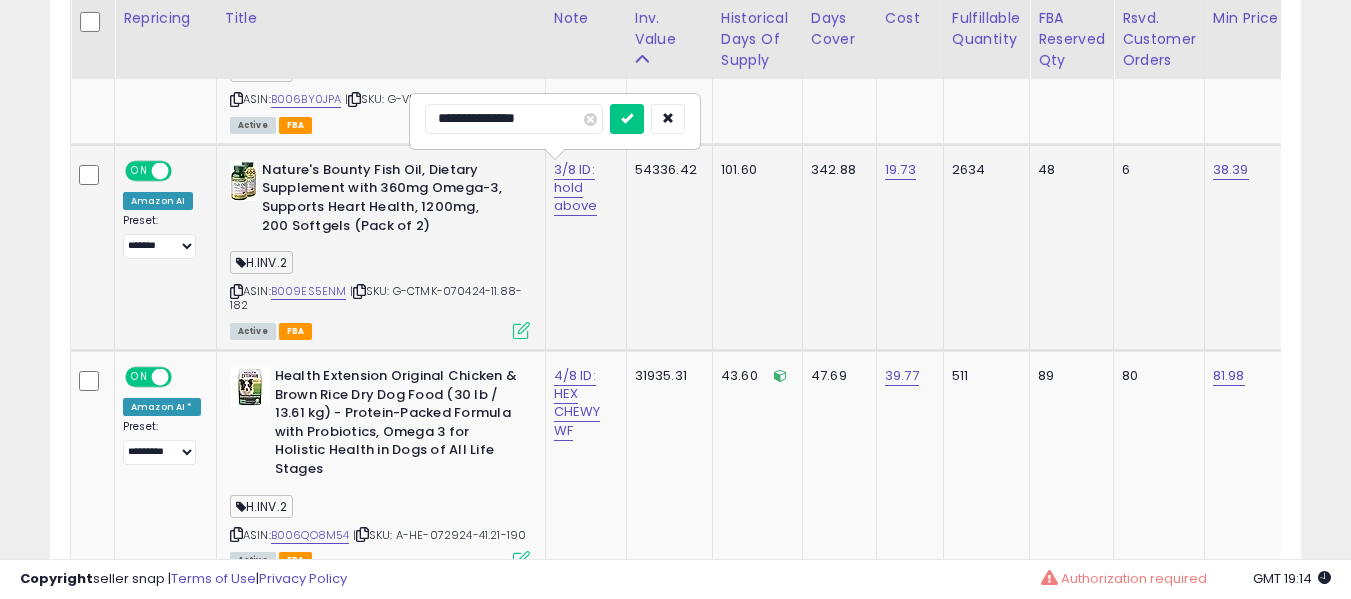 type on "**********" 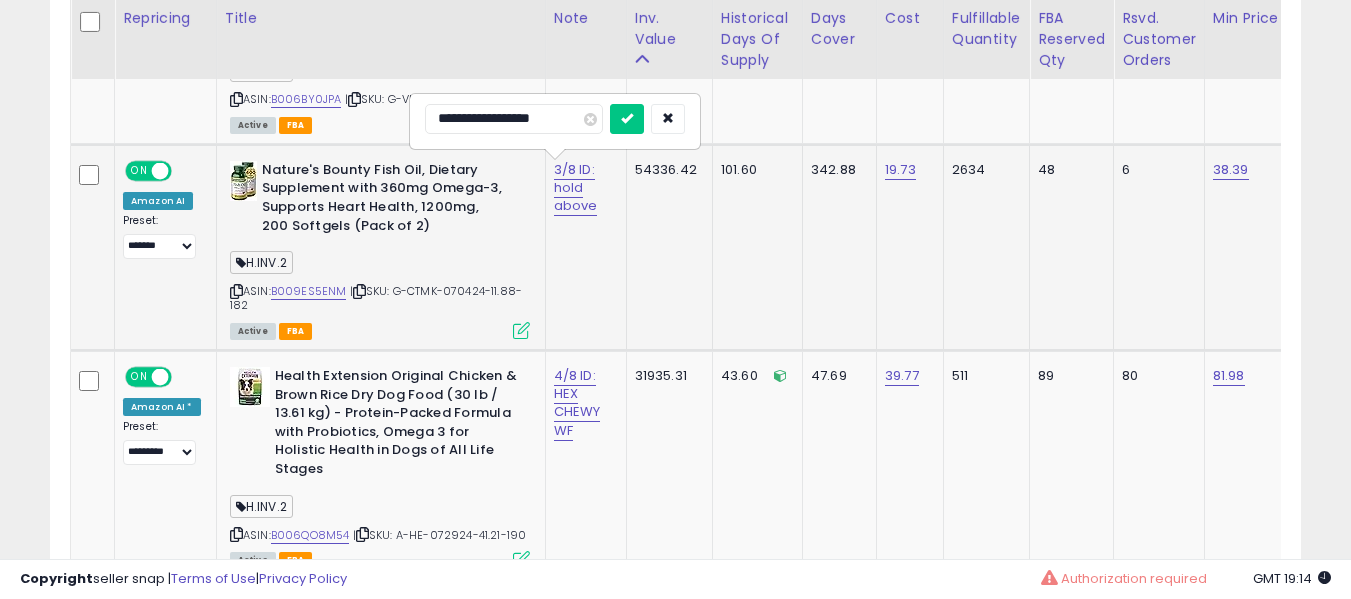 click at bounding box center (627, 119) 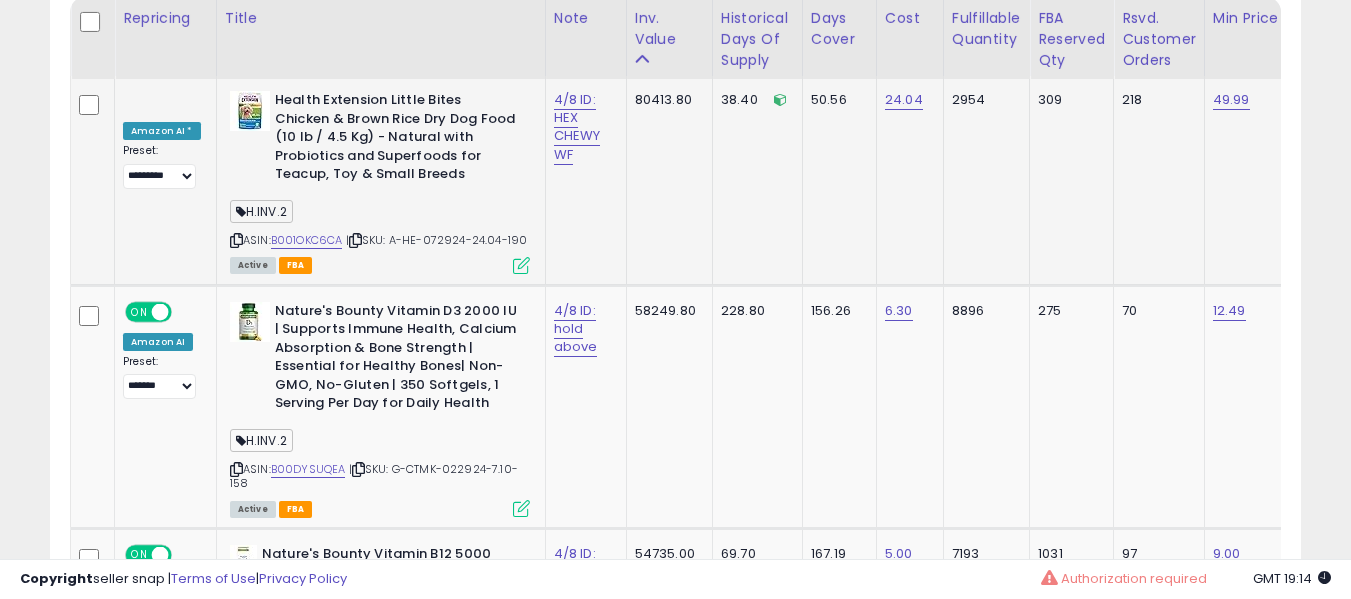 scroll, scrollTop: 1000, scrollLeft: 0, axis: vertical 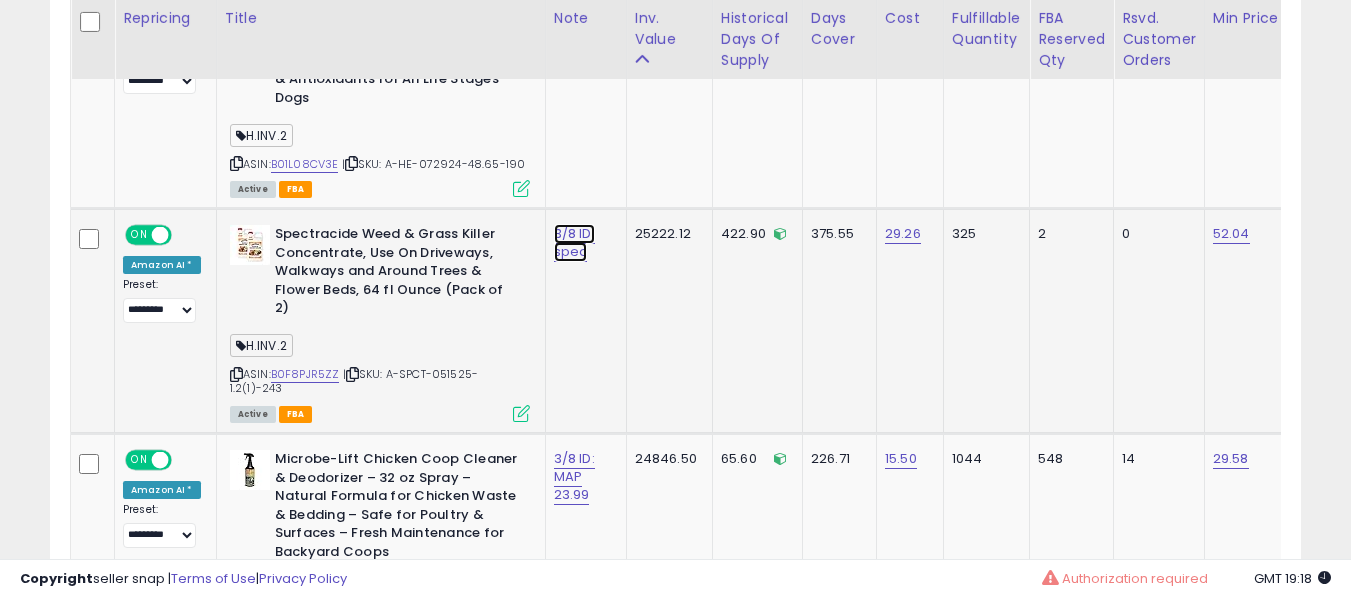 click on "3/8 ID: spec" at bounding box center (577, -1049) 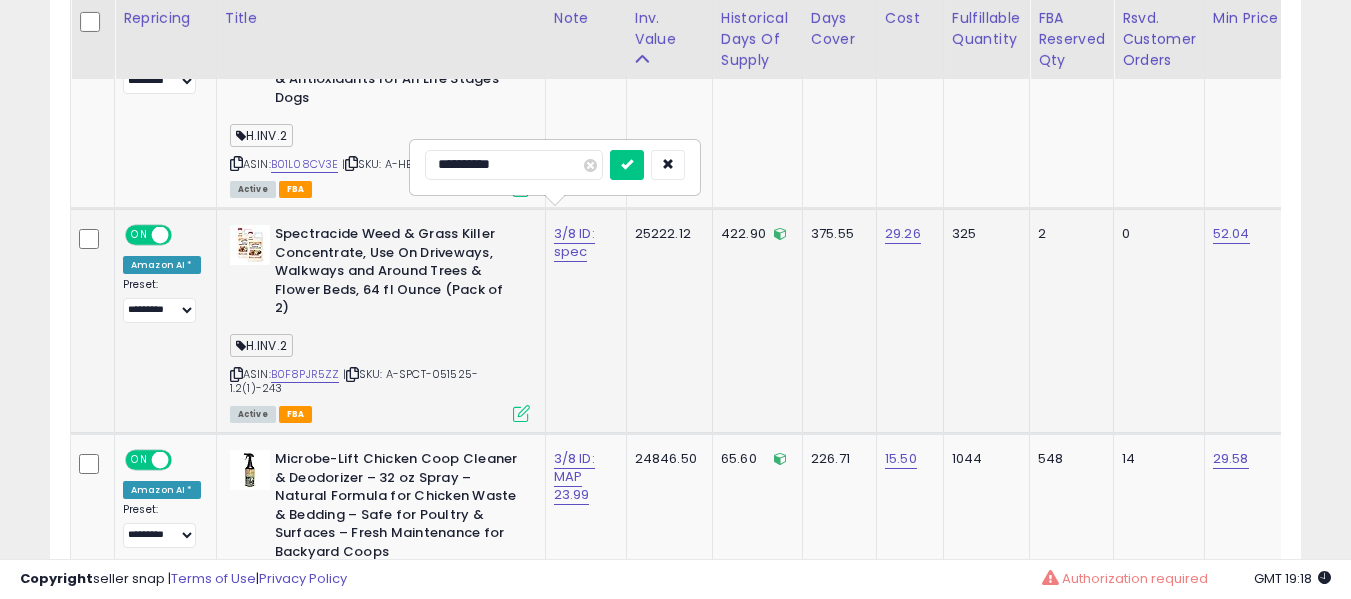 type on "**********" 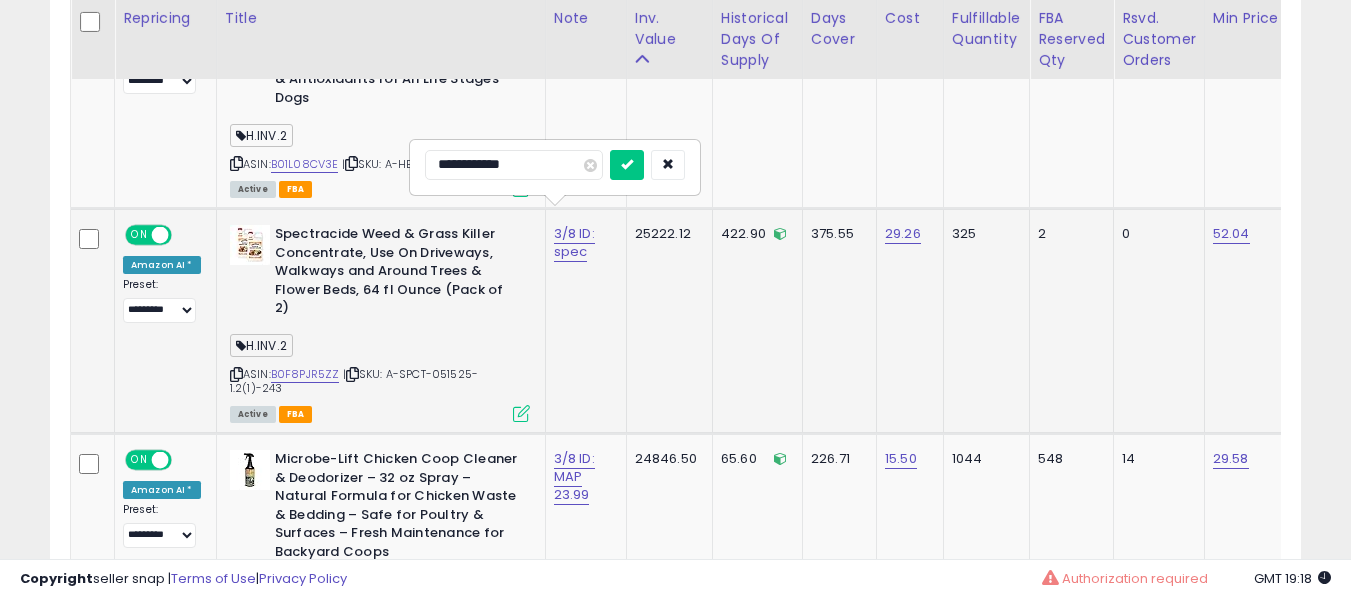 click at bounding box center [627, 165] 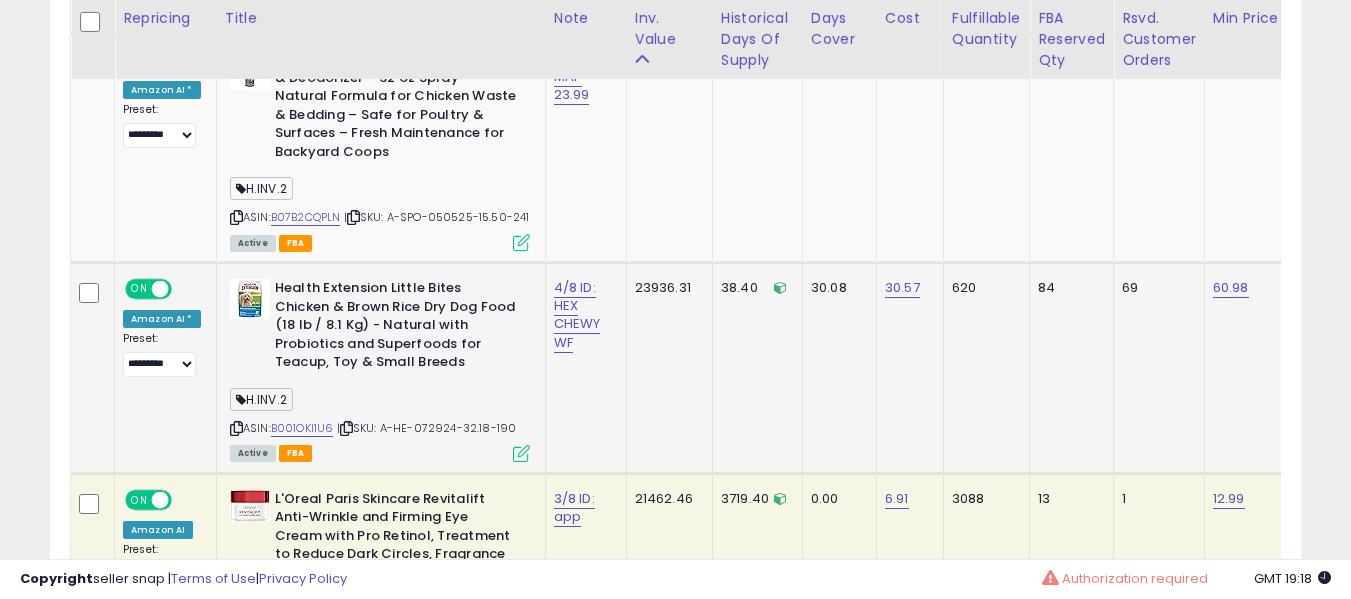 scroll, scrollTop: 2500, scrollLeft: 0, axis: vertical 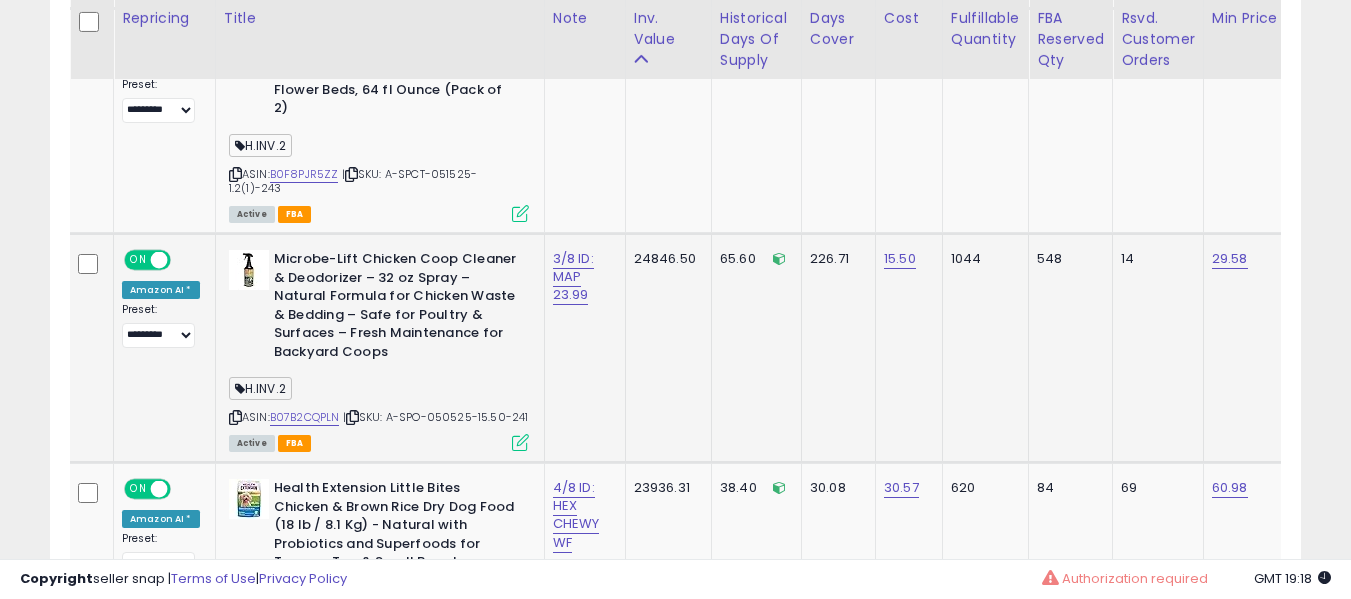 click on "Microbe-Lift Chicken Coop Cleaner & Deodorizer – 32 oz Spray – Natural Formula for Chicken Waste & Bedding – Safe for Poultry & Surfaces – Fresh Maintenance for Backyard Coops  H.INV.2  ASIN:  B07B2CQPLN    |   SKU: A-SPO-050525-15.50-241 Active FBA" 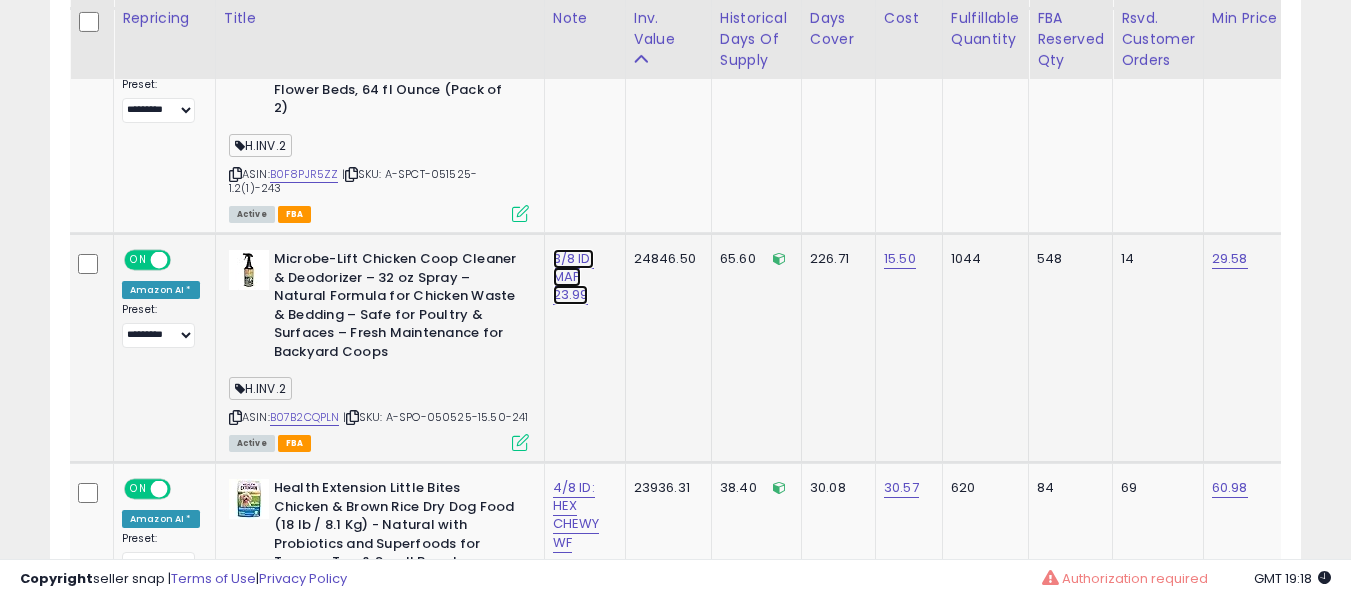 click on "3/8 ID: MAP 23.99" at bounding box center [576, -1249] 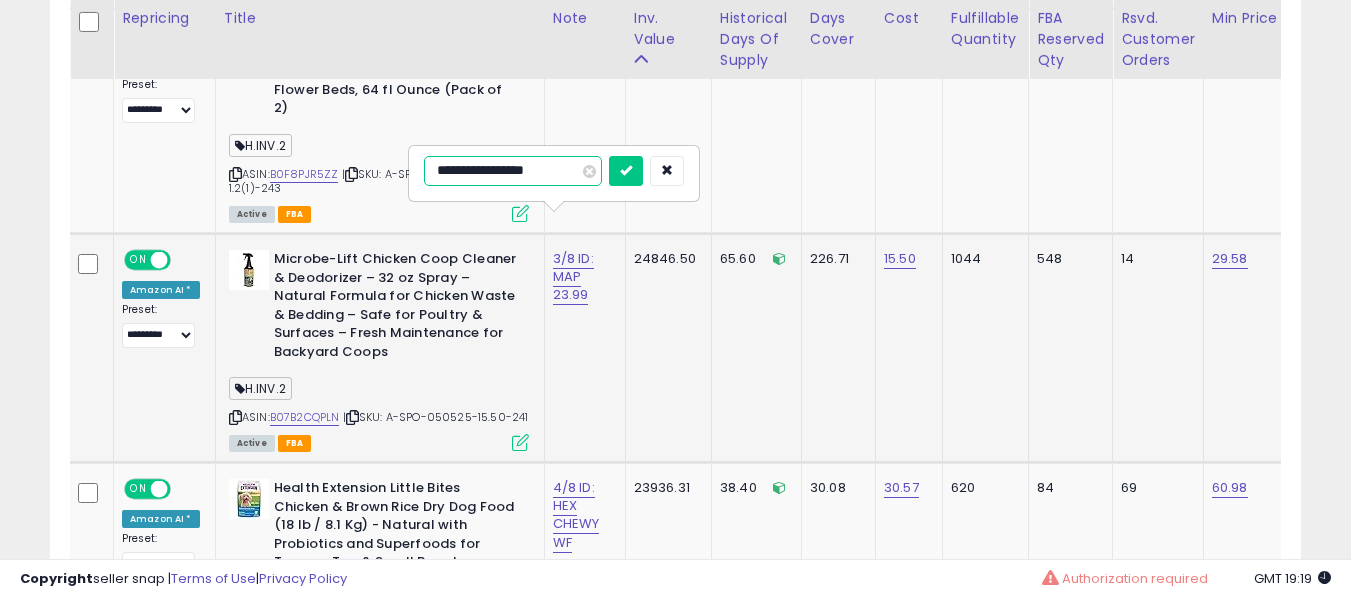 click on "**********" at bounding box center [513, 171] 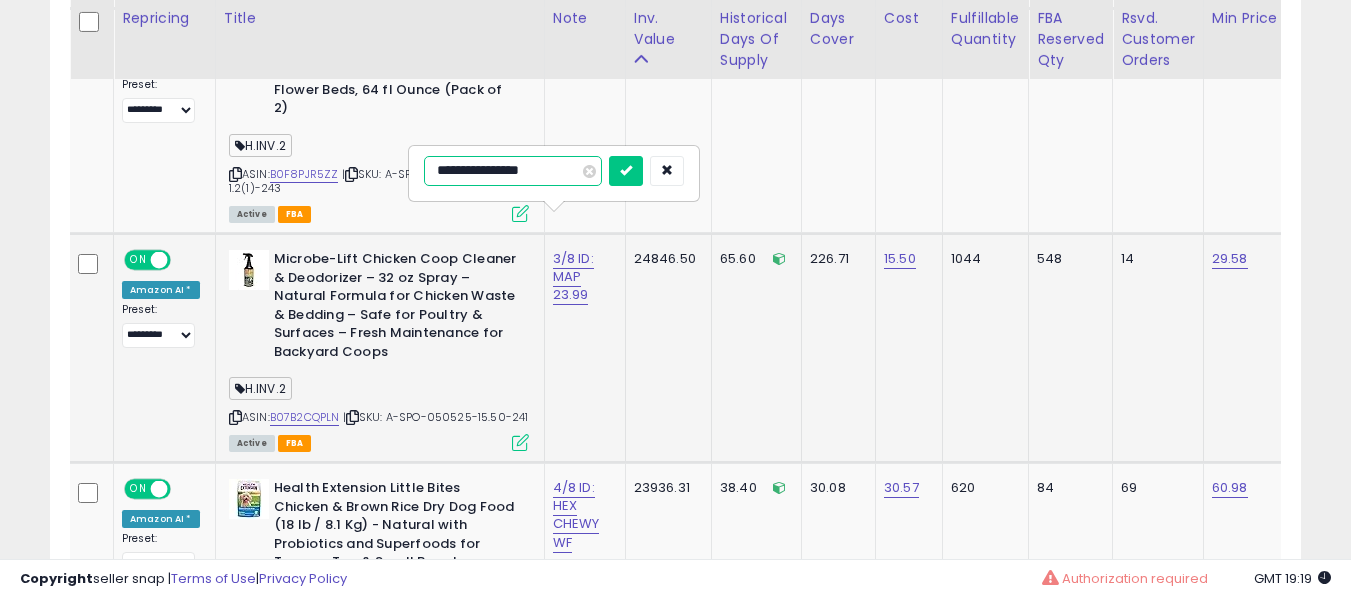 type on "**********" 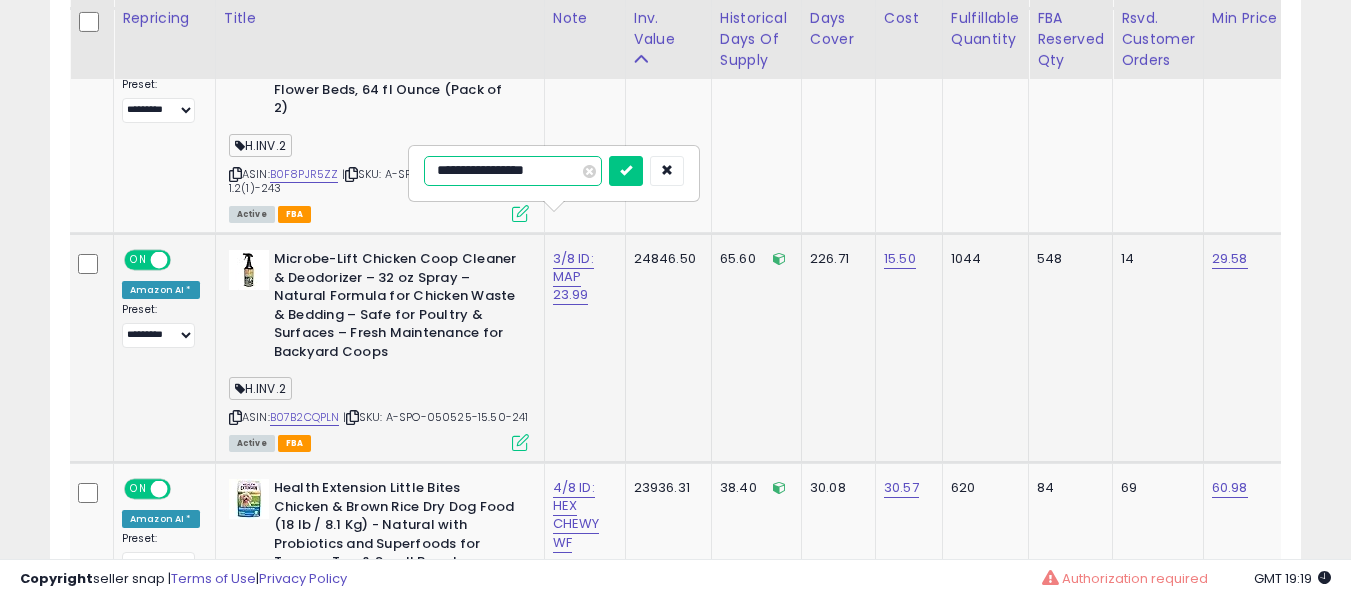 click at bounding box center (626, 171) 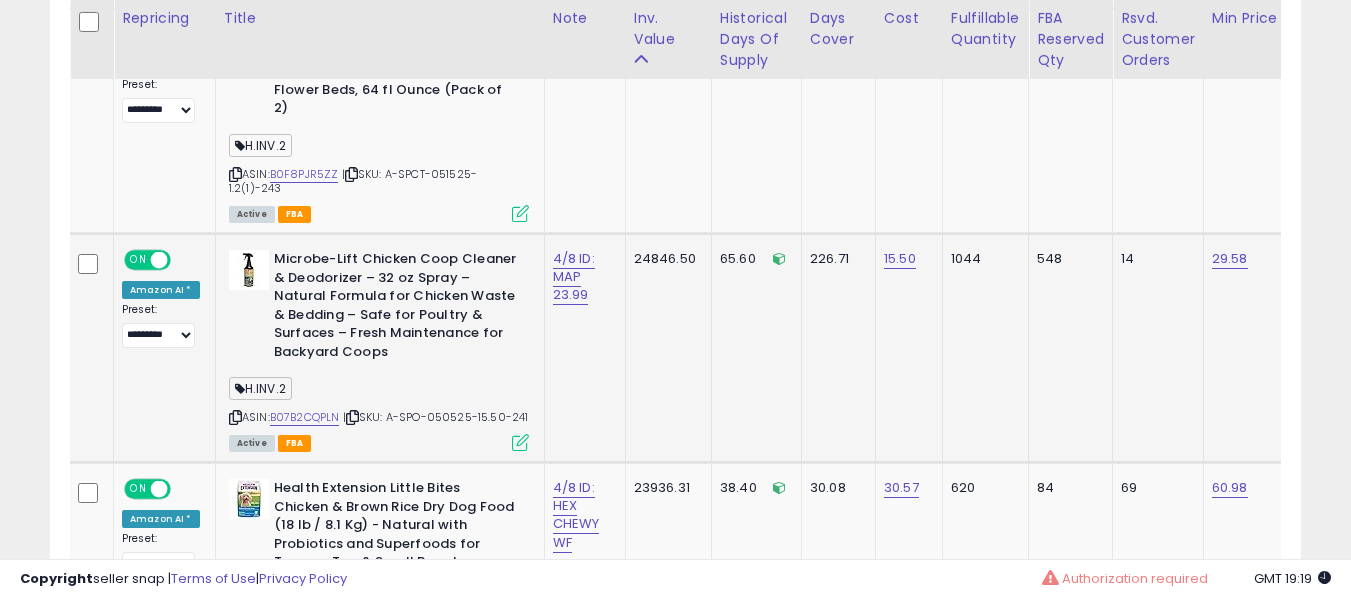 scroll, scrollTop: 0, scrollLeft: 100, axis: horizontal 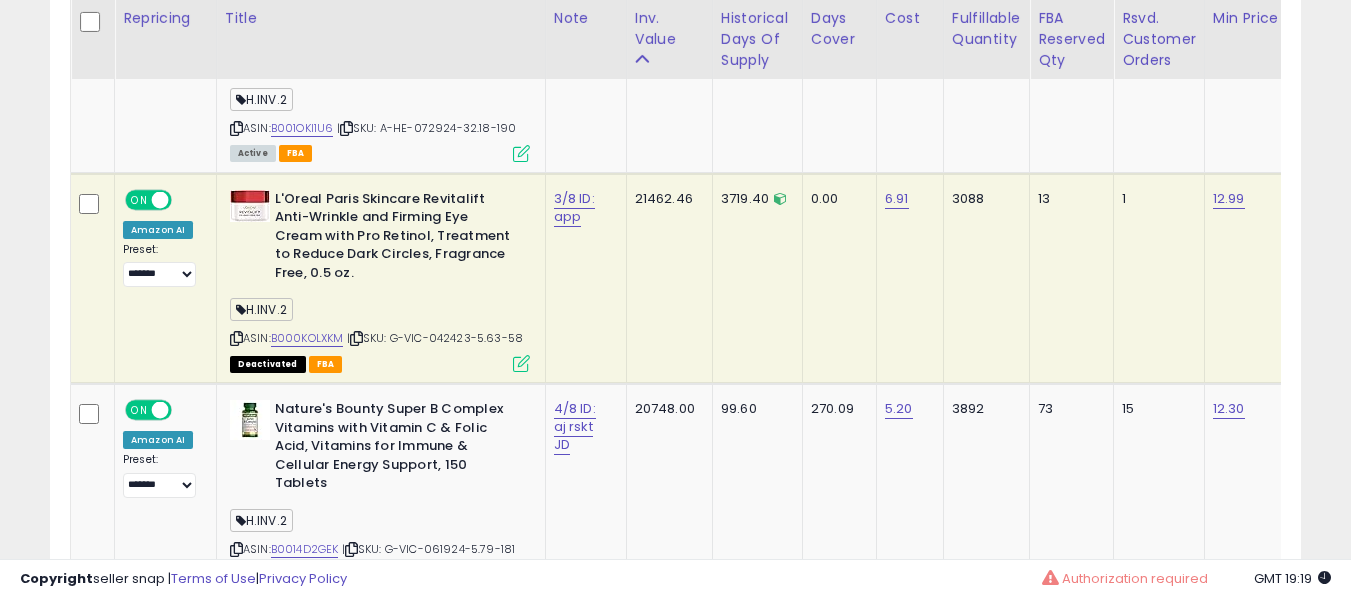 click on "3/8 ID: app" 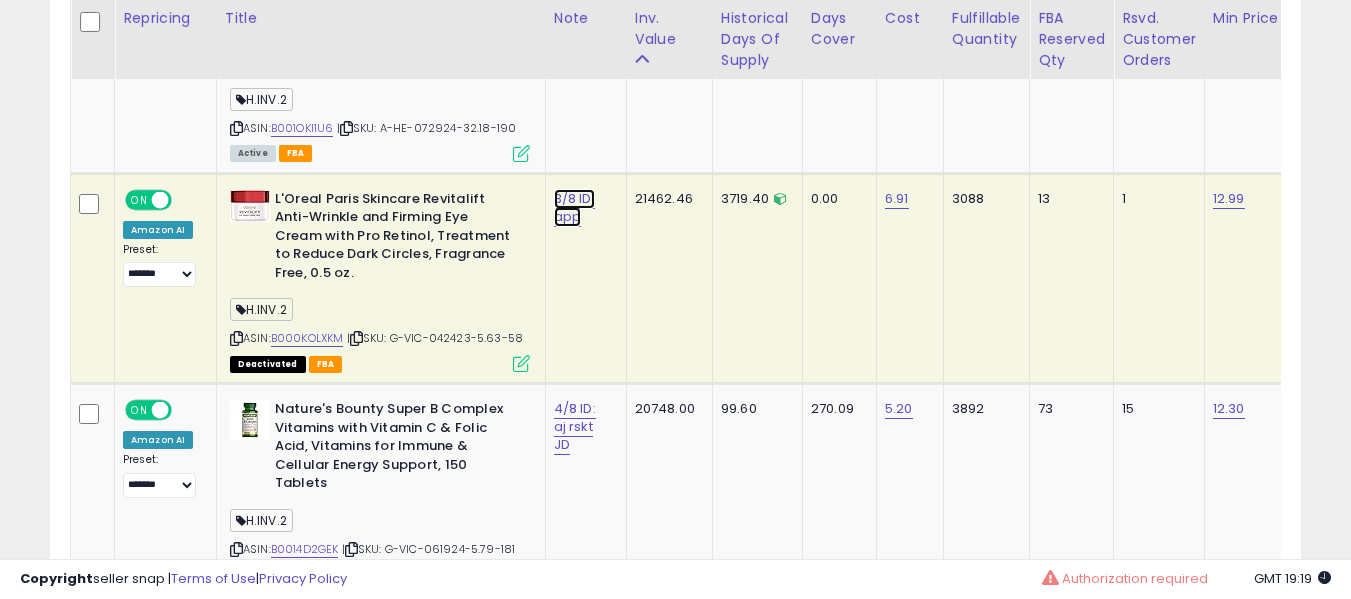 click on "3/8 ID: app" at bounding box center [574, 208] 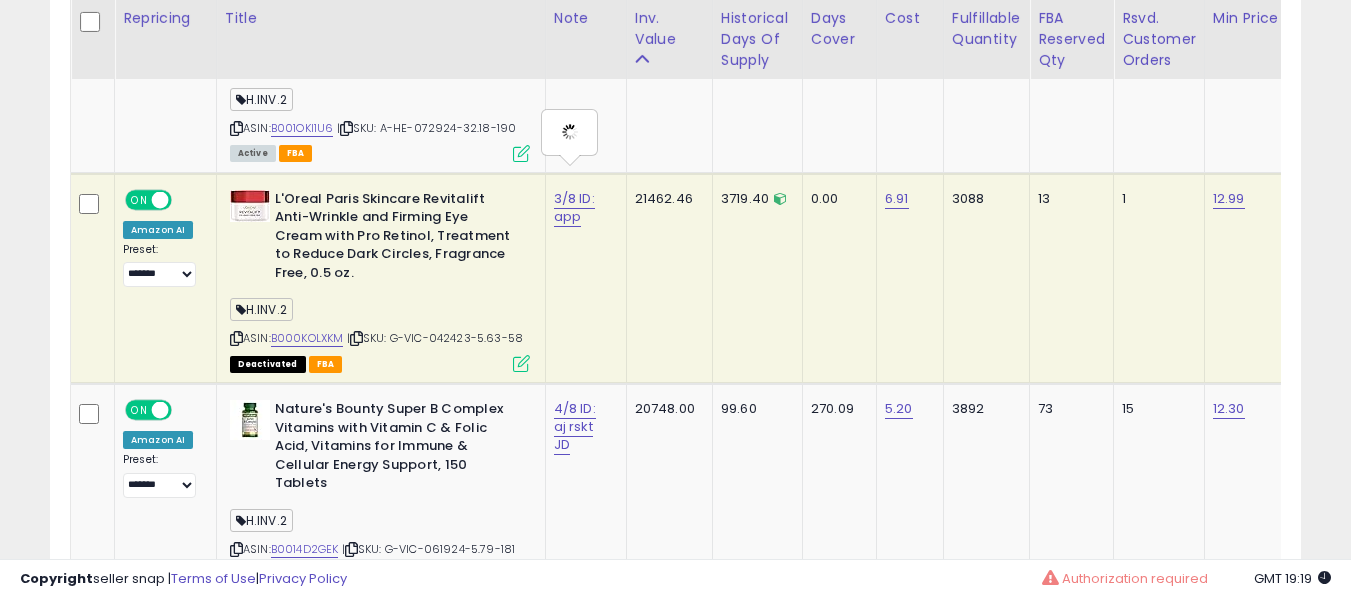 type on "**********" 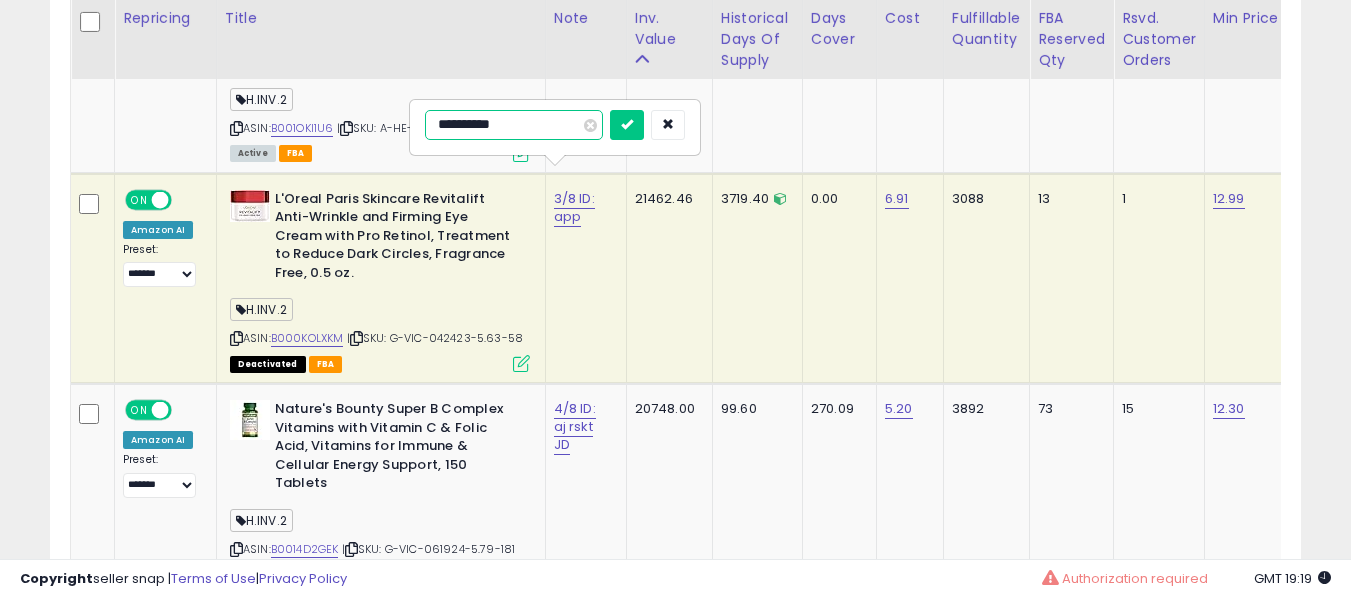 type on "**********" 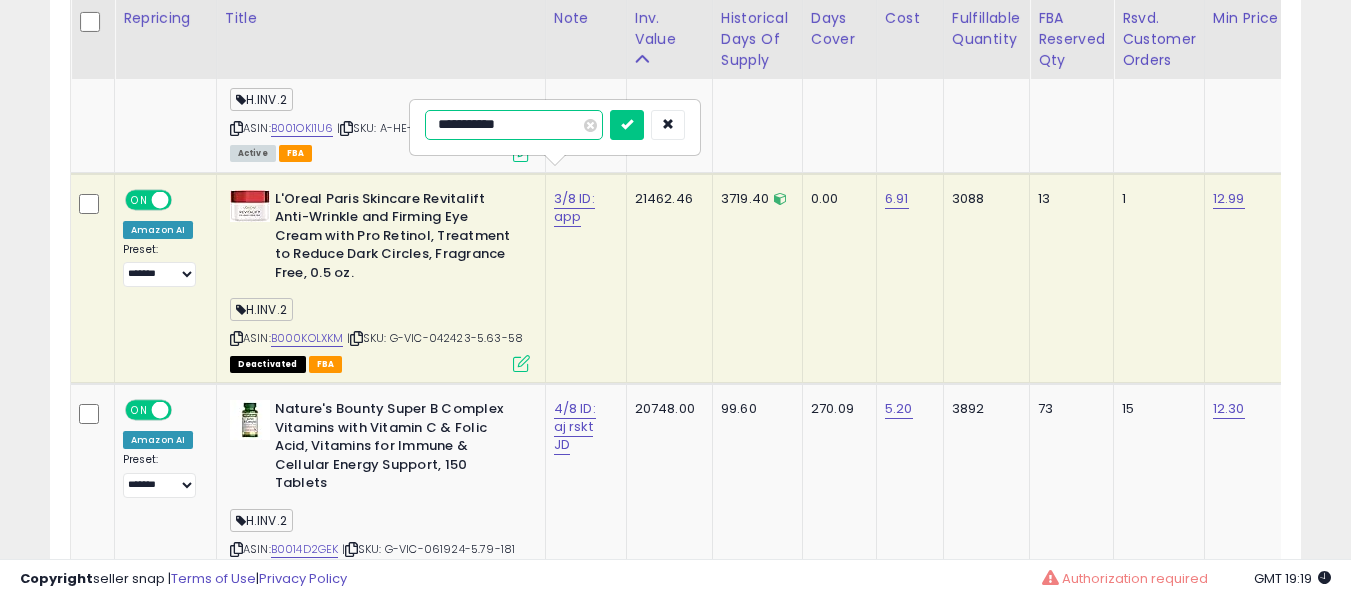 click at bounding box center (627, 125) 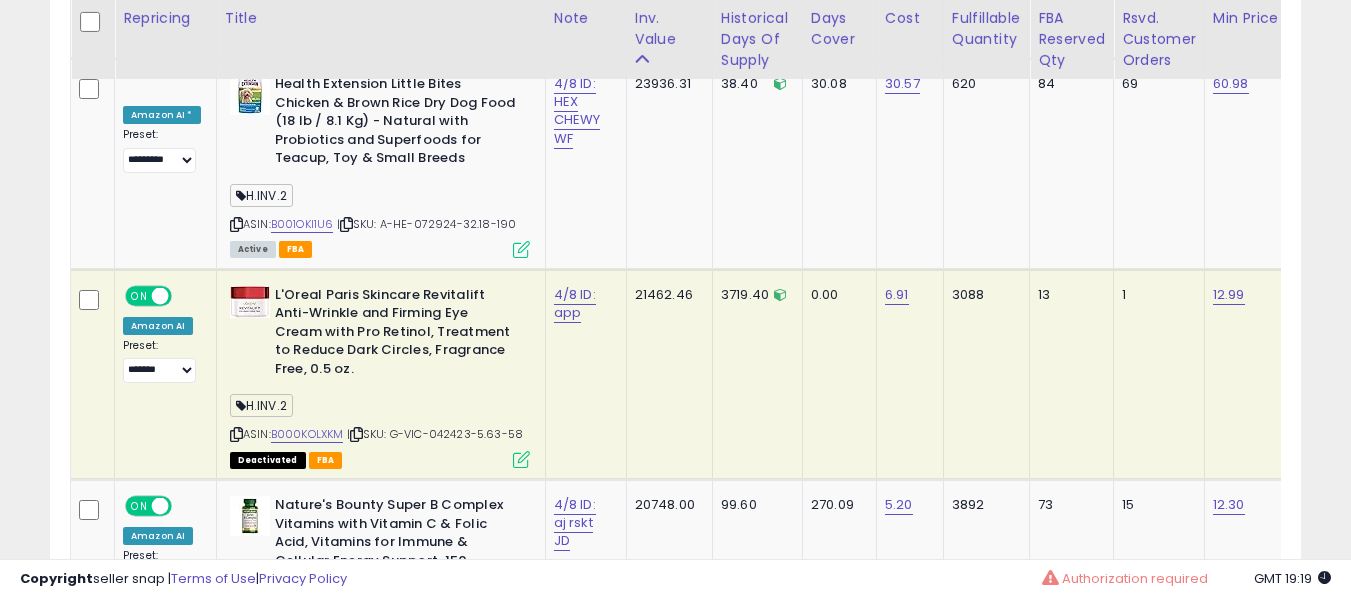scroll, scrollTop: 2800, scrollLeft: 0, axis: vertical 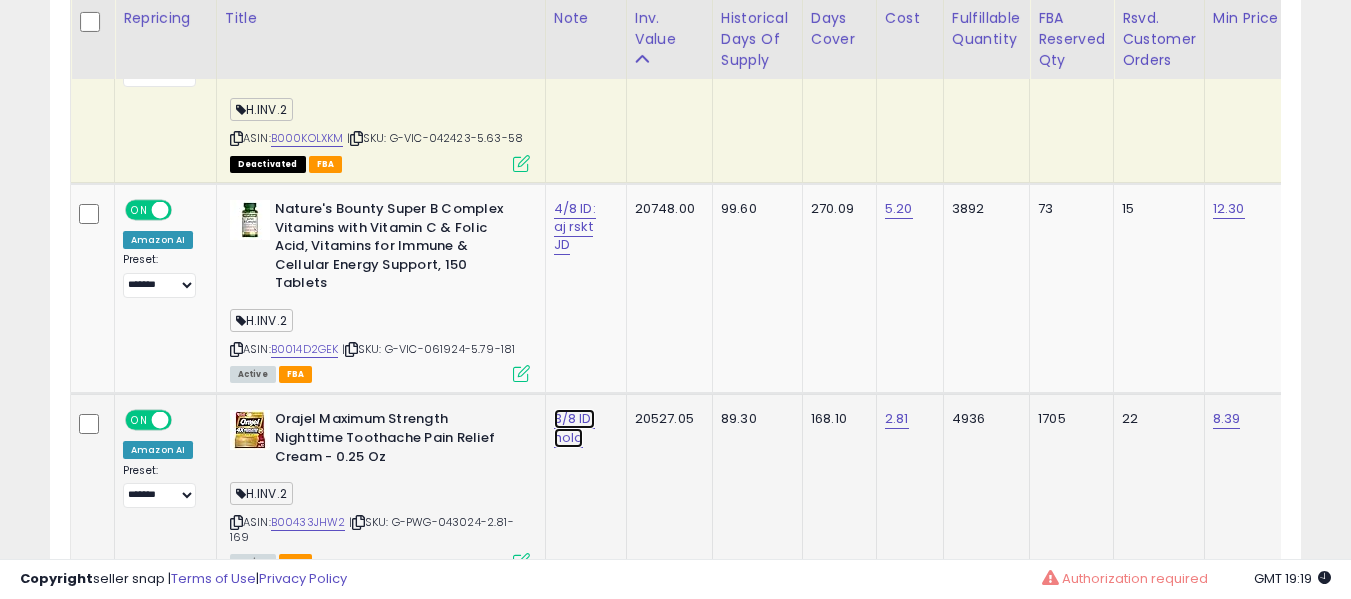 click on "3/8 ID: hold" at bounding box center (577, -1949) 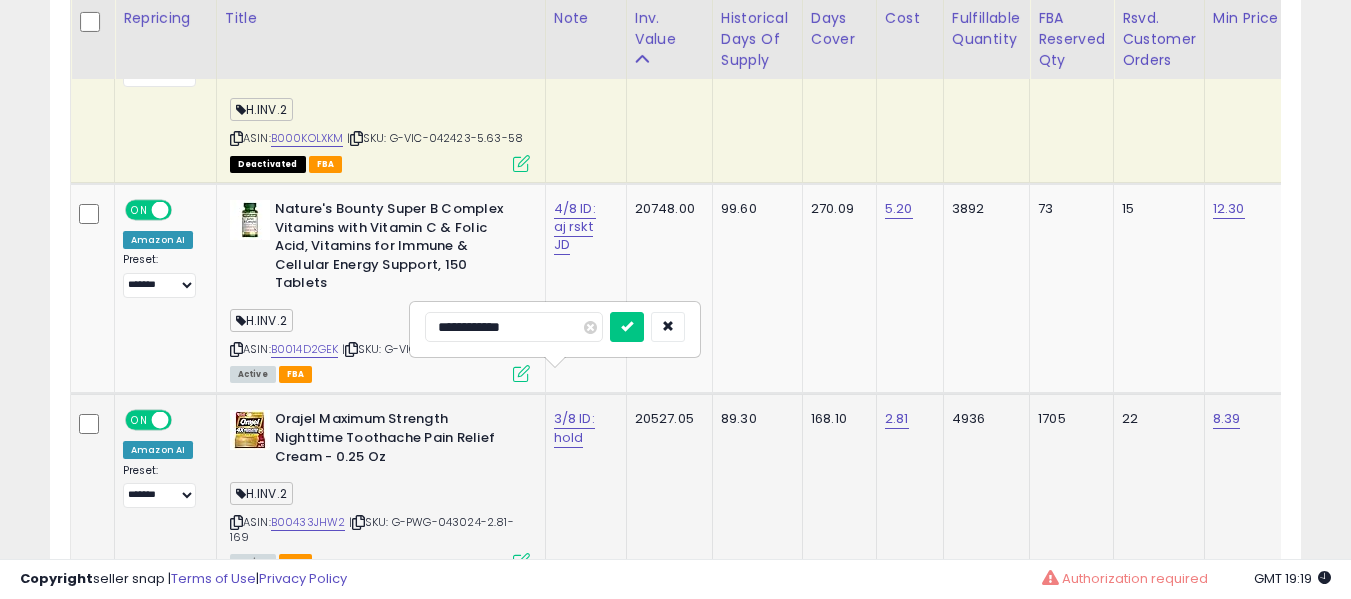 scroll, scrollTop: 3200, scrollLeft: 0, axis: vertical 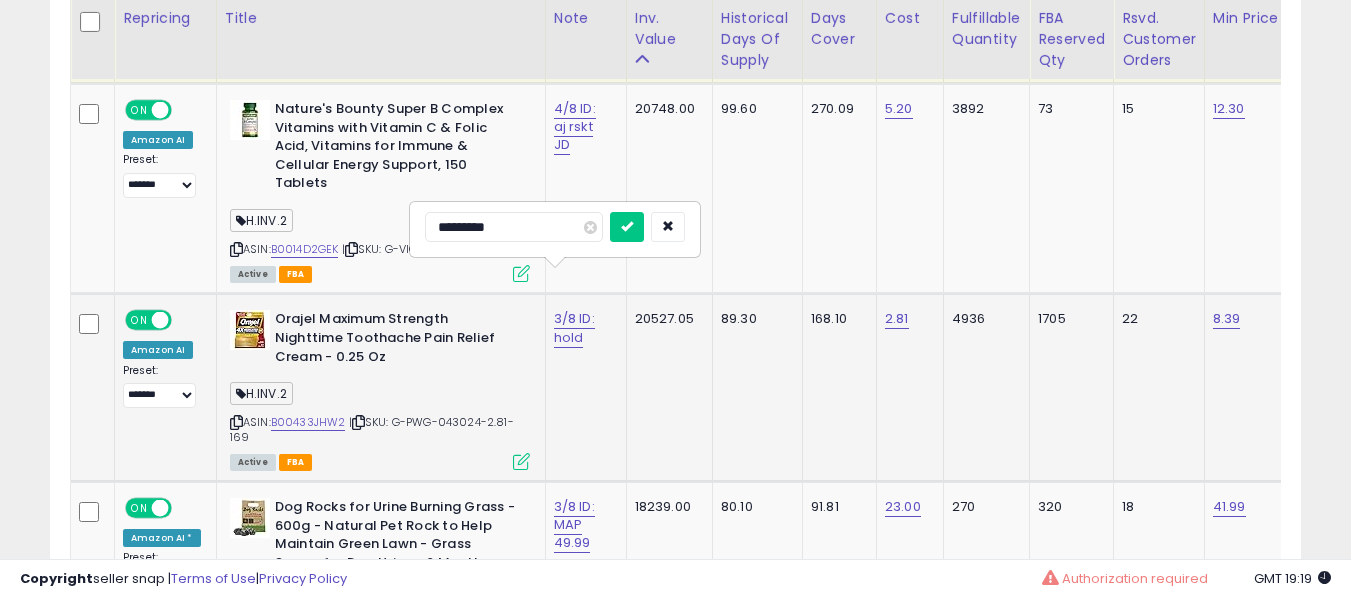 type on "**********" 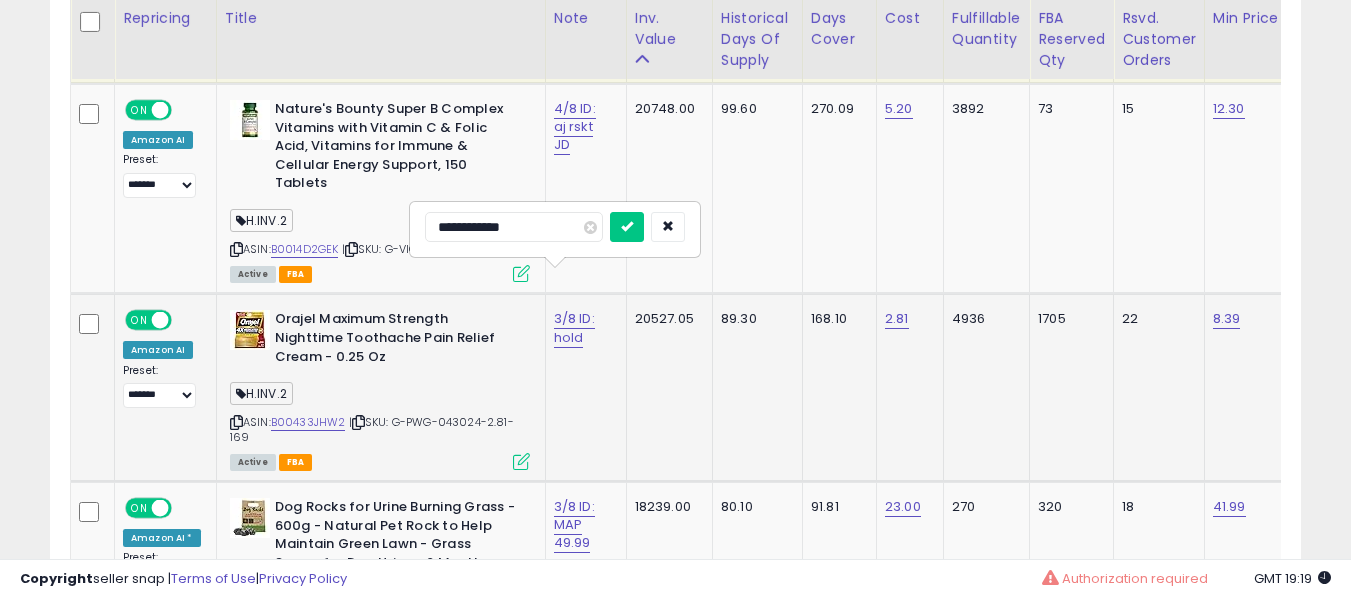 click at bounding box center [627, 227] 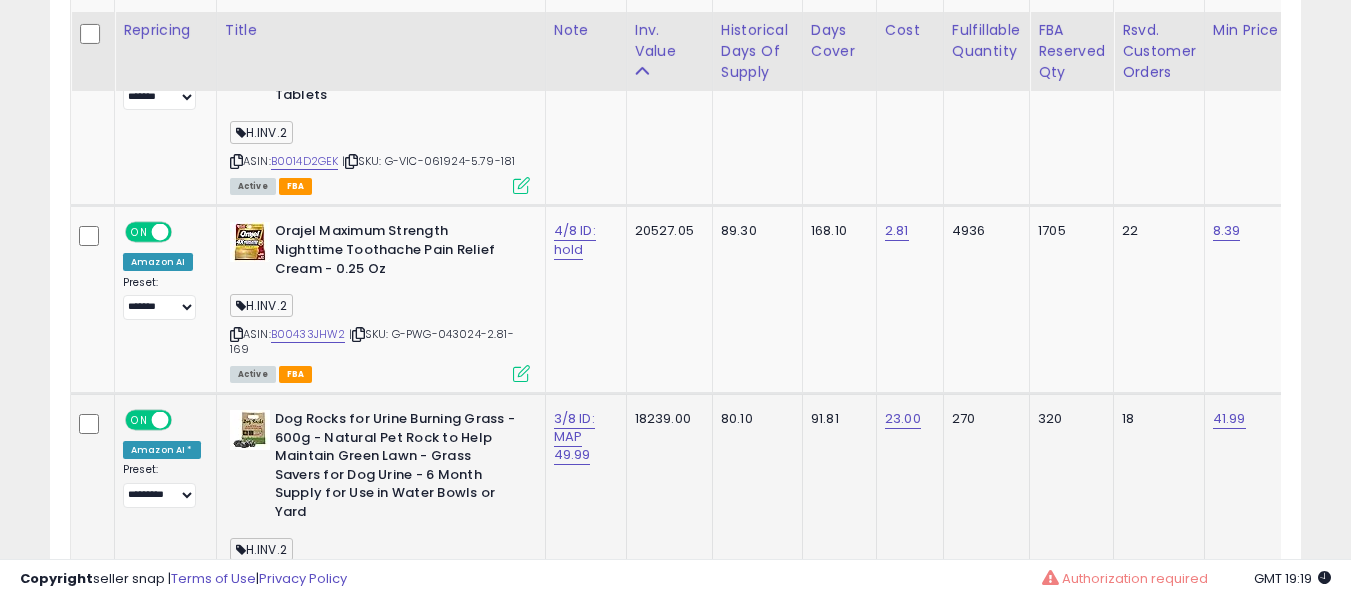 scroll, scrollTop: 3300, scrollLeft: 0, axis: vertical 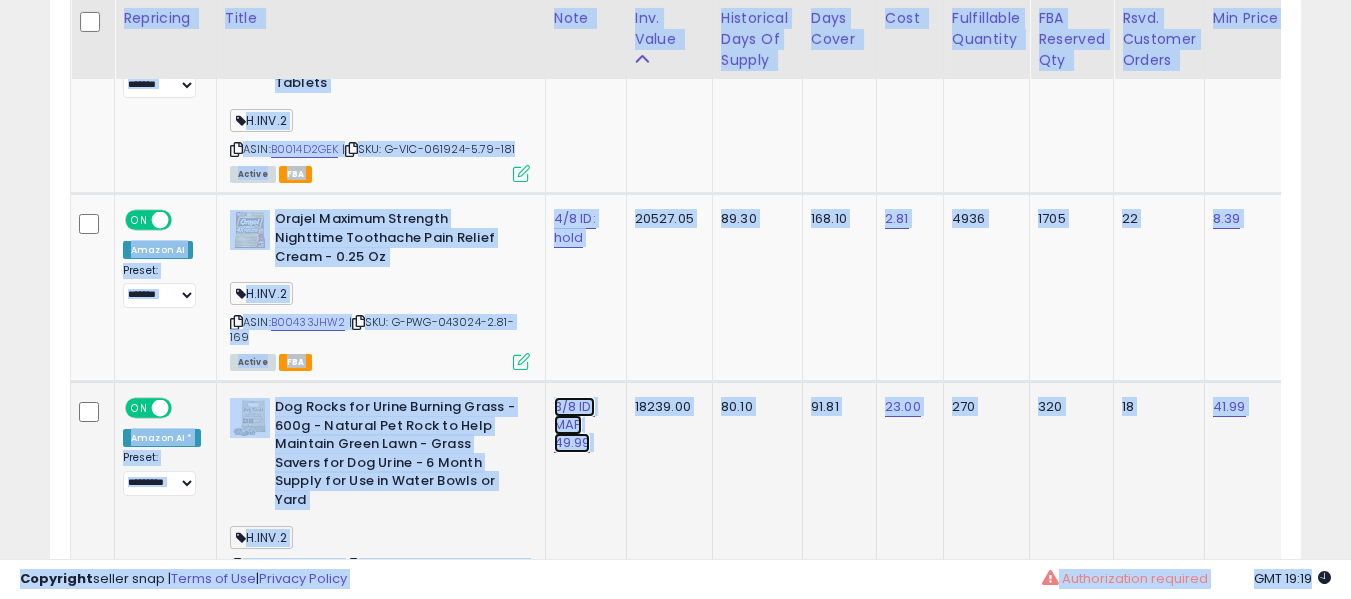 click on "3/8 ID: MAP 49.99" at bounding box center (577, -2149) 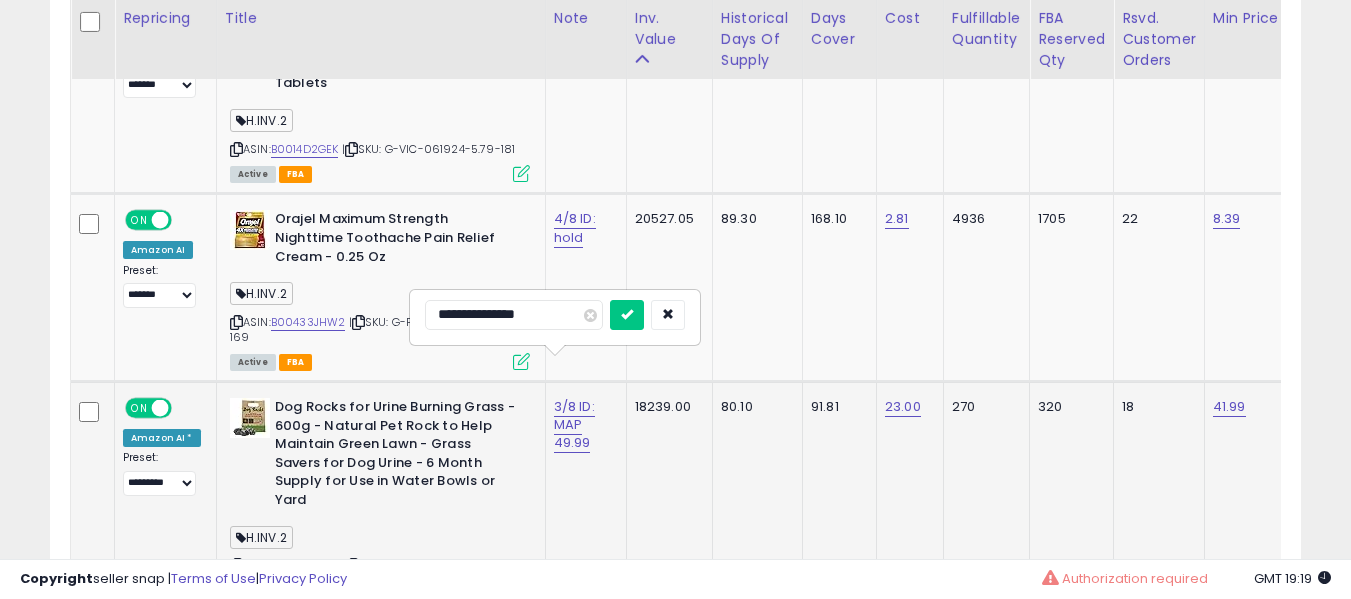type on "**********" 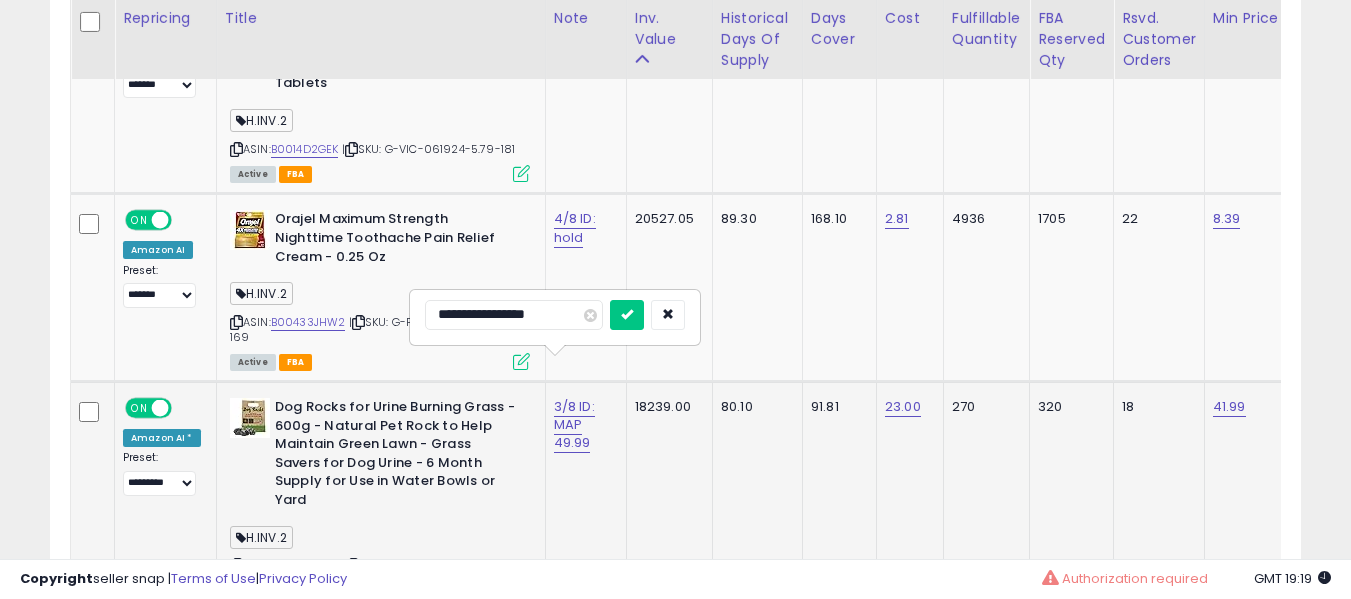 click at bounding box center [627, 315] 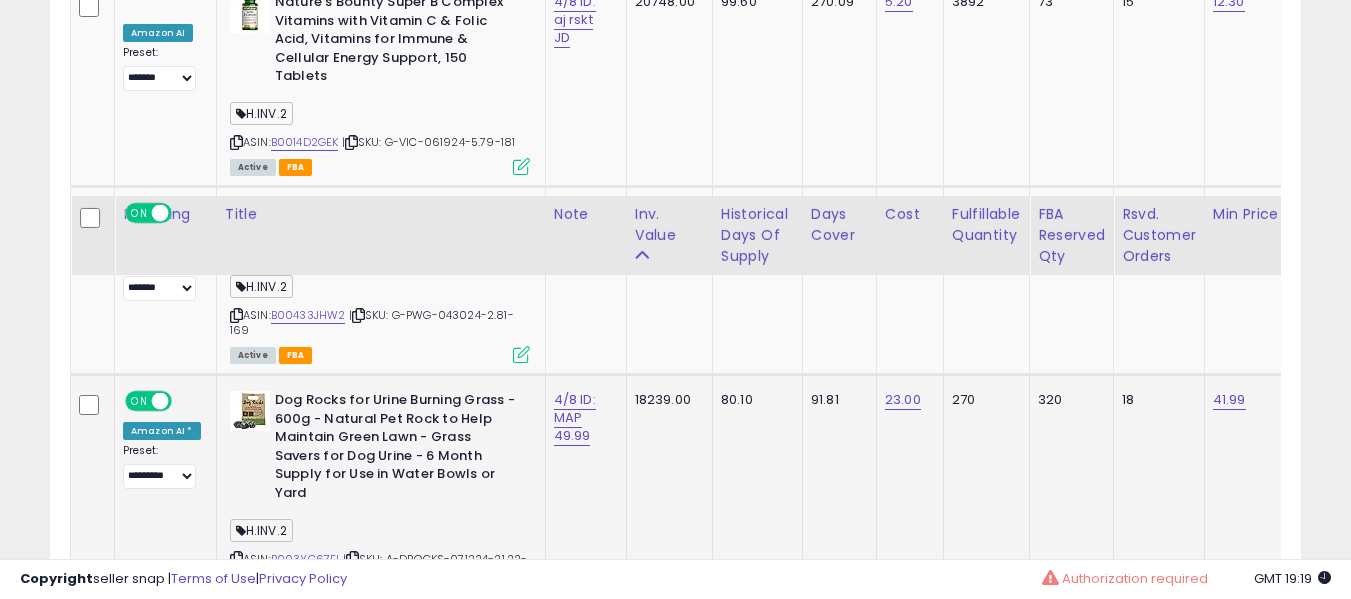 scroll, scrollTop: 3600, scrollLeft: 0, axis: vertical 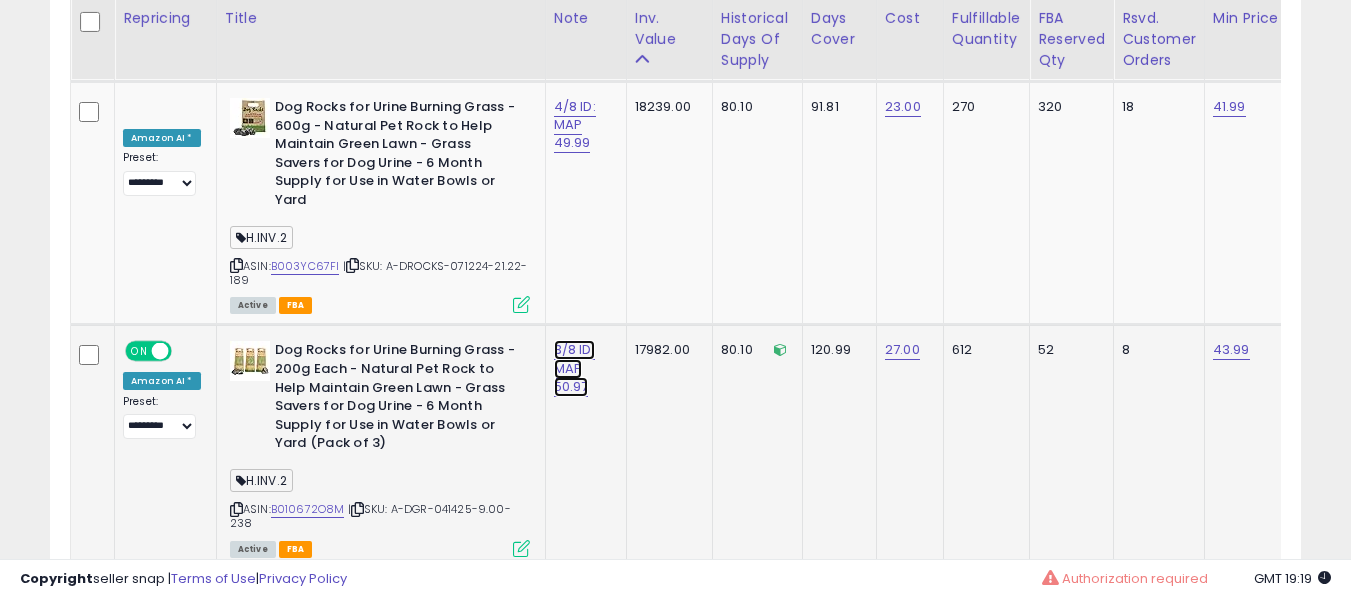 click on "3/8 ID: MAP 50.97" at bounding box center [577, -2449] 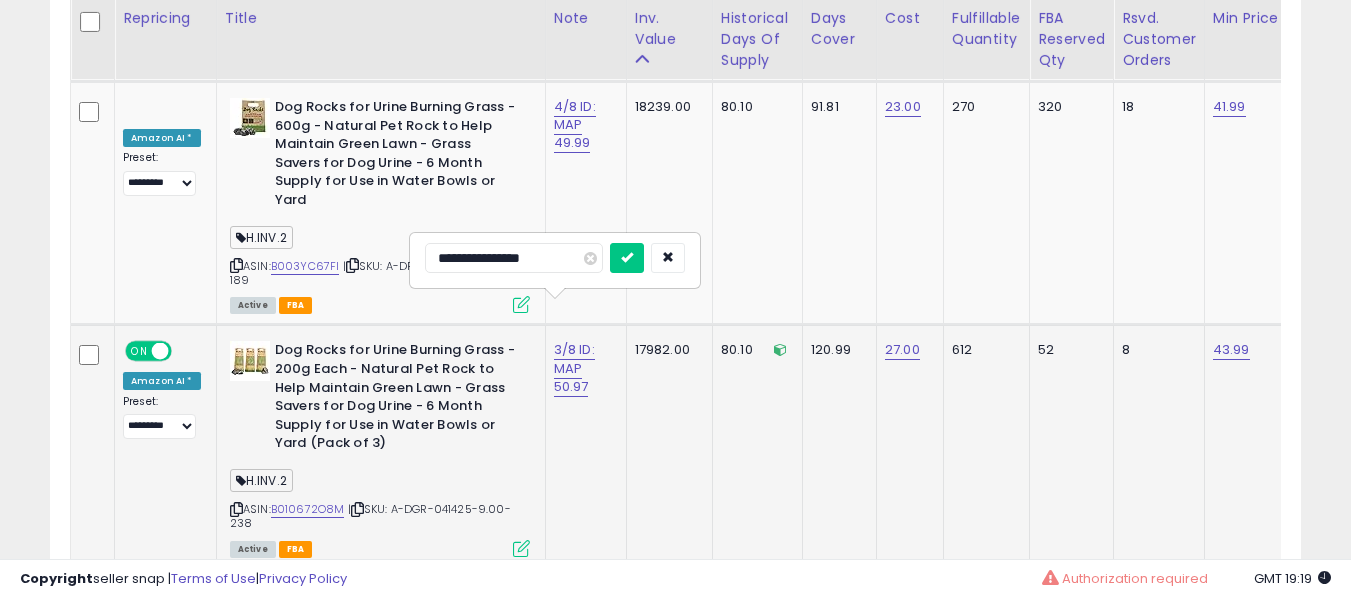 type on "**********" 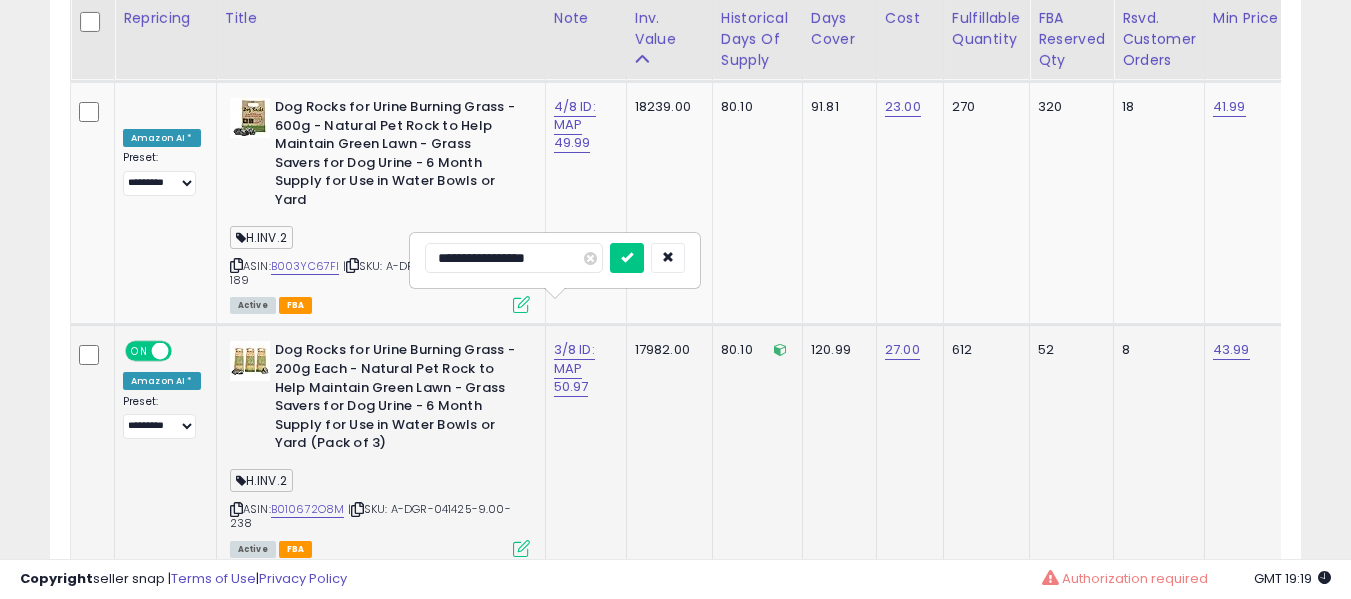 click at bounding box center [627, 258] 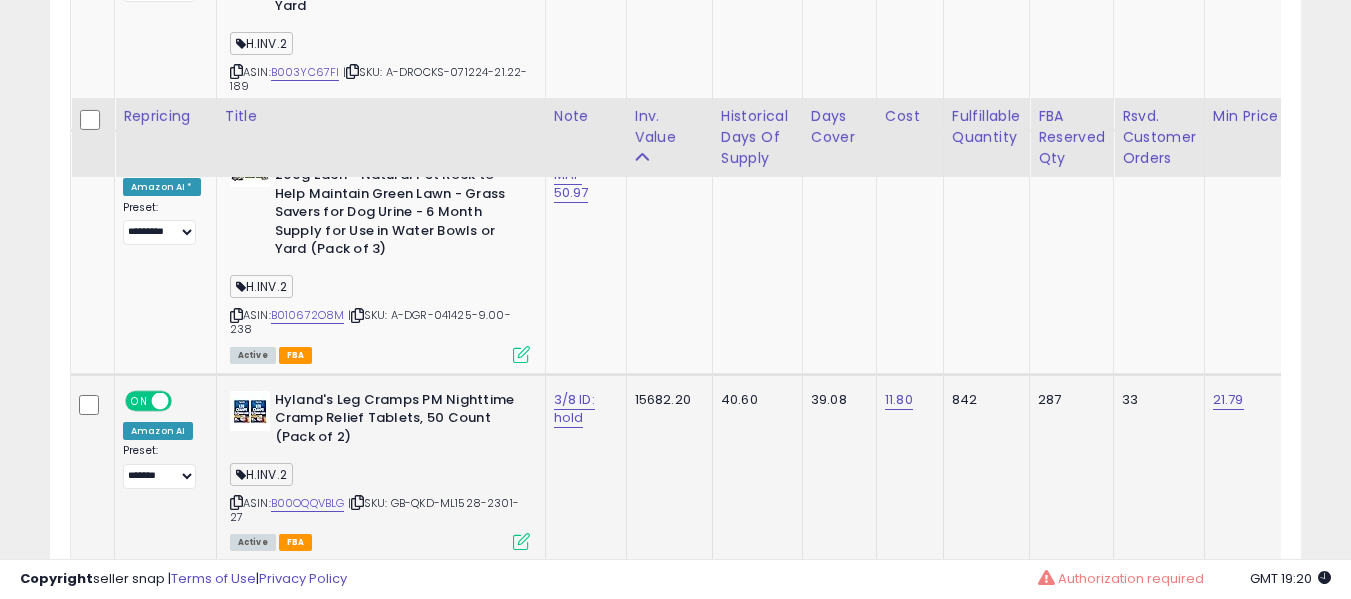 scroll, scrollTop: 3900, scrollLeft: 0, axis: vertical 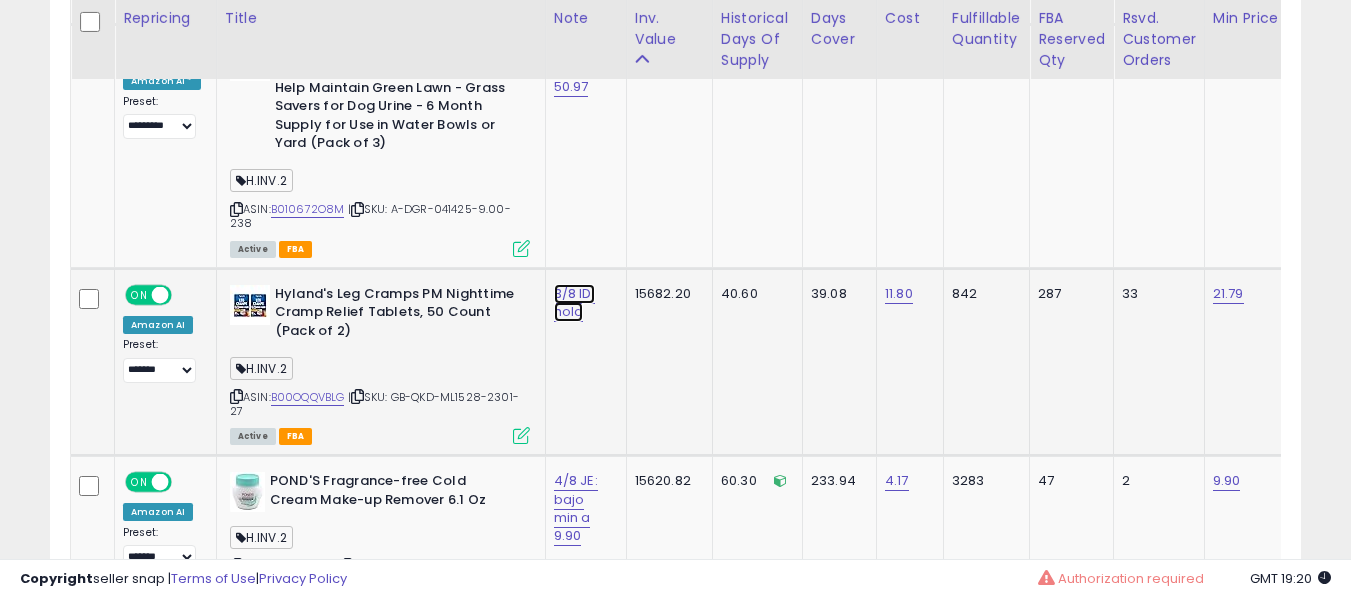 click on "3/8 ID: hold" at bounding box center (577, -2749) 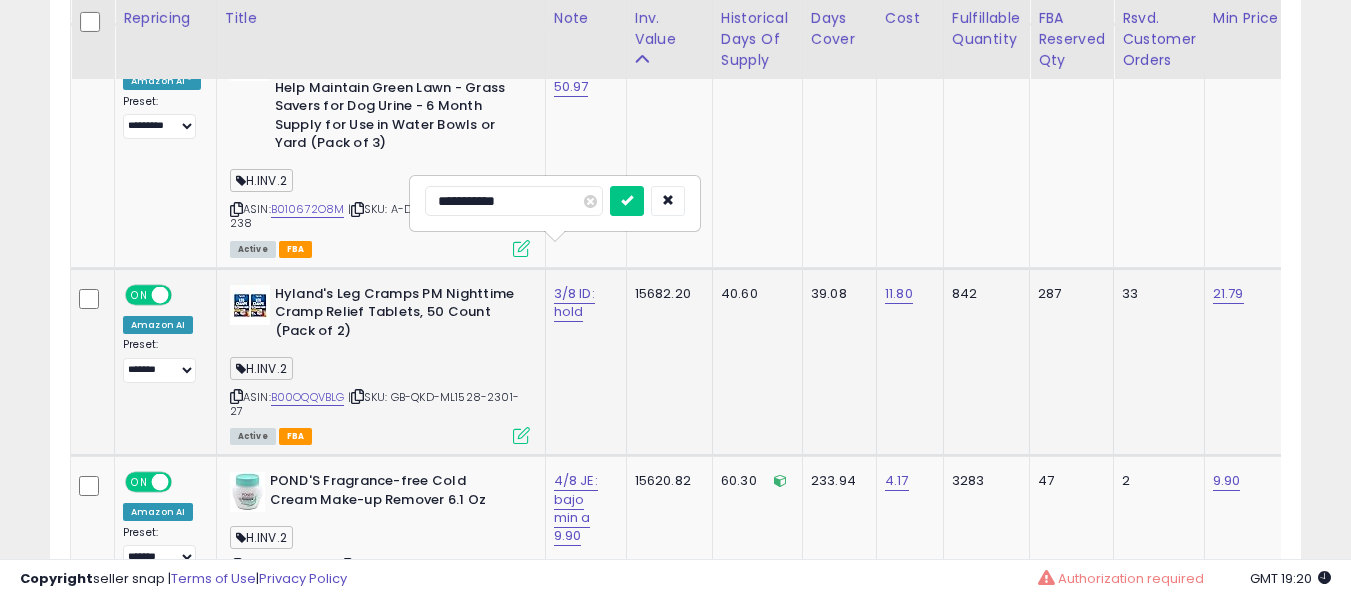 type on "**********" 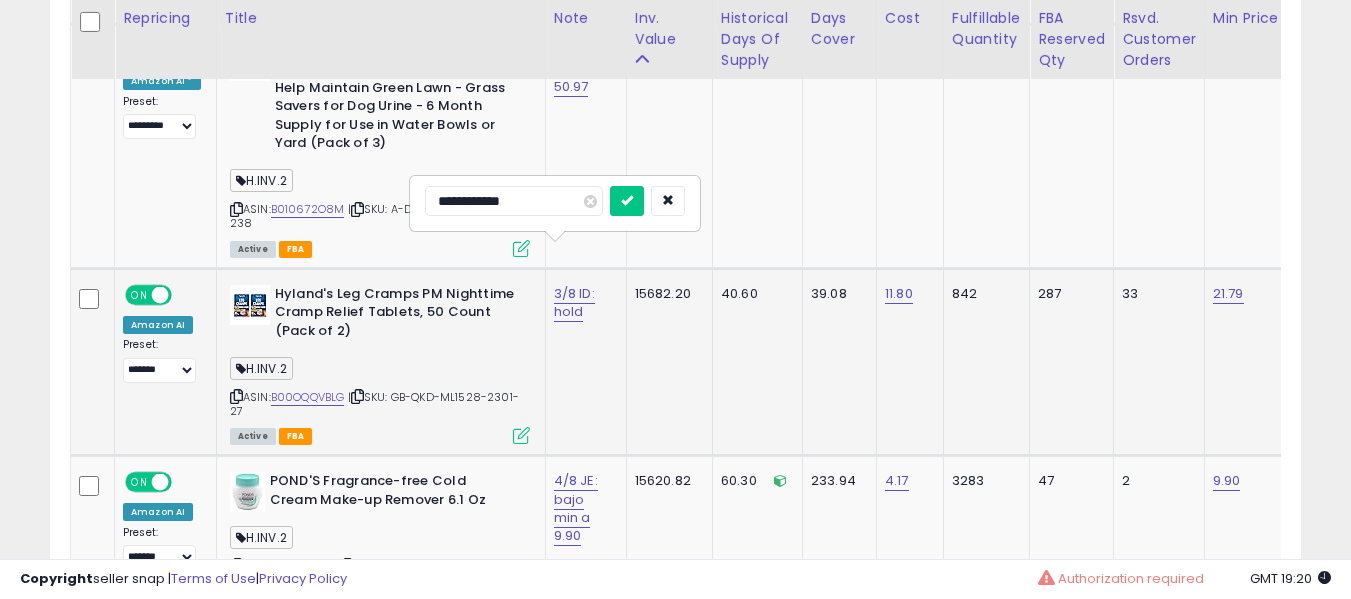 click at bounding box center [627, 201] 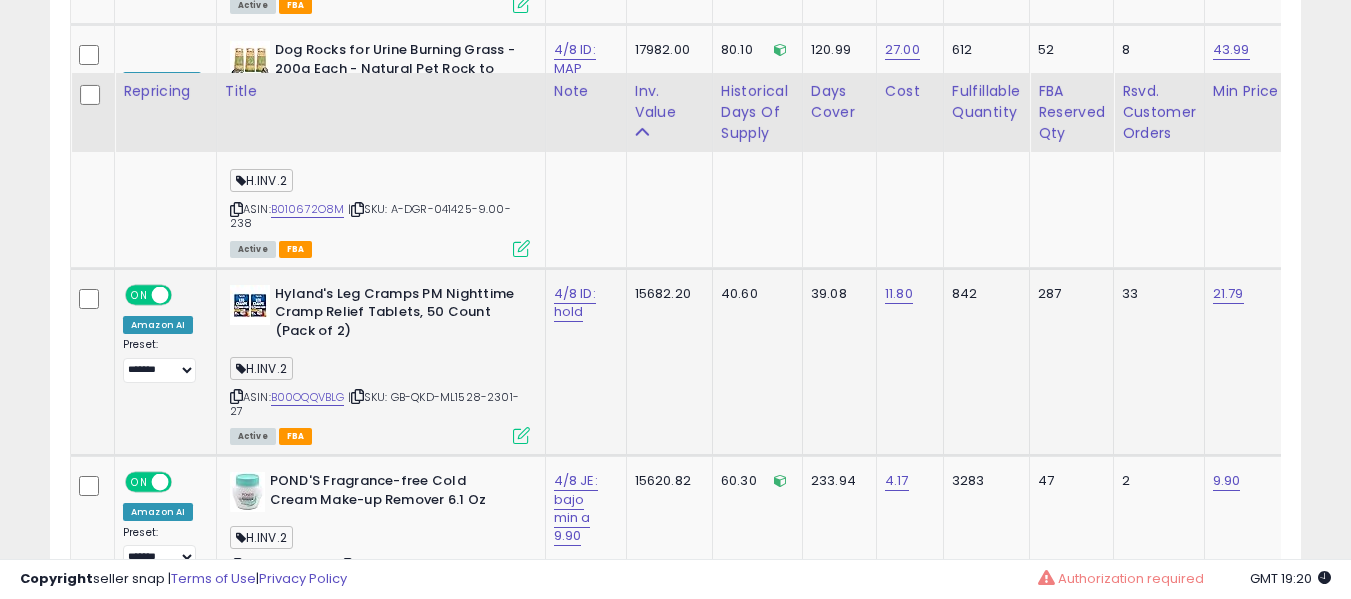 scroll, scrollTop: 4000, scrollLeft: 0, axis: vertical 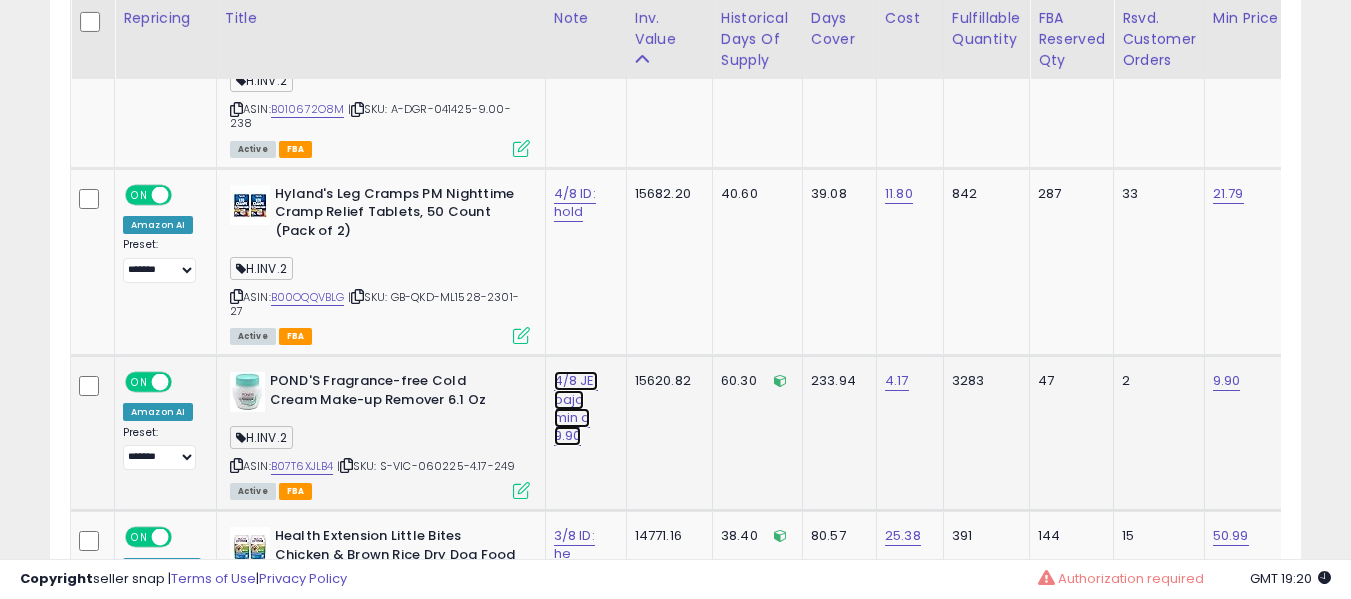 click on "4/8 JE: bajo min a 9.90" at bounding box center (577, -2849) 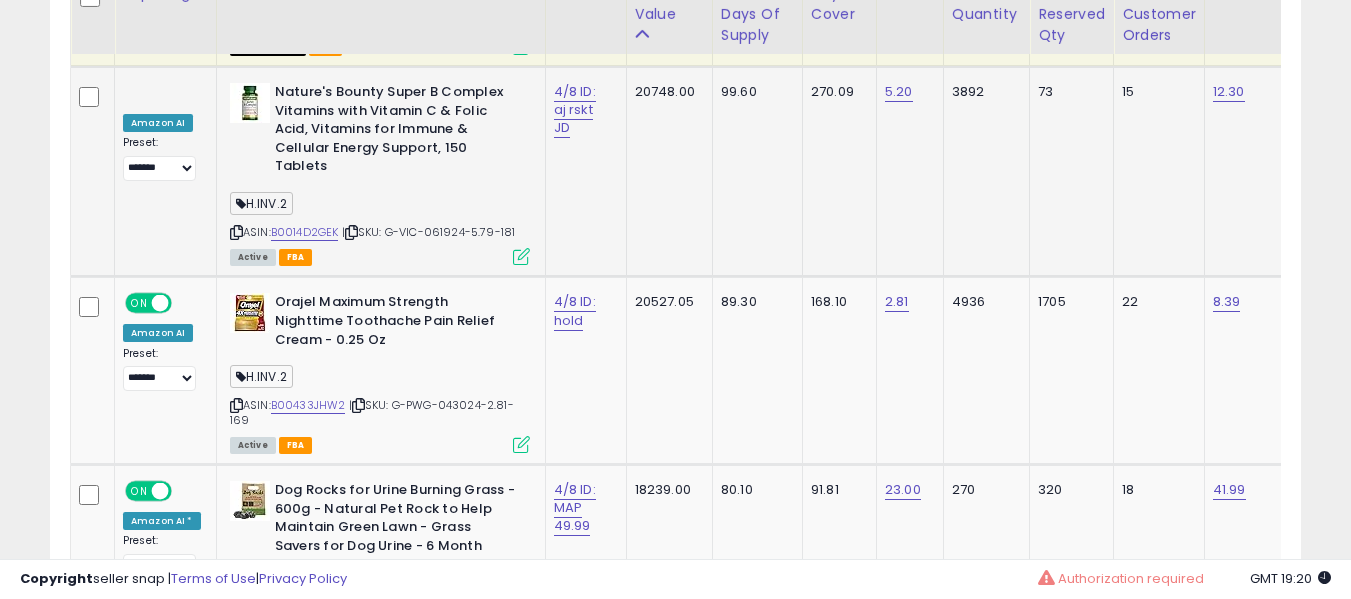scroll, scrollTop: 3100, scrollLeft: 0, axis: vertical 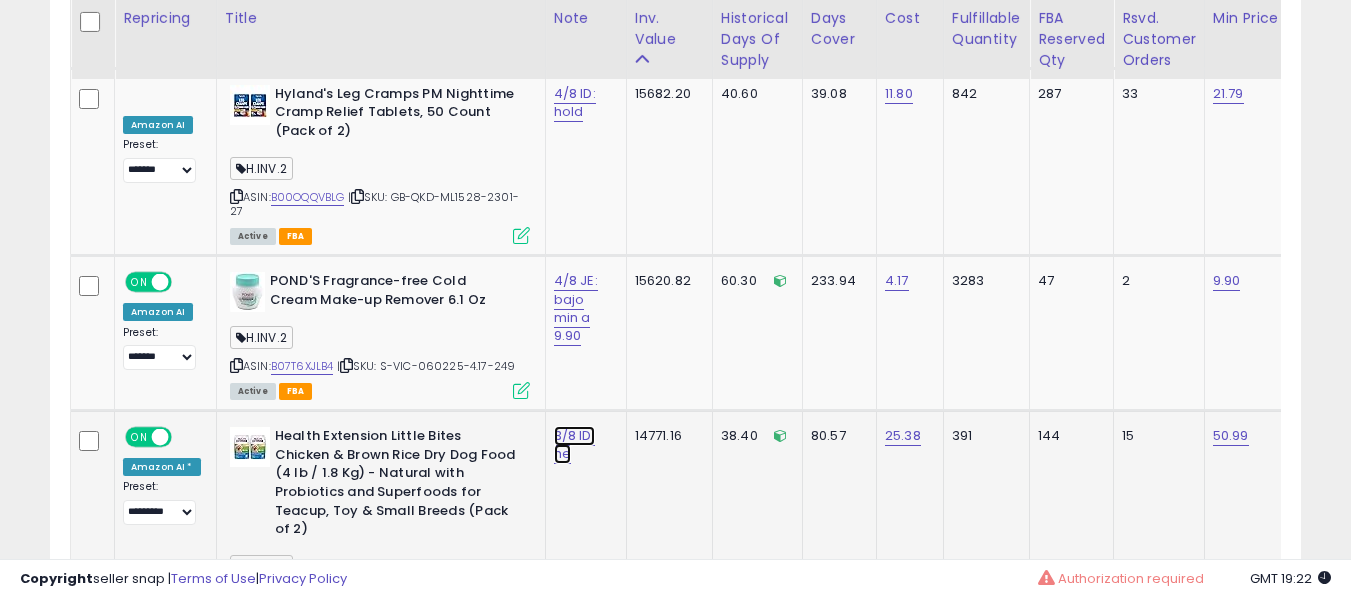 click on "3/8 ID: he" at bounding box center [577, -2949] 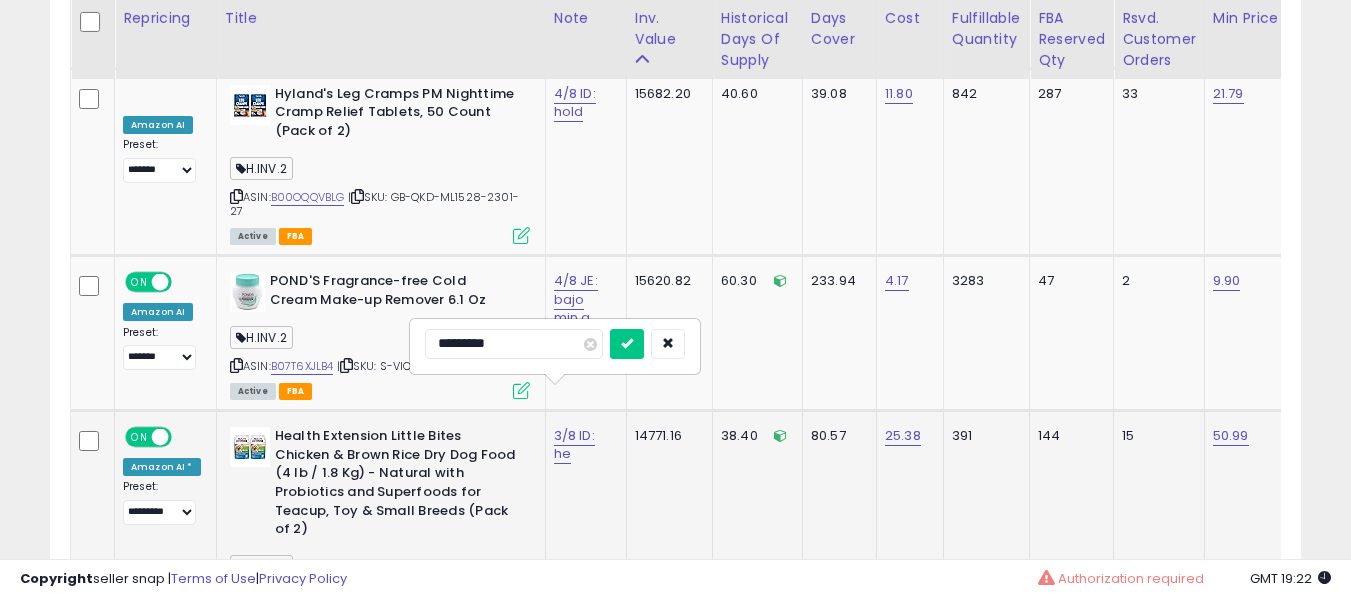 type on "**********" 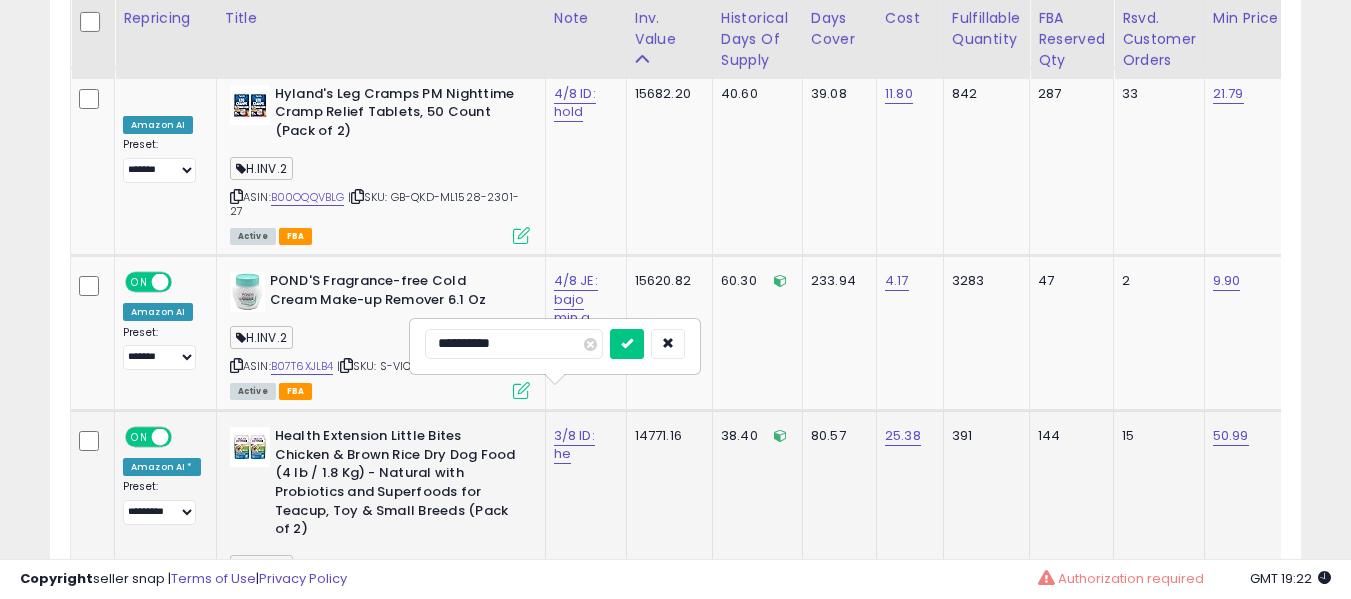 click at bounding box center [627, 344] 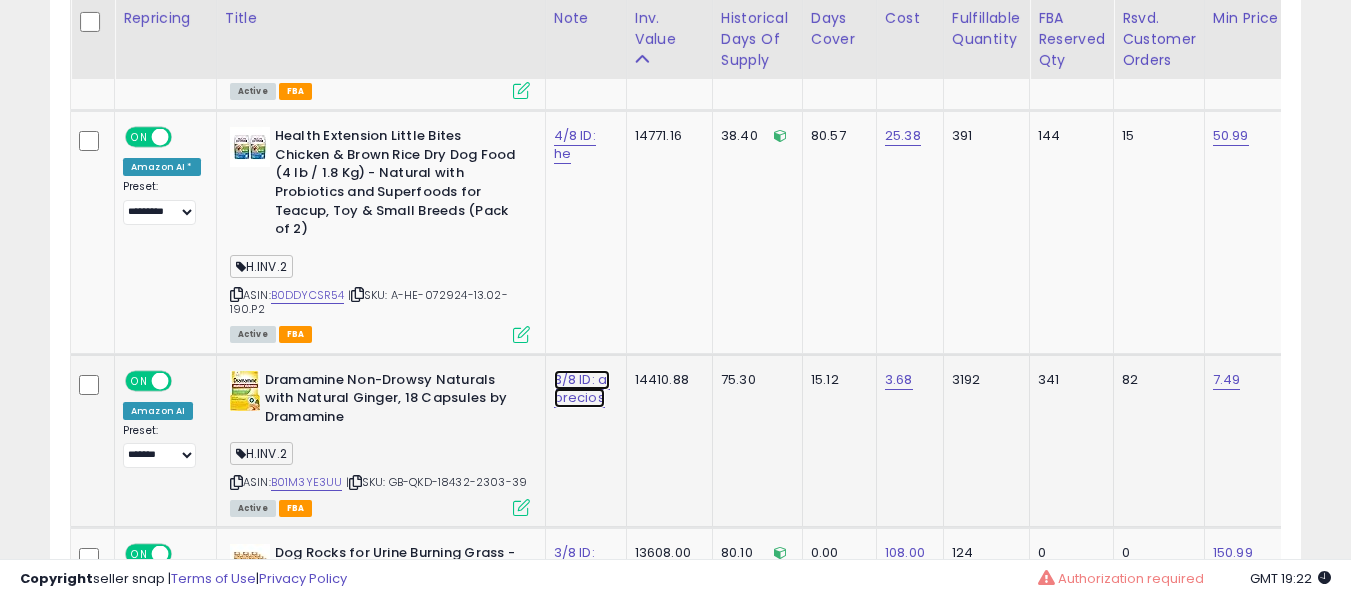 click on "3/8 ID: aj precios" at bounding box center (577, -3249) 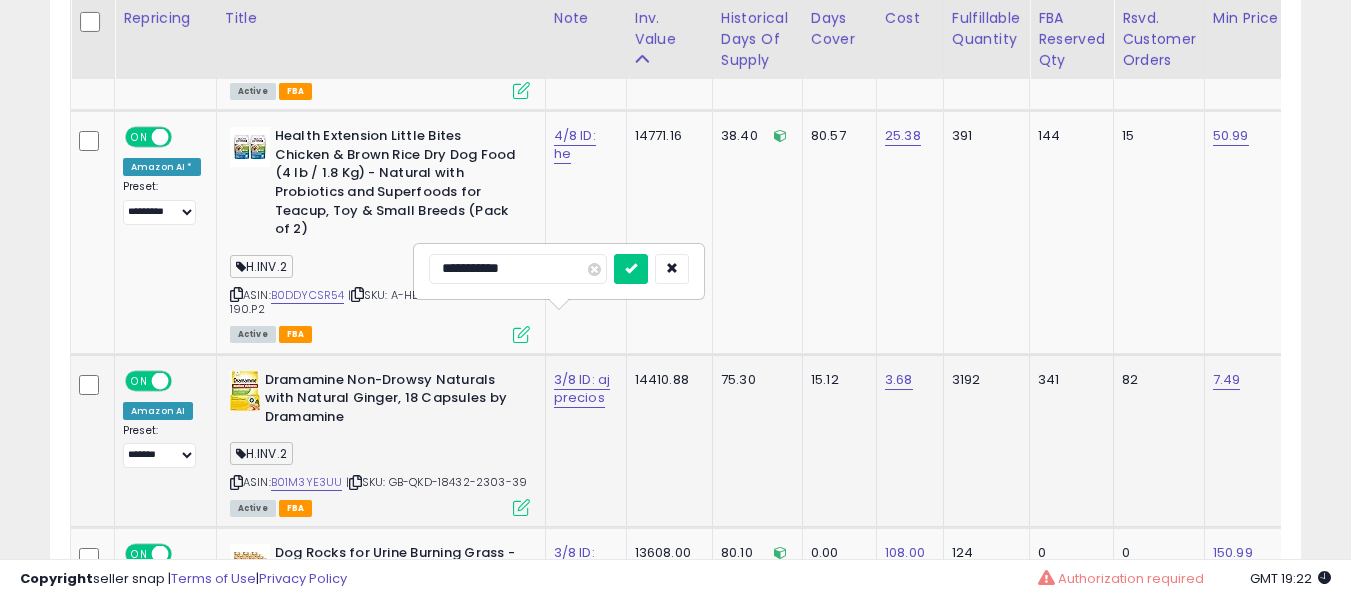 type on "**********" 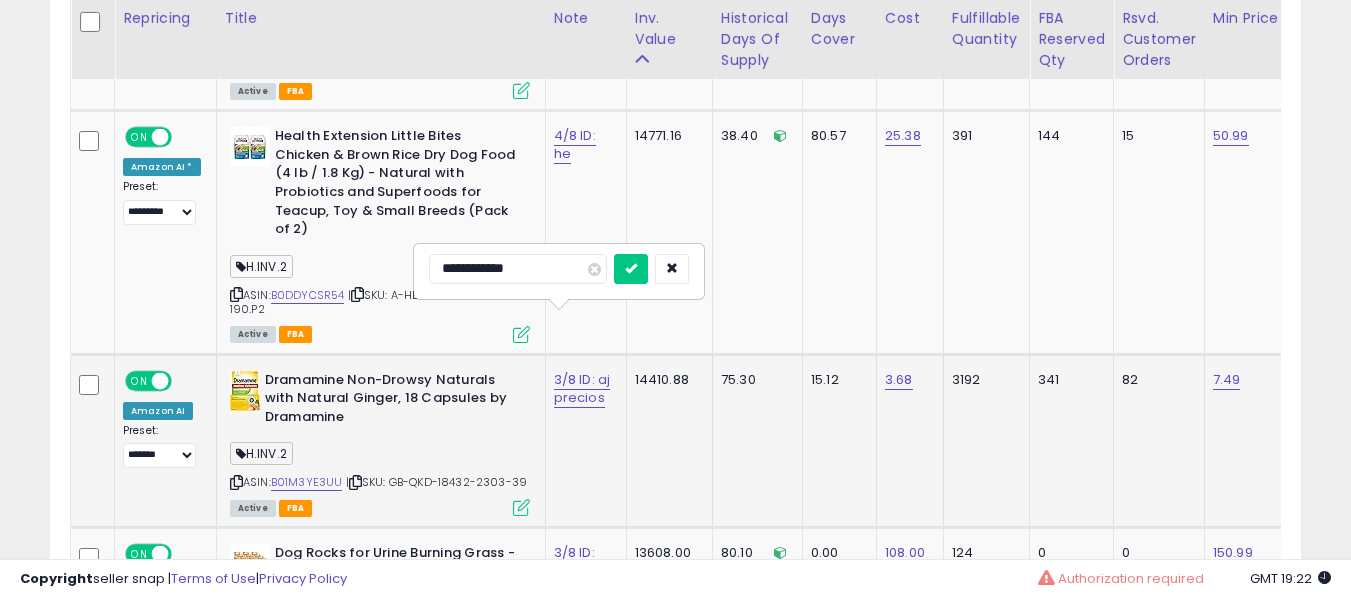 click at bounding box center [631, 269] 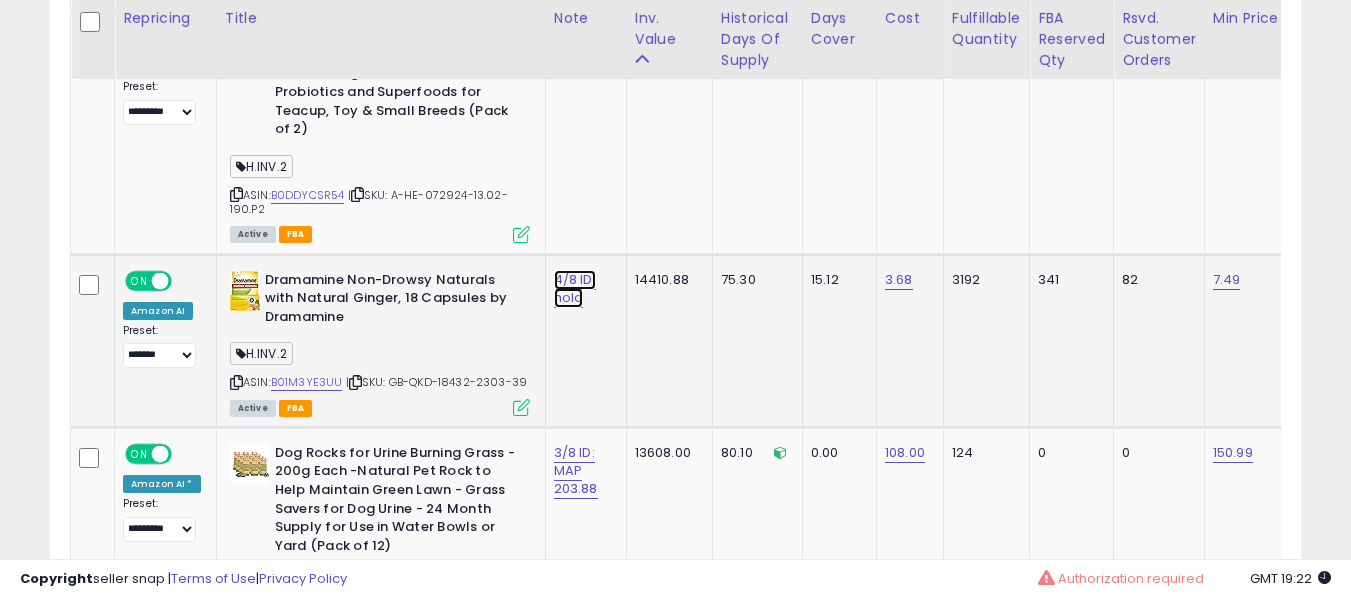 click on "4/8 ID: hold" at bounding box center (577, -3349) 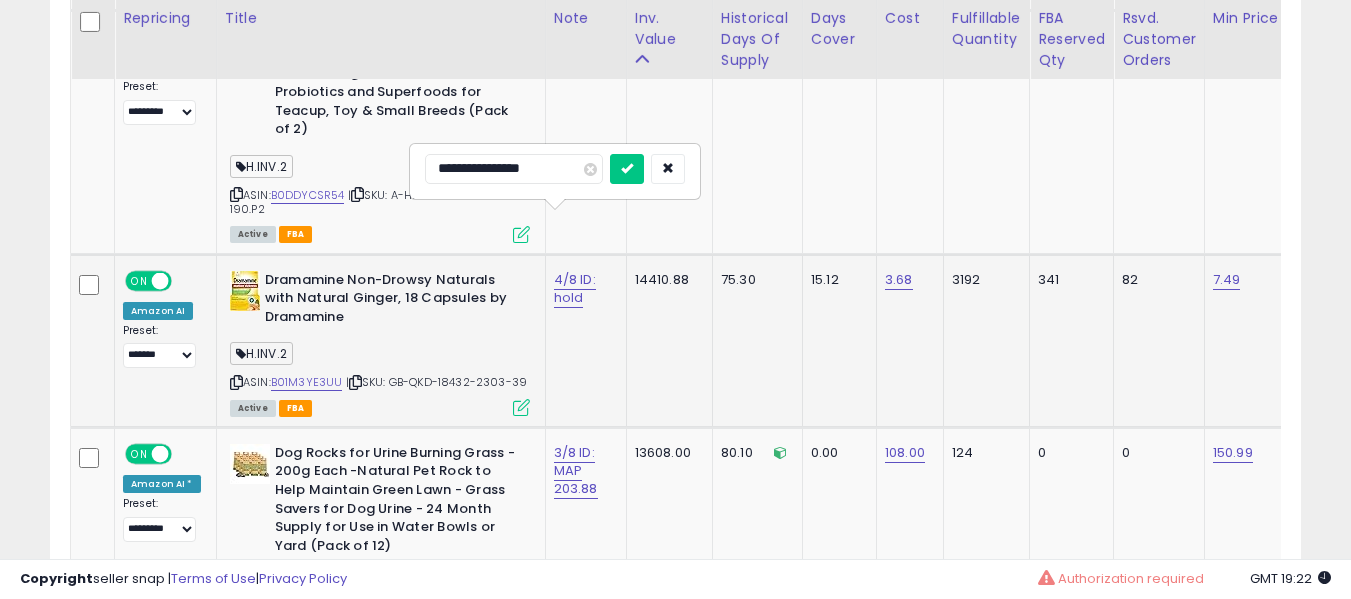 type on "**********" 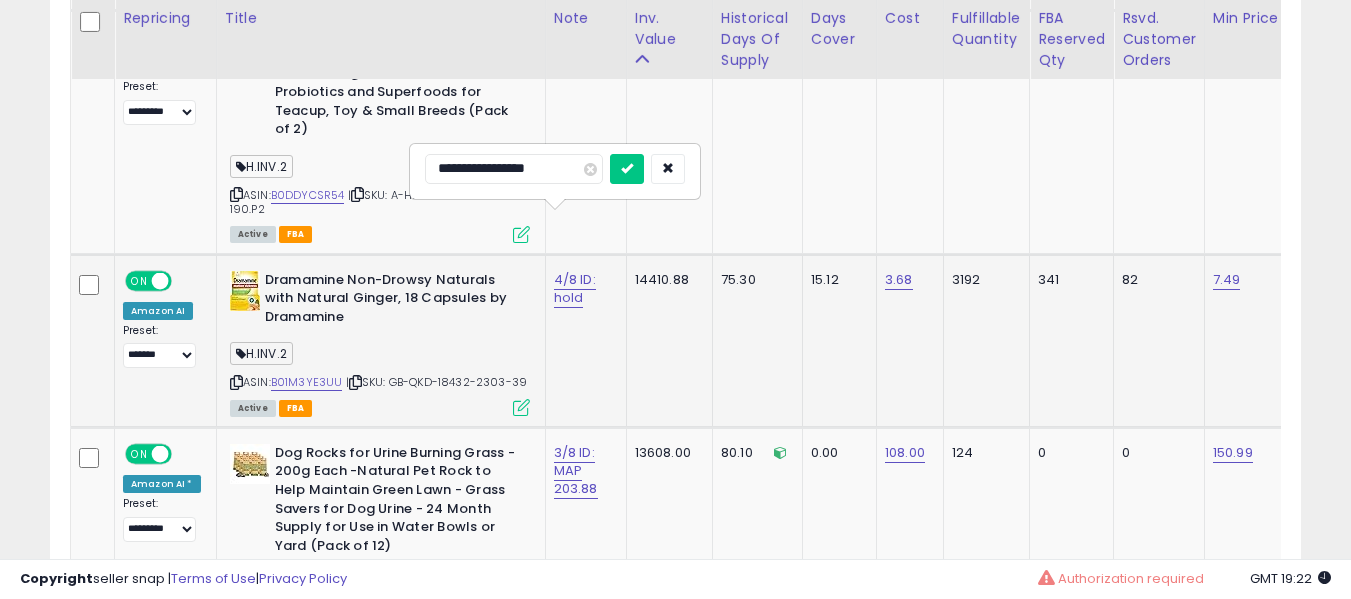 click at bounding box center (627, 169) 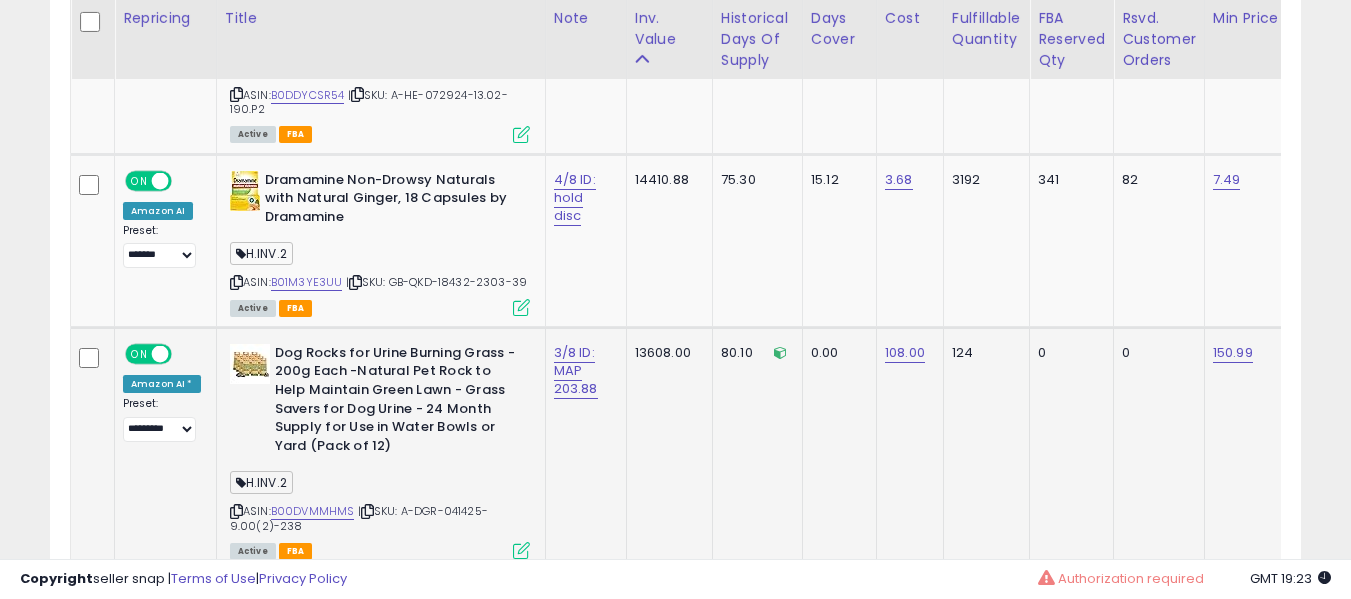 click on "3/8 ID: MAP 203.88" 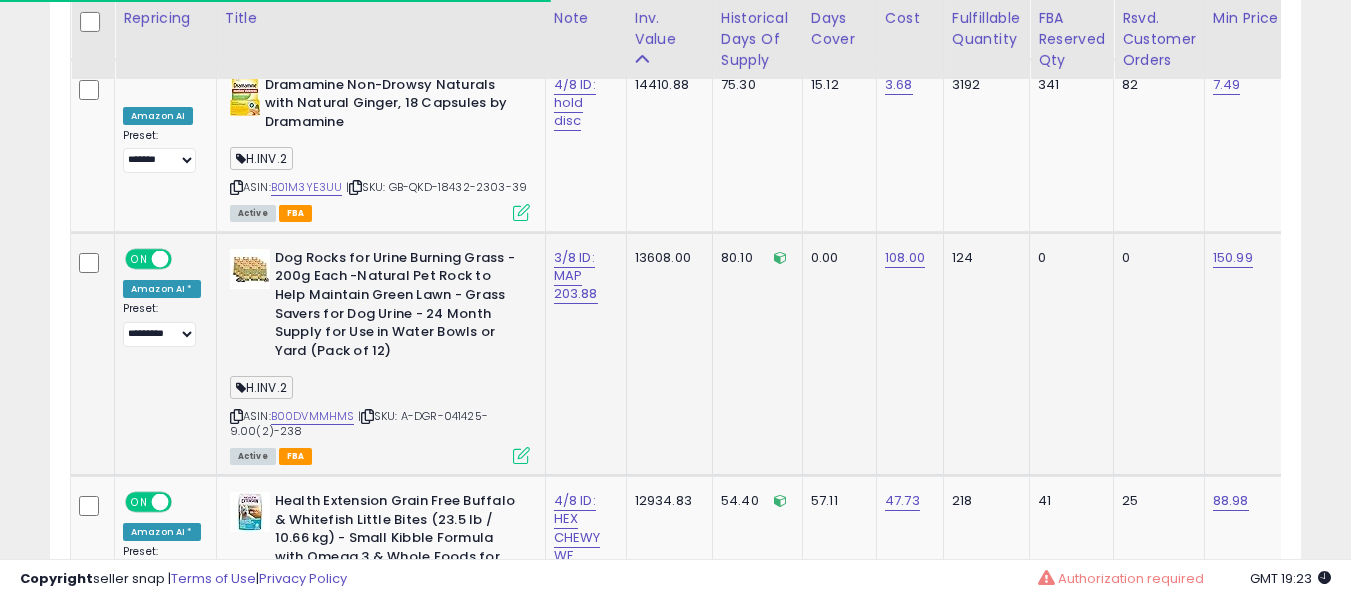 scroll, scrollTop: 4700, scrollLeft: 0, axis: vertical 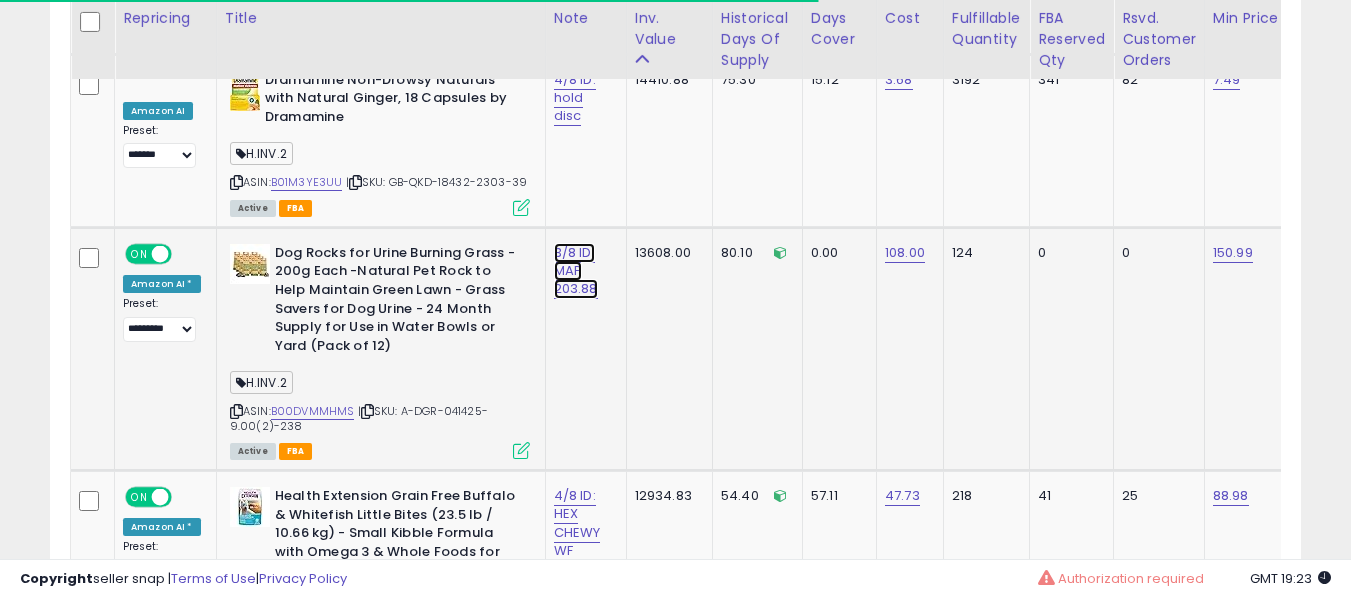 click on "3/8 ID: MAP 203.88" at bounding box center (577, -3549) 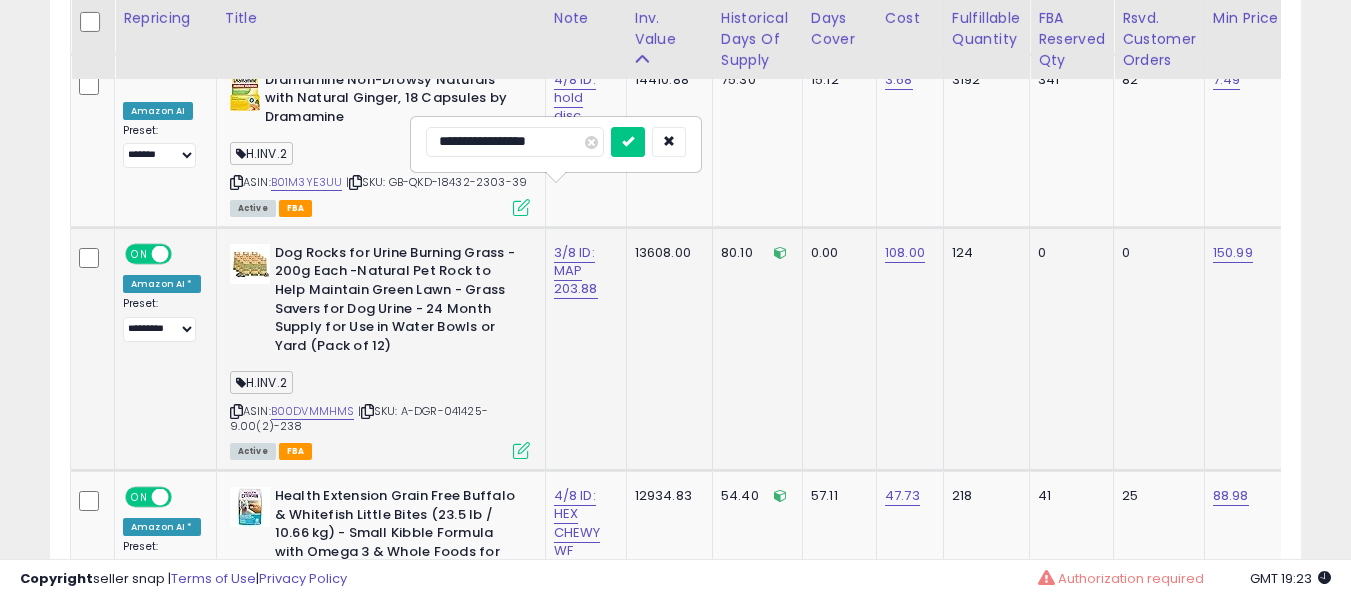 type on "**********" 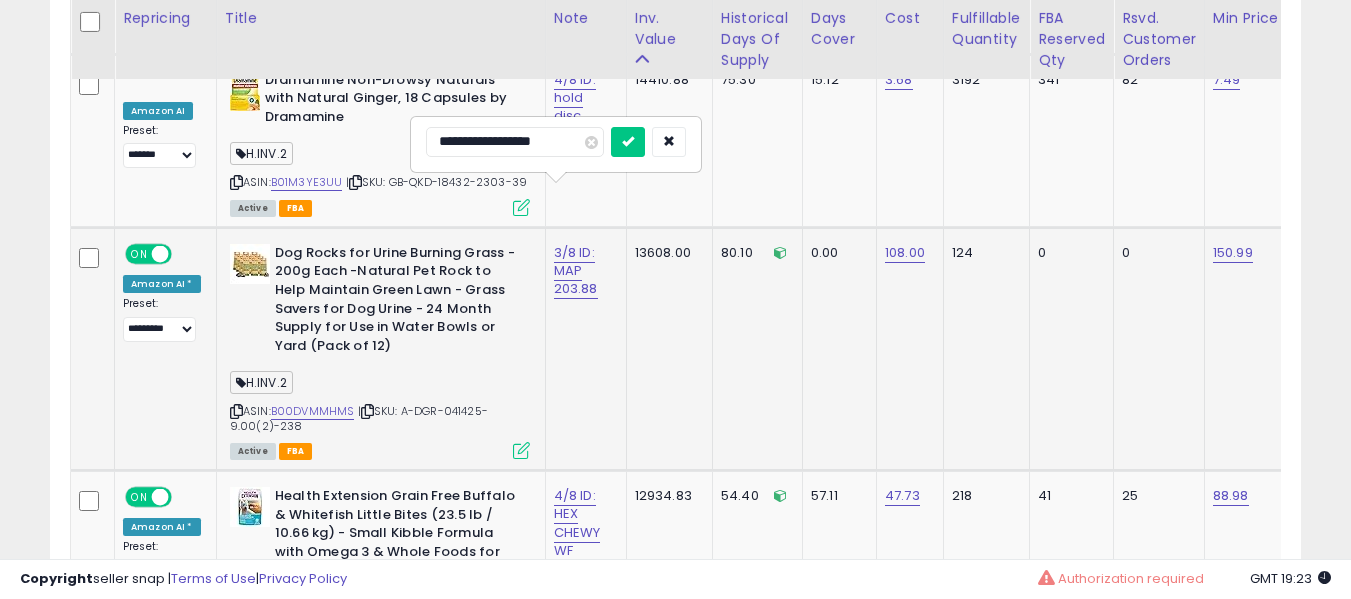 click at bounding box center [628, 142] 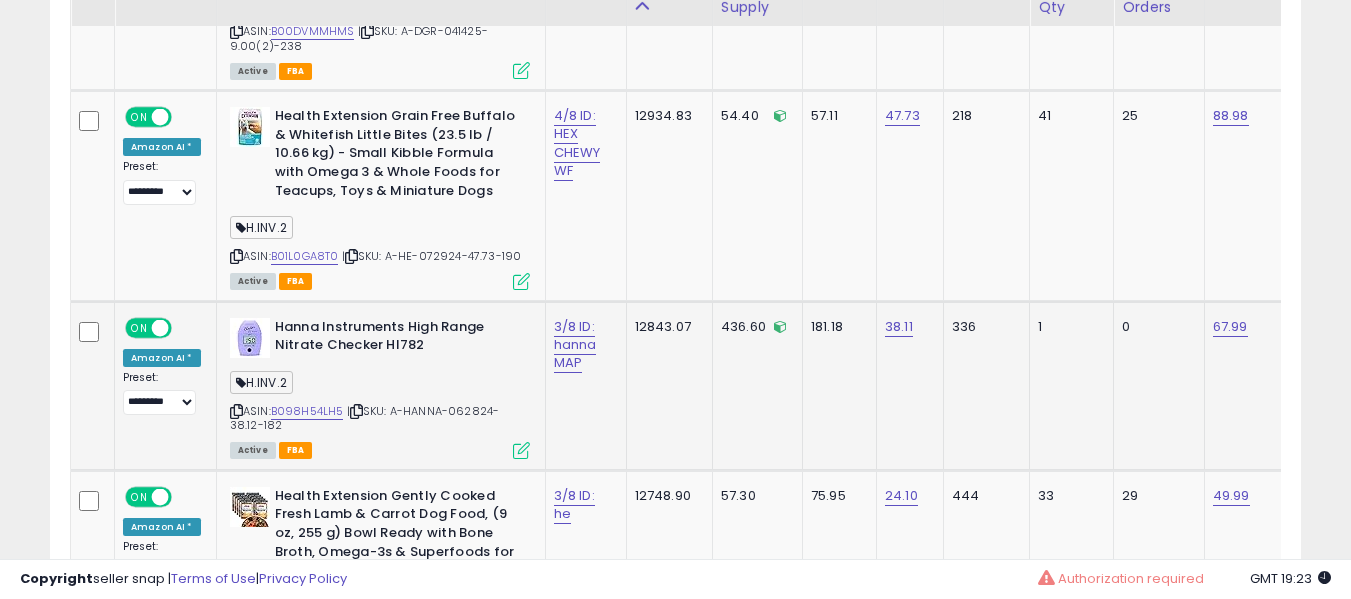 scroll, scrollTop: 5100, scrollLeft: 0, axis: vertical 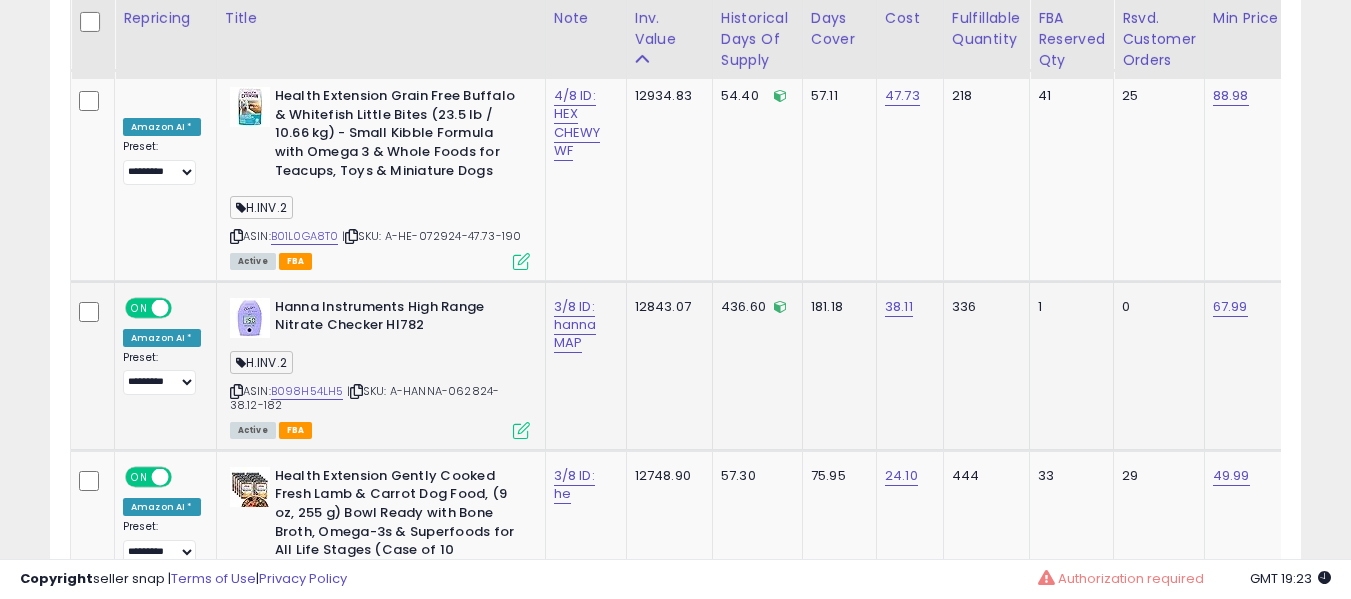 click on "3/8 ID: hanna MAP" at bounding box center [582, 325] 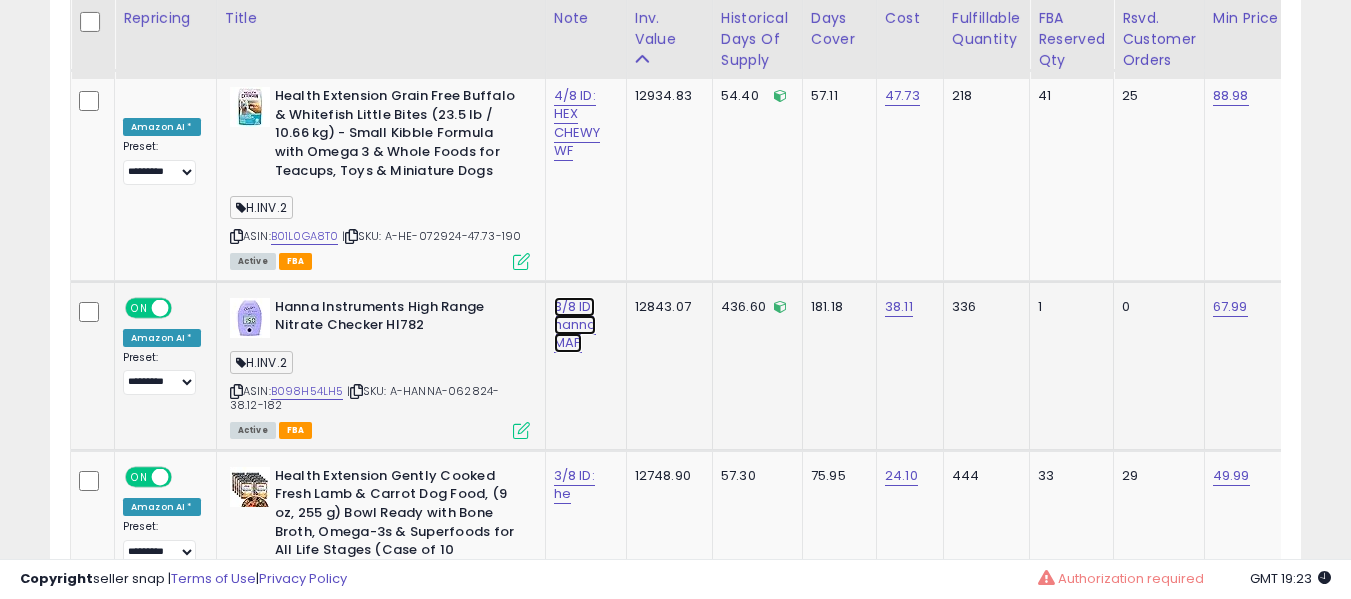 click on "3/8 ID: hanna MAP" at bounding box center (577, -3949) 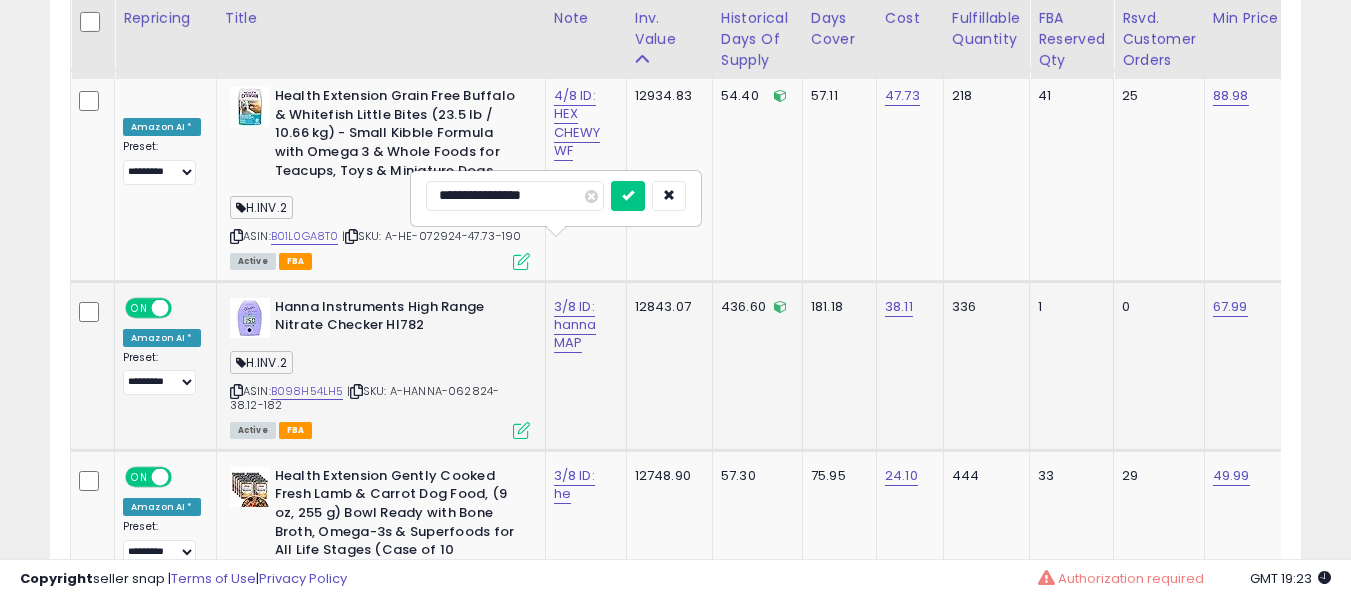 type on "**********" 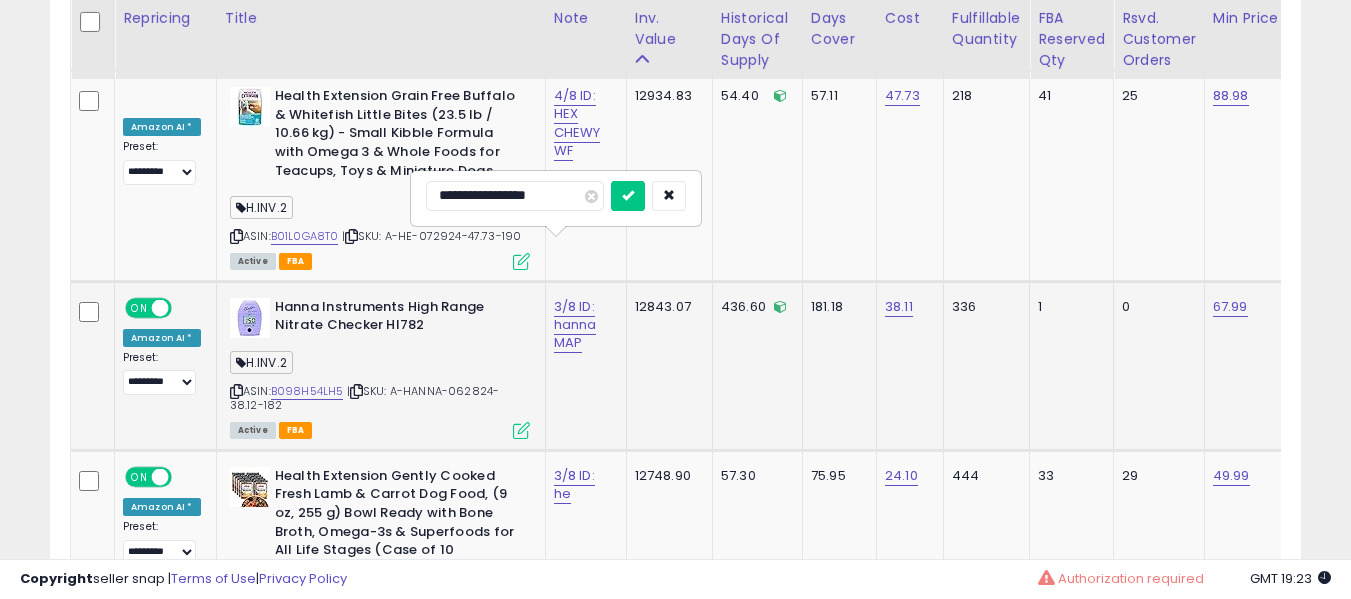 click at bounding box center (628, 196) 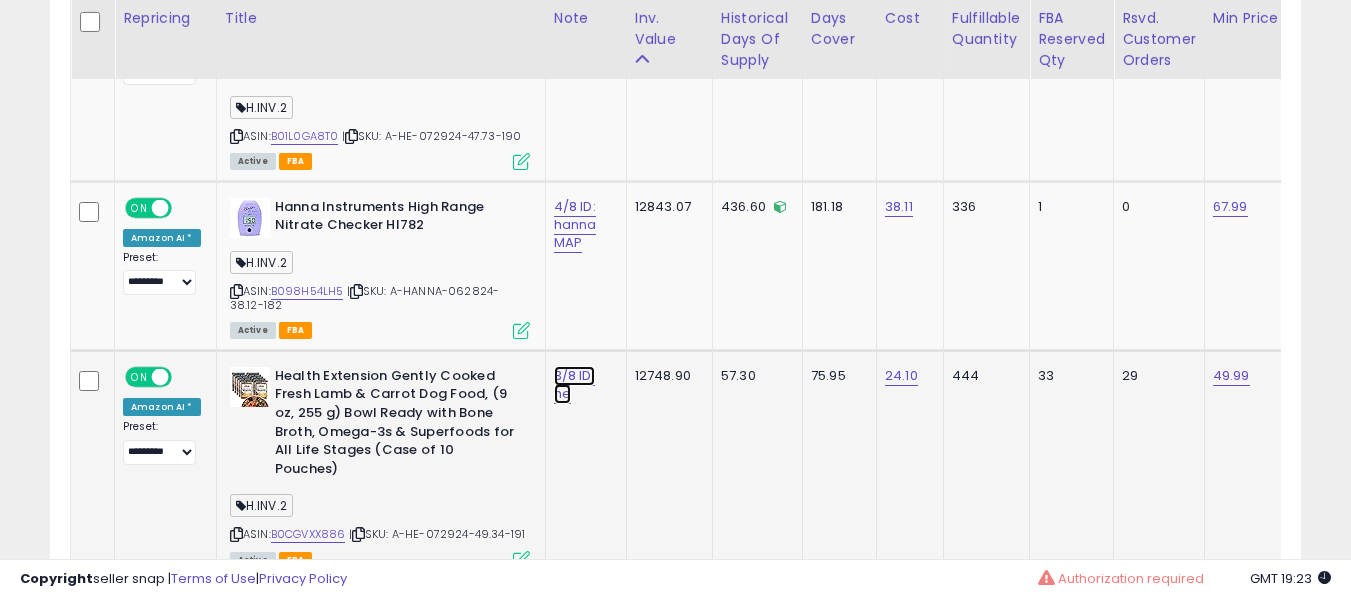 click on "3/8 ID: he" at bounding box center [577, -4049] 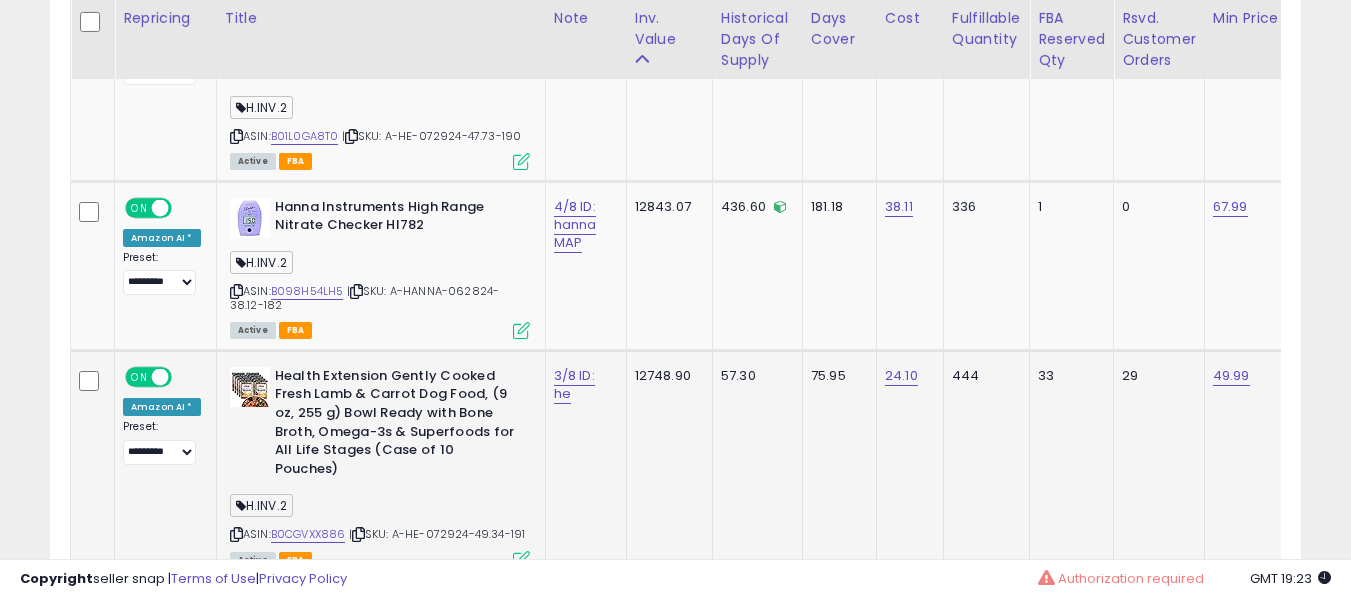 scroll, scrollTop: 5400, scrollLeft: 0, axis: vertical 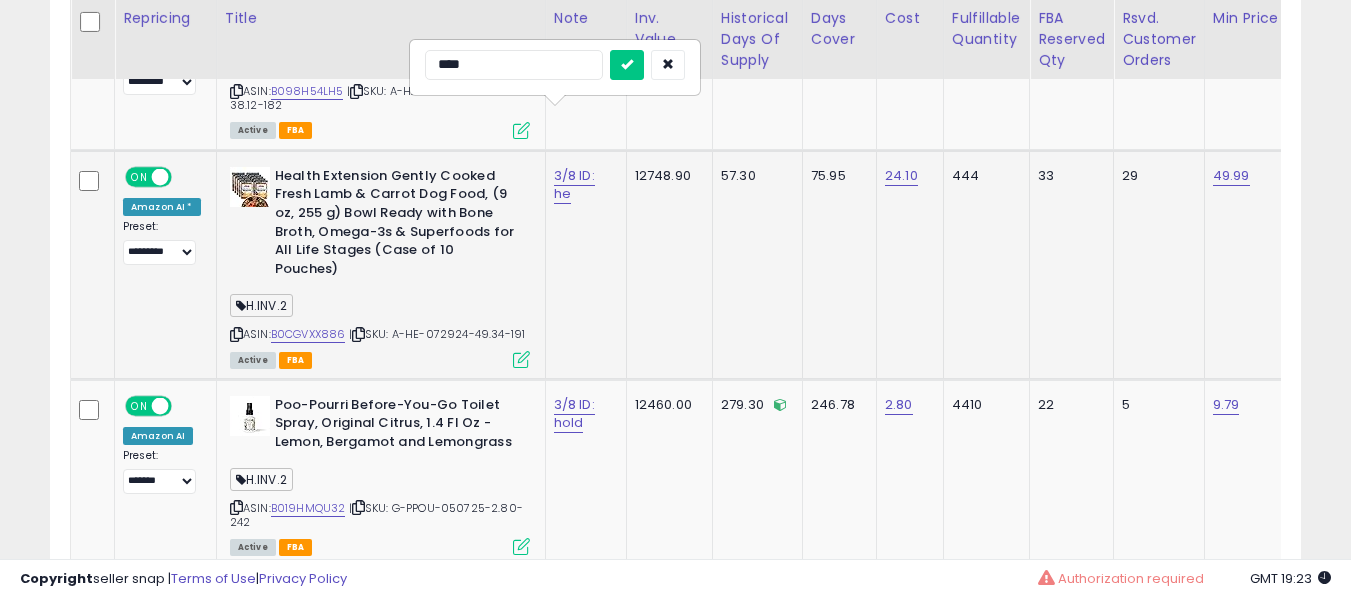 type on "*****" 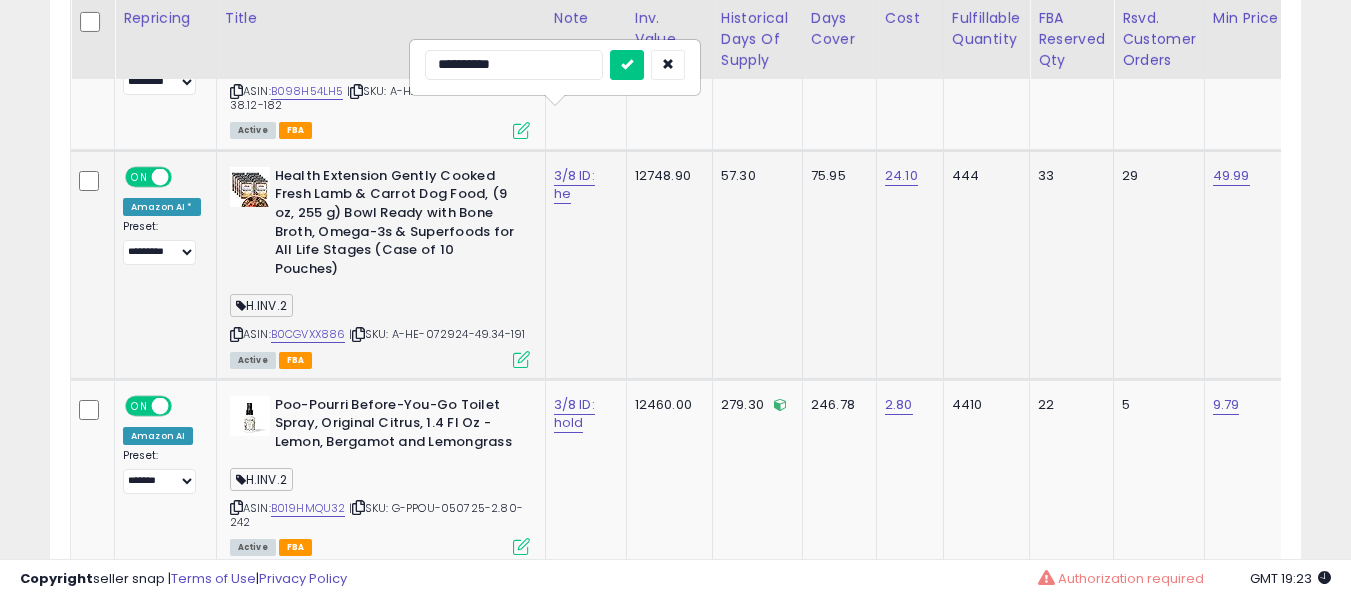 click at bounding box center (627, 65) 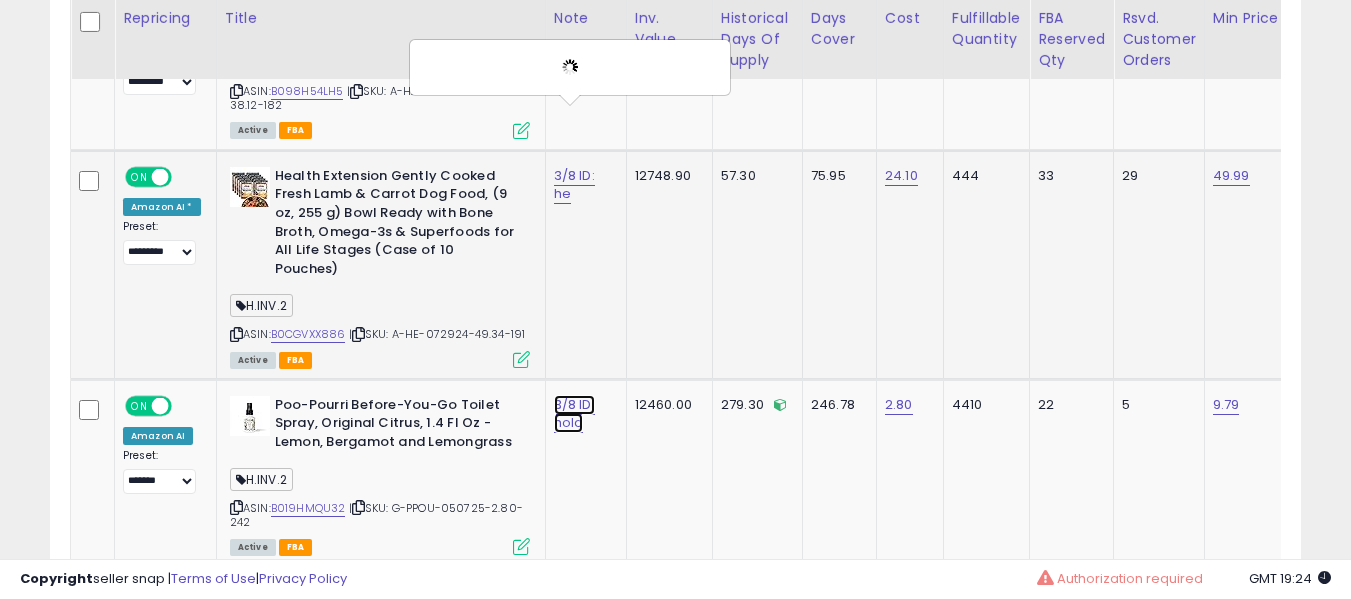 click on "3/8 ID: hold" at bounding box center [577, -4249] 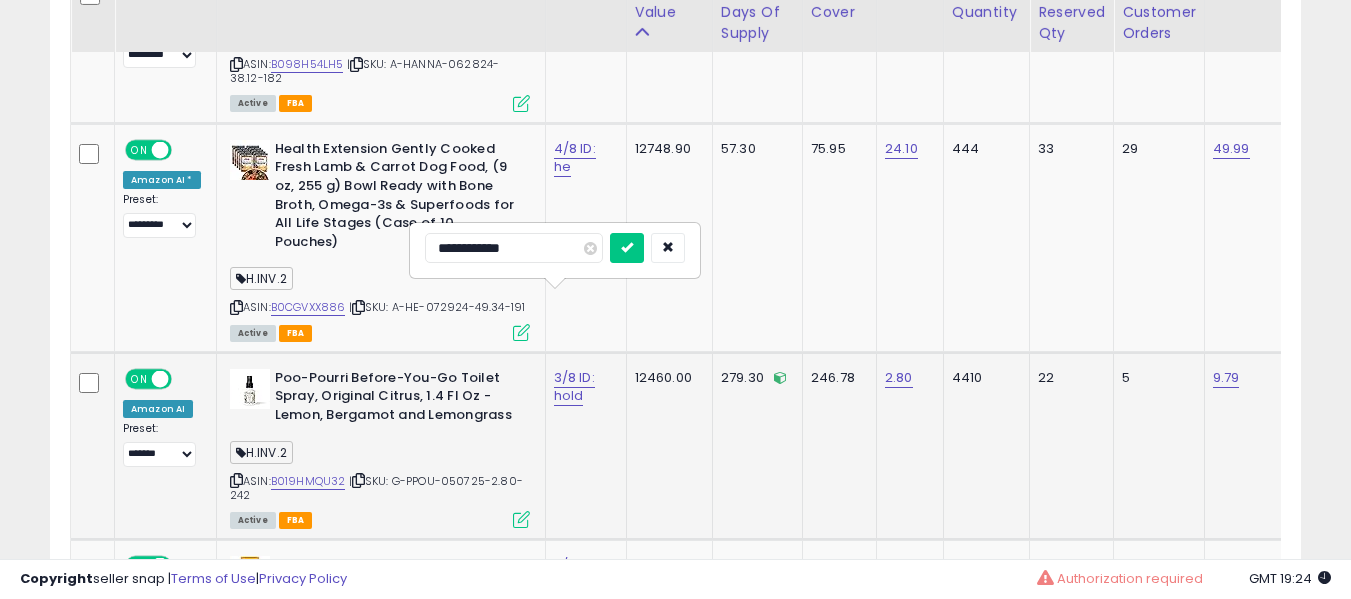 scroll, scrollTop: 5500, scrollLeft: 0, axis: vertical 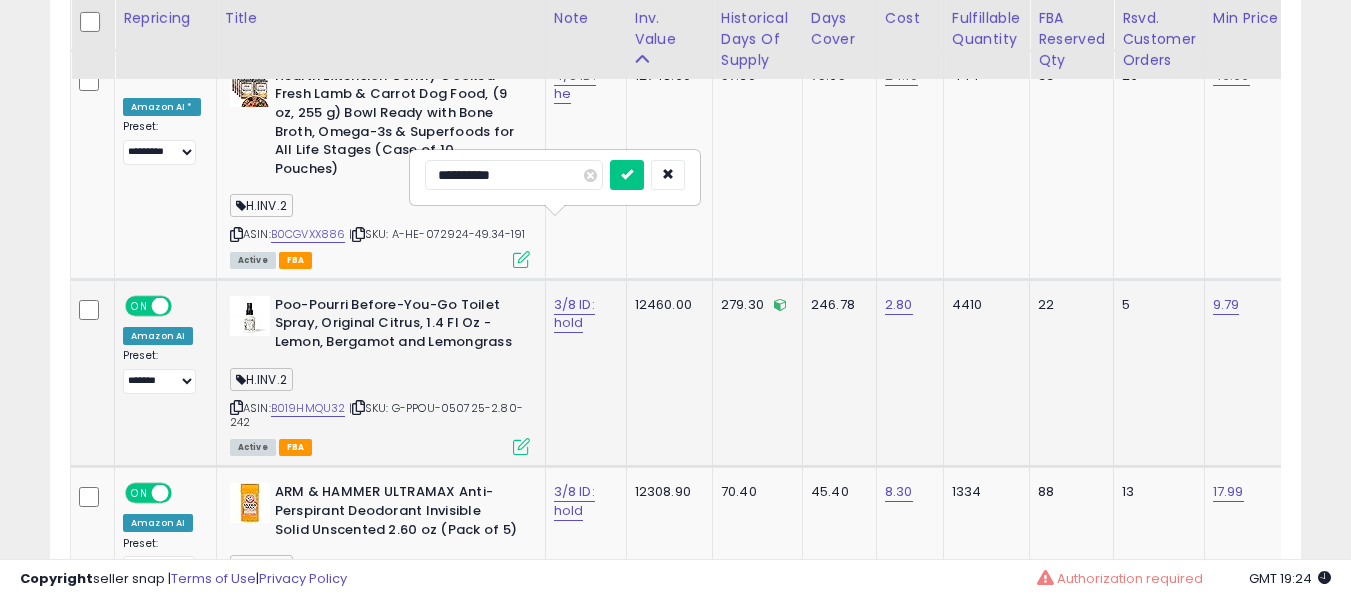type on "**********" 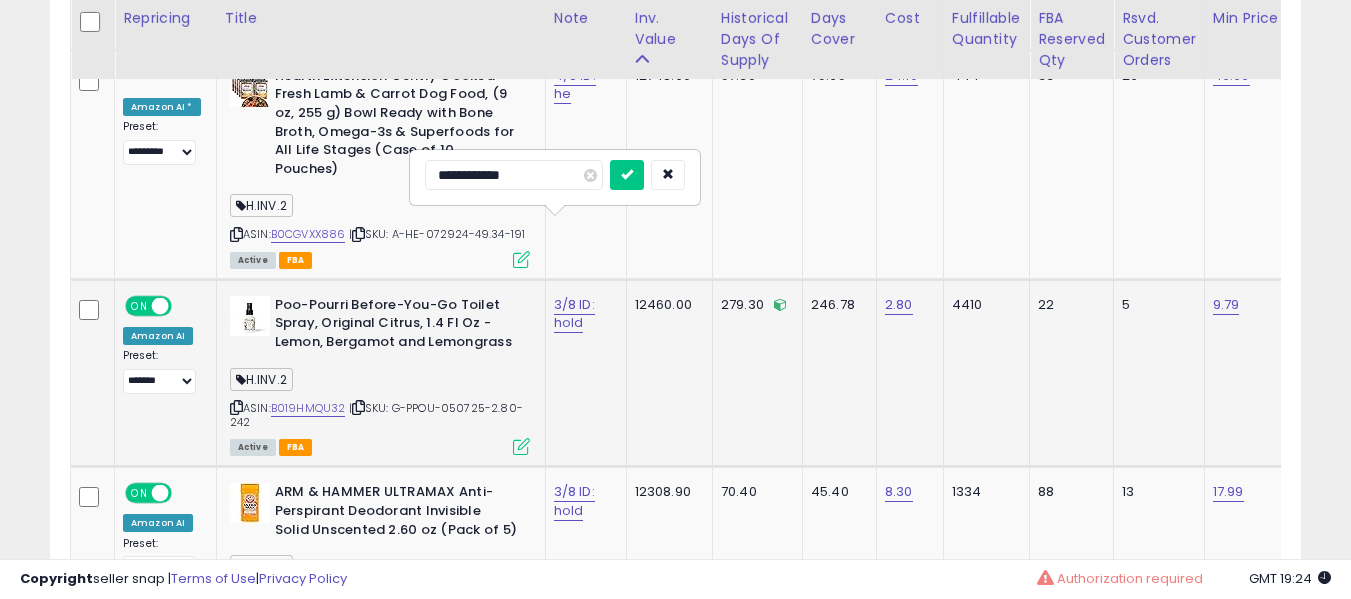 click at bounding box center [627, 175] 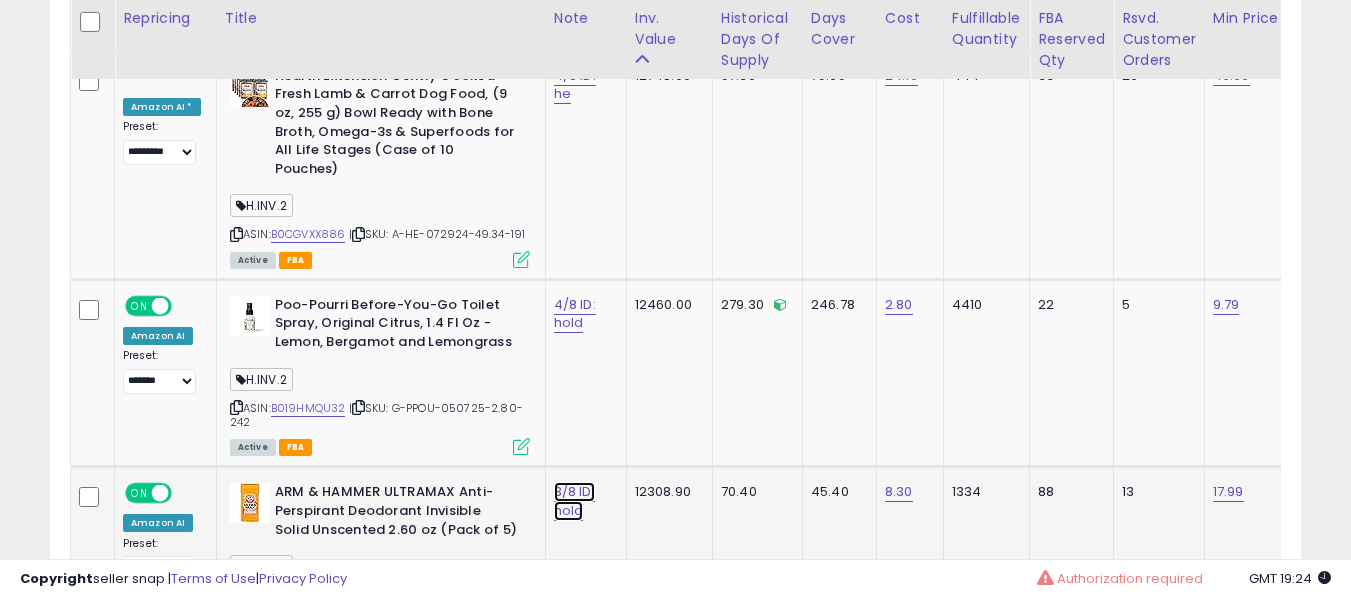 click on "3/8 ID: hold" at bounding box center [577, -4349] 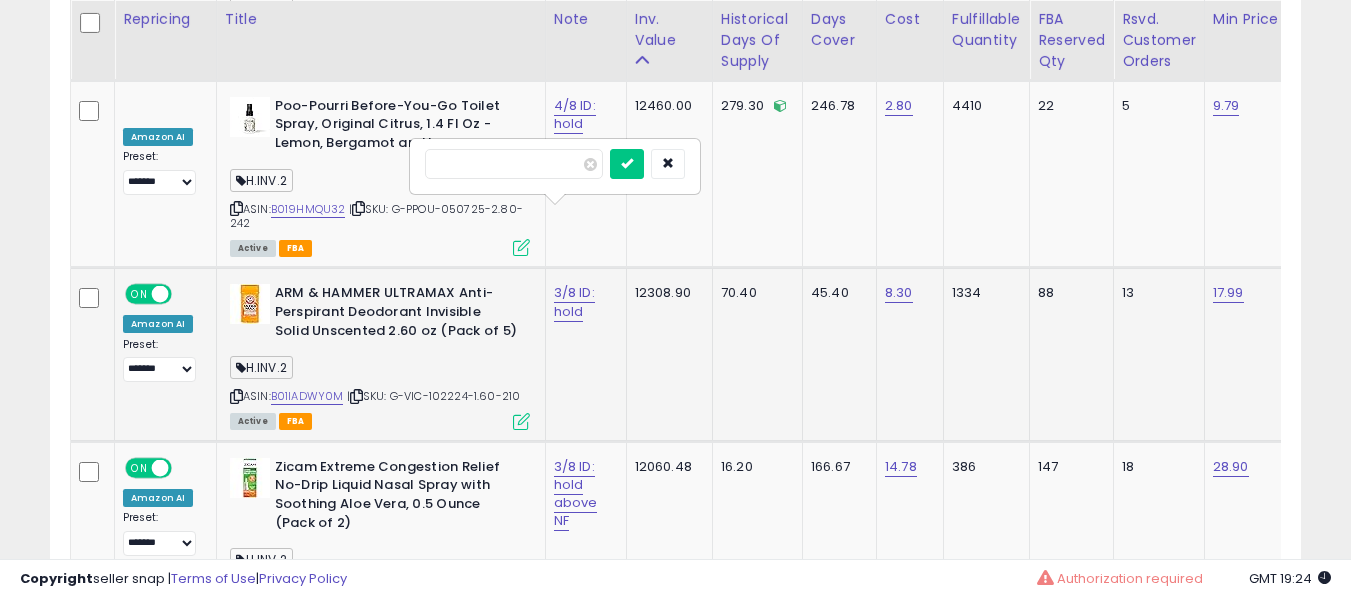 scroll, scrollTop: 5700, scrollLeft: 0, axis: vertical 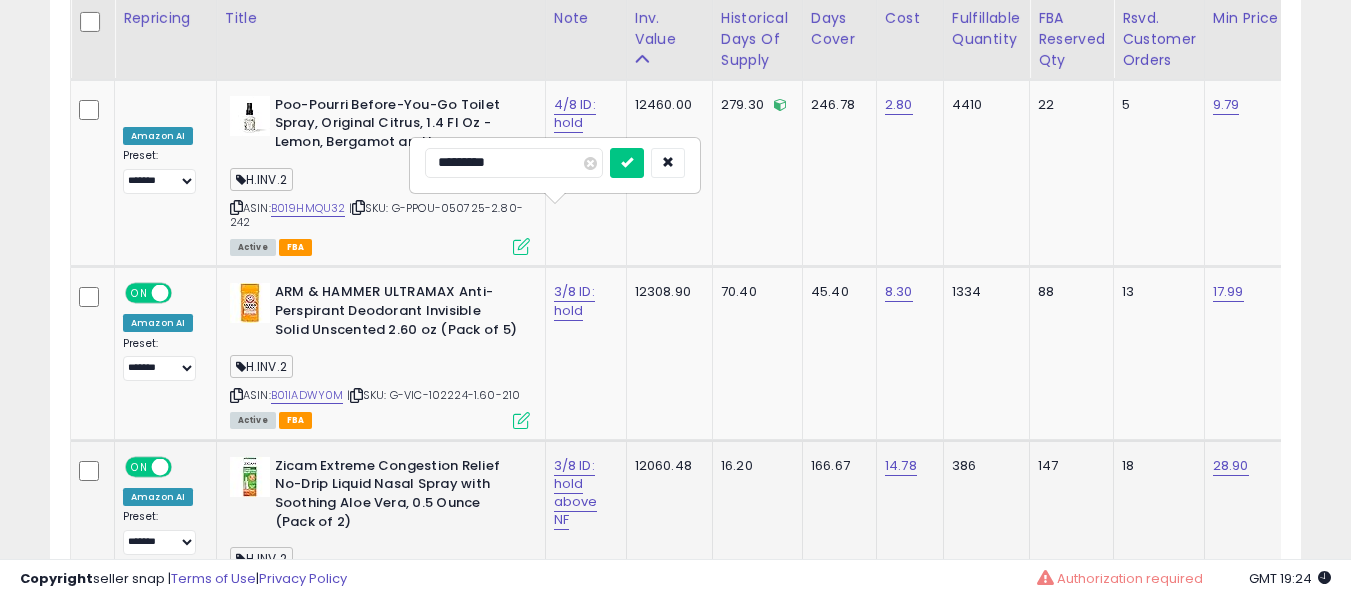 type on "**********" 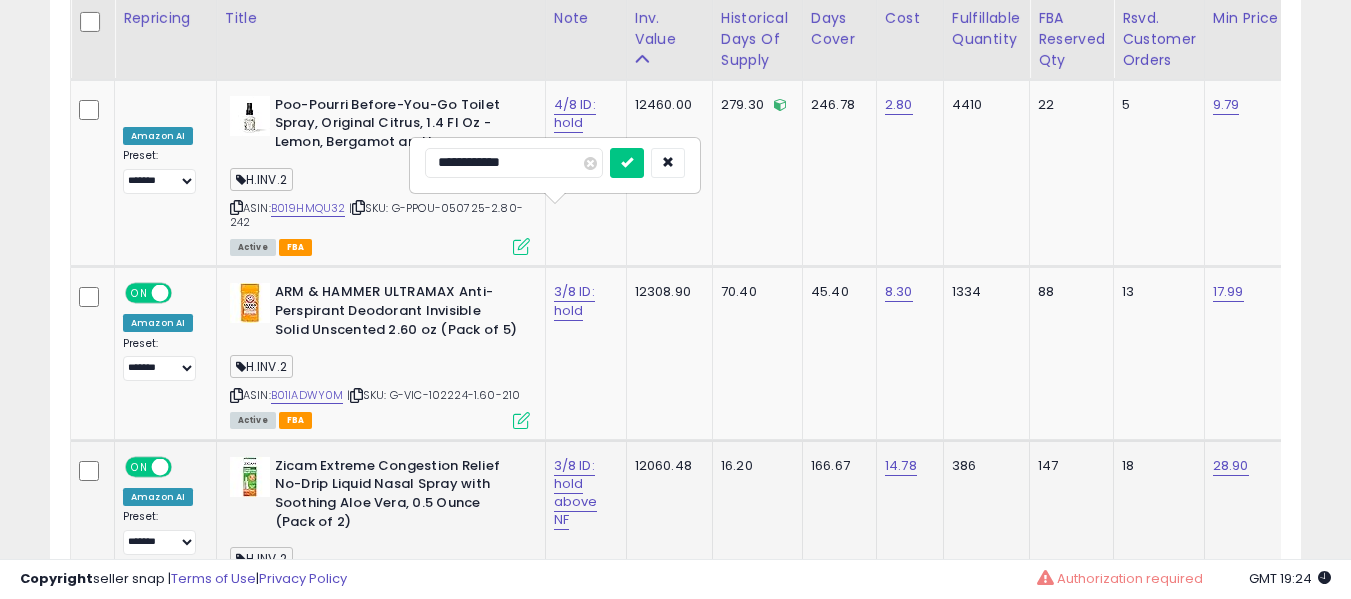 click at bounding box center (627, 163) 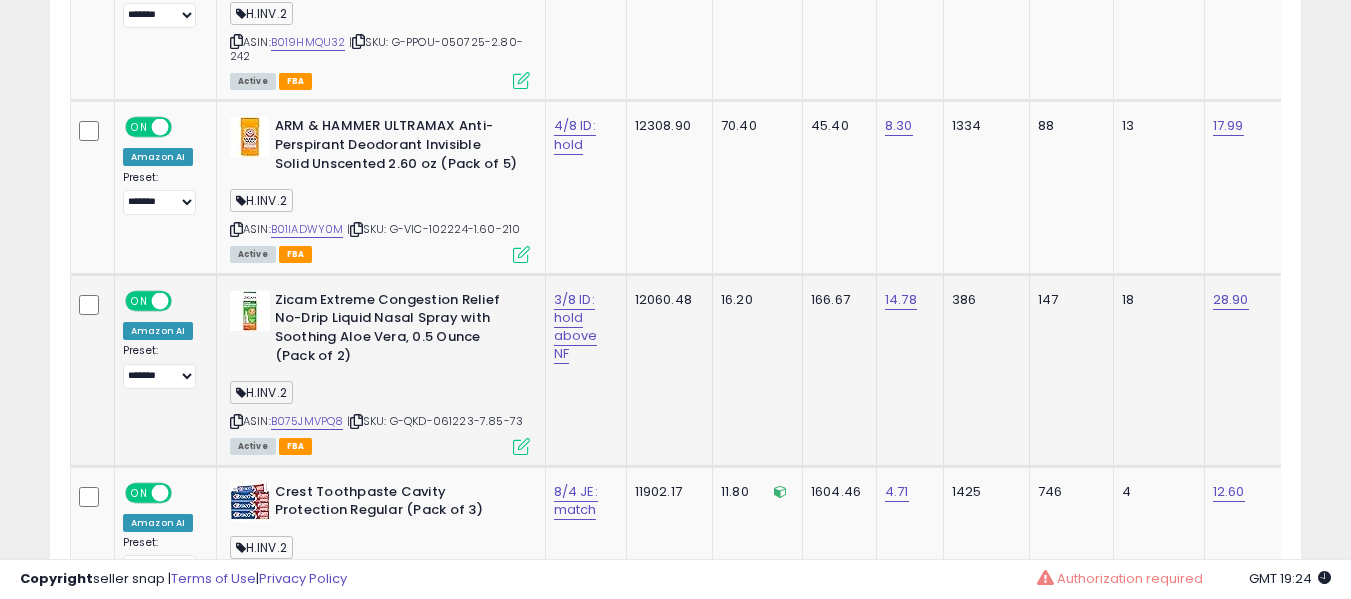 scroll, scrollTop: 5900, scrollLeft: 0, axis: vertical 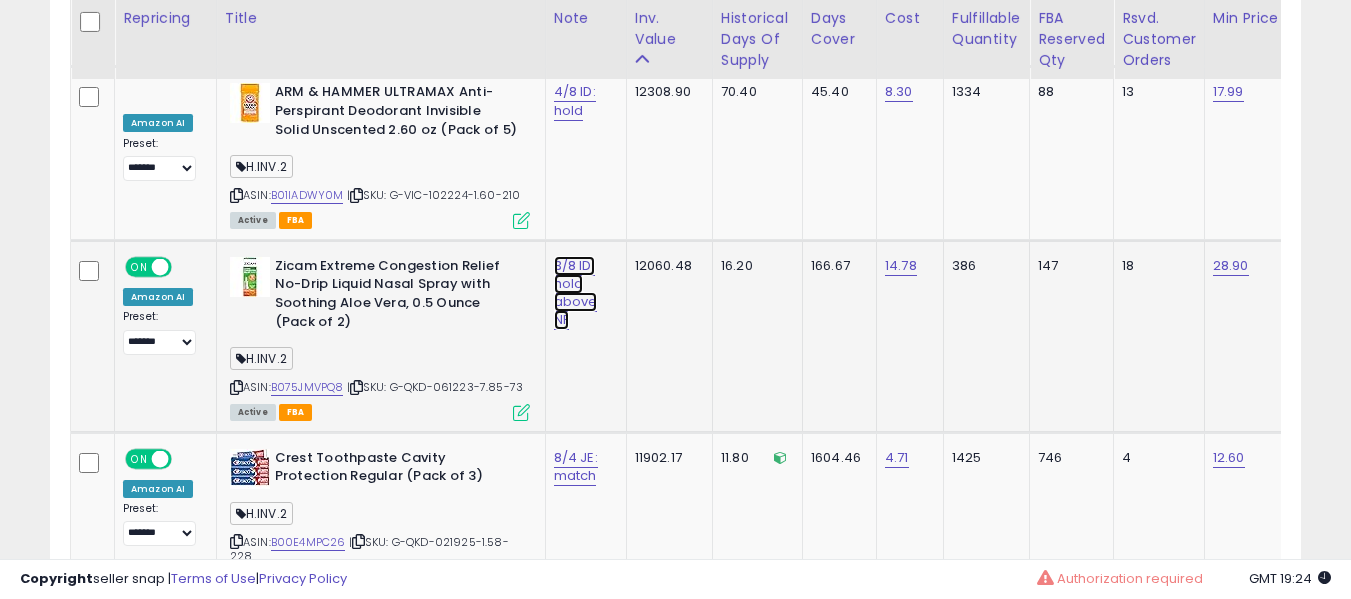 click on "3/8 ID: hold above NF" at bounding box center [577, -4749] 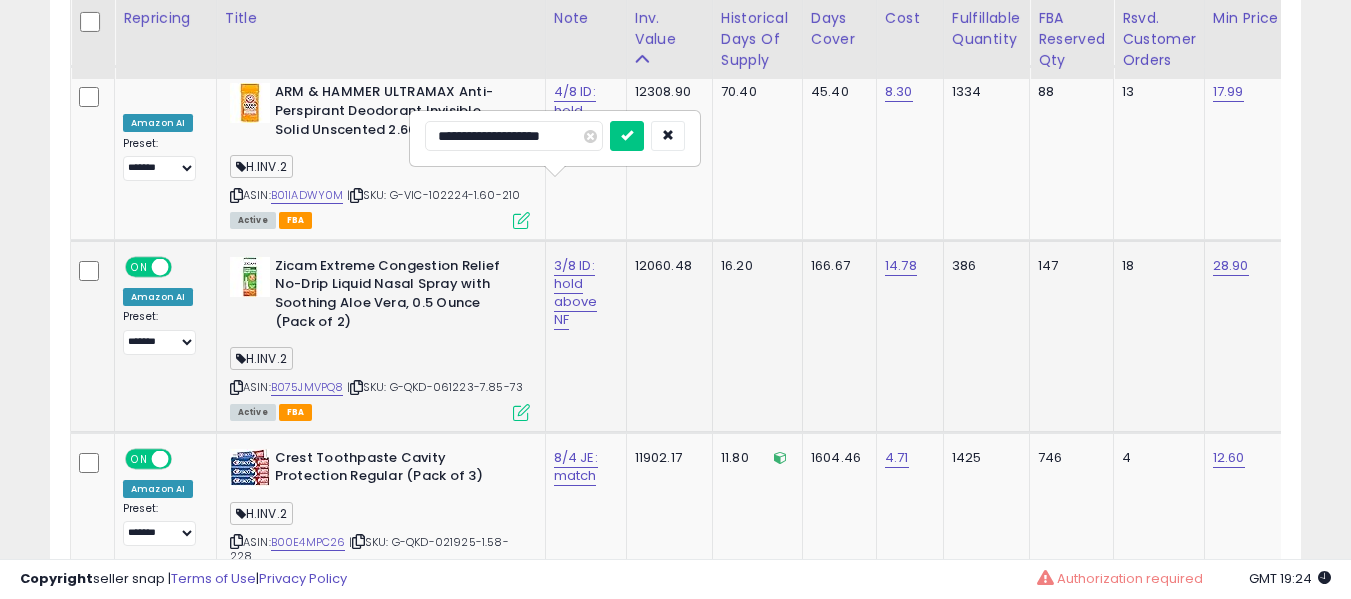 type on "**********" 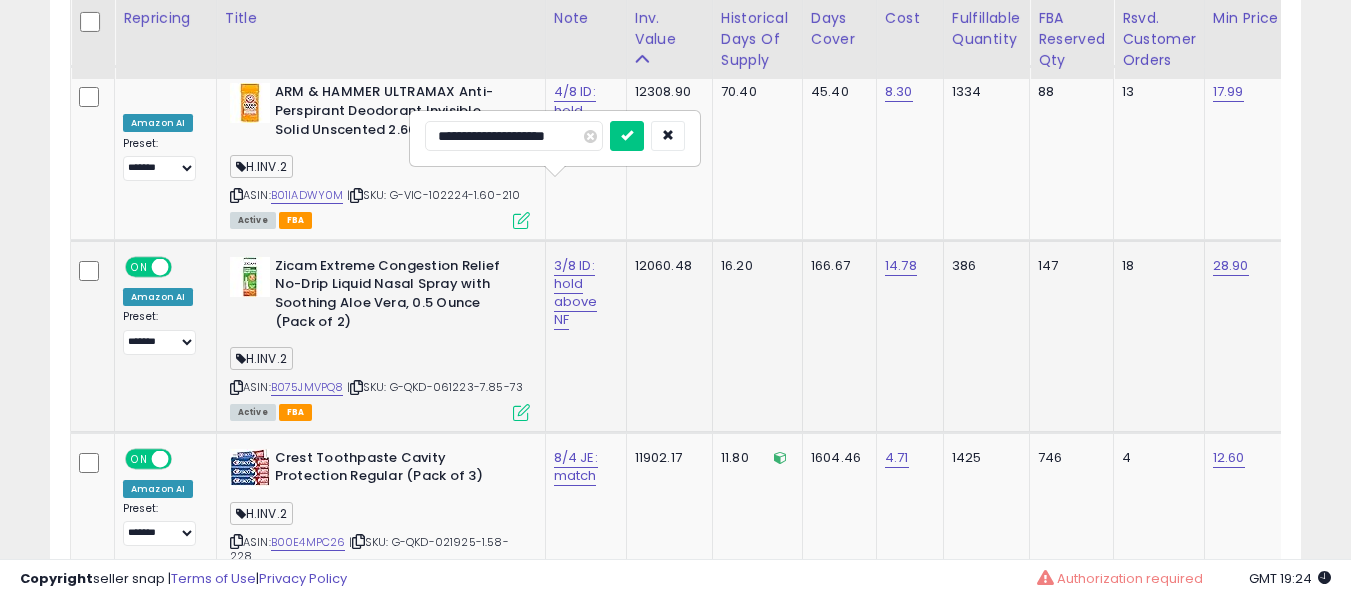 click at bounding box center (627, 136) 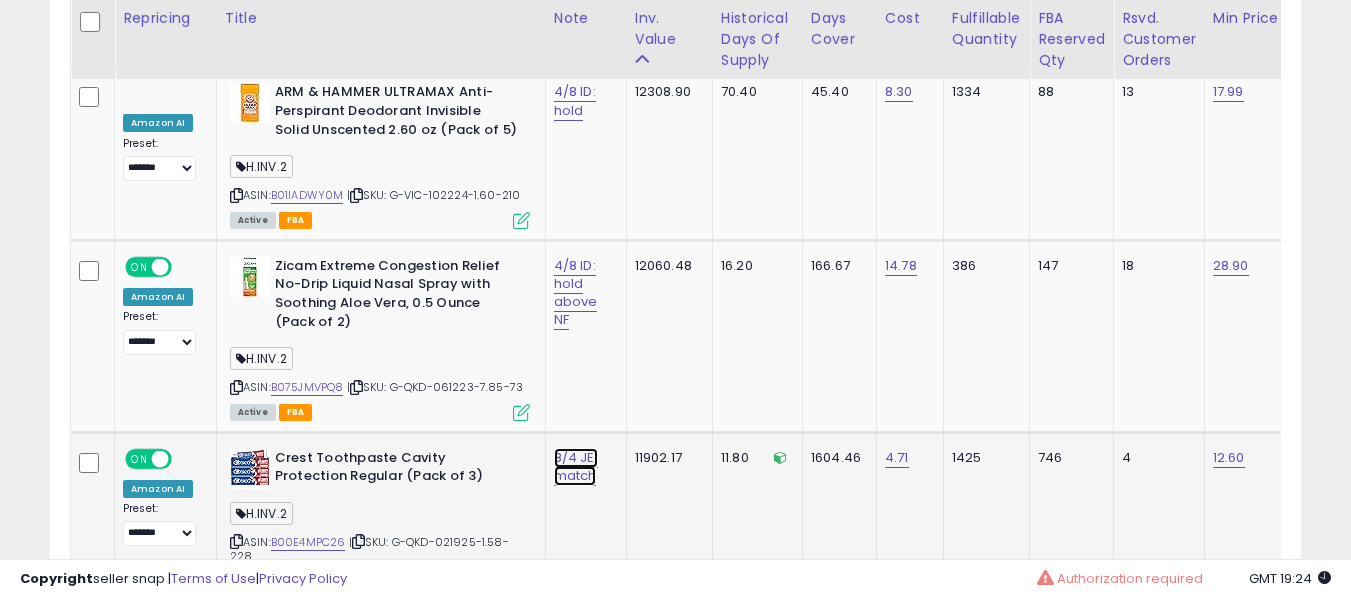click on "8/4 JE: match" at bounding box center [577, -4749] 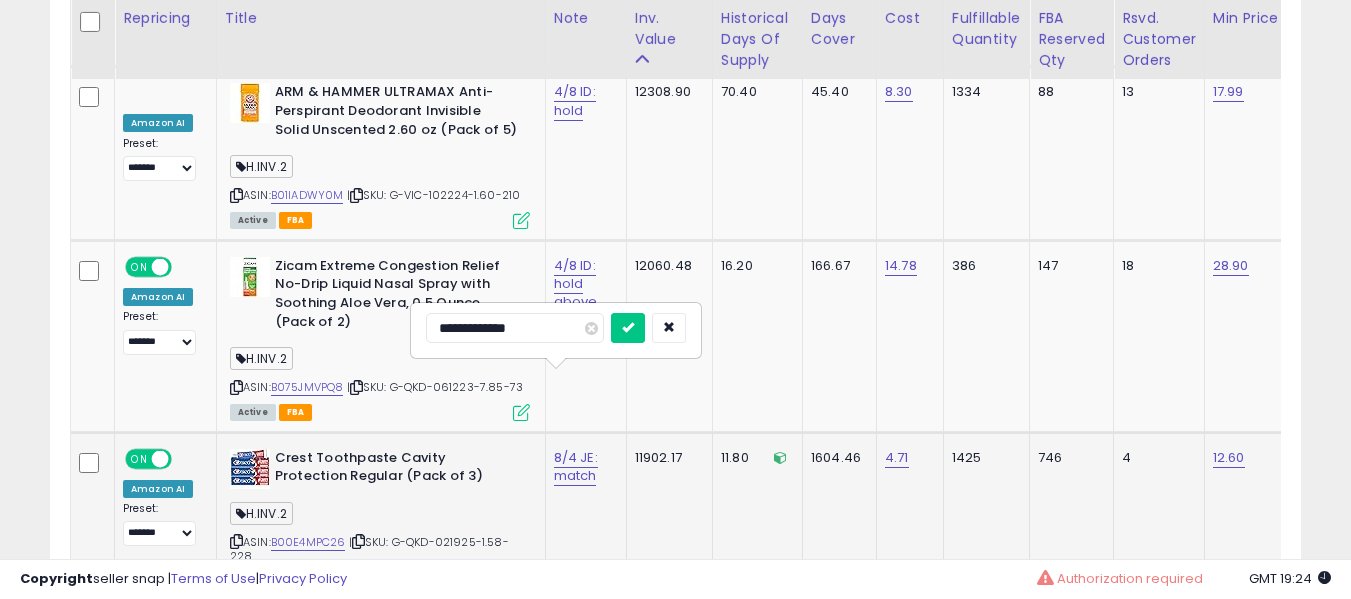 scroll, scrollTop: 6000, scrollLeft: 0, axis: vertical 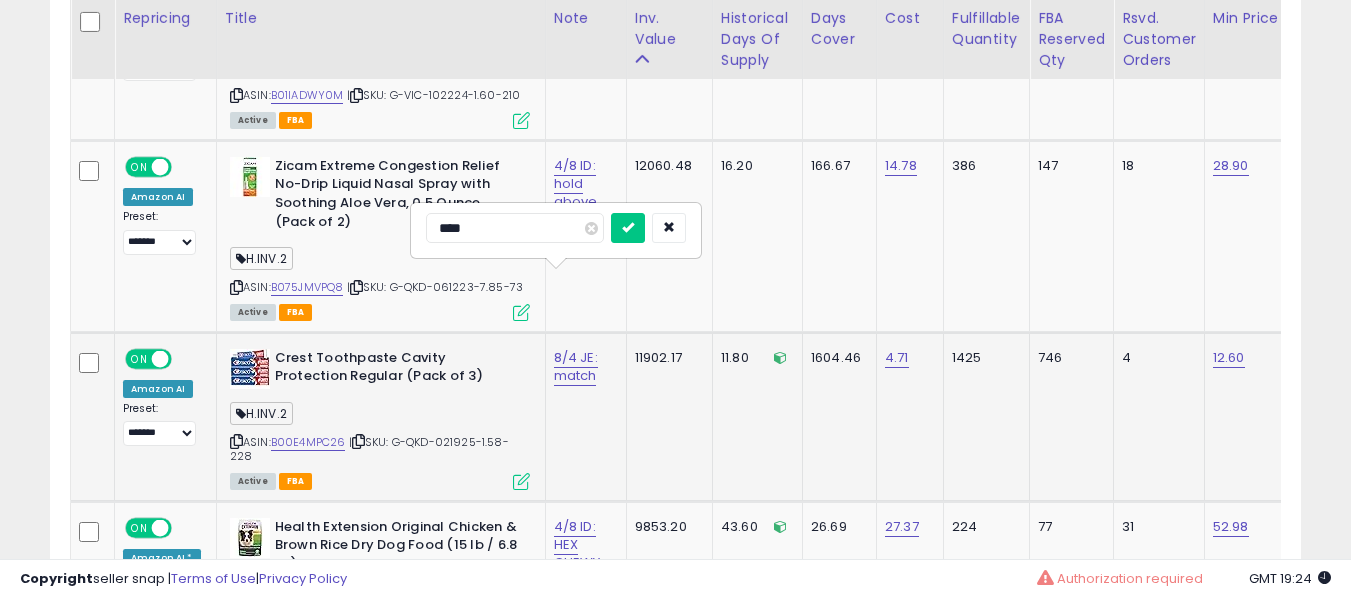 type on "*****" 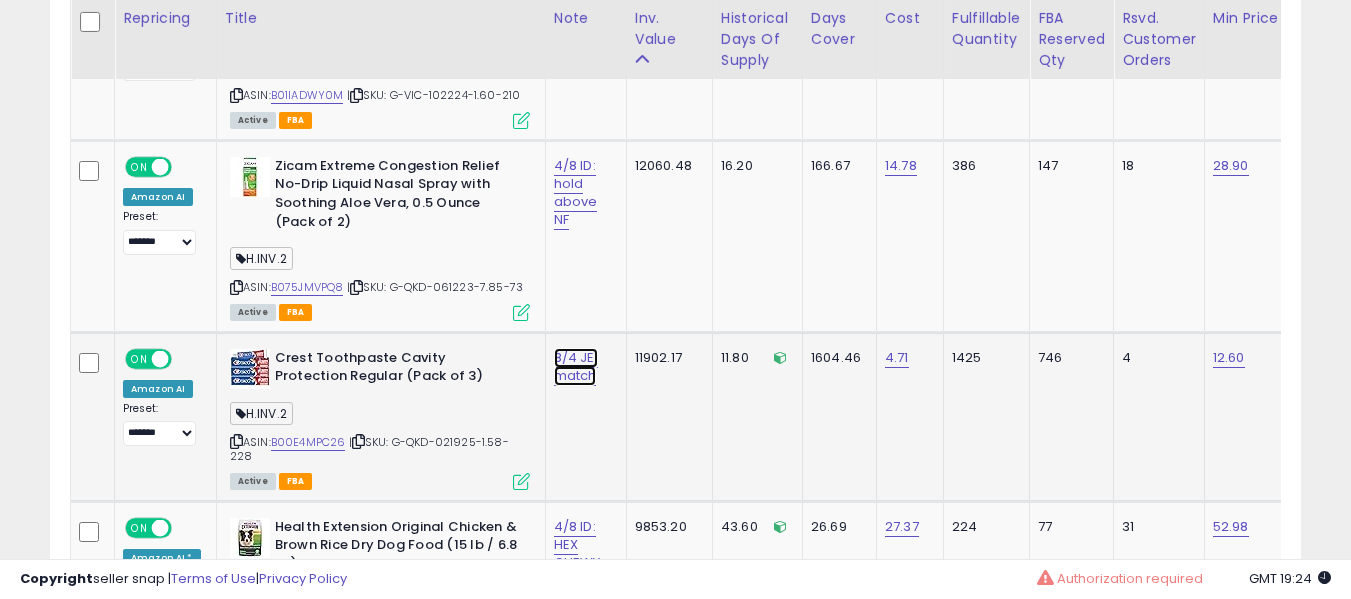 click on "8/4 JE: match" at bounding box center (577, -4849) 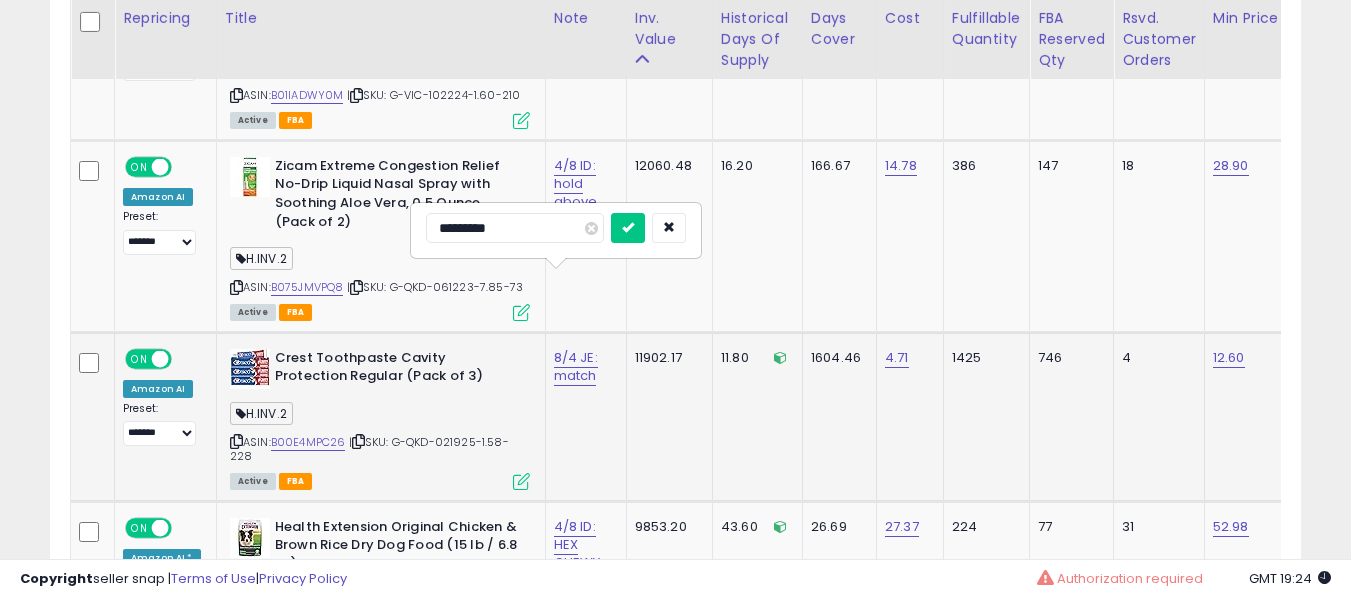 type on "**********" 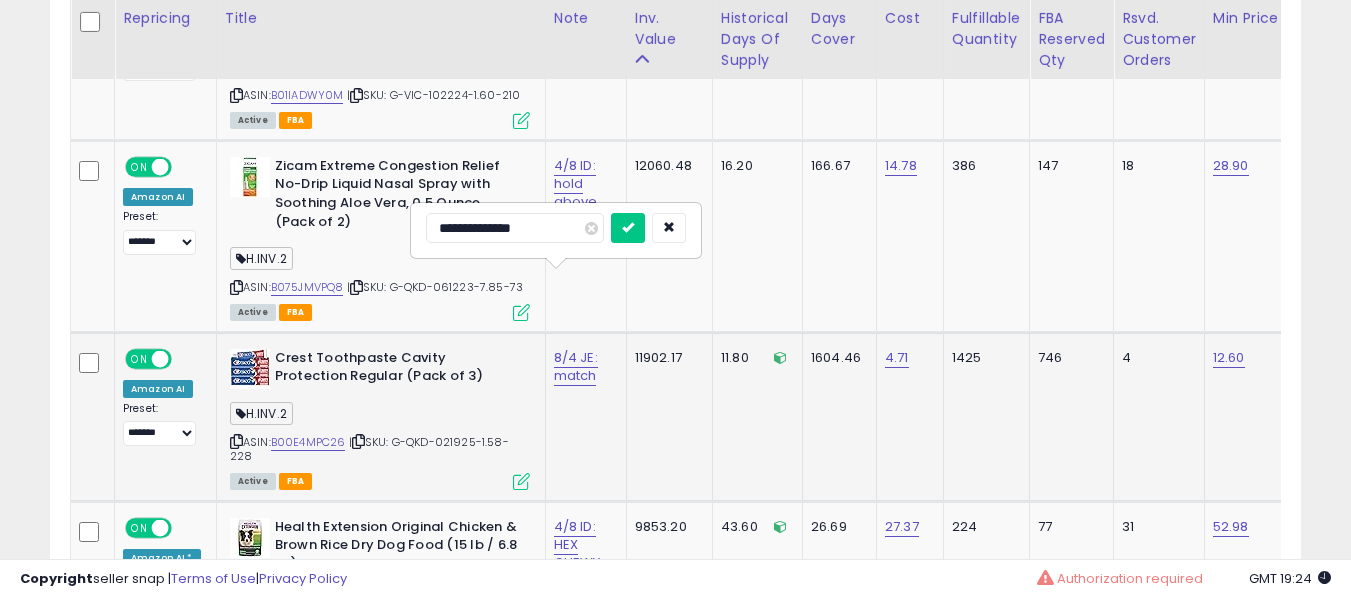 type on "**********" 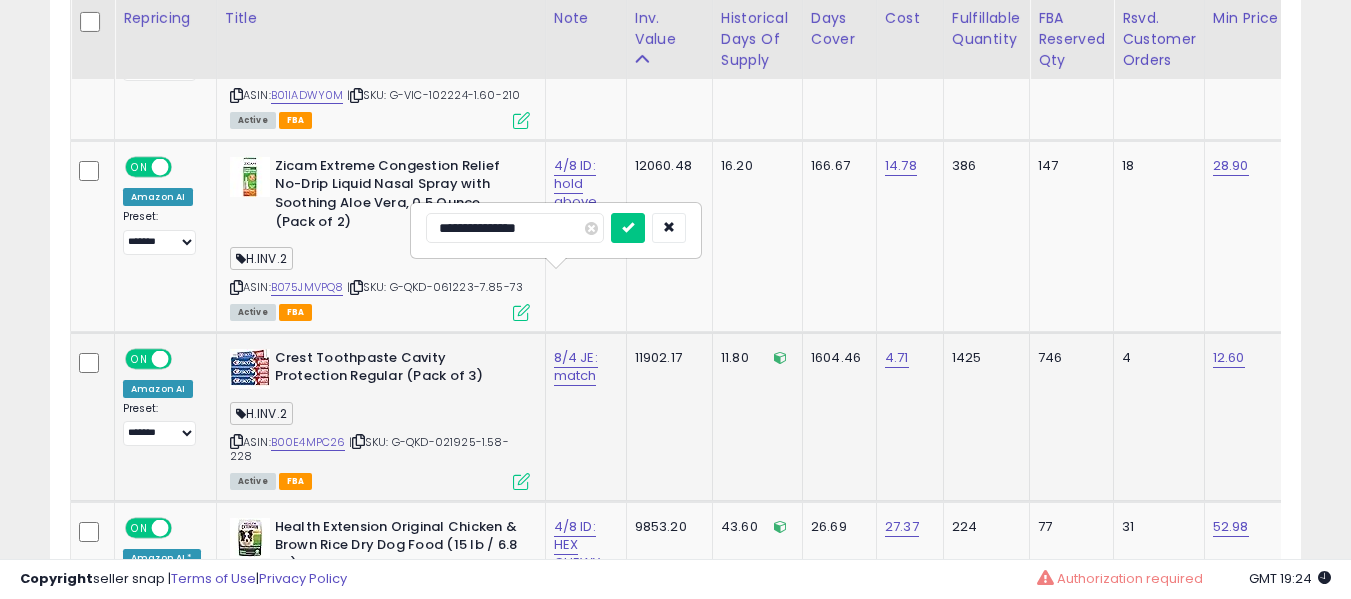 click at bounding box center [628, 228] 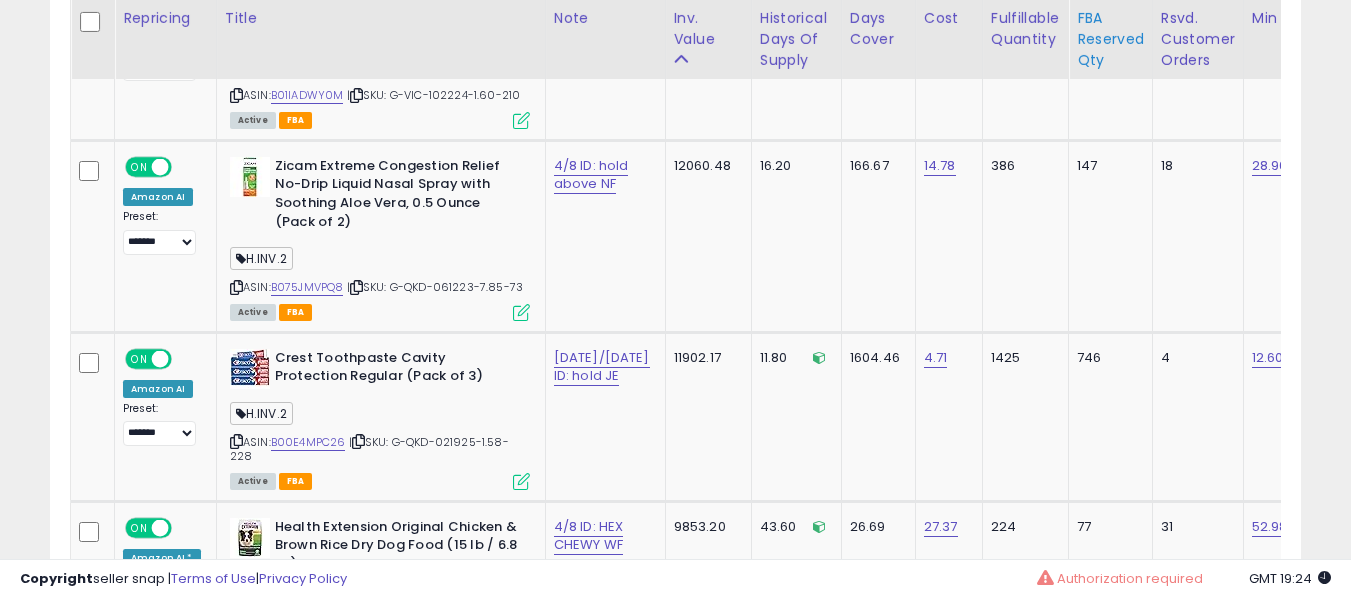 scroll, scrollTop: 5131, scrollLeft: 0, axis: vertical 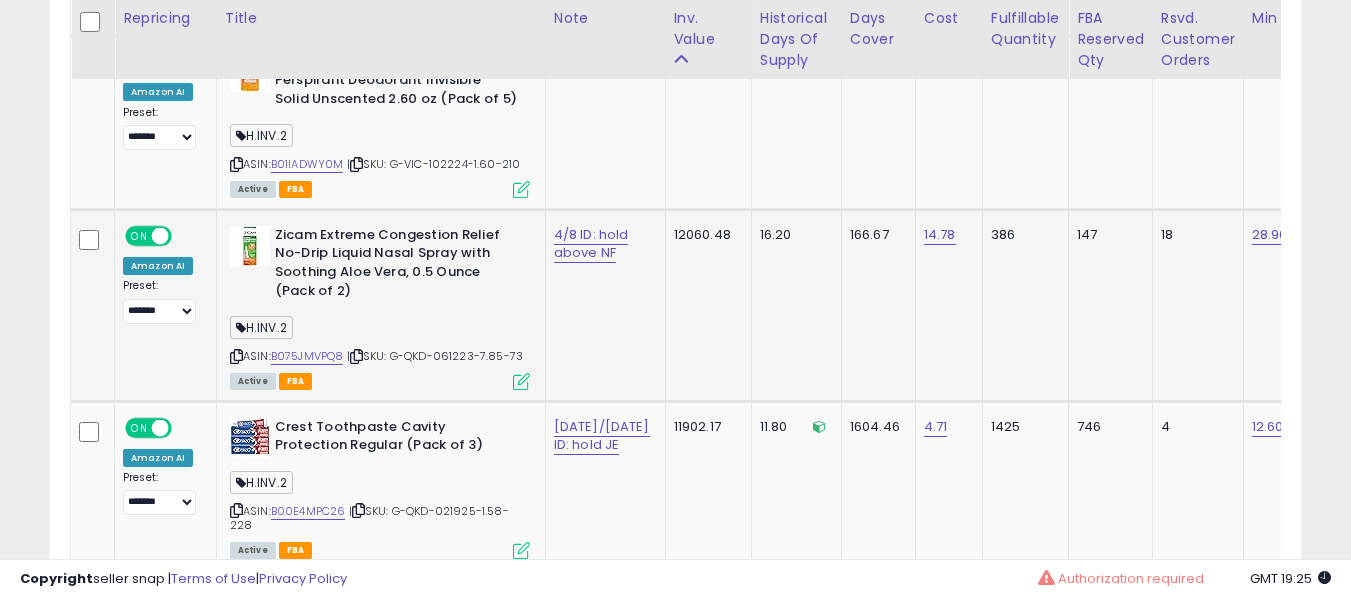 drag, startPoint x: 339, startPoint y: 277, endPoint x: 320, endPoint y: 282, distance: 19.646883 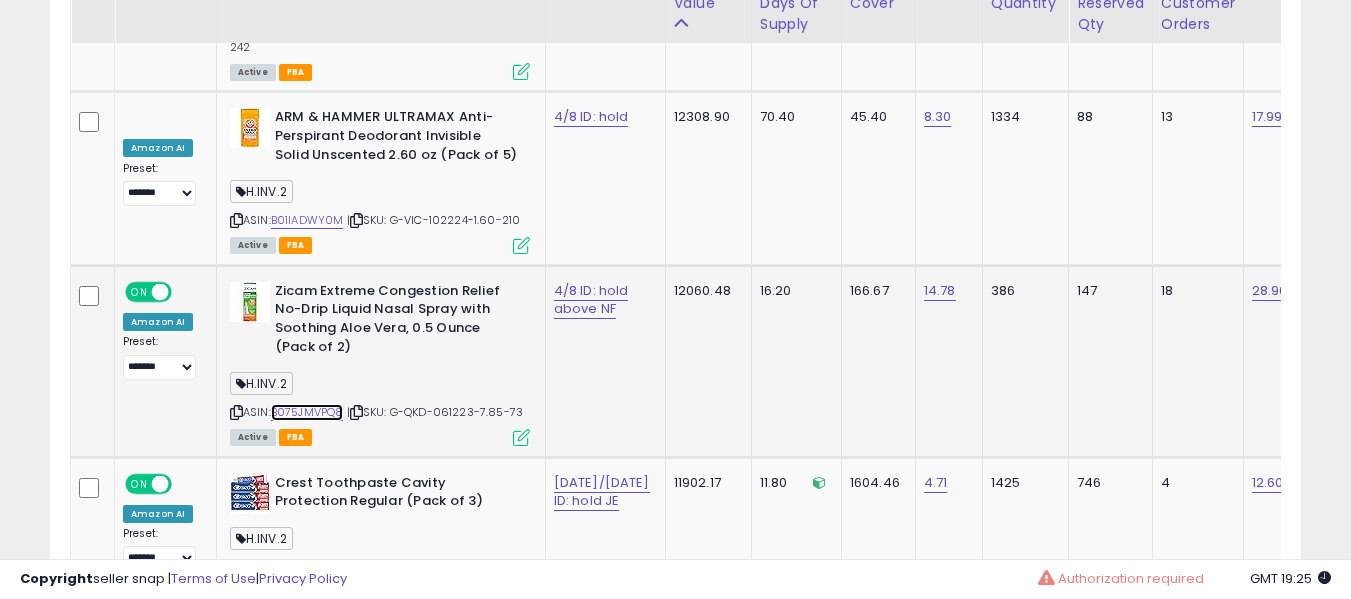 scroll, scrollTop: 5831, scrollLeft: 0, axis: vertical 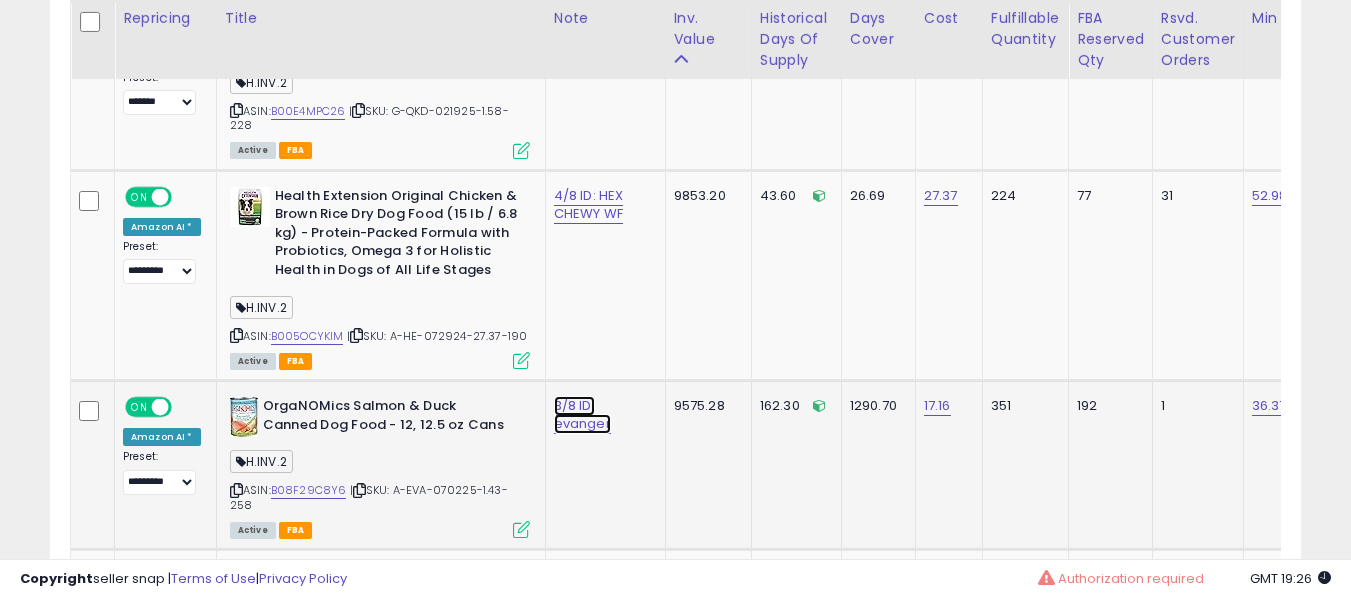 click on "3/8 ID: evanger" at bounding box center [589, -5198] 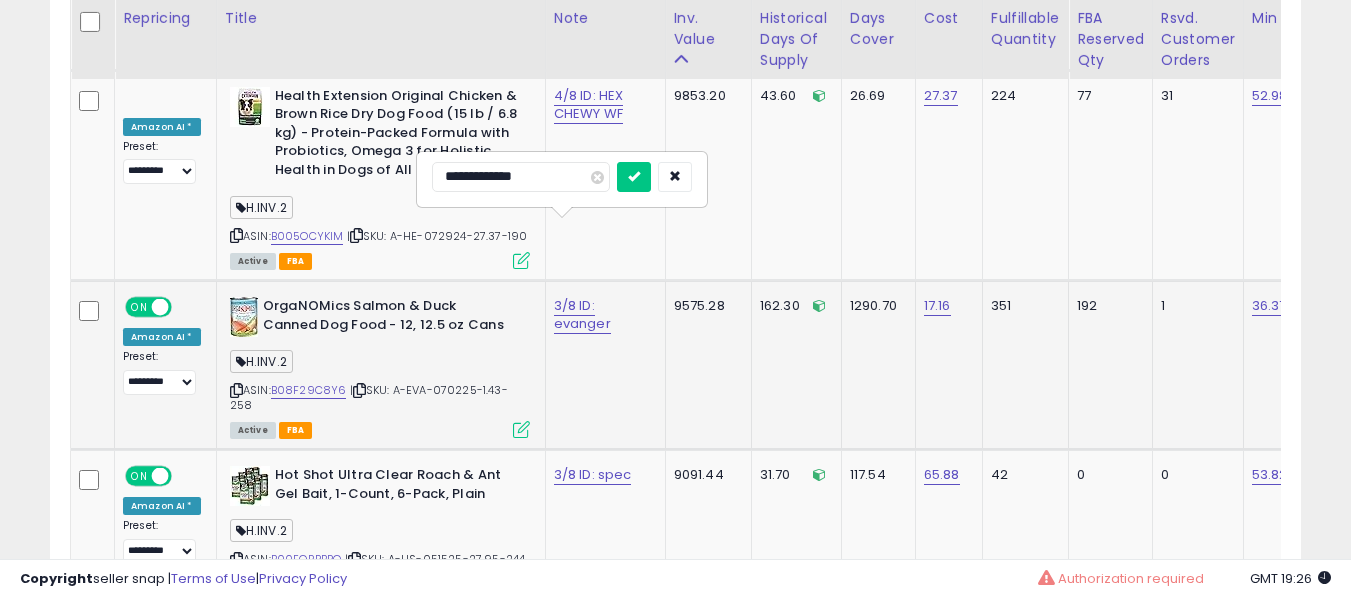 type on "**********" 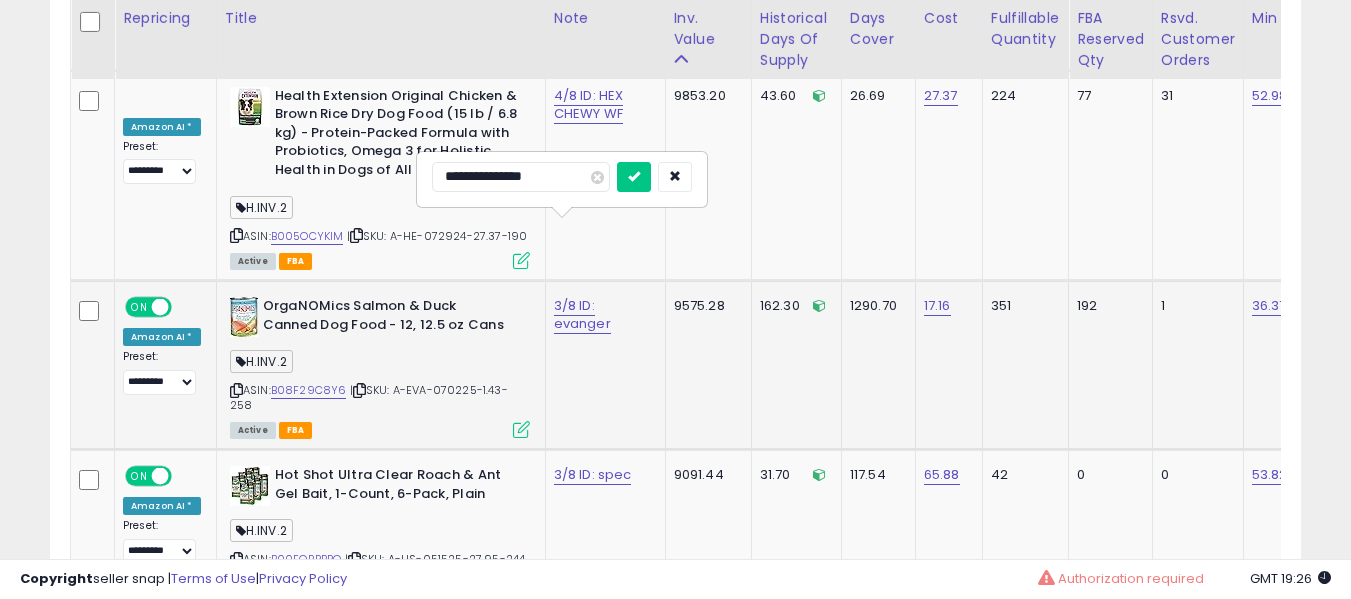 click at bounding box center [634, 177] 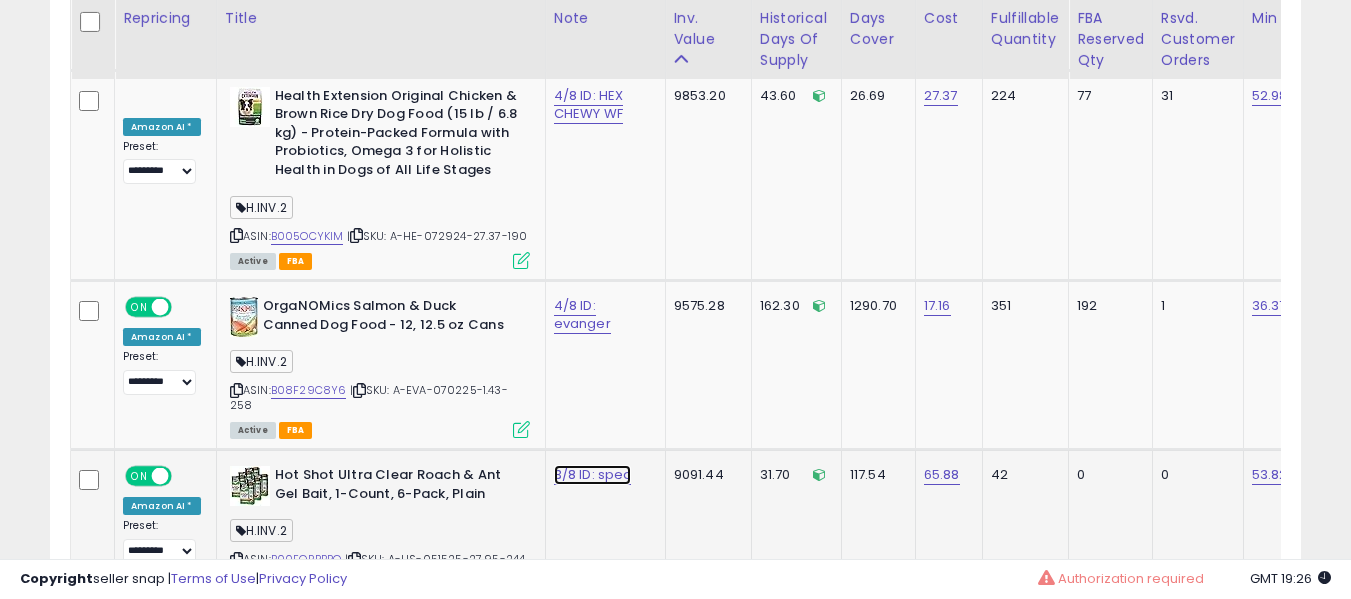 drag, startPoint x: 573, startPoint y: 375, endPoint x: 570, endPoint y: 390, distance: 15.297058 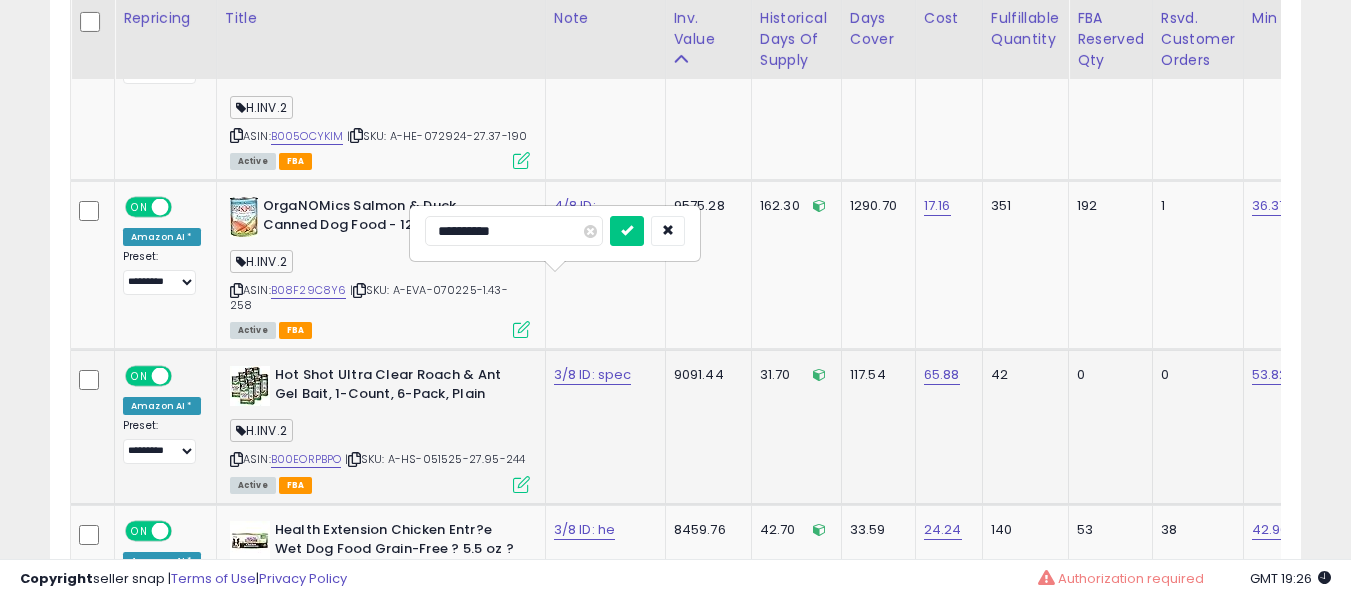 type on "**********" 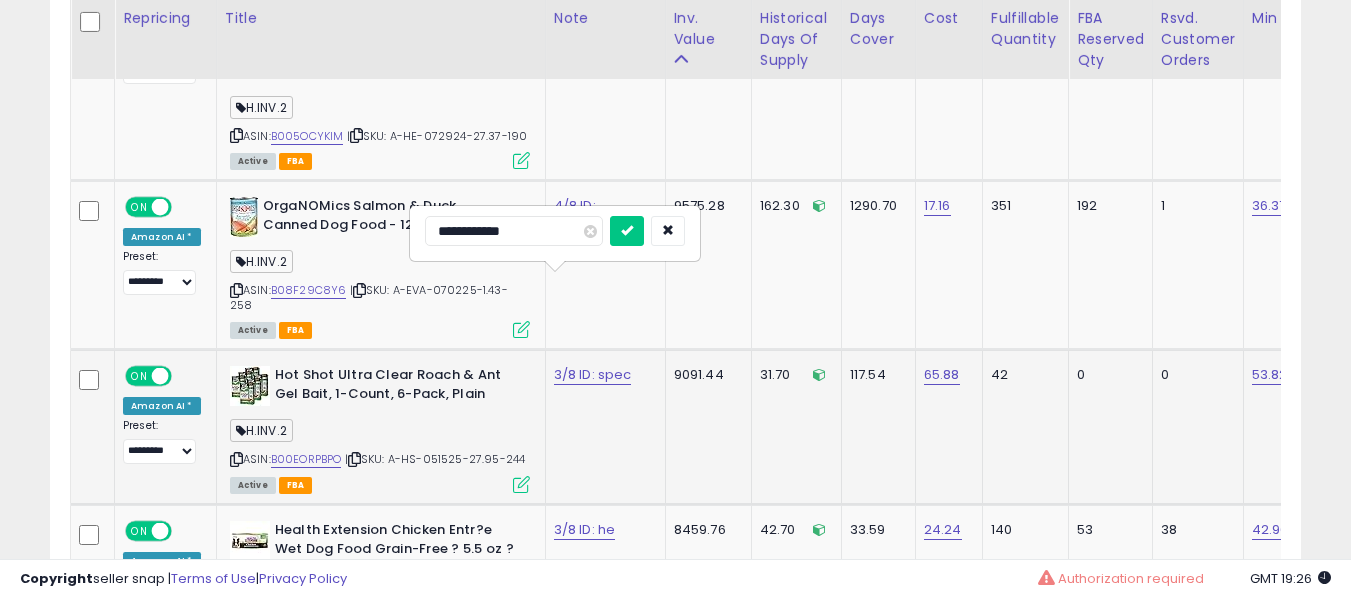 click at bounding box center (627, 231) 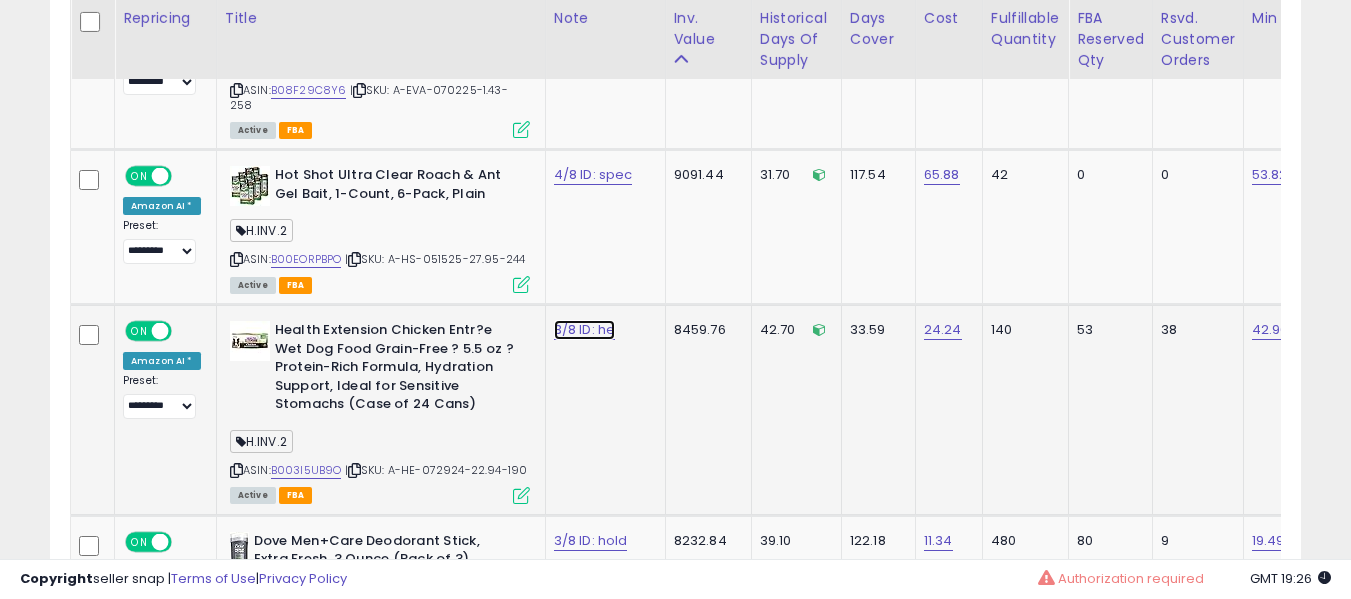 click on "3/8 ID: he" at bounding box center (589, -5598) 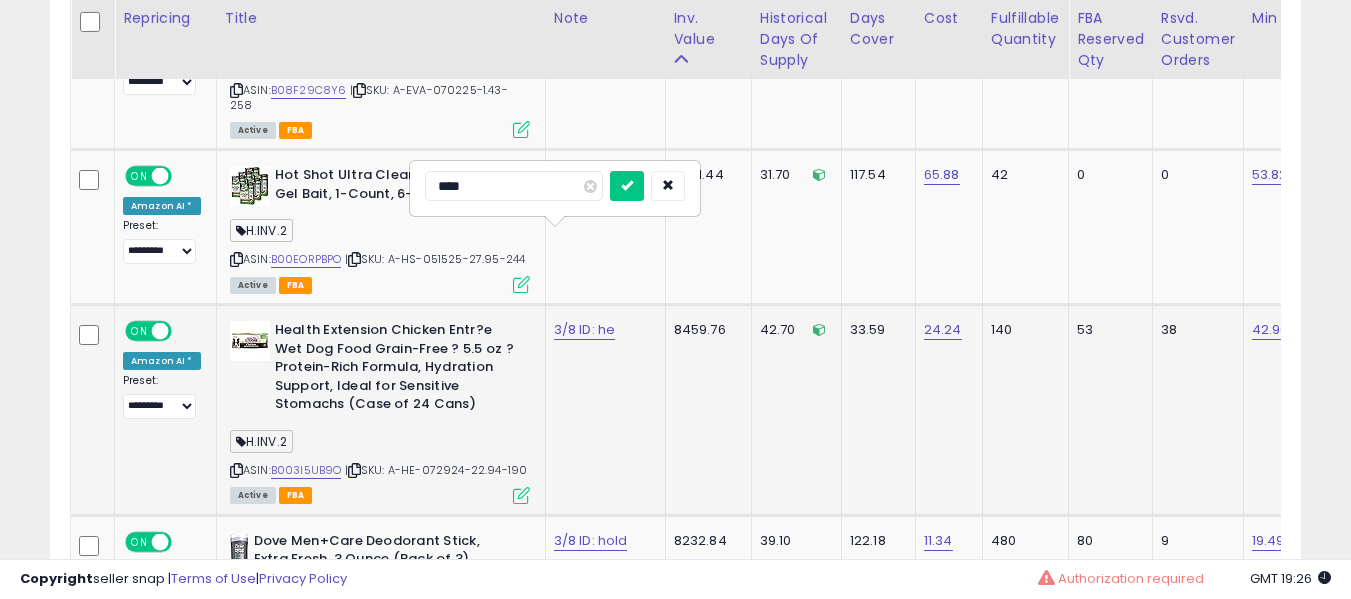 type on "*****" 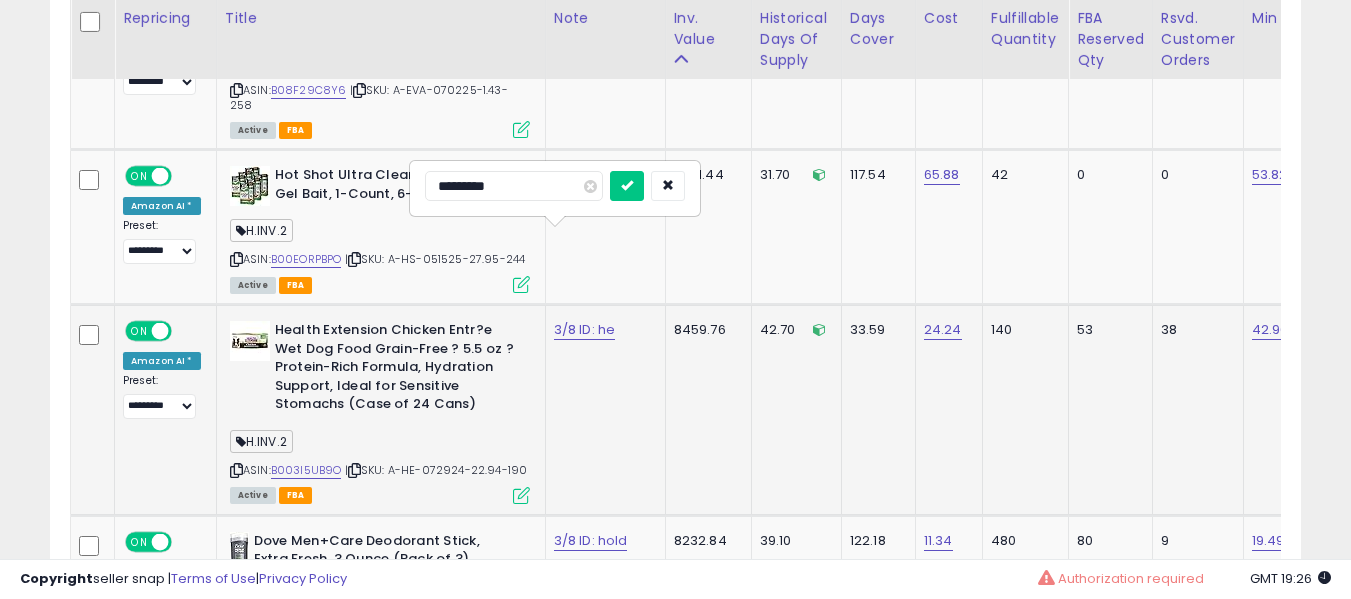 click at bounding box center [627, 186] 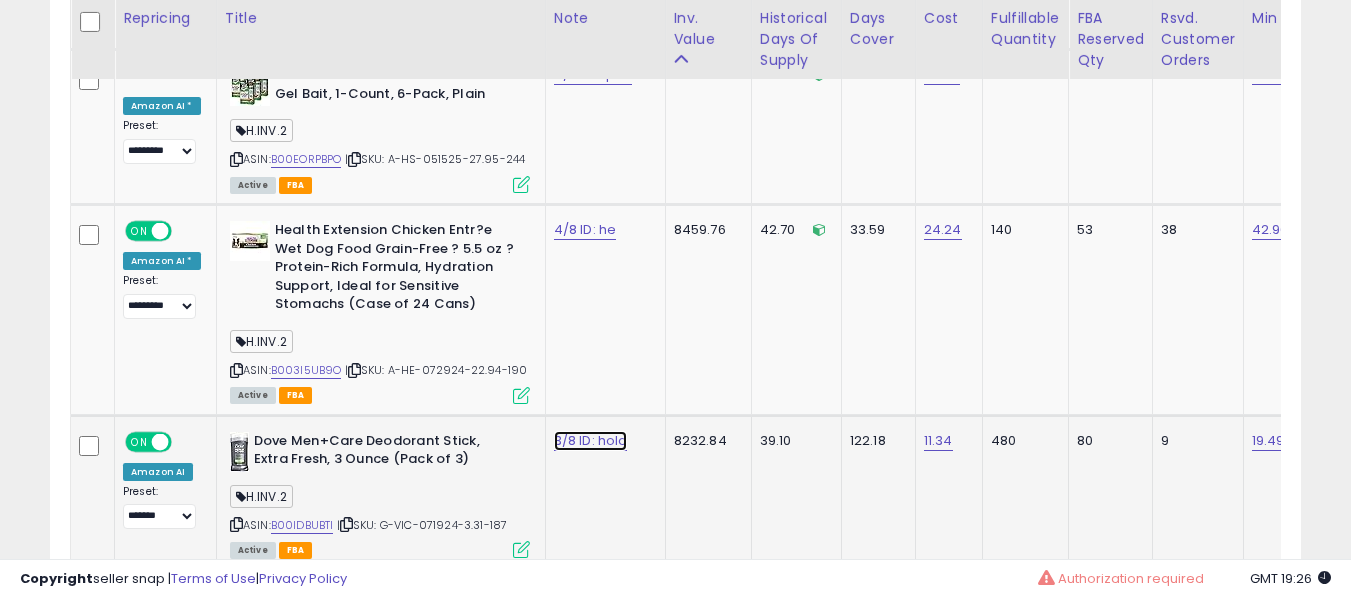 click on "3/8 ID: hold" at bounding box center (589, -5698) 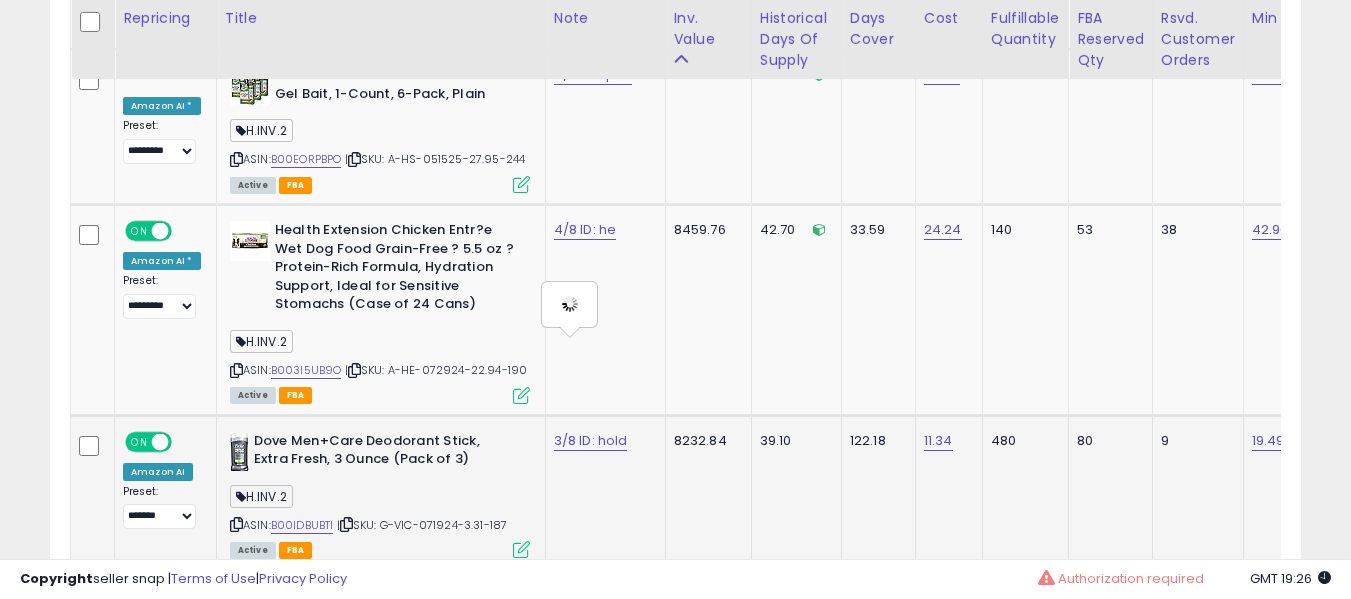 type on "**********" 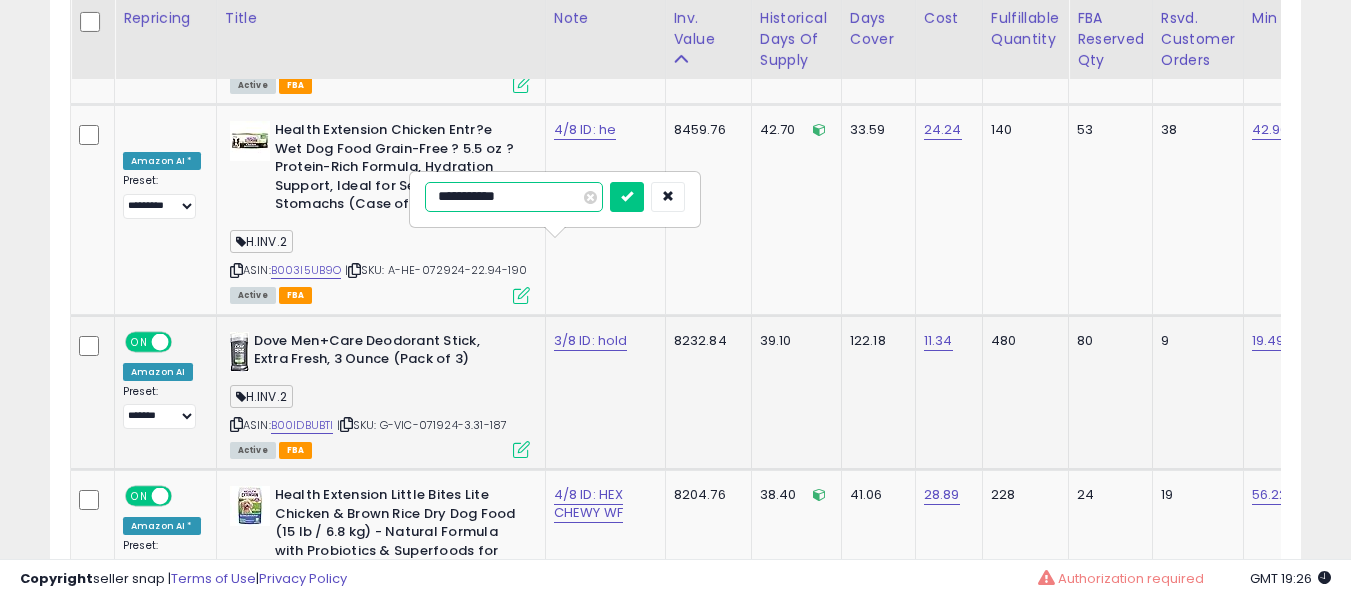 type on "**********" 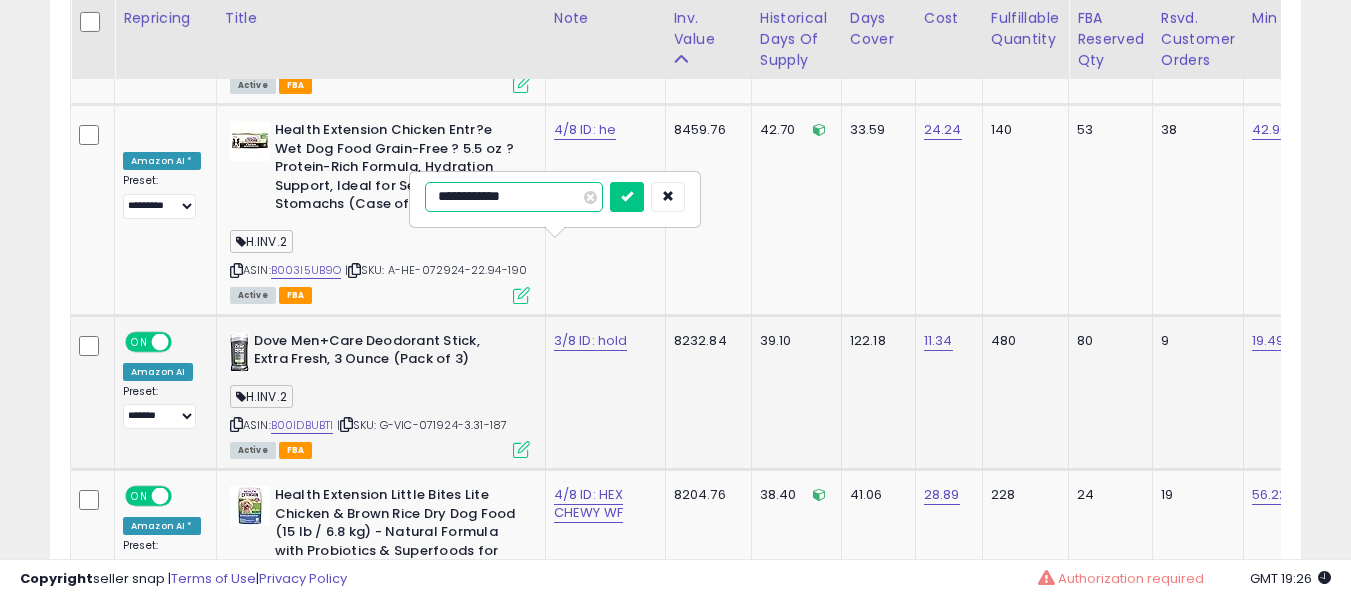 click at bounding box center (627, 197) 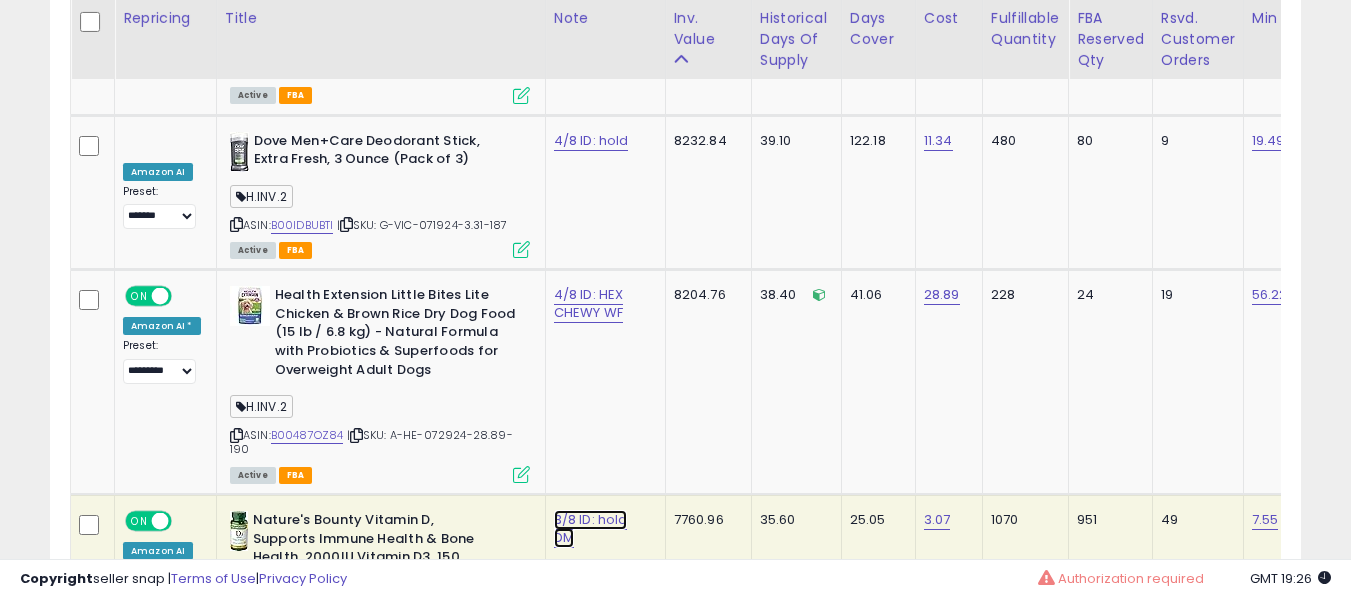 click on "3/8 ID: hold DM" at bounding box center [590, -4032] 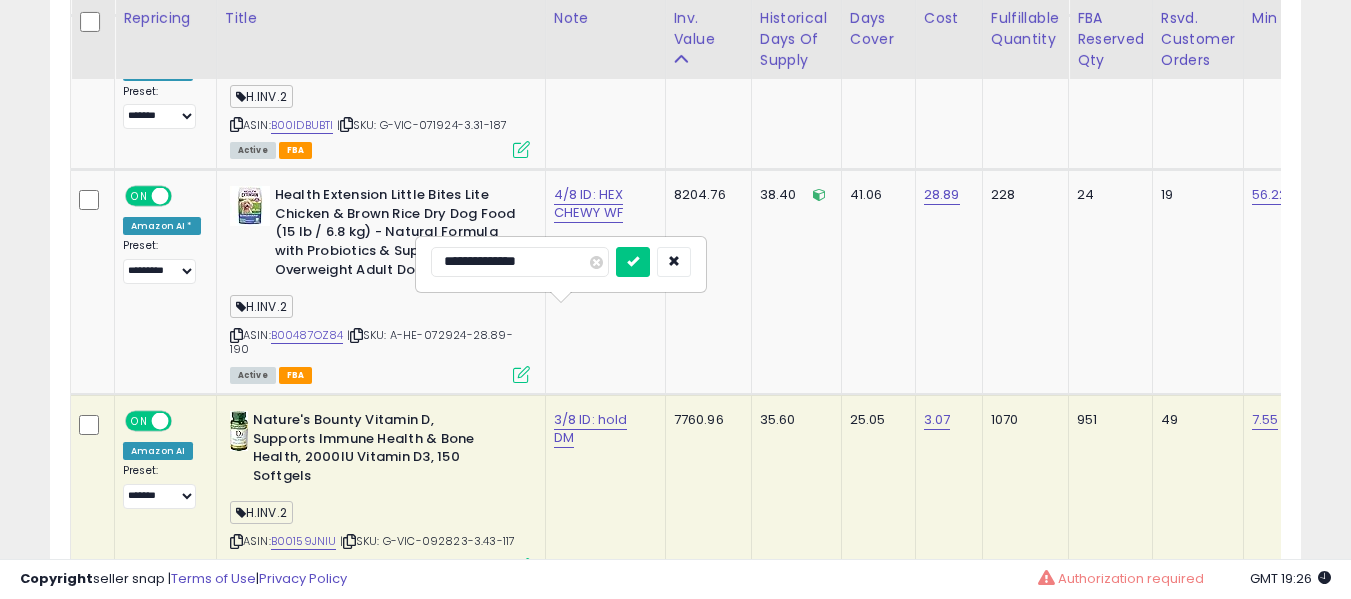 type on "**********" 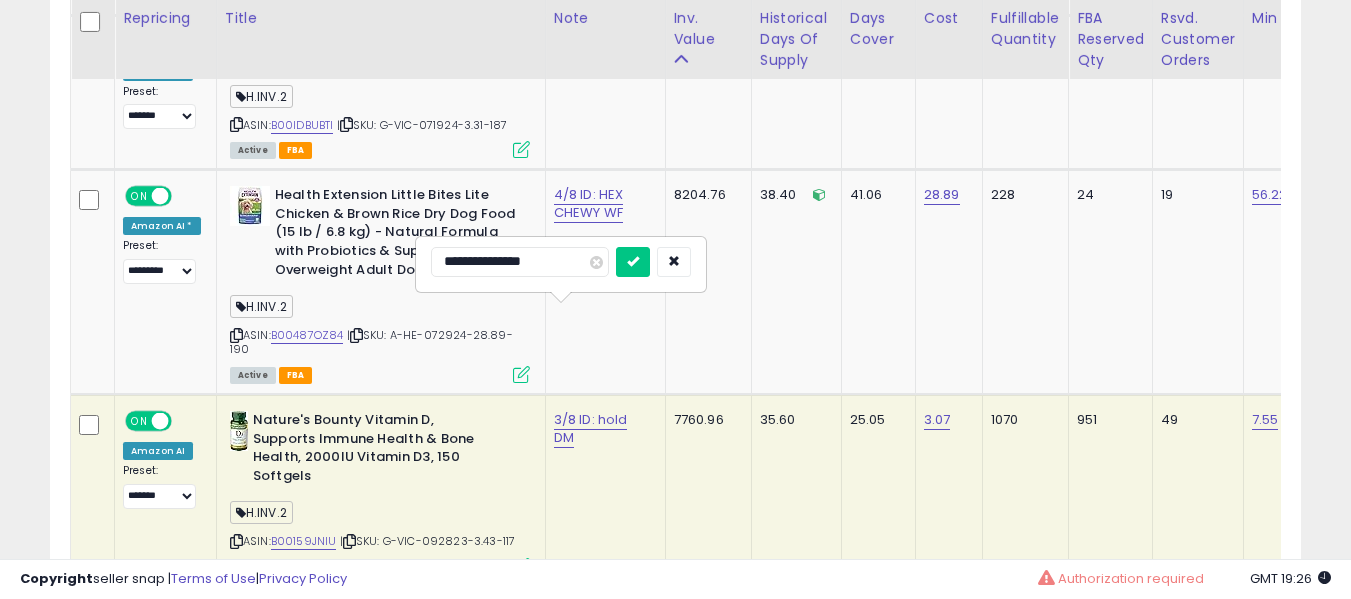 click at bounding box center [633, 262] 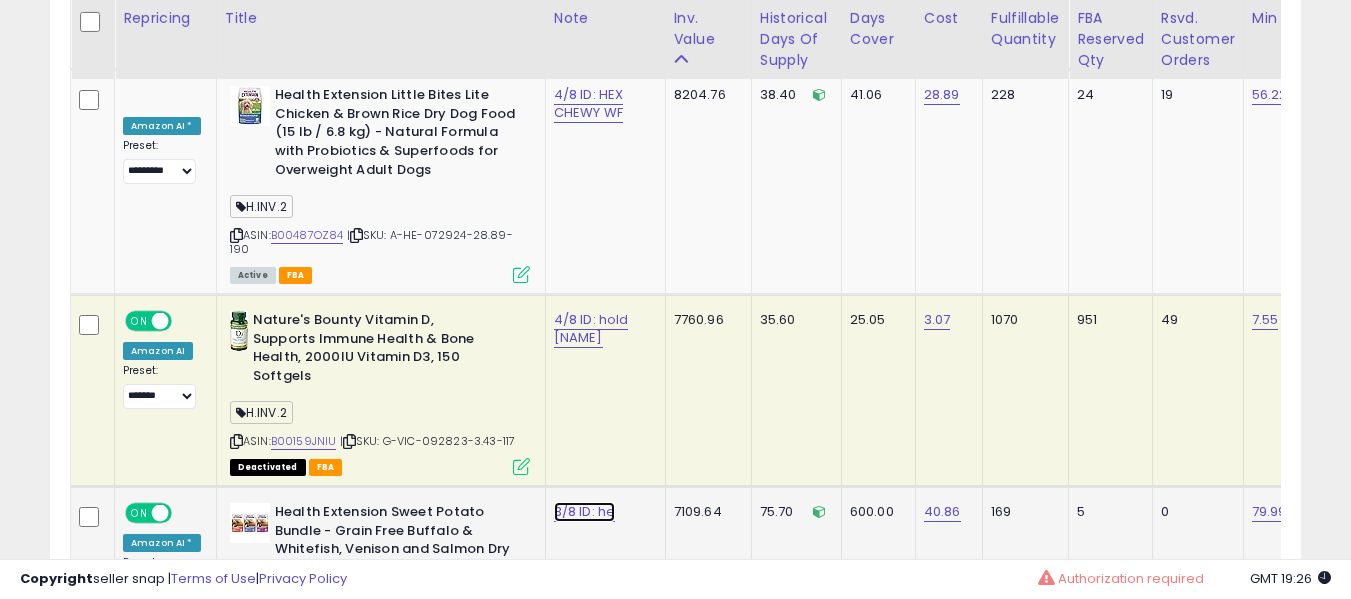 click on "3/8 ID: he" at bounding box center (589, -6198) 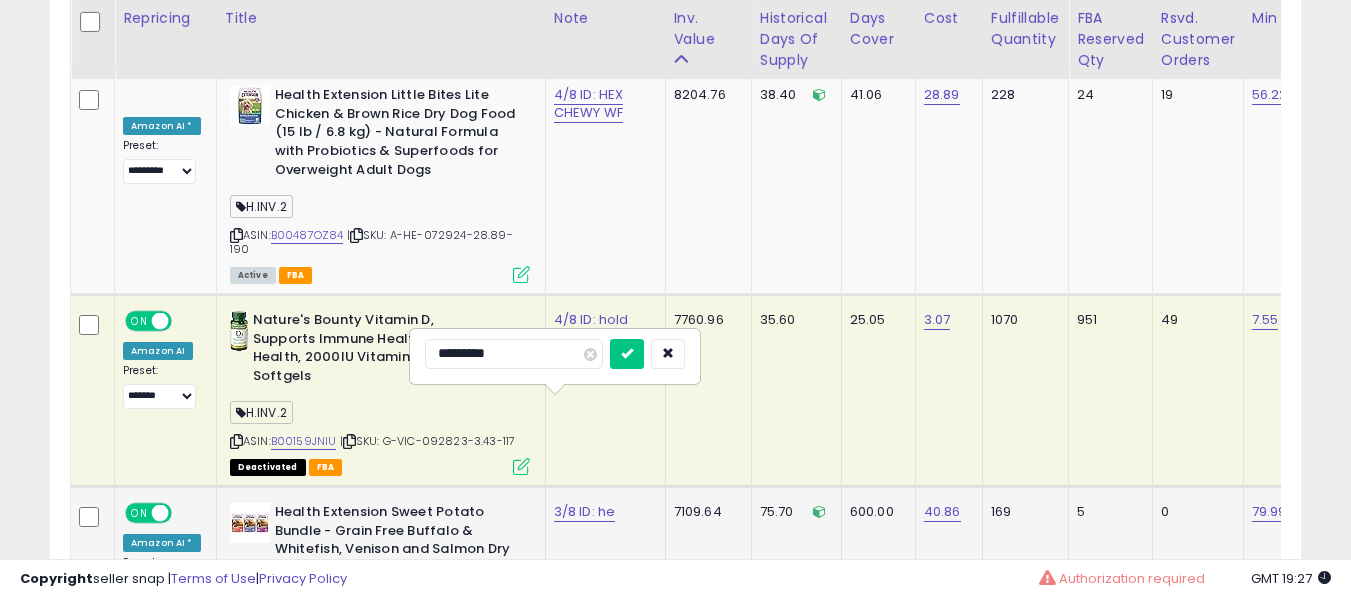 type on "**********" 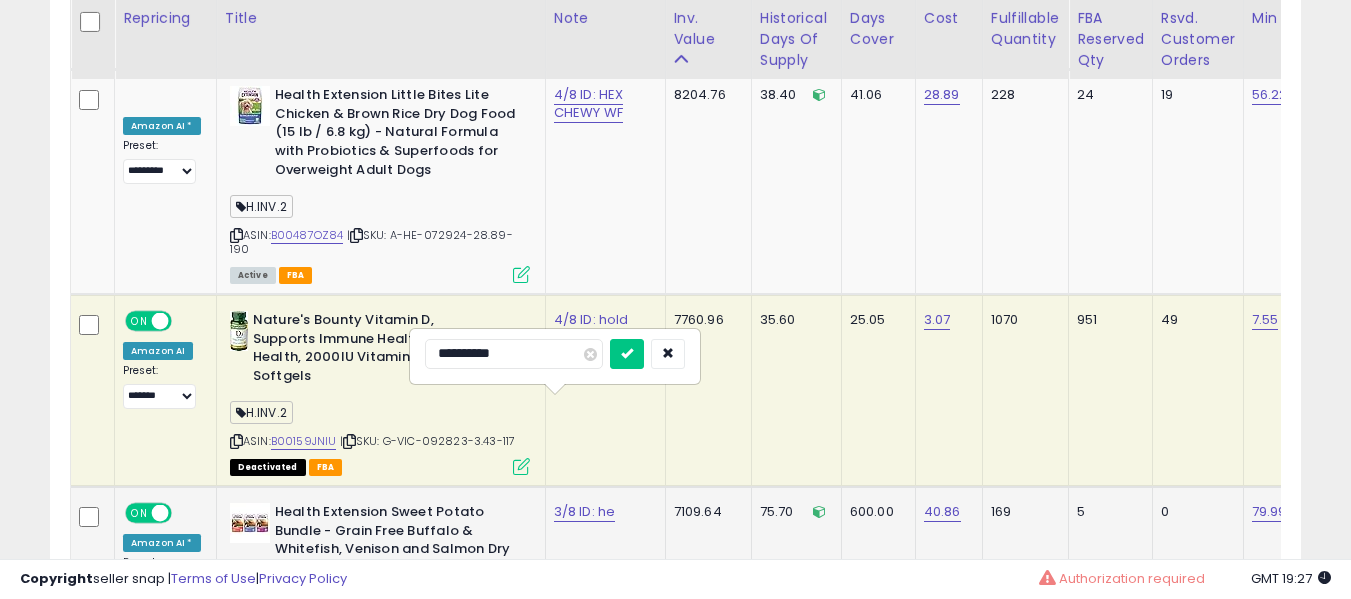 click at bounding box center (627, 354) 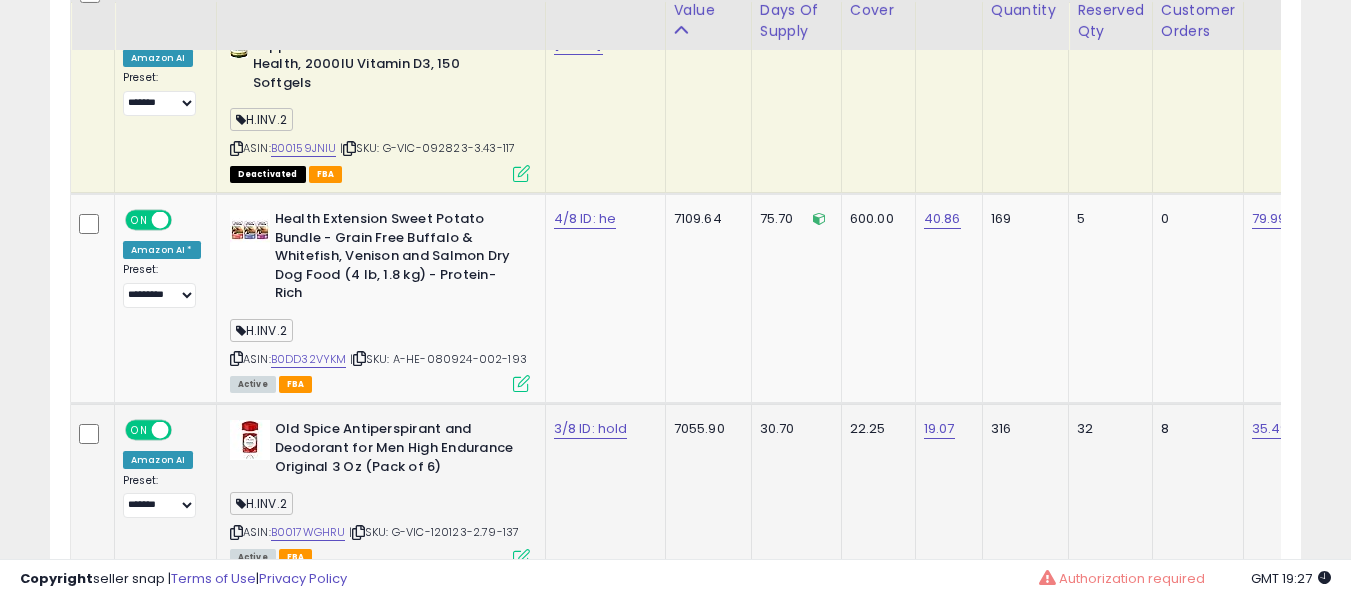 scroll, scrollTop: 7631, scrollLeft: 0, axis: vertical 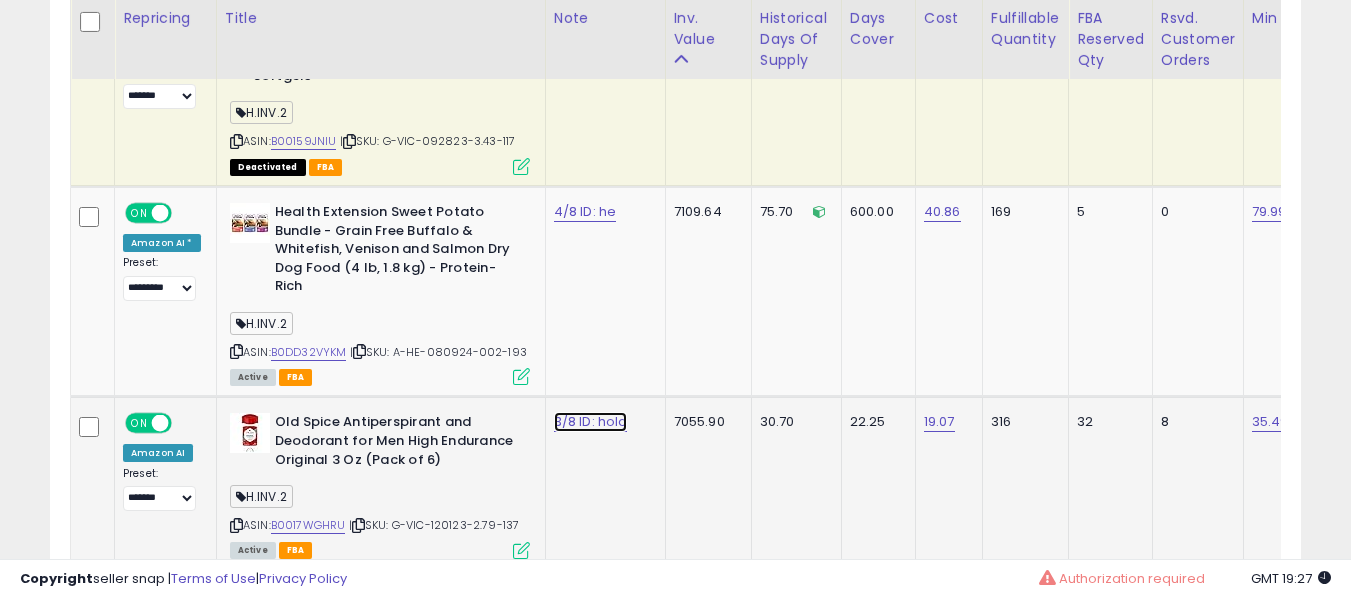 click on "3/8 ID: hold" at bounding box center (589, -6498) 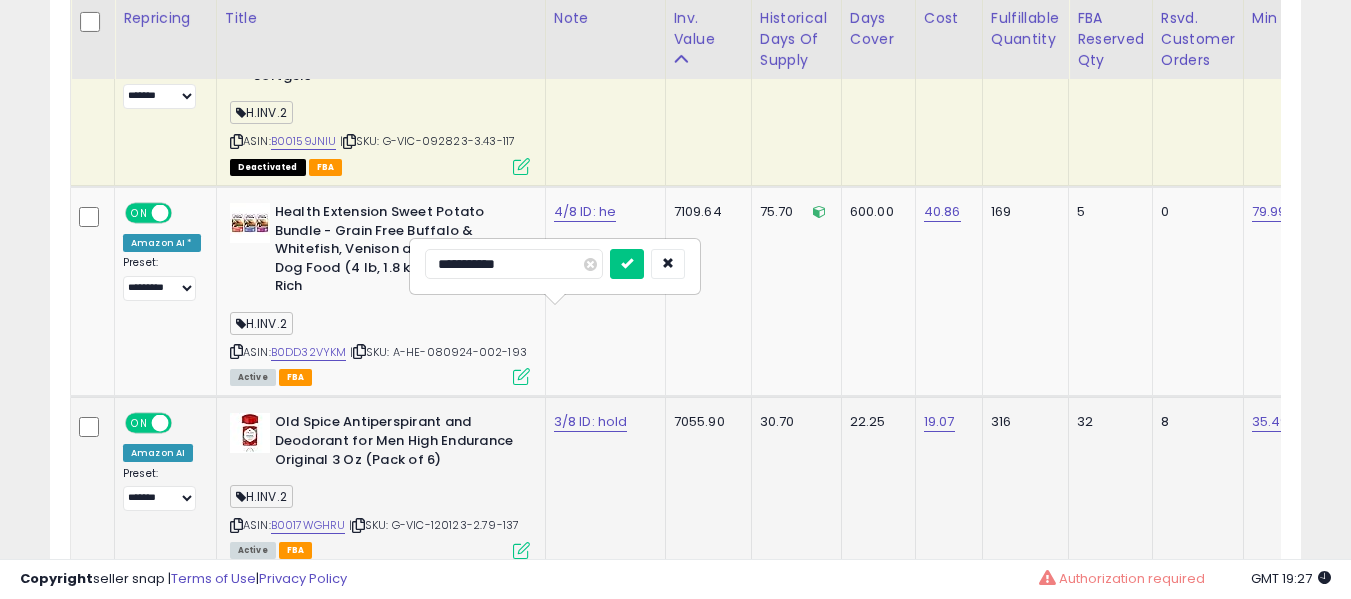 type on "**********" 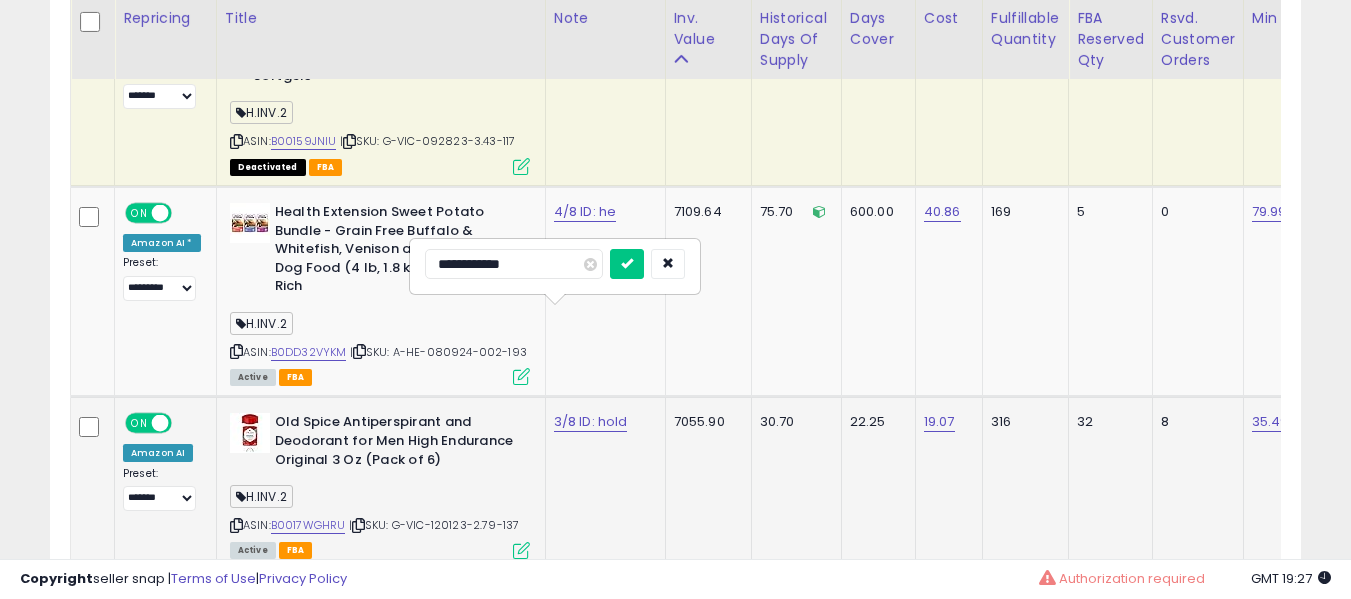 click at bounding box center [627, 264] 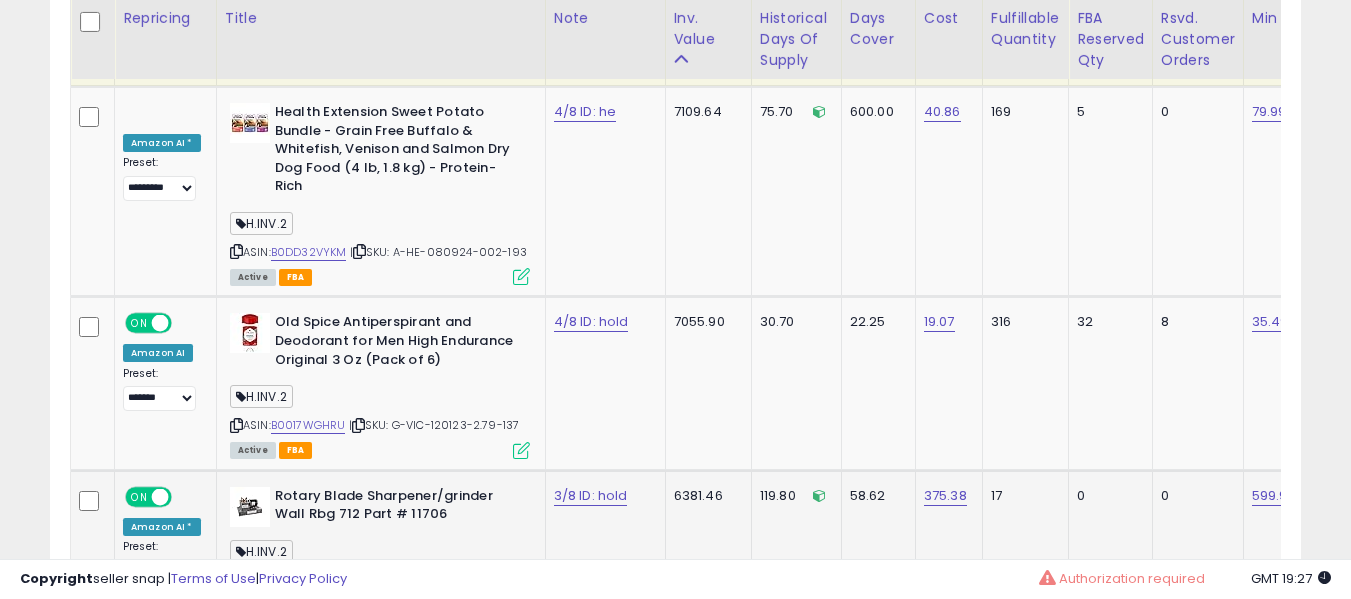 click on "3/8 ID: hold" at bounding box center [602, 496] 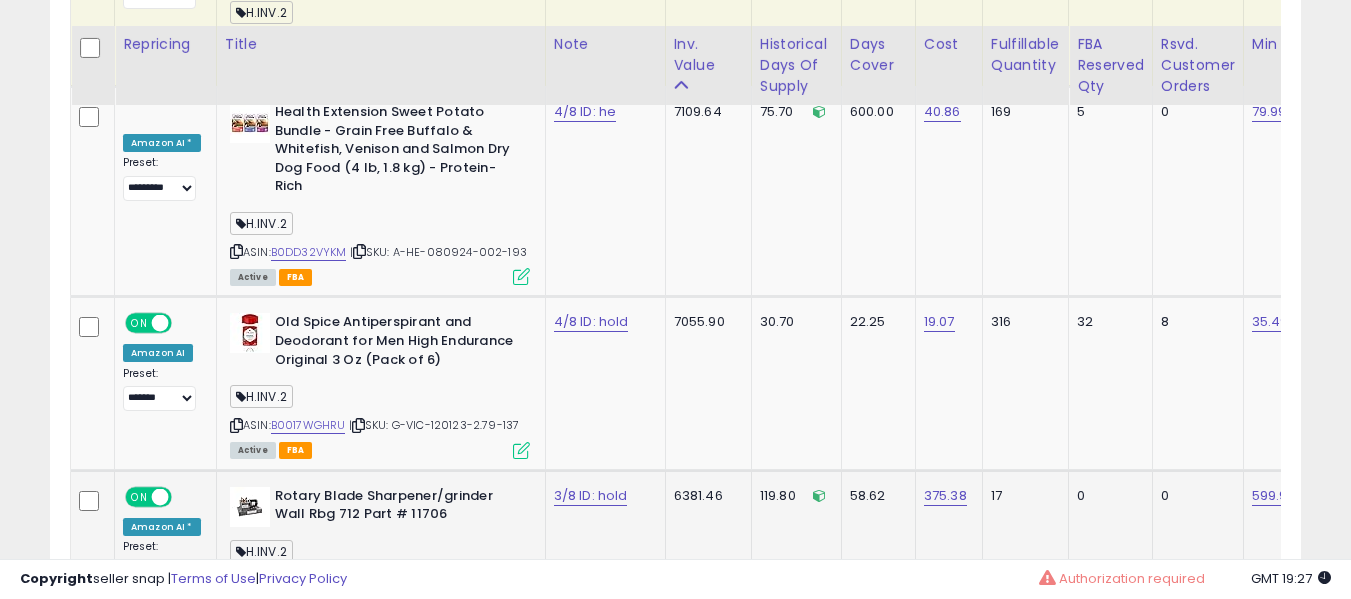 scroll, scrollTop: 7831, scrollLeft: 0, axis: vertical 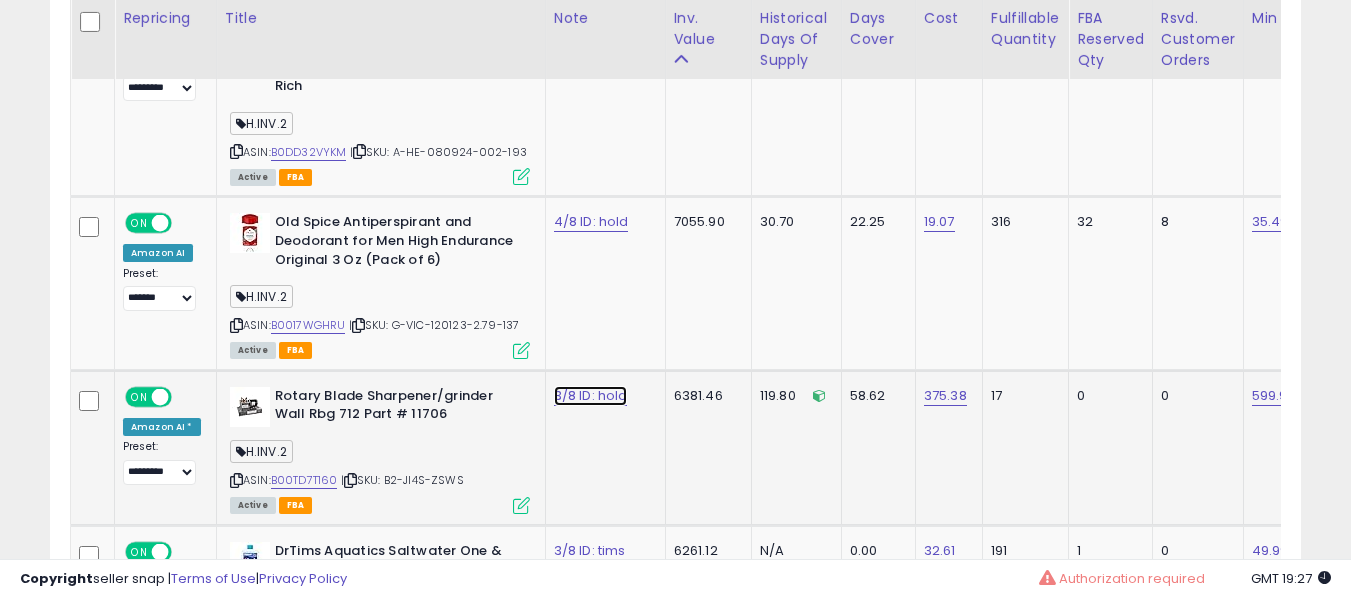 click on "3/8 ID: hold" at bounding box center (589, -6698) 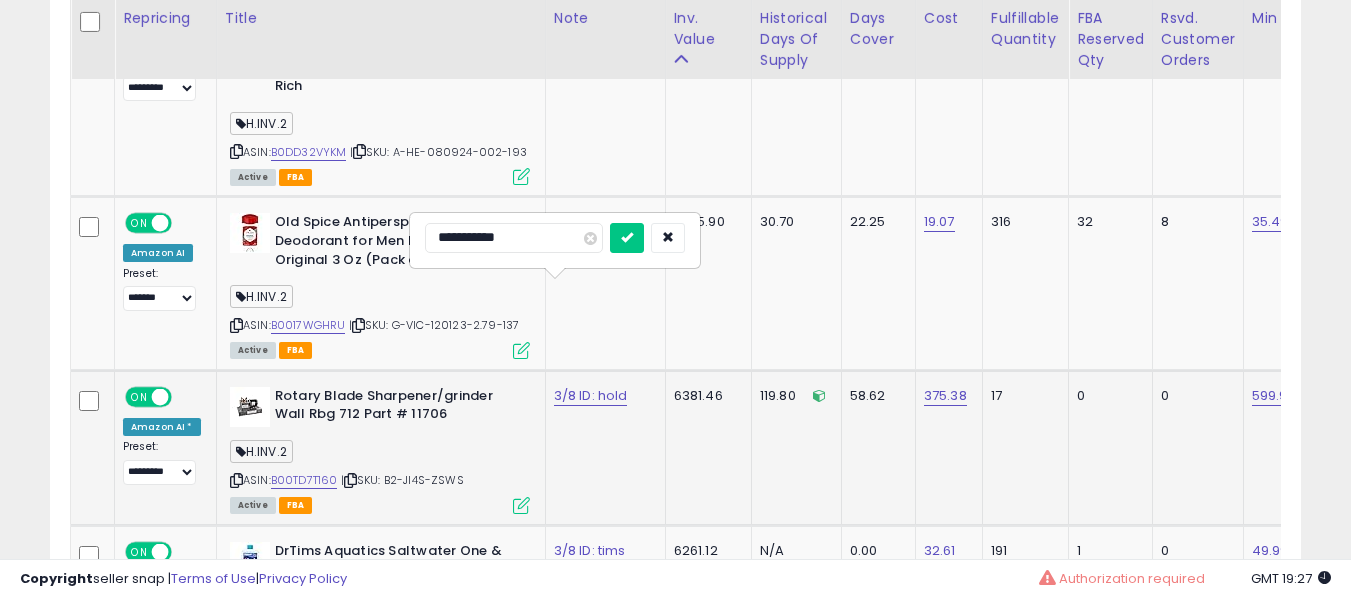 type on "**********" 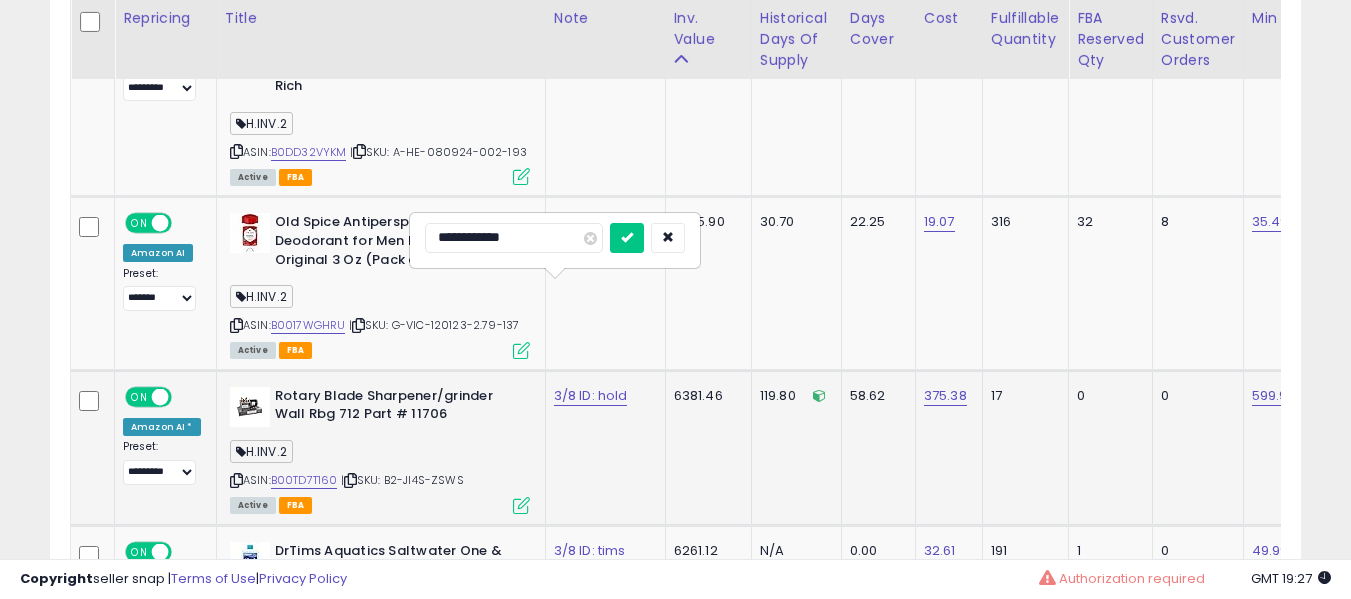 click at bounding box center (627, 238) 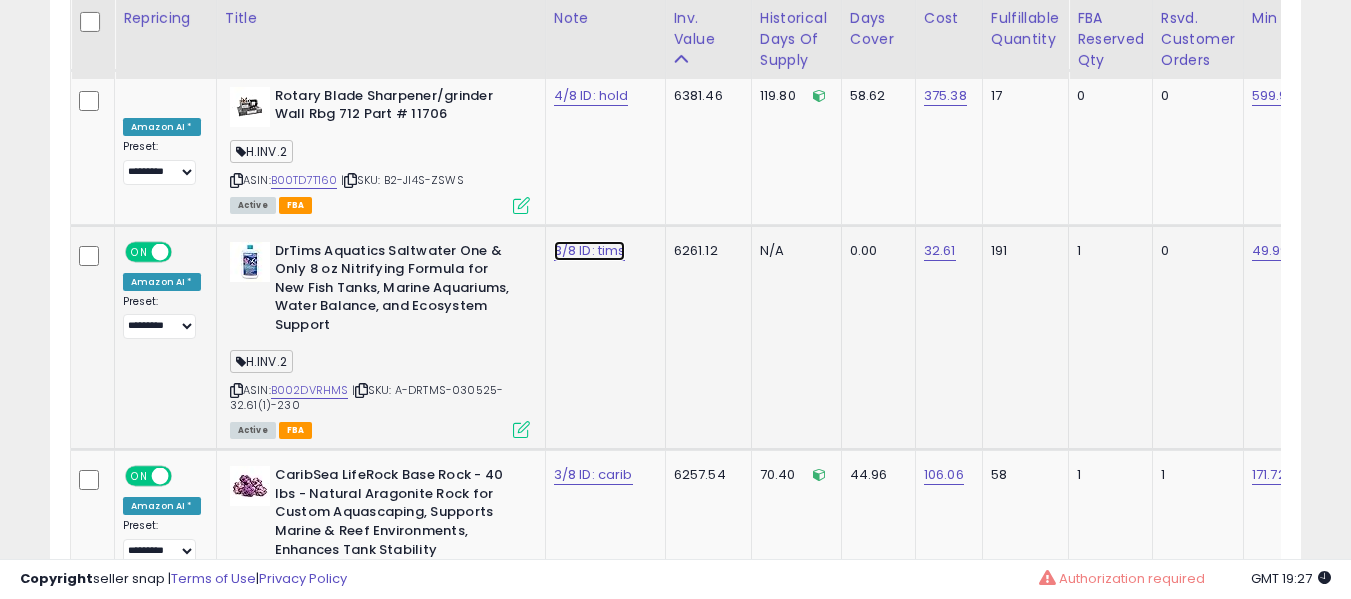 click on "3/8 ID: tims" at bounding box center (589, -6998) 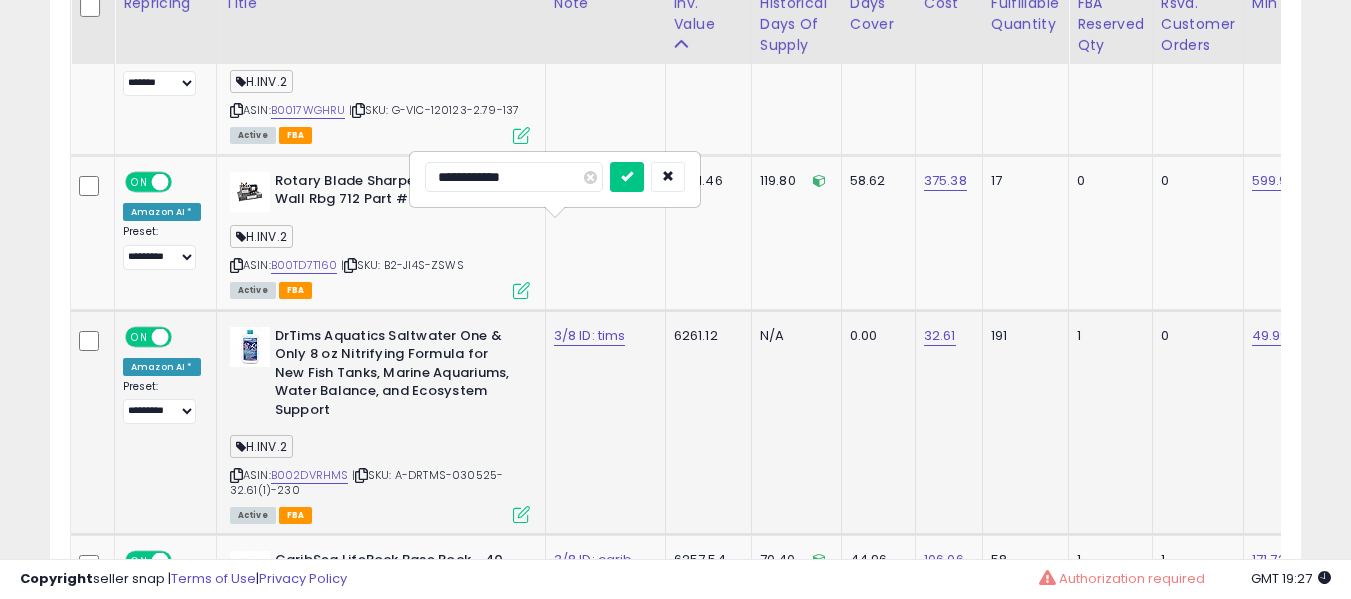 scroll, scrollTop: 8031, scrollLeft: 0, axis: vertical 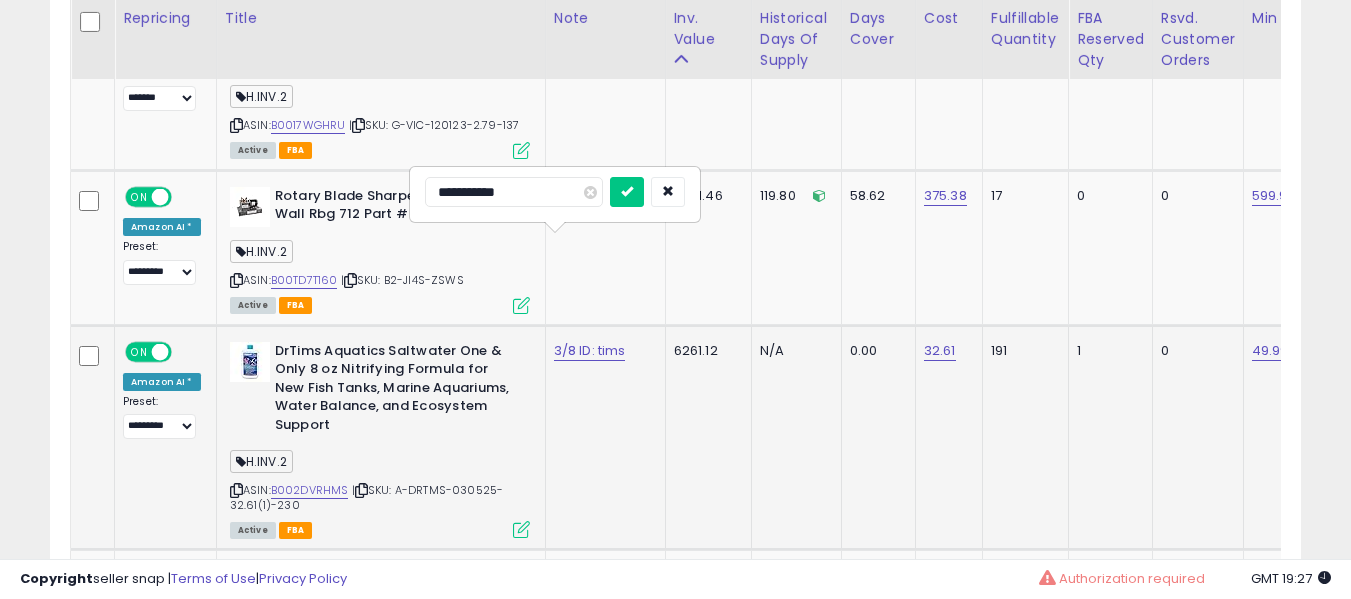 type on "**********" 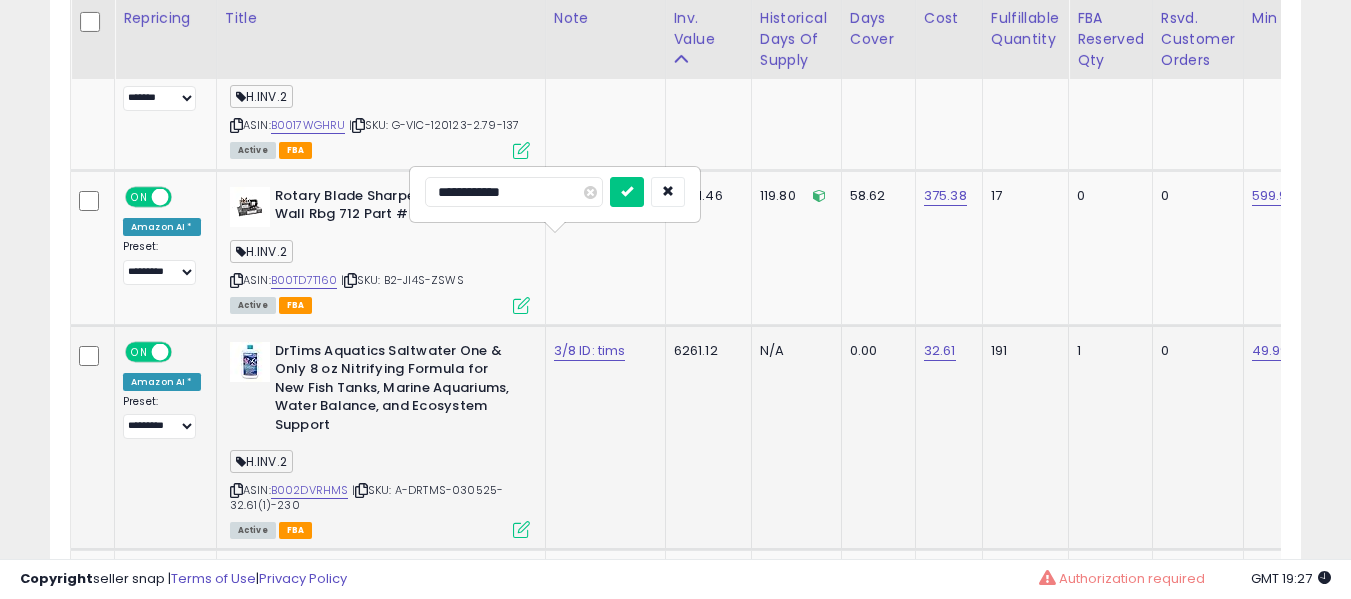 click at bounding box center [627, 192] 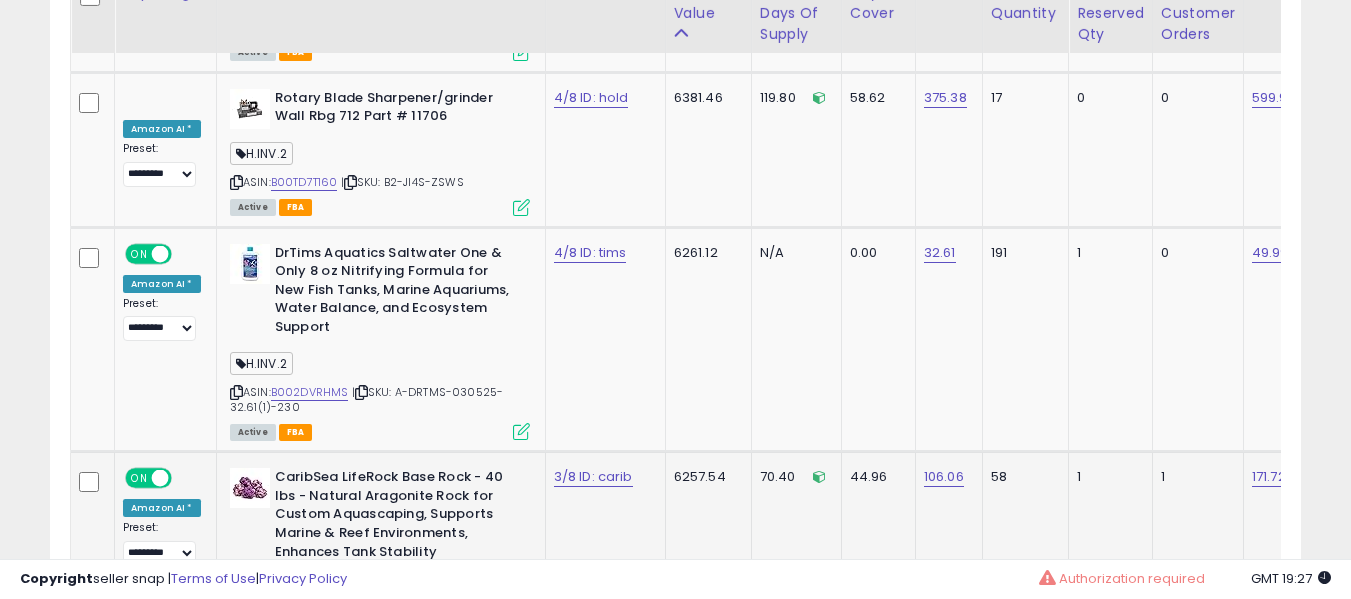 scroll, scrollTop: 8131, scrollLeft: 0, axis: vertical 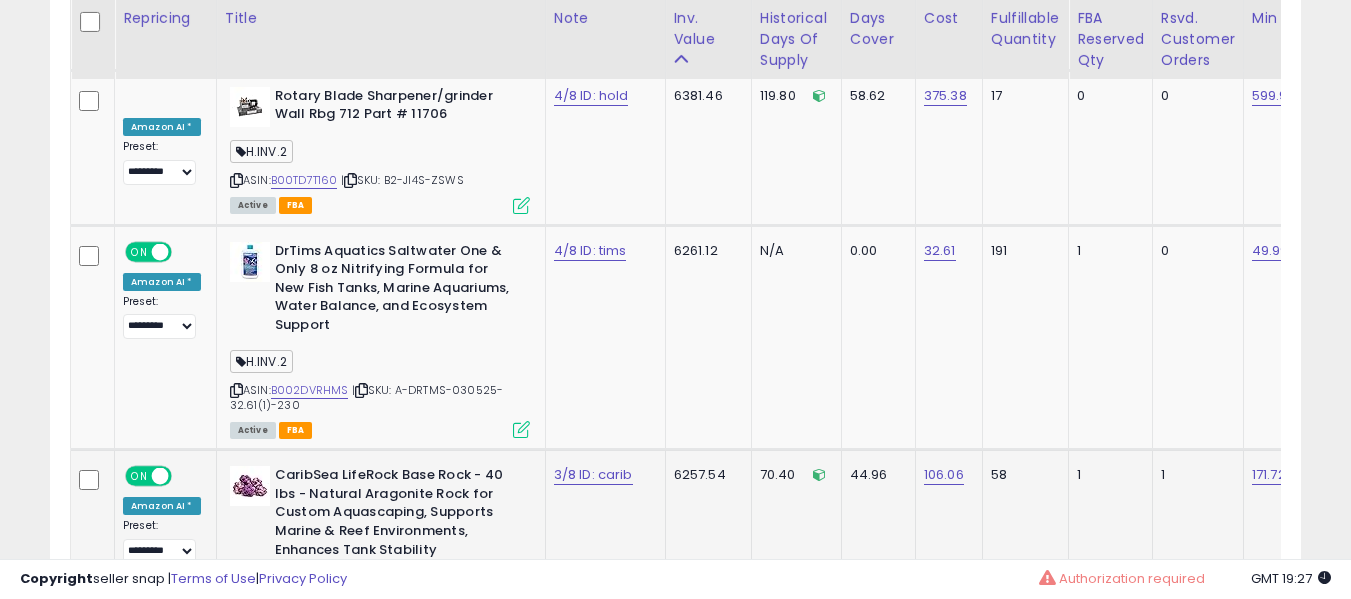click on "3/8 ID: carib" at bounding box center (602, 475) 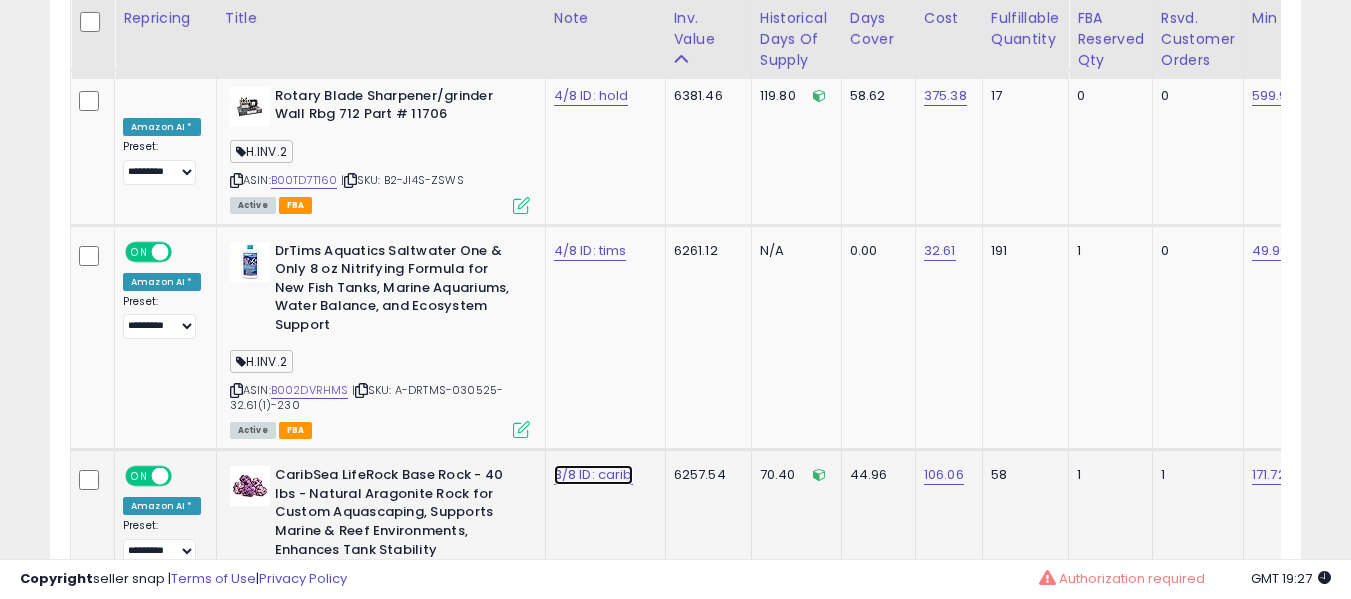 click on "3/8 ID: carib" at bounding box center (589, -6998) 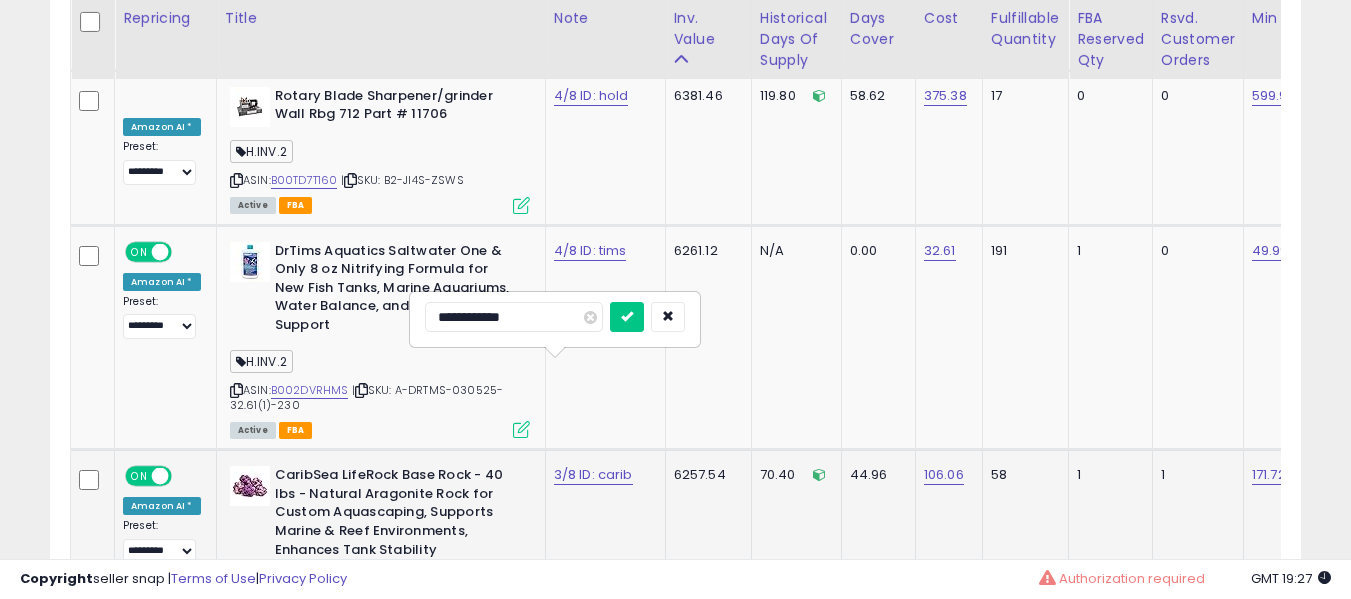 type on "**********" 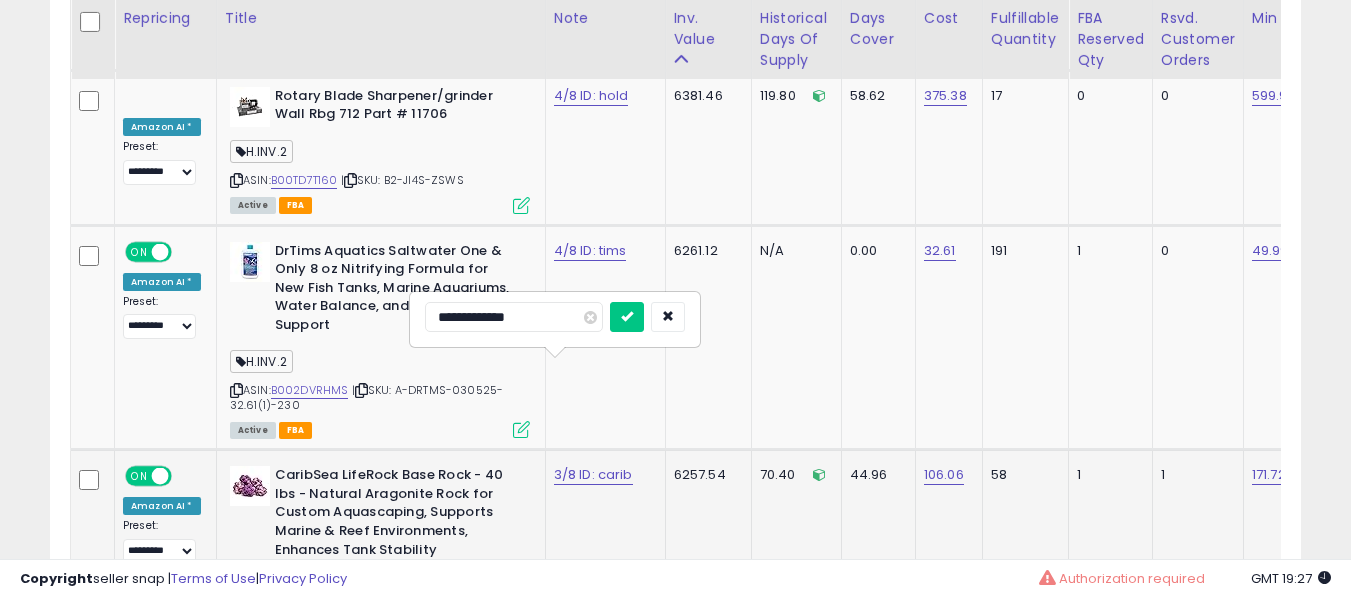 click at bounding box center [627, 317] 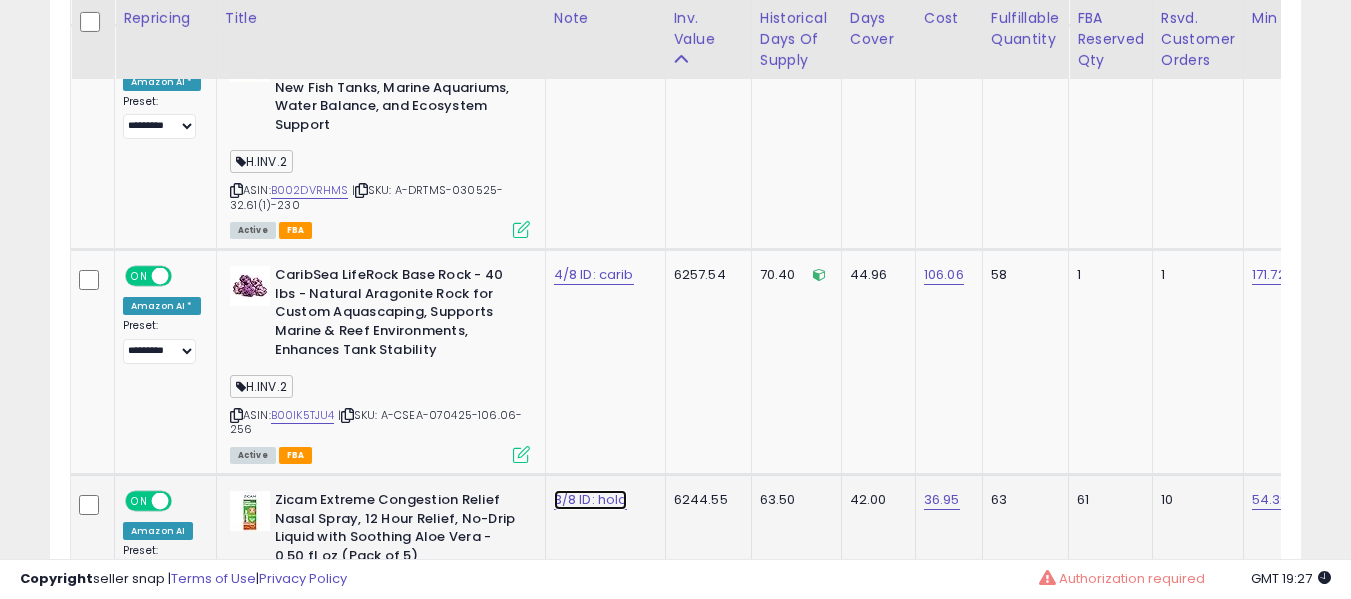 click on "3/8 ID: hold" at bounding box center [589, -7198] 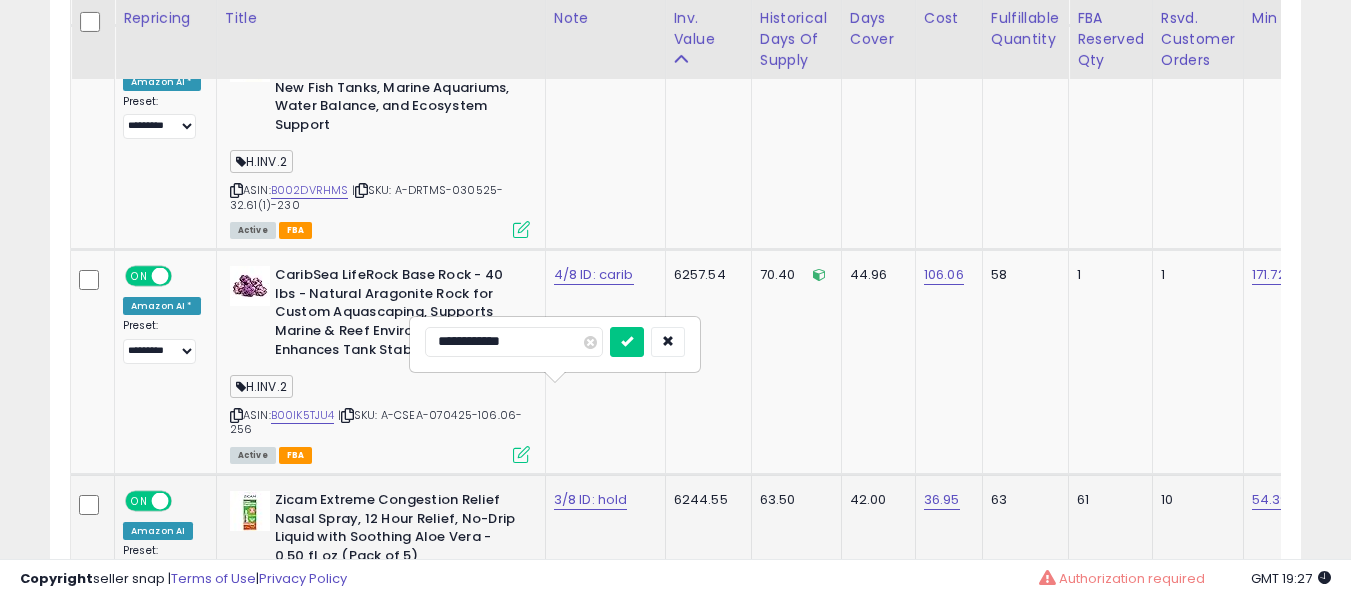 scroll, scrollTop: 8431, scrollLeft: 0, axis: vertical 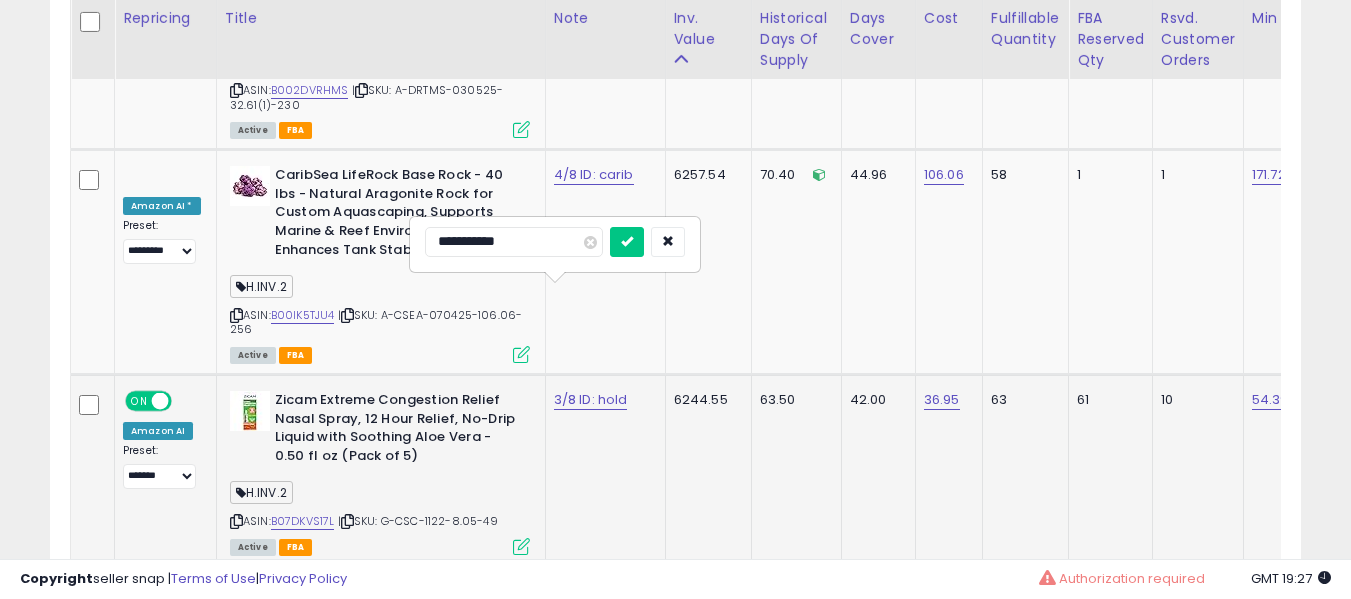type on "**********" 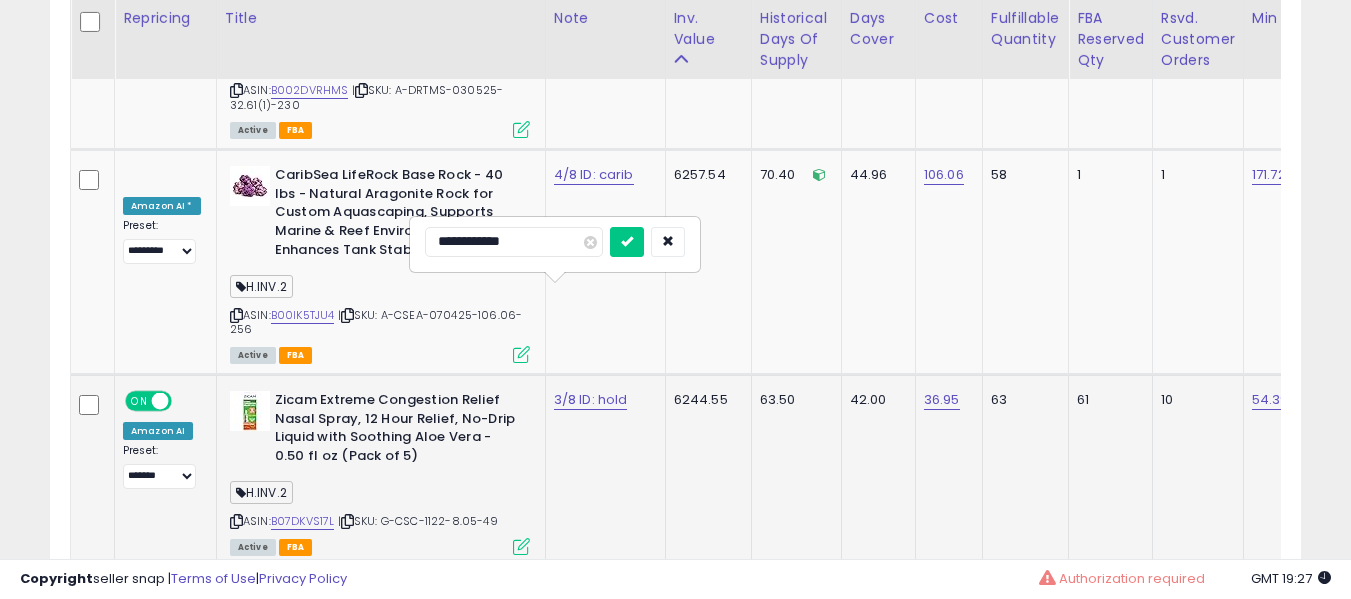 click at bounding box center [627, 242] 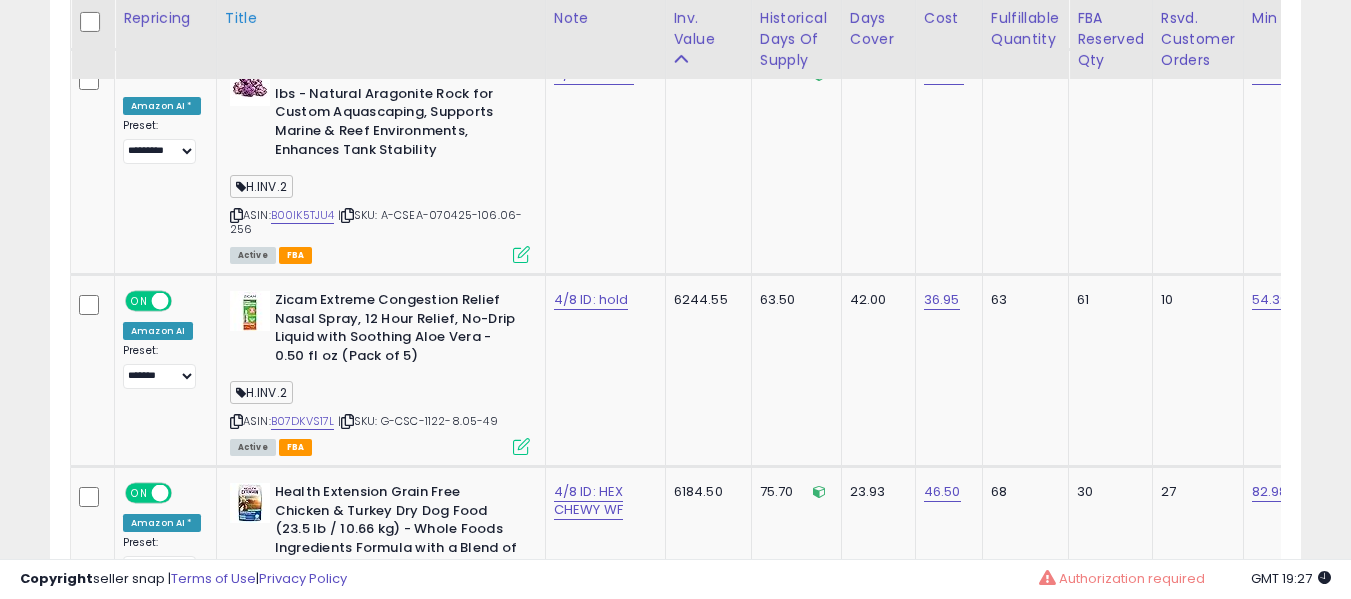 scroll, scrollTop: 6443, scrollLeft: 0, axis: vertical 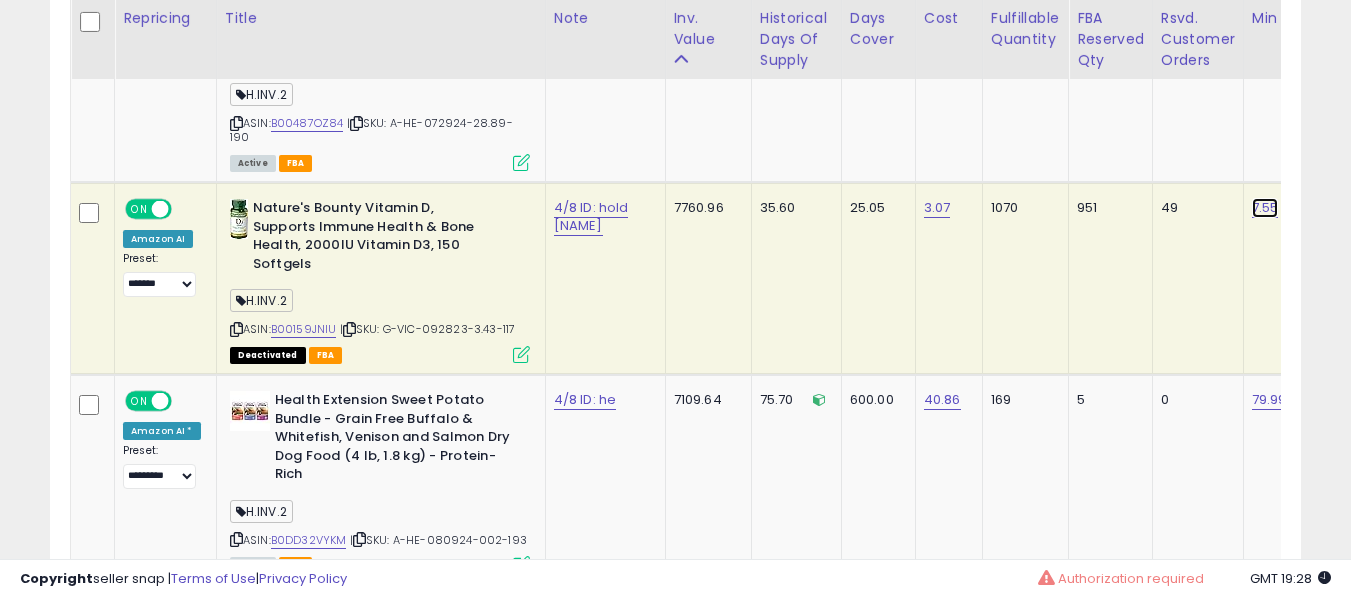 click on "7.55" at bounding box center [1268, -4344] 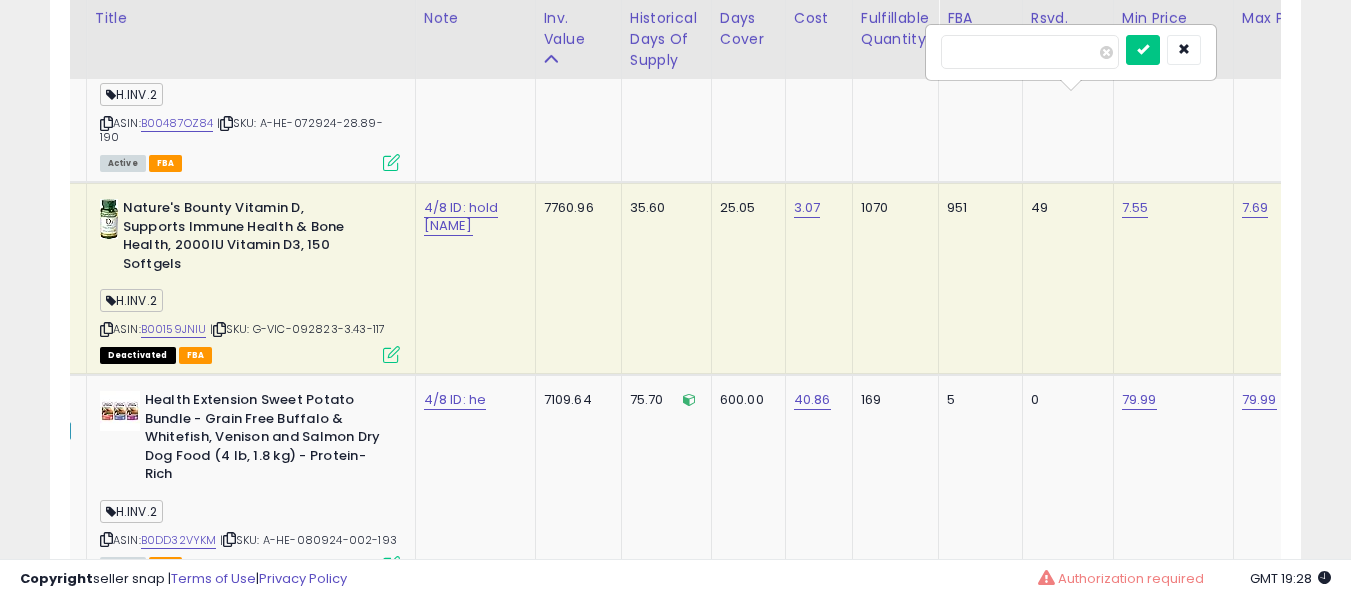 type on "****" 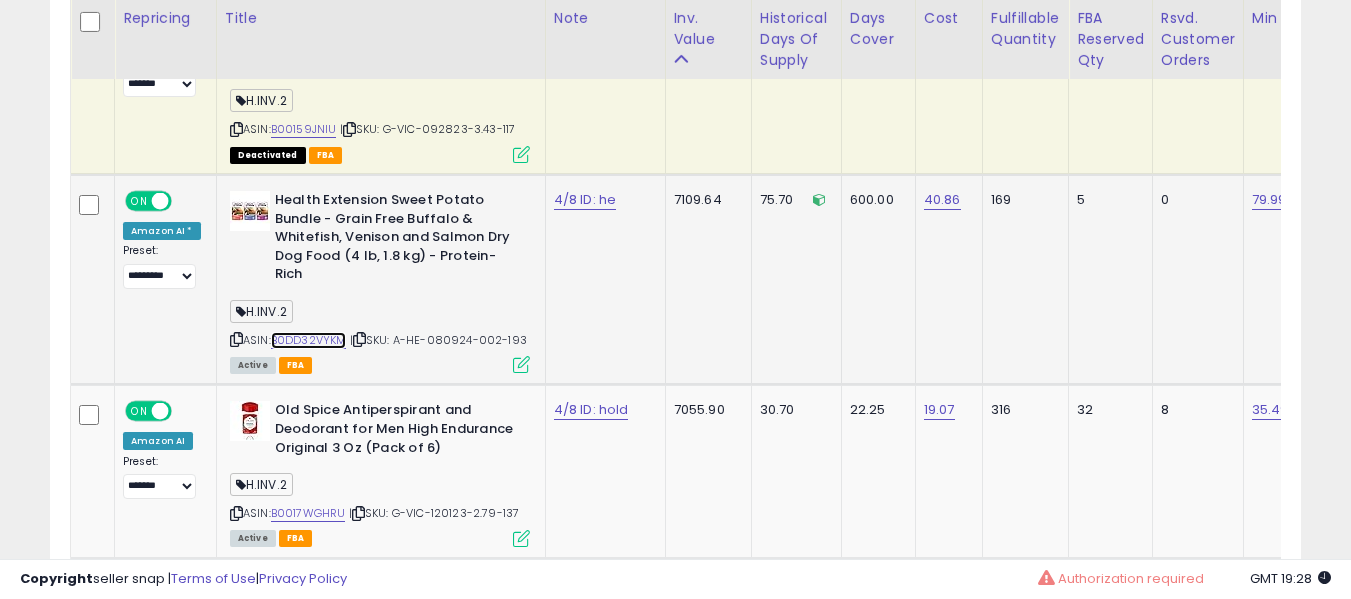 click on "B0DD32VYKM" at bounding box center [309, 340] 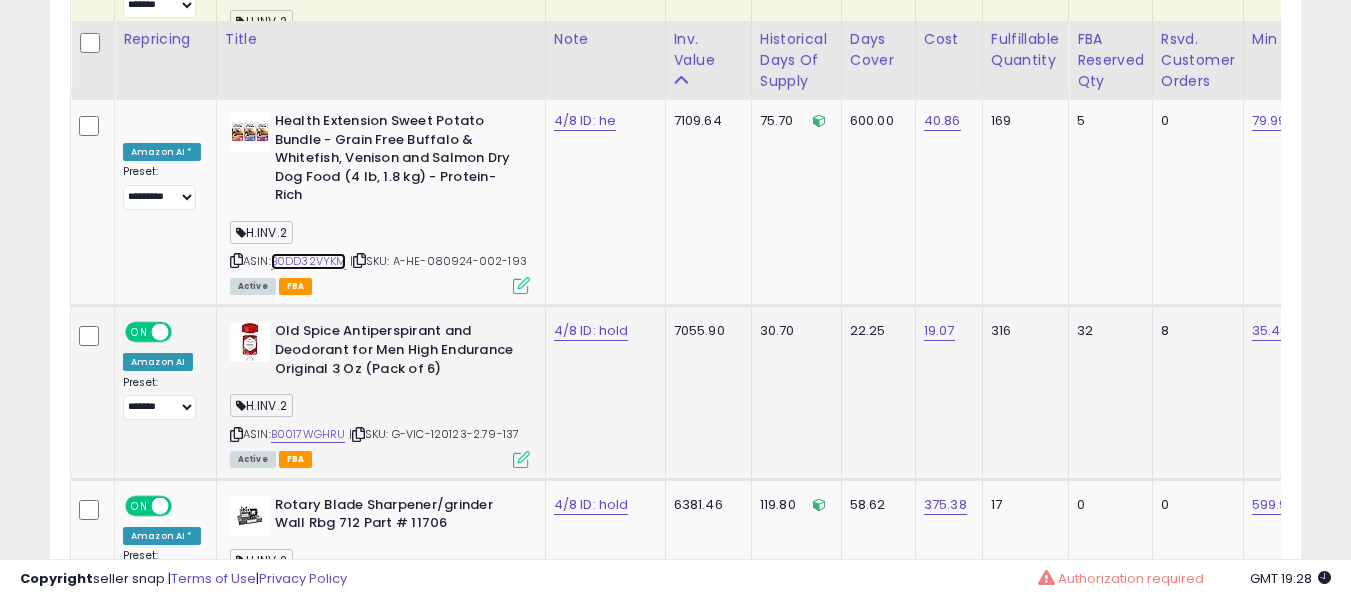 scroll, scrollTop: 7743, scrollLeft: 0, axis: vertical 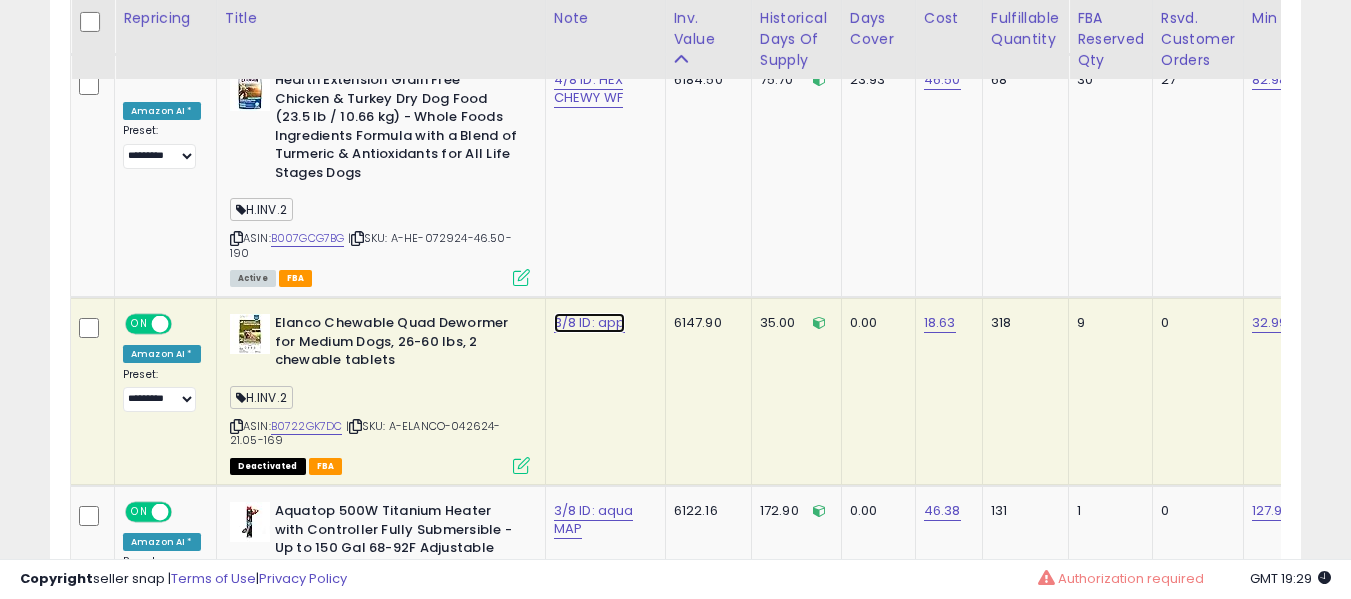 click on "3/8 ID: app" at bounding box center [590, -5844] 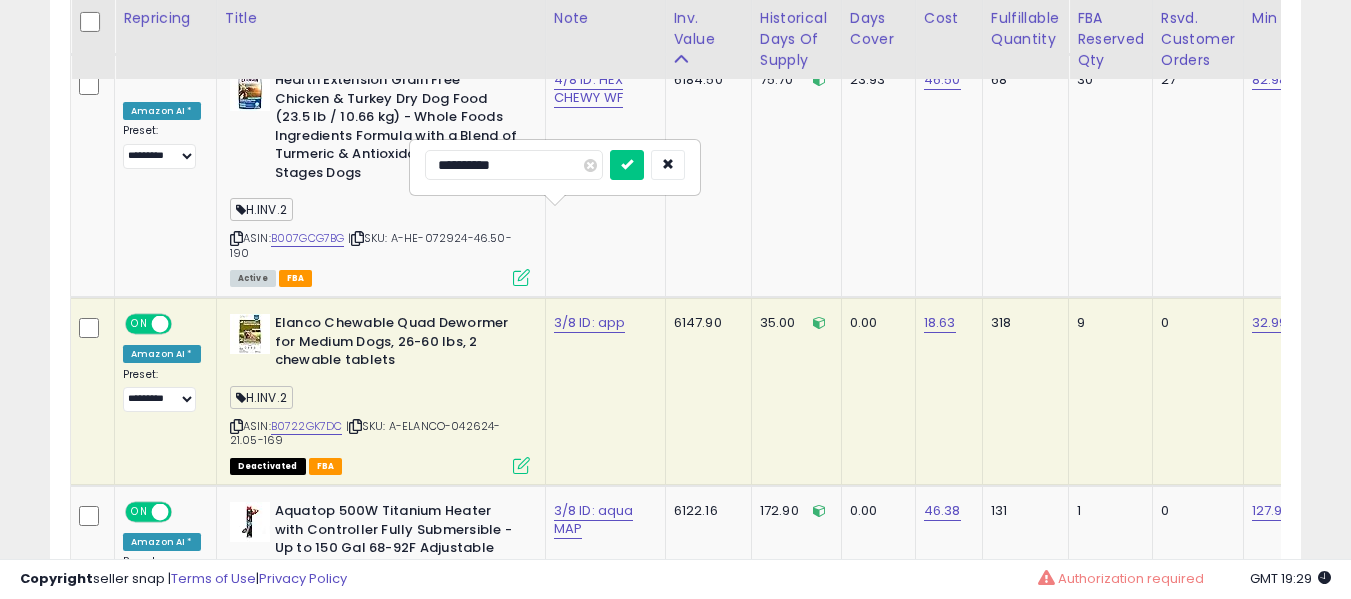 type on "**********" 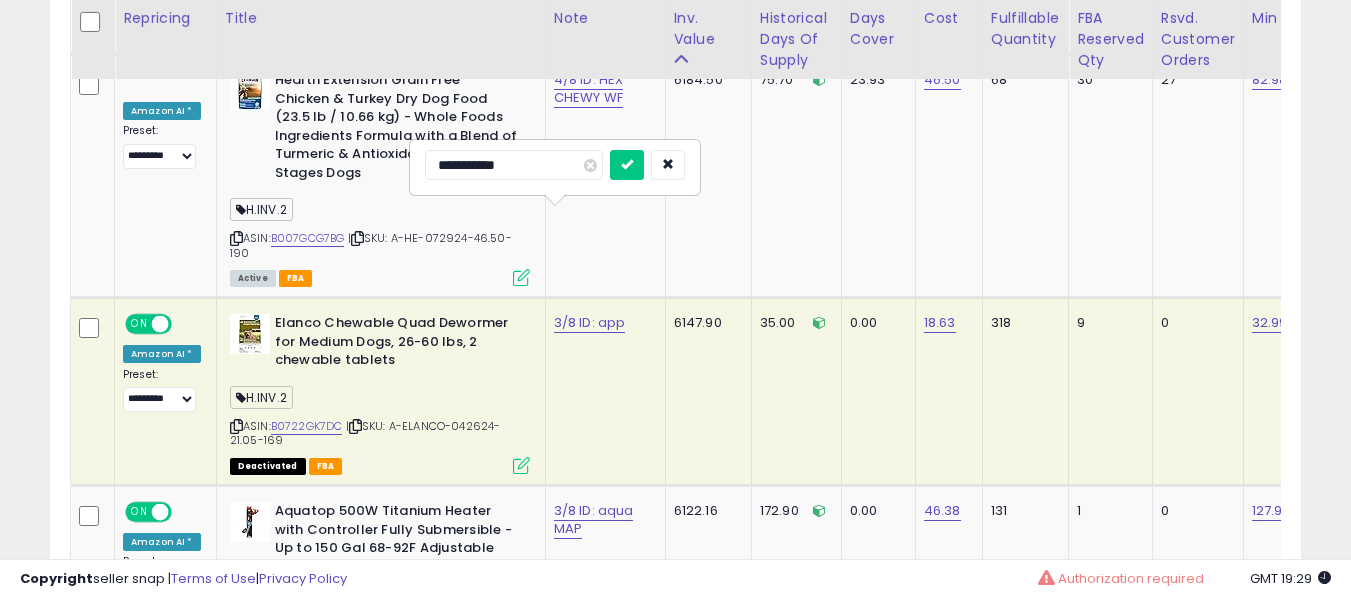 click at bounding box center [627, 165] 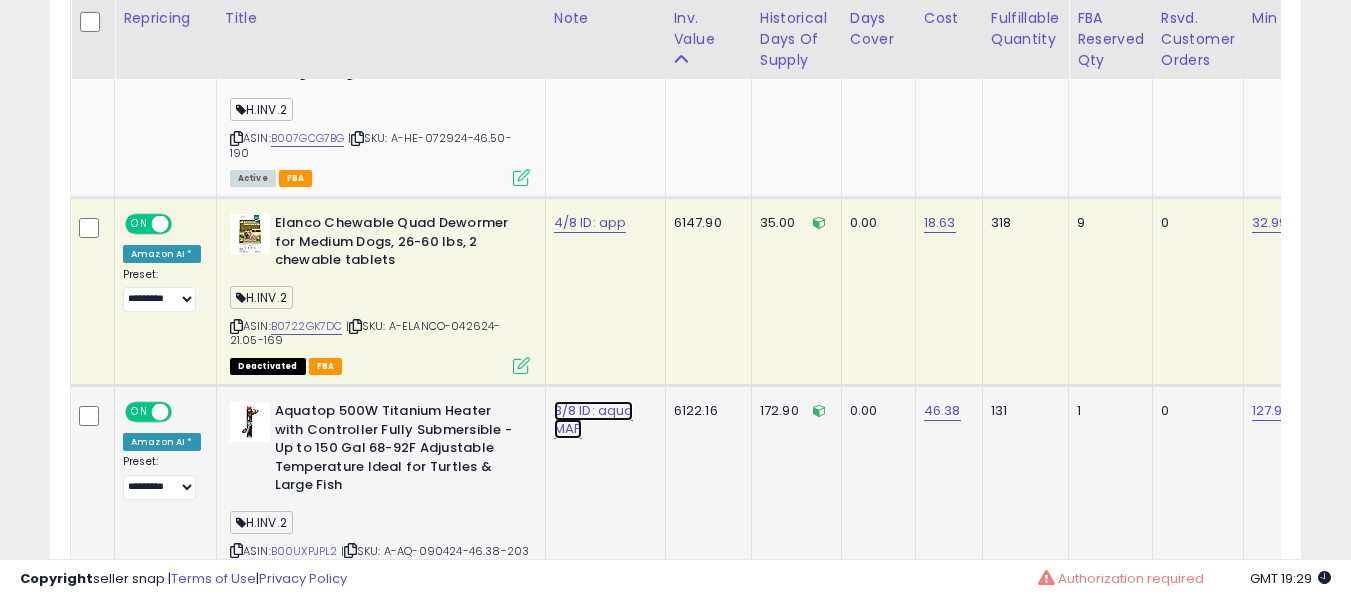 click on "3/8 ID: aqua MAP" at bounding box center [589, -7910] 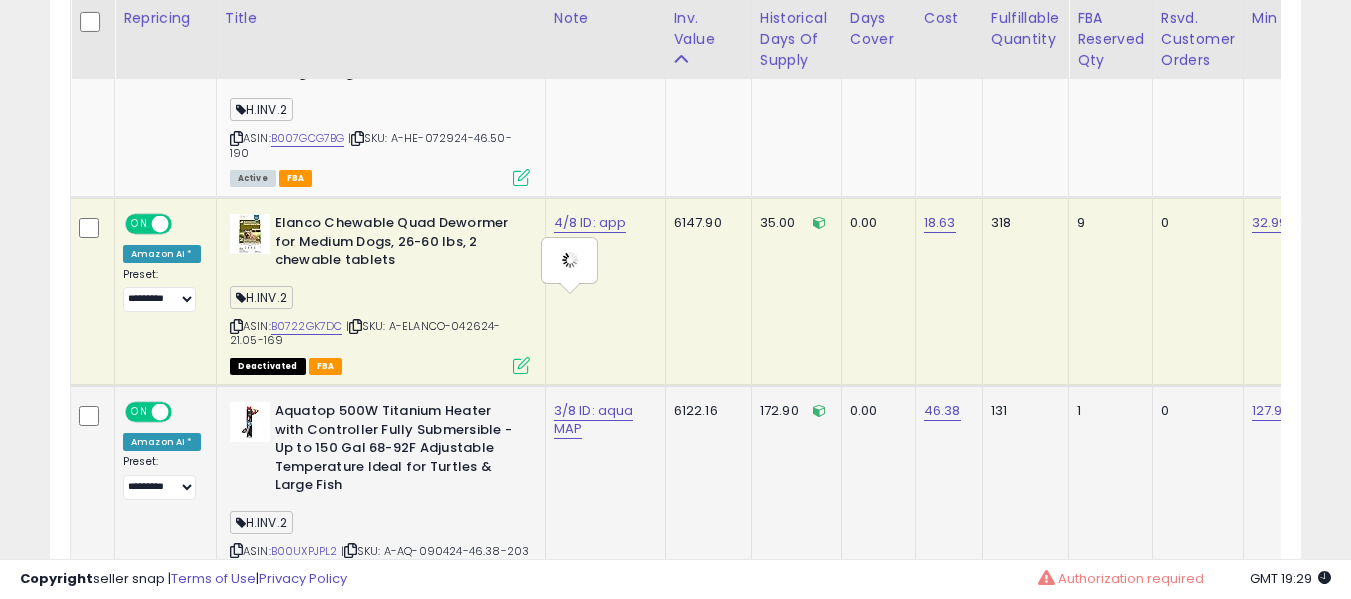 type on "**********" 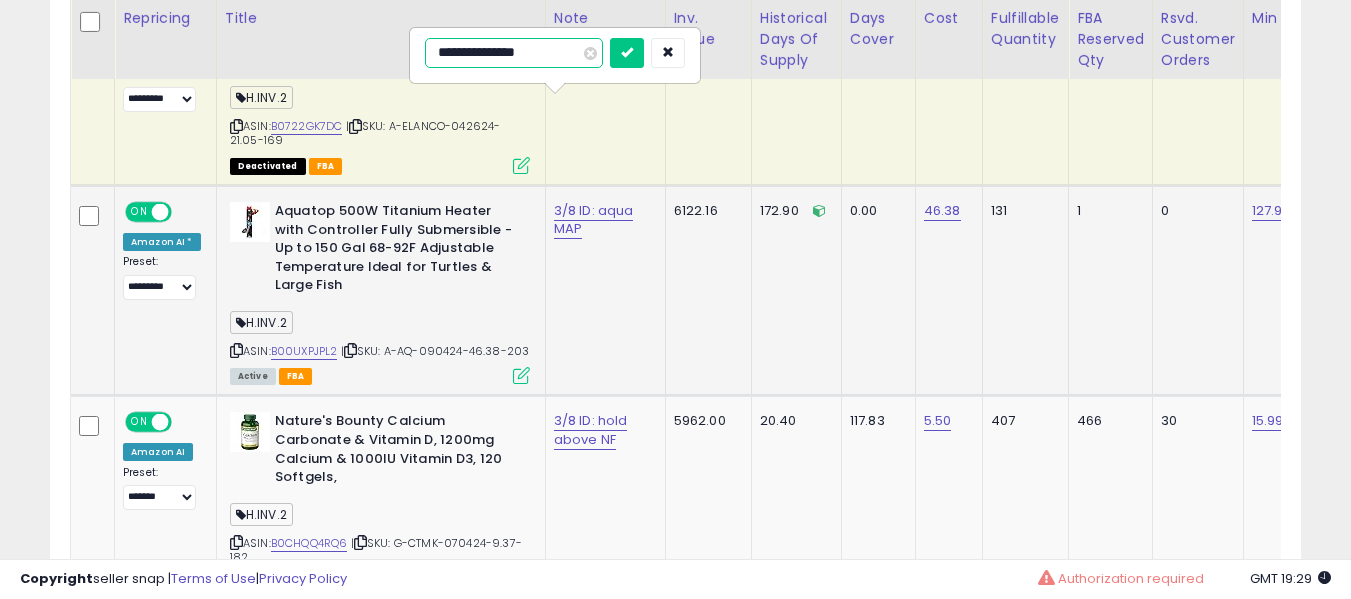 type on "**********" 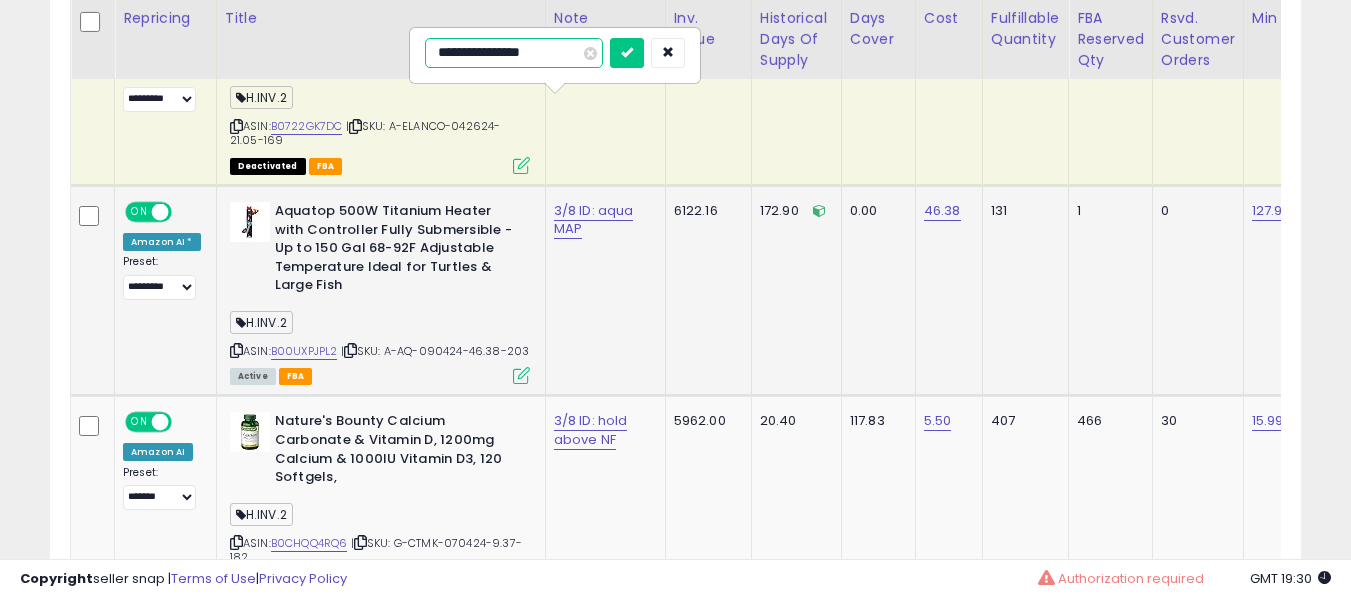 click at bounding box center (627, 53) 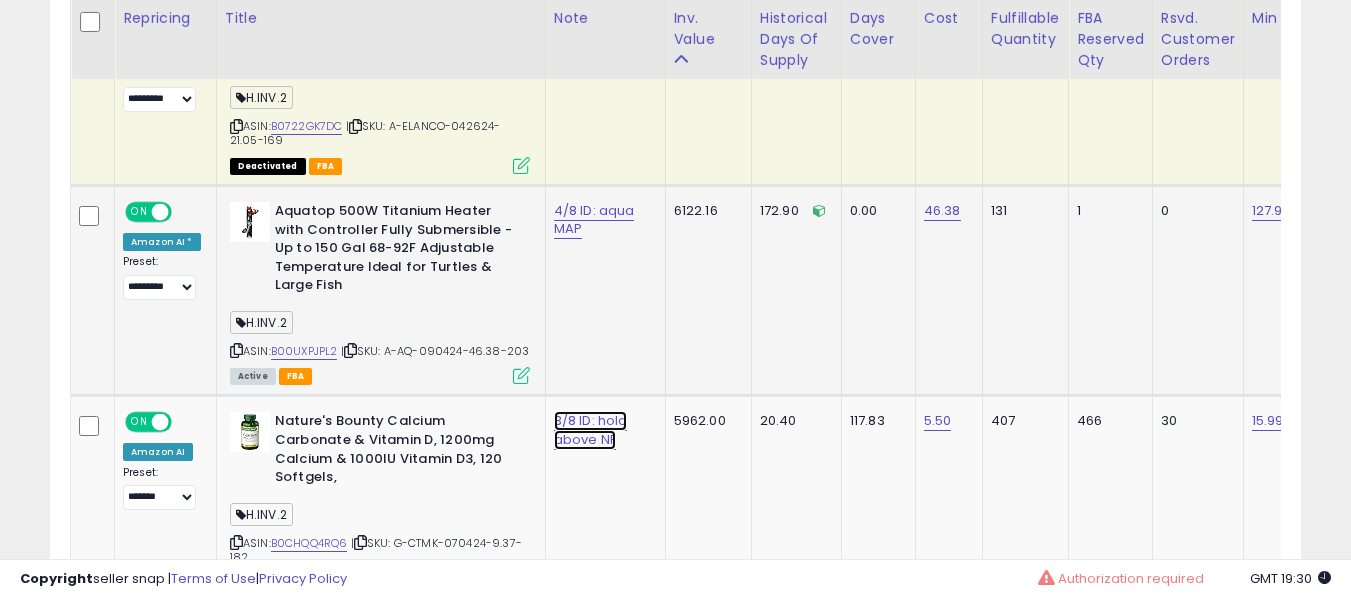 click on "3/8 ID: hold above NF" at bounding box center (589, -8110) 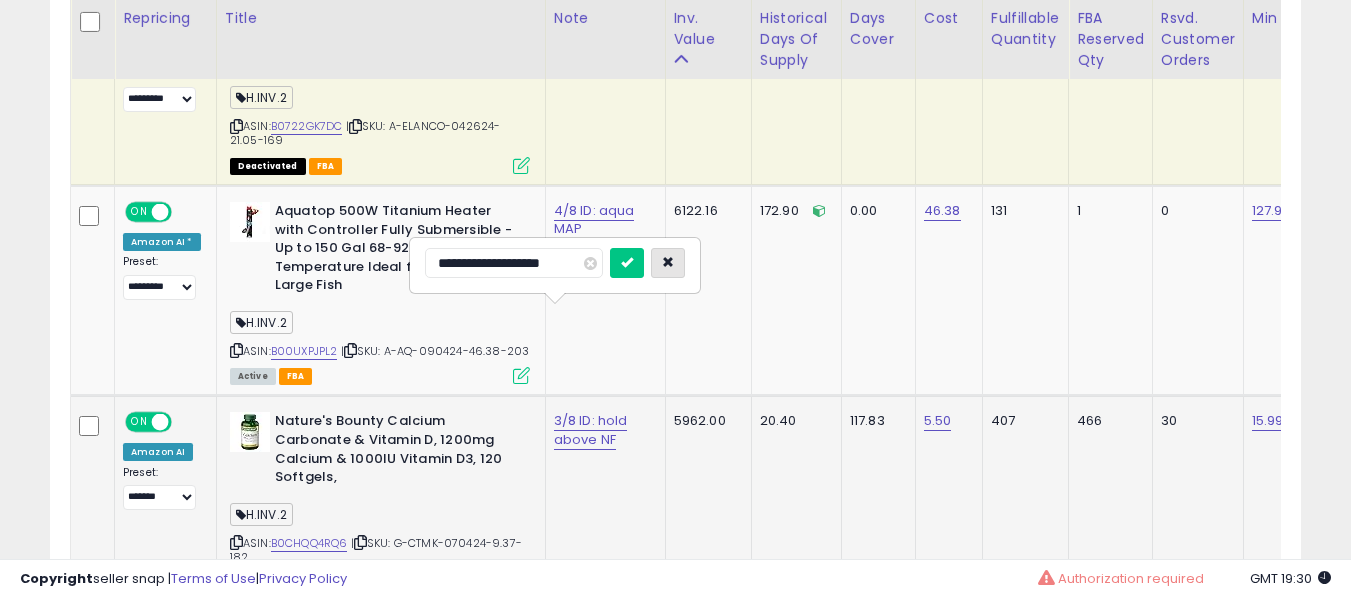 type on "**********" 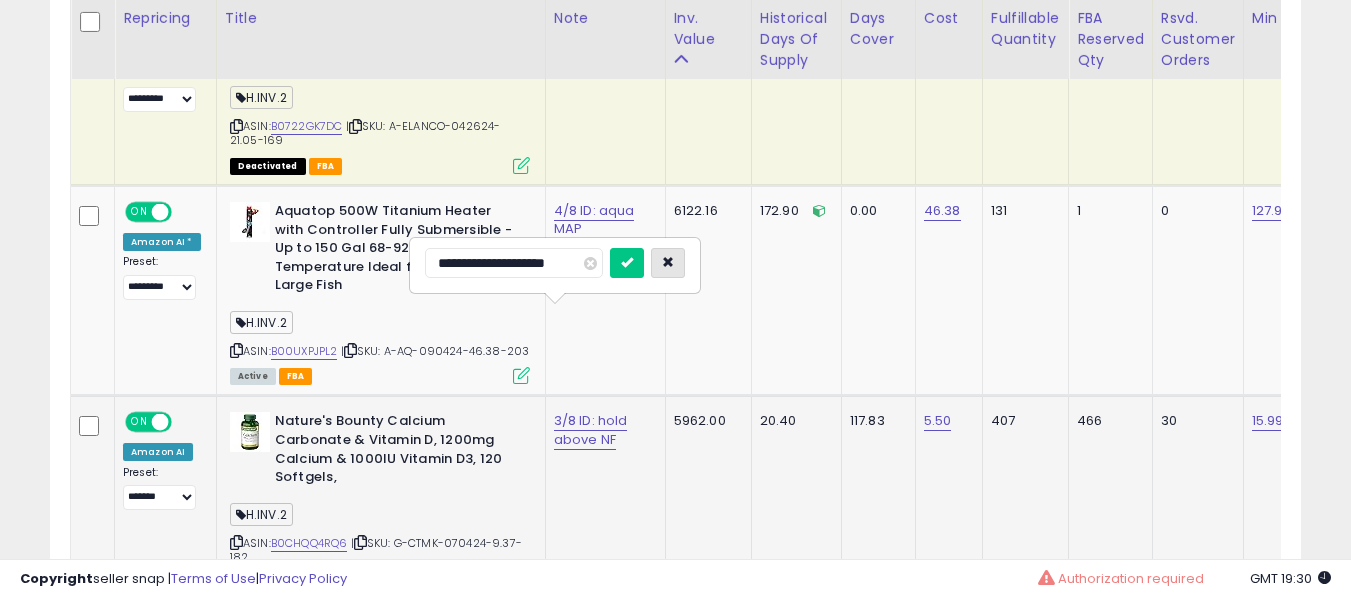 click at bounding box center [627, 263] 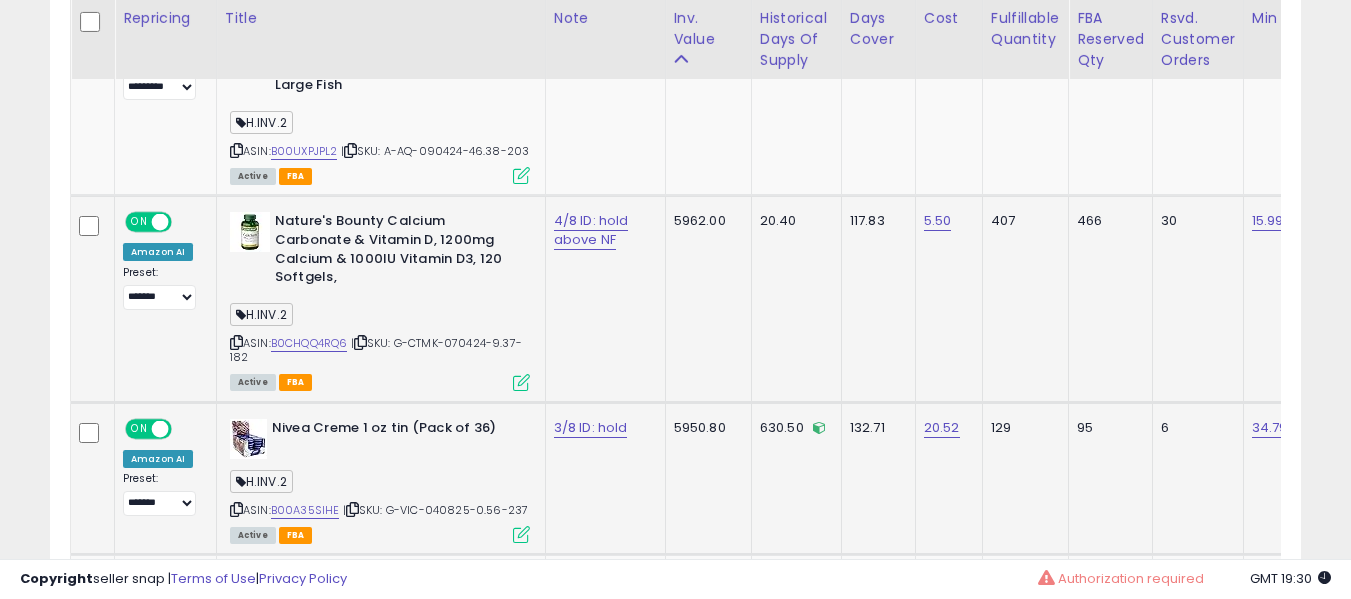 click on "3/8 ID: hold" at bounding box center (602, 428) 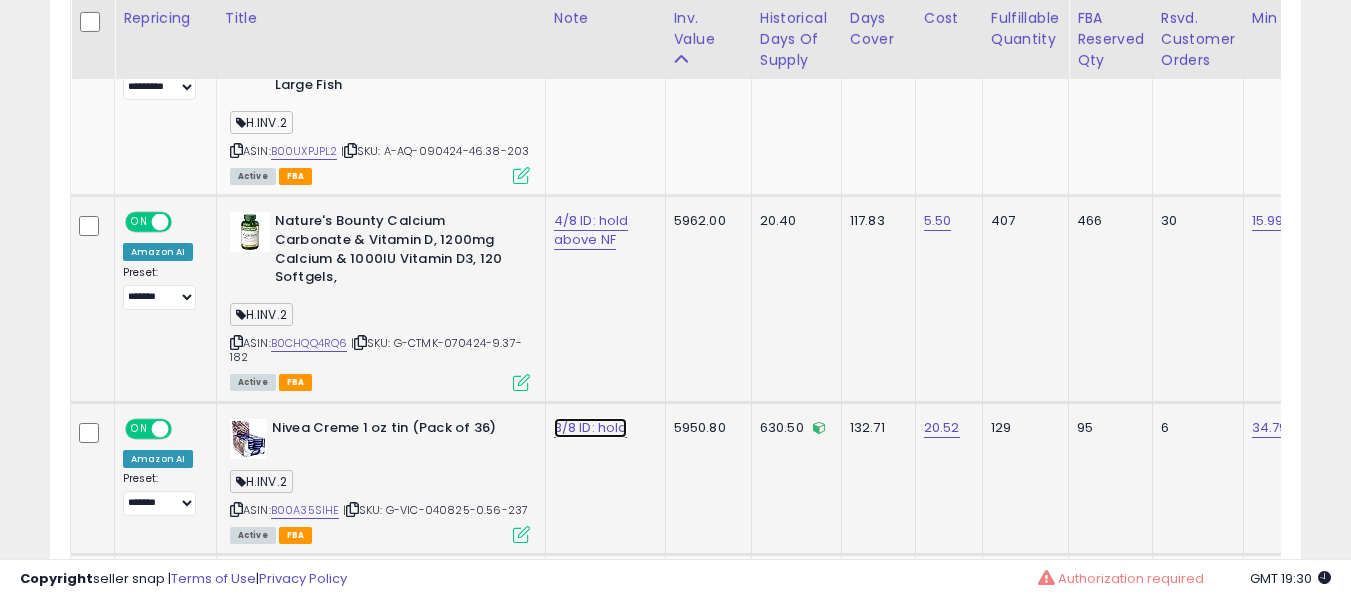 click on "3/8 ID: hold" at bounding box center (589, -8310) 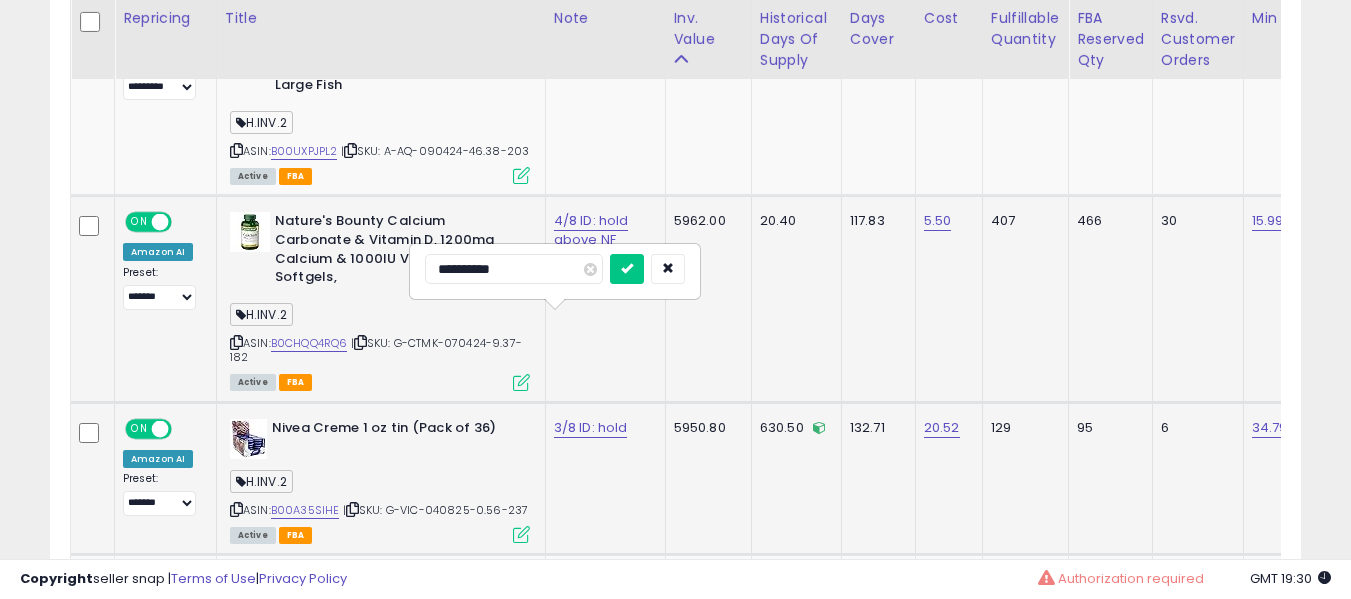 type on "**********" 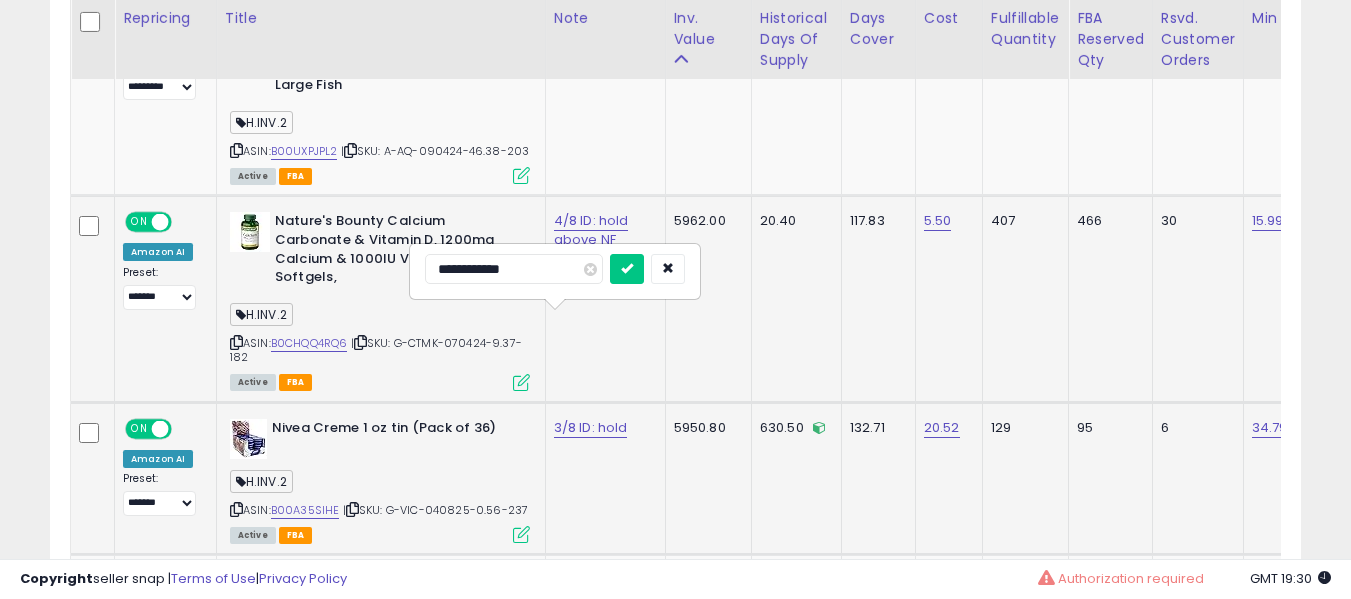 click at bounding box center (627, 269) 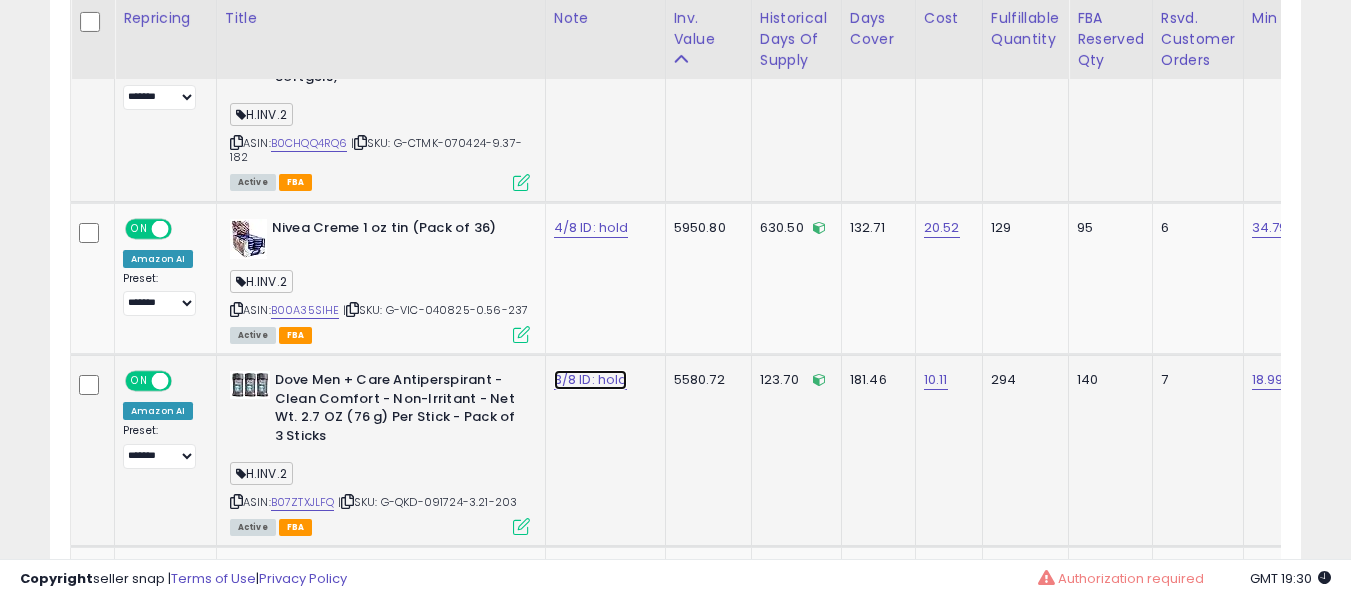 click on "3/8 ID: hold" at bounding box center [589, -8510] 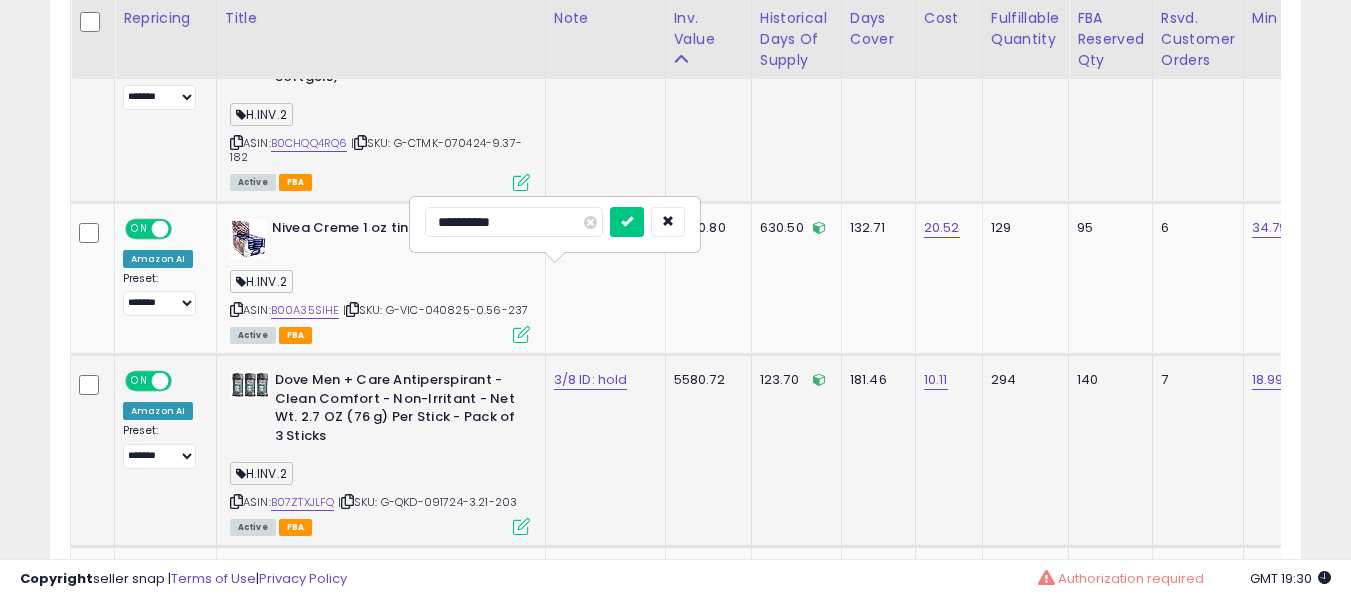 type on "**********" 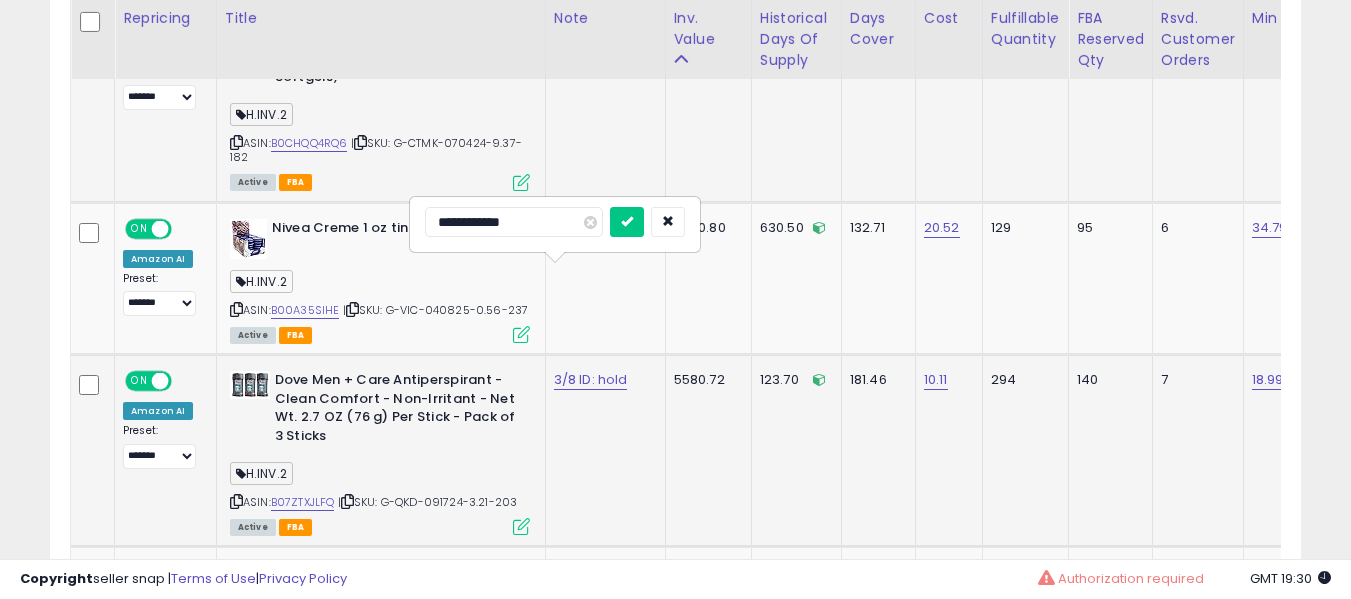 click at bounding box center (627, 222) 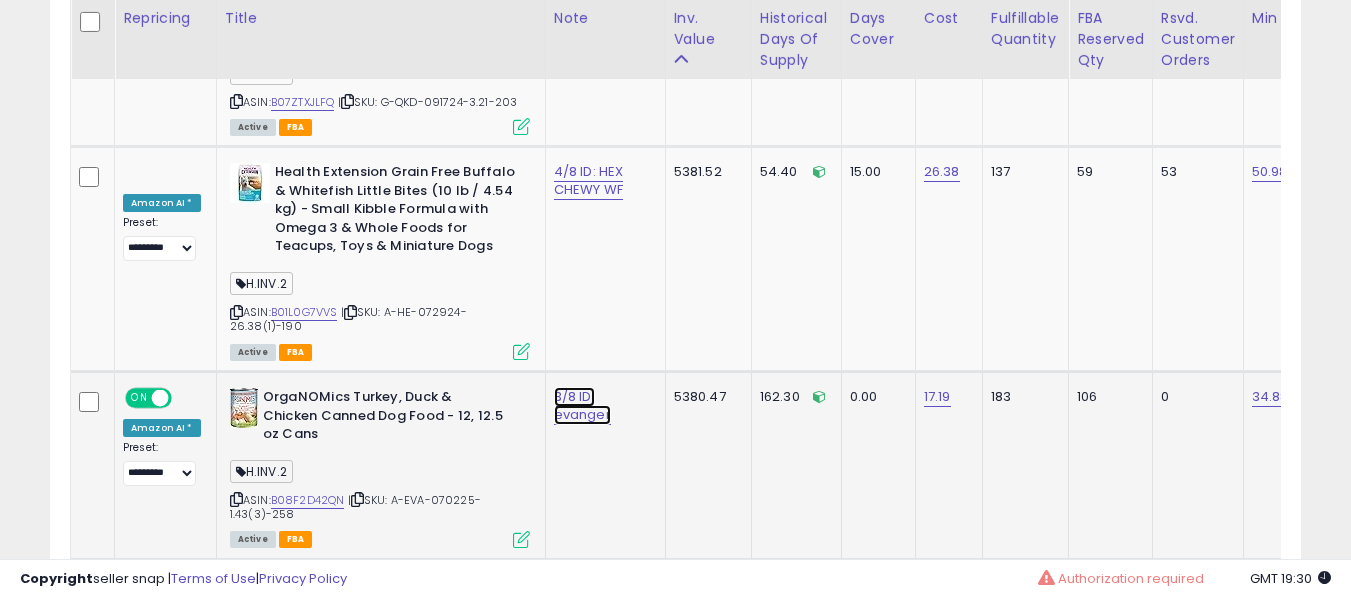 click on "3/8 ID: evanger" at bounding box center [589, -8910] 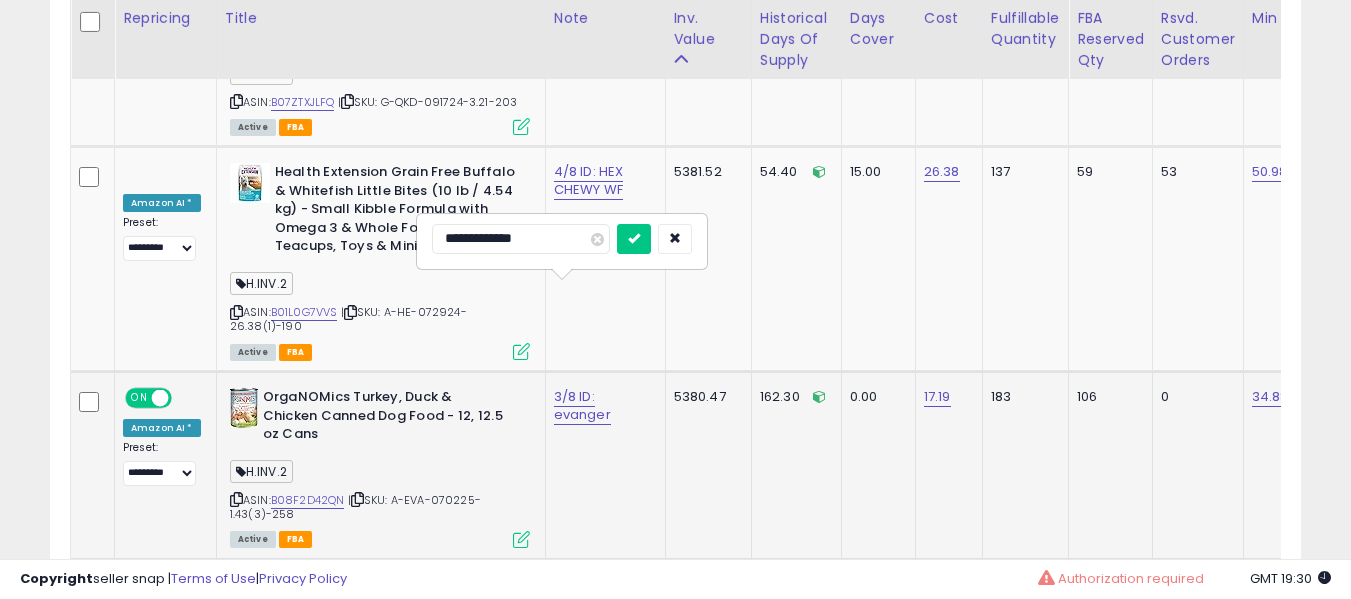 type on "**********" 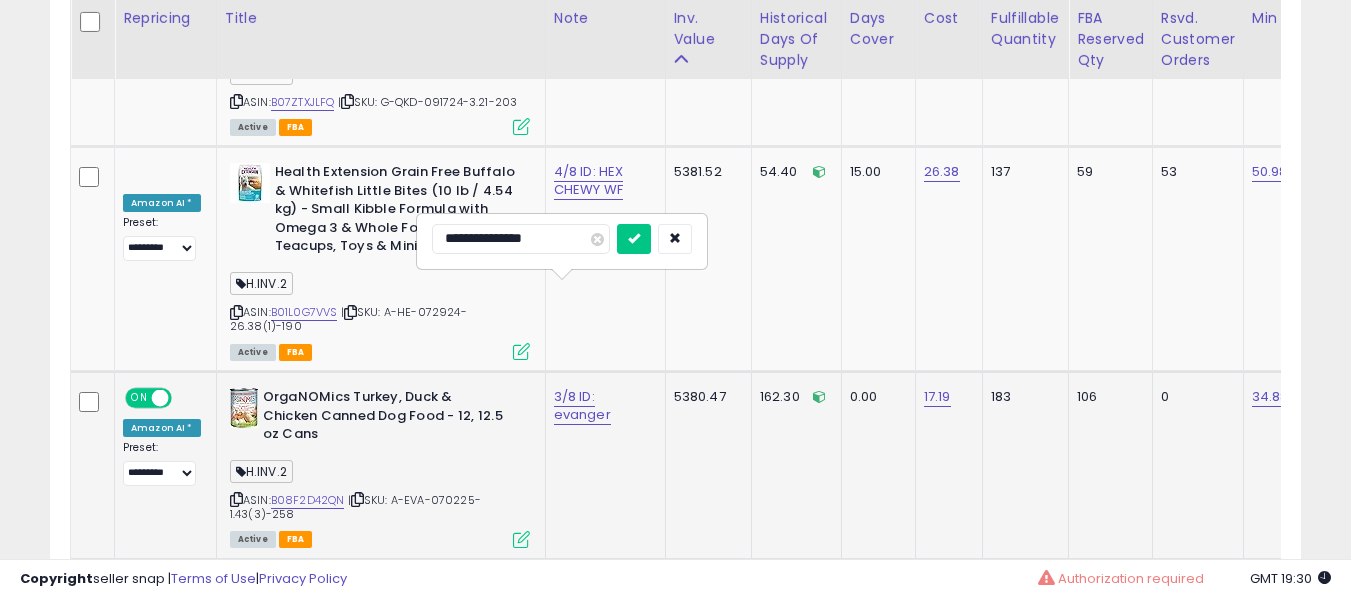click at bounding box center (634, 239) 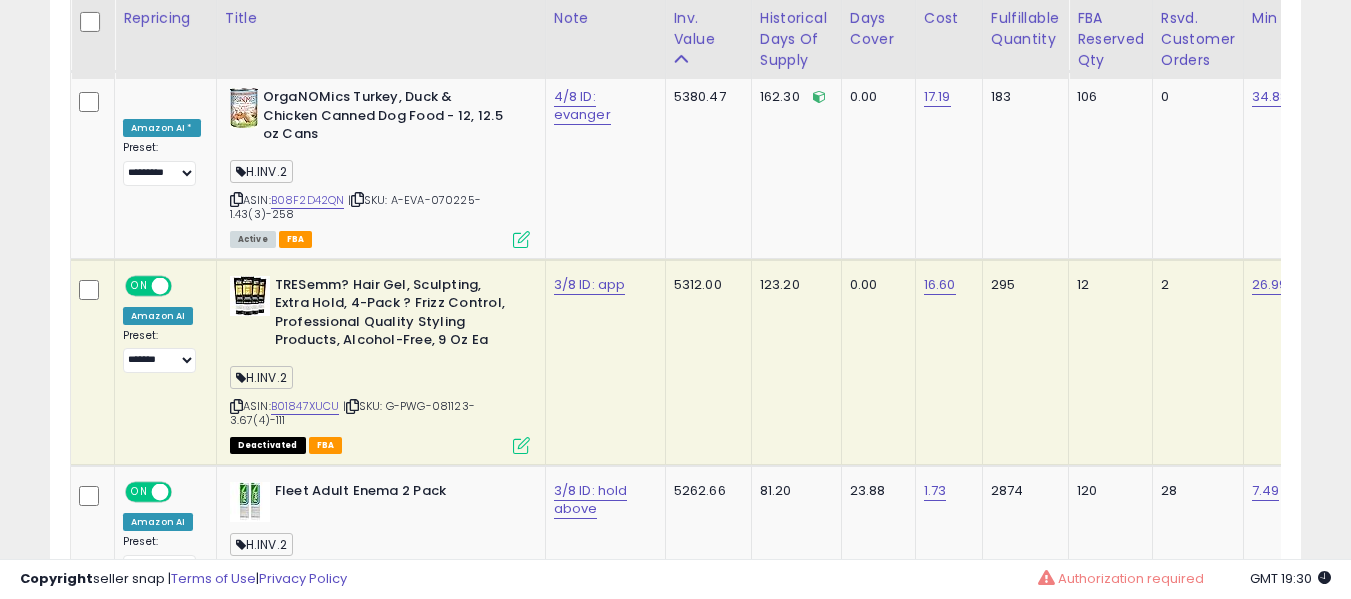 click on "3/8 ID: app" at bounding box center (602, 285) 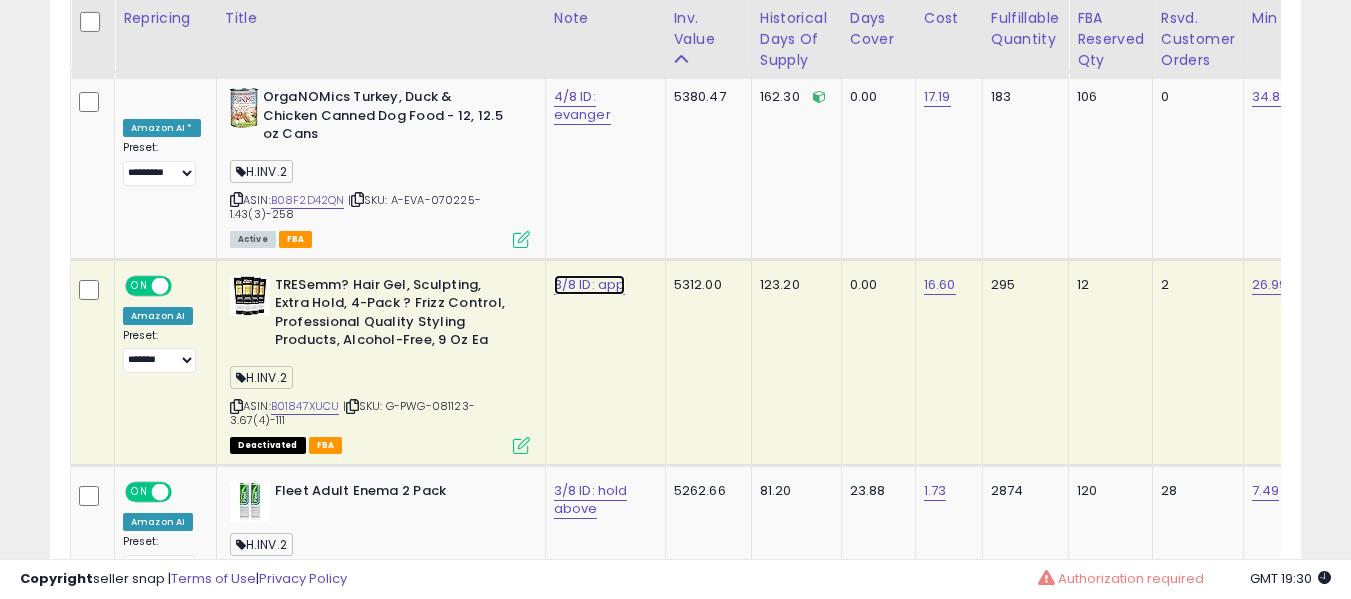 click on "3/8 ID: app" at bounding box center (590, -7244) 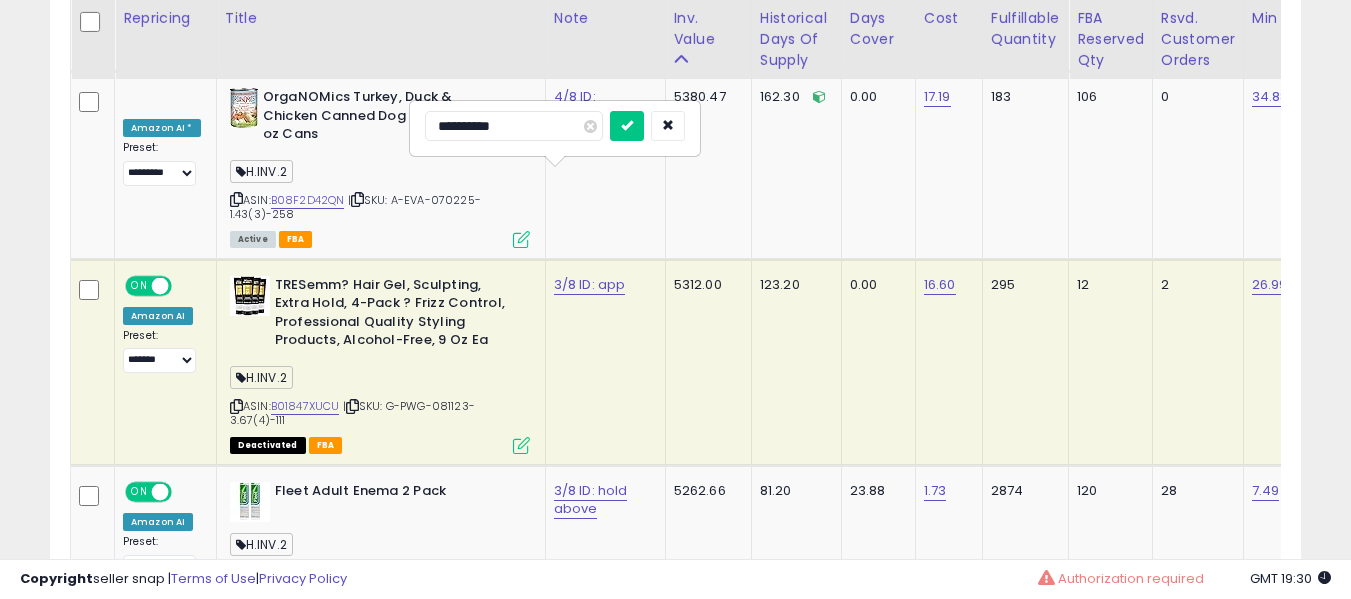 type on "**********" 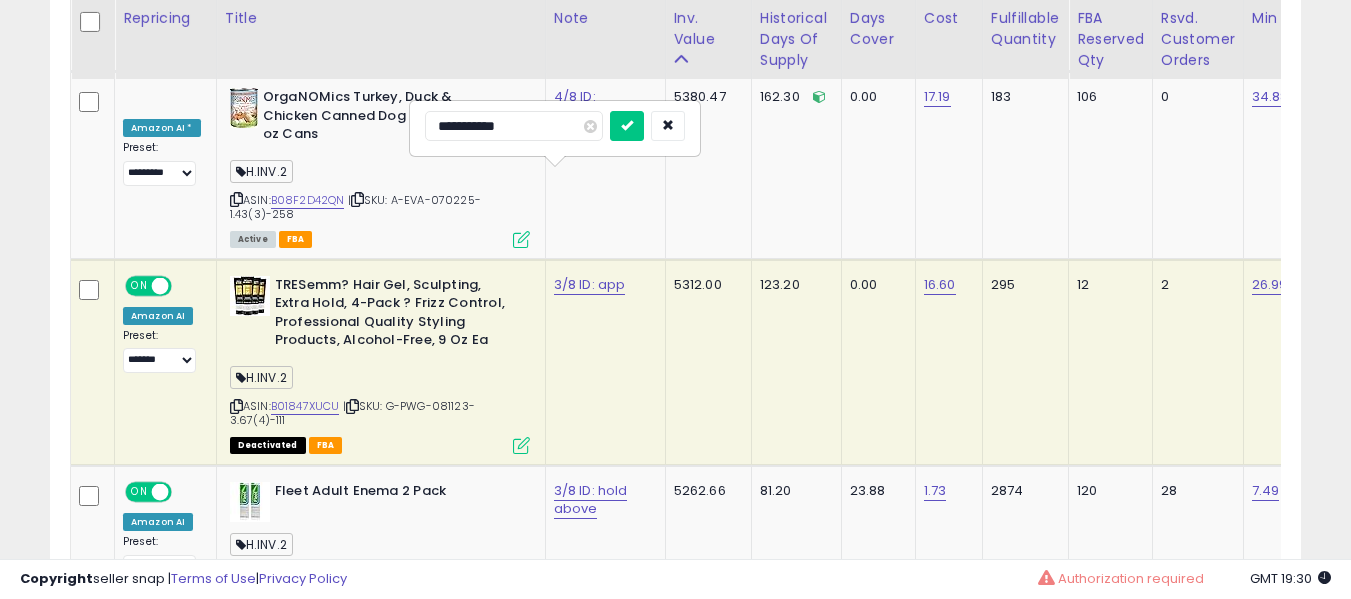 click at bounding box center (627, 126) 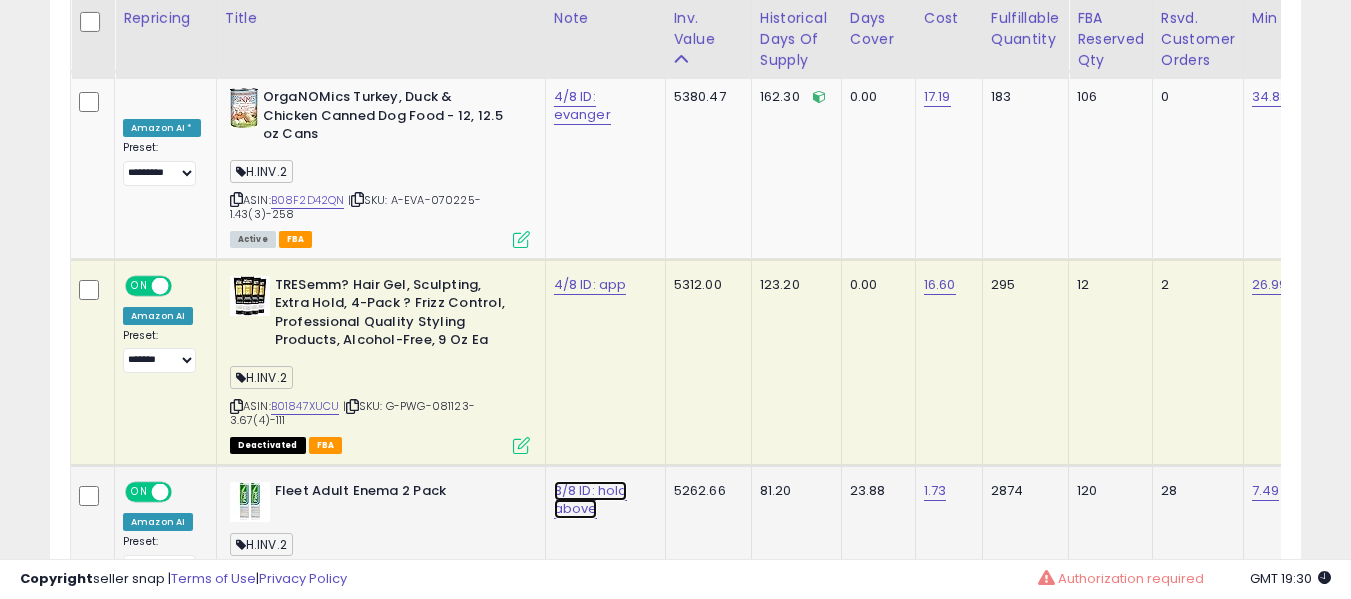 click on "3/8 ID: hold above" at bounding box center [589, -9210] 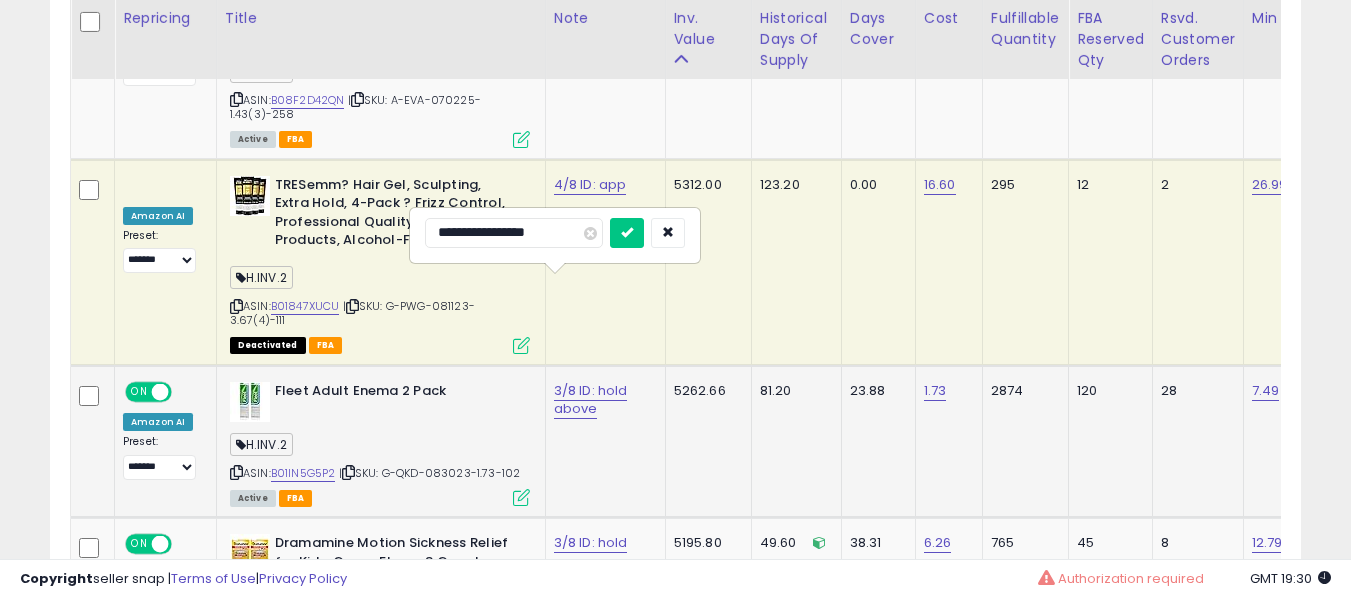 type on "**********" 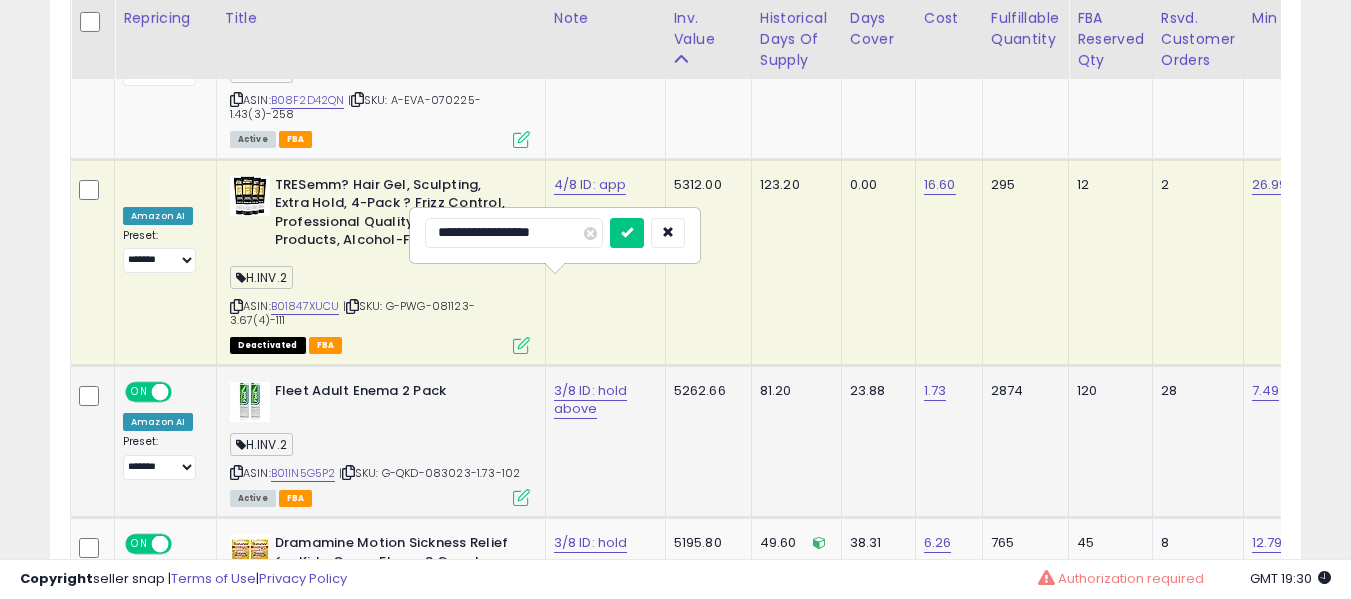 click at bounding box center [627, 233] 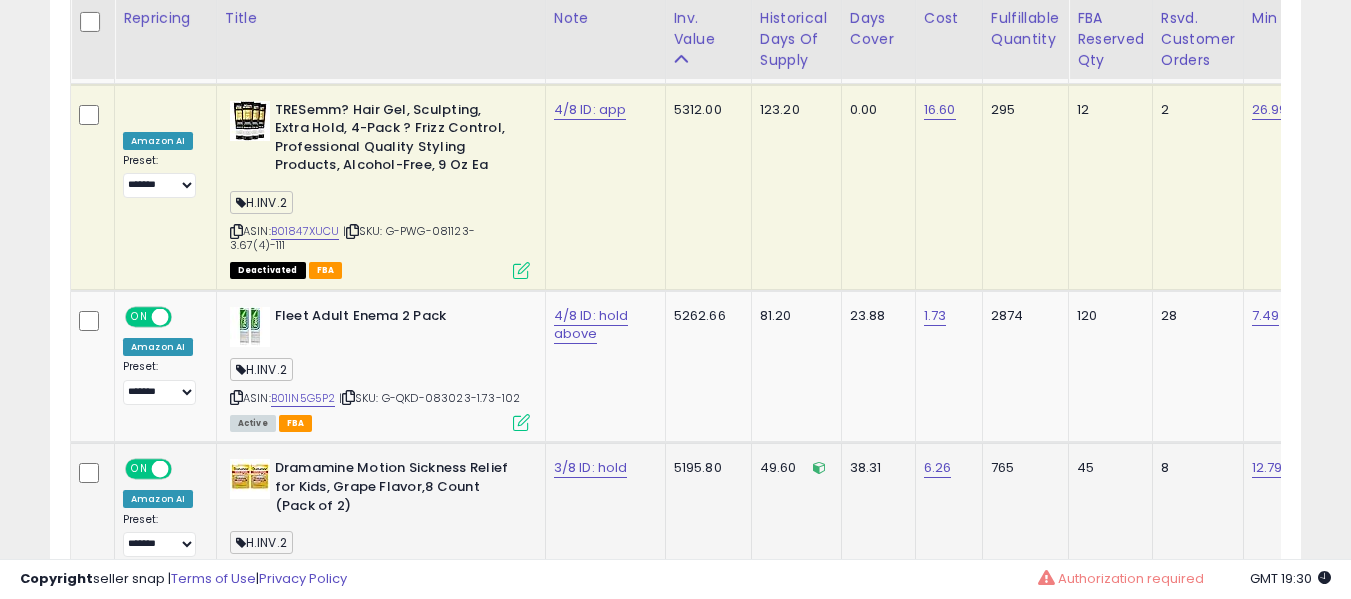 click on "3/8 ID: hold" 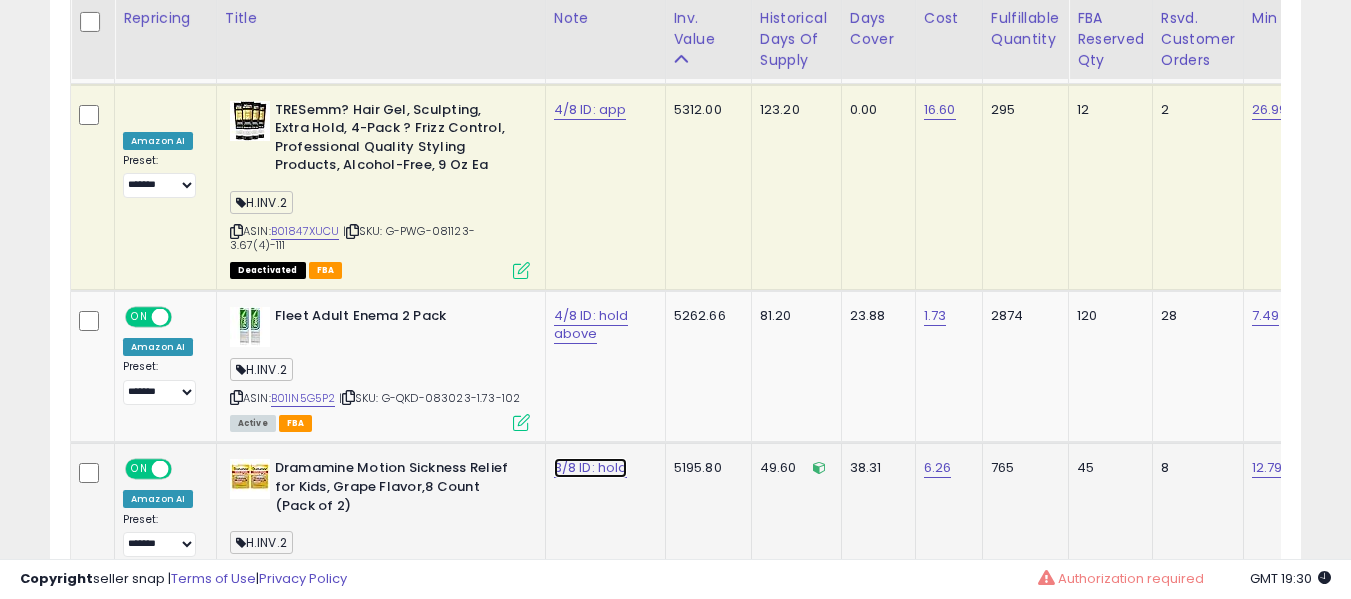 click on "3/8 ID: hold" at bounding box center (589, -9385) 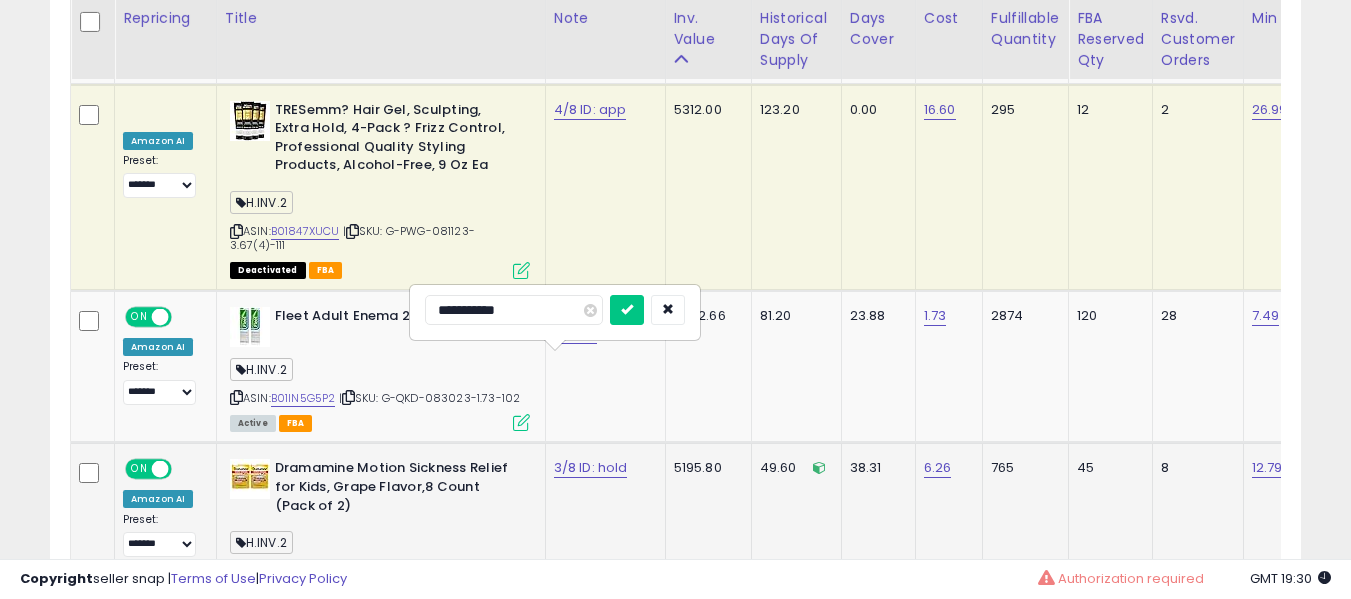 type on "**********" 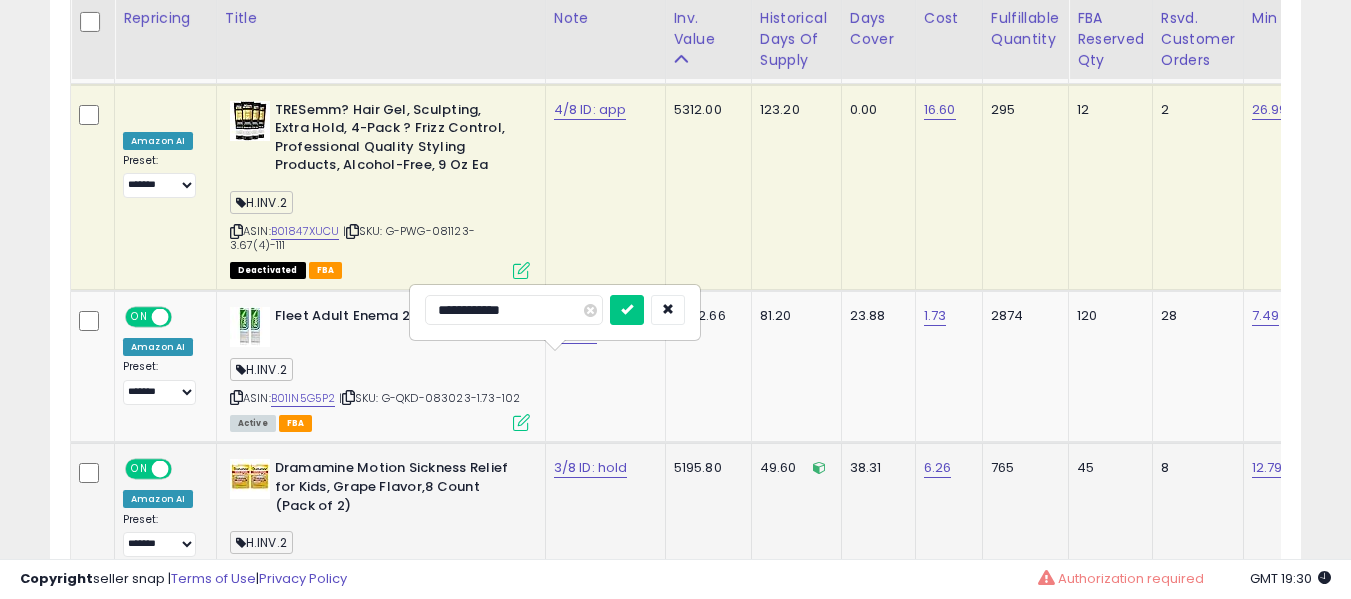 click at bounding box center [627, 310] 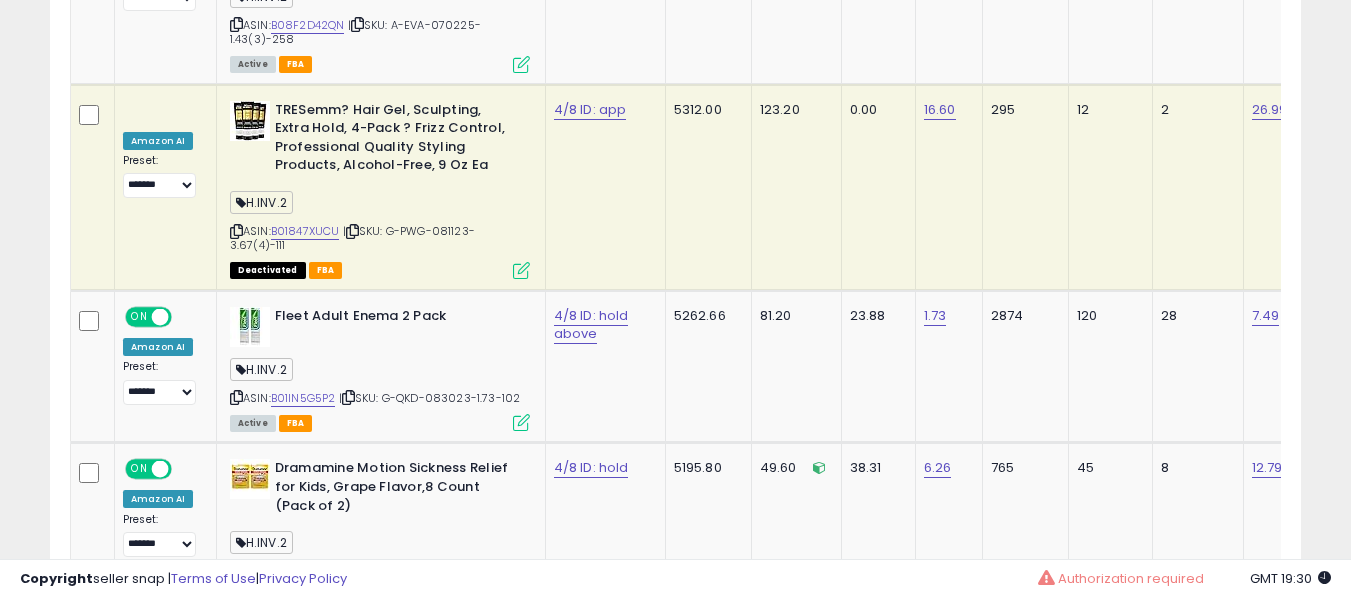 scroll, scrollTop: 8962, scrollLeft: 0, axis: vertical 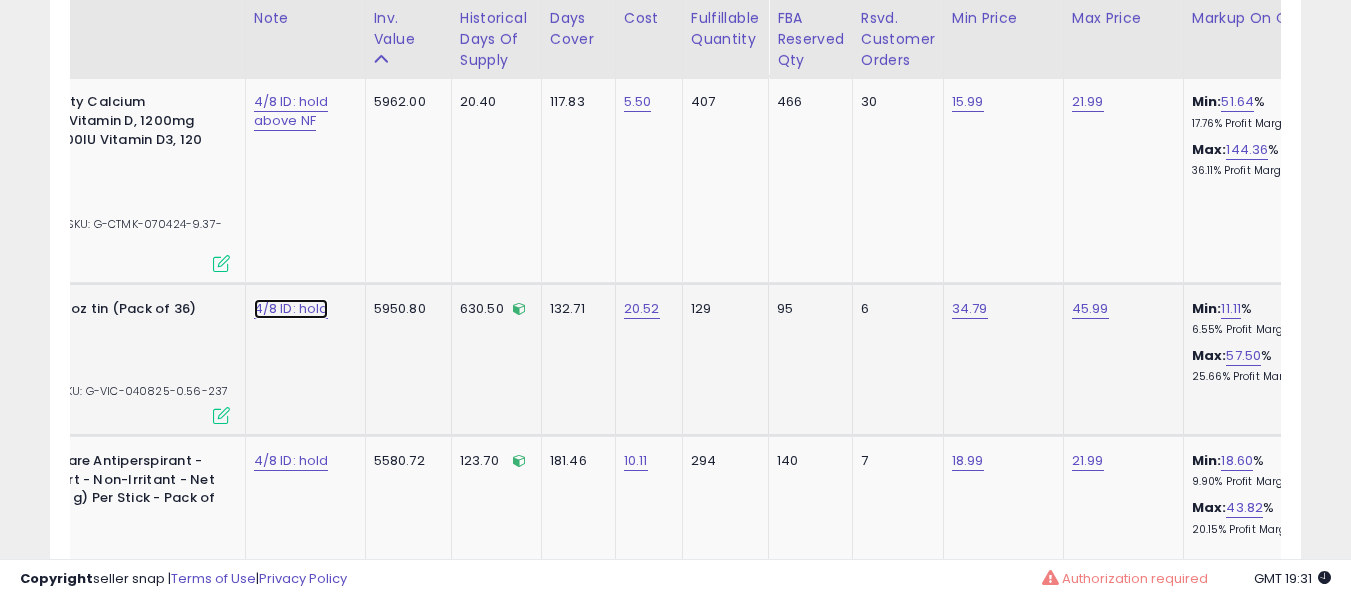 click on "4/8 ID: hold" at bounding box center [289, -8429] 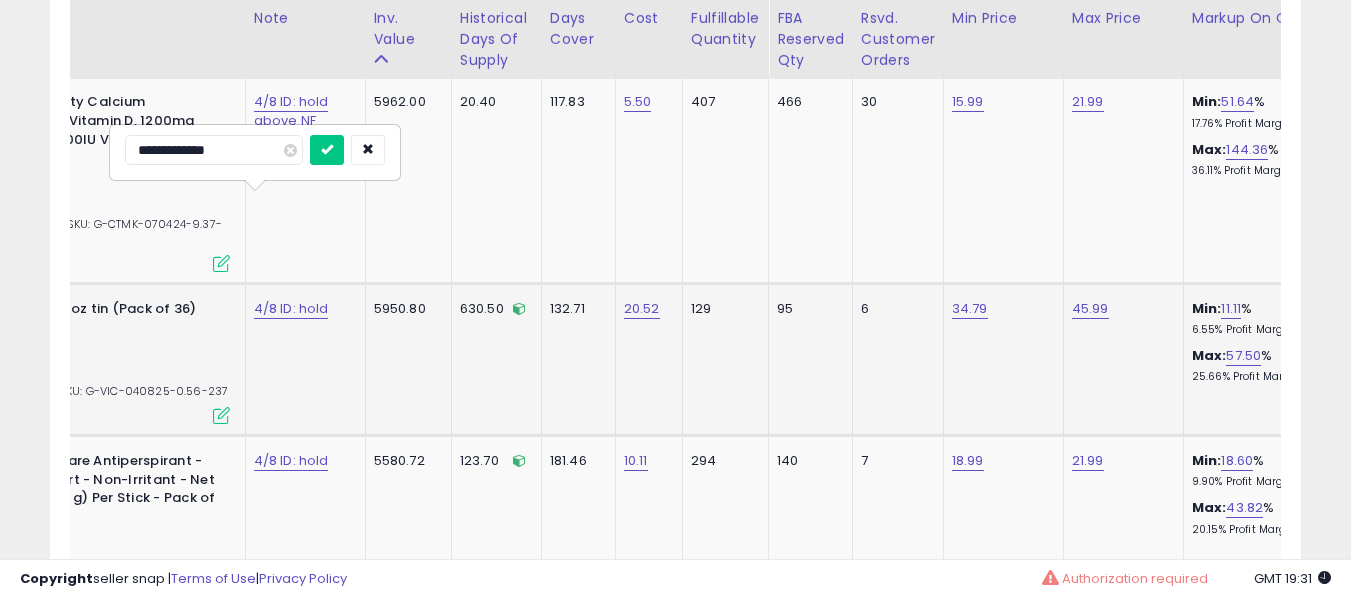 type on "**********" 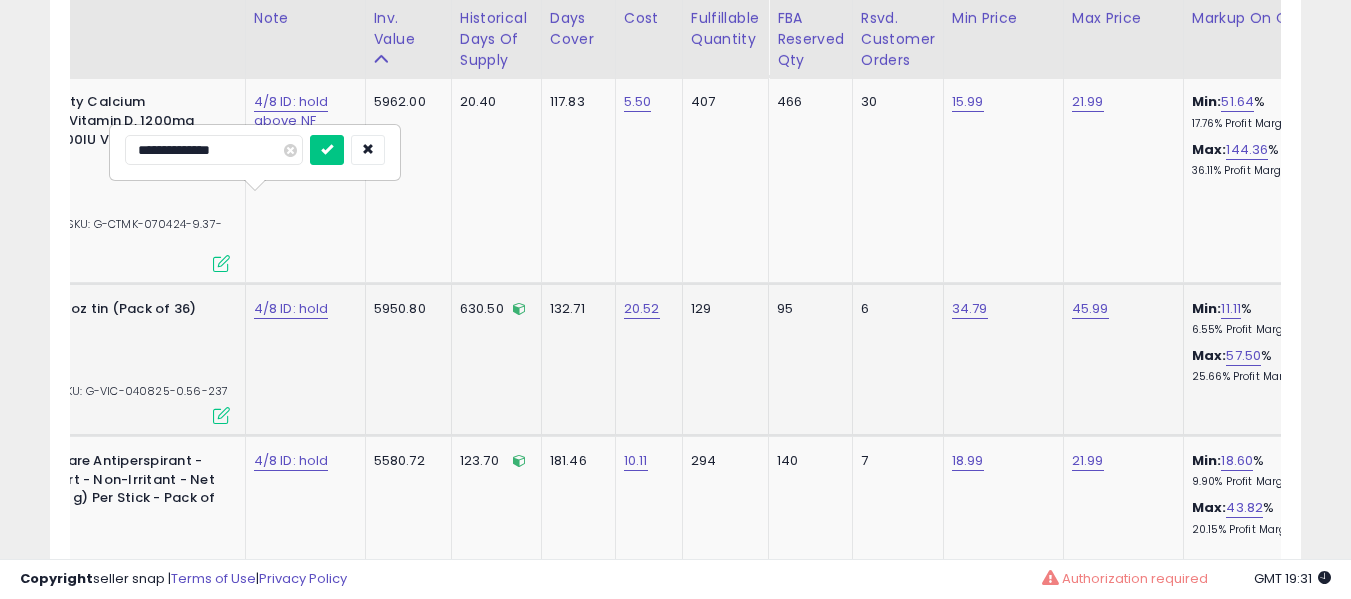 click at bounding box center [327, 150] 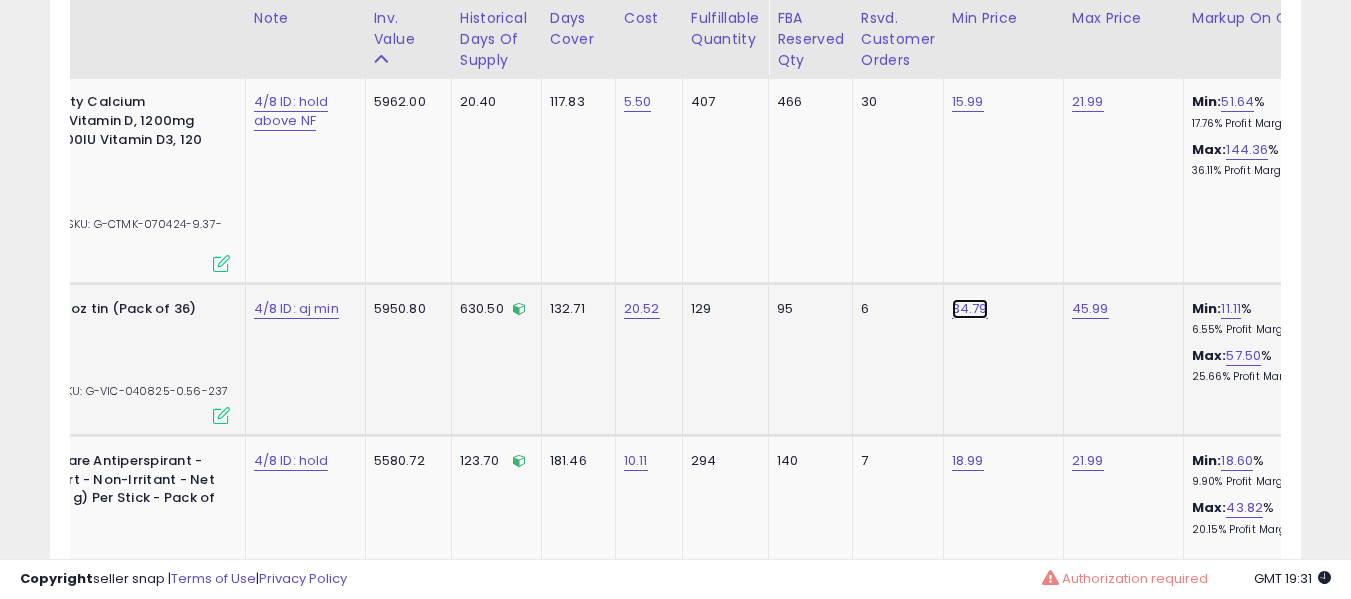 click on "34.79" at bounding box center (970, -8438) 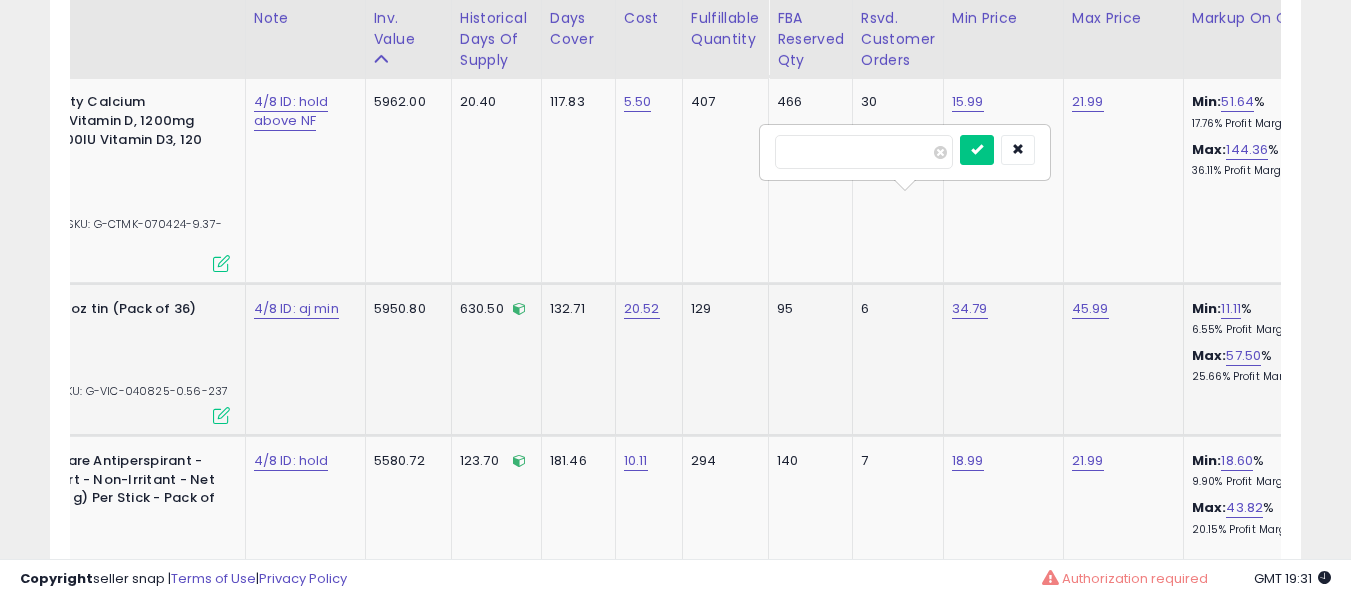 type on "*****" 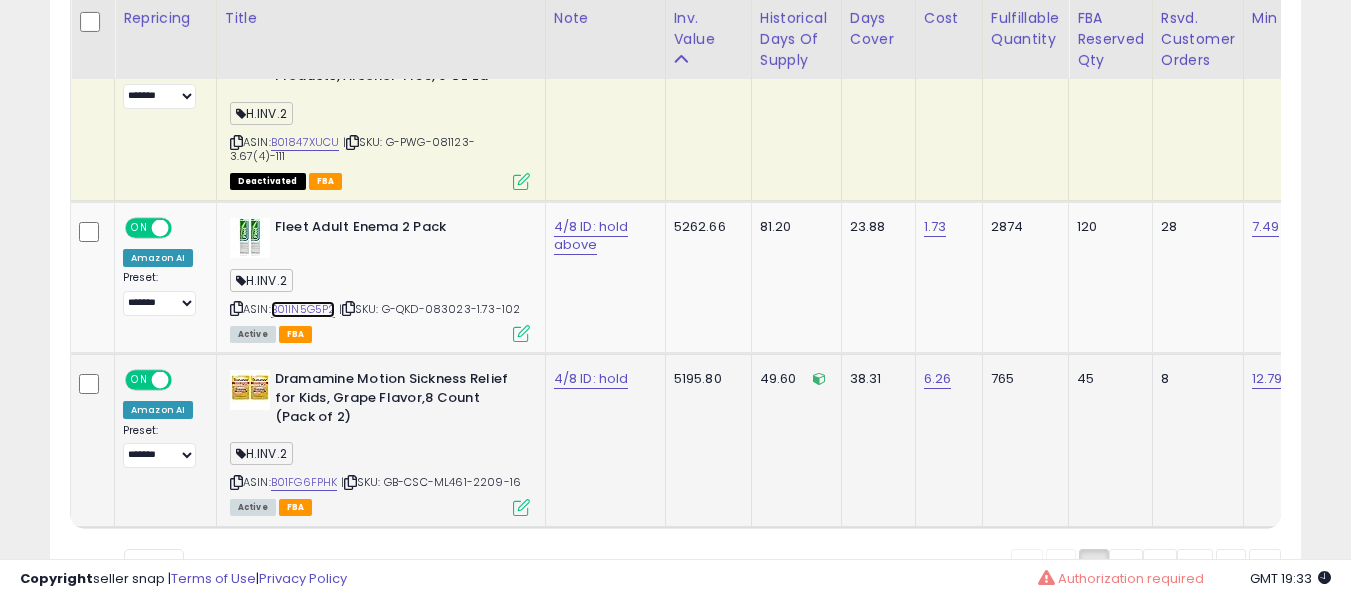 scroll, scrollTop: 10618, scrollLeft: 0, axis: vertical 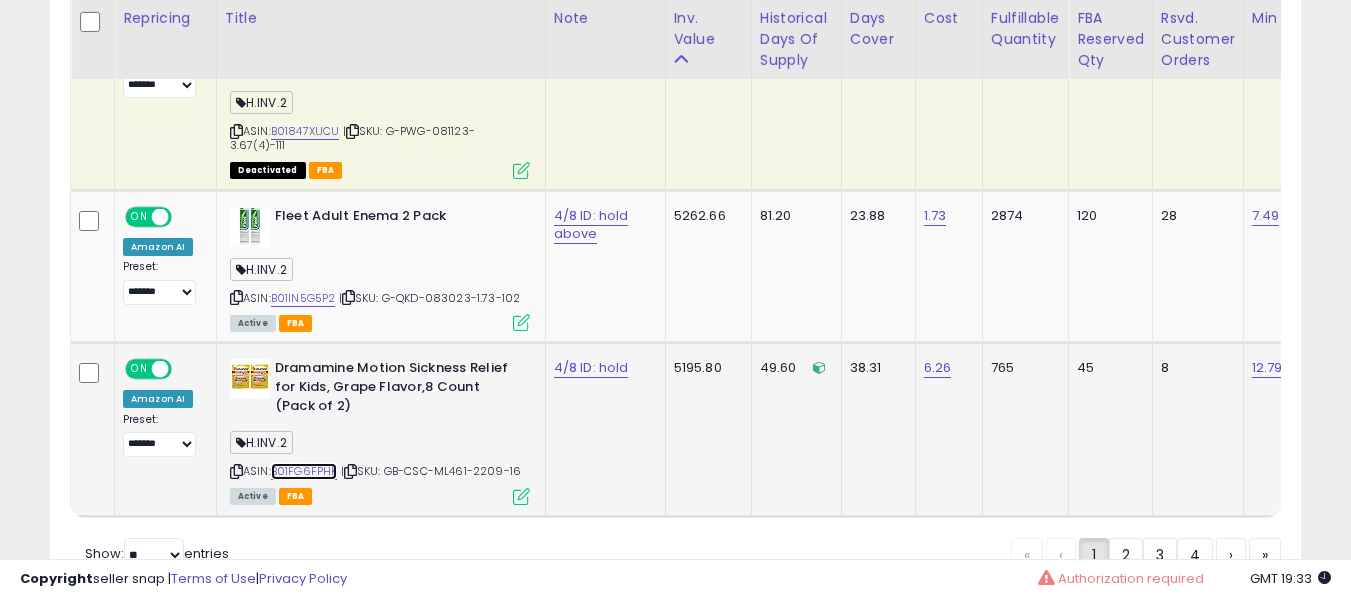drag, startPoint x: 307, startPoint y: 362, endPoint x: 312, endPoint y: 373, distance: 12.083046 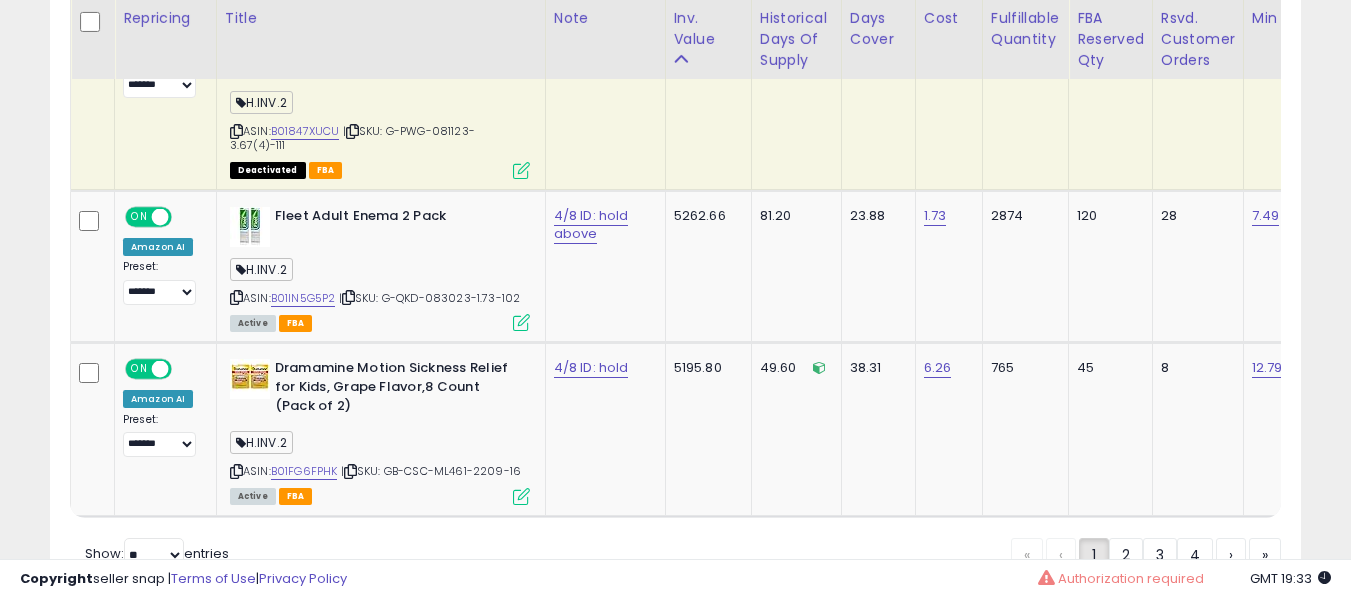 drag, startPoint x: 1131, startPoint y: 458, endPoint x: 435, endPoint y: 8, distance: 828.80396 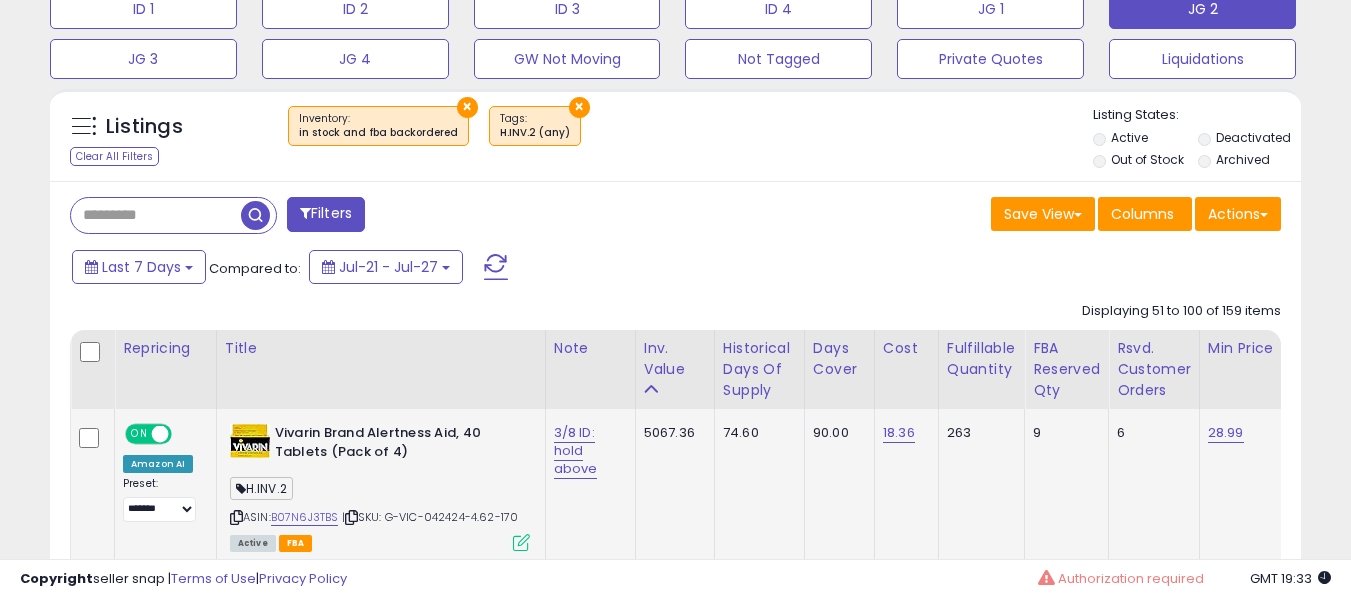 scroll, scrollTop: 891, scrollLeft: 0, axis: vertical 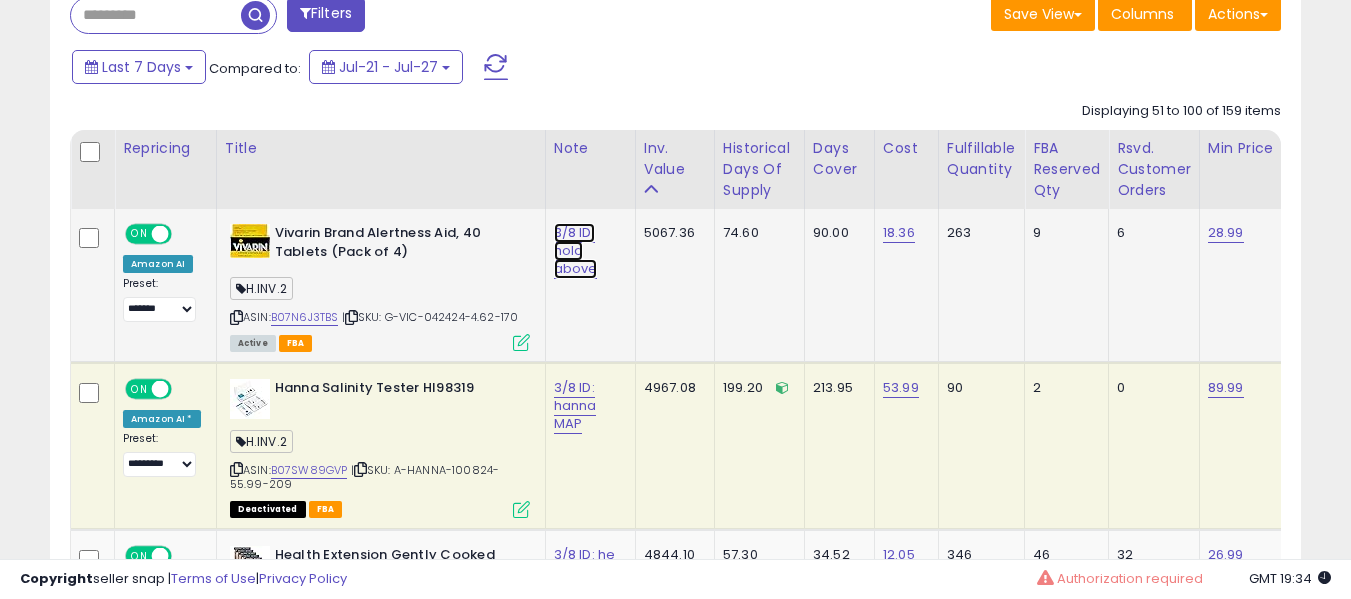 click on "3/8 ID: hold above" at bounding box center [576, 251] 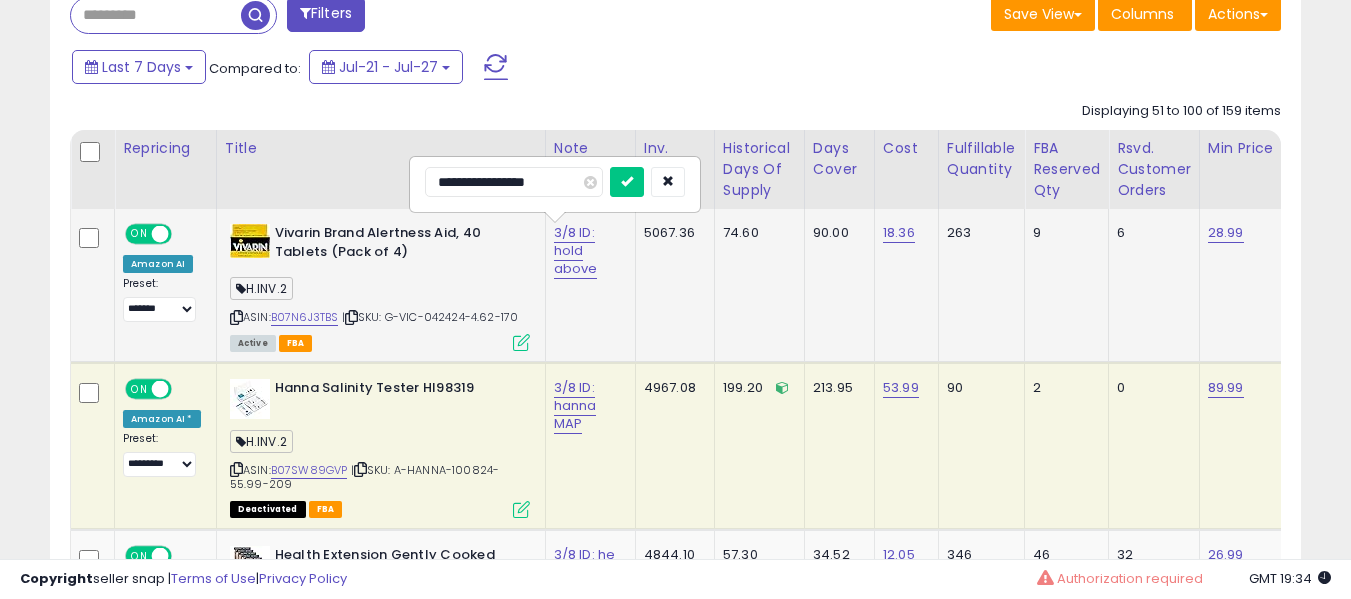 type on "**********" 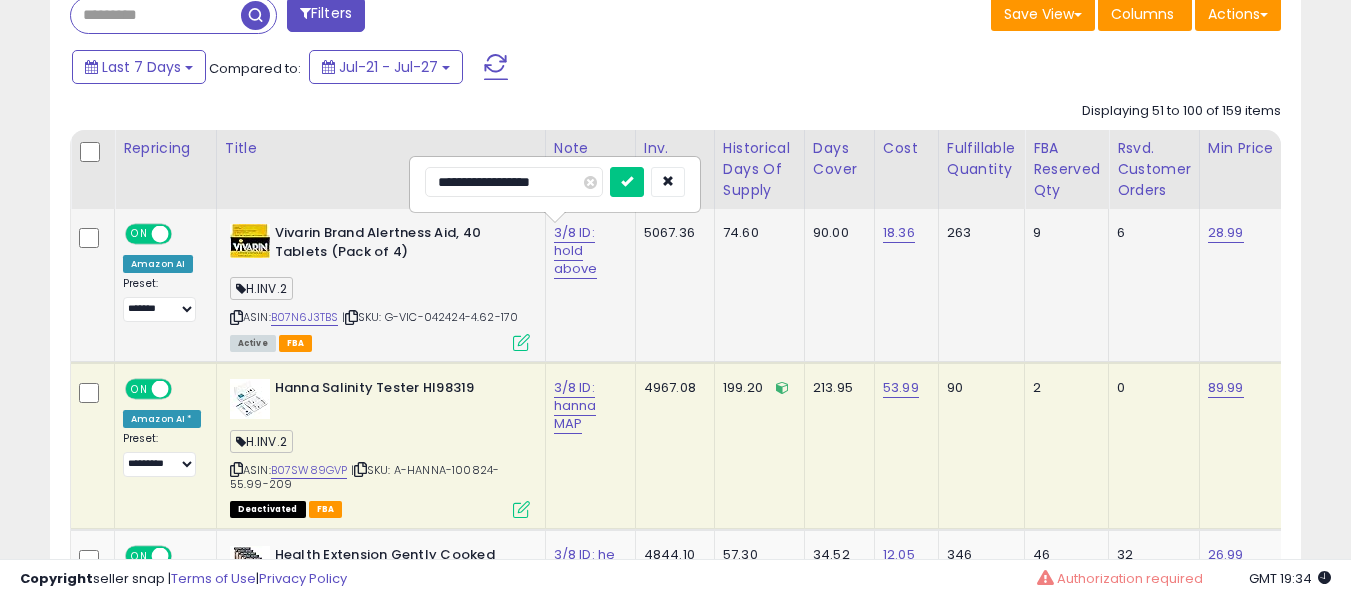 click at bounding box center [627, 182] 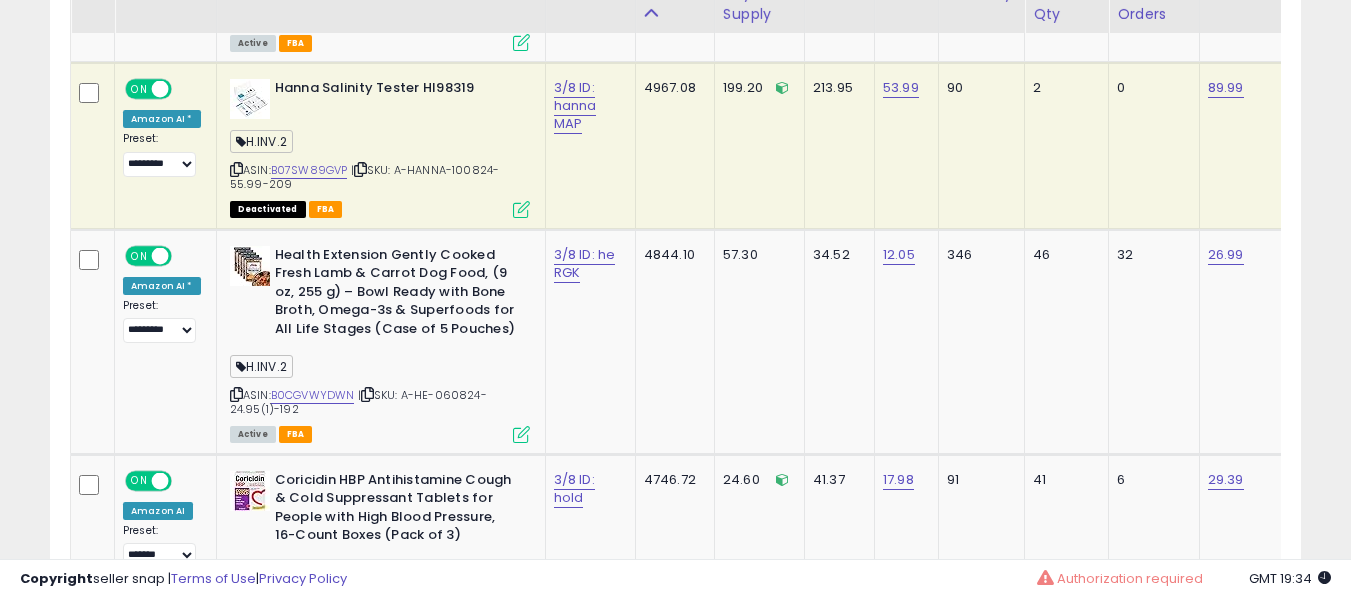 scroll, scrollTop: 1091, scrollLeft: 0, axis: vertical 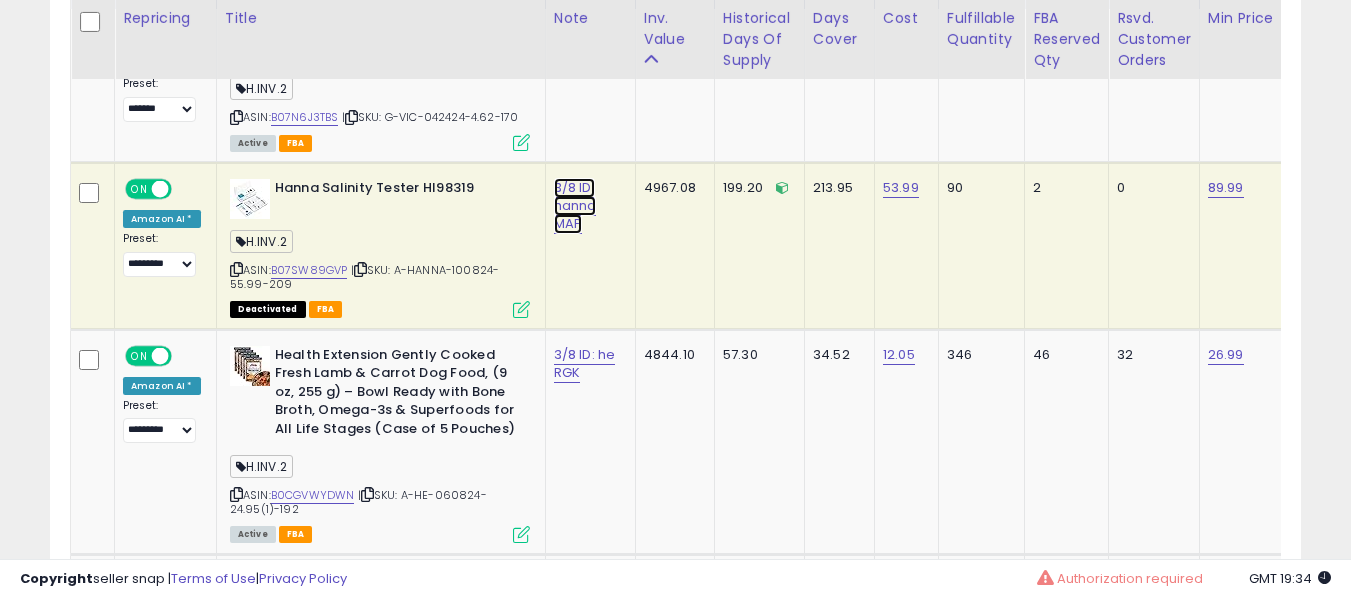 click on "3/8 ID: hanna MAP" at bounding box center (575, 206) 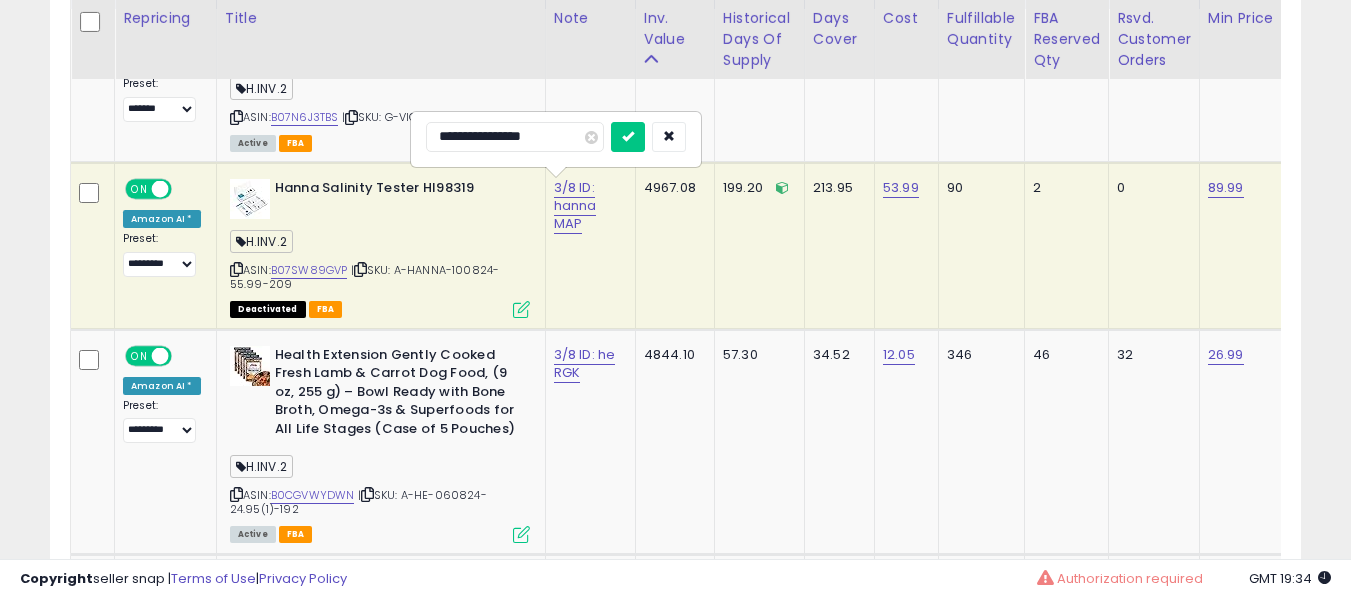 type on "**********" 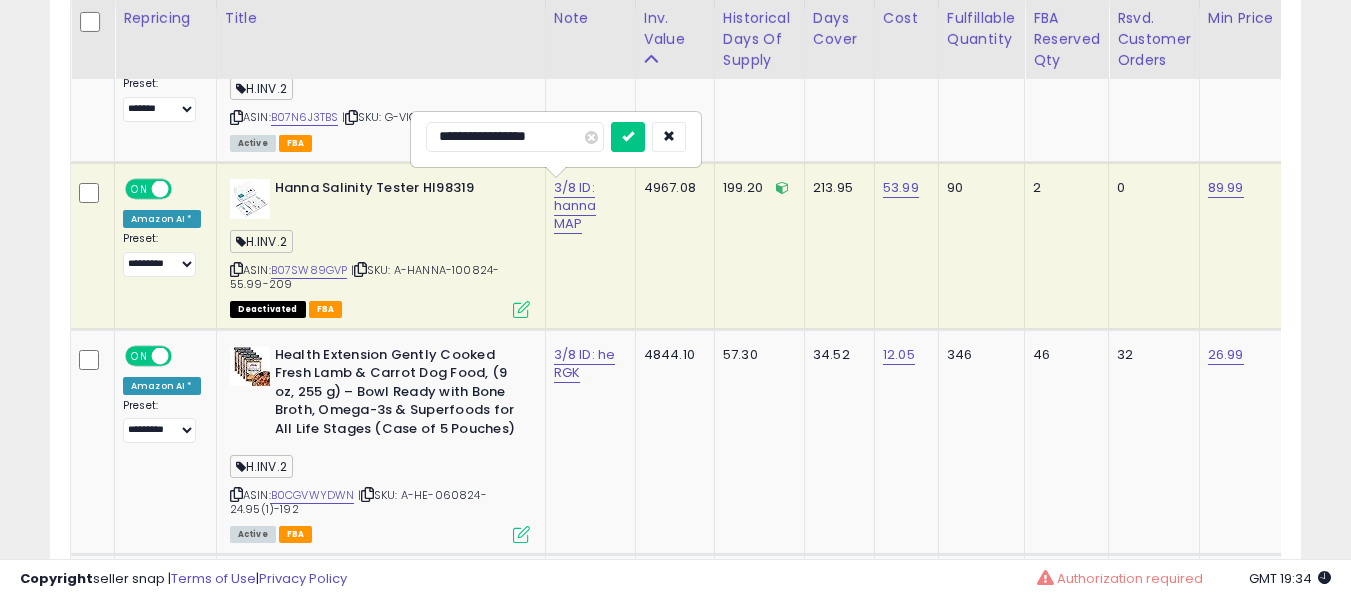click at bounding box center (628, 137) 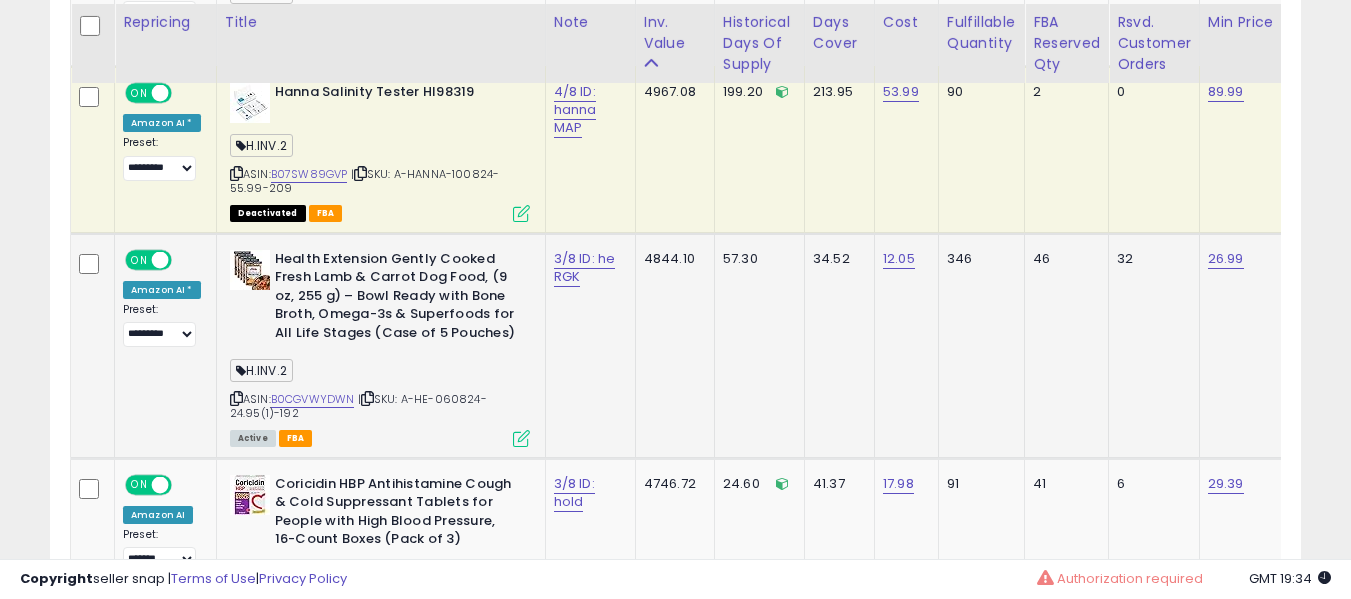 scroll, scrollTop: 1191, scrollLeft: 0, axis: vertical 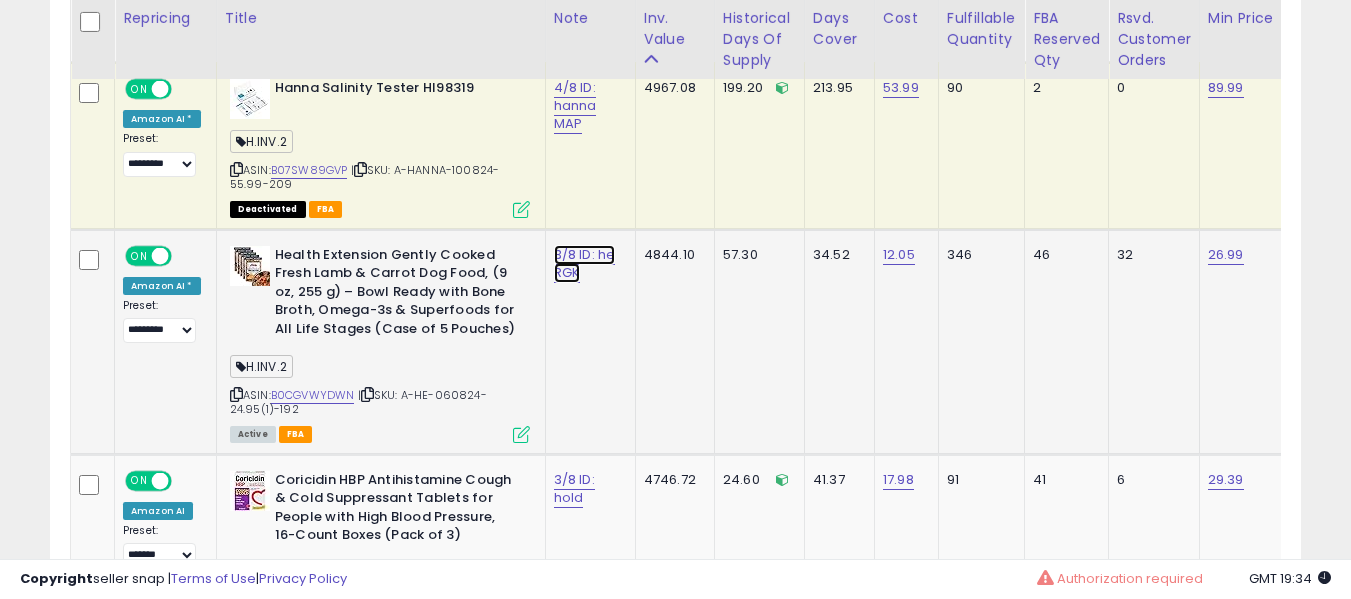click on "3/8 ID: he RGK" at bounding box center [576, -49] 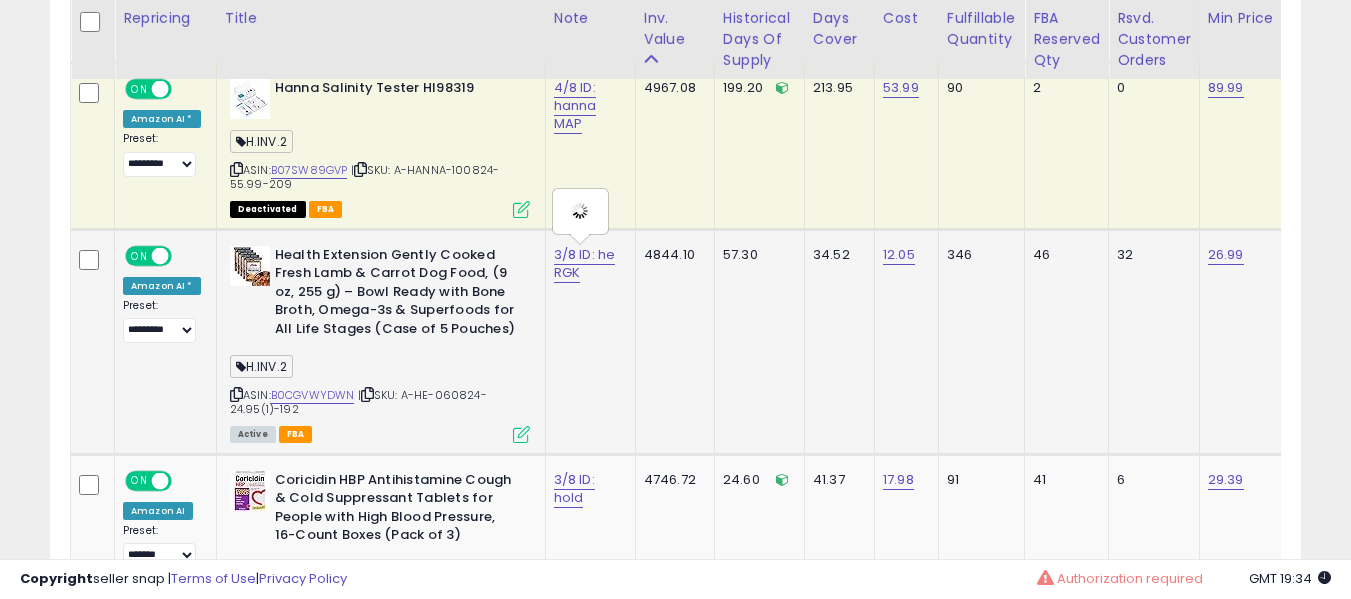 type on "**********" 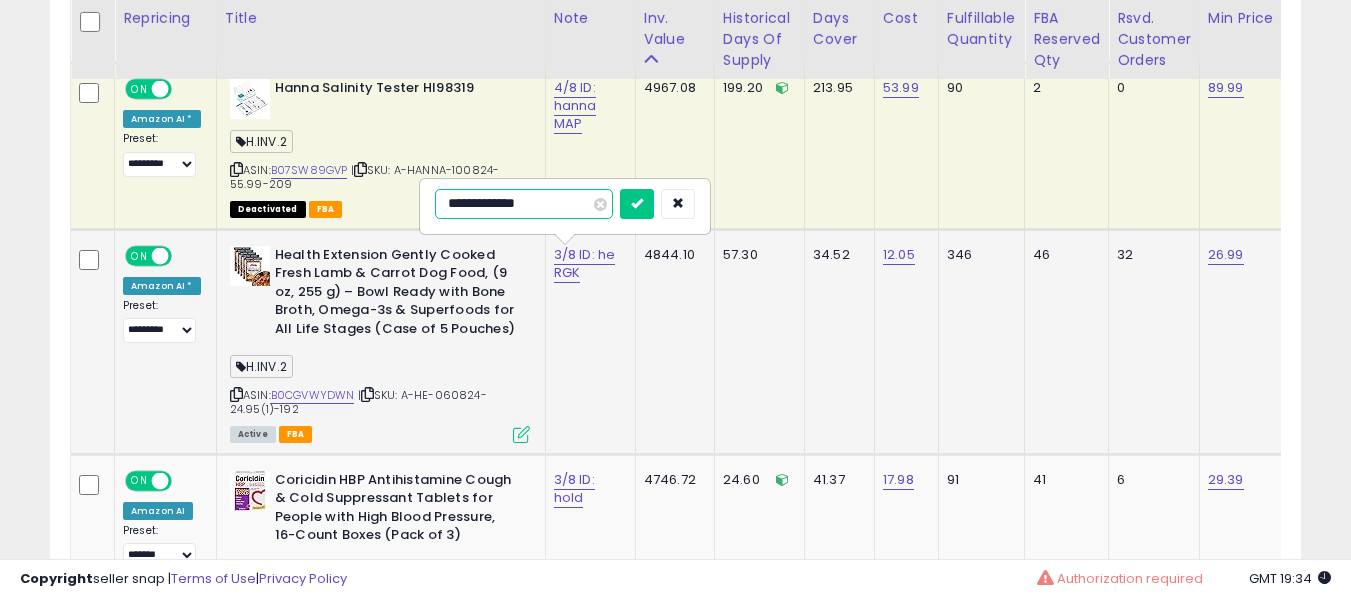 type on "**********" 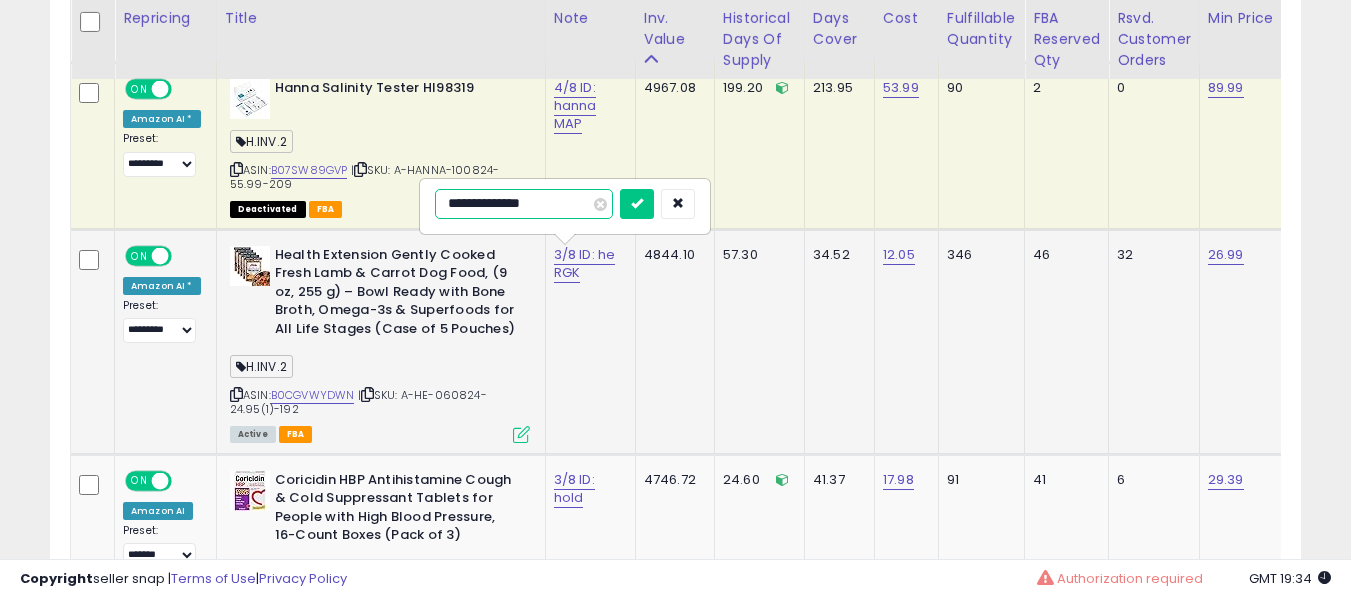 click at bounding box center [637, 204] 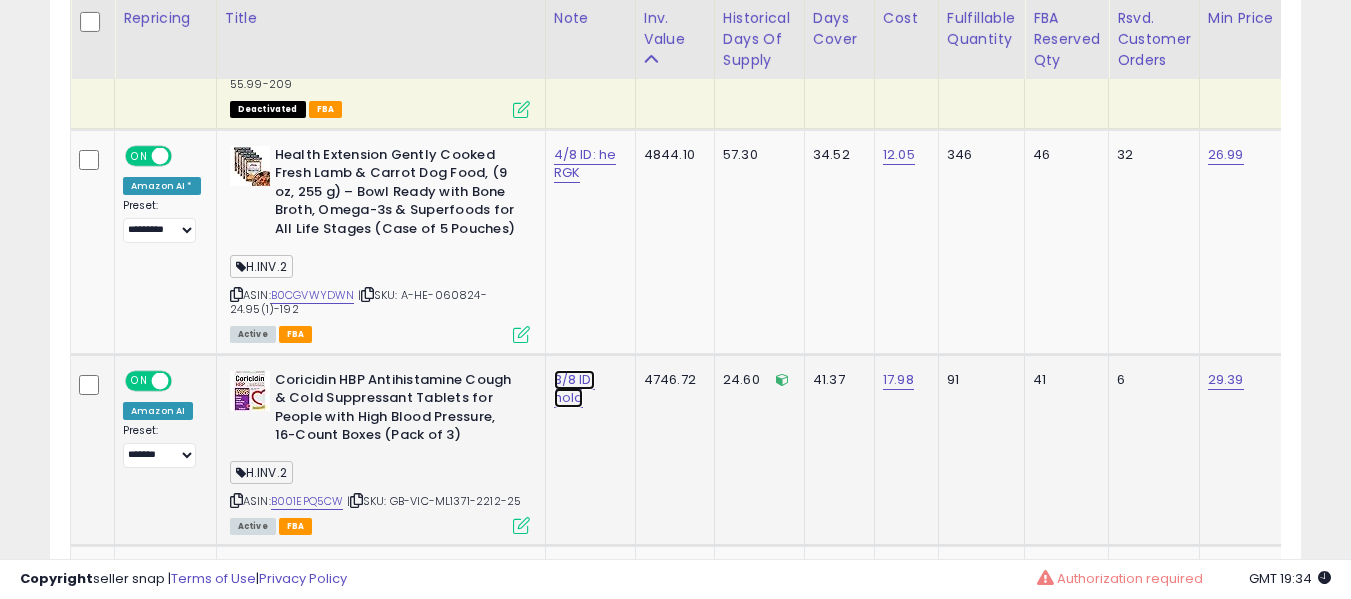 click on "3/8 ID: hold" at bounding box center [576, -149] 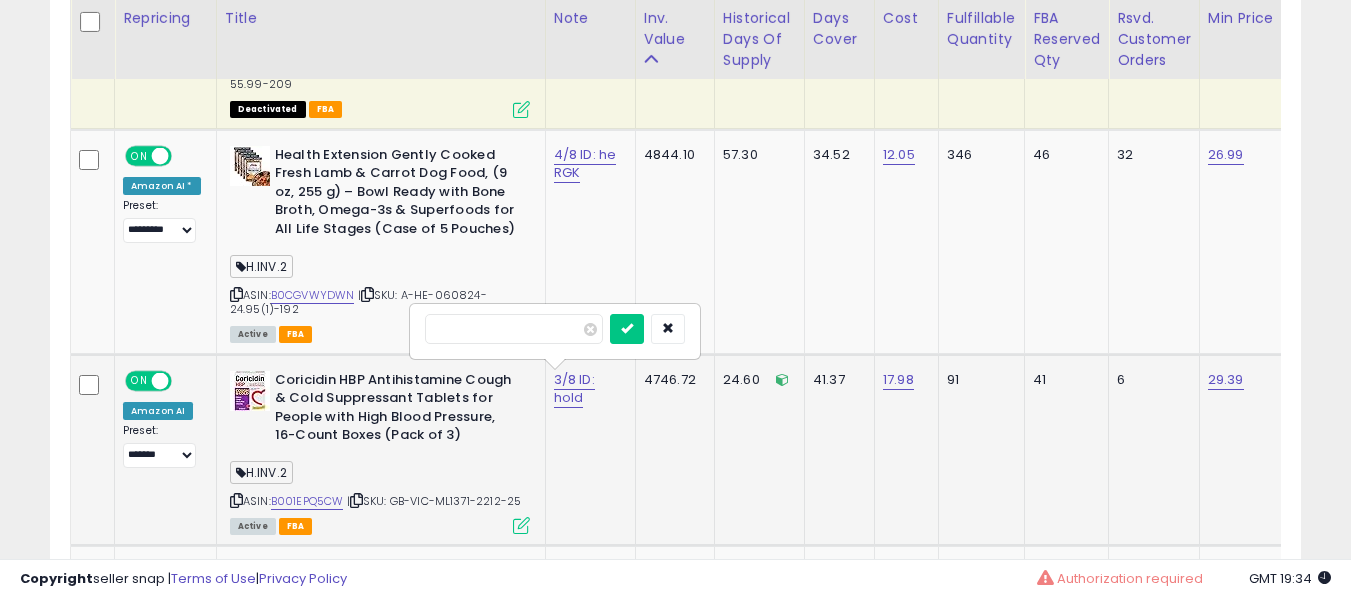 scroll, scrollTop: 1491, scrollLeft: 0, axis: vertical 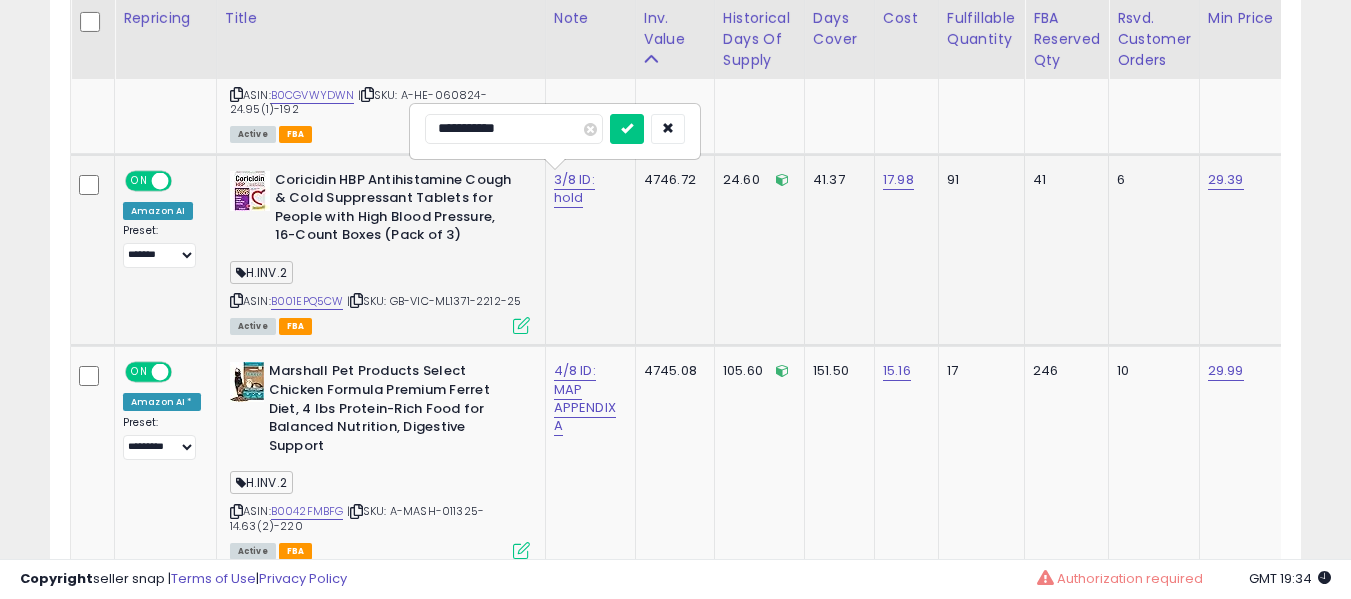 type on "**********" 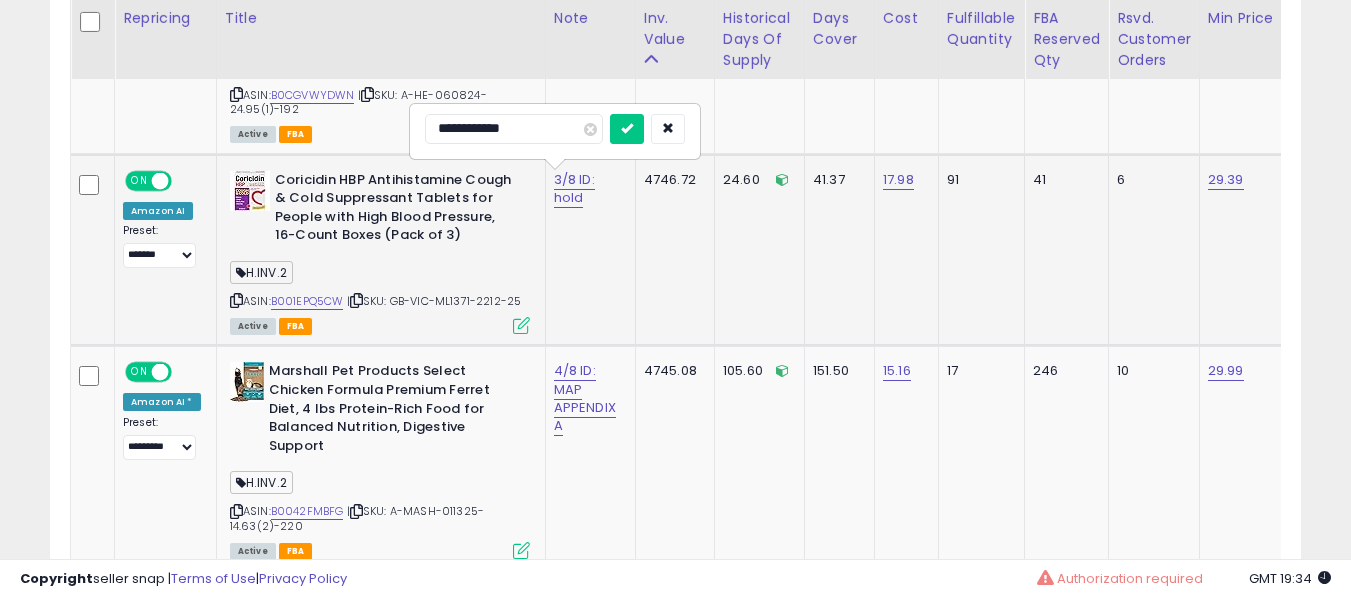 click at bounding box center (627, 129) 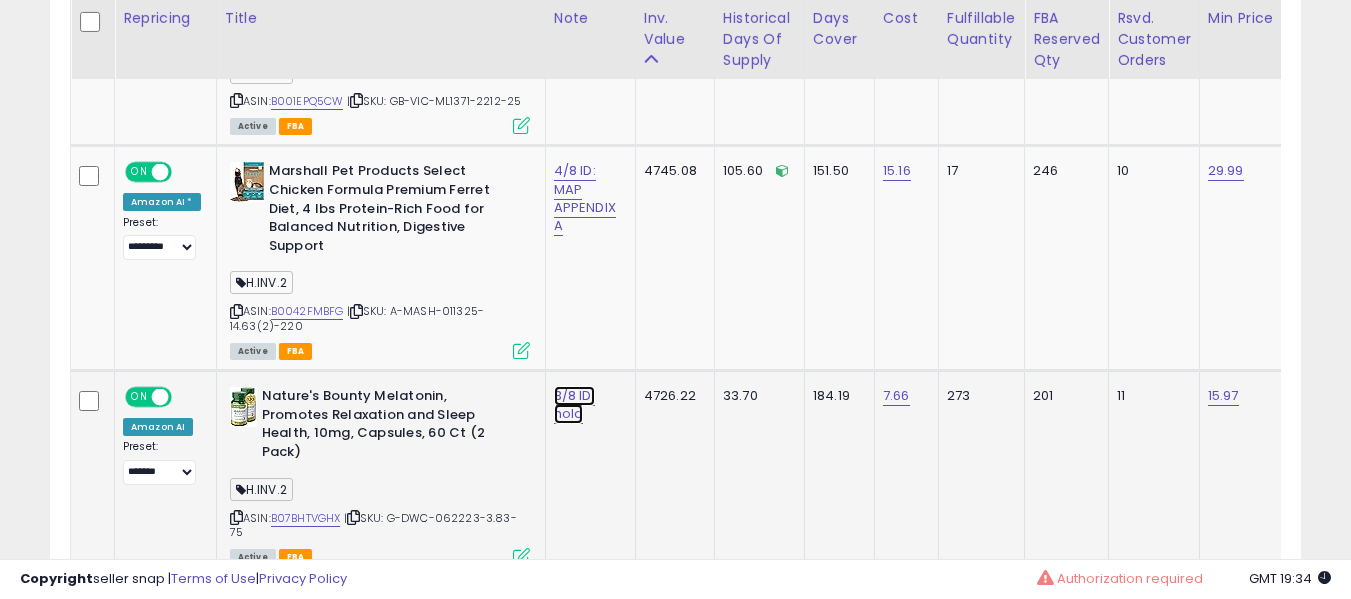 click on "3/8 ID: hold" at bounding box center [576, -549] 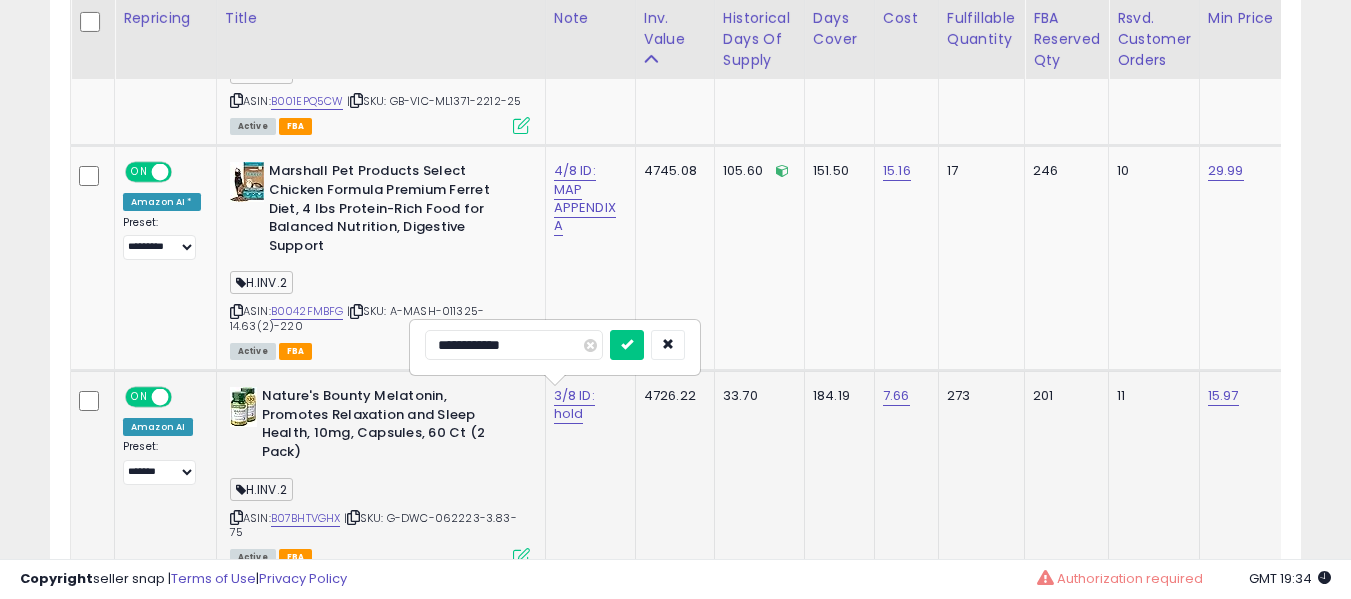 scroll, scrollTop: 1791, scrollLeft: 0, axis: vertical 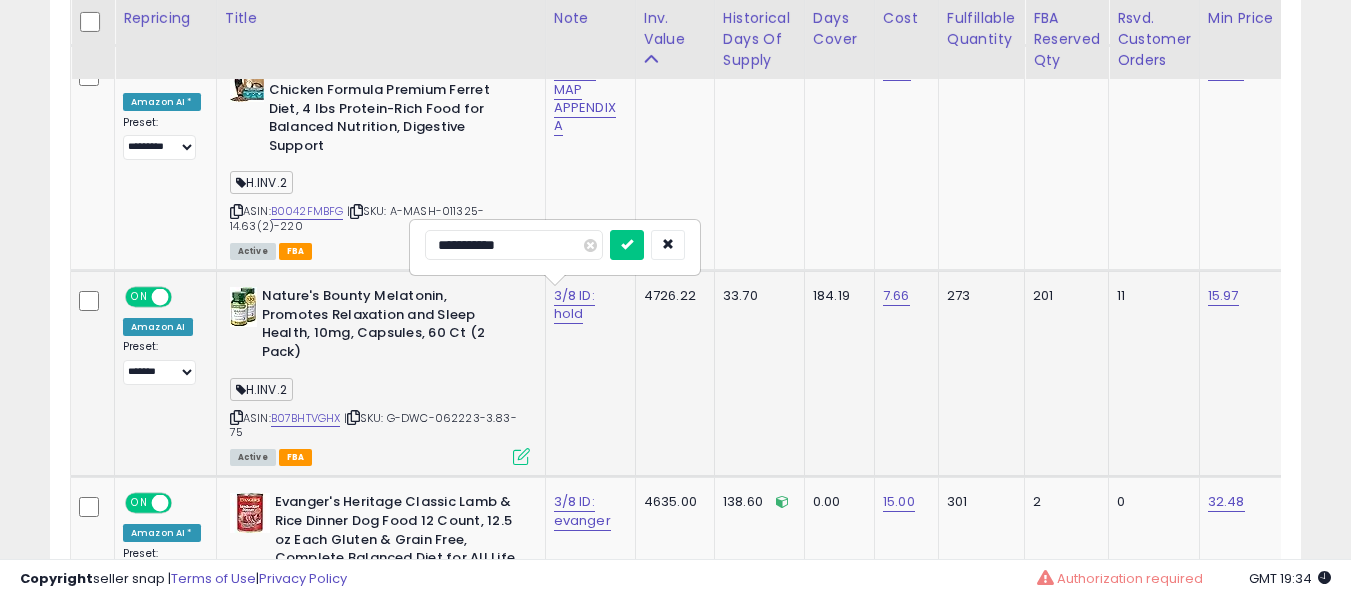 type on "**********" 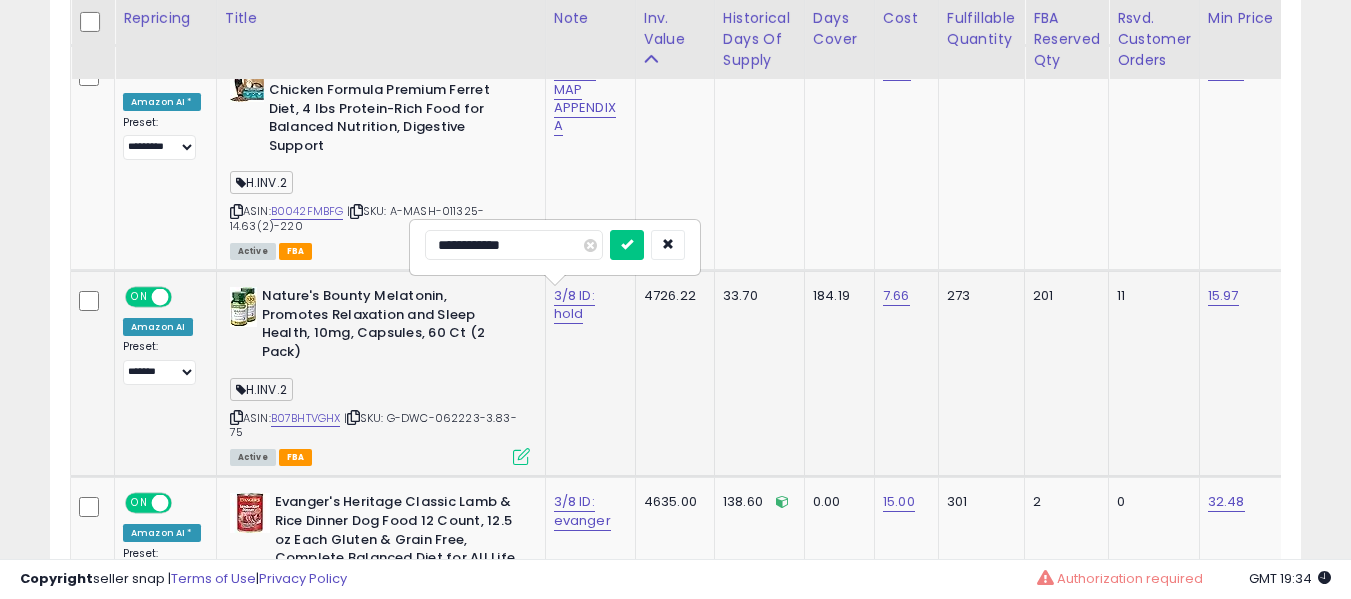 click at bounding box center (627, 245) 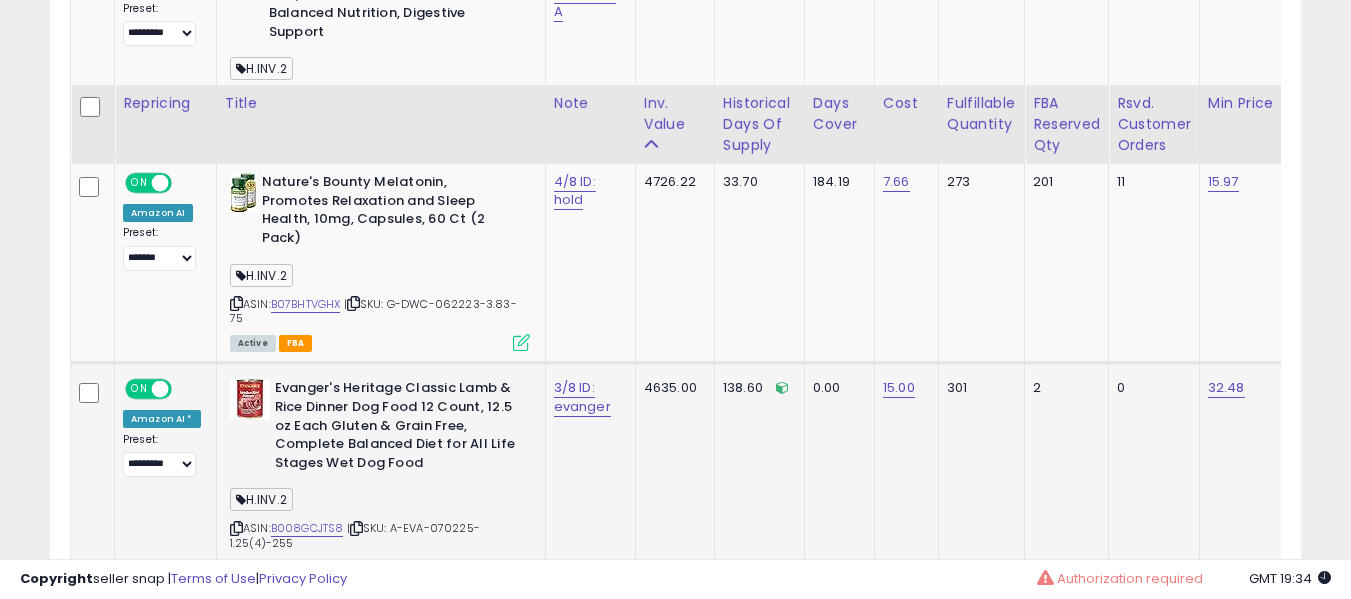 scroll, scrollTop: 1991, scrollLeft: 0, axis: vertical 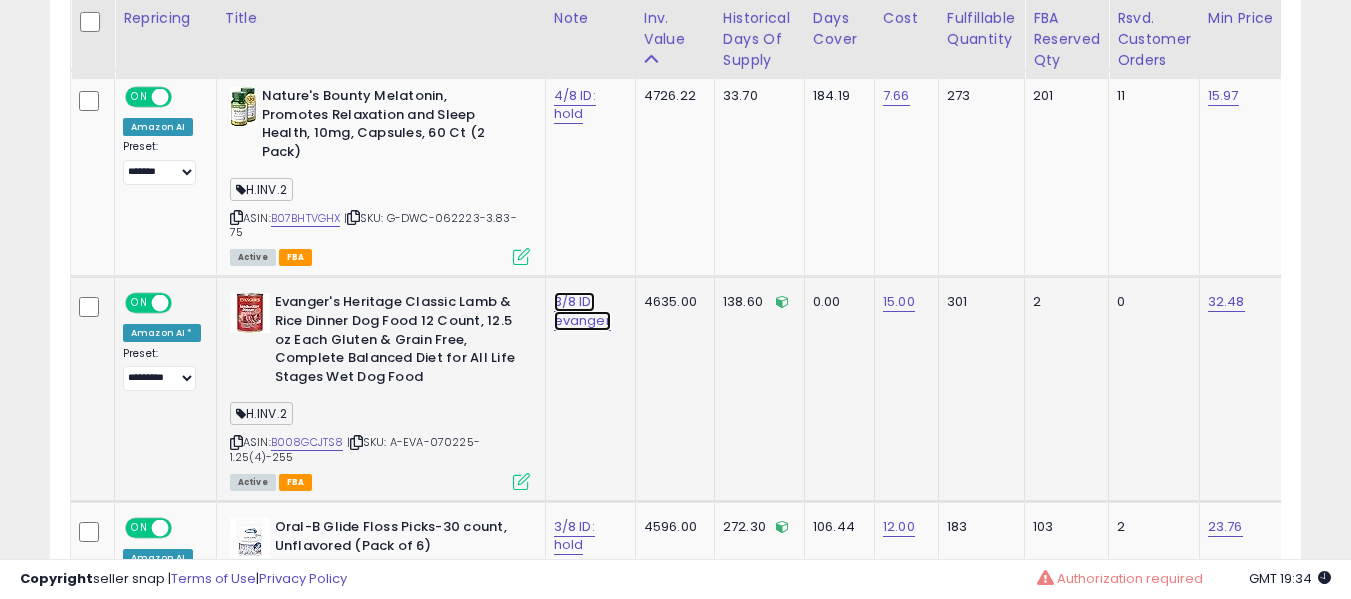 click on "3/8 ID: evanger" at bounding box center [576, -849] 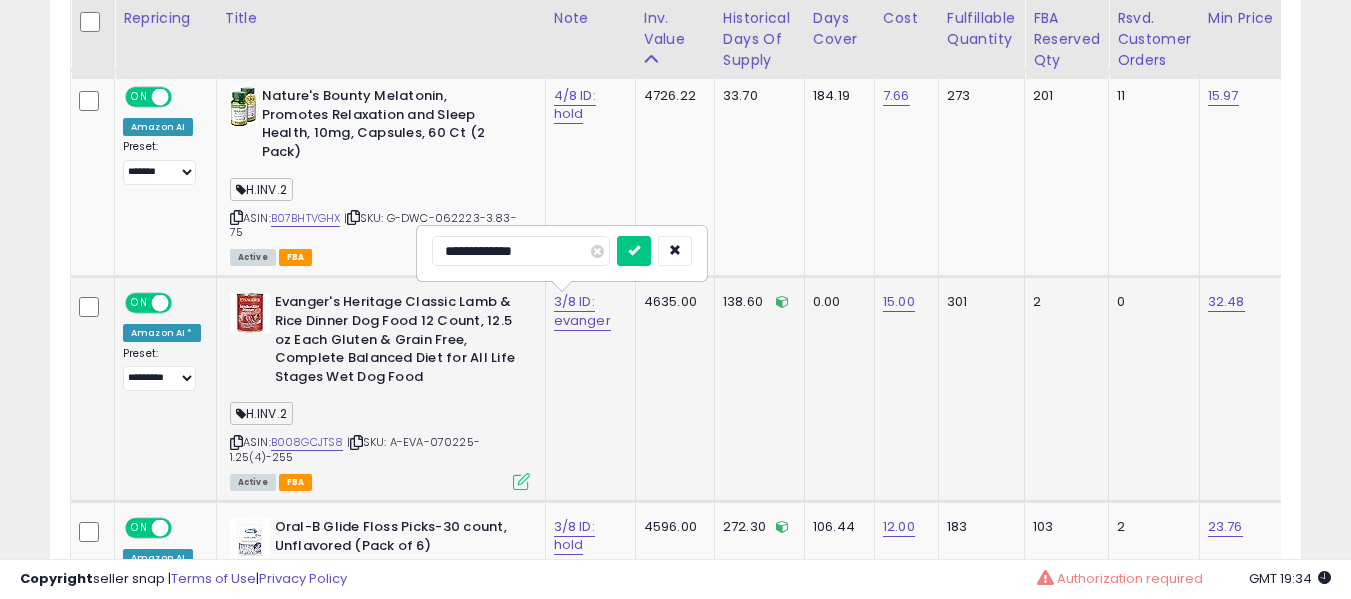 type on "**********" 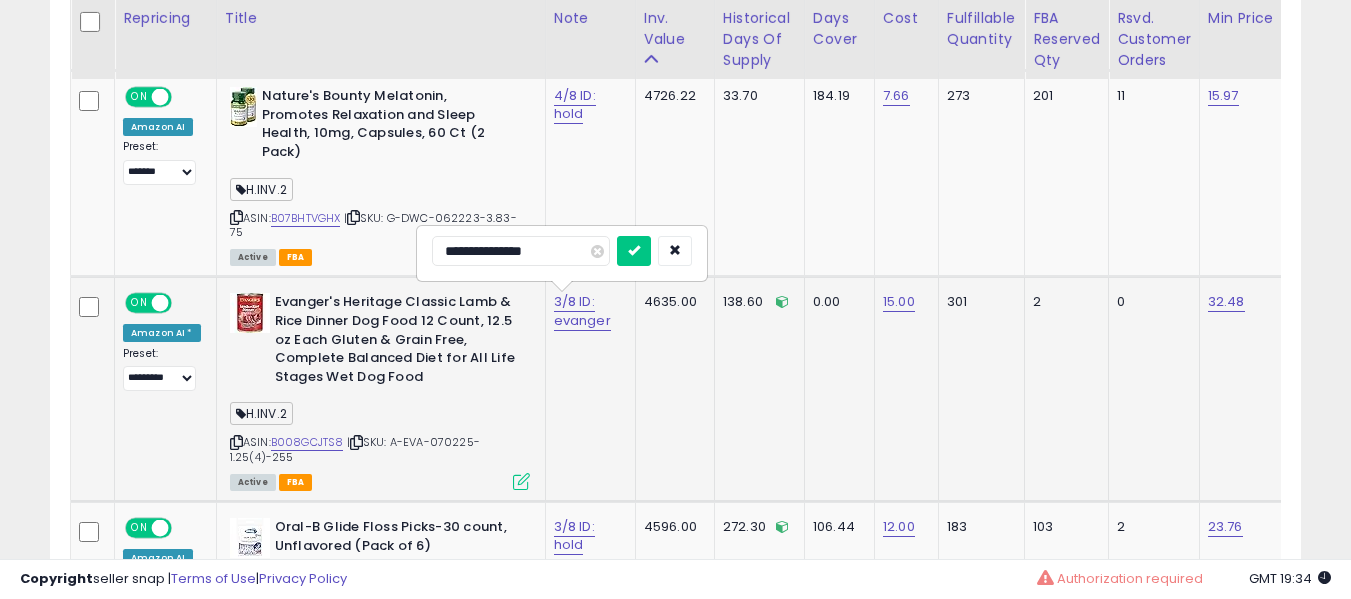 click at bounding box center (634, 251) 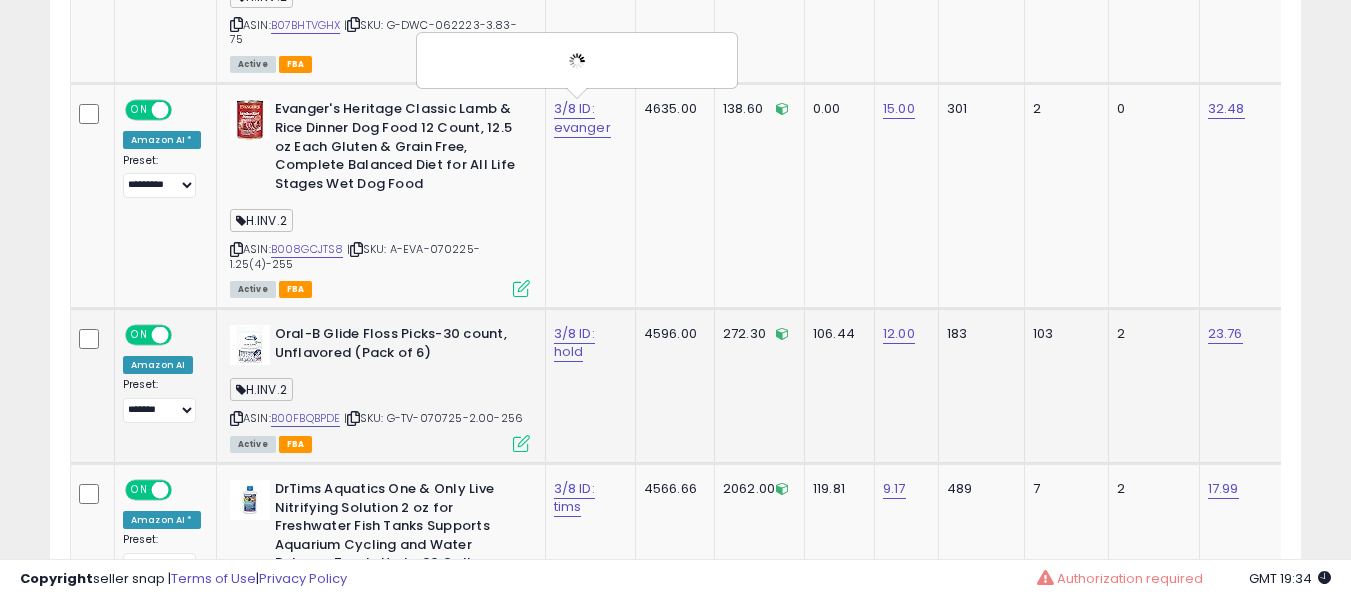 scroll, scrollTop: 2291, scrollLeft: 0, axis: vertical 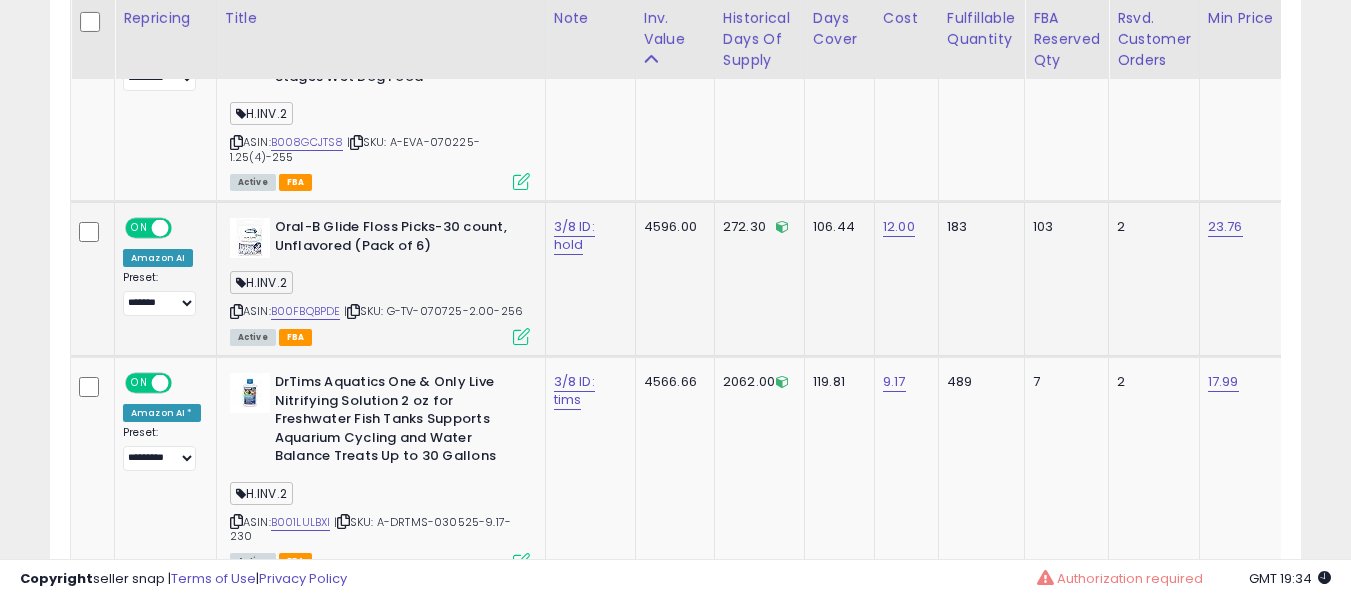 click on "3/8 ID: hold" 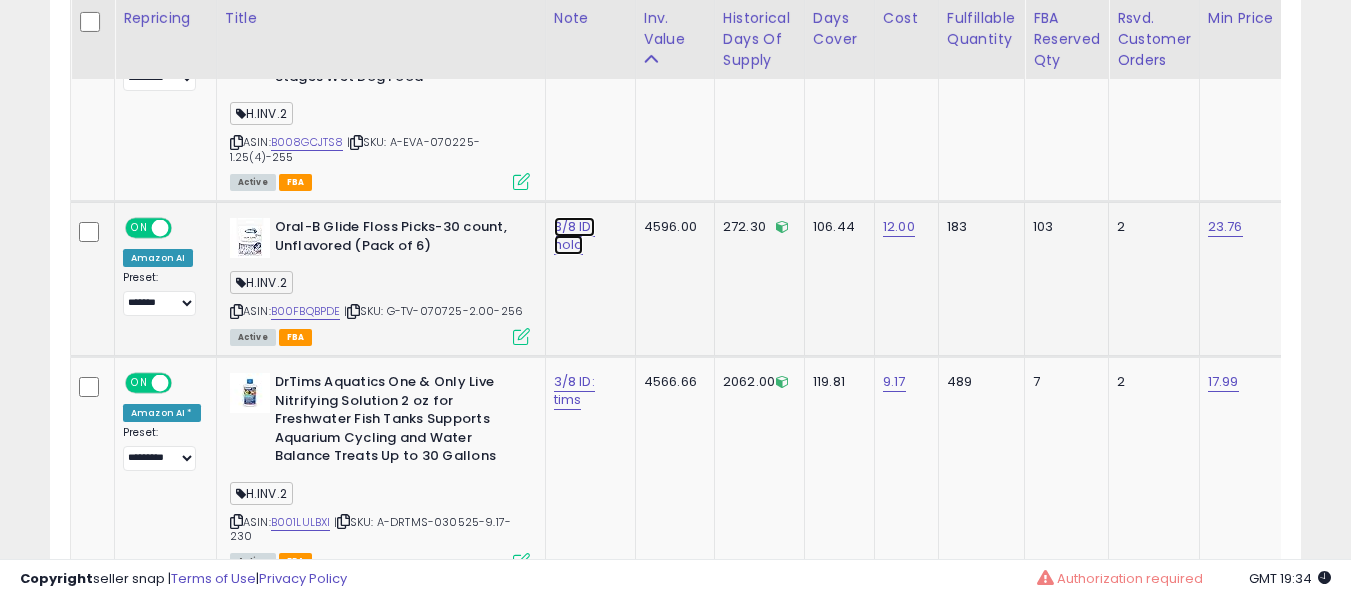 click on "3/8 ID: hold" at bounding box center (576, -1149) 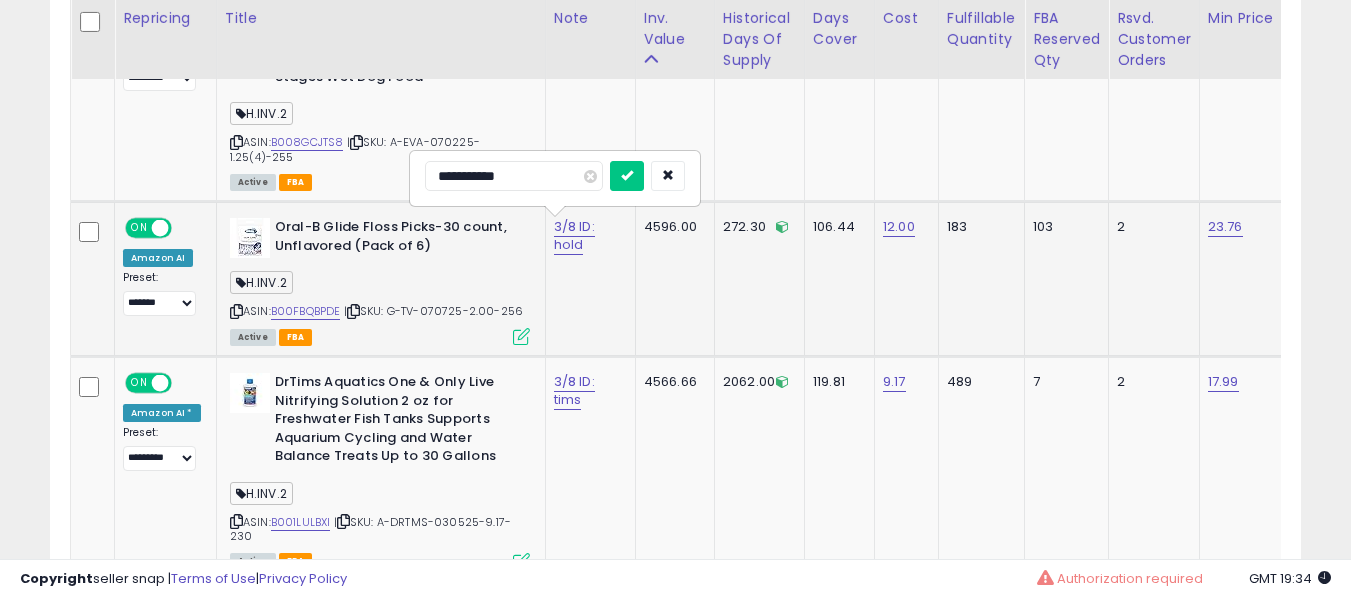 type on "**********" 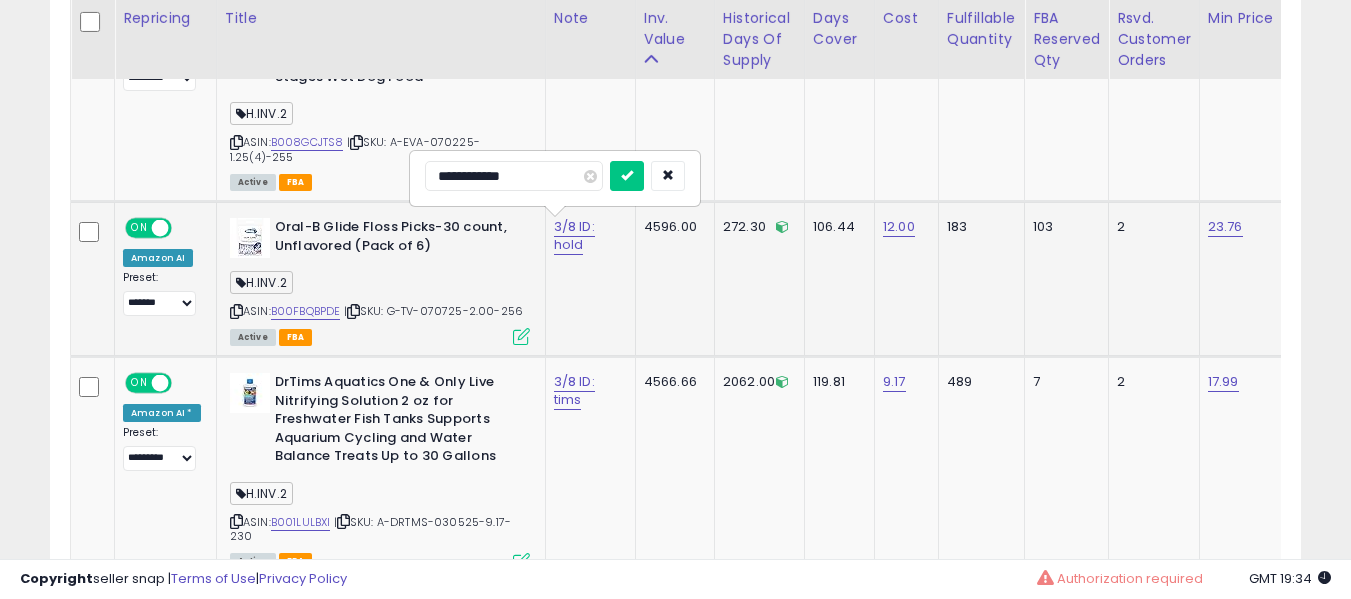 click at bounding box center [627, 176] 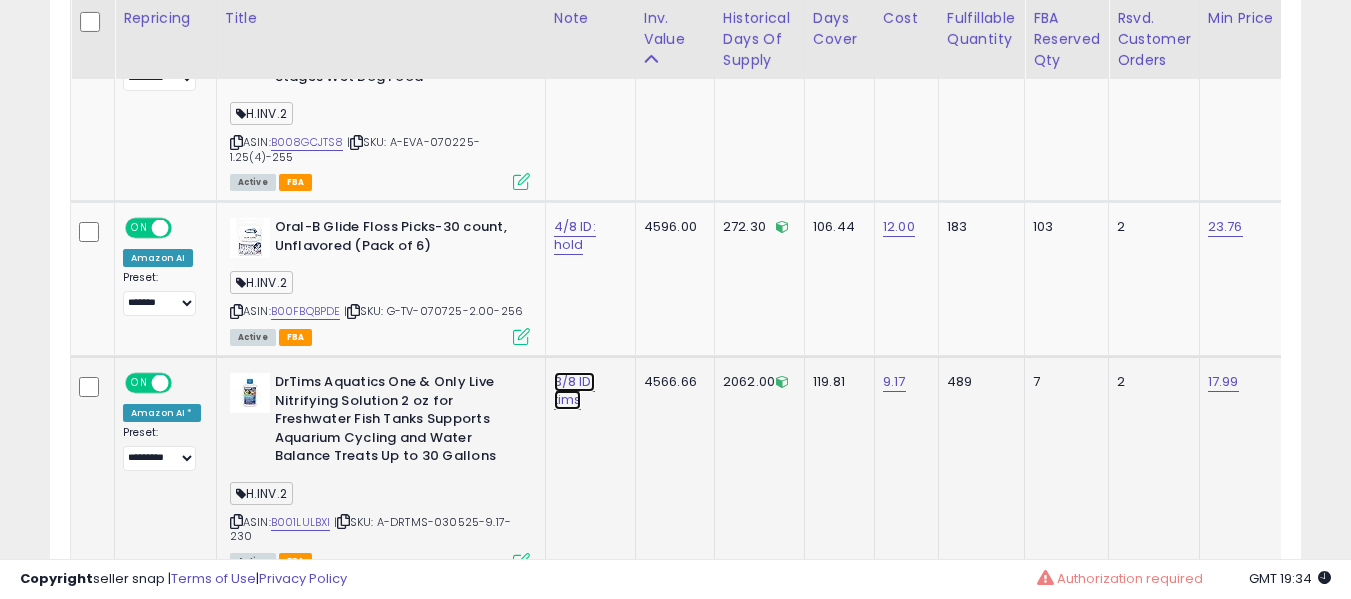 click on "3/8 ID: tims" at bounding box center [576, -1149] 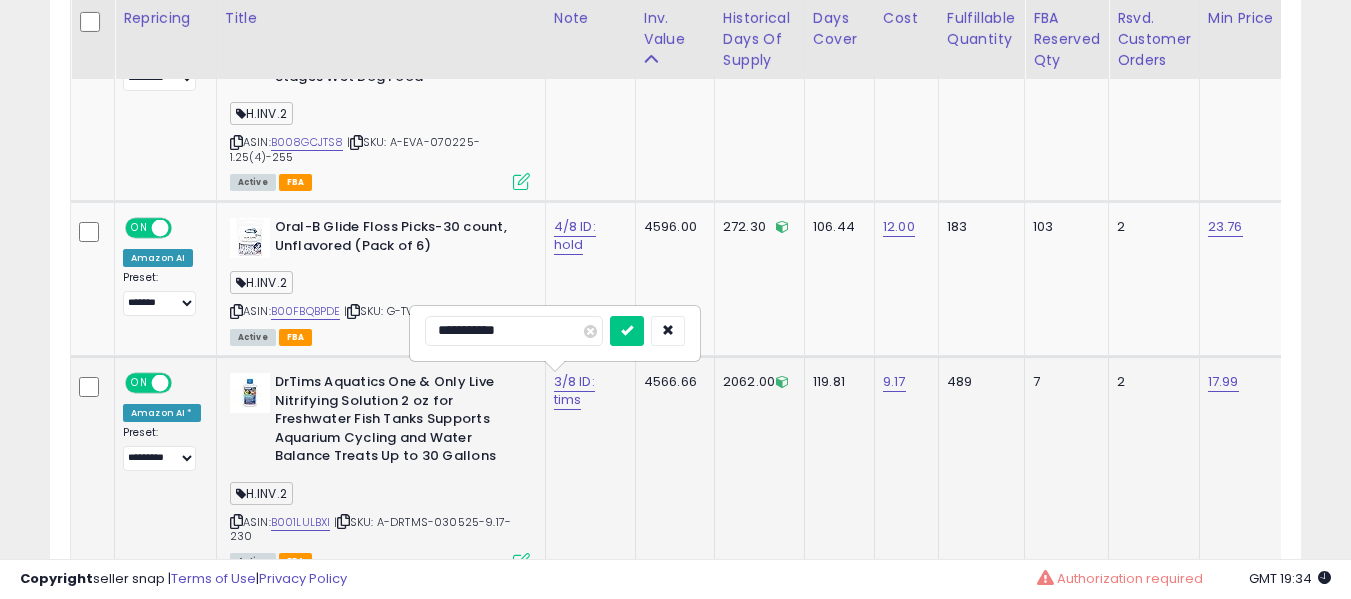 type on "**********" 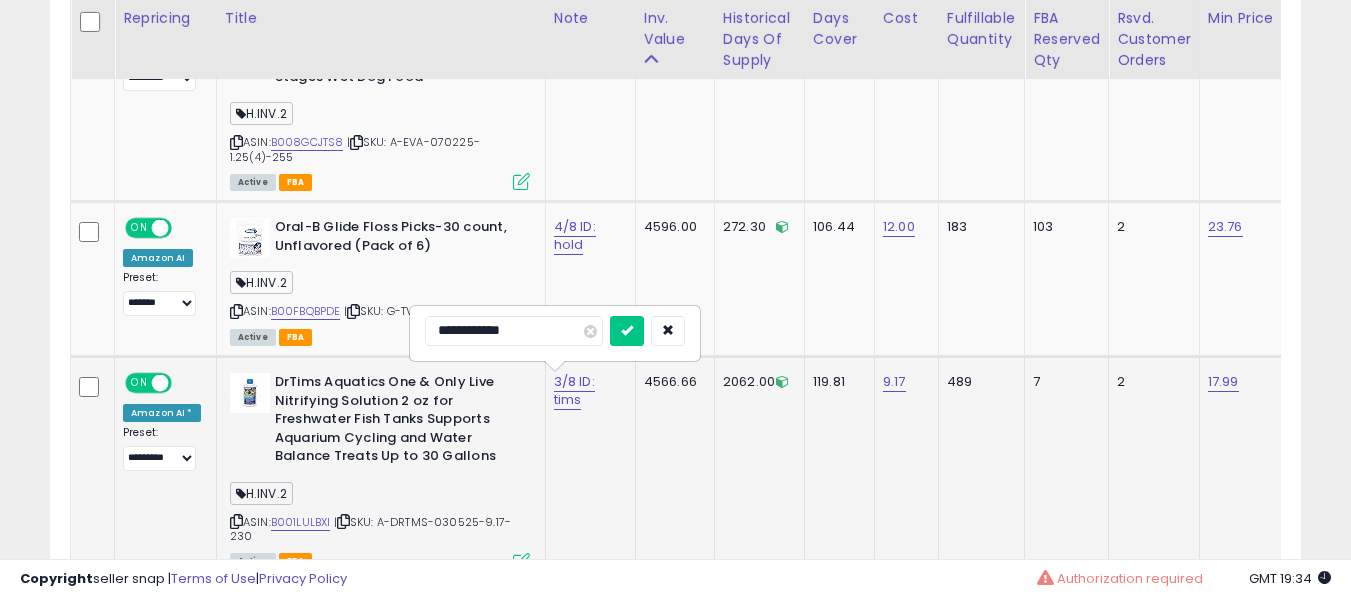 click at bounding box center [627, 331] 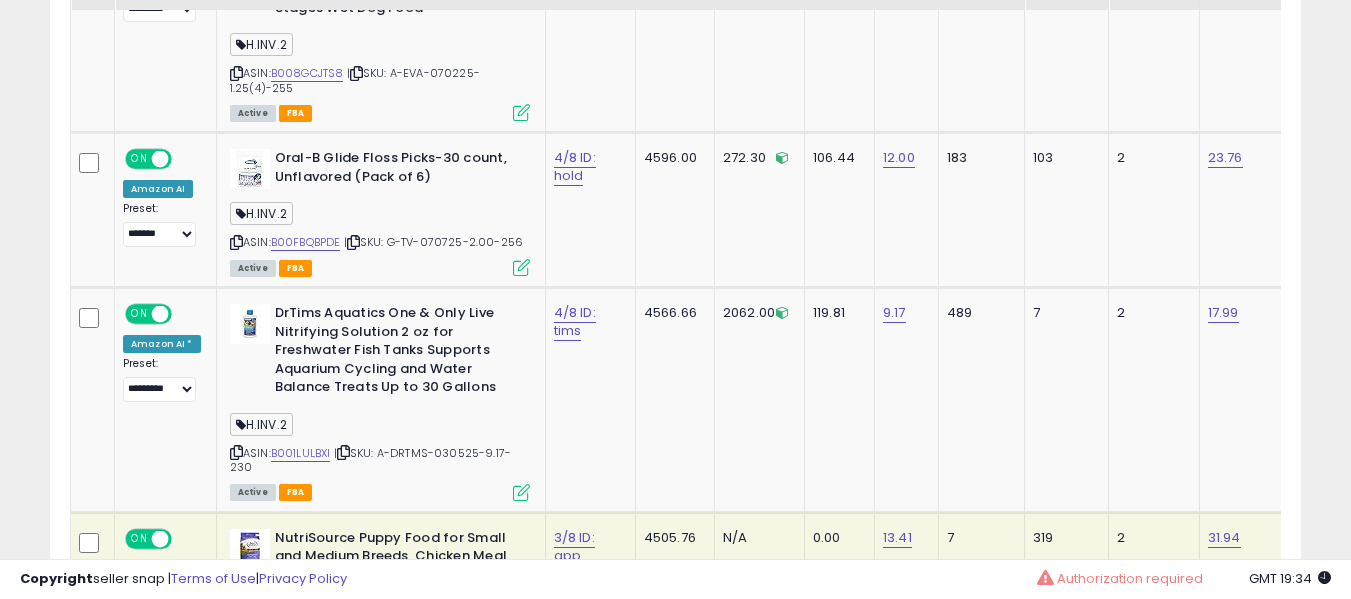 scroll, scrollTop: 2591, scrollLeft: 0, axis: vertical 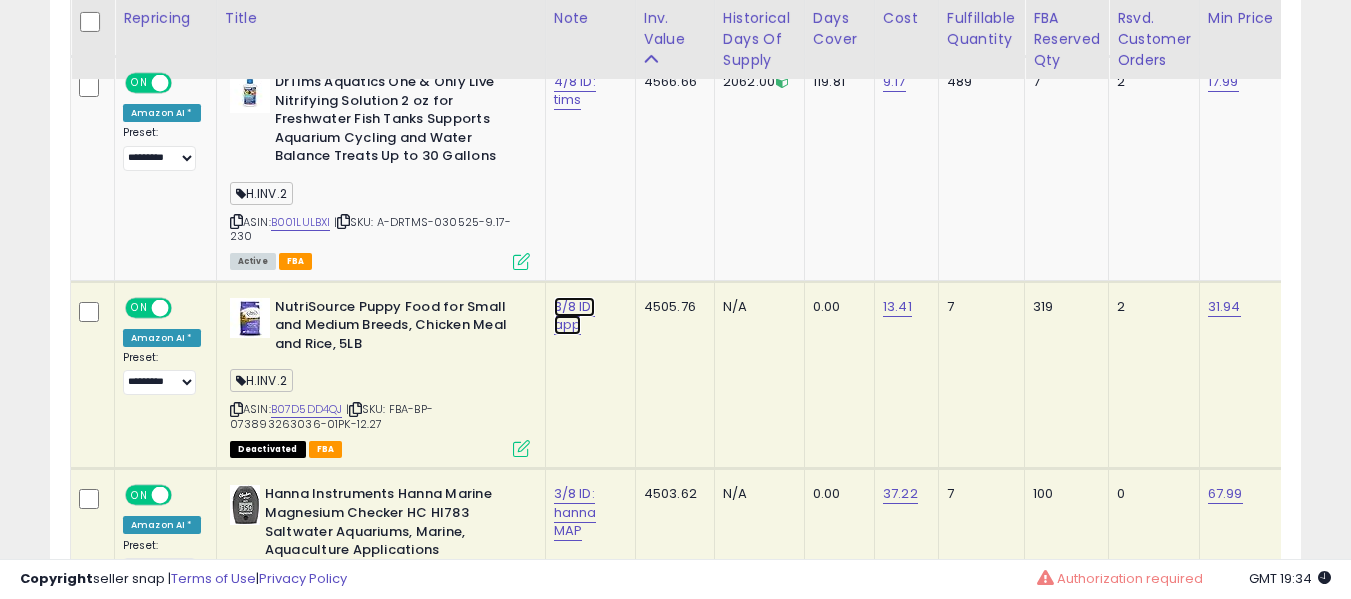 click on "3/8 ID: app" at bounding box center [575, -1294] 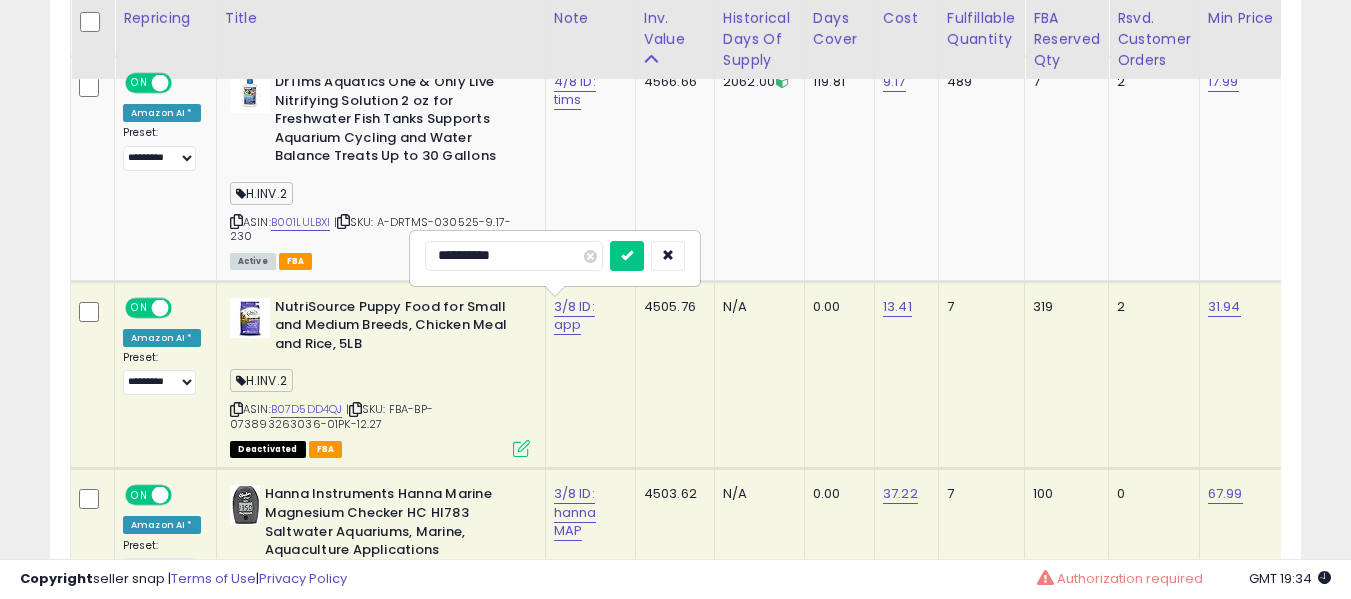 type on "**********" 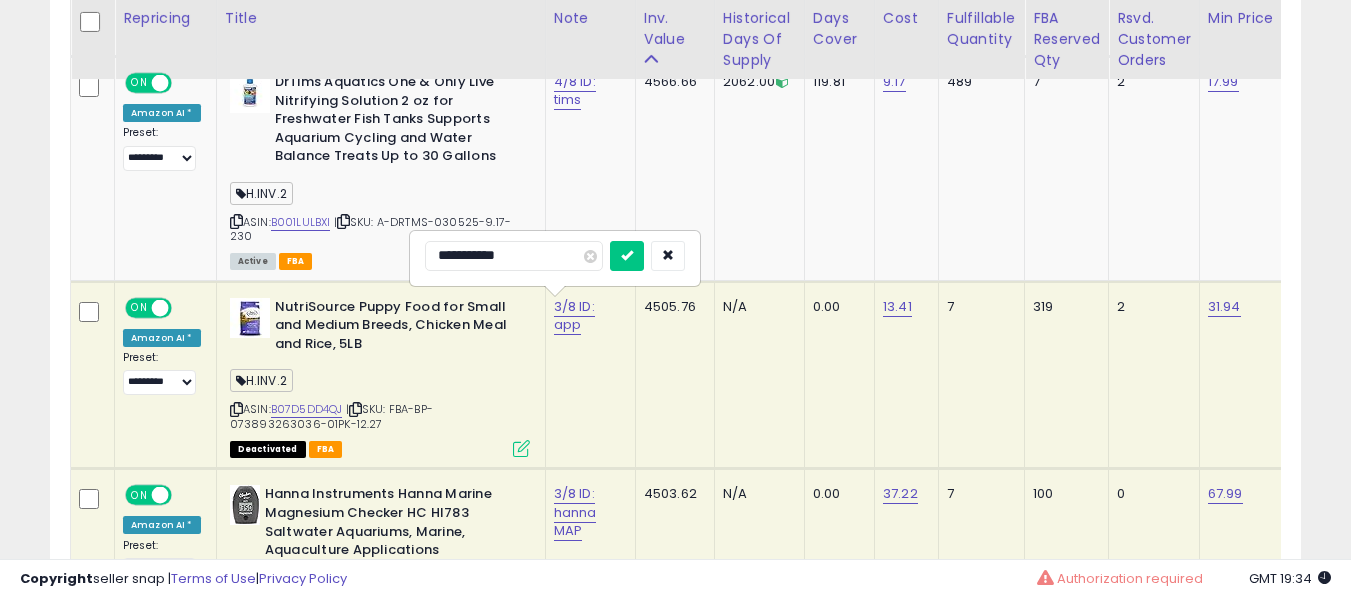 click at bounding box center [627, 256] 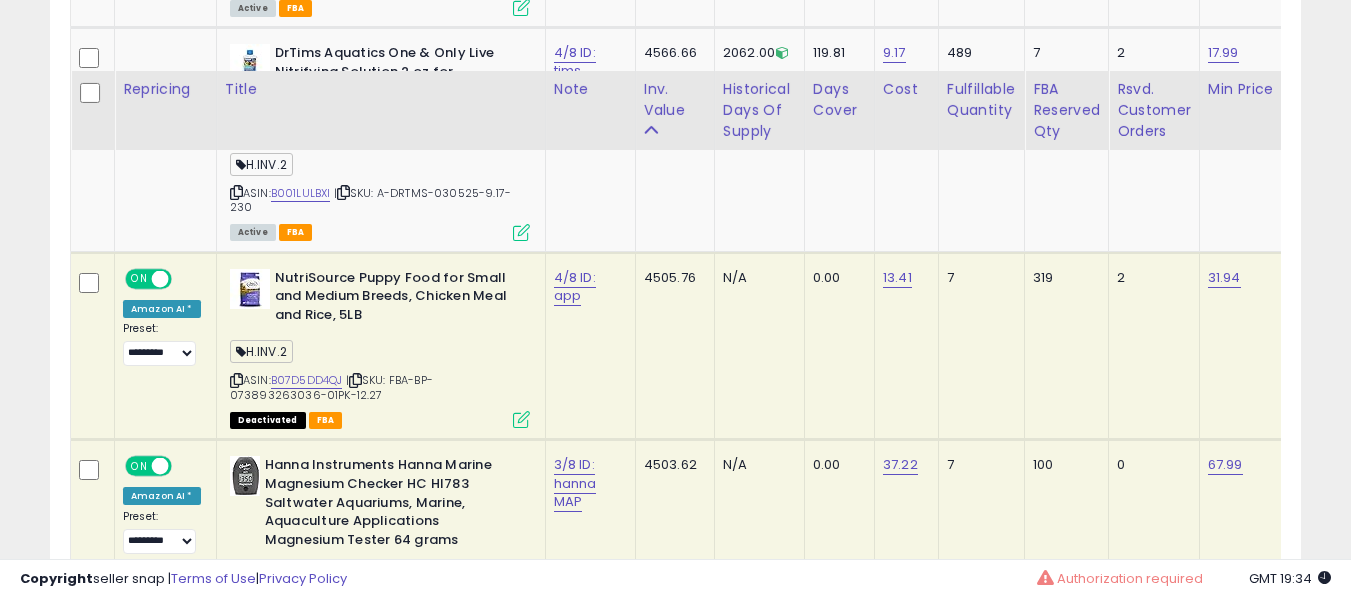 scroll, scrollTop: 2691, scrollLeft: 0, axis: vertical 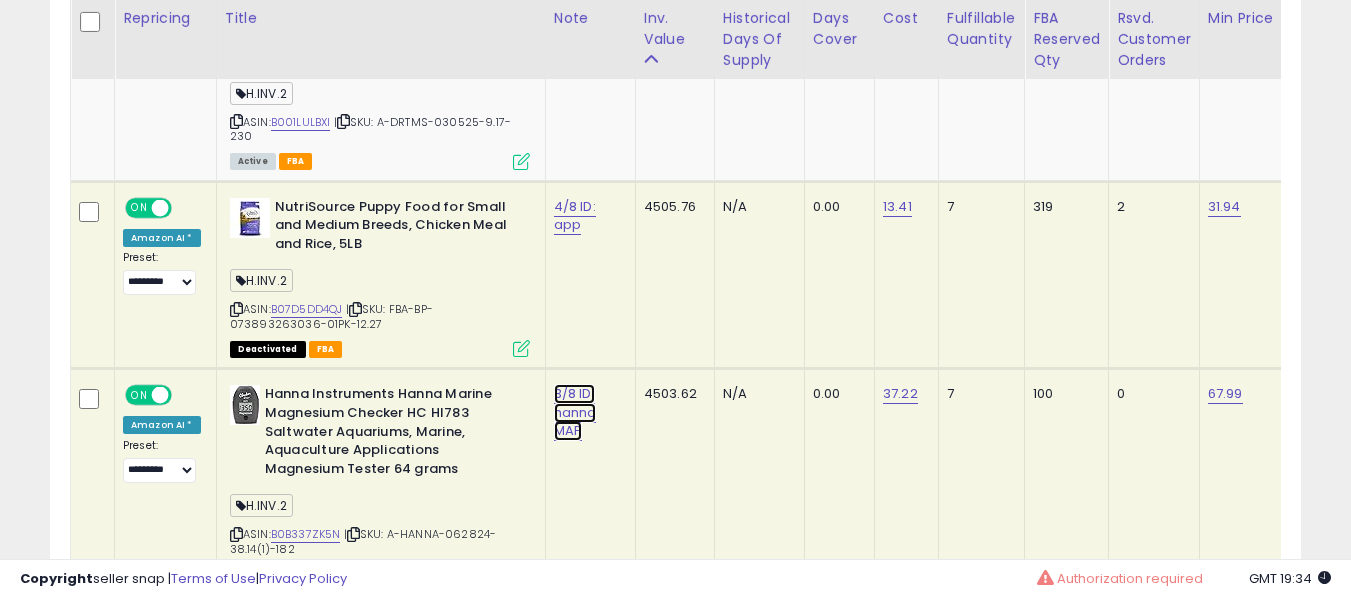 click on "3/8 ID: hanna MAP" at bounding box center [575, -1394] 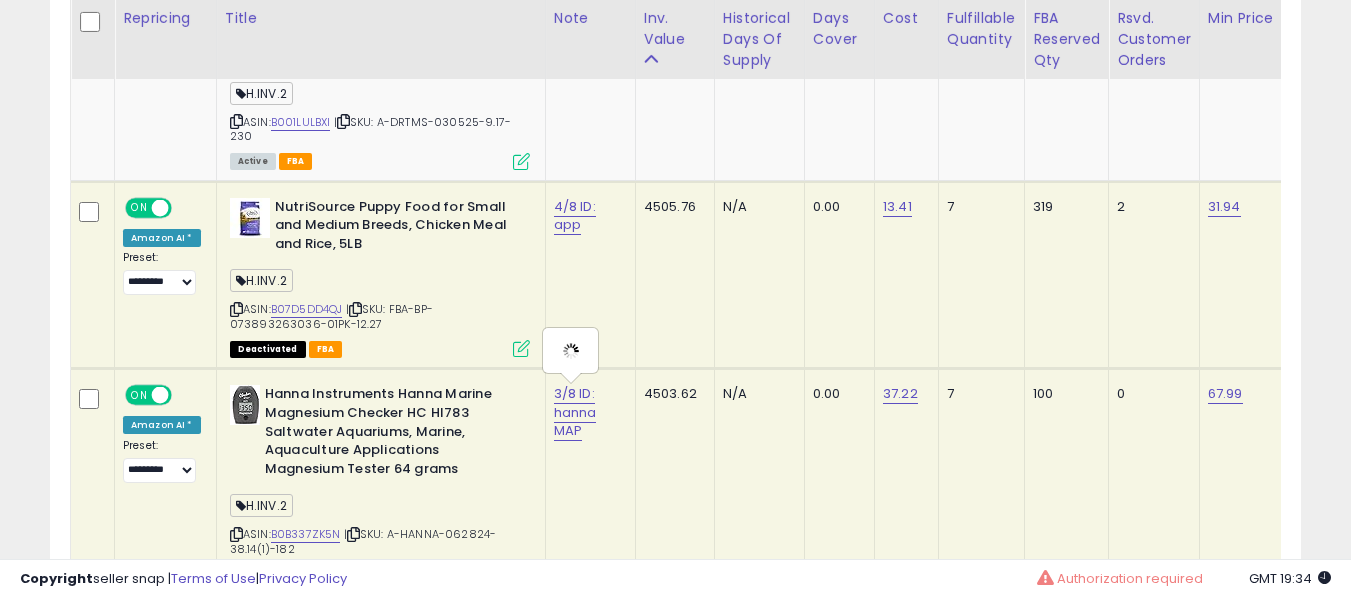 type on "**********" 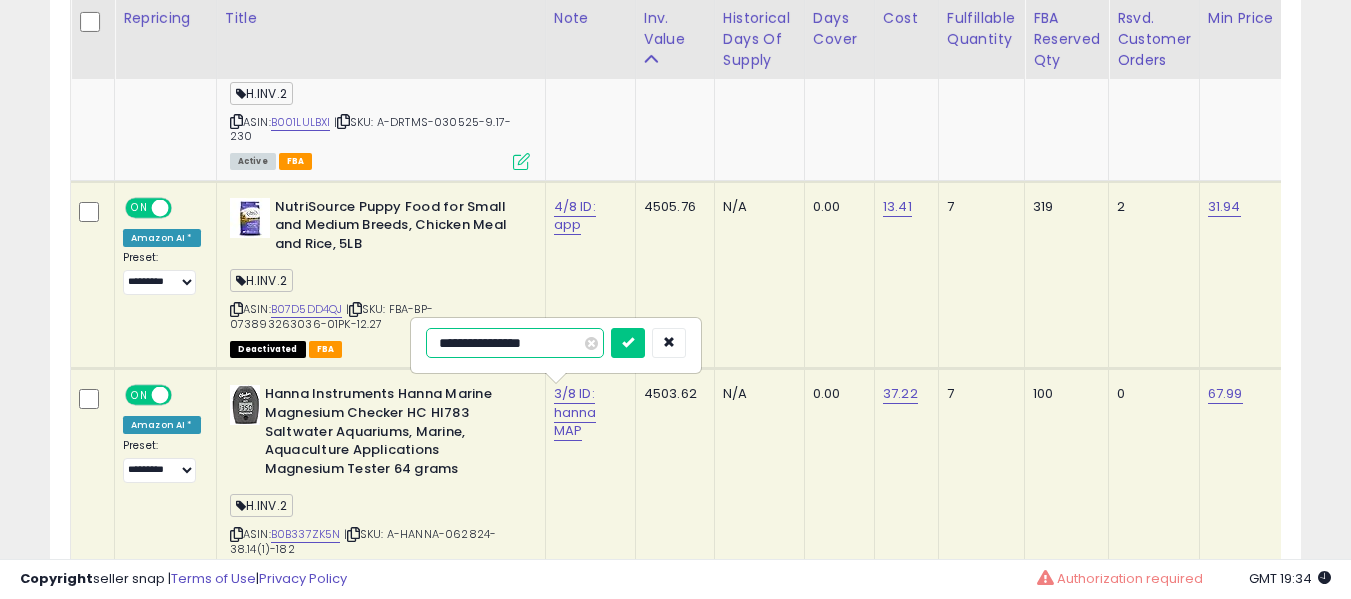 type on "**********" 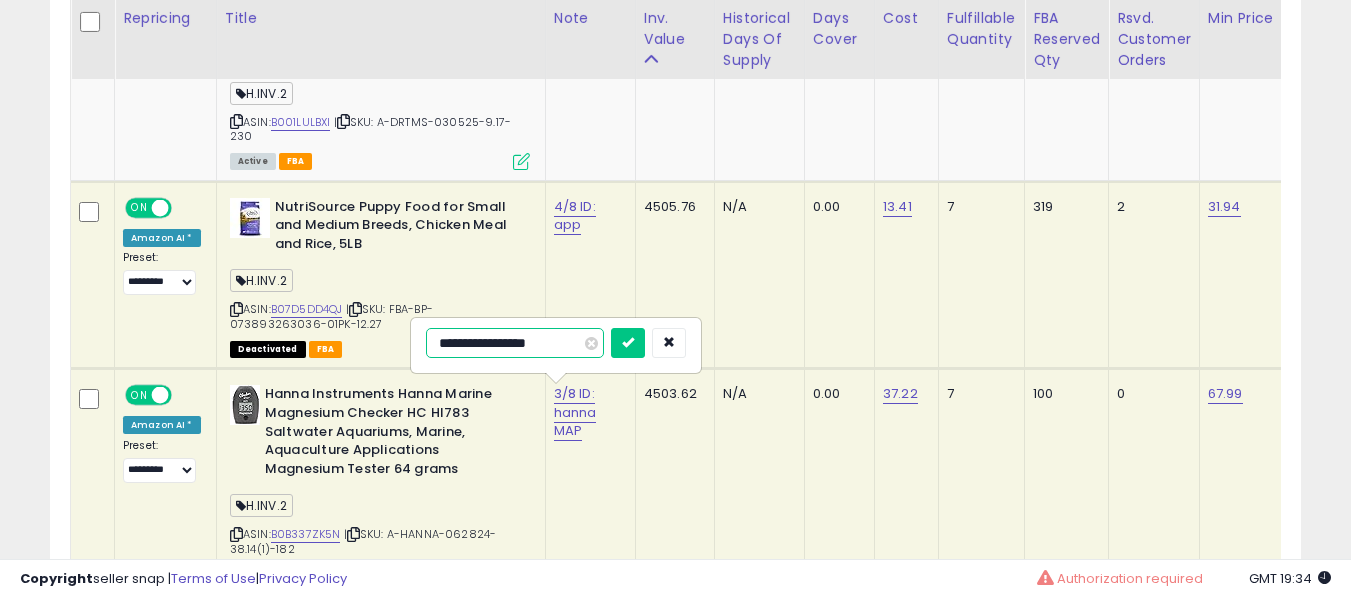 click at bounding box center [628, 343] 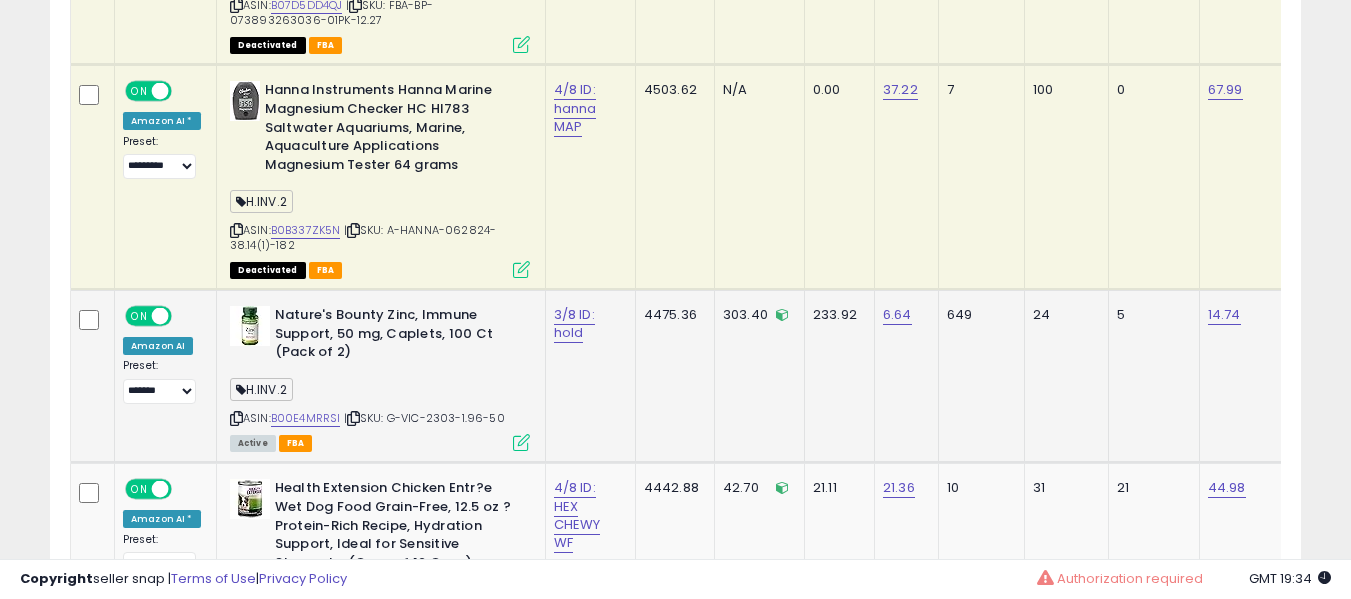 scroll, scrollTop: 3091, scrollLeft: 0, axis: vertical 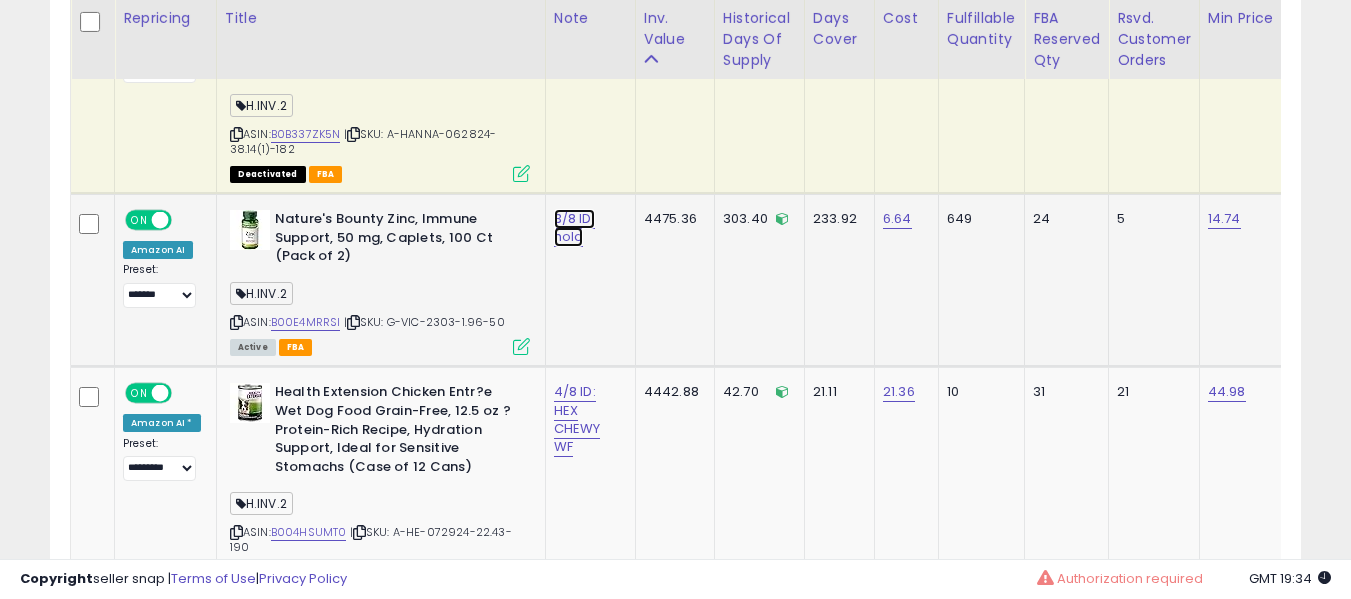 click on "3/8 ID: hold" at bounding box center [576, -1949] 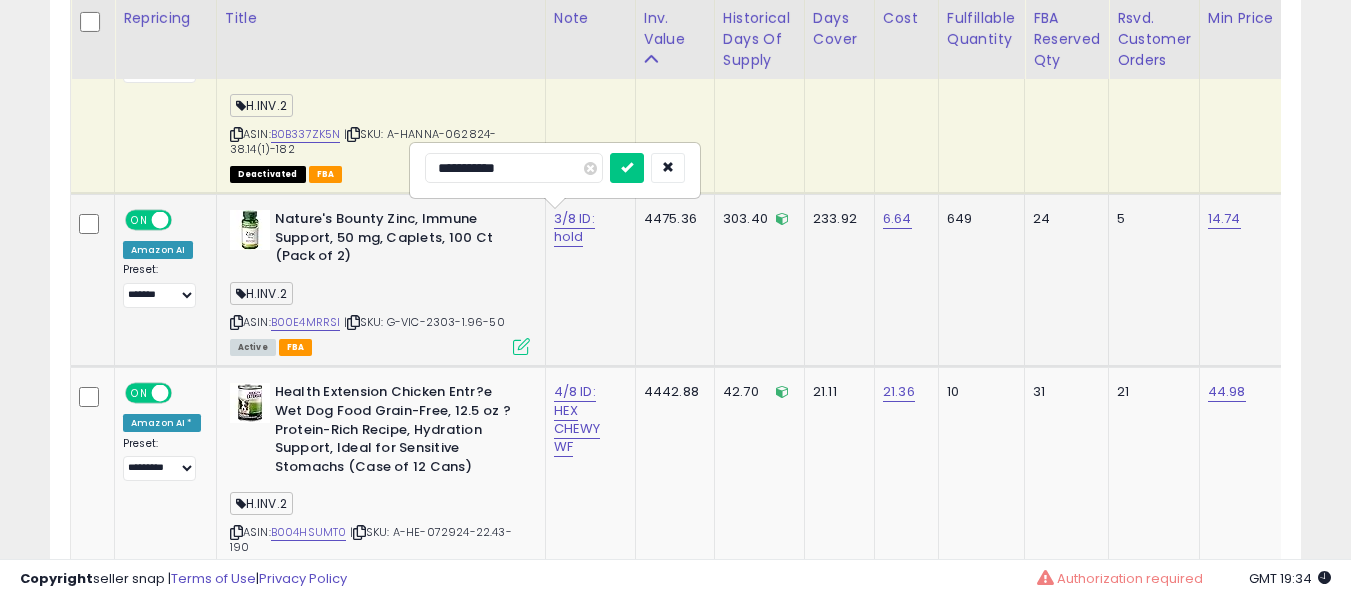 type on "**********" 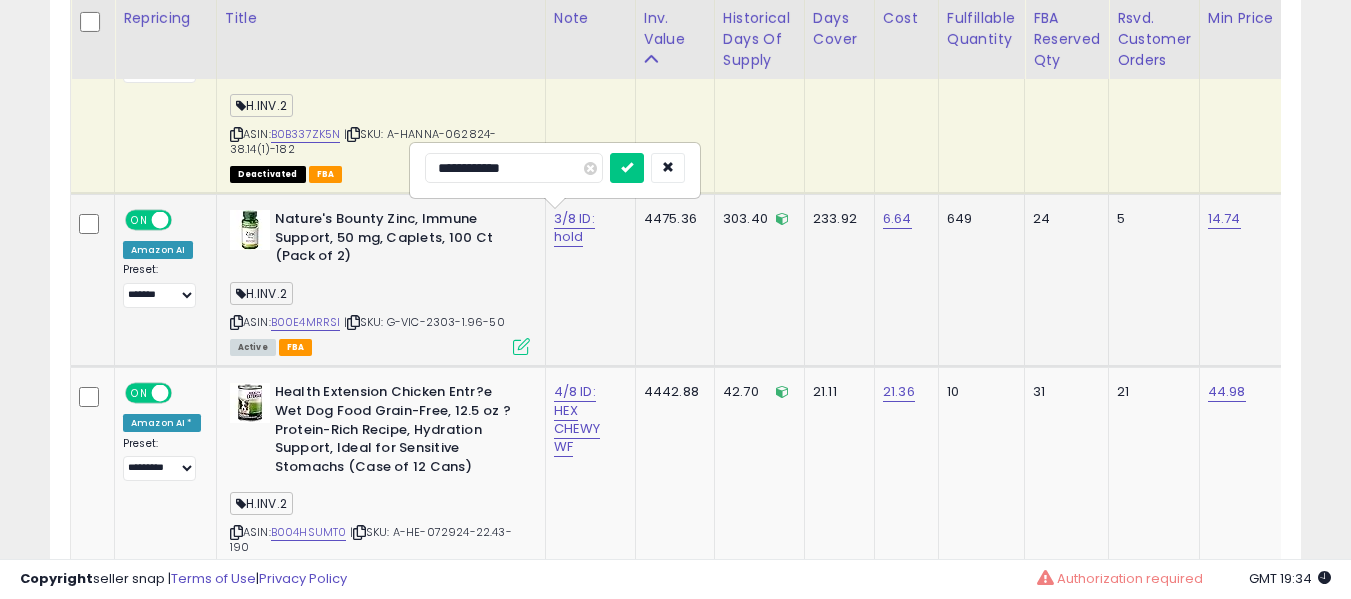 click at bounding box center [627, 168] 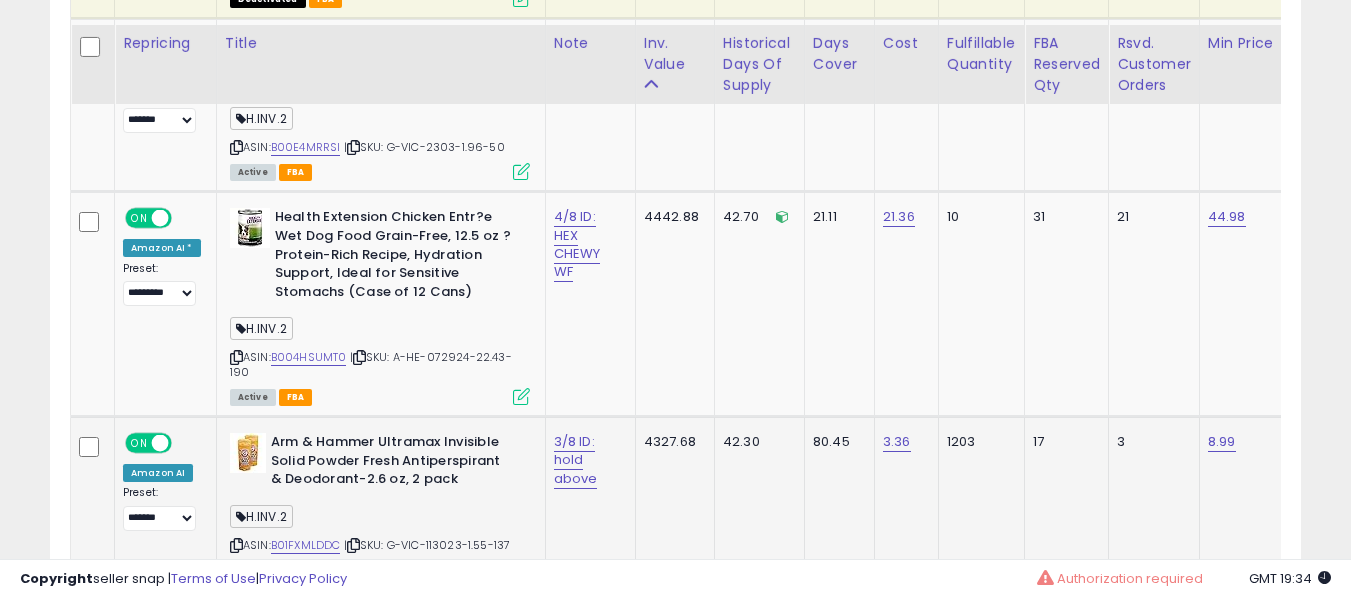 scroll, scrollTop: 3291, scrollLeft: 0, axis: vertical 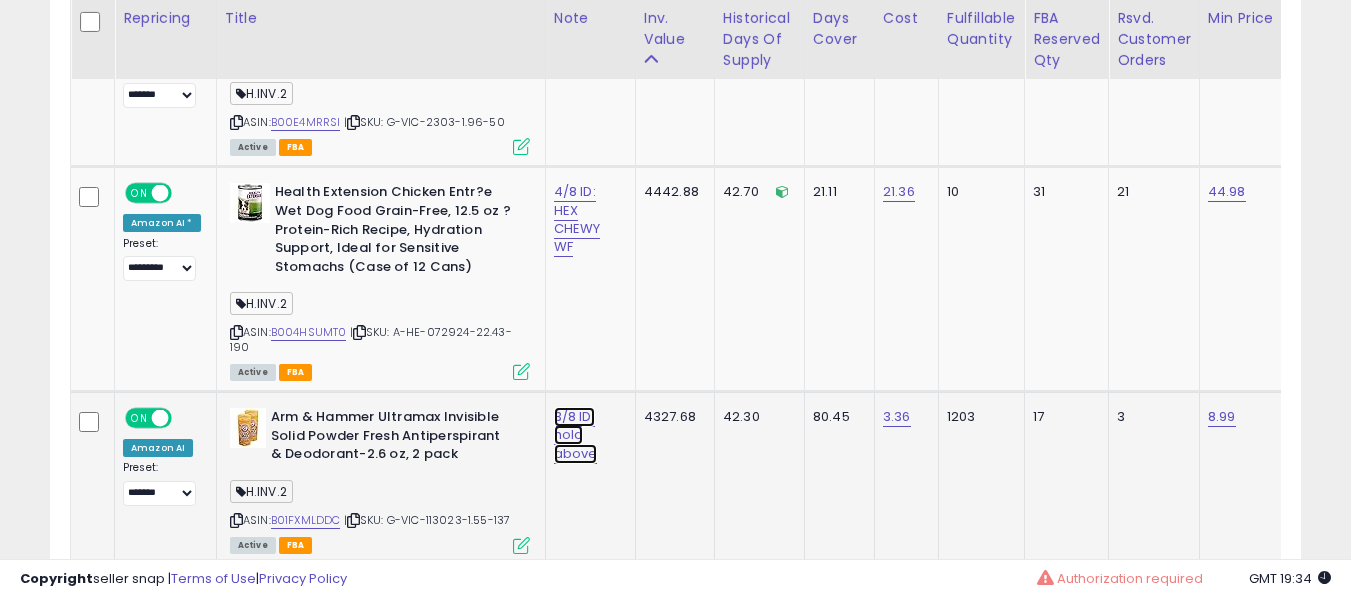 click on "3/8 ID: hold above" at bounding box center [576, -2149] 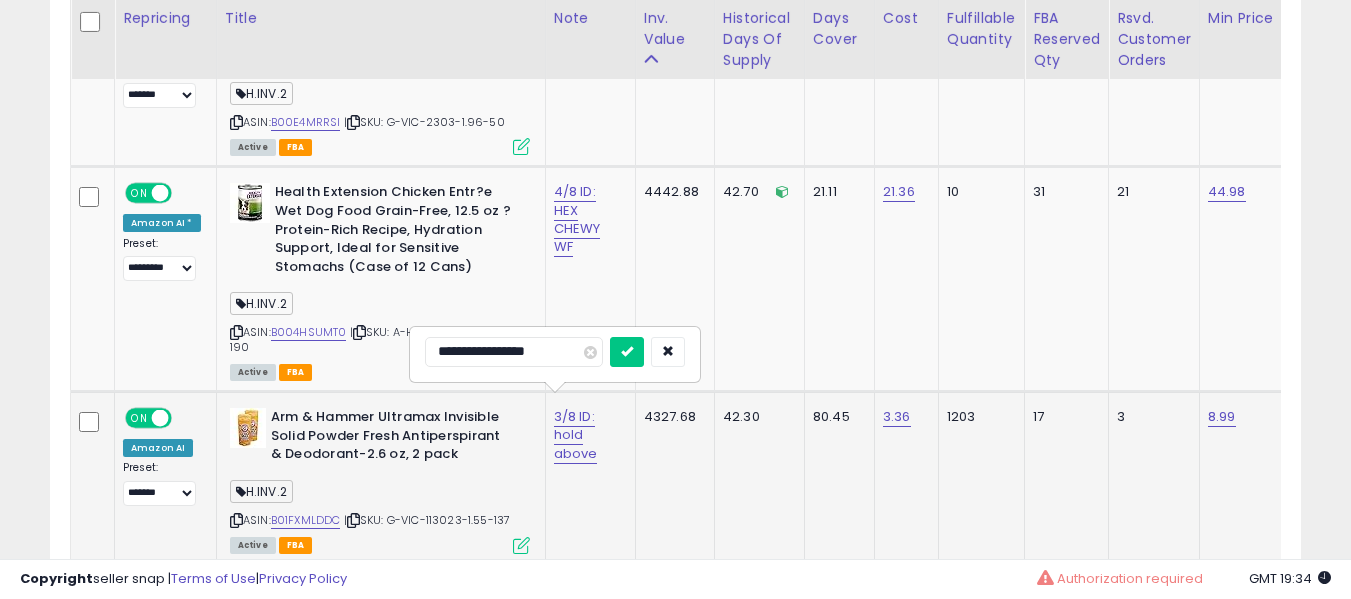 type on "**********" 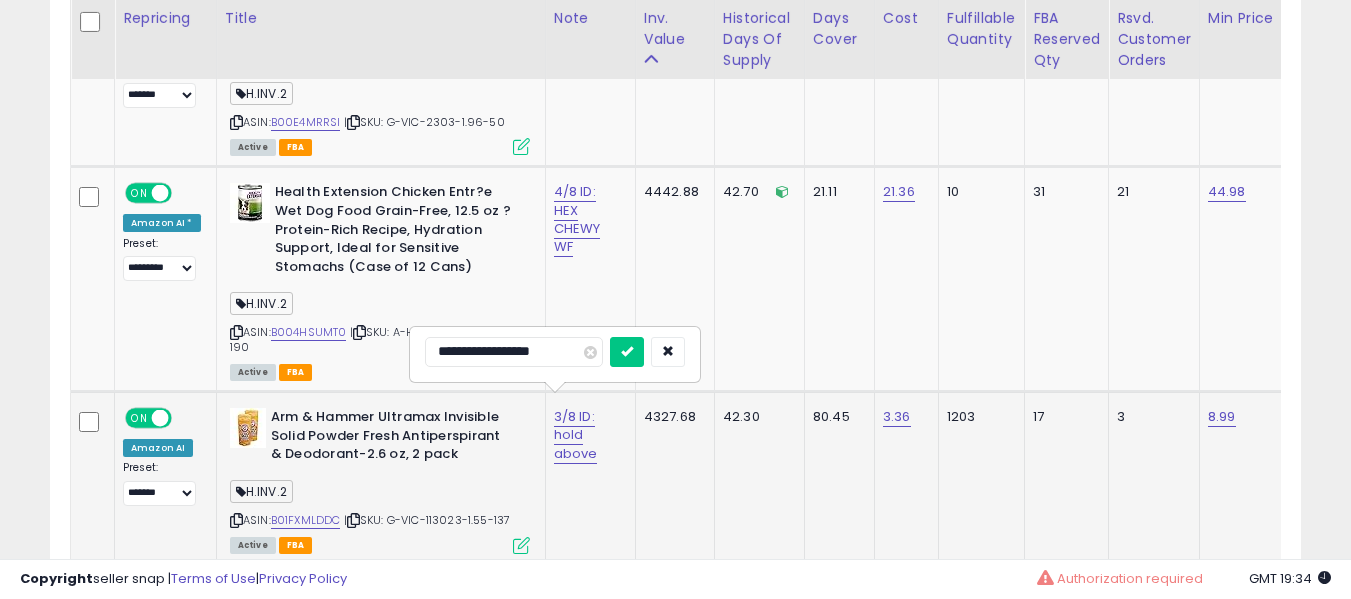 click at bounding box center [627, 352] 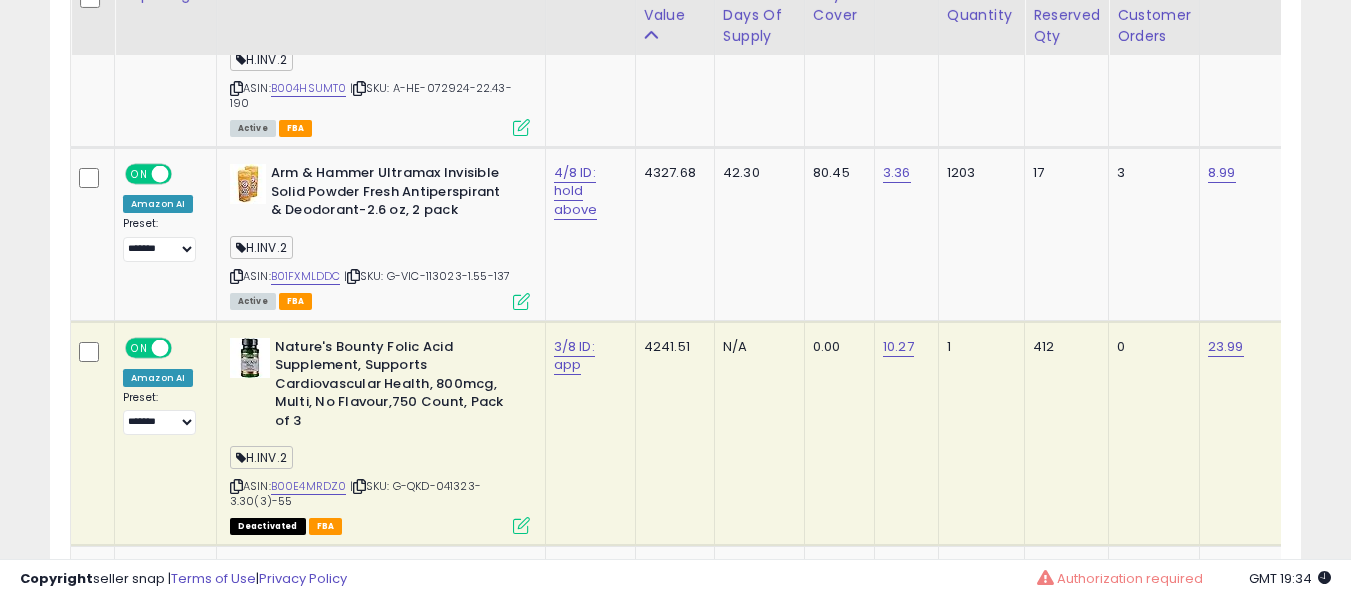 scroll, scrollTop: 3591, scrollLeft: 0, axis: vertical 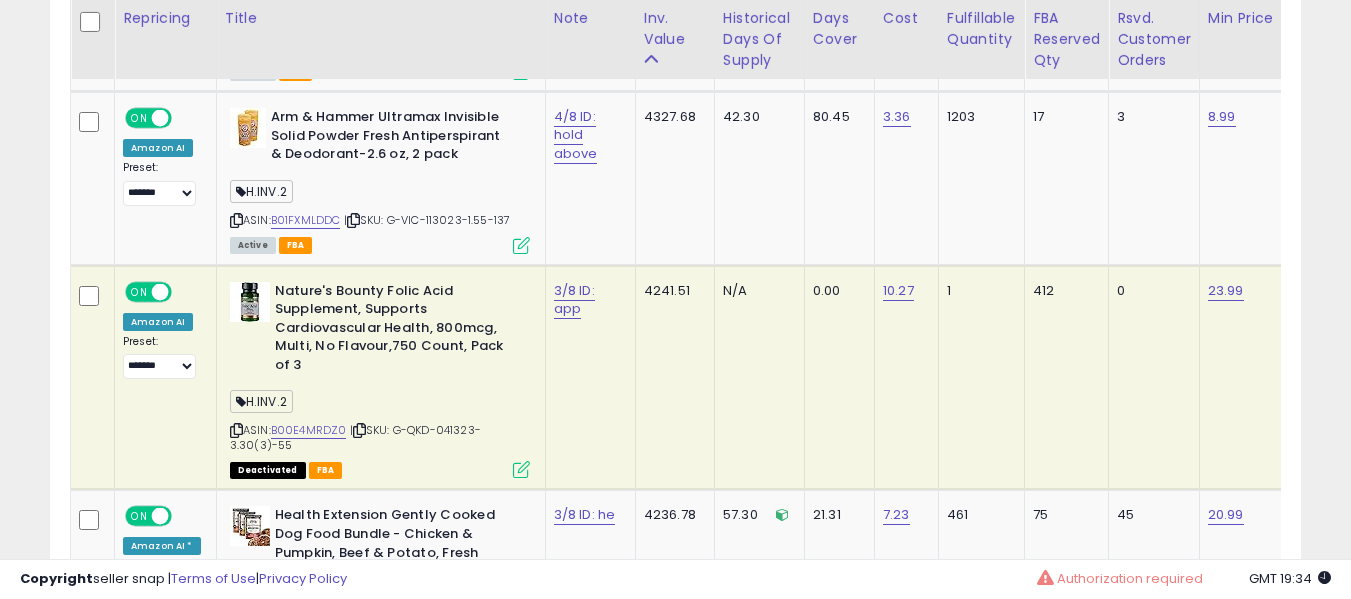 click on "3/8 ID: app" 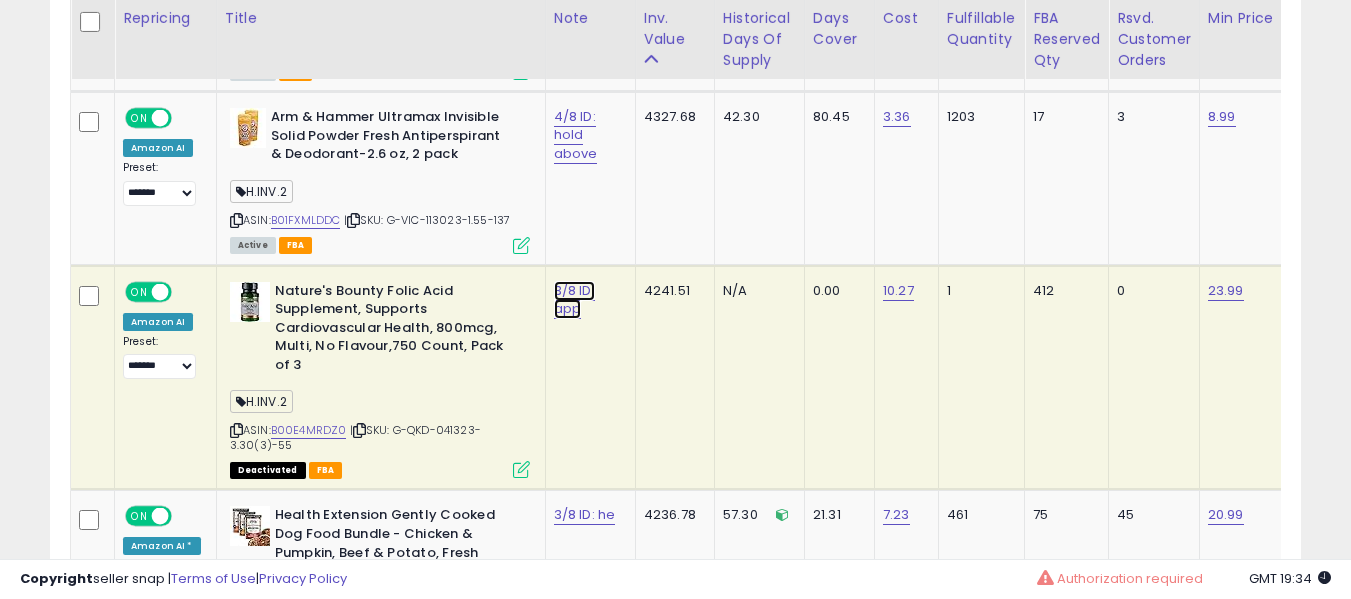 click on "3/8 ID: app" at bounding box center (575, -2294) 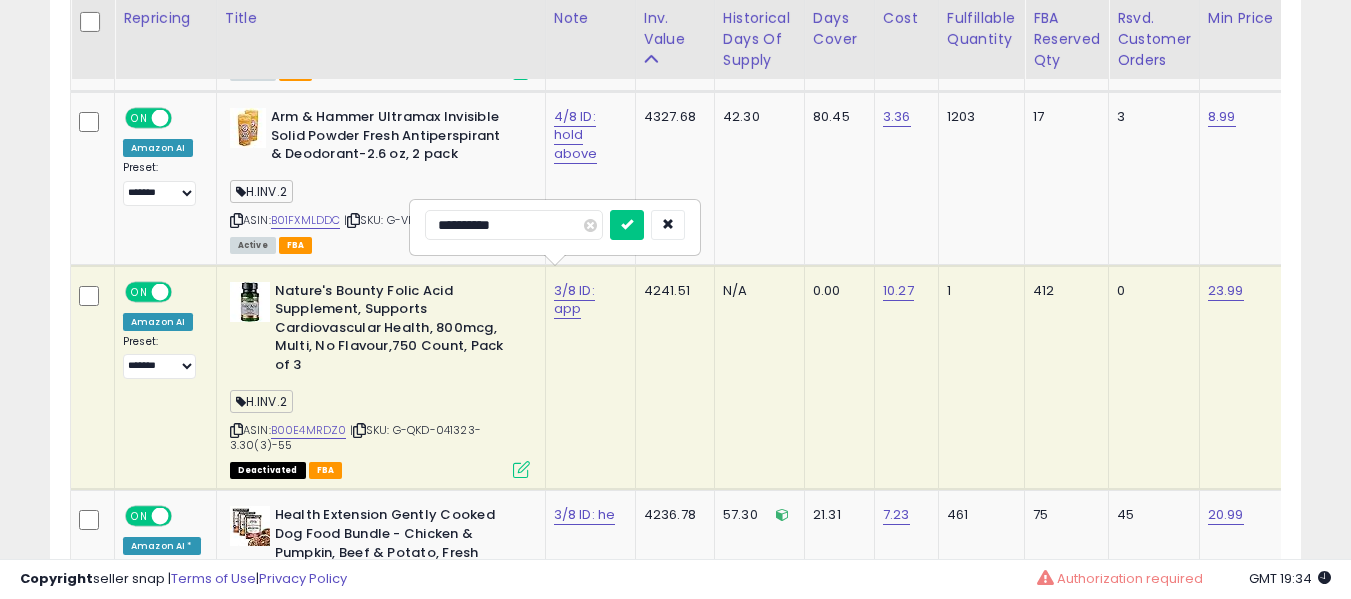 type on "**********" 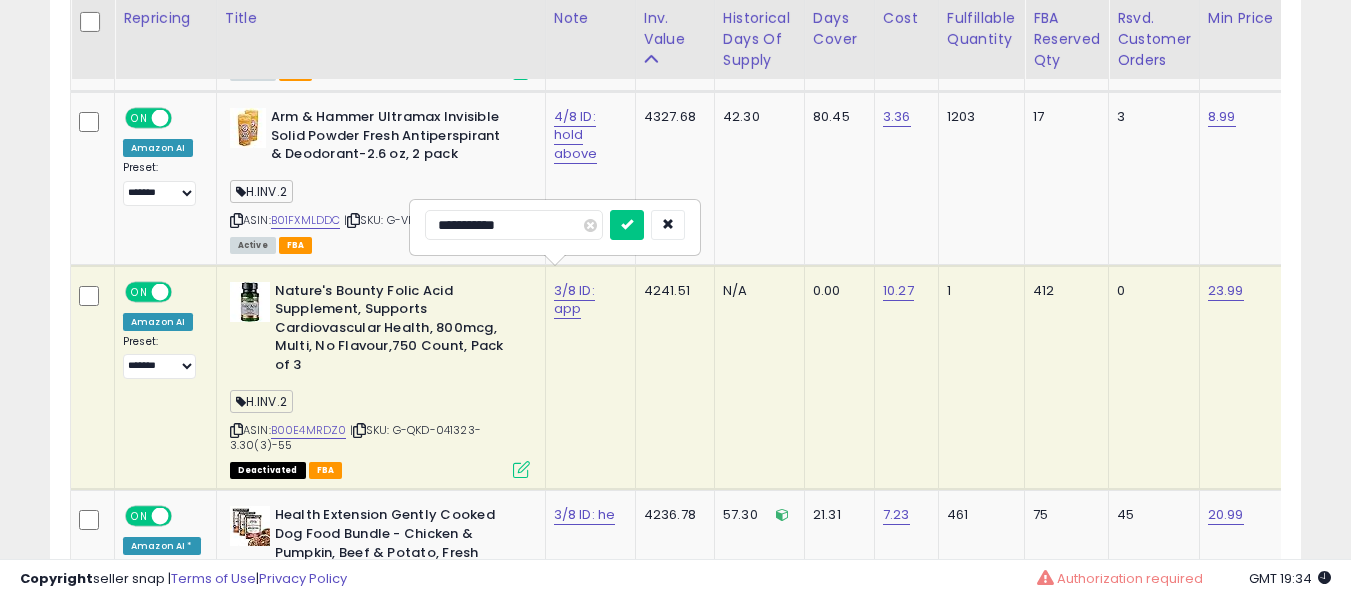 click at bounding box center [627, 225] 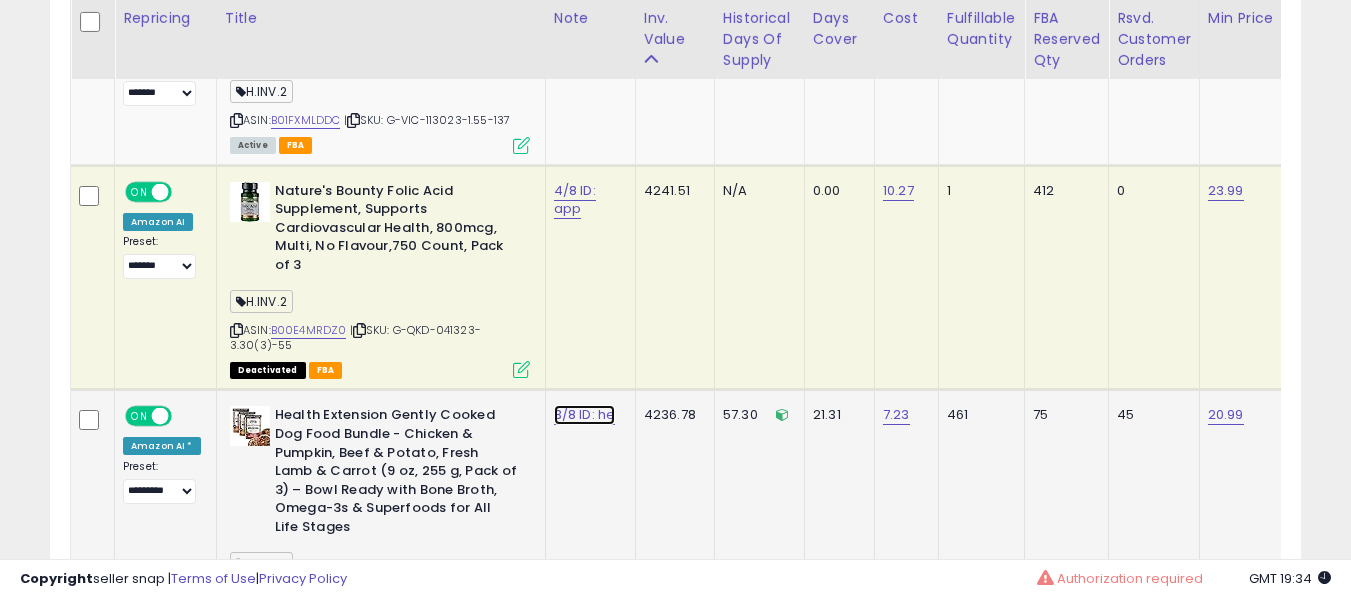 click on "3/8 ID: he" at bounding box center (576, -2549) 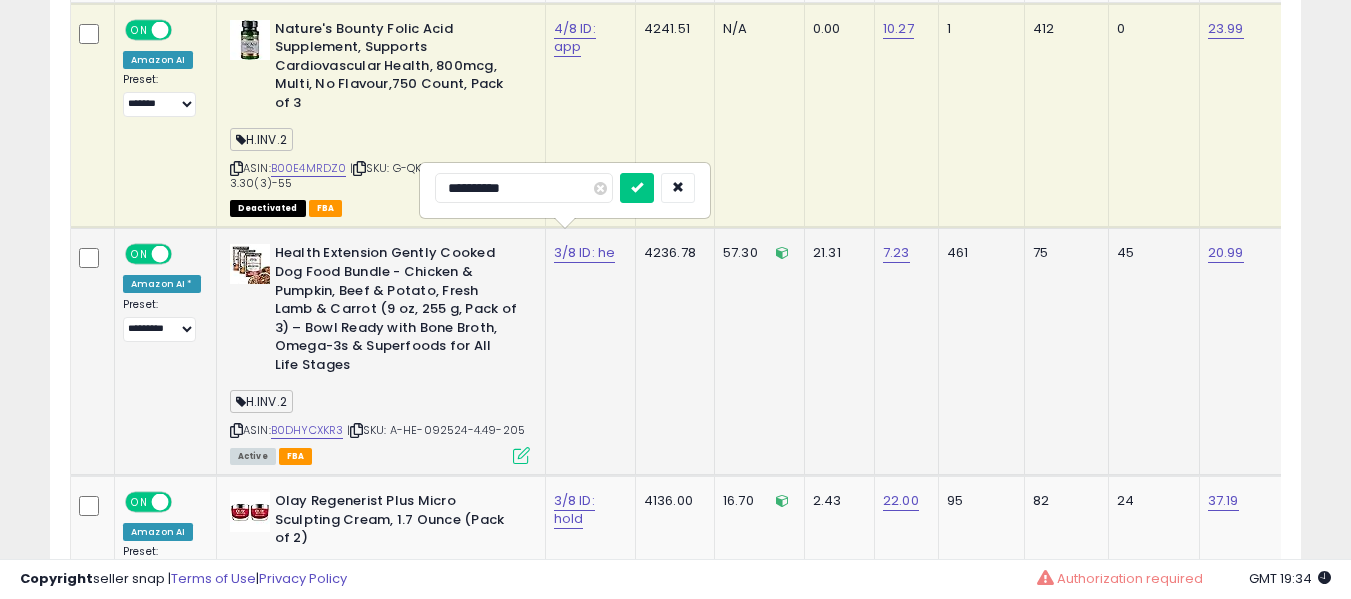 scroll, scrollTop: 3891, scrollLeft: 0, axis: vertical 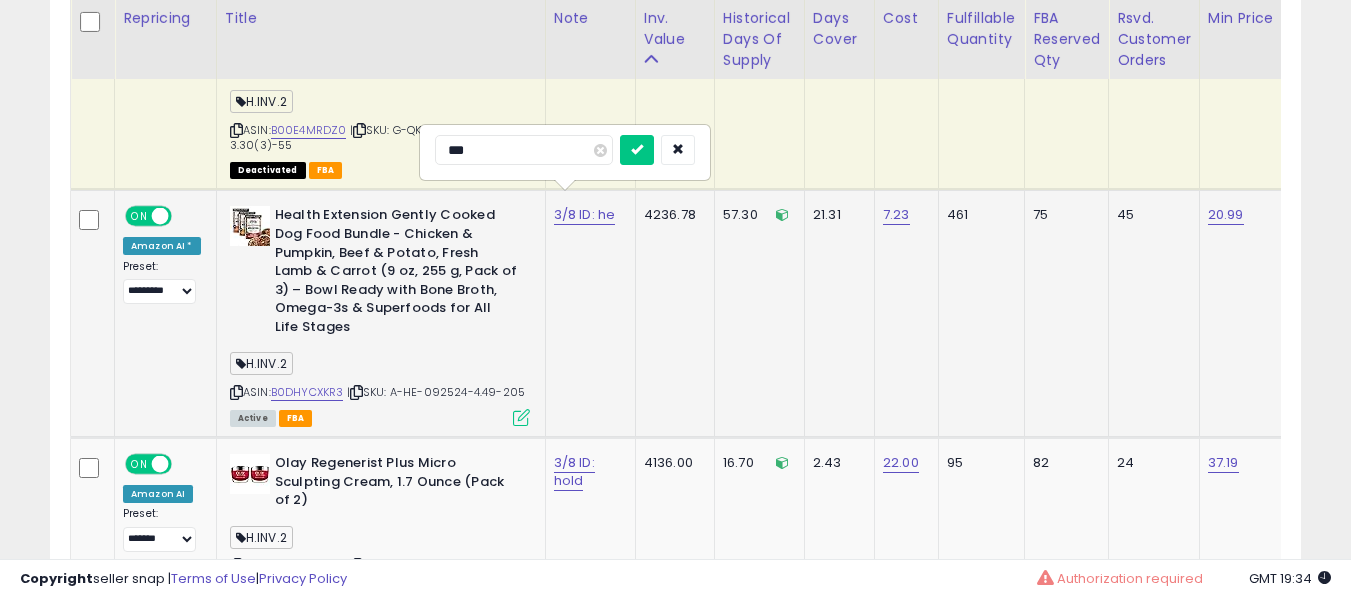 type on "***" 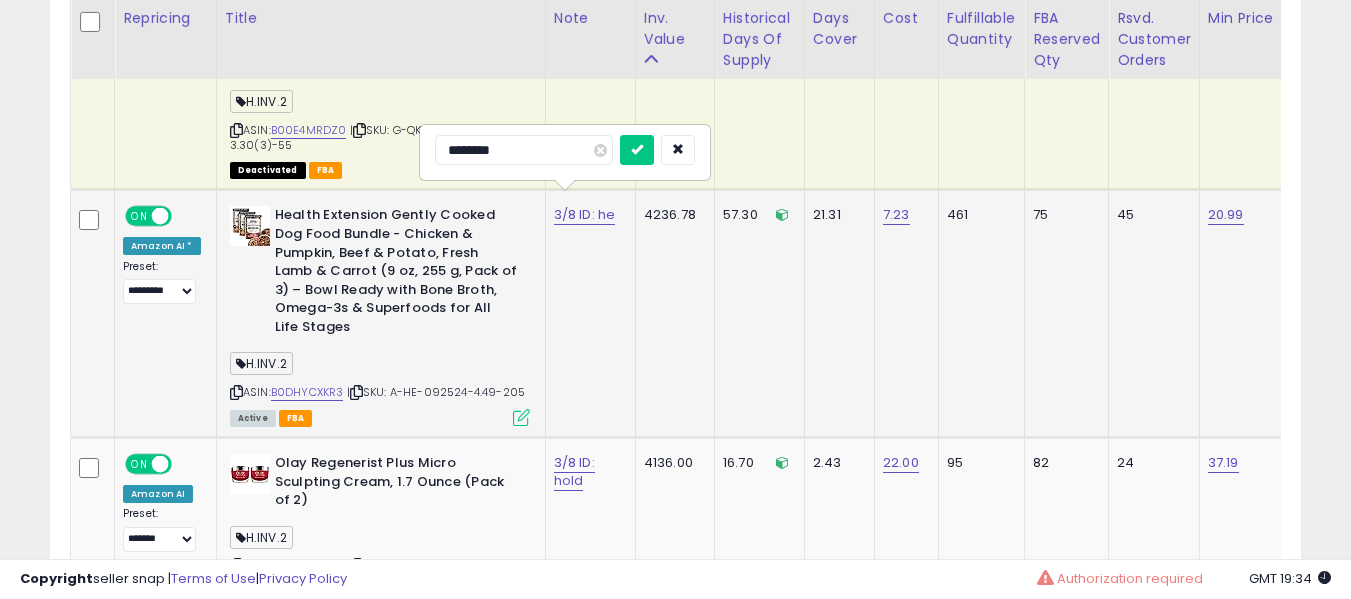 type on "*********" 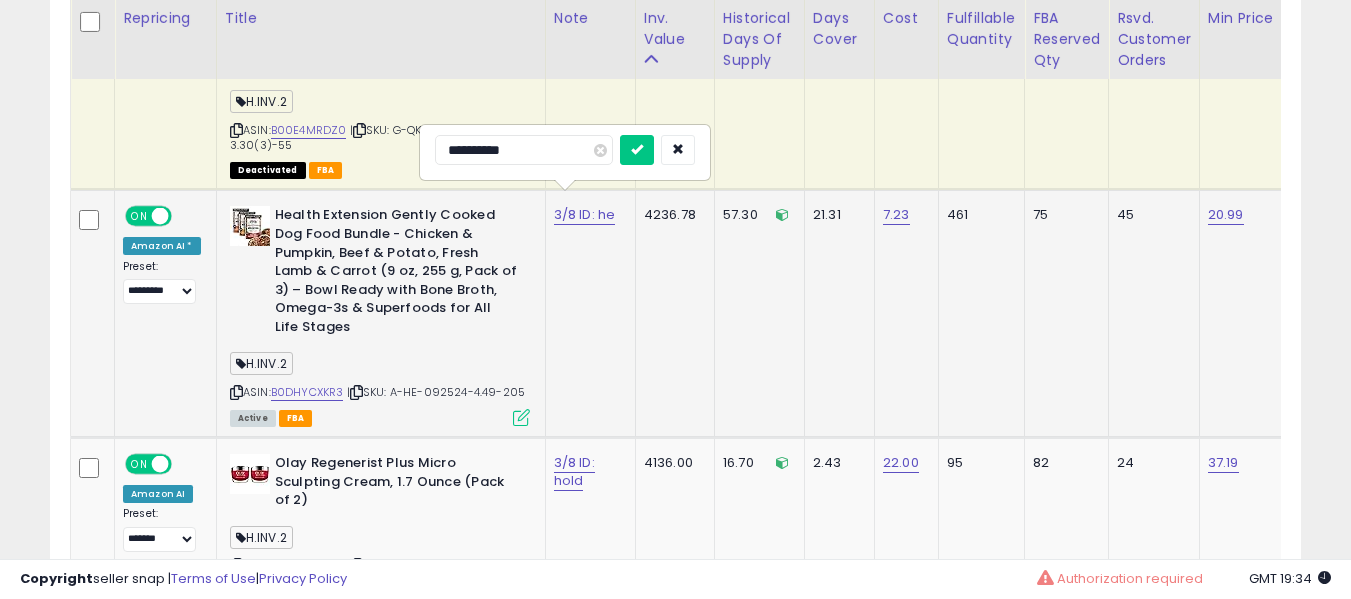 click at bounding box center (637, 150) 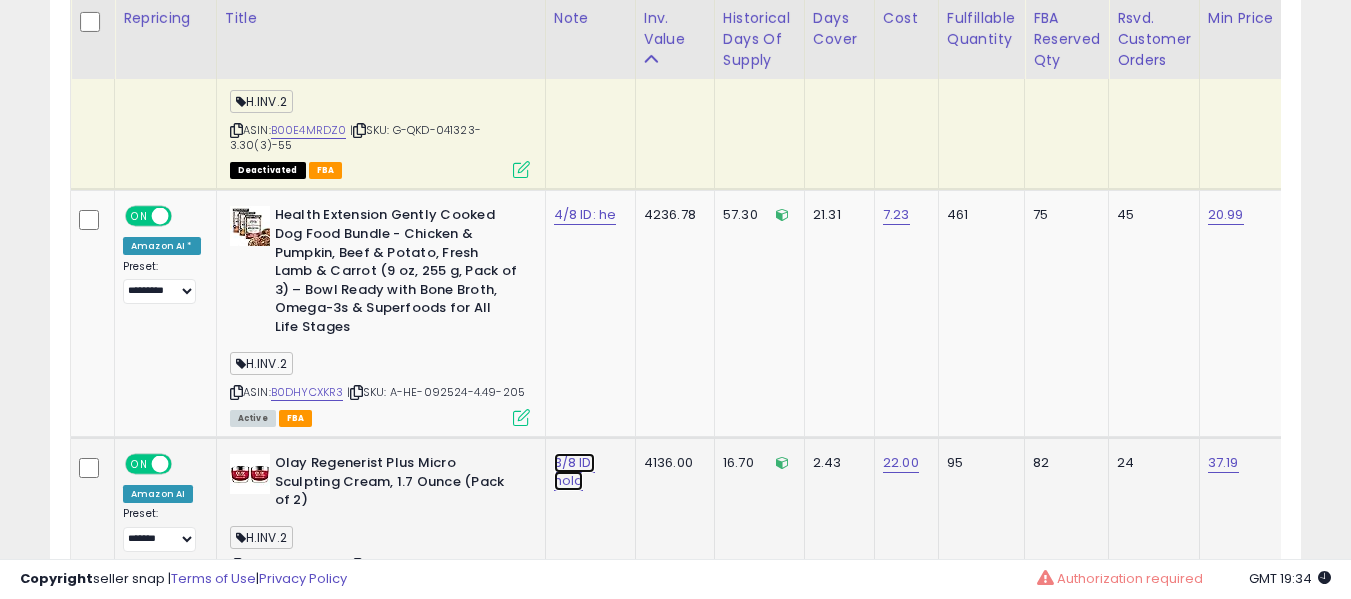 click on "3/8 ID: hold" at bounding box center [576, -2749] 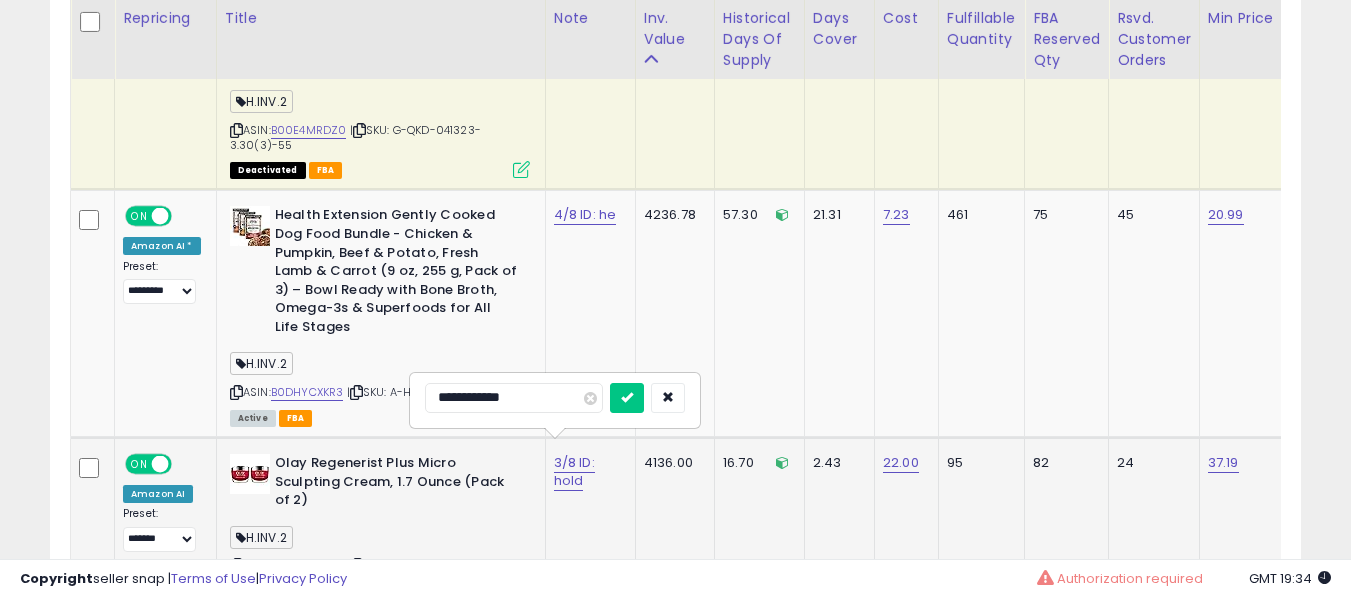 scroll, scrollTop: 3991, scrollLeft: 0, axis: vertical 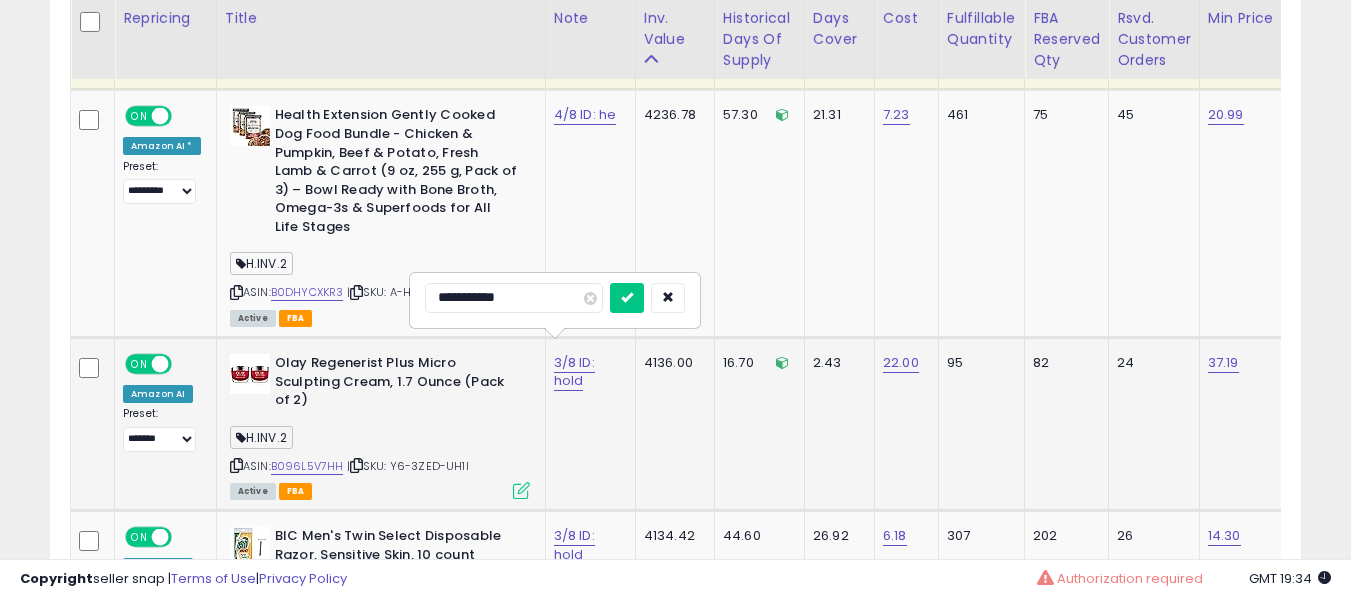 type on "**********" 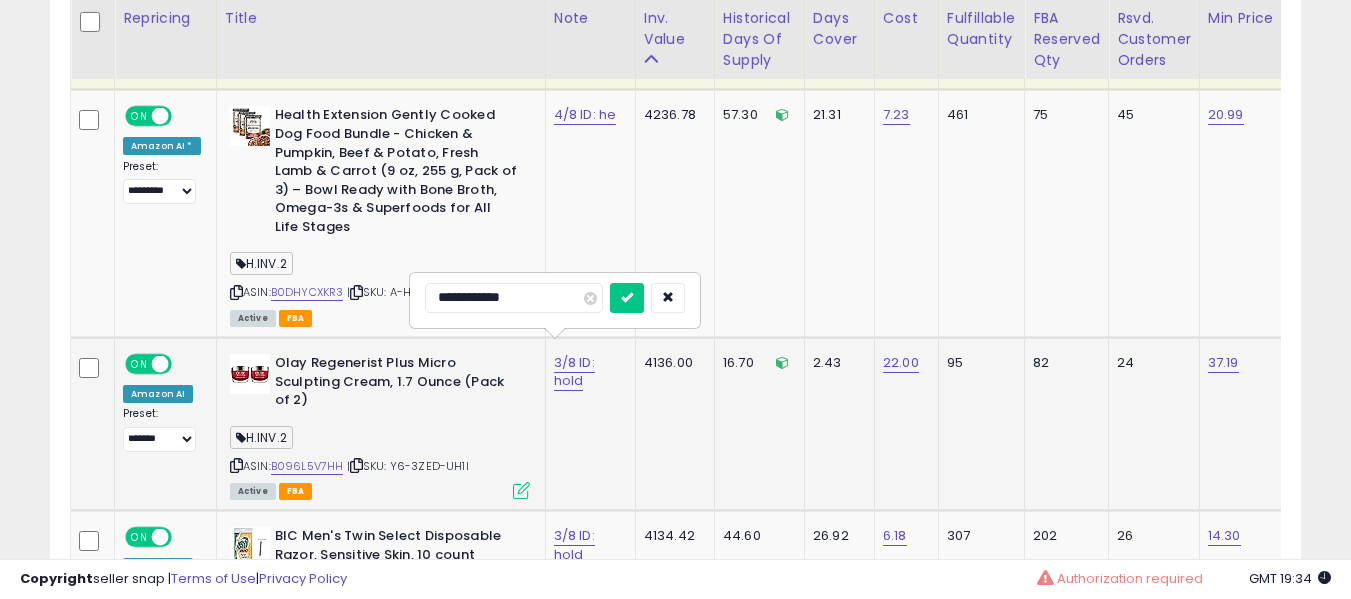 click at bounding box center [627, 298] 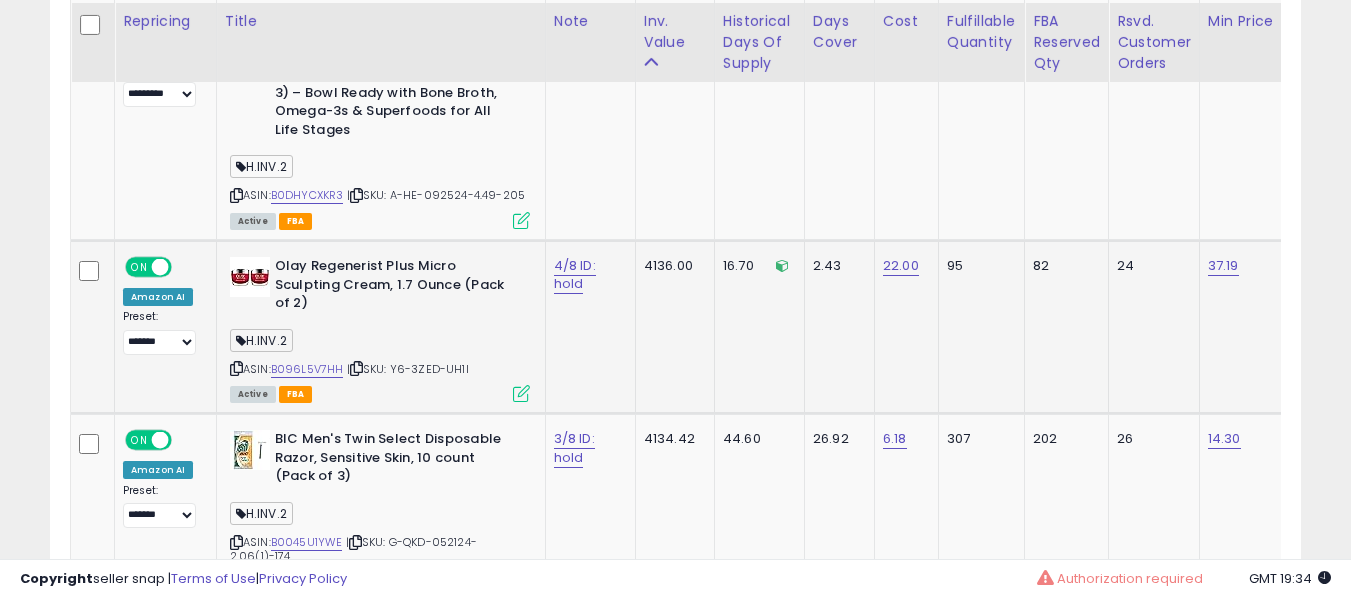 scroll, scrollTop: 4091, scrollLeft: 0, axis: vertical 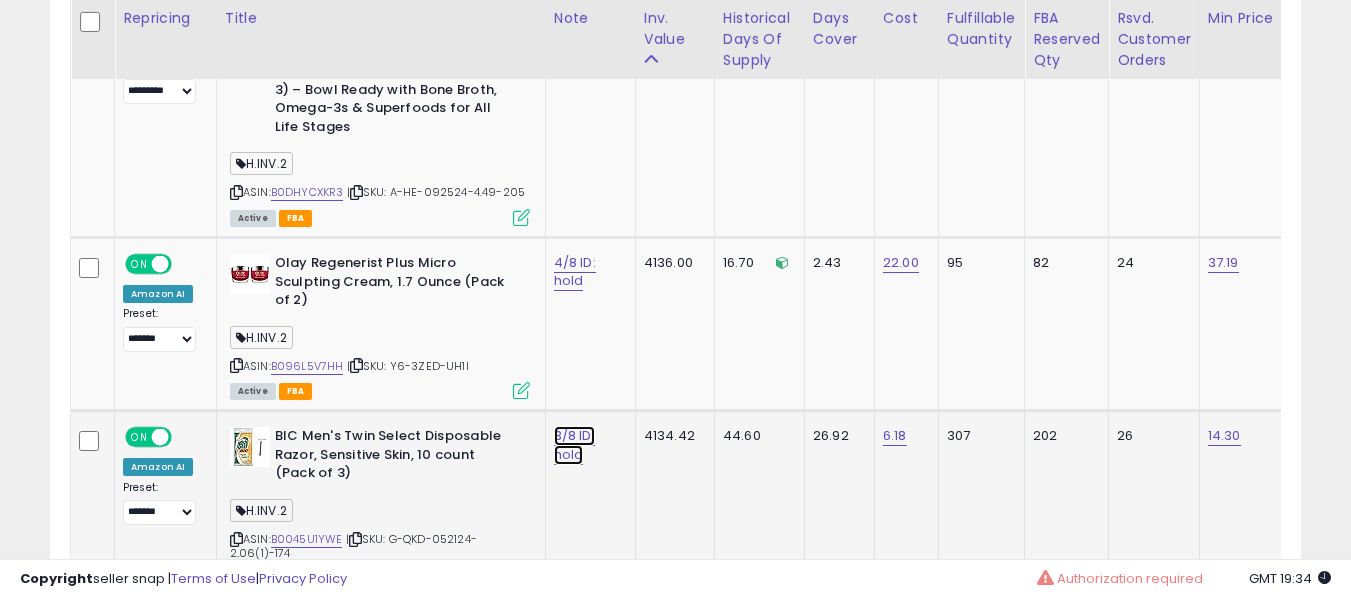 click on "3/8 ID: hold" at bounding box center (576, -2949) 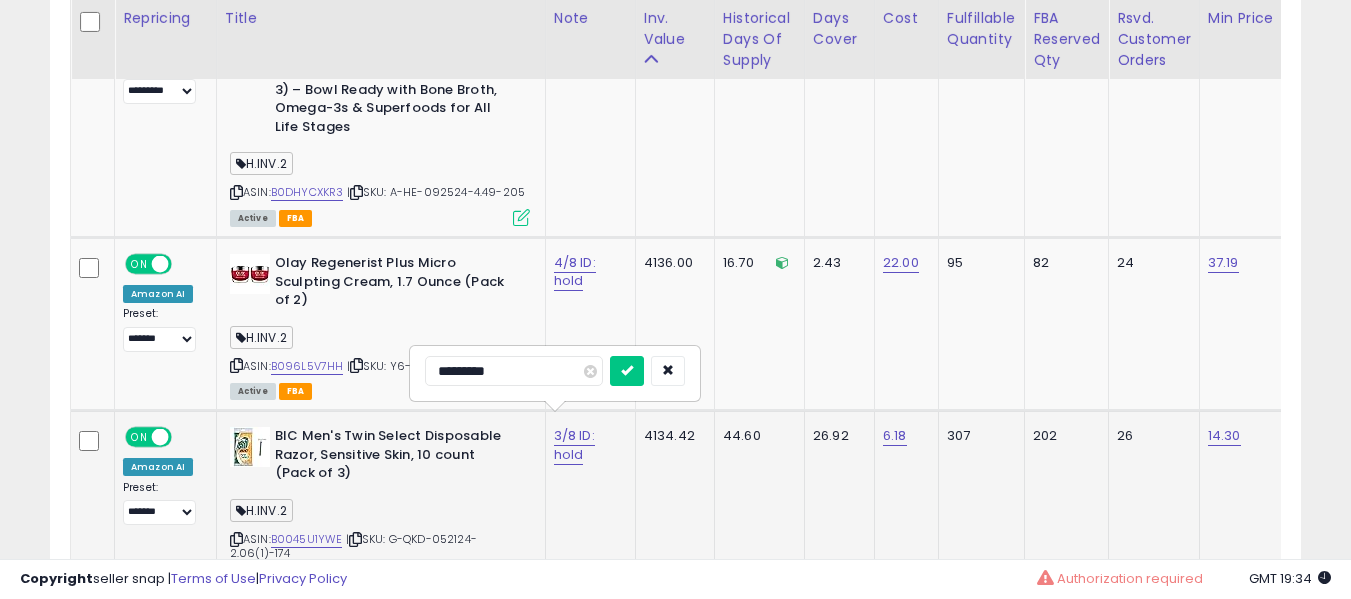 type on "**********" 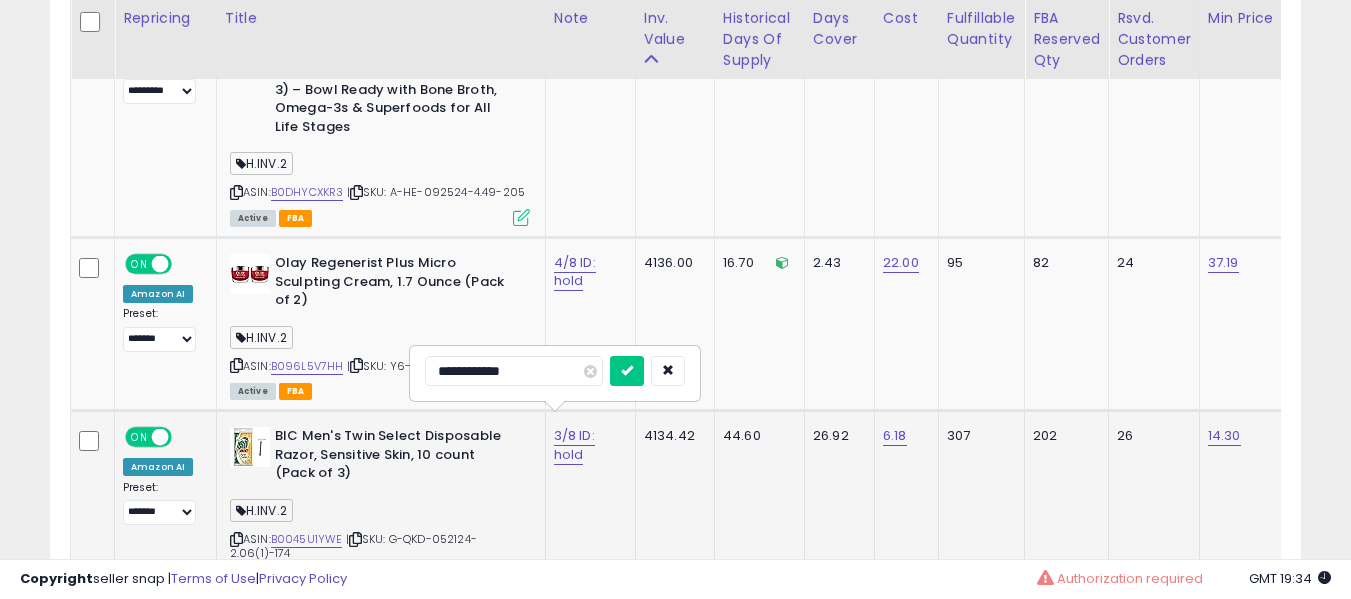 click at bounding box center (627, 371) 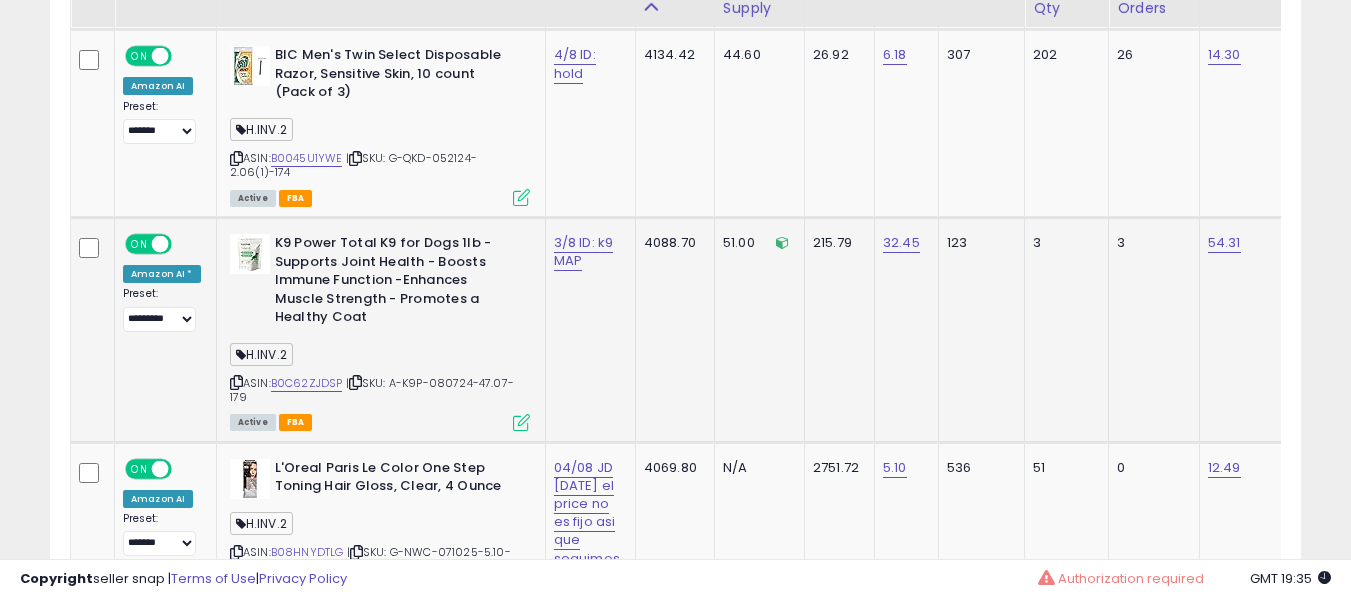 scroll, scrollTop: 4491, scrollLeft: 0, axis: vertical 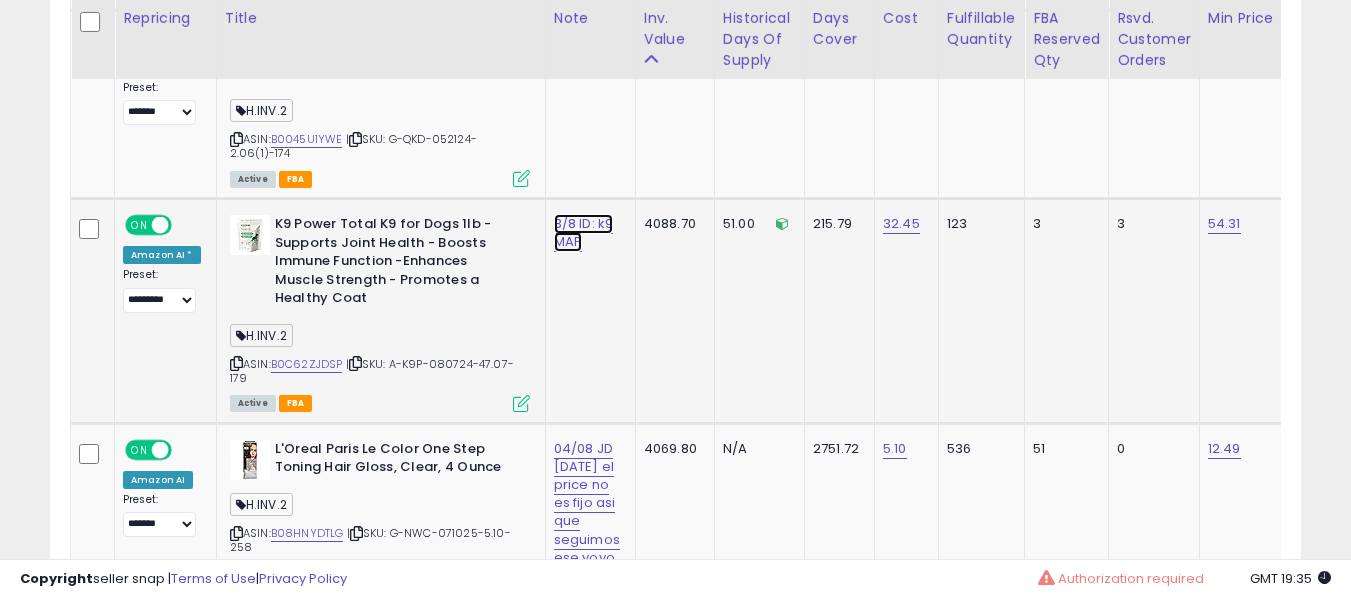 click on "3/8 ID: k9 MAP" at bounding box center (576, -3349) 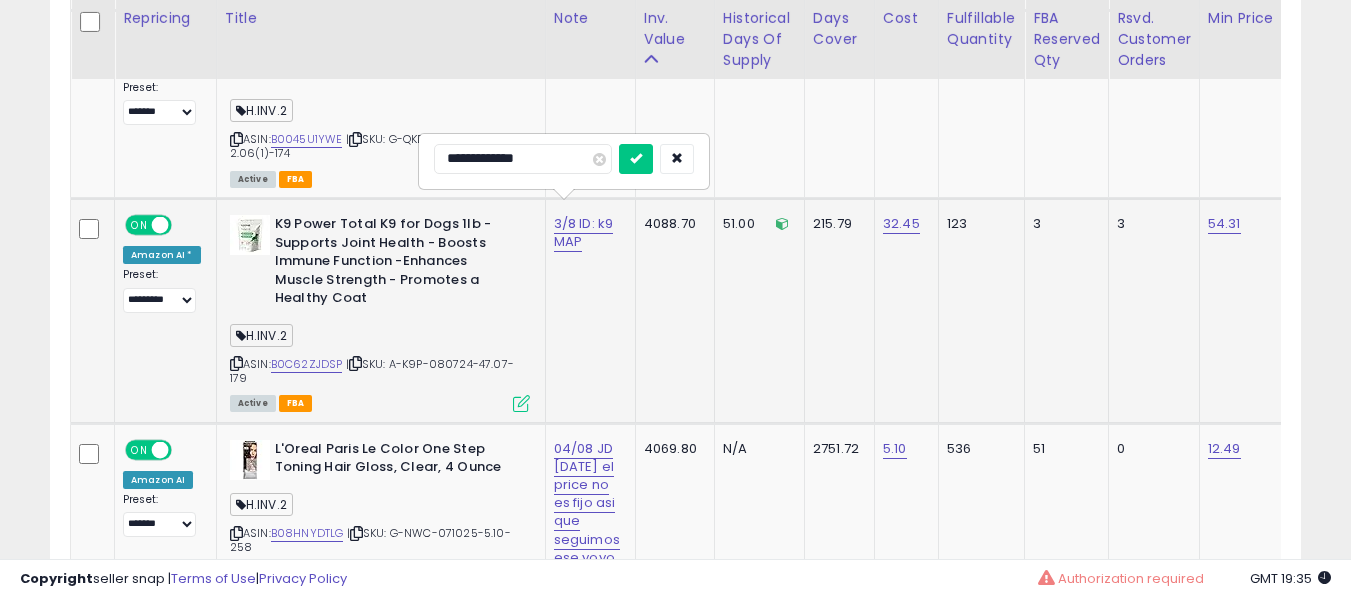type on "**********" 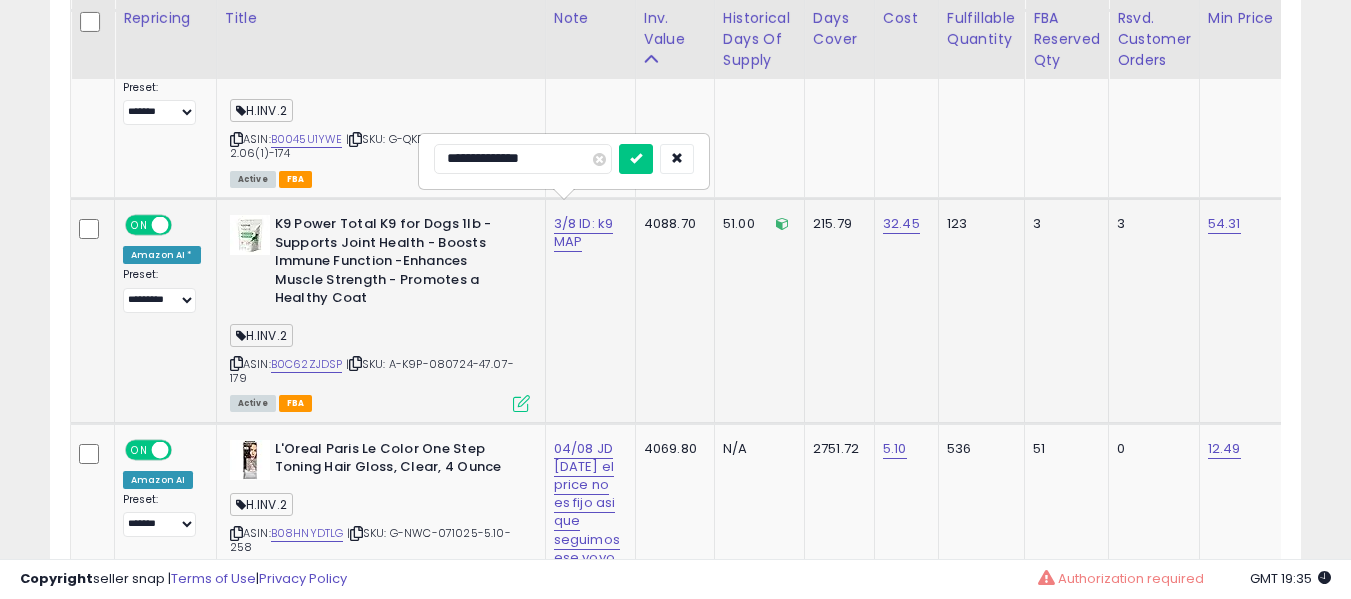 click at bounding box center [636, 159] 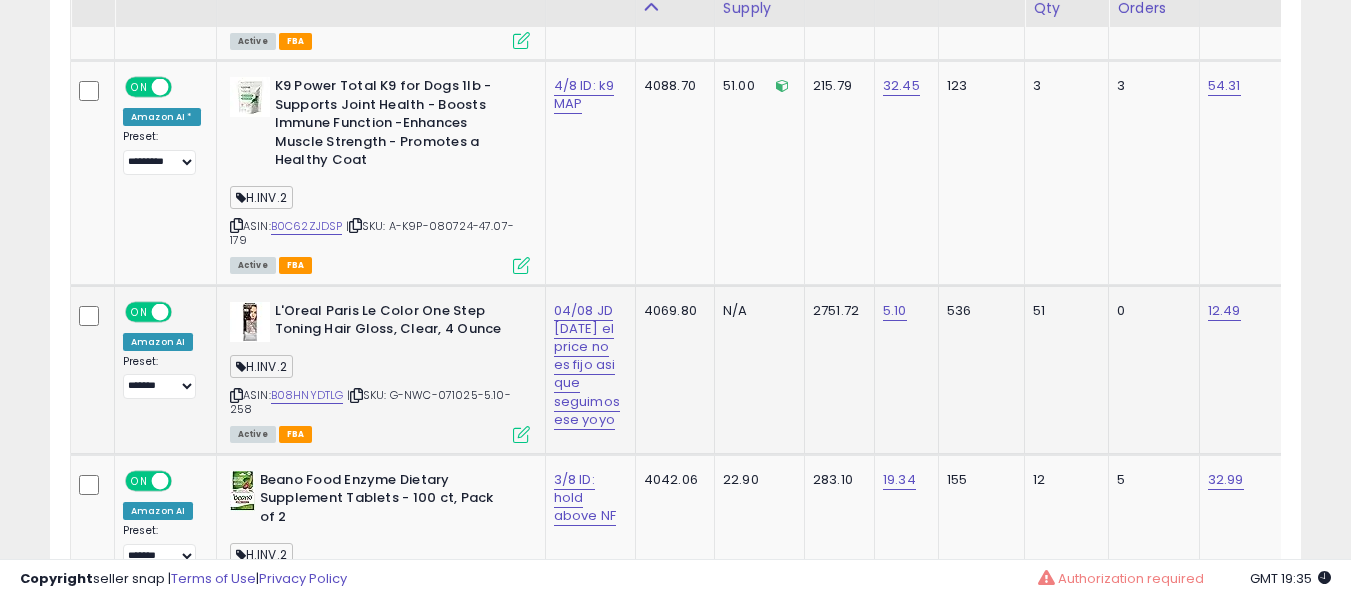 scroll, scrollTop: 4691, scrollLeft: 0, axis: vertical 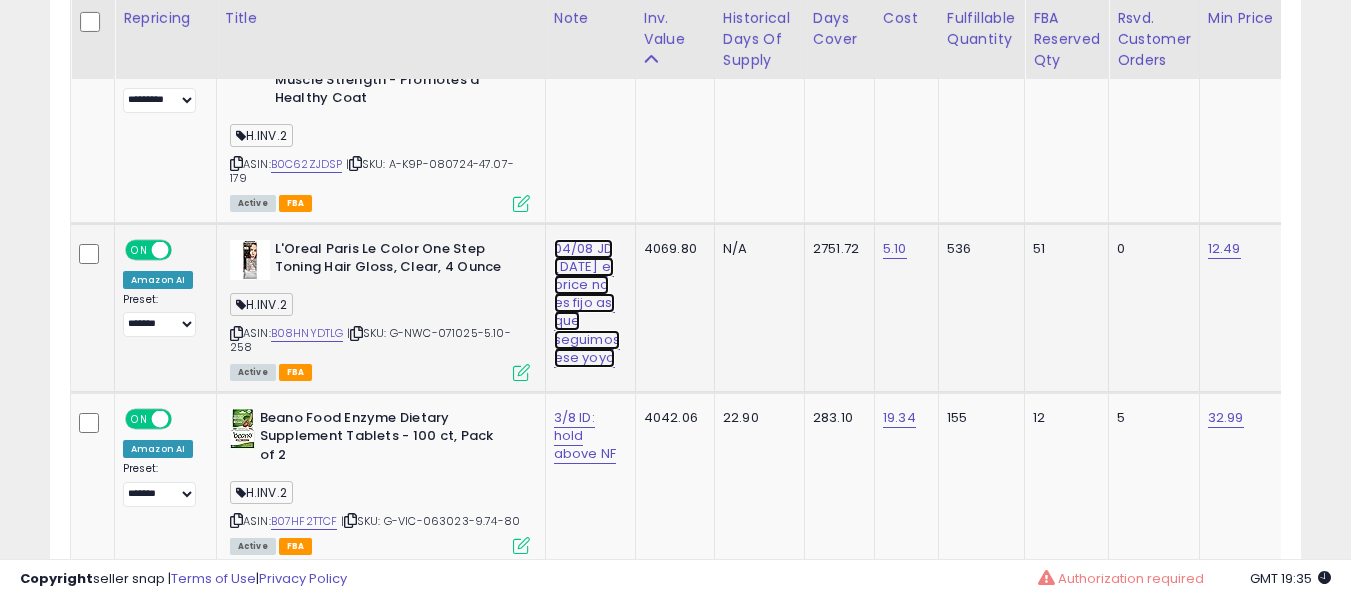 click on "04/08 JD ajust min el price no es fijo asi que seguimos ese yoyo" at bounding box center [576, -3549] 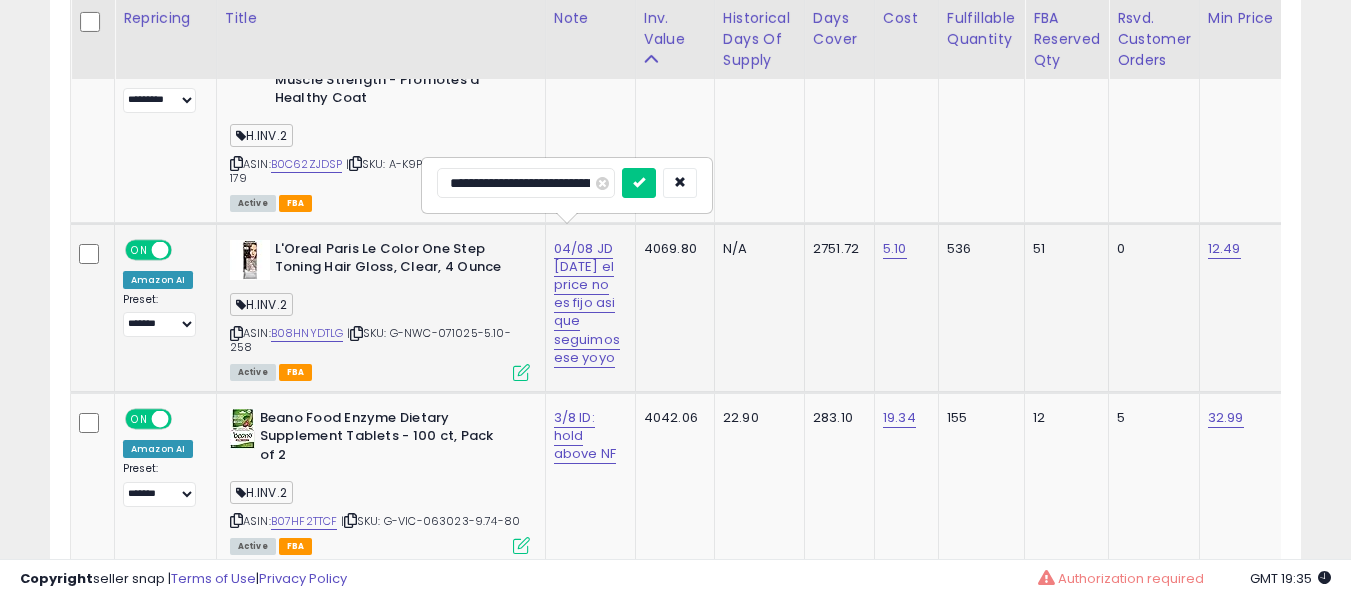 scroll, scrollTop: 0, scrollLeft: 0, axis: both 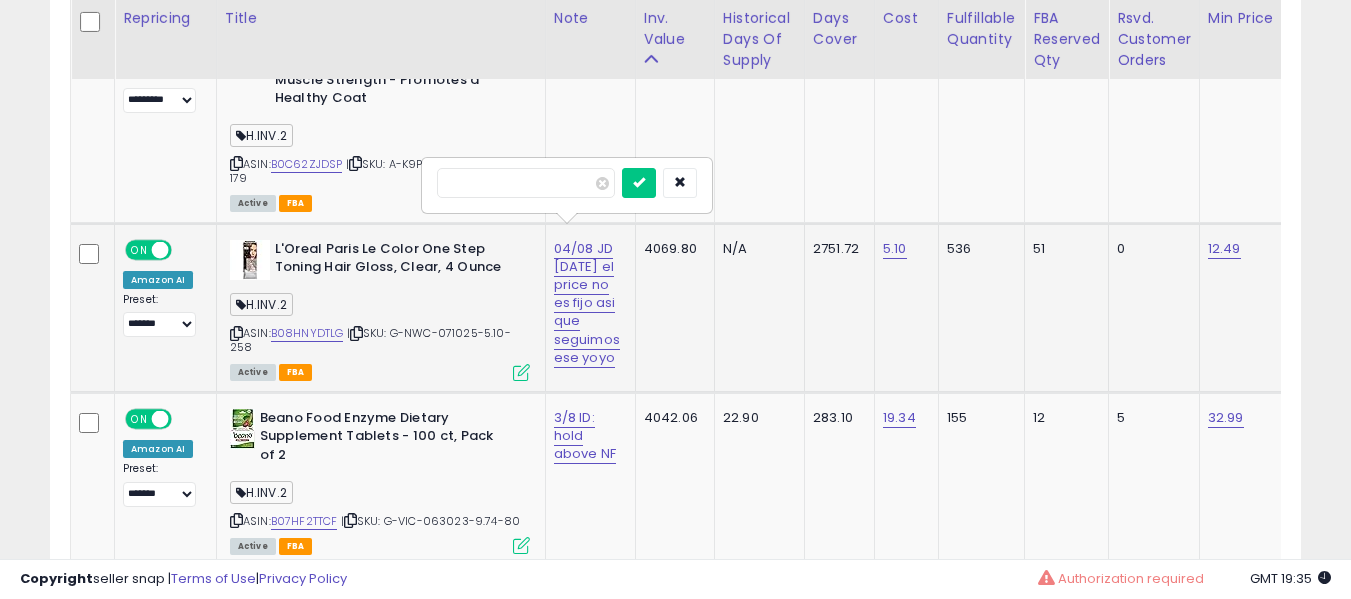 type on "*" 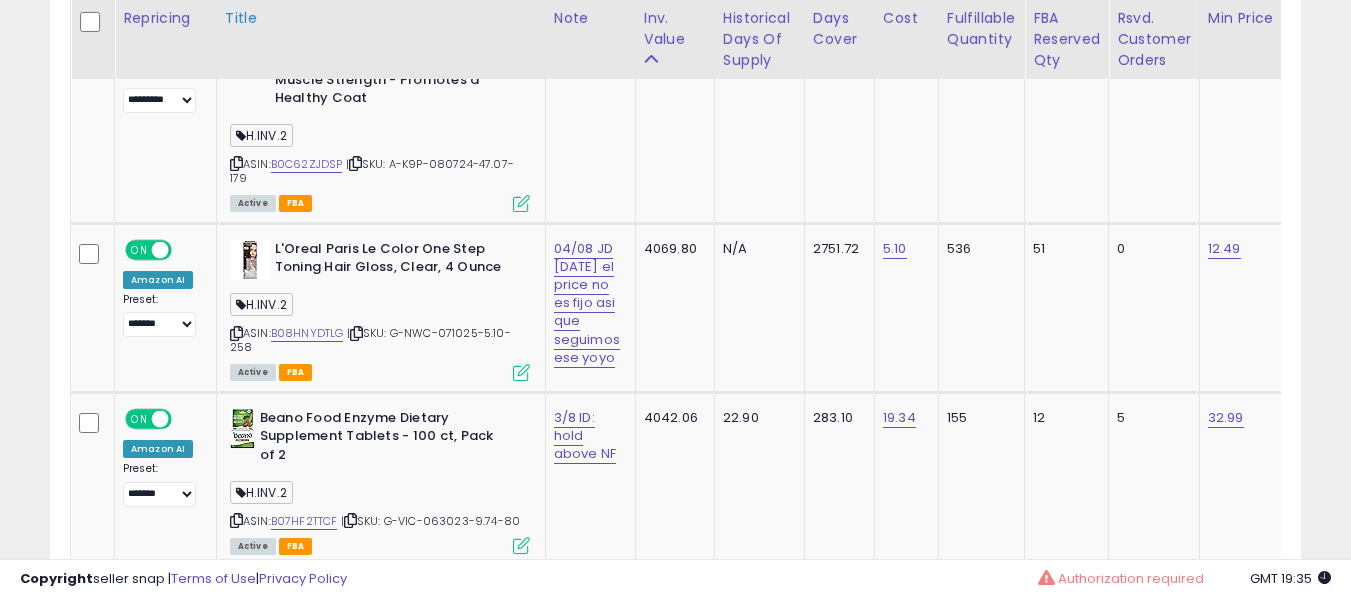 scroll, scrollTop: 909, scrollLeft: 0, axis: vertical 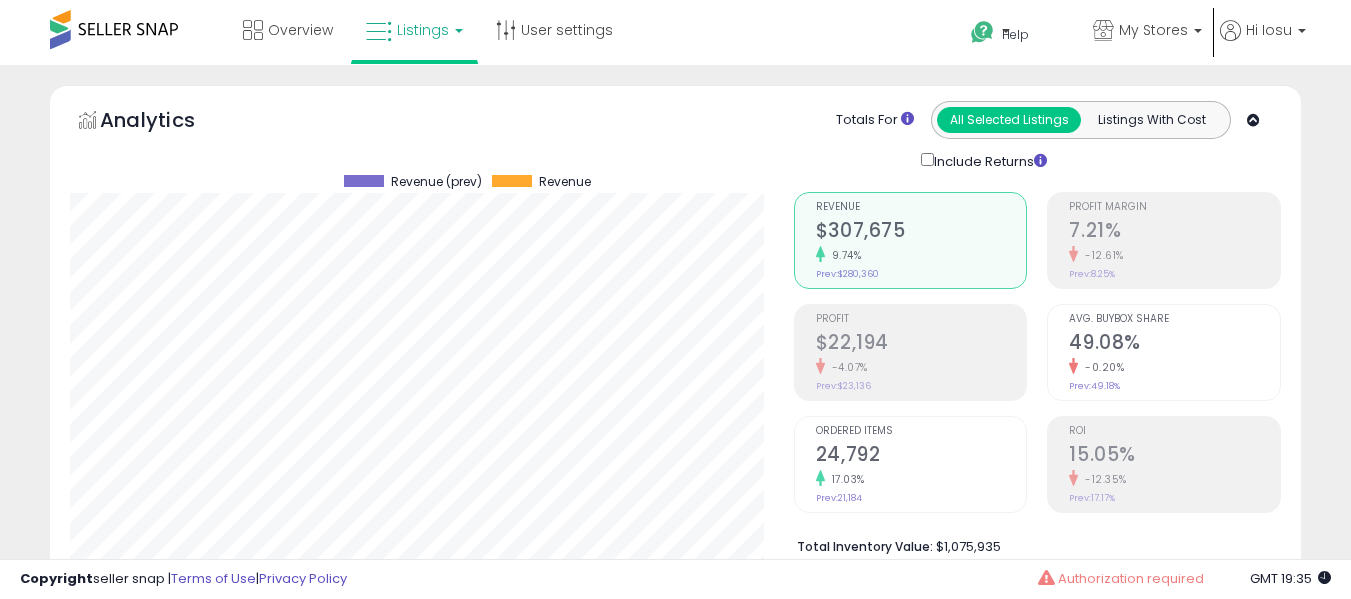 select on "**" 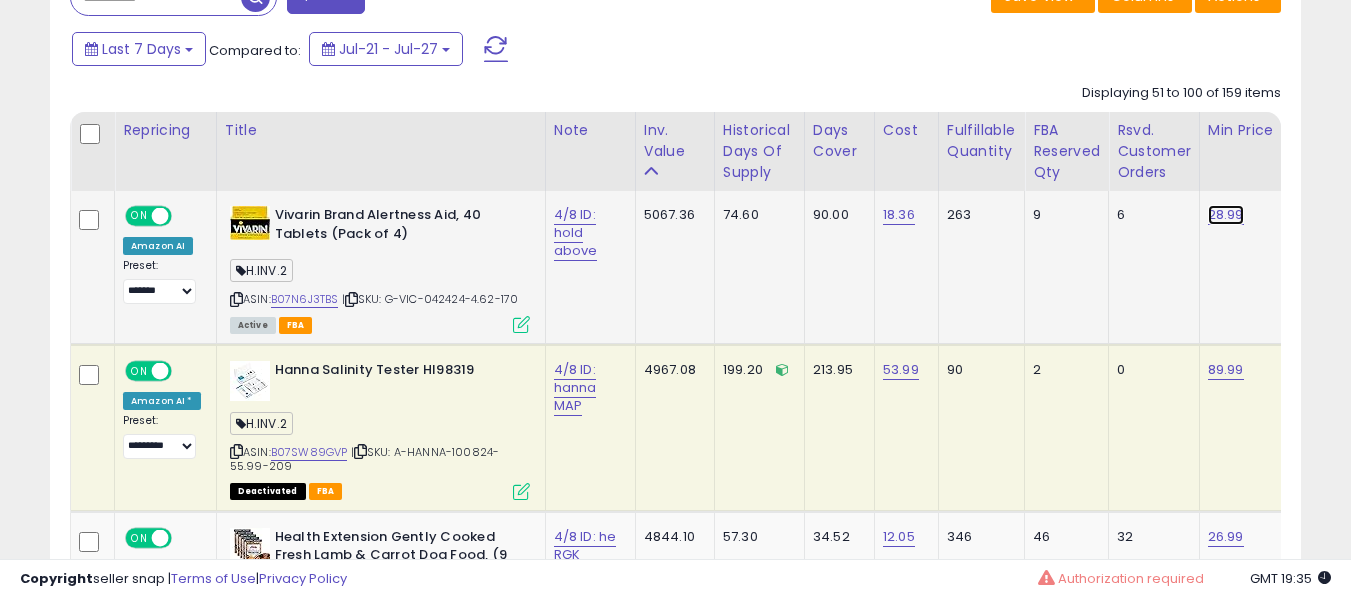 click on "28.99" at bounding box center (1226, 215) 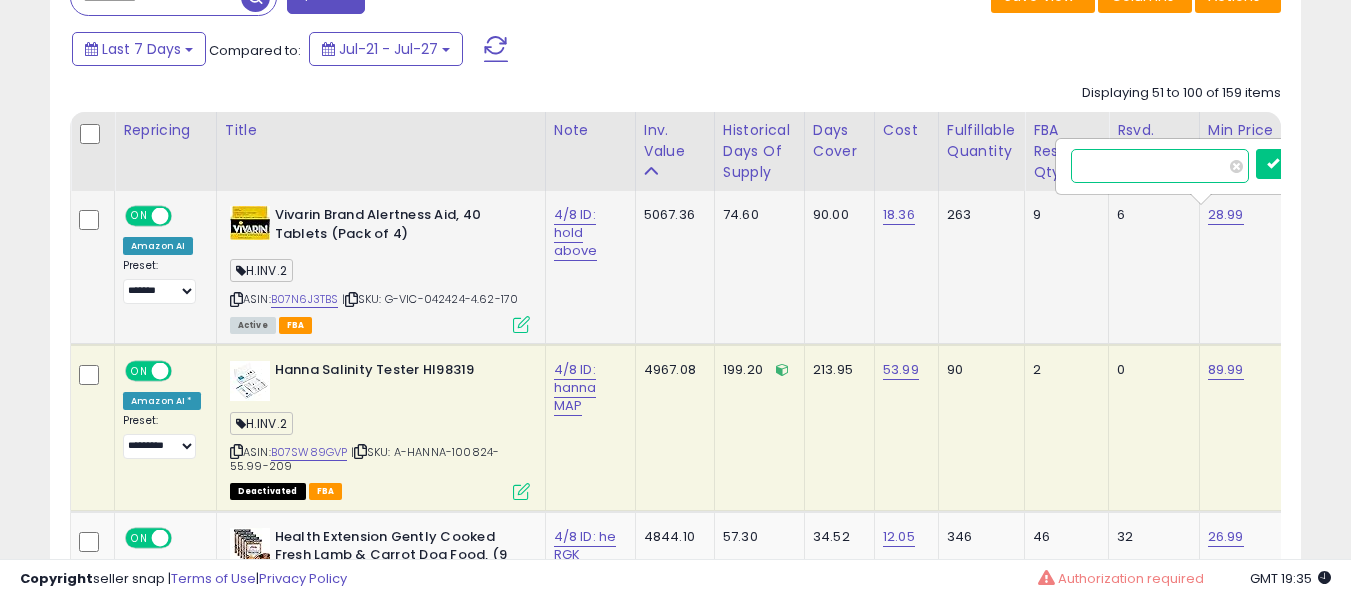 scroll, scrollTop: 909, scrollLeft: 0, axis: vertical 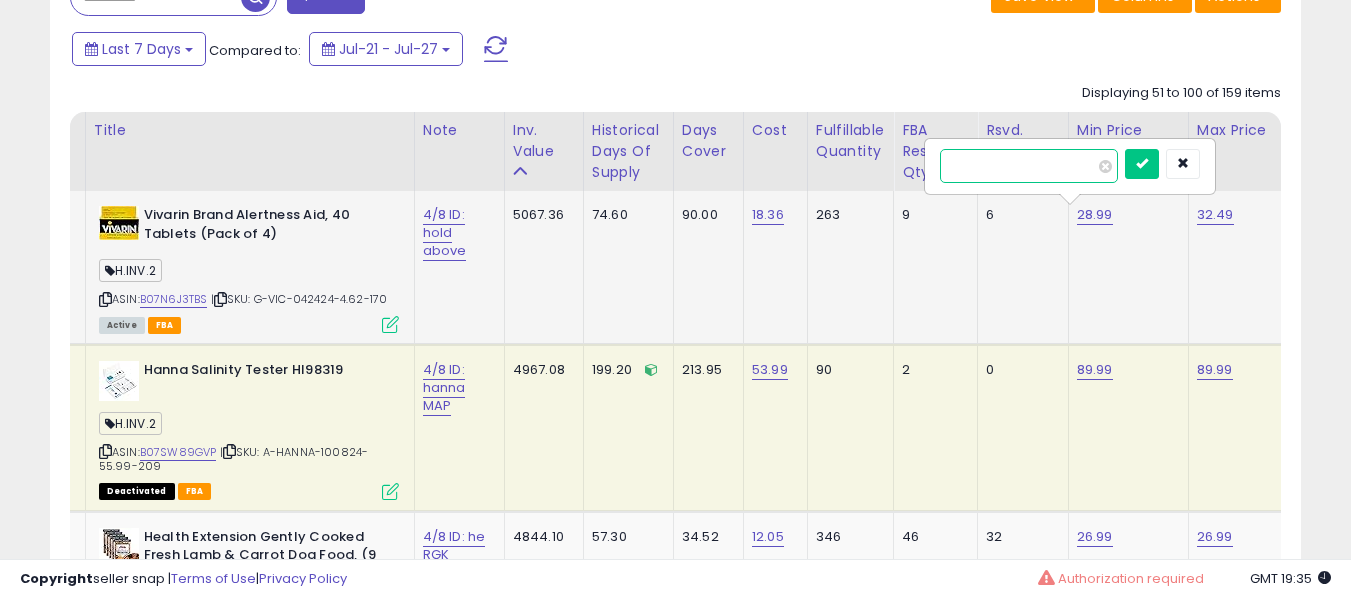 type on "*****" 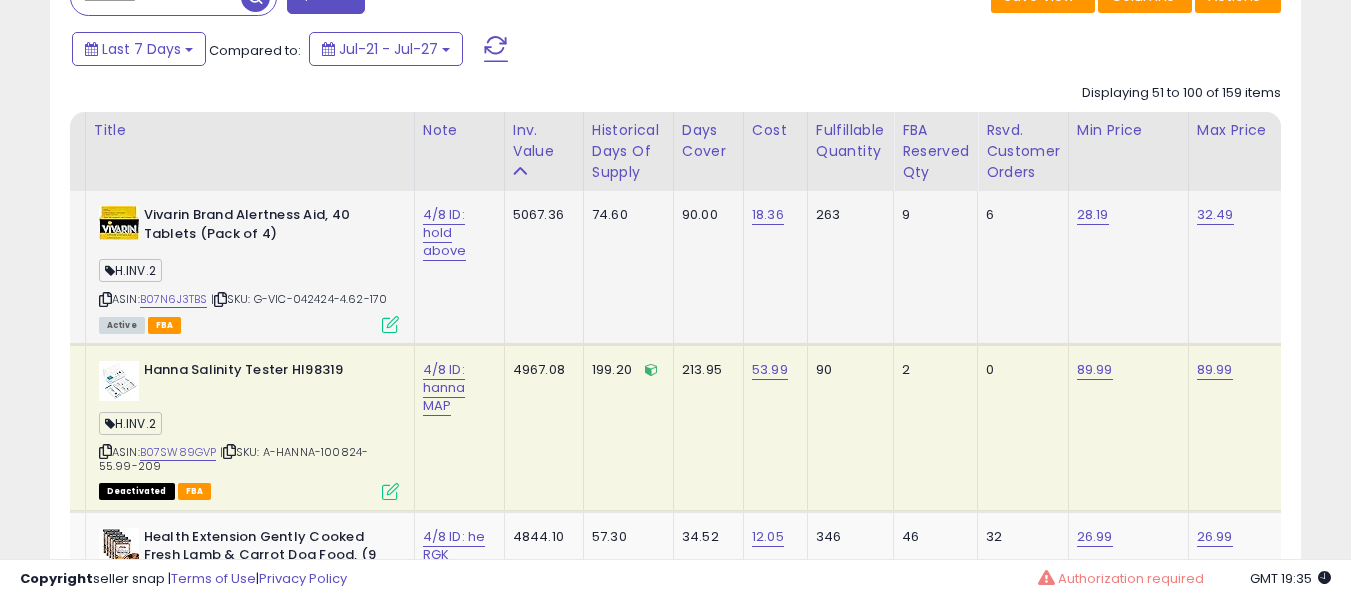 drag, startPoint x: 417, startPoint y: 220, endPoint x: 428, endPoint y: 223, distance: 11.401754 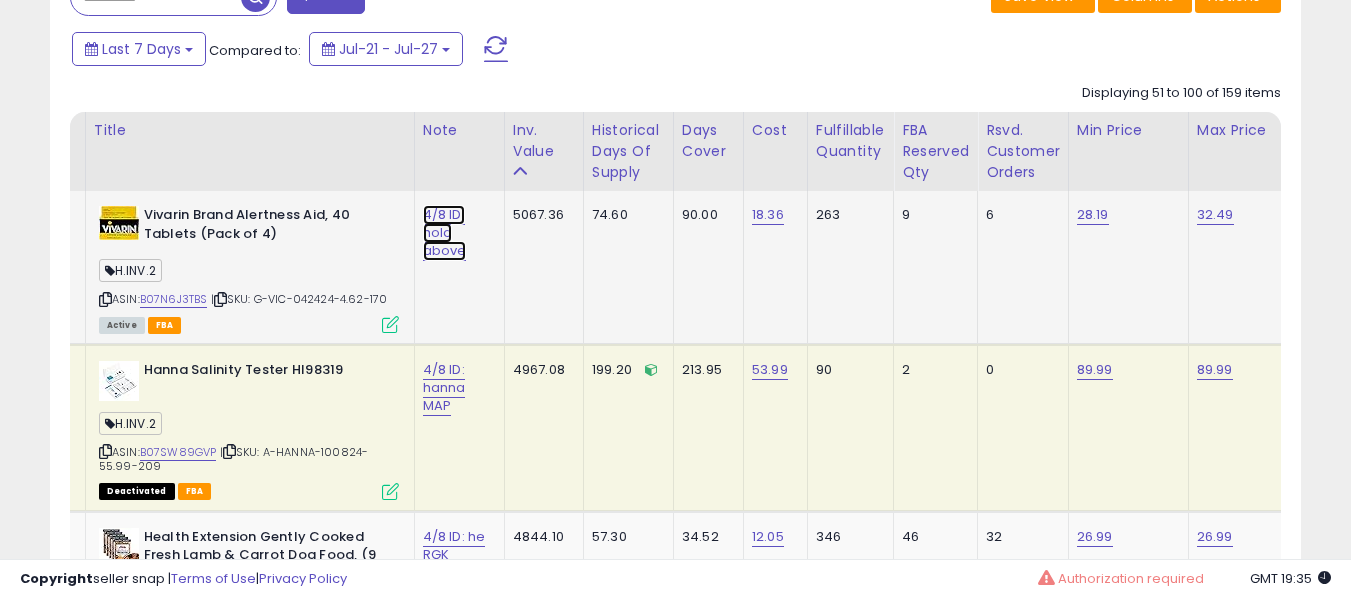 click on "4/8 ID: hold above" at bounding box center [445, 233] 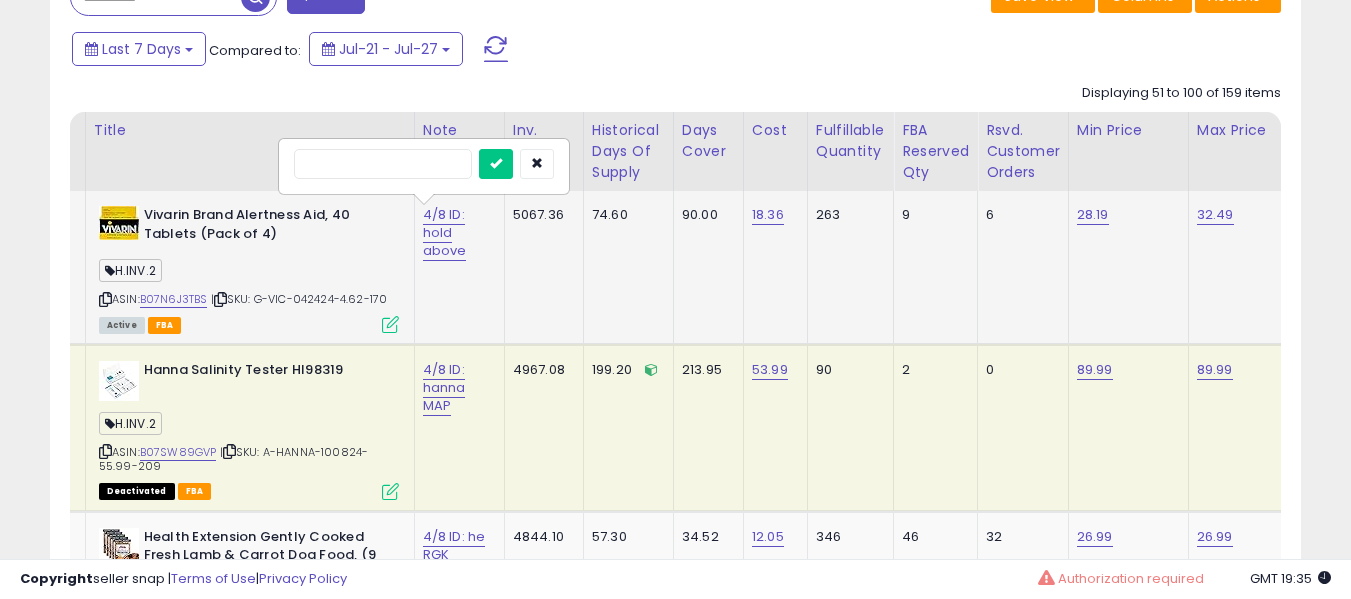 type on "*" 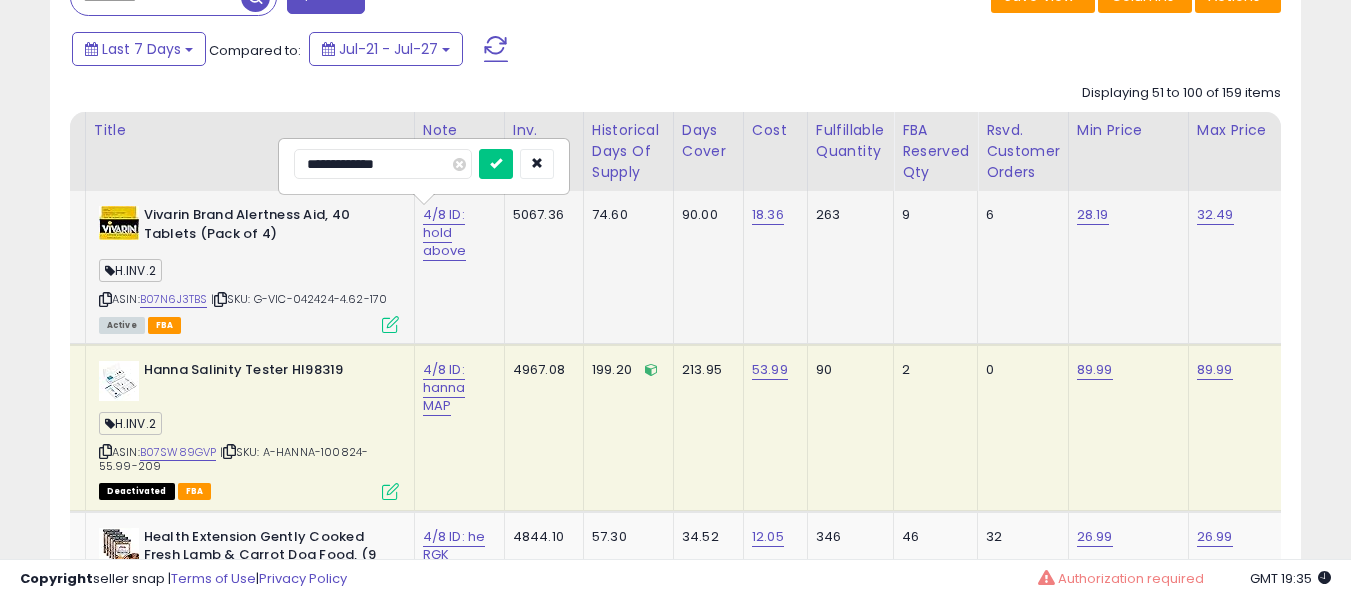type on "**********" 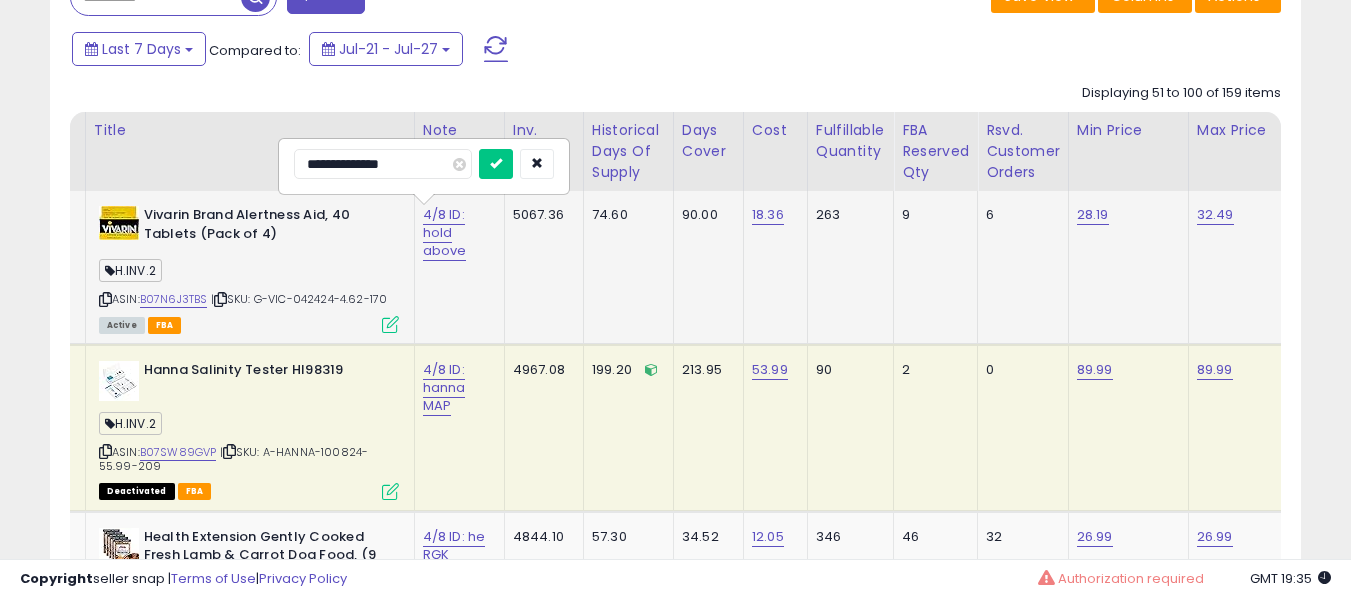 click at bounding box center (496, 164) 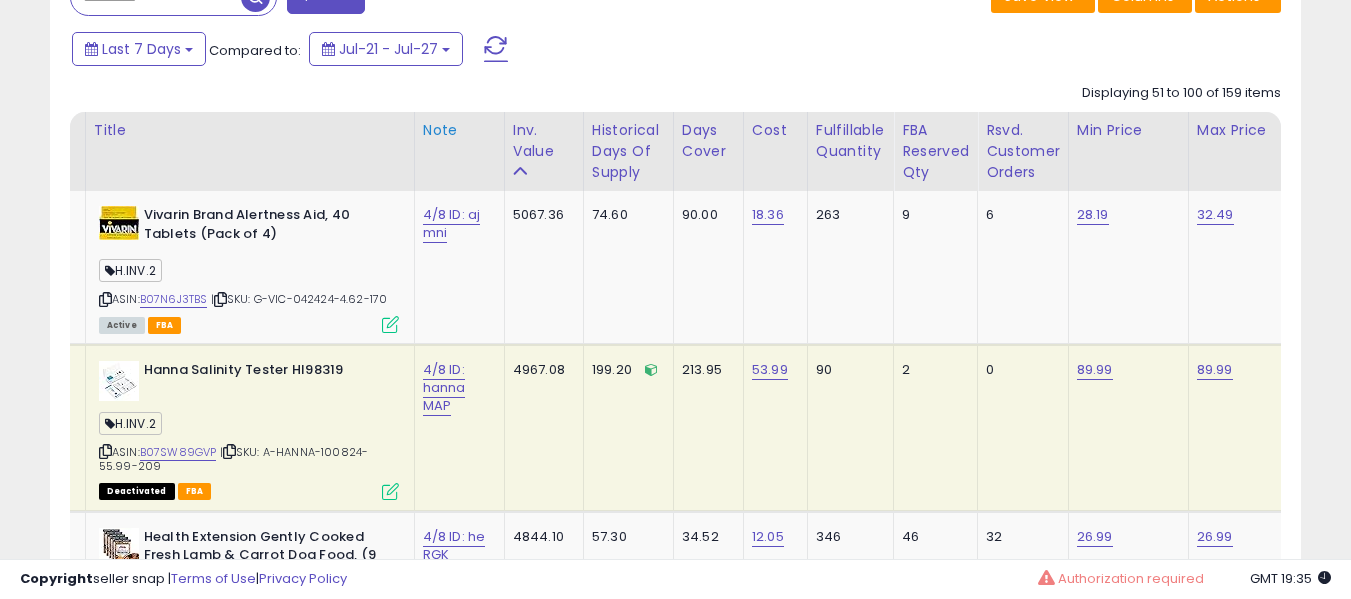 scroll, scrollTop: 0, scrollLeft: 2, axis: horizontal 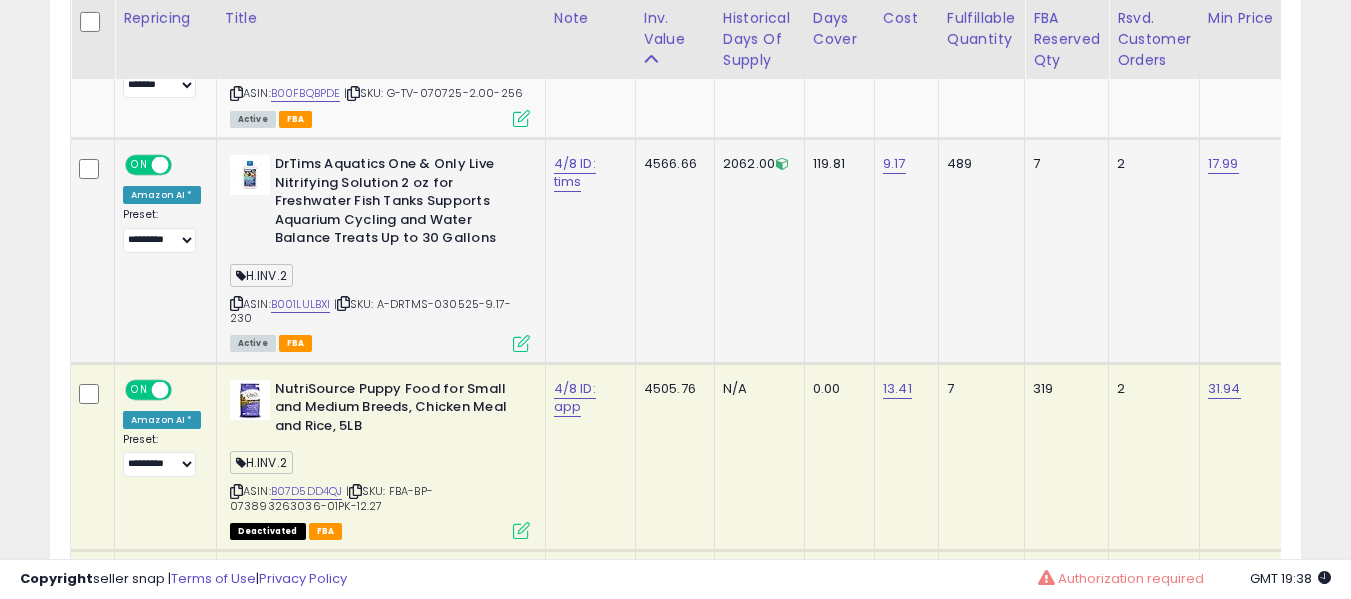 drag, startPoint x: 332, startPoint y: 305, endPoint x: 319, endPoint y: 309, distance: 13.601471 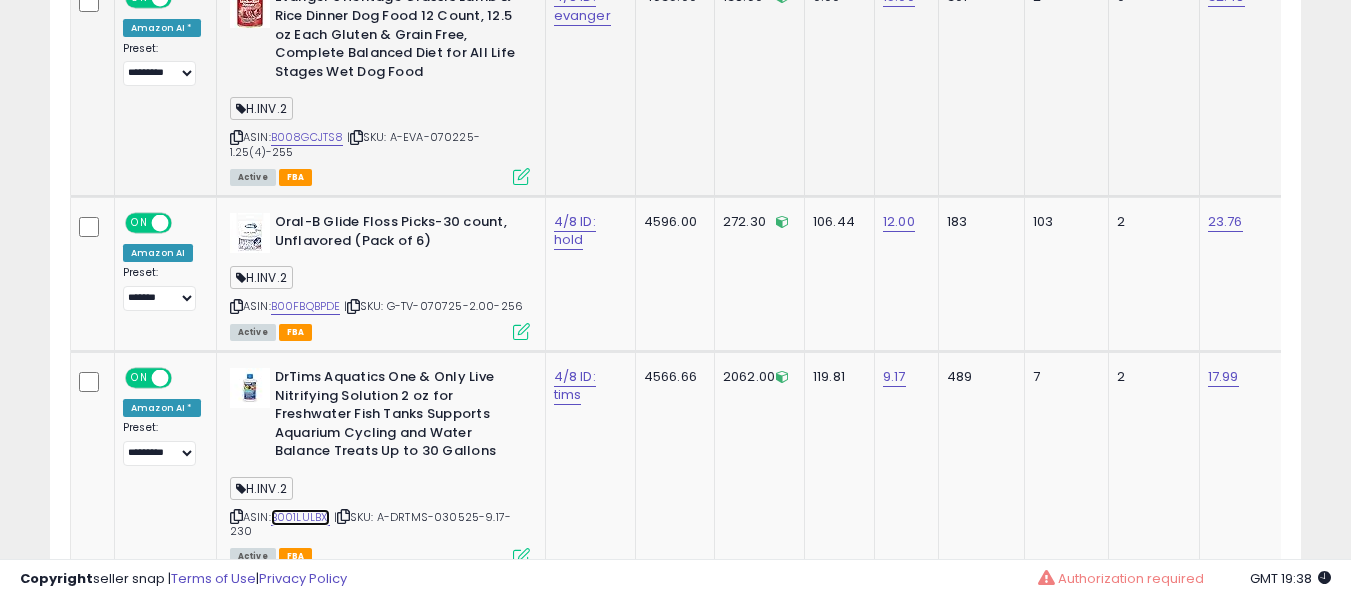 scroll, scrollTop: 2209, scrollLeft: 0, axis: vertical 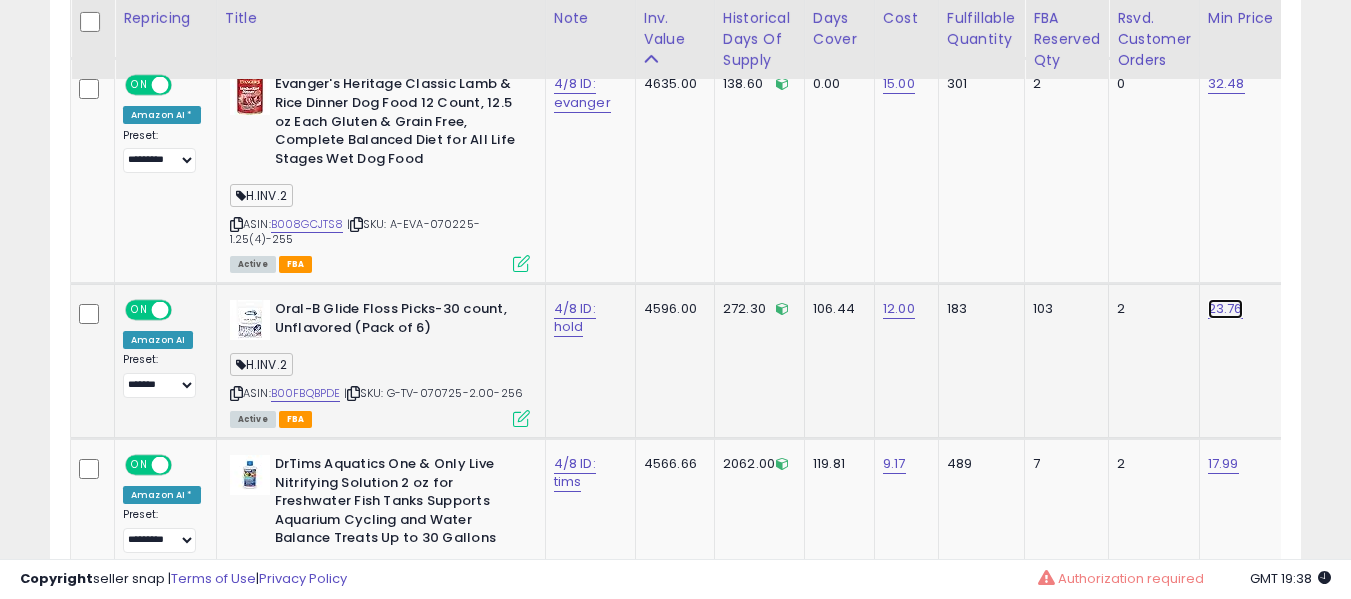 click on "23.76" at bounding box center (1224, -1085) 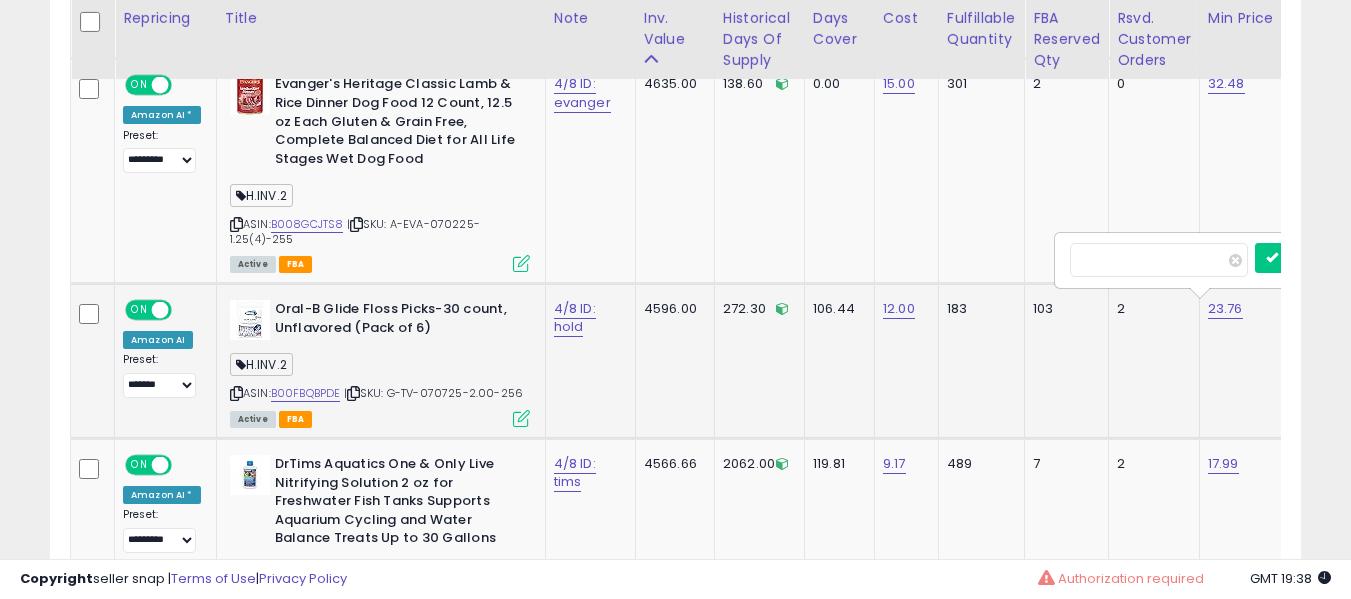 scroll, scrollTop: 0, scrollLeft: 130, axis: horizontal 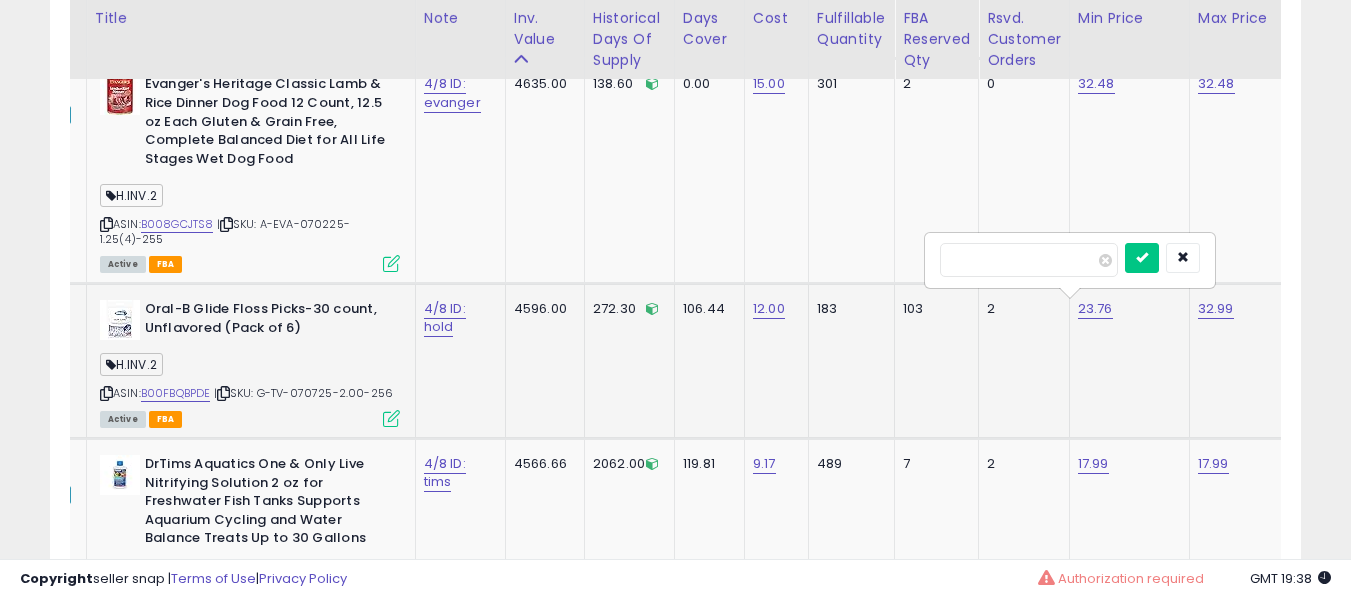 type on "****" 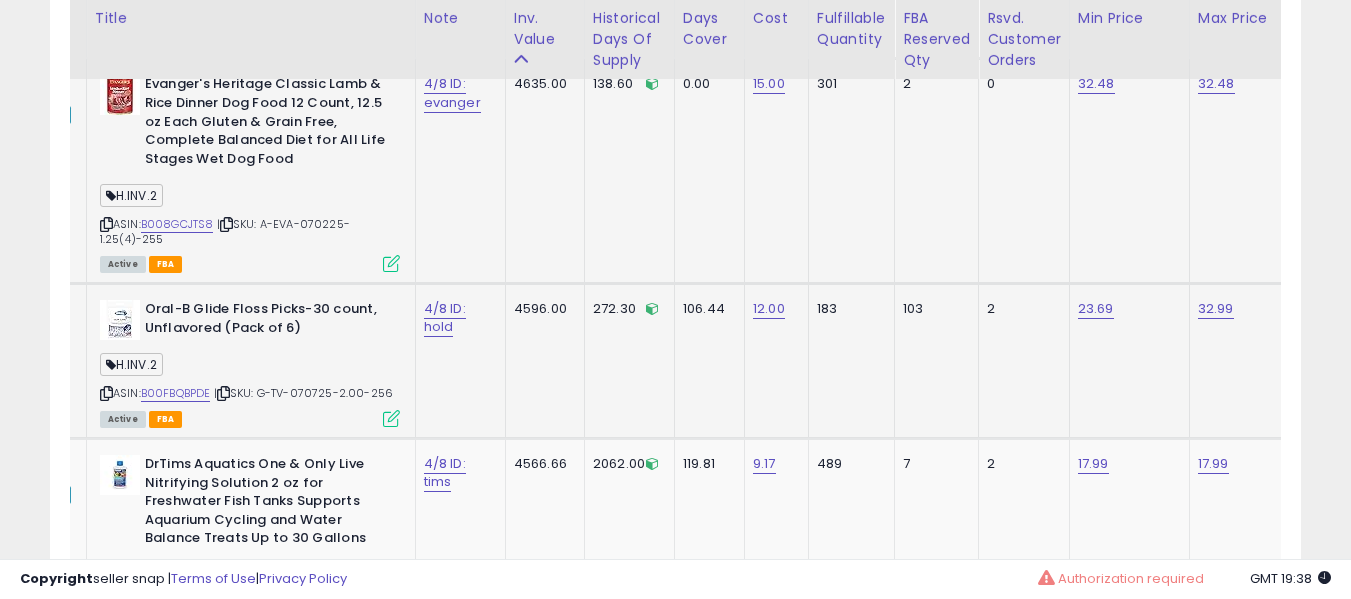 scroll, scrollTop: 0, scrollLeft: 0, axis: both 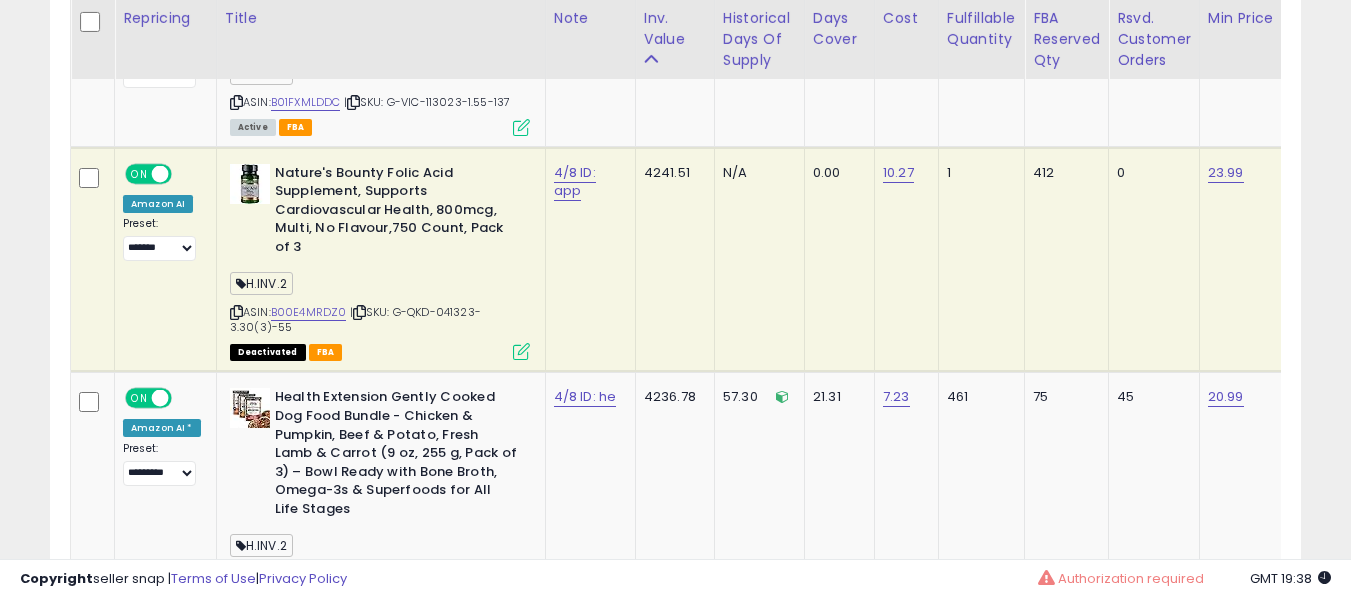 drag, startPoint x: 288, startPoint y: 307, endPoint x: 299, endPoint y: 302, distance: 12.083046 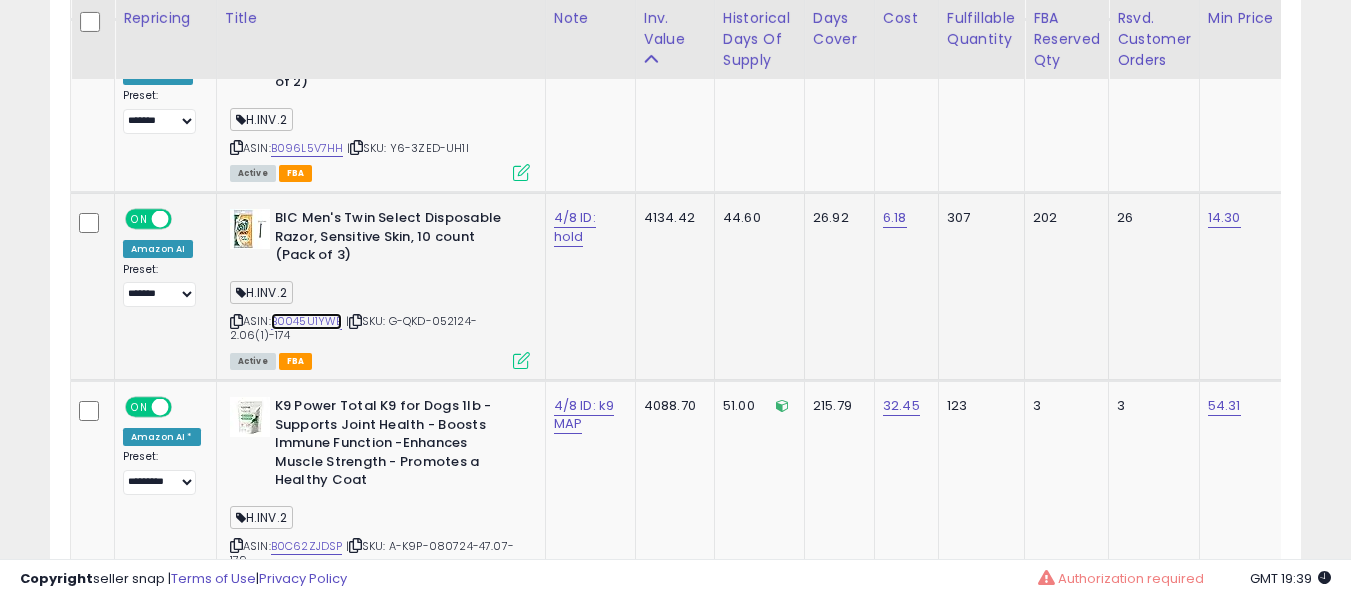 scroll, scrollTop: 0, scrollLeft: 327, axis: horizontal 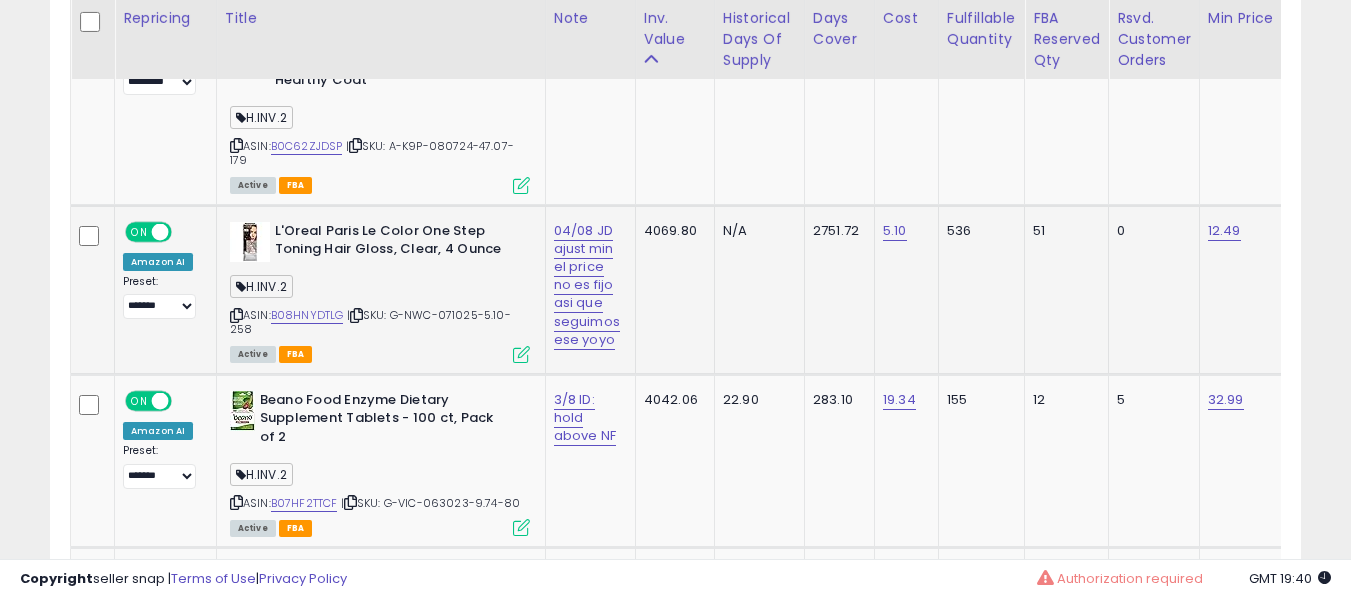 click on "H.INV.2" at bounding box center (380, 289) 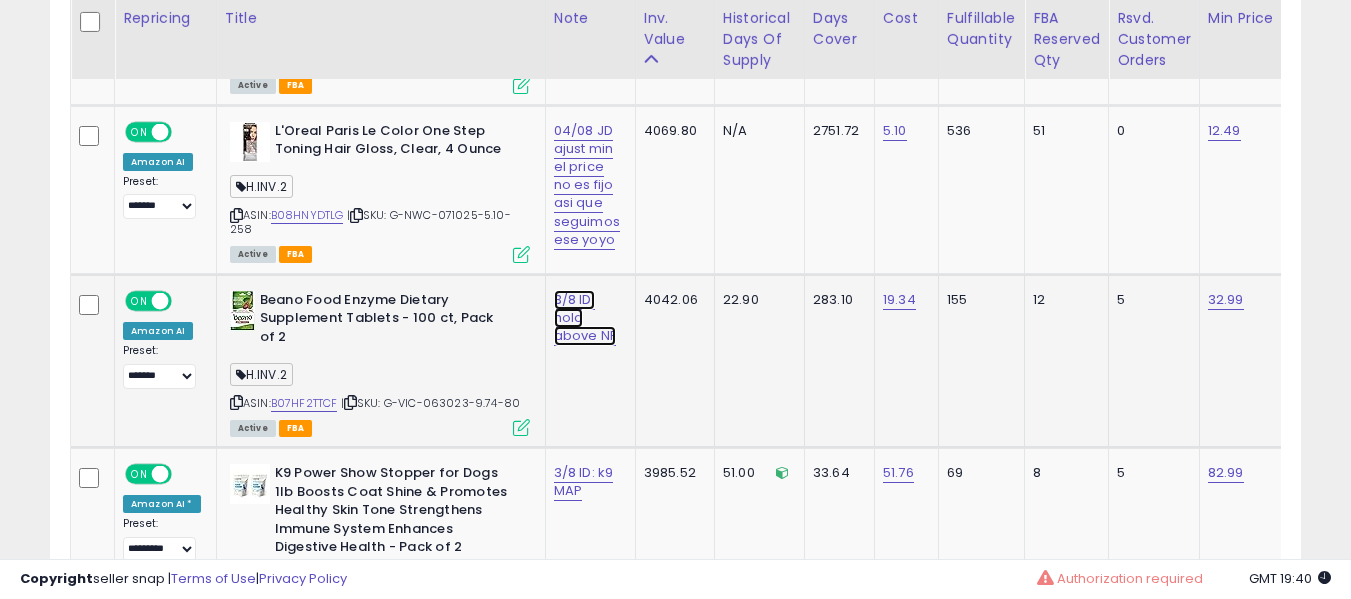 click on "3/8 ID: hold above NF" at bounding box center [583, -3676] 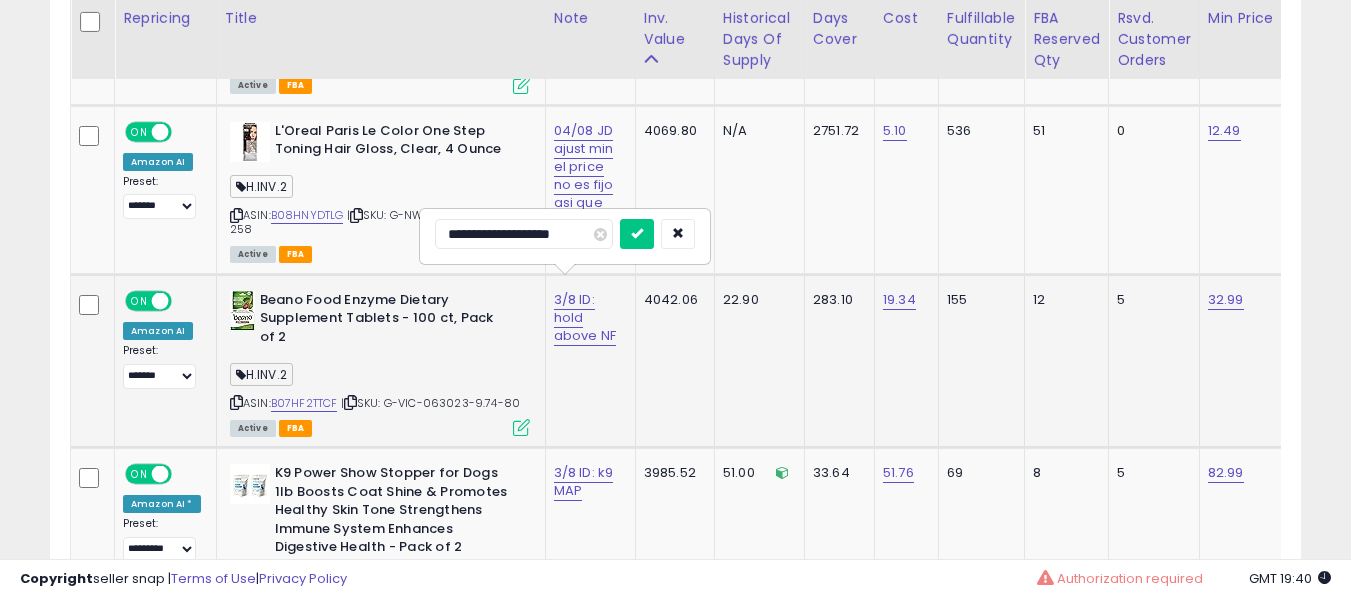 type on "**********" 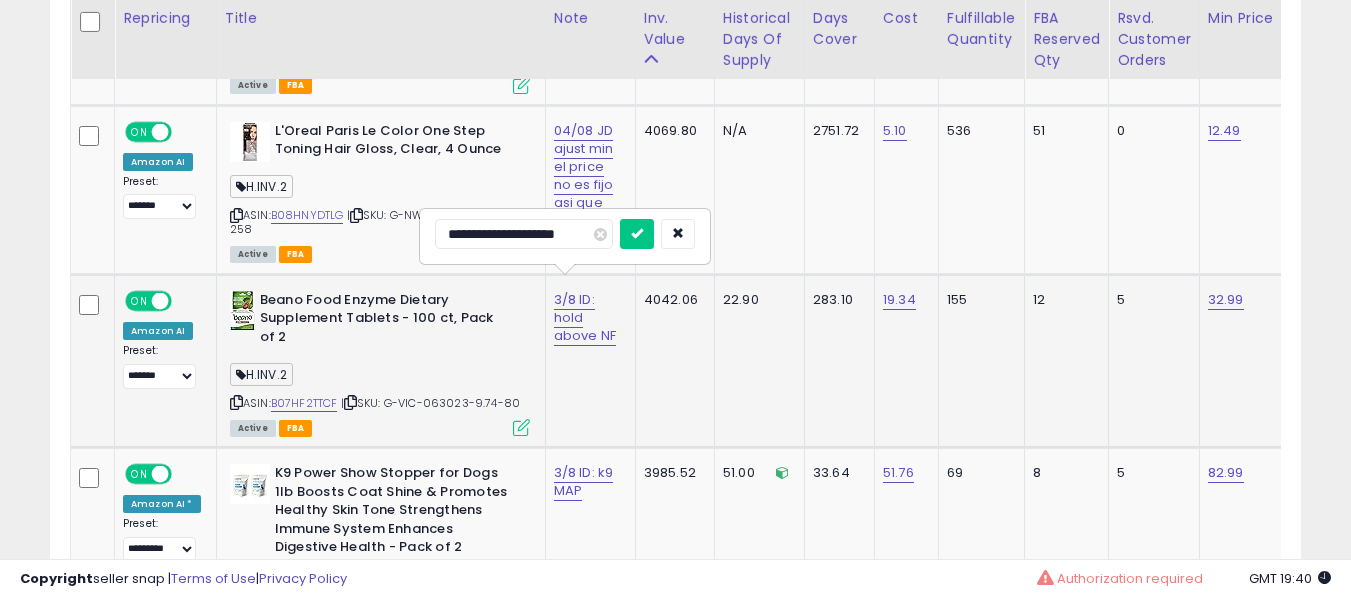 click at bounding box center [637, 234] 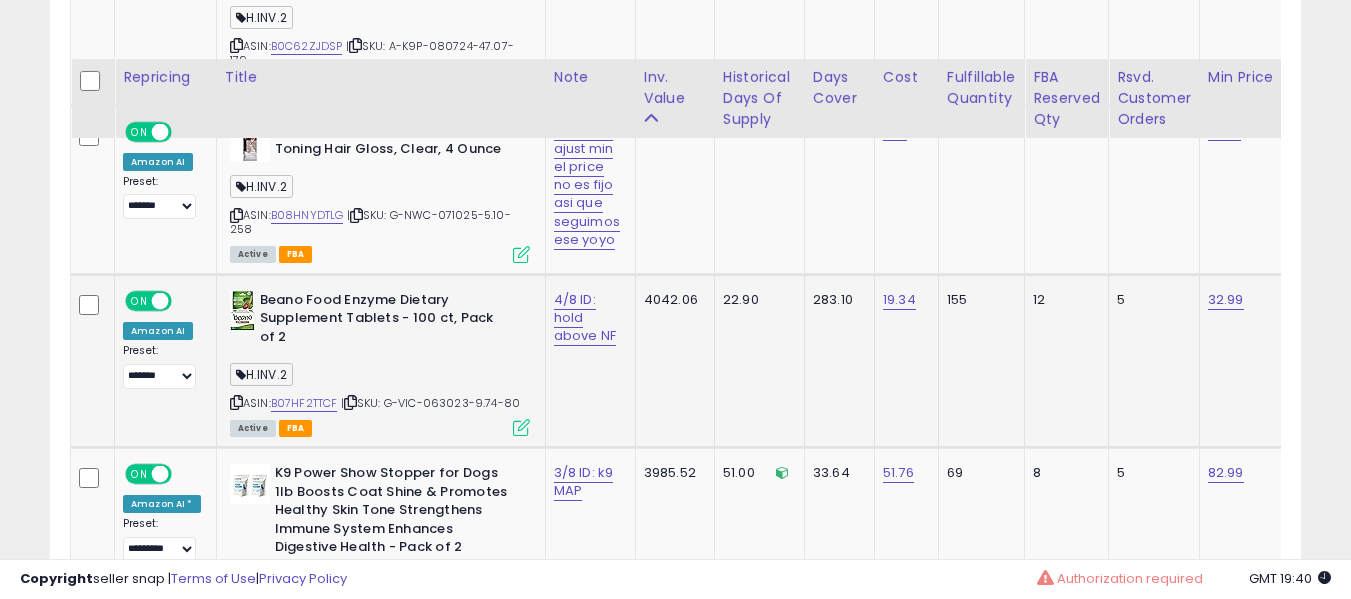 scroll, scrollTop: 4909, scrollLeft: 0, axis: vertical 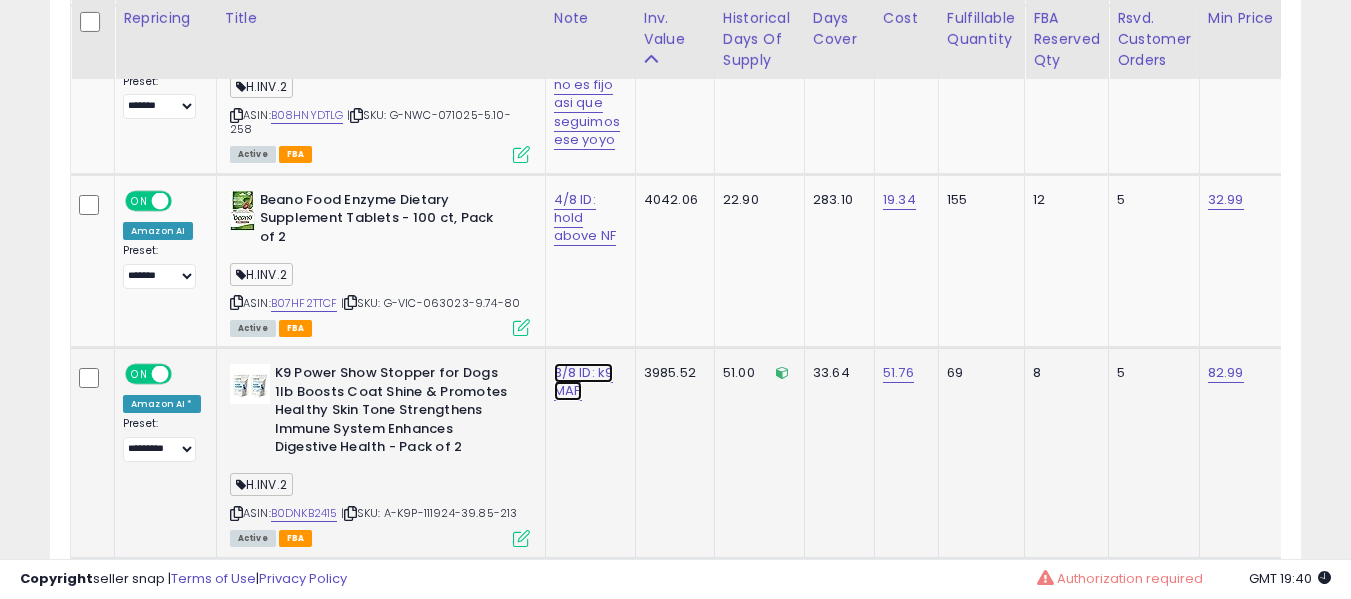 click on "3/8 ID: k9 MAP" at bounding box center [583, -3776] 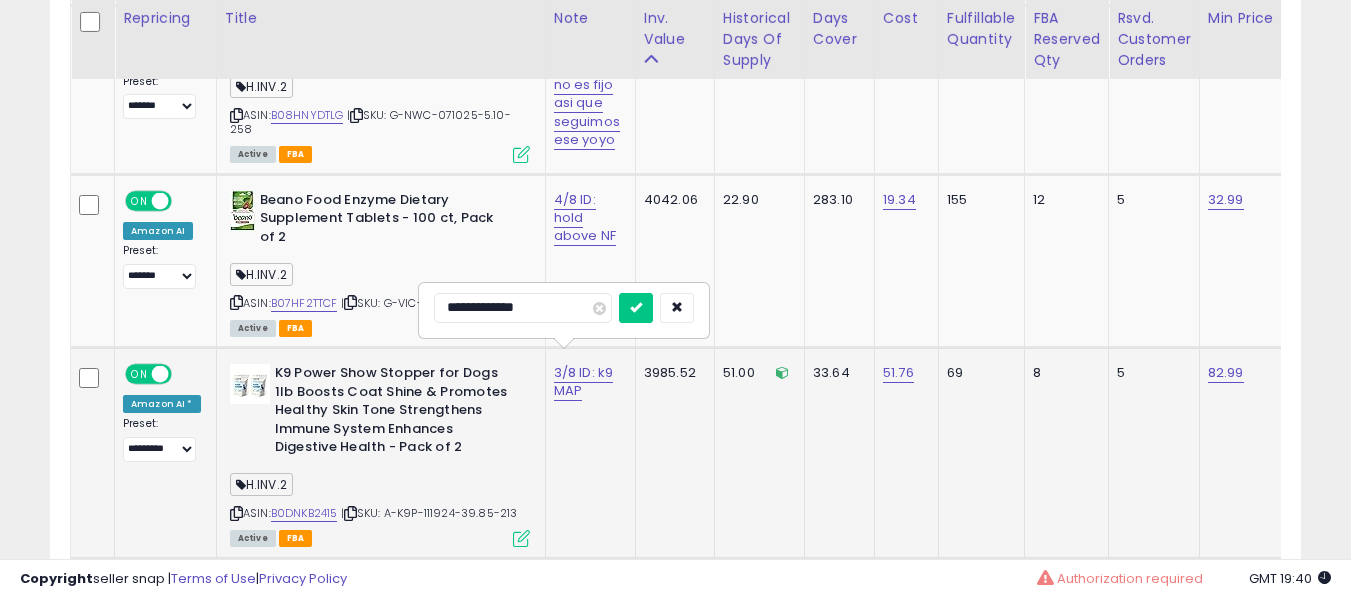 type on "**********" 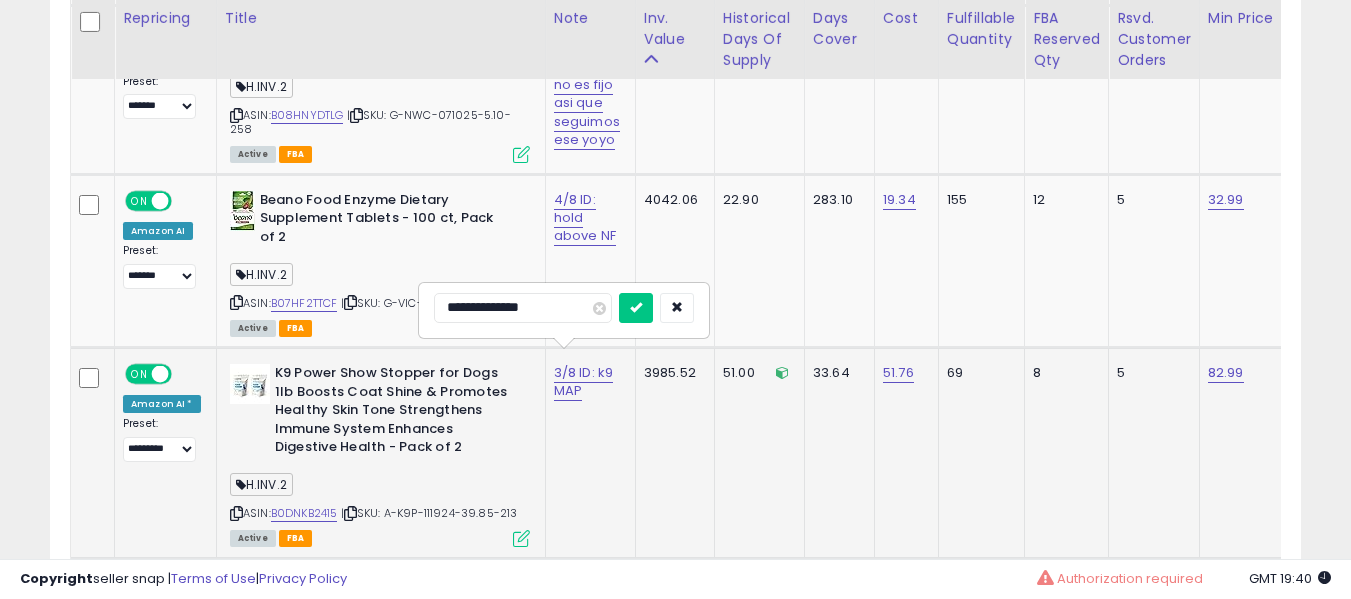 click at bounding box center (636, 308) 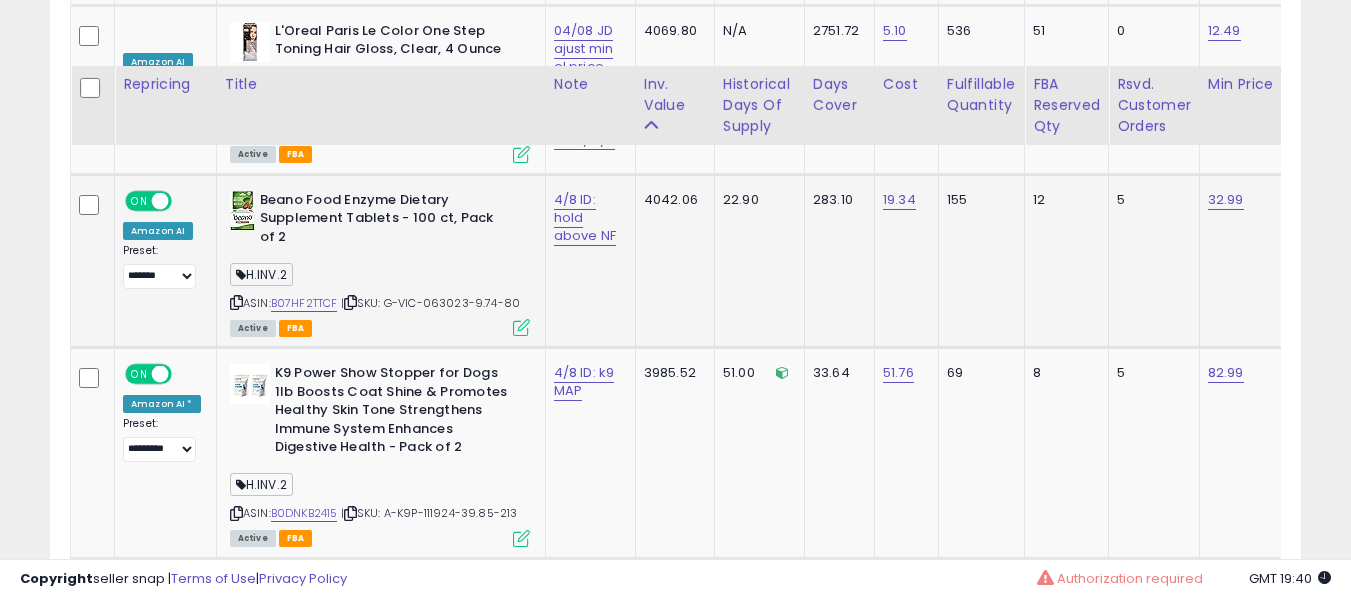 scroll, scrollTop: 5109, scrollLeft: 0, axis: vertical 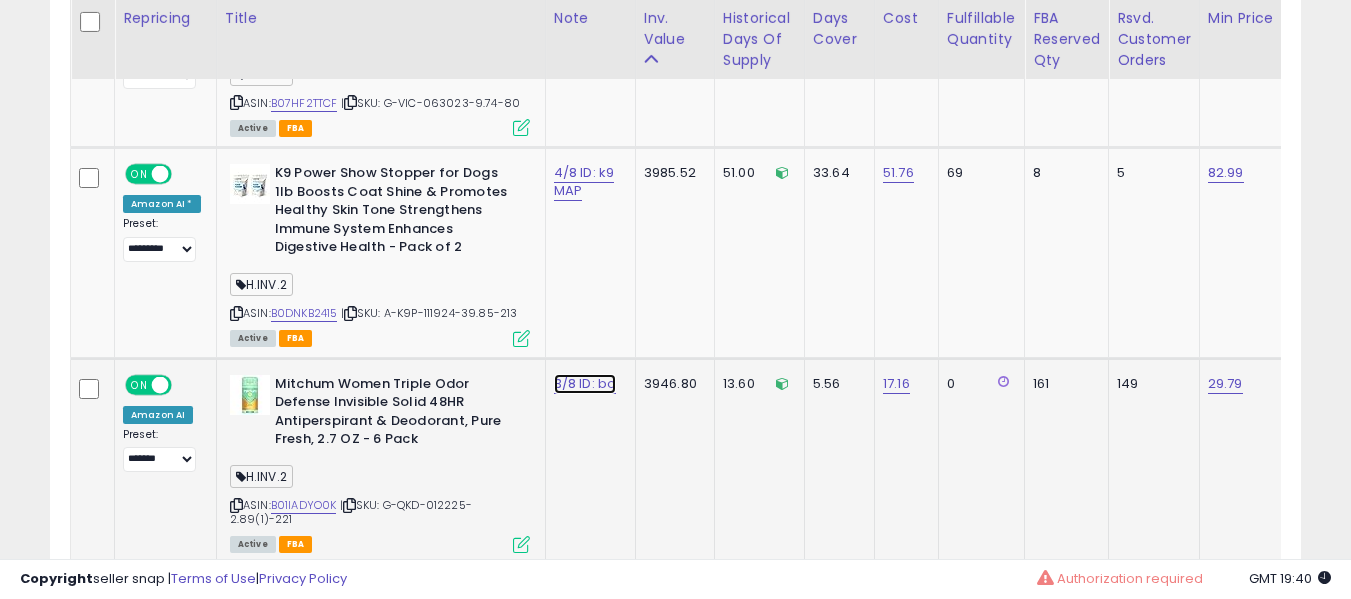 click on "3/8 ID: bo" at bounding box center [583, -3976] 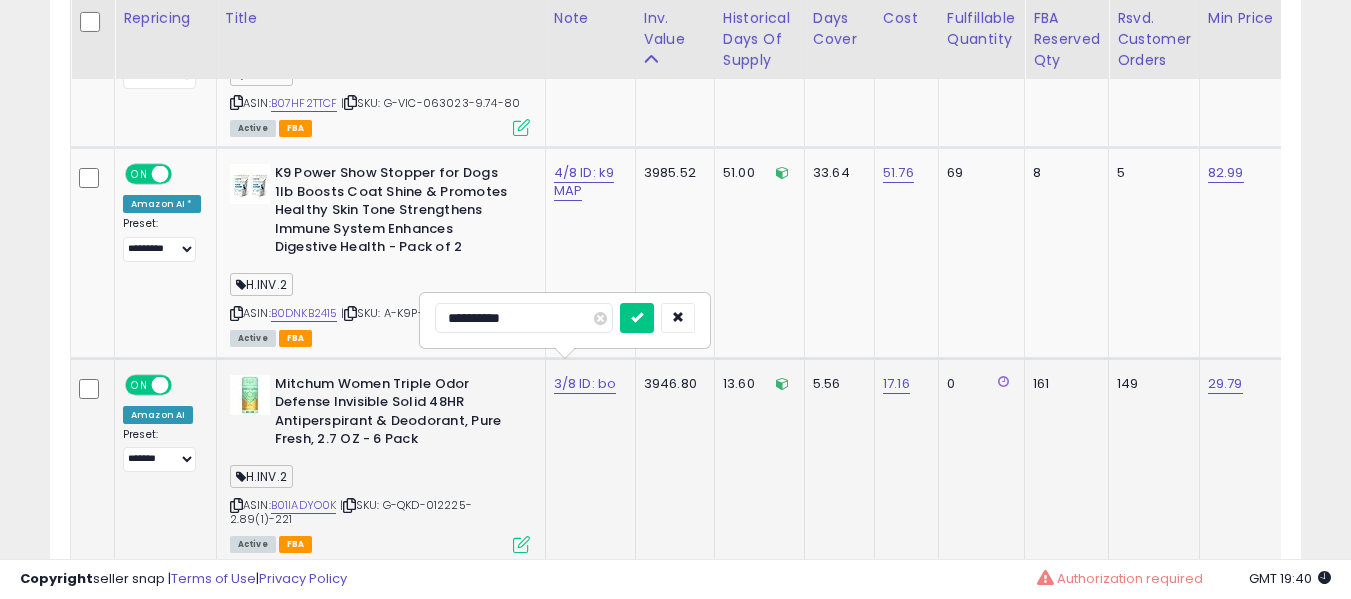 scroll, scrollTop: 5209, scrollLeft: 0, axis: vertical 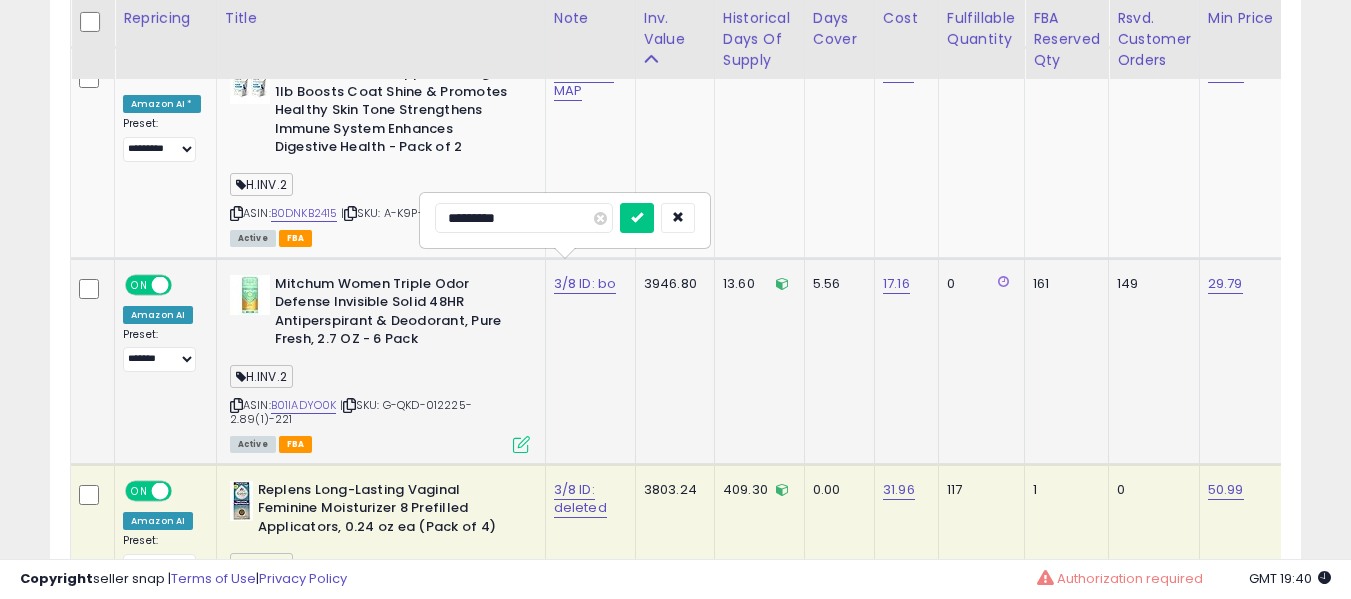 type on "**********" 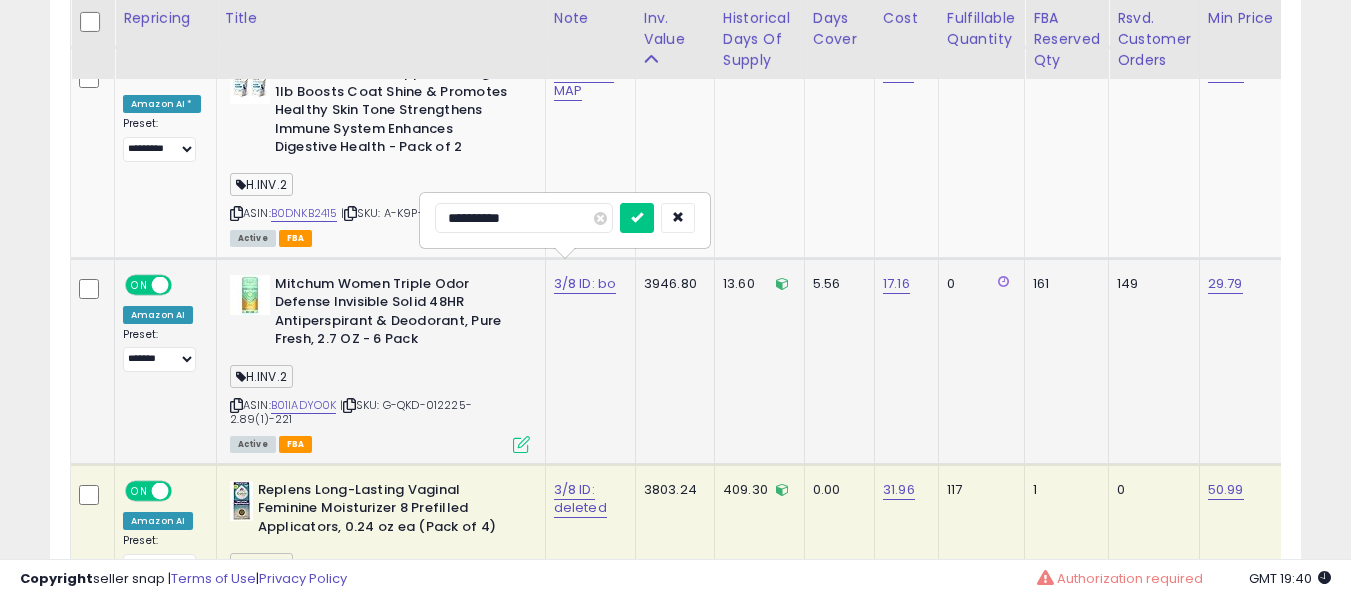 click at bounding box center (637, 218) 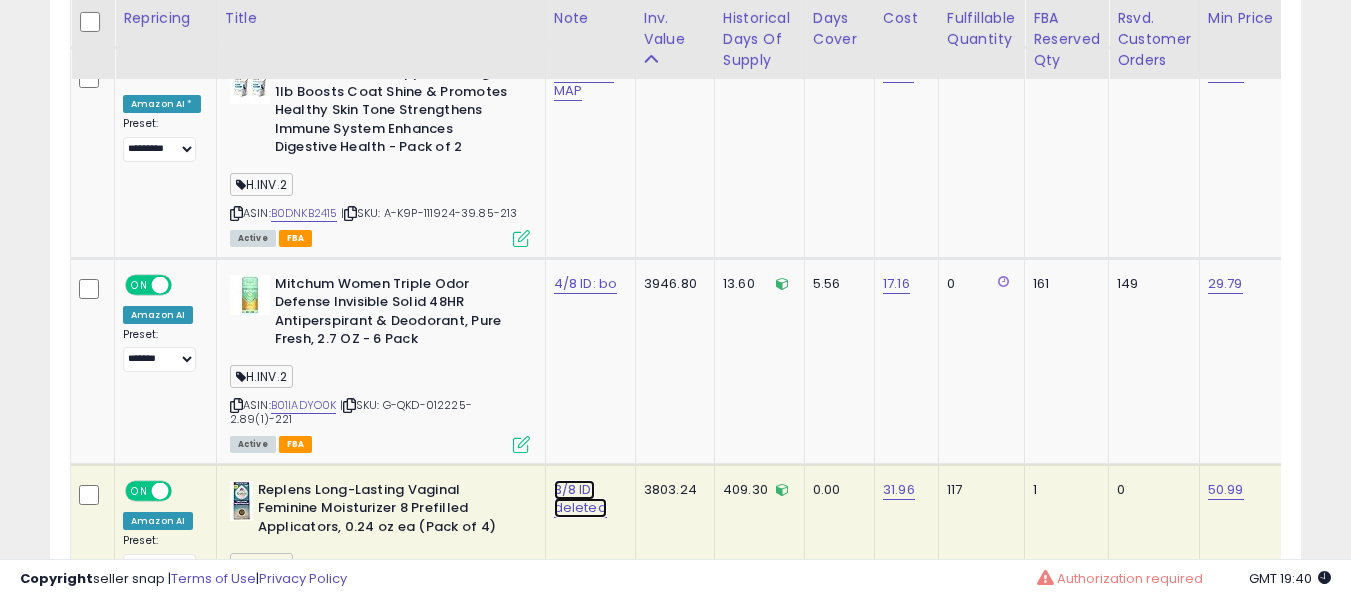 click on "3/8 ID: deleted" at bounding box center (575, -3912) 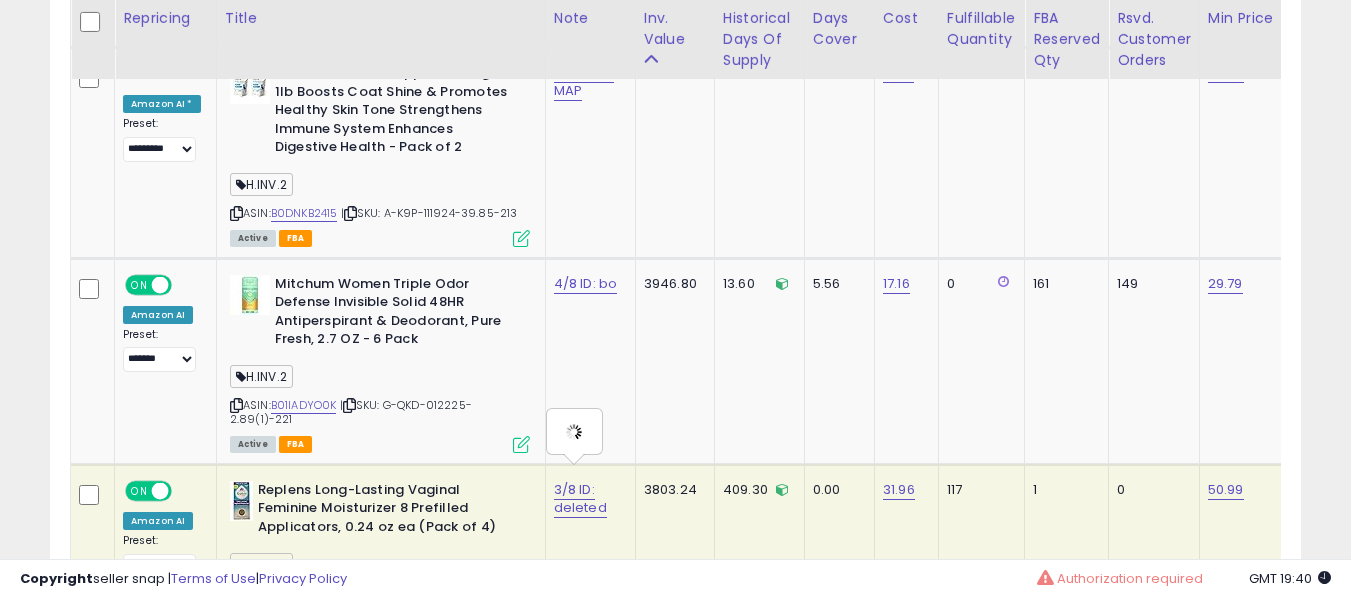 type on "**********" 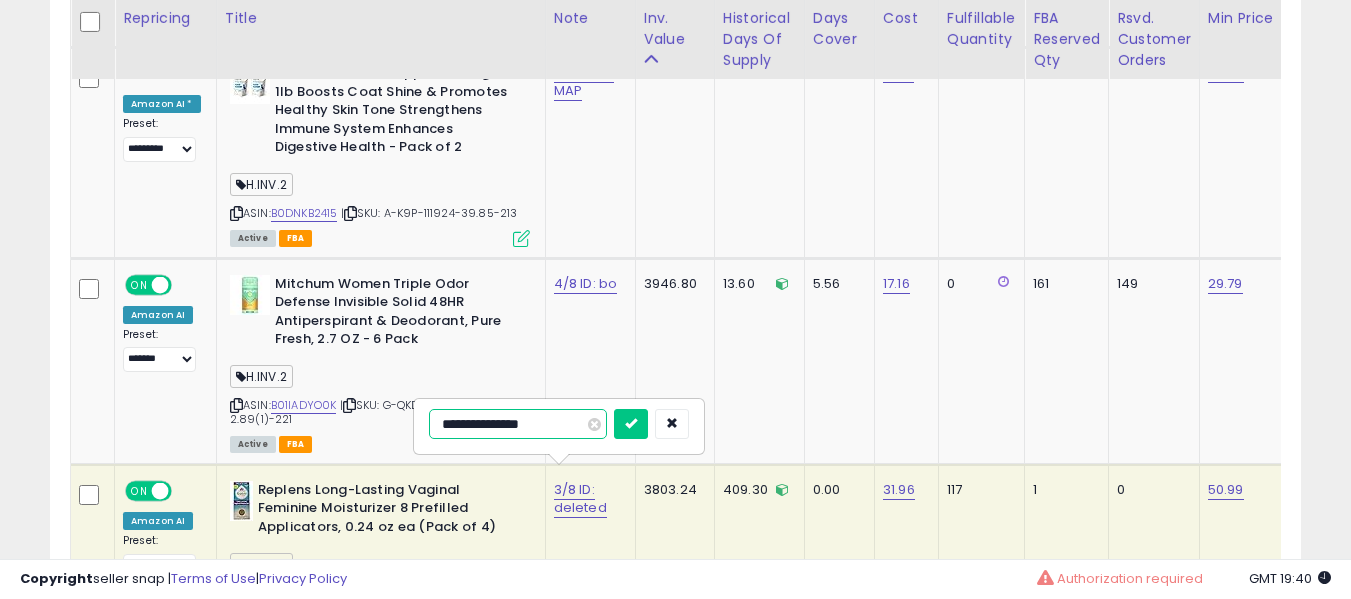 scroll, scrollTop: 5409, scrollLeft: 0, axis: vertical 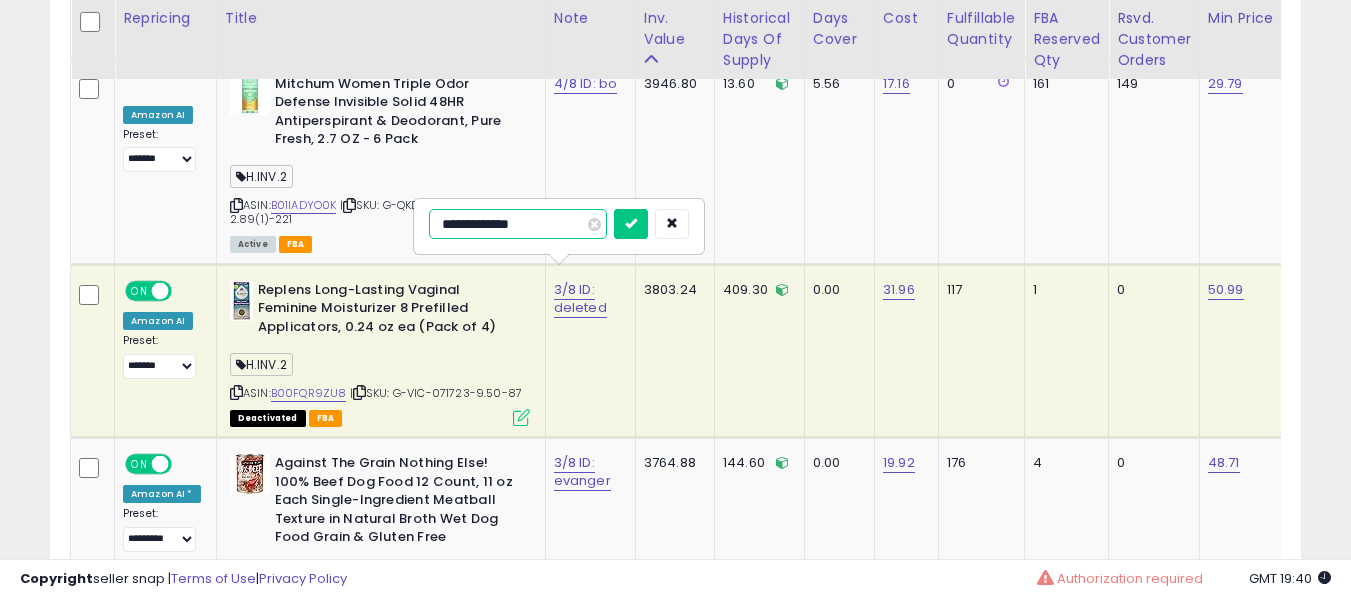 type on "**********" 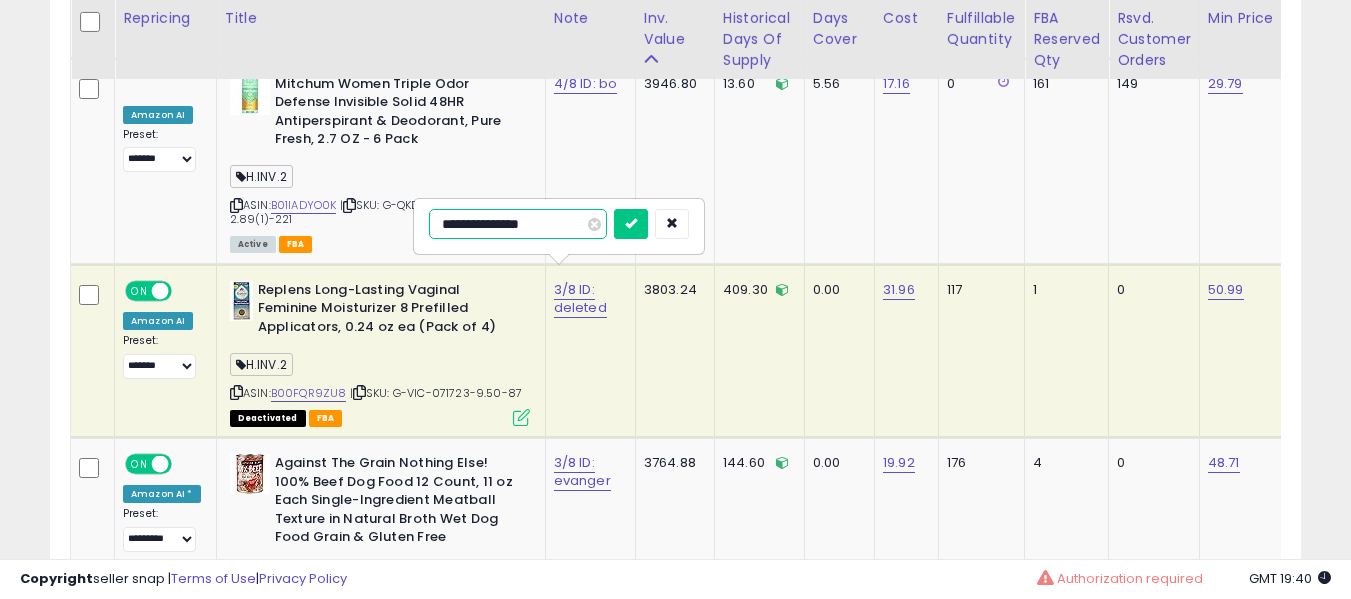 click at bounding box center (631, 224) 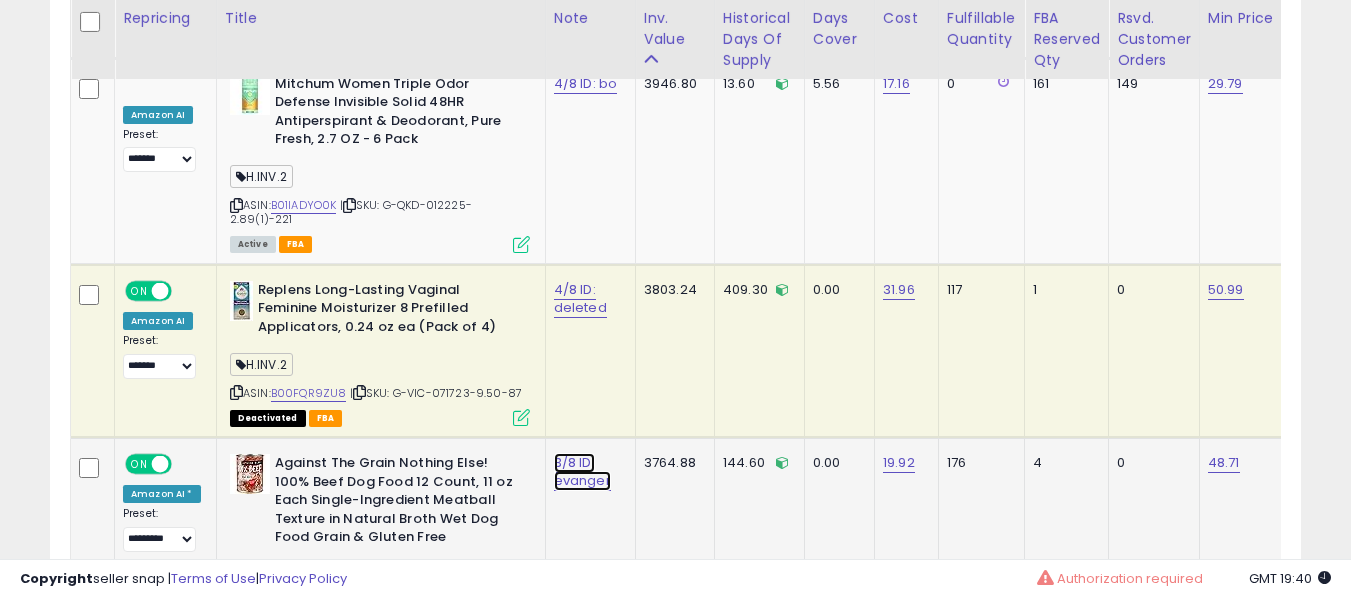 click on "3/8 ID: evanger" at bounding box center [583, -4276] 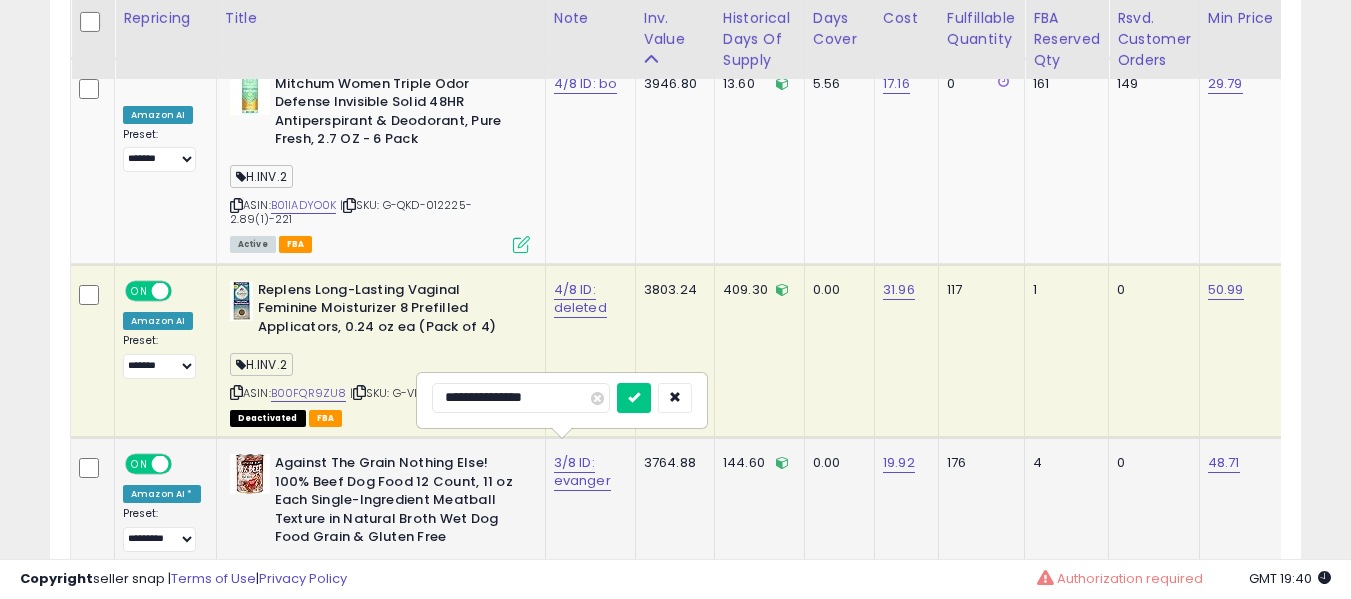 scroll, scrollTop: 5509, scrollLeft: 0, axis: vertical 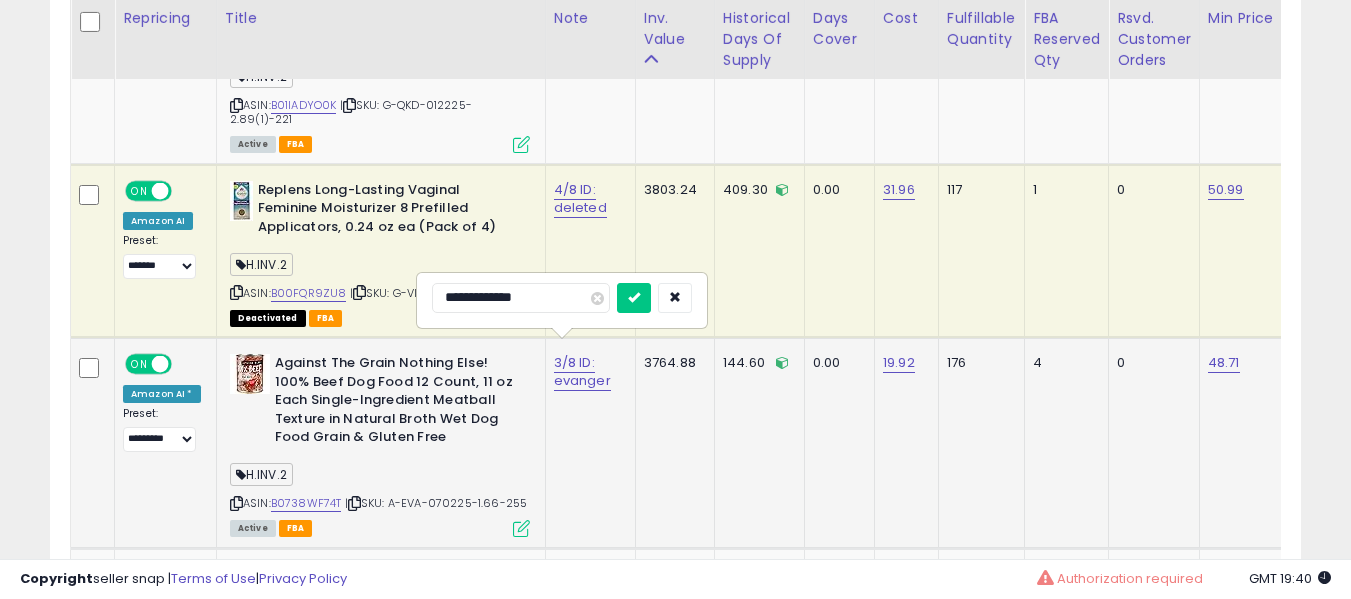type on "**********" 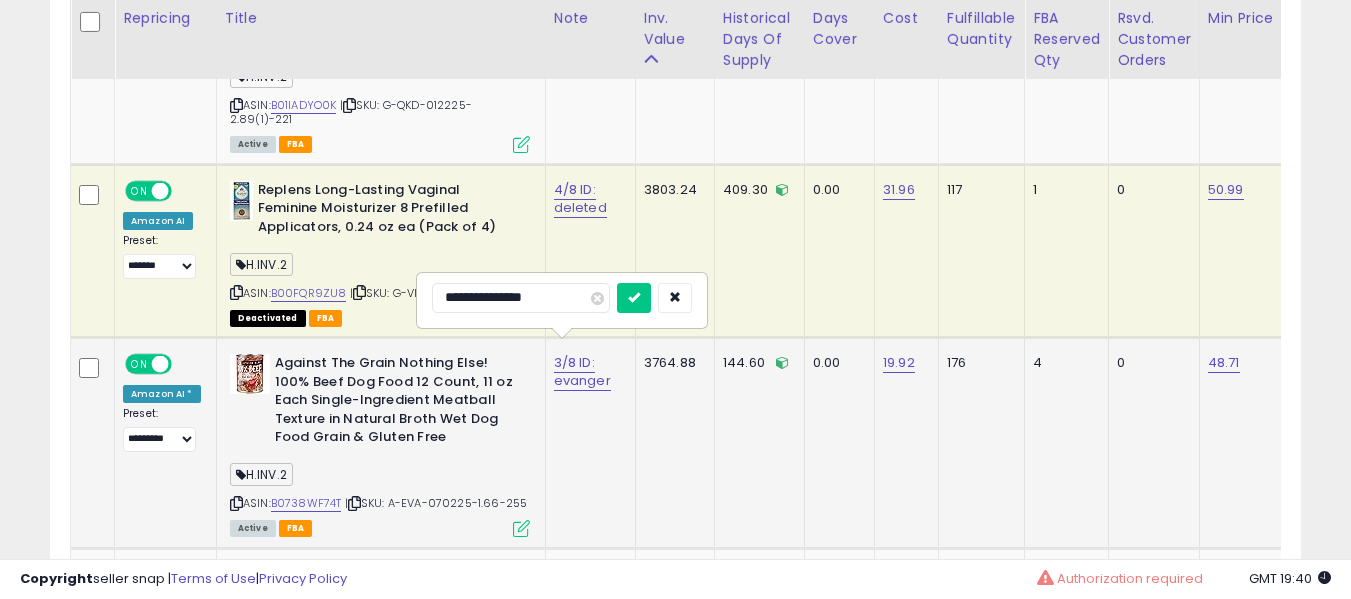 click at bounding box center [634, 298] 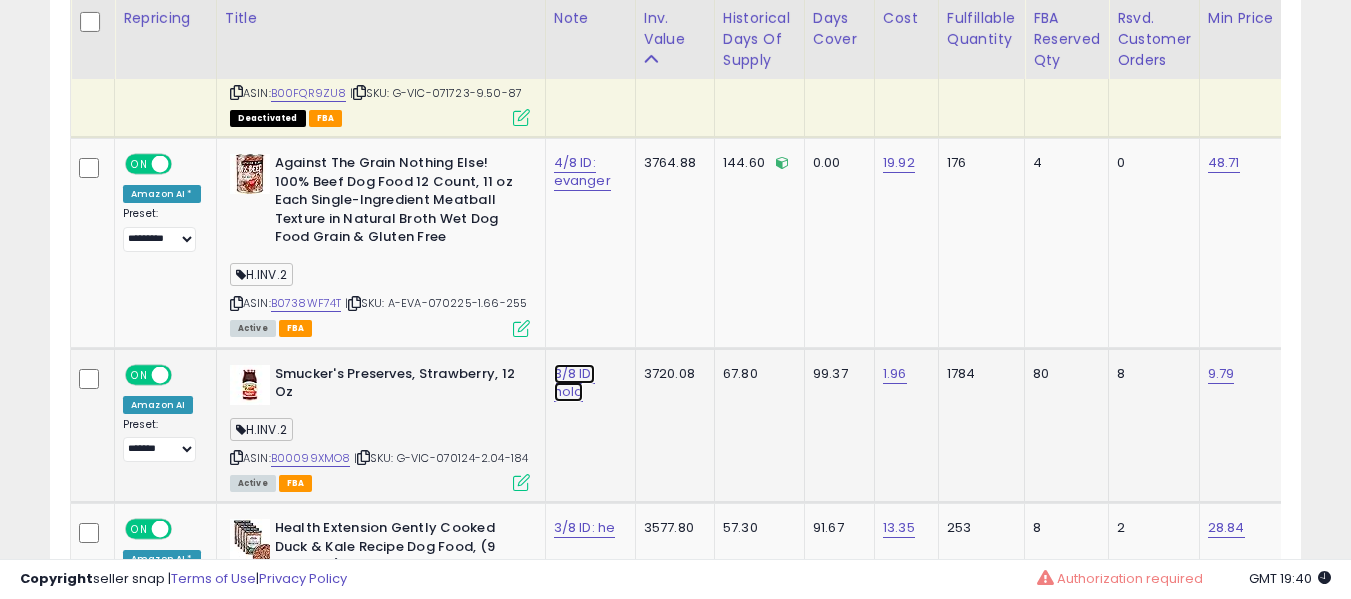 click on "3/8 ID: hold" at bounding box center (583, -4576) 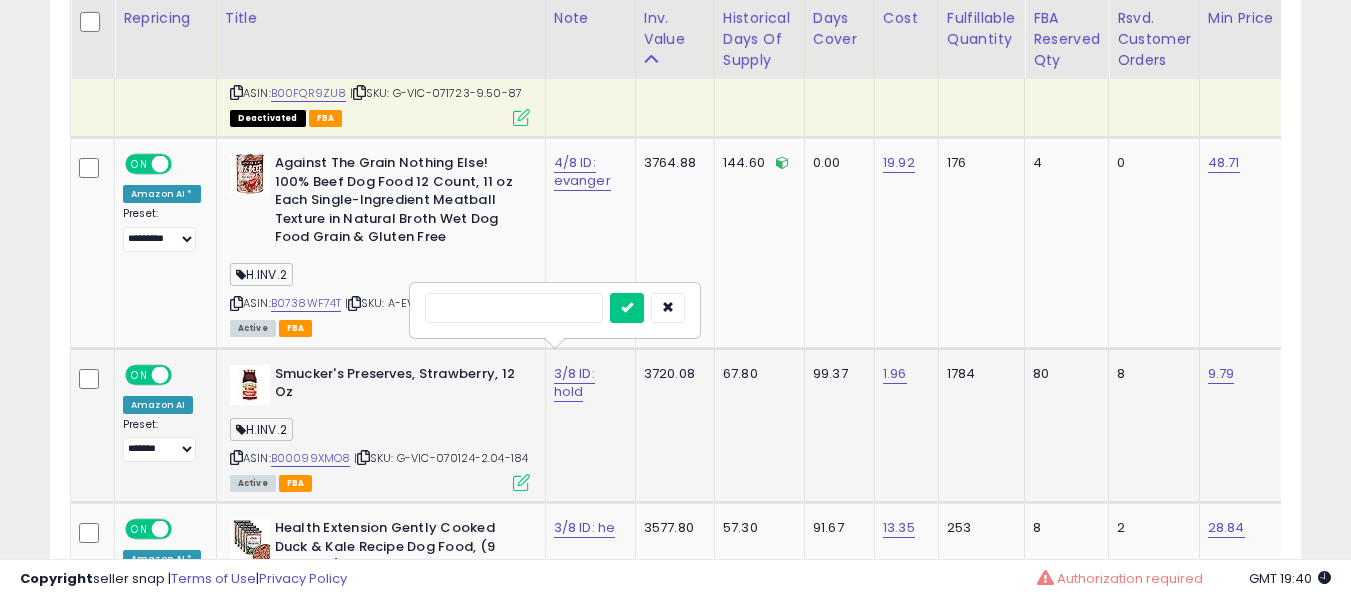 type on "*" 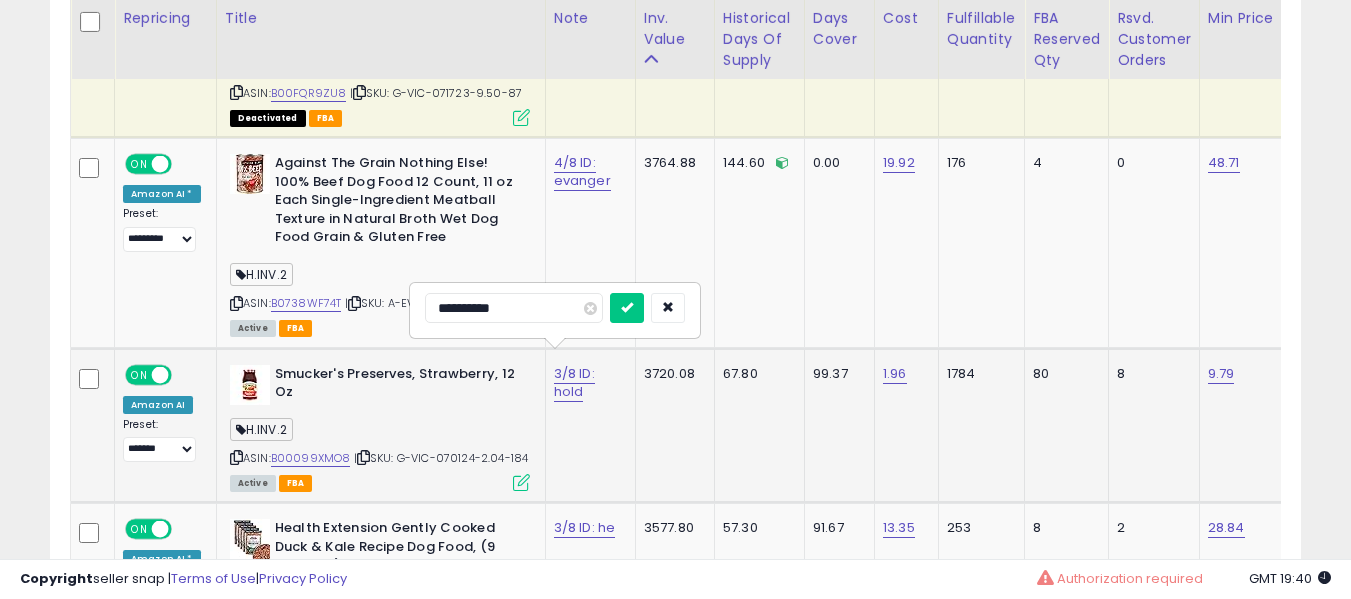 type on "**********" 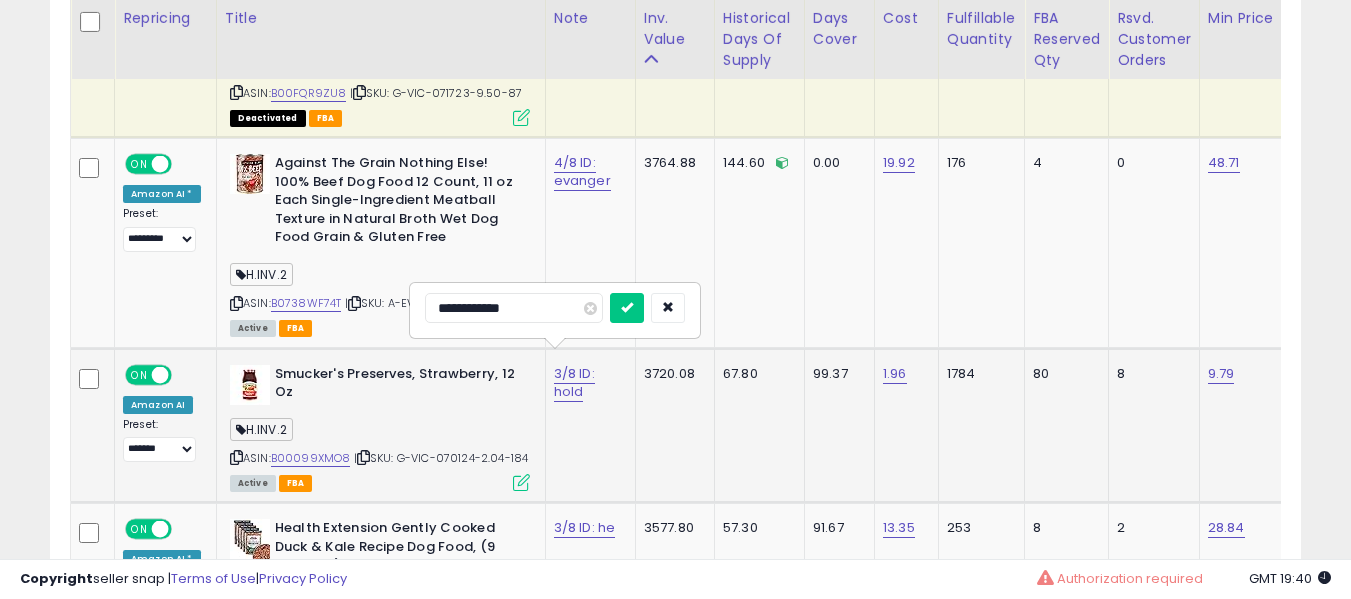 click at bounding box center (627, 308) 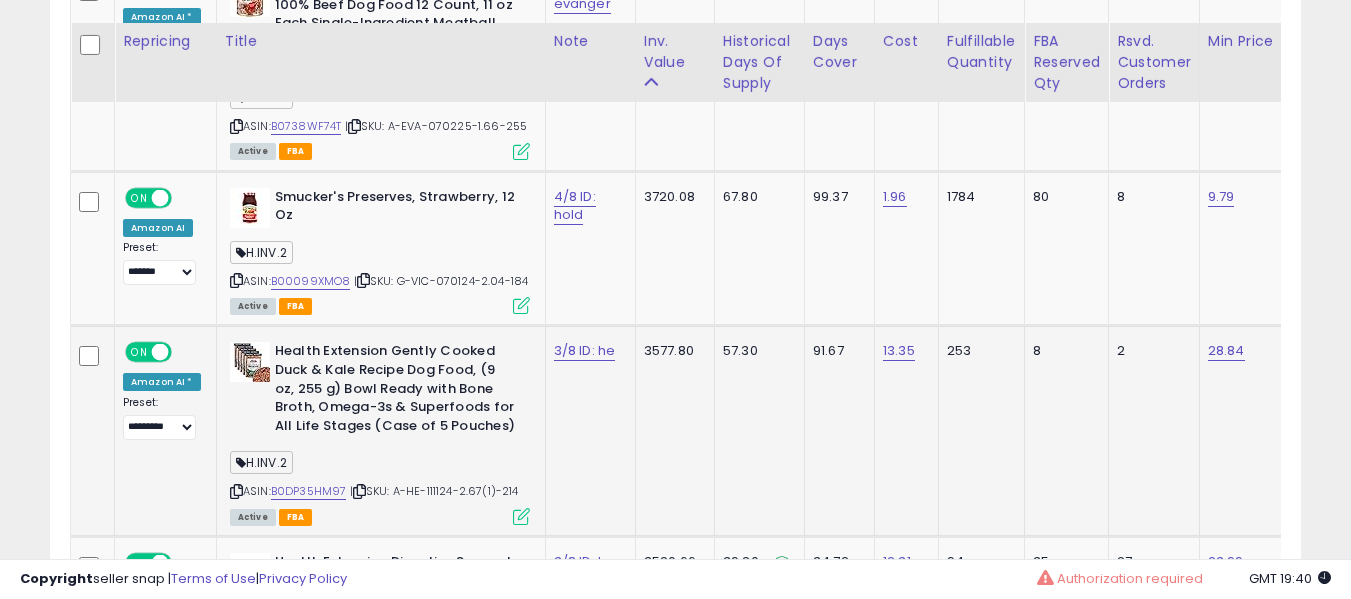 scroll, scrollTop: 5909, scrollLeft: 0, axis: vertical 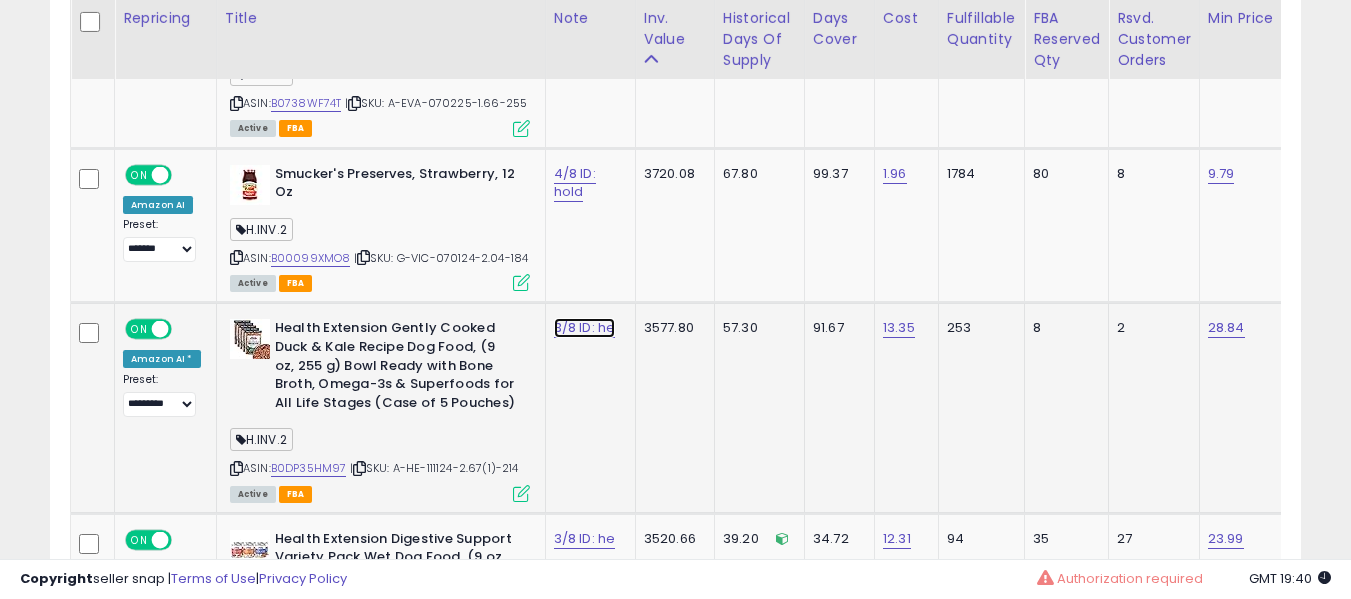 click on "3/8 ID: he" at bounding box center [583, -4776] 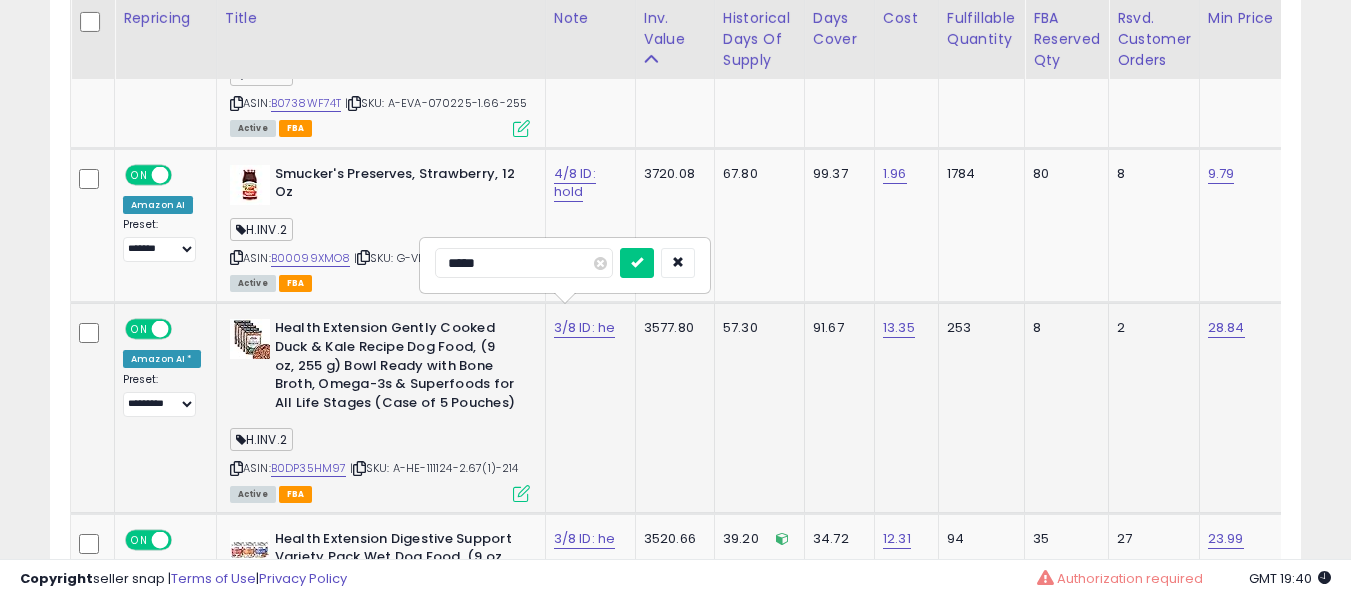 type on "******" 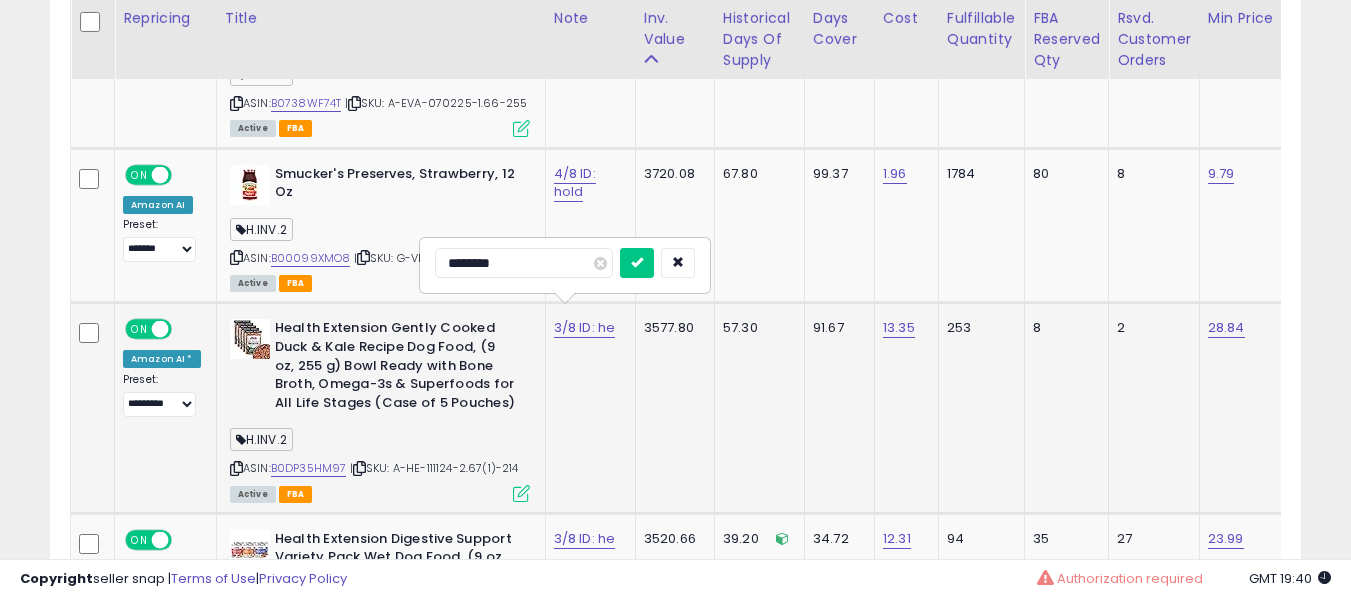 type on "*********" 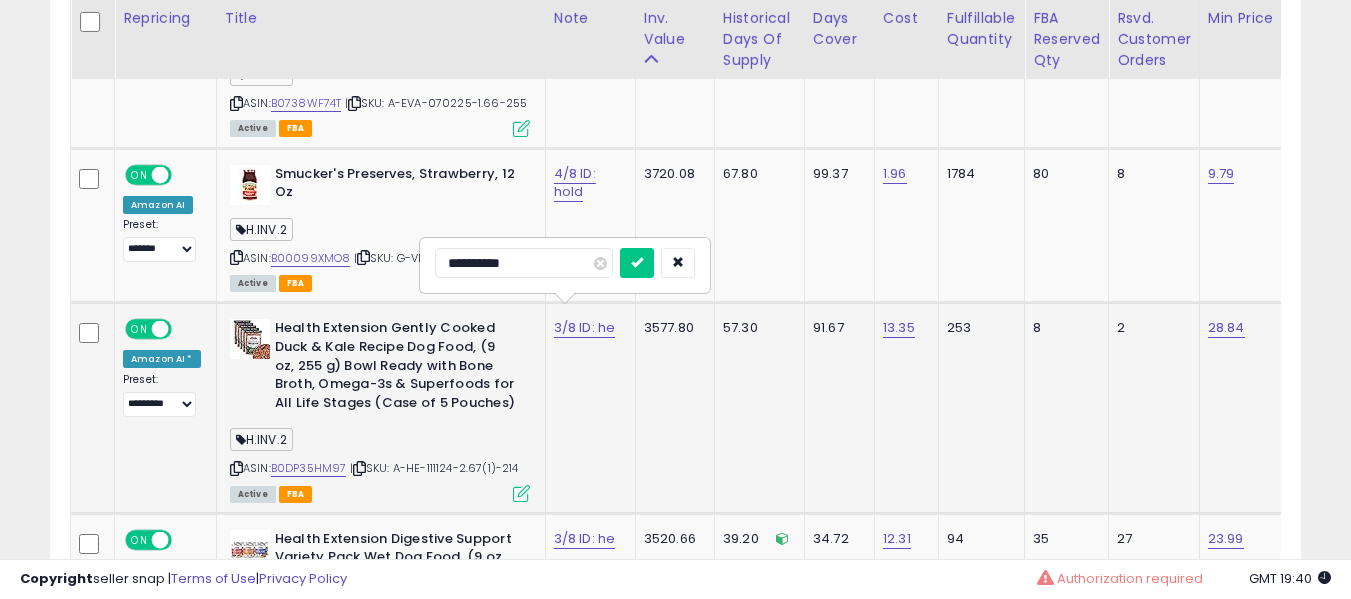 click at bounding box center [637, 263] 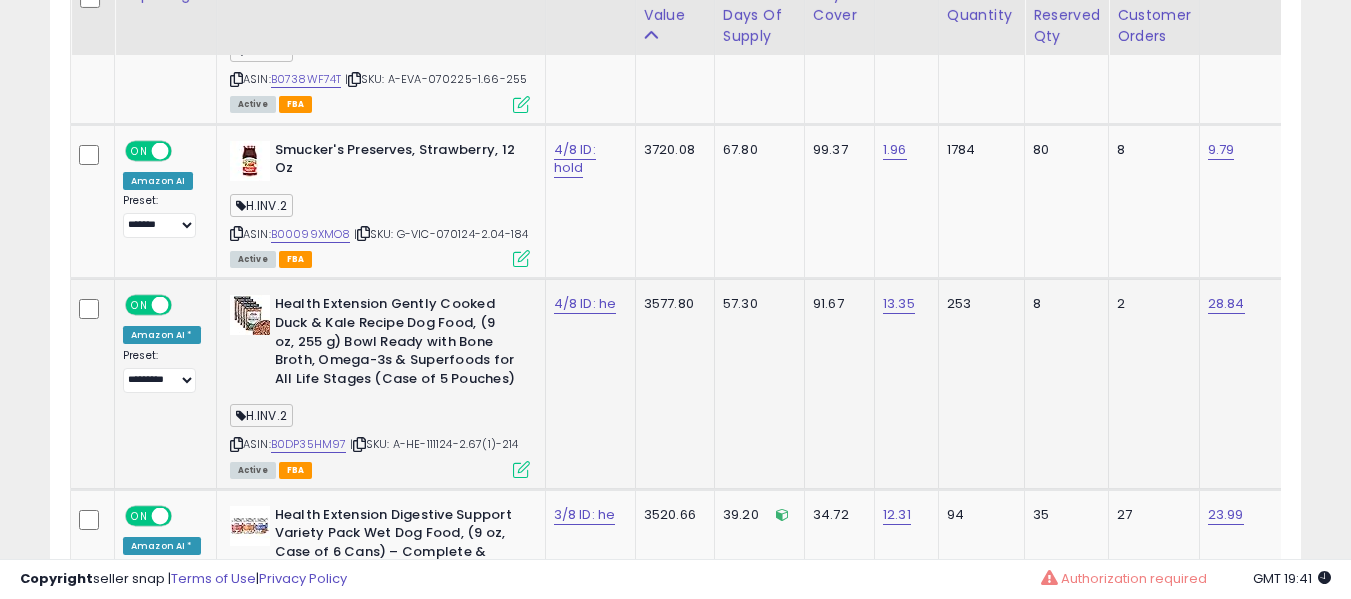 scroll, scrollTop: 6009, scrollLeft: 0, axis: vertical 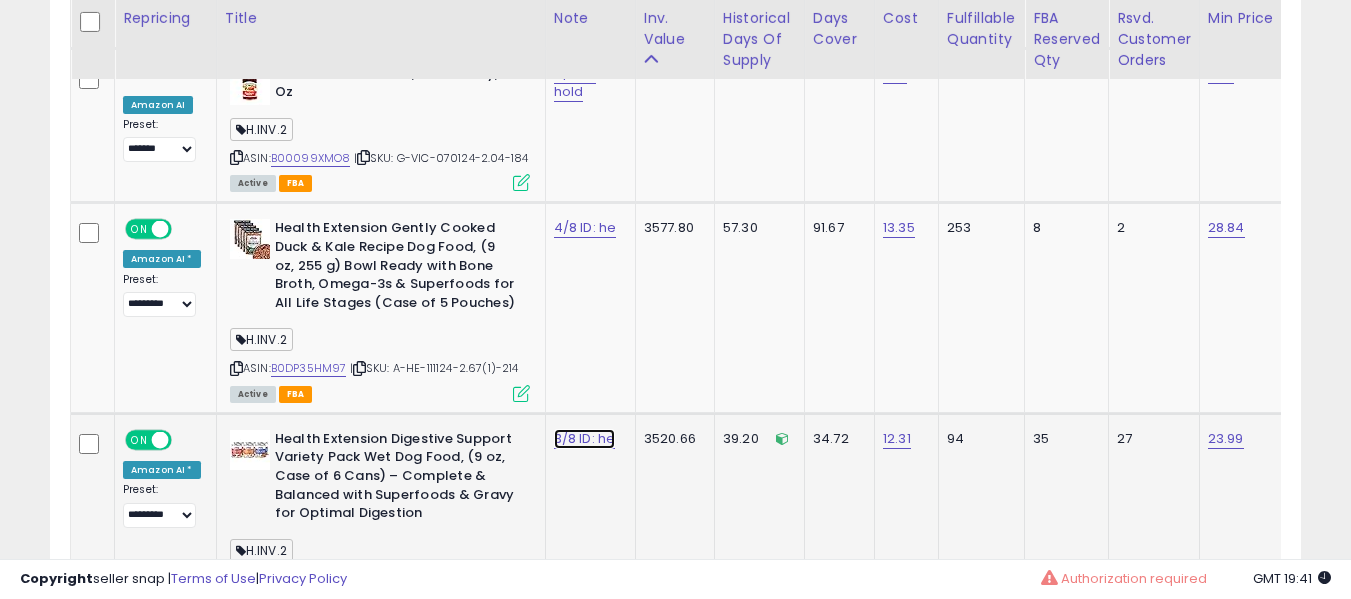 click on "3/8 ID: he" at bounding box center [583, -4876] 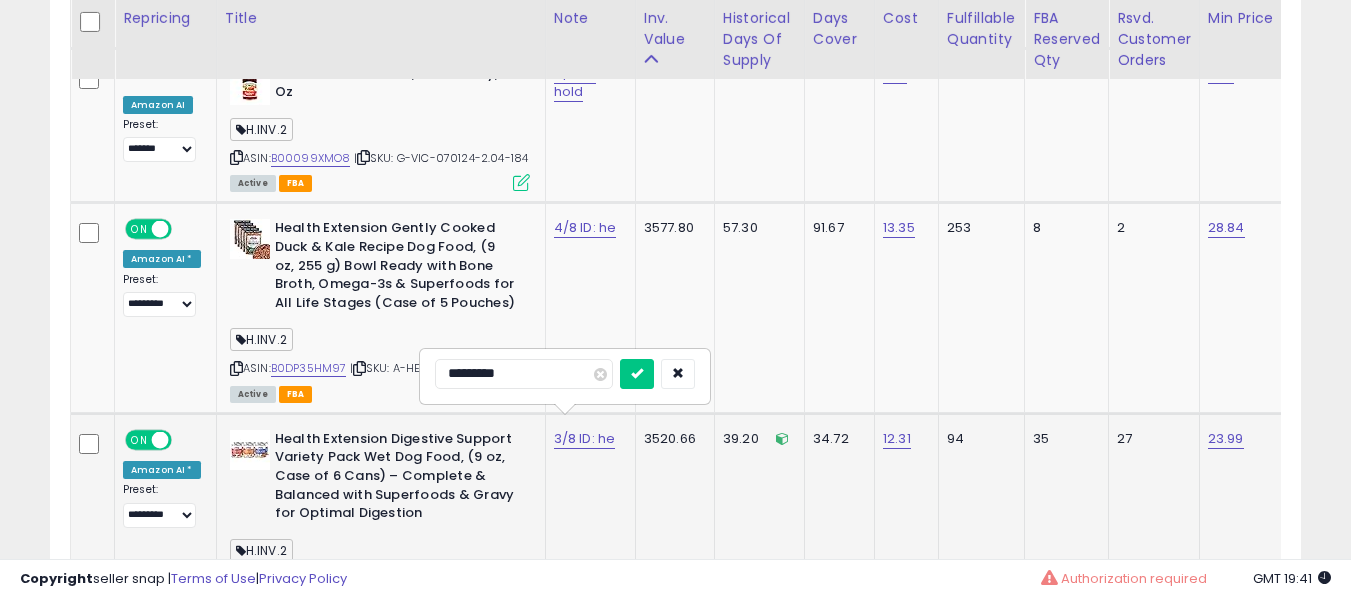 type on "**********" 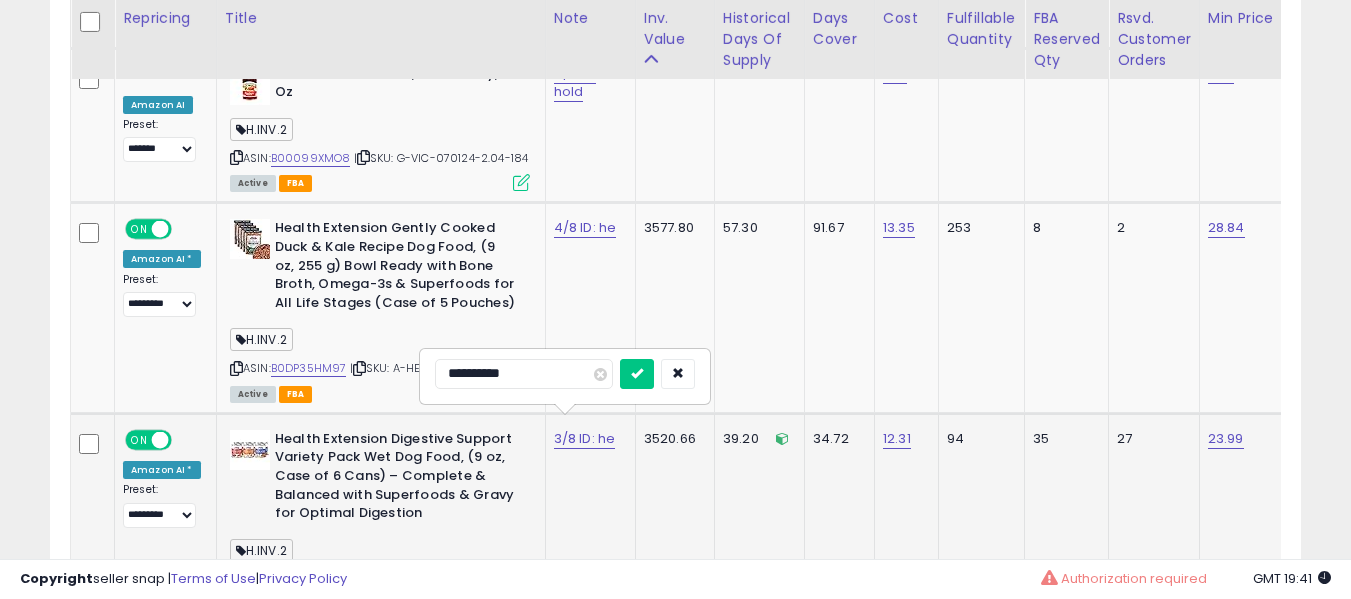 click at bounding box center [637, 374] 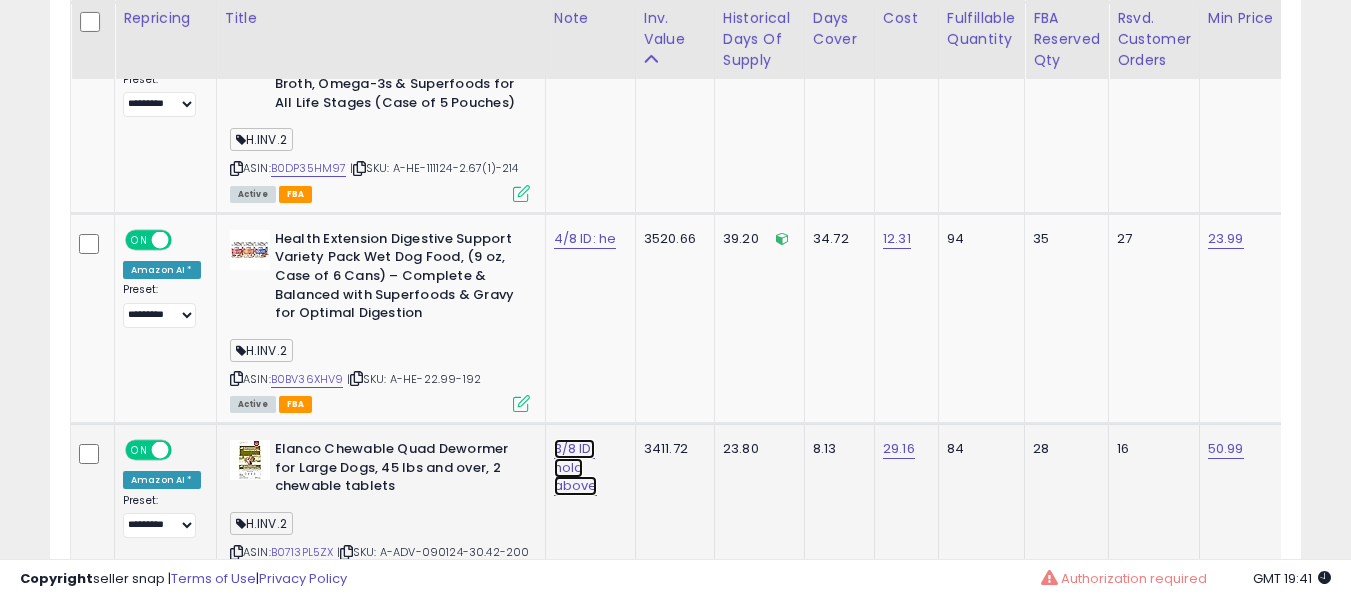 click on "3/8 ID: hold above" at bounding box center (583, -5076) 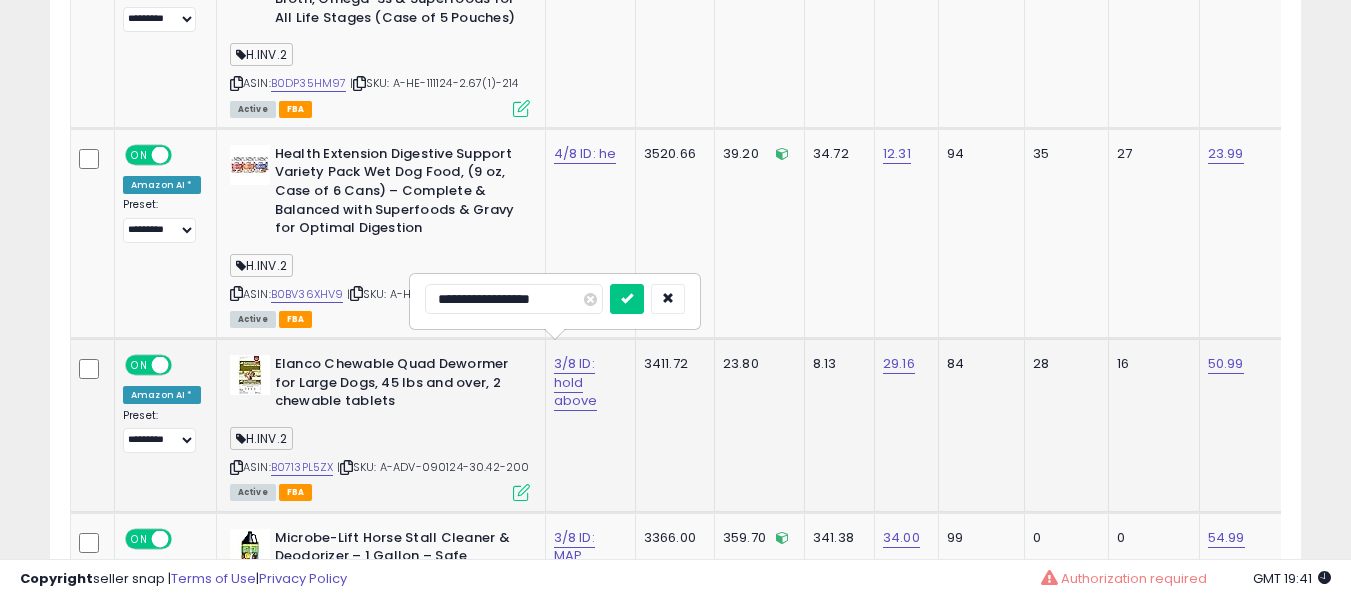 scroll, scrollTop: 6309, scrollLeft: 0, axis: vertical 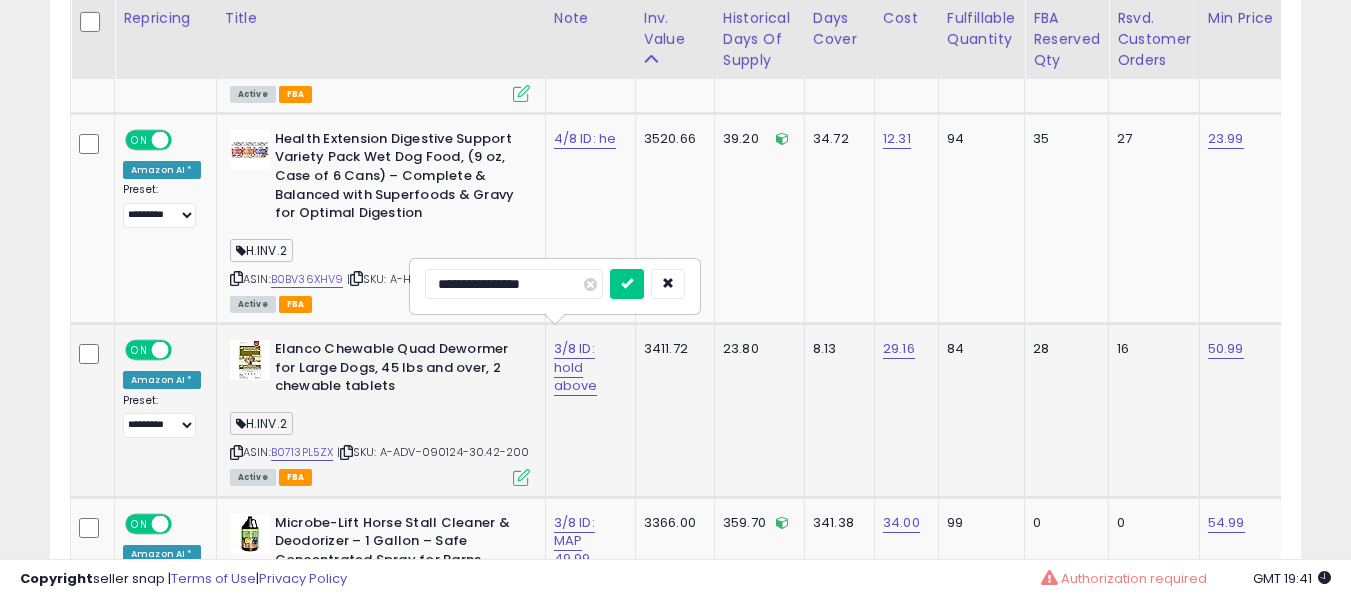 type on "**********" 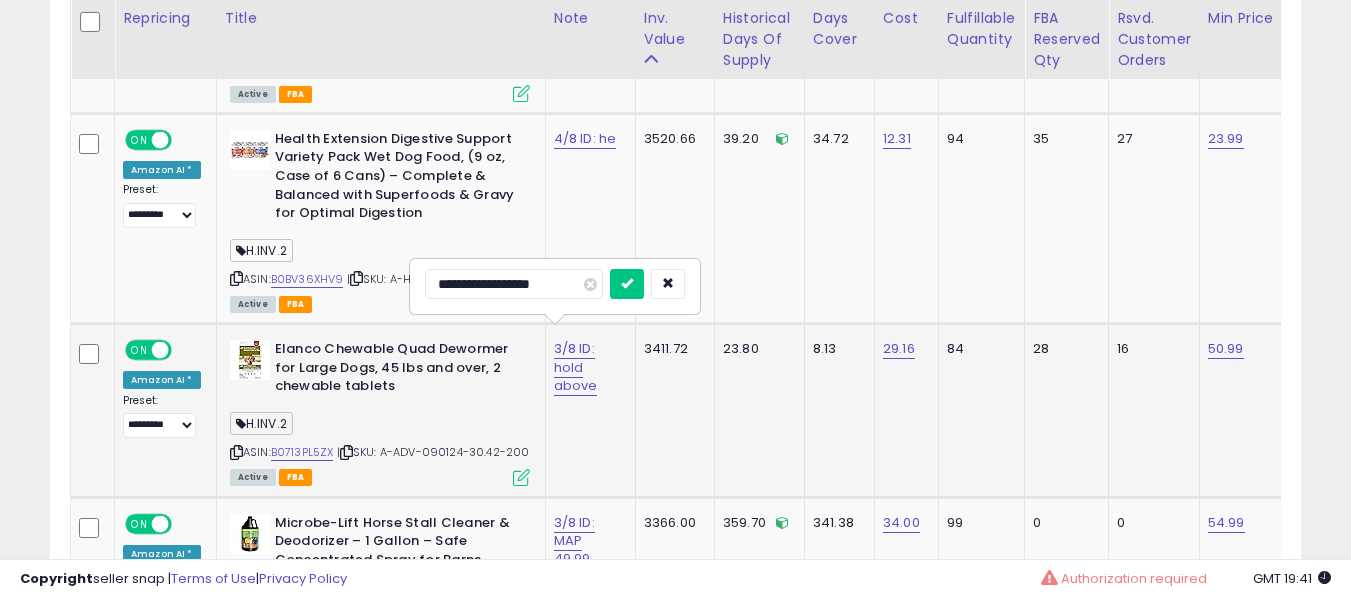 click at bounding box center [627, 284] 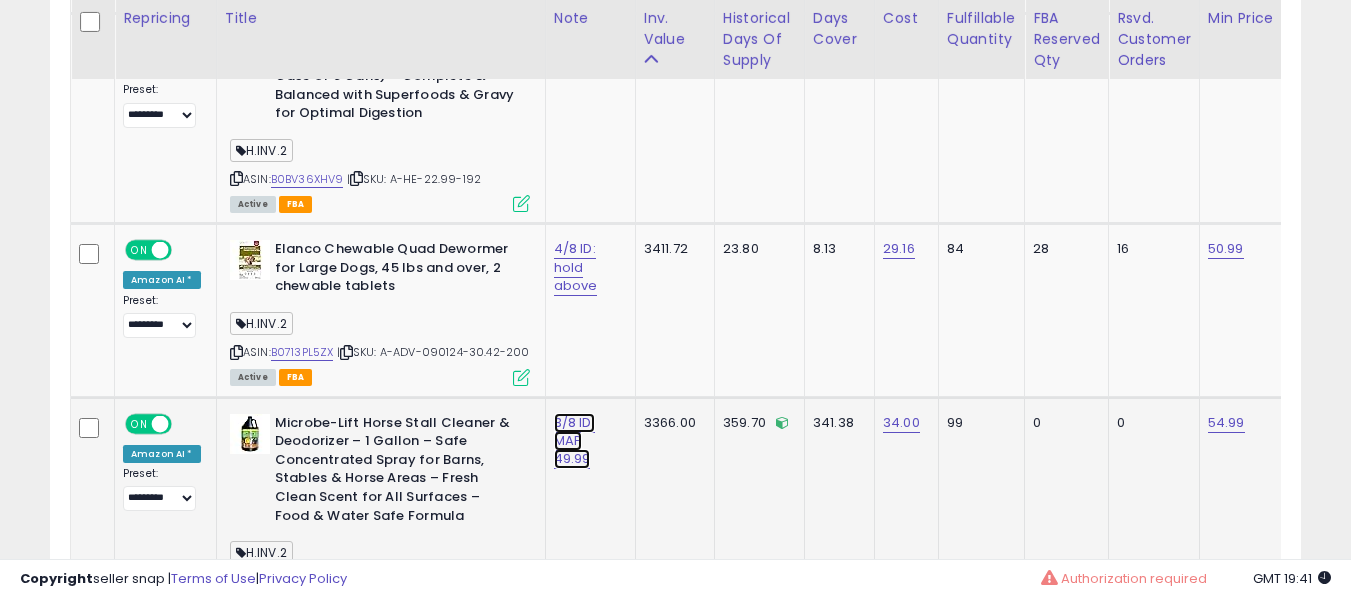 click on "3/8 ID: MAP 49.99" at bounding box center (583, -5276) 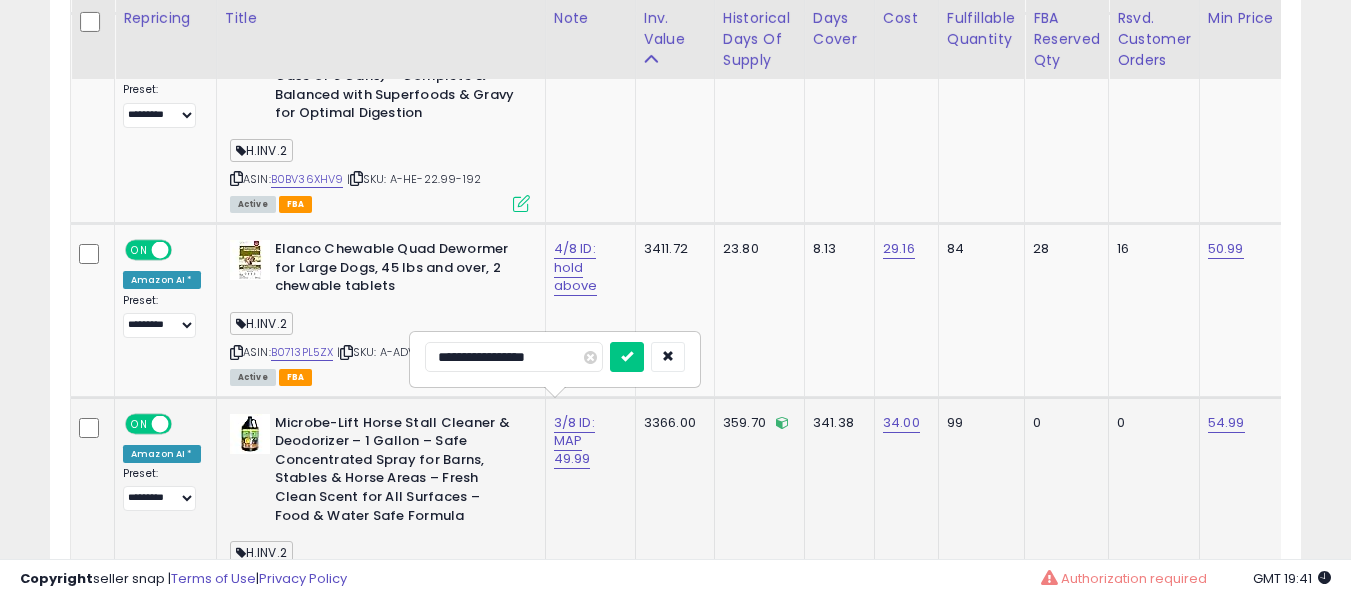 scroll, scrollTop: 6609, scrollLeft: 0, axis: vertical 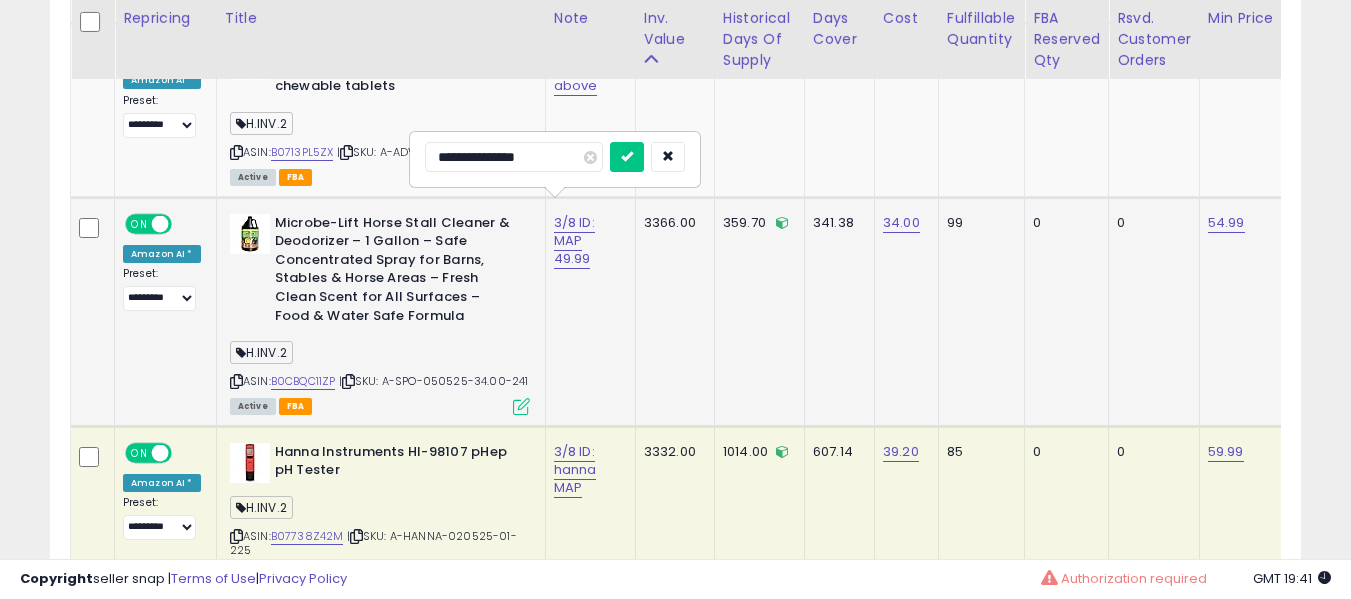 type on "**********" 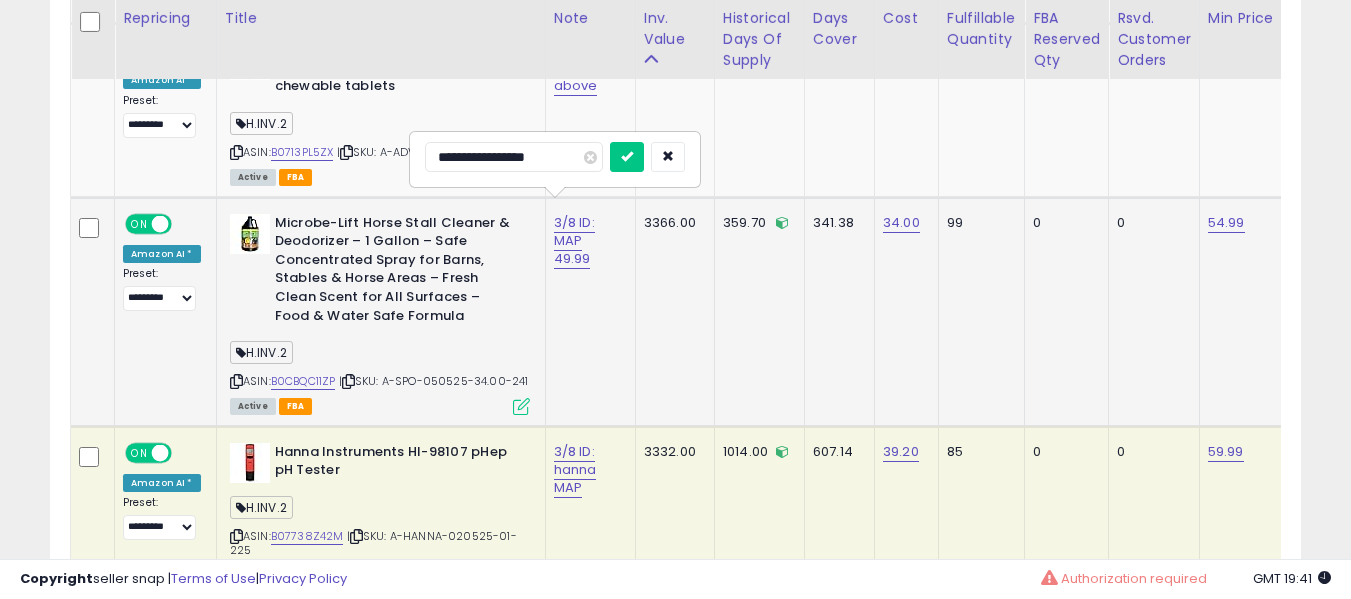 click at bounding box center [627, 157] 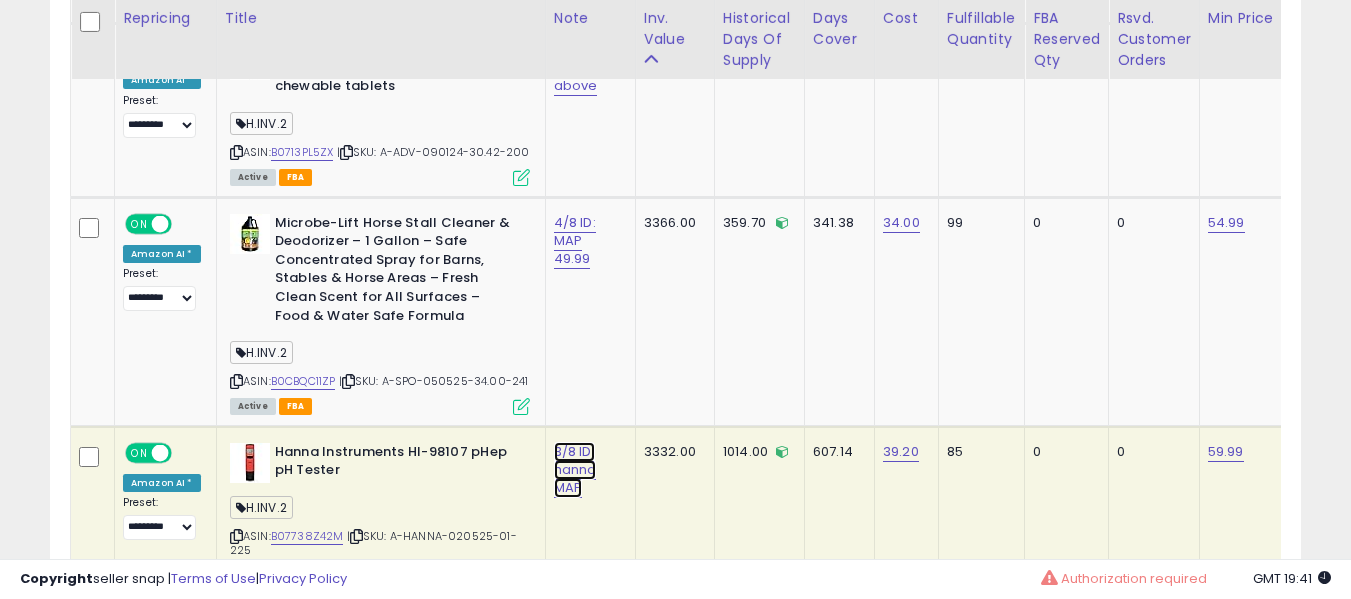 click on "3/8 ID: hanna MAP" at bounding box center (575, -5312) 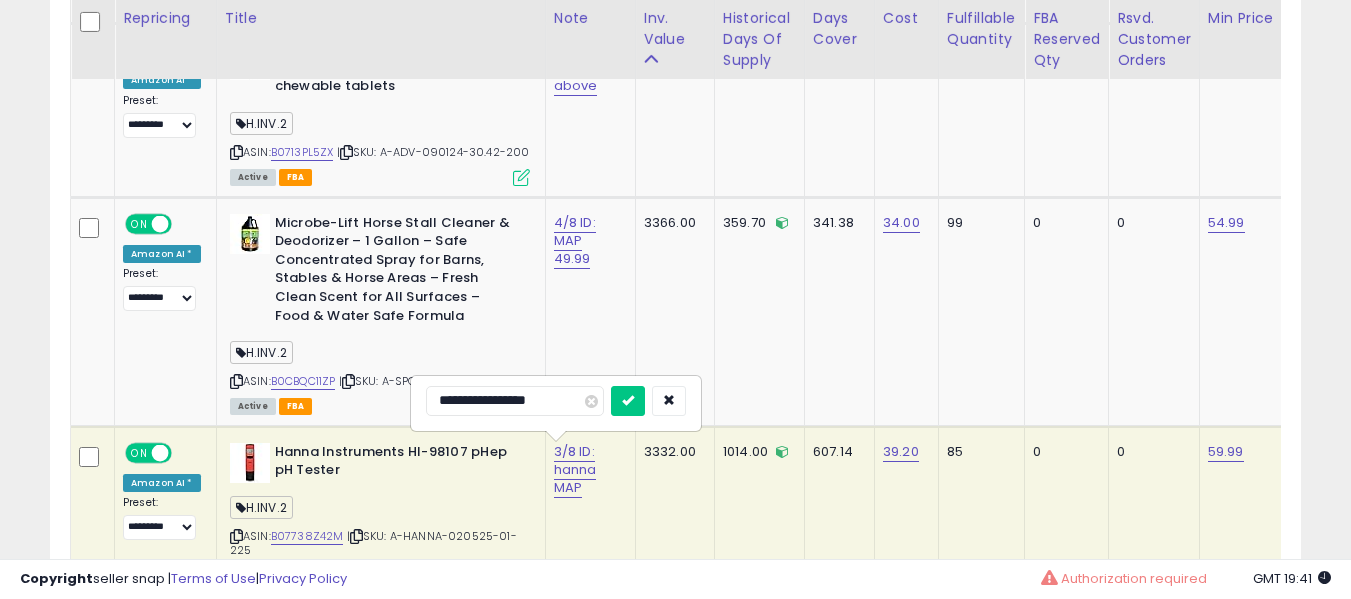 scroll, scrollTop: 6709, scrollLeft: 0, axis: vertical 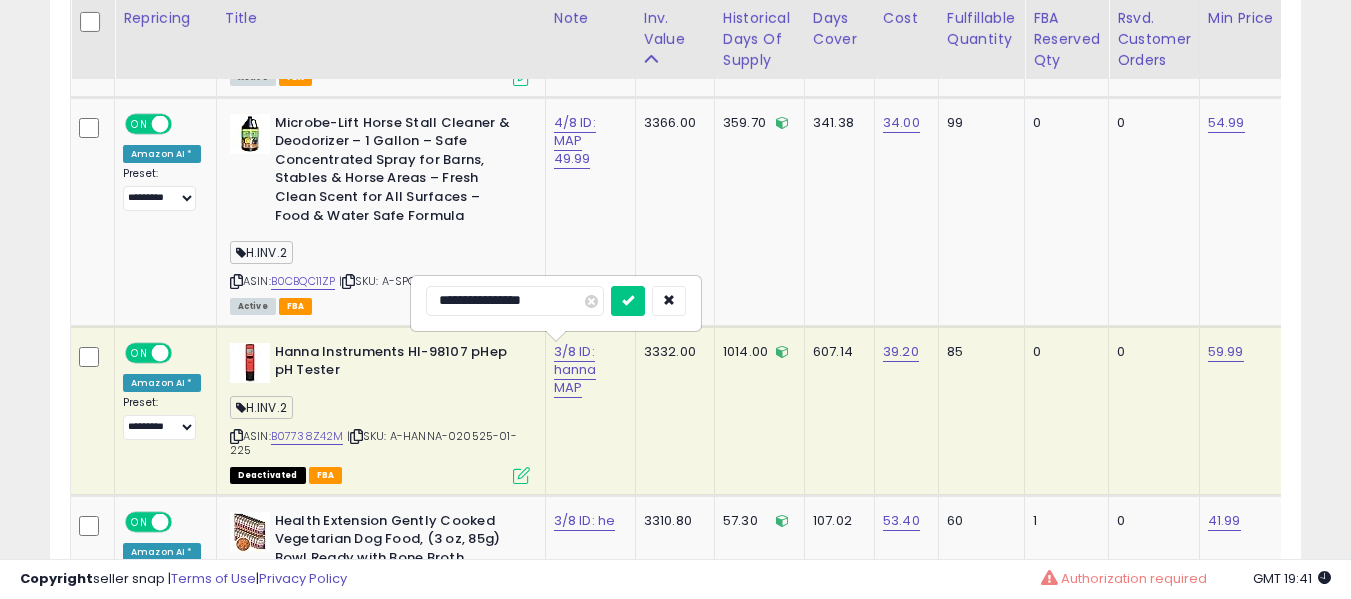 type on "**********" 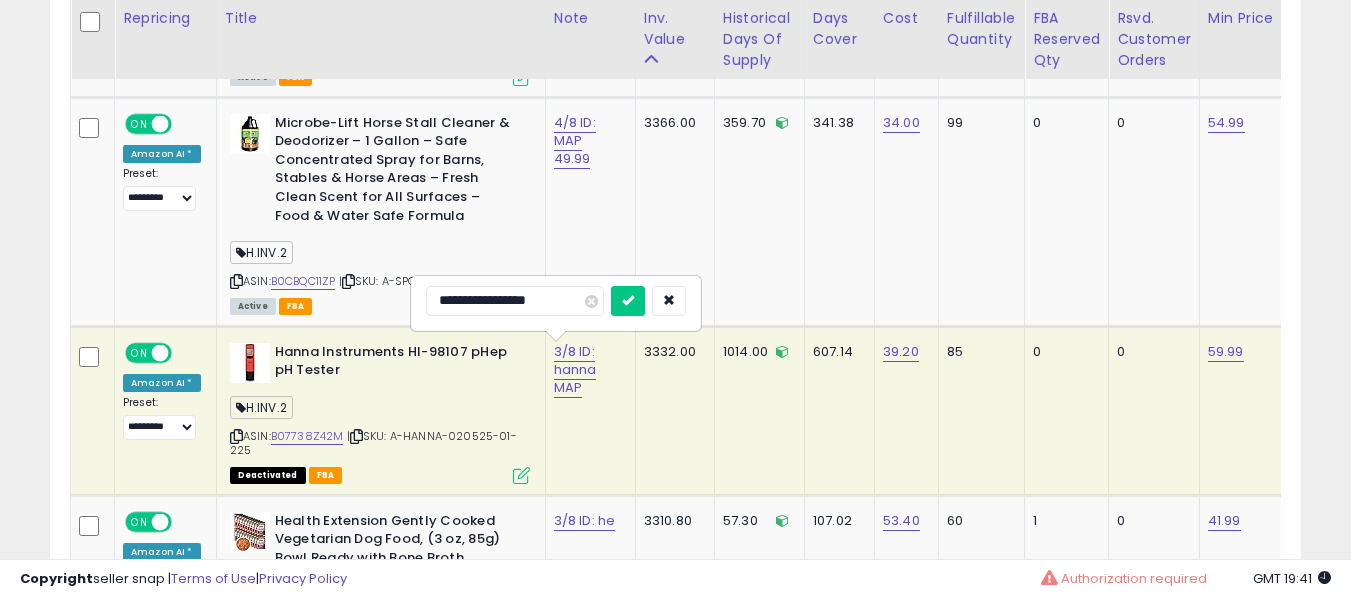 click at bounding box center [628, 301] 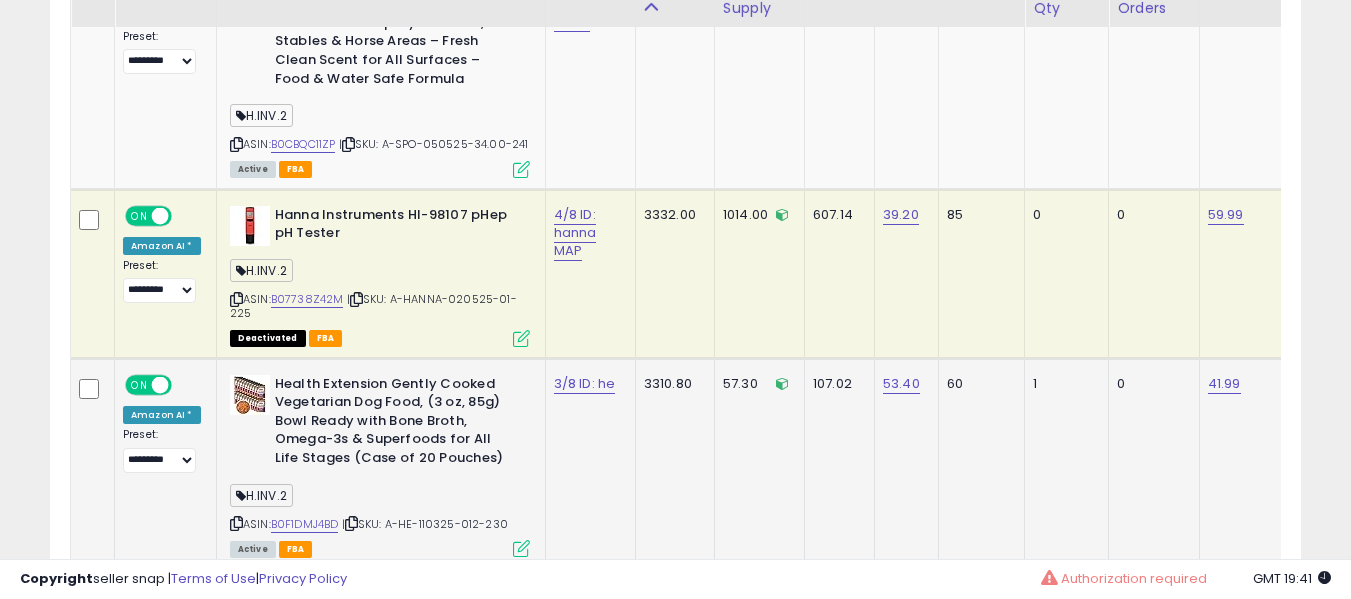 scroll, scrollTop: 6909, scrollLeft: 0, axis: vertical 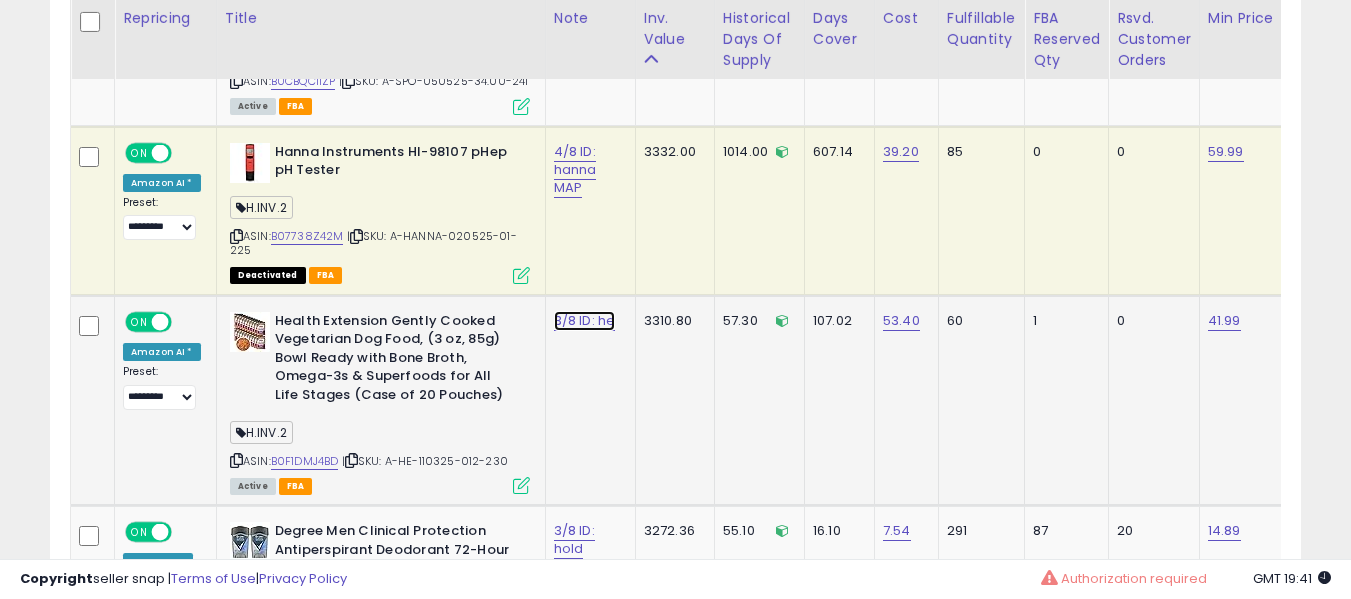 click on "3/8 ID: he" at bounding box center (583, -5776) 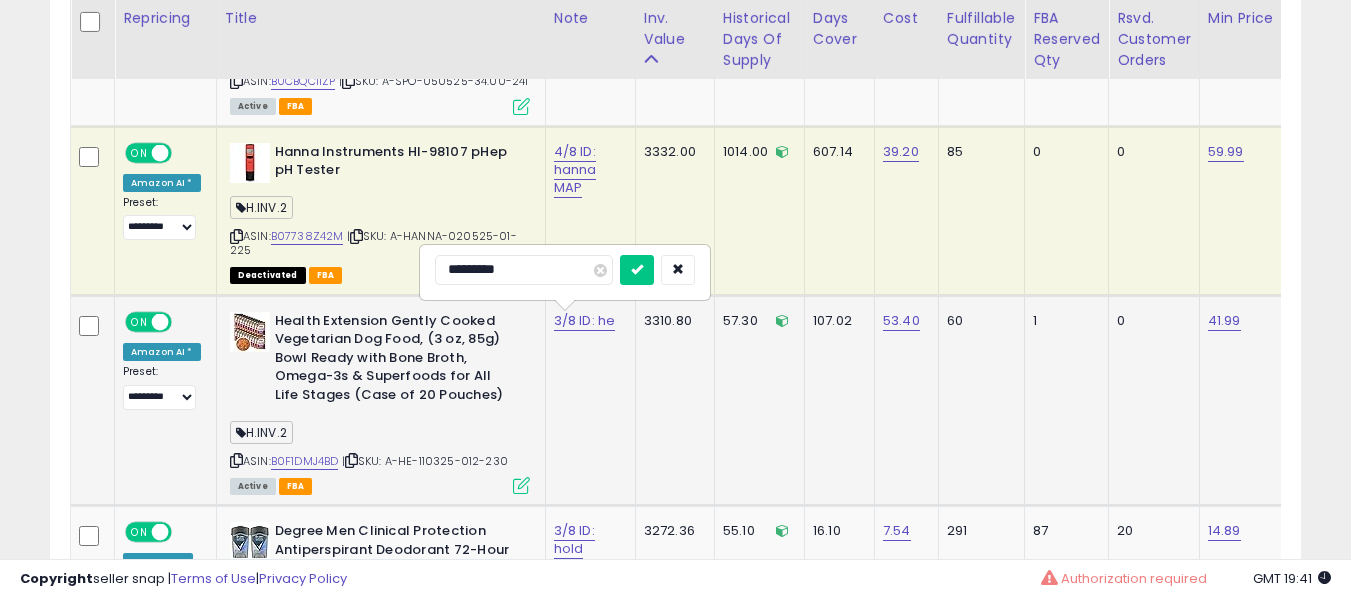 type on "**********" 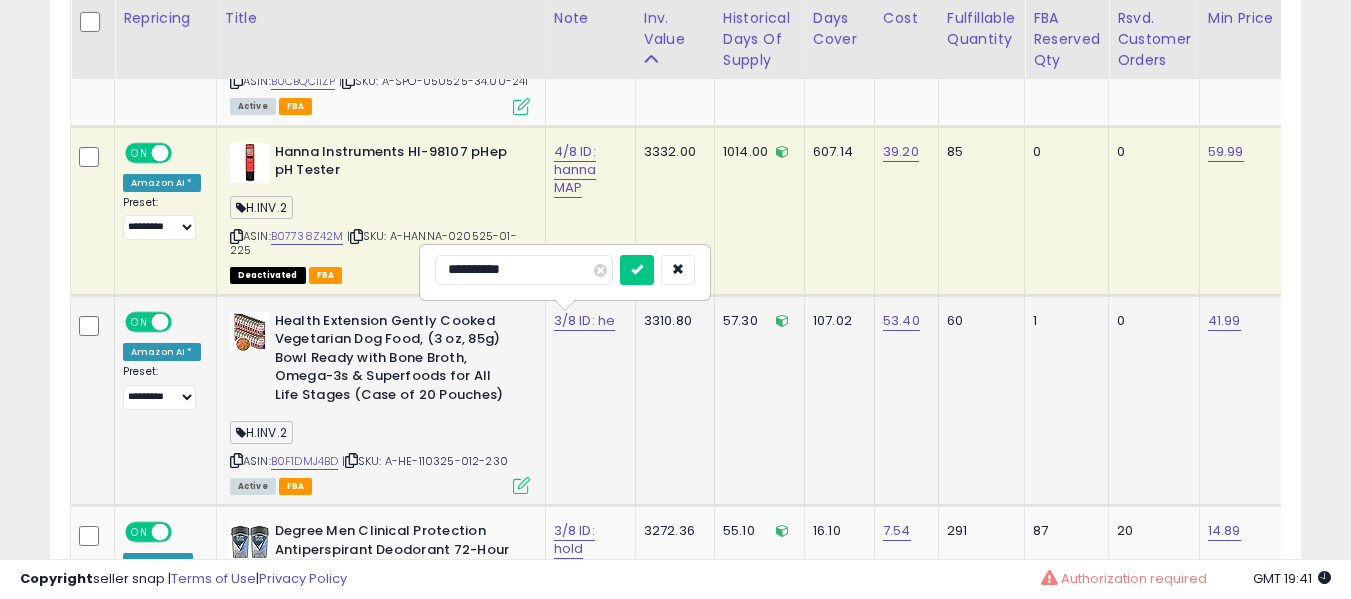 click at bounding box center (637, 270) 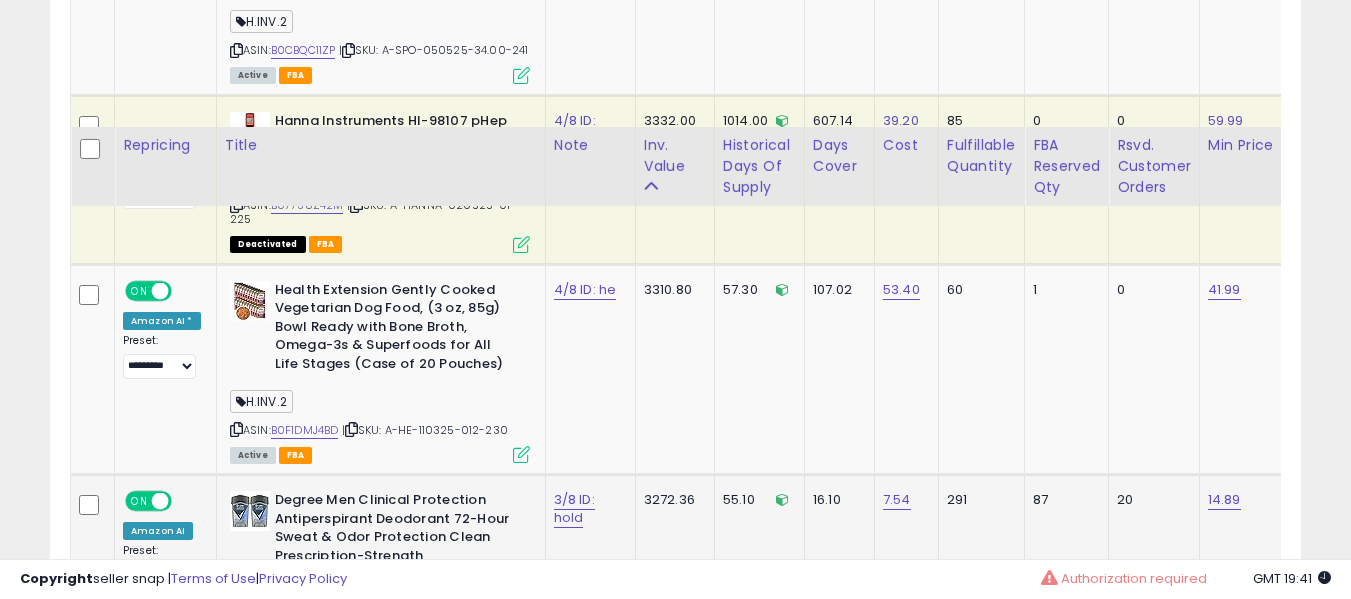 scroll, scrollTop: 7109, scrollLeft: 0, axis: vertical 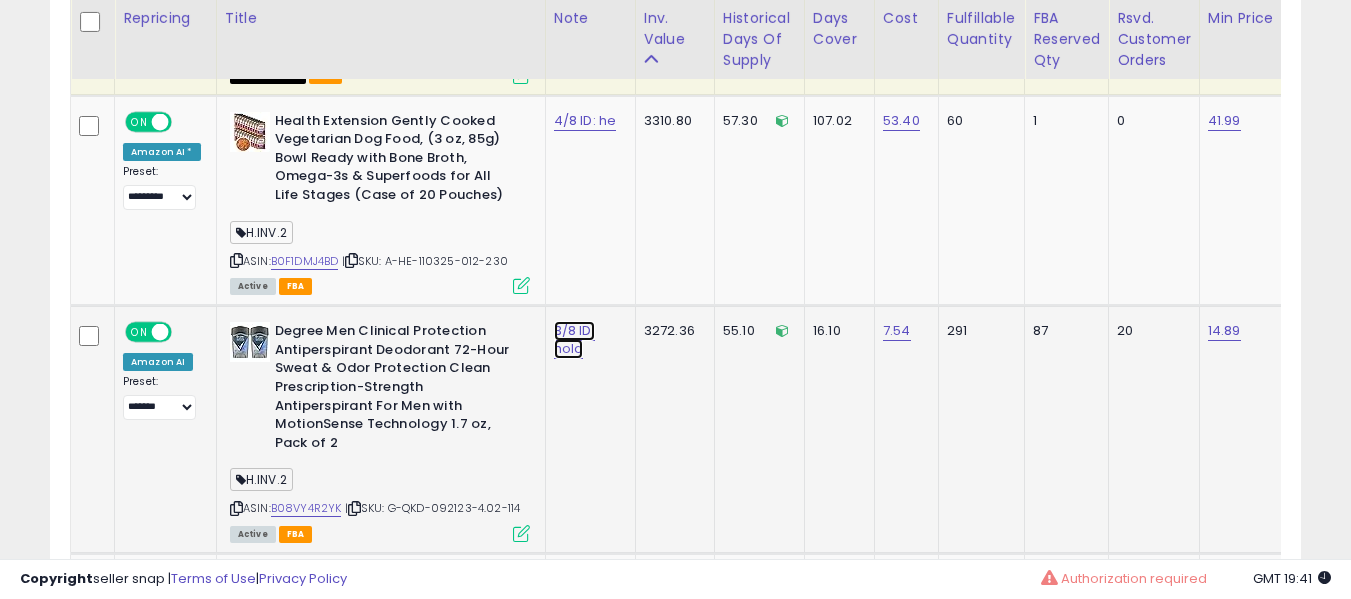 click on "3/8 ID: hold" at bounding box center [583, -5976] 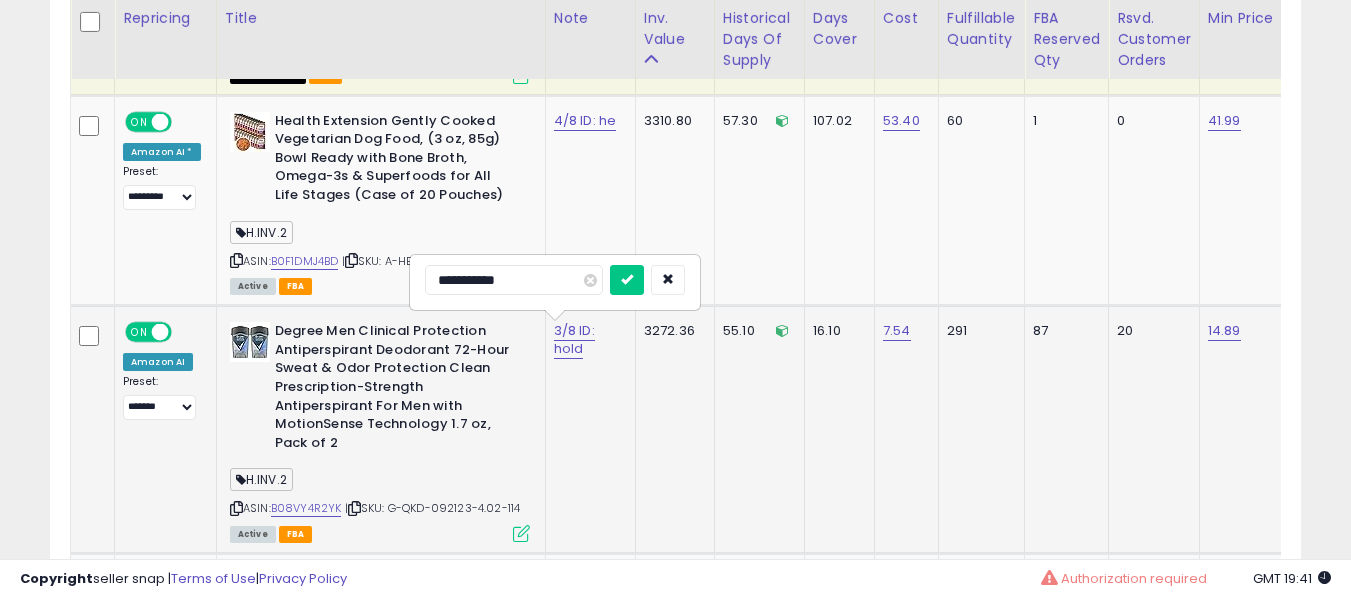 type on "**********" 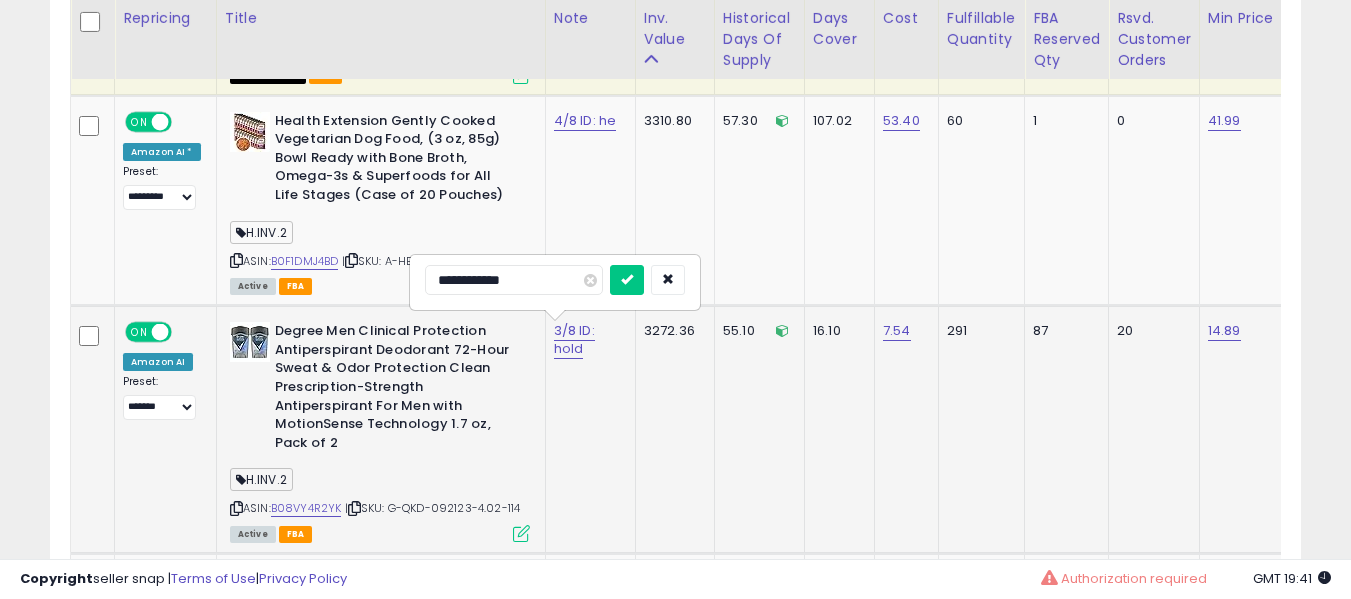 click at bounding box center [627, 280] 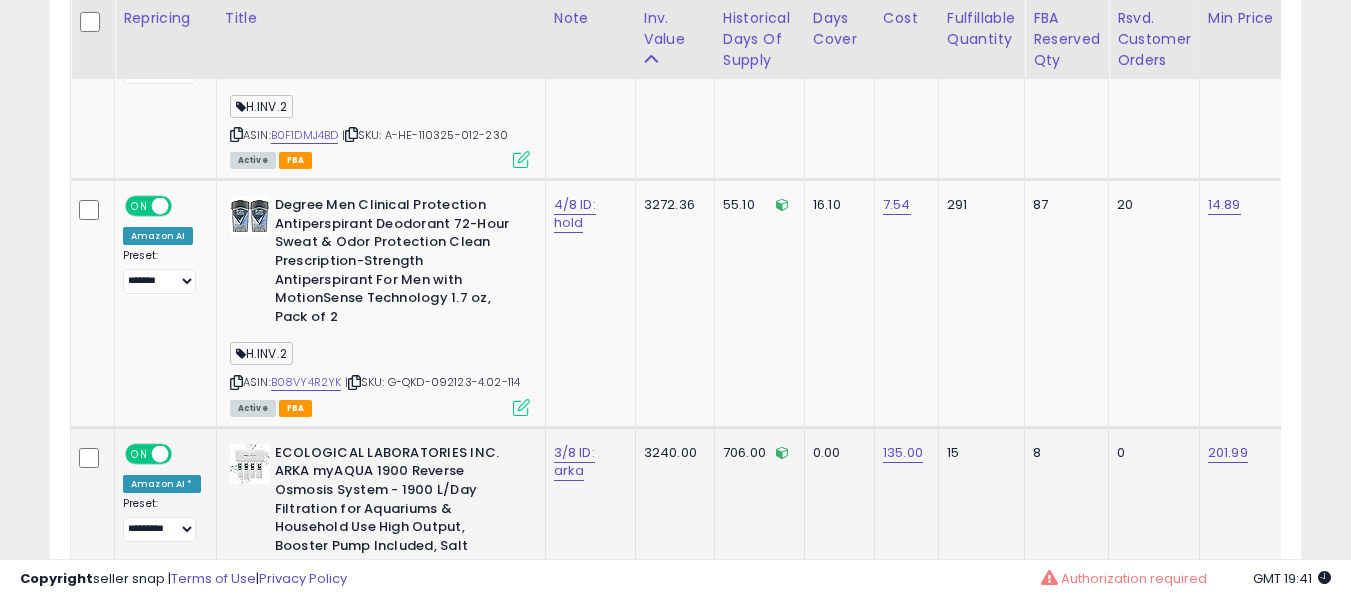 scroll, scrollTop: 7309, scrollLeft: 0, axis: vertical 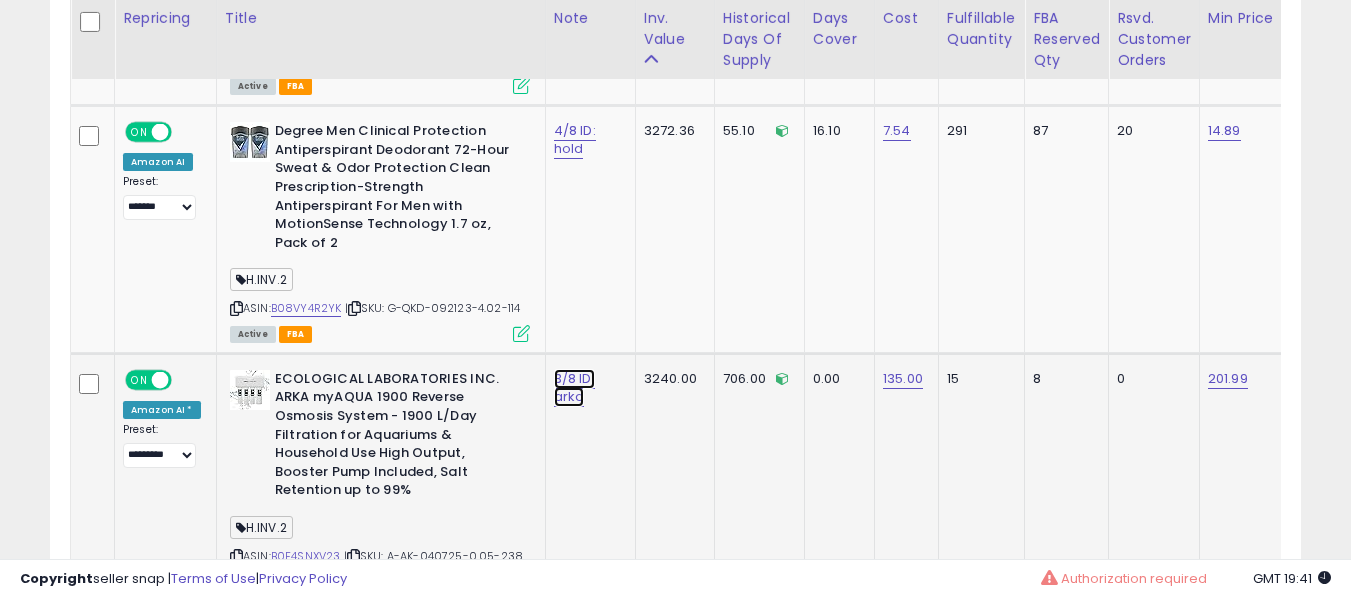 click on "3/8 ID: arka" at bounding box center [583, -6176] 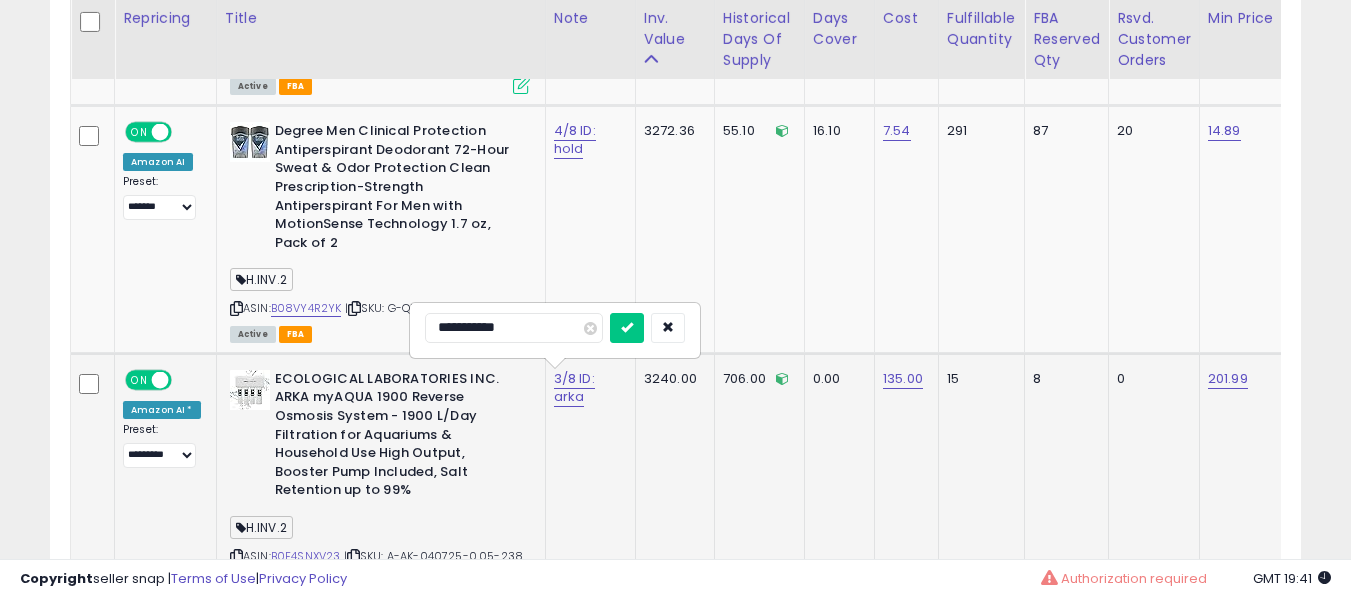type on "**********" 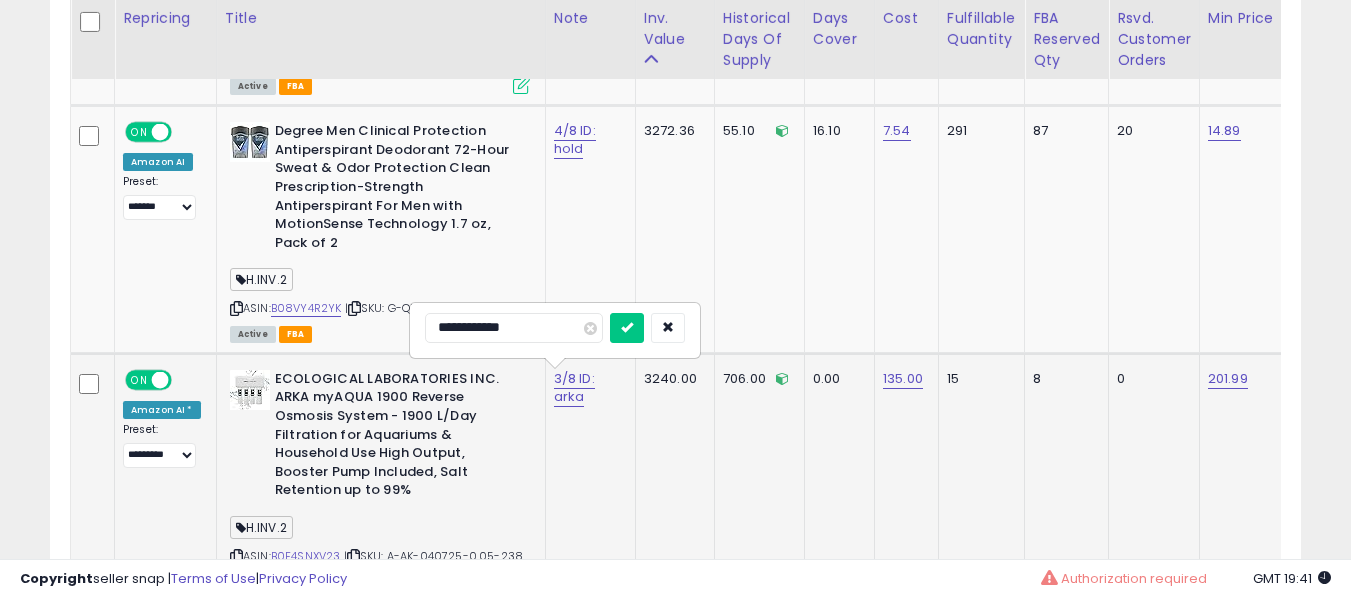 click at bounding box center [627, 328] 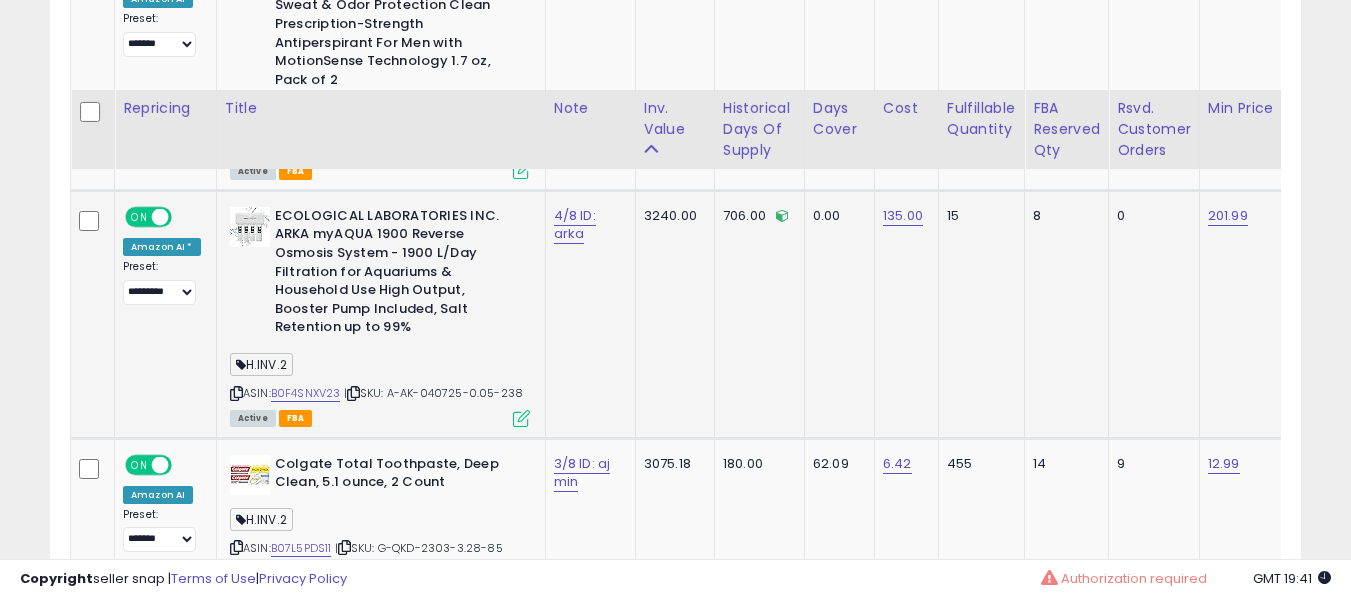 scroll, scrollTop: 7609, scrollLeft: 0, axis: vertical 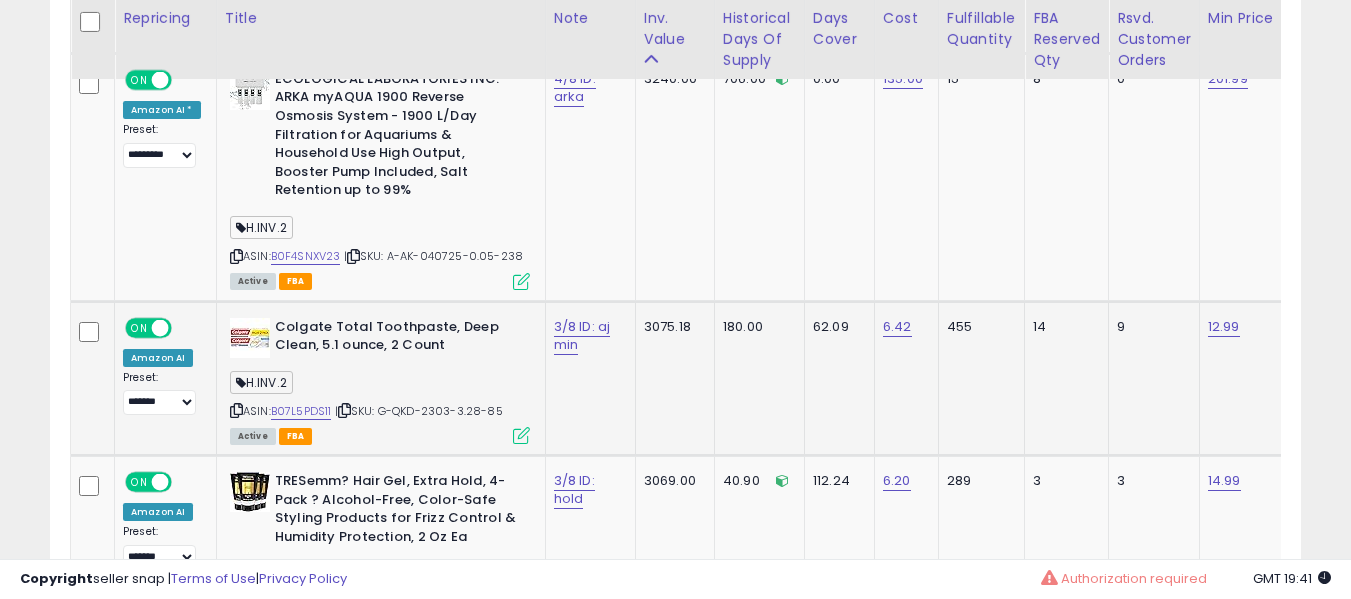 click on "3/8 ID: aj min" at bounding box center [587, 336] 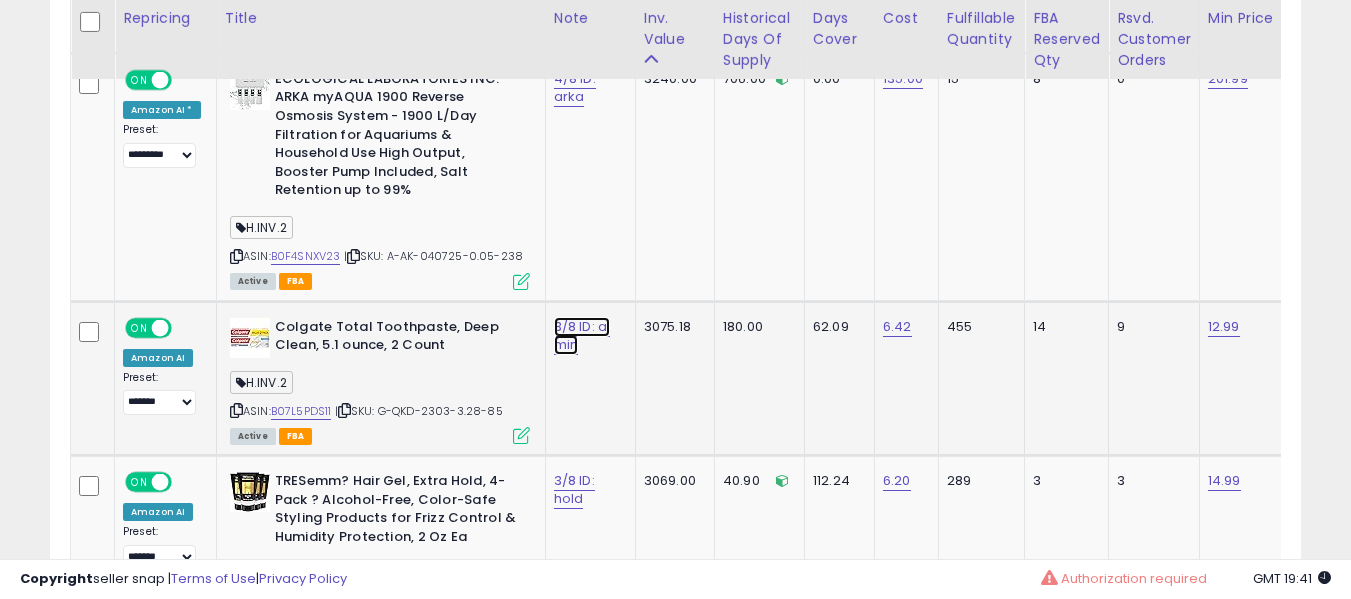 click on "3/8 ID: aj min" at bounding box center (583, -6476) 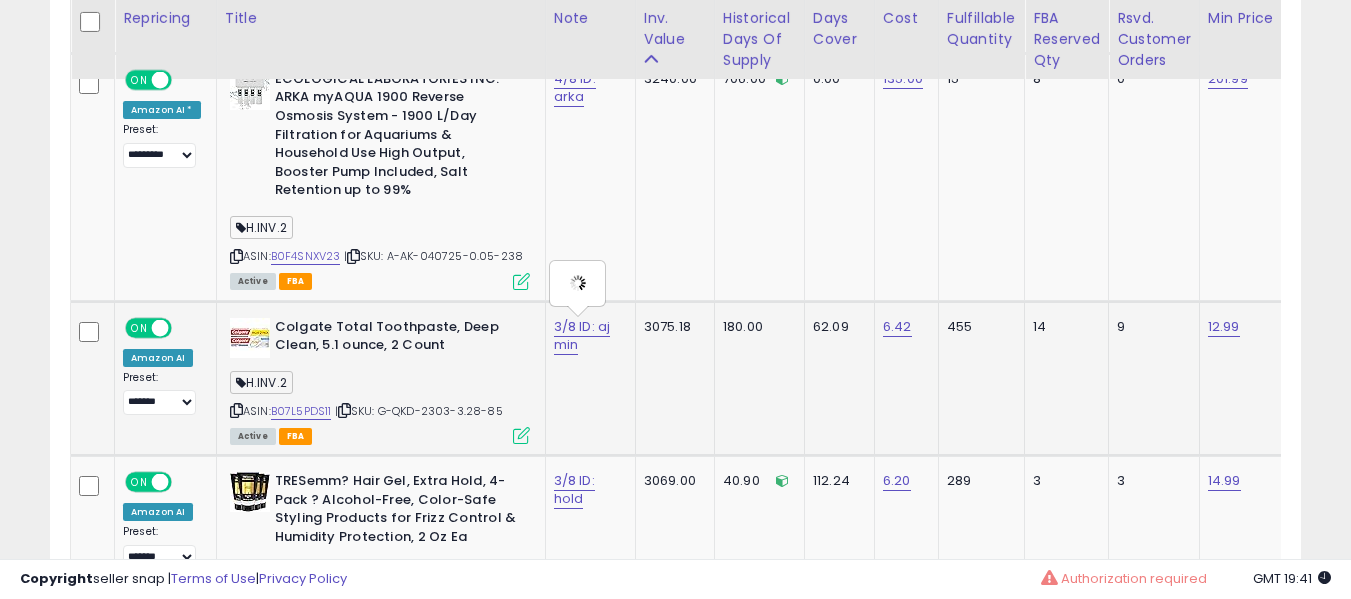 type on "**********" 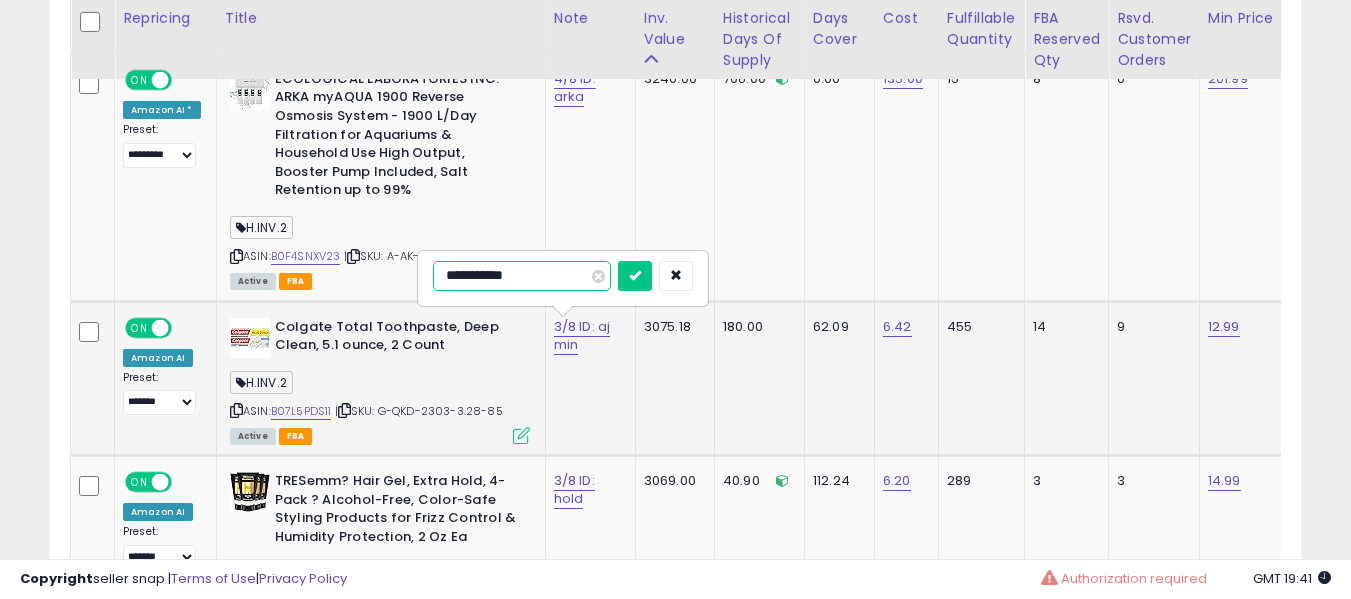 type on "**********" 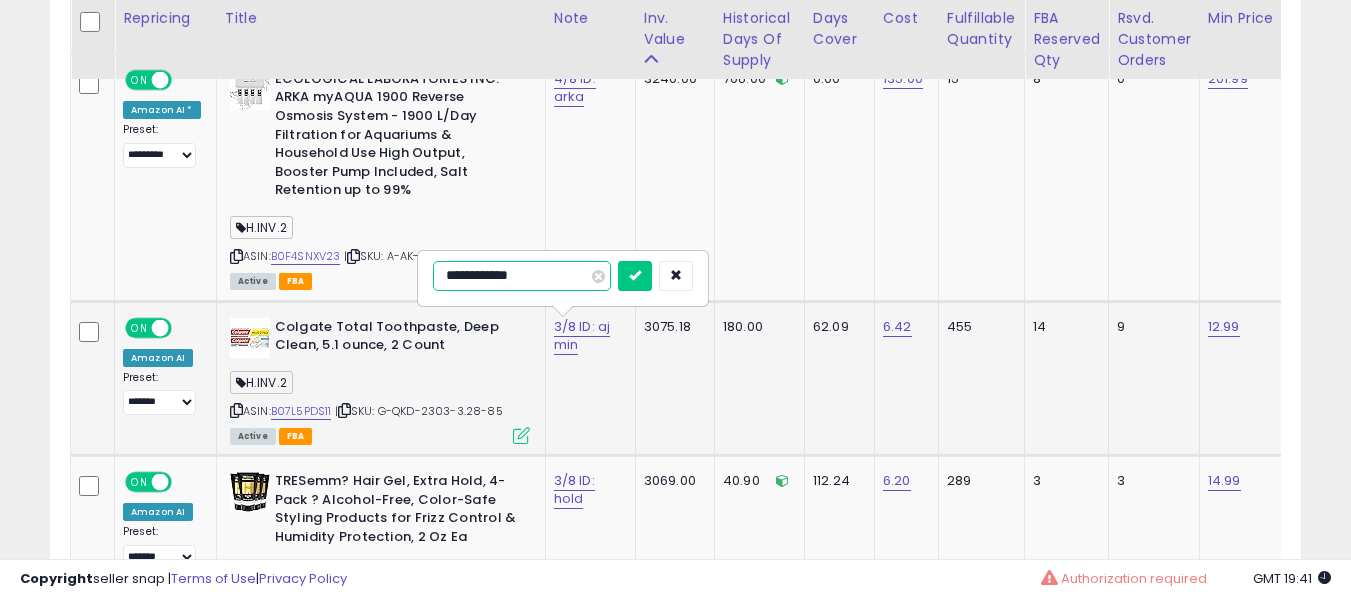 click at bounding box center [635, 276] 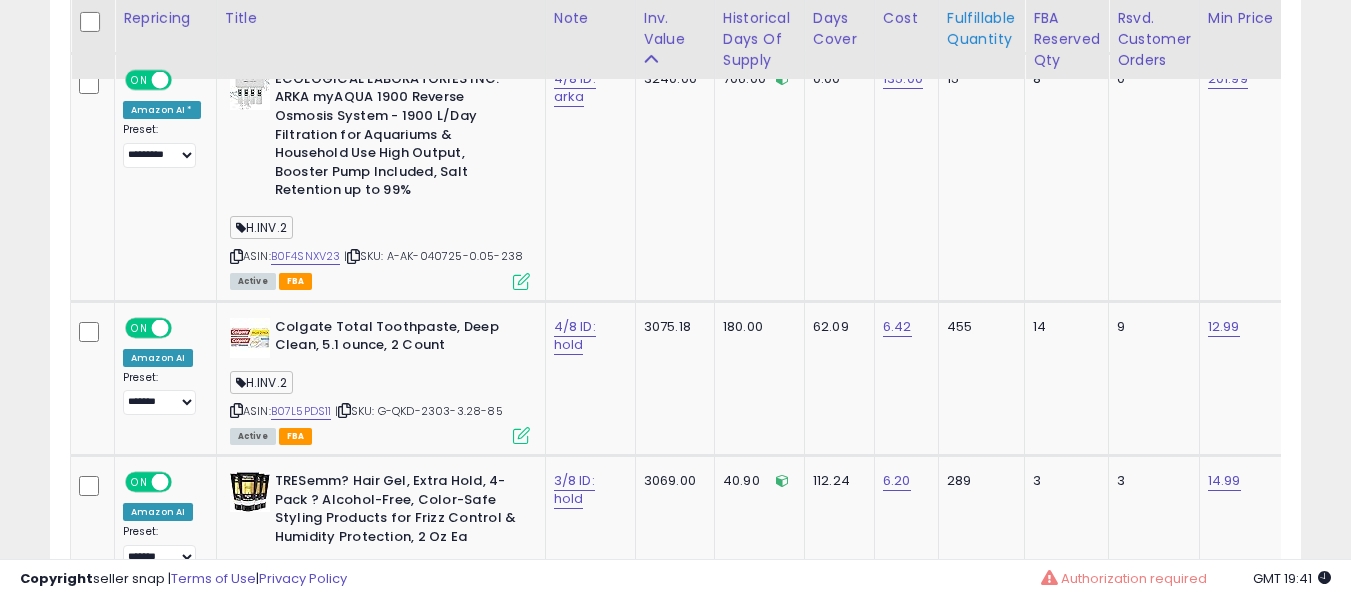 scroll, scrollTop: 4898, scrollLeft: 0, axis: vertical 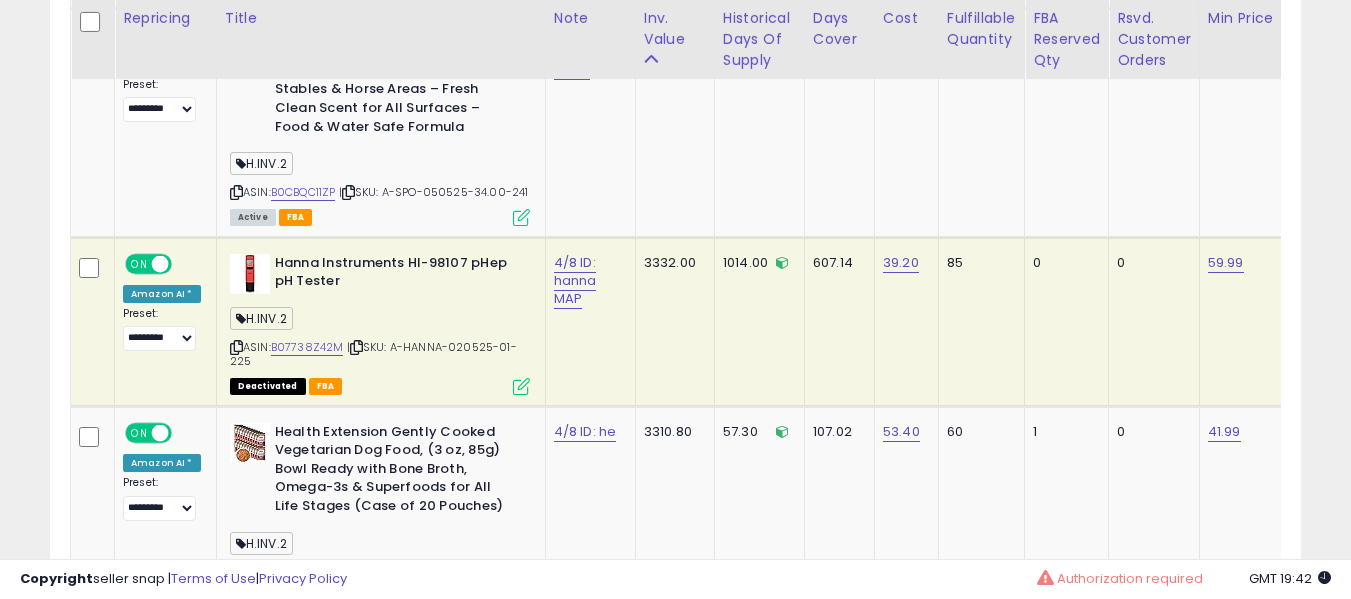 click on "Deactivated FBA" at bounding box center [380, 385] 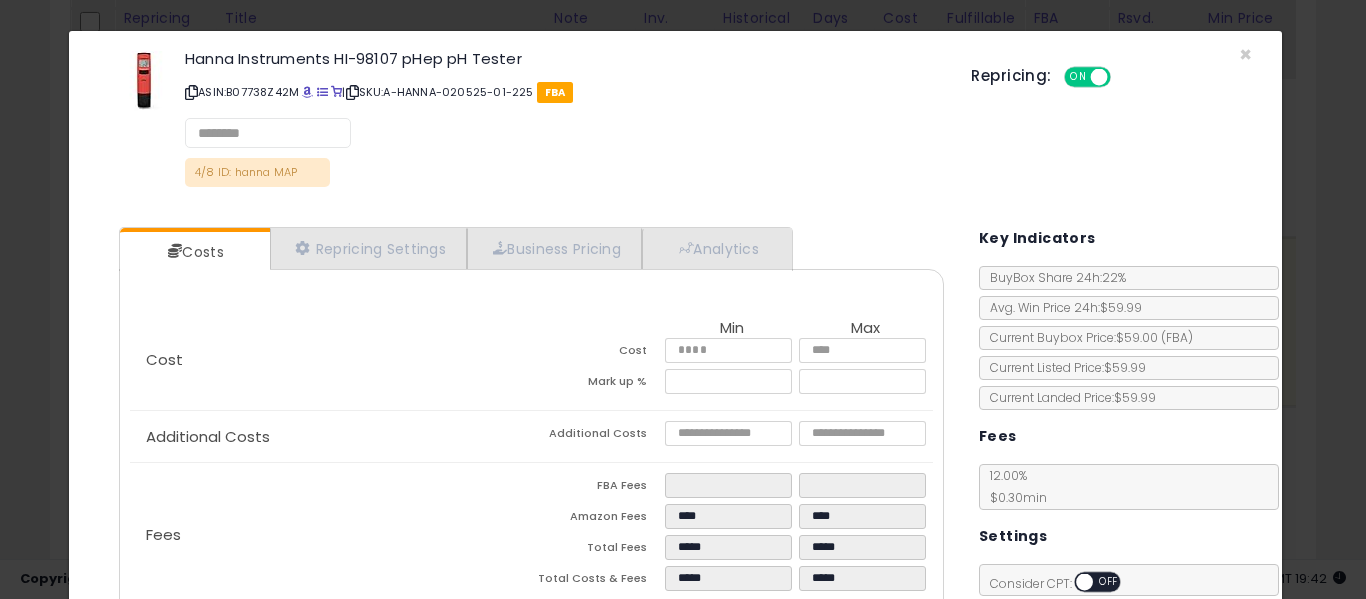 click on "Costs
Repricing Settings
Business Pricing
Analytics
Cost" at bounding box center (531, 497) 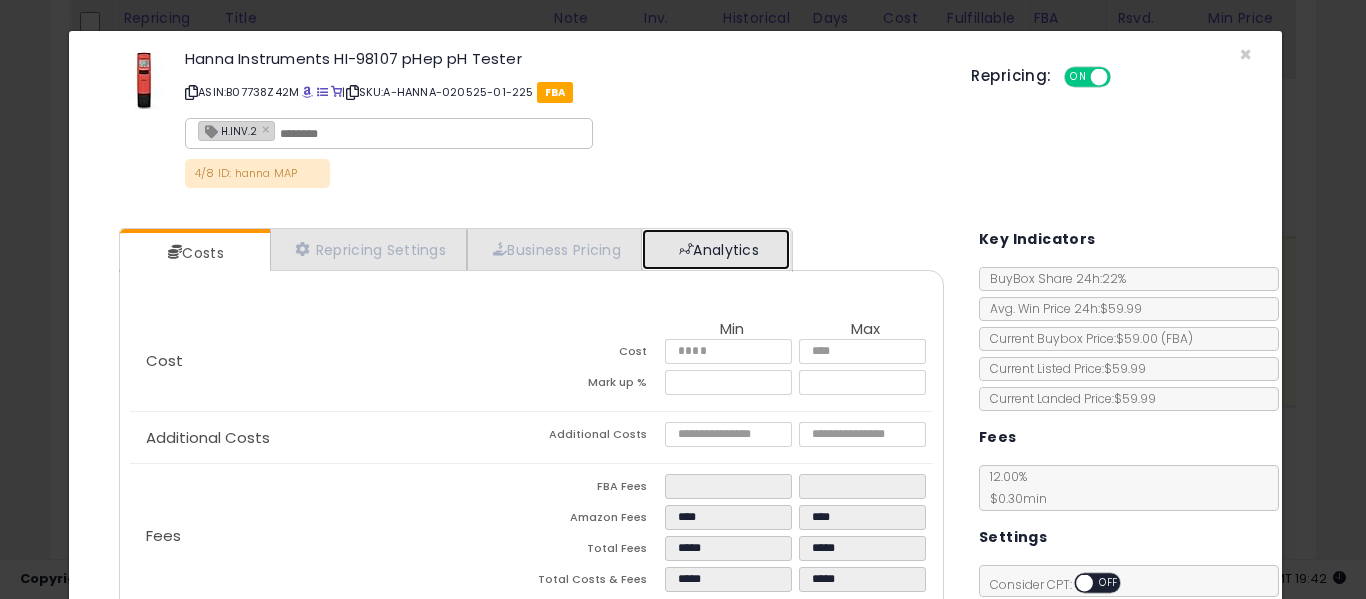 click on "Analytics" at bounding box center (716, 249) 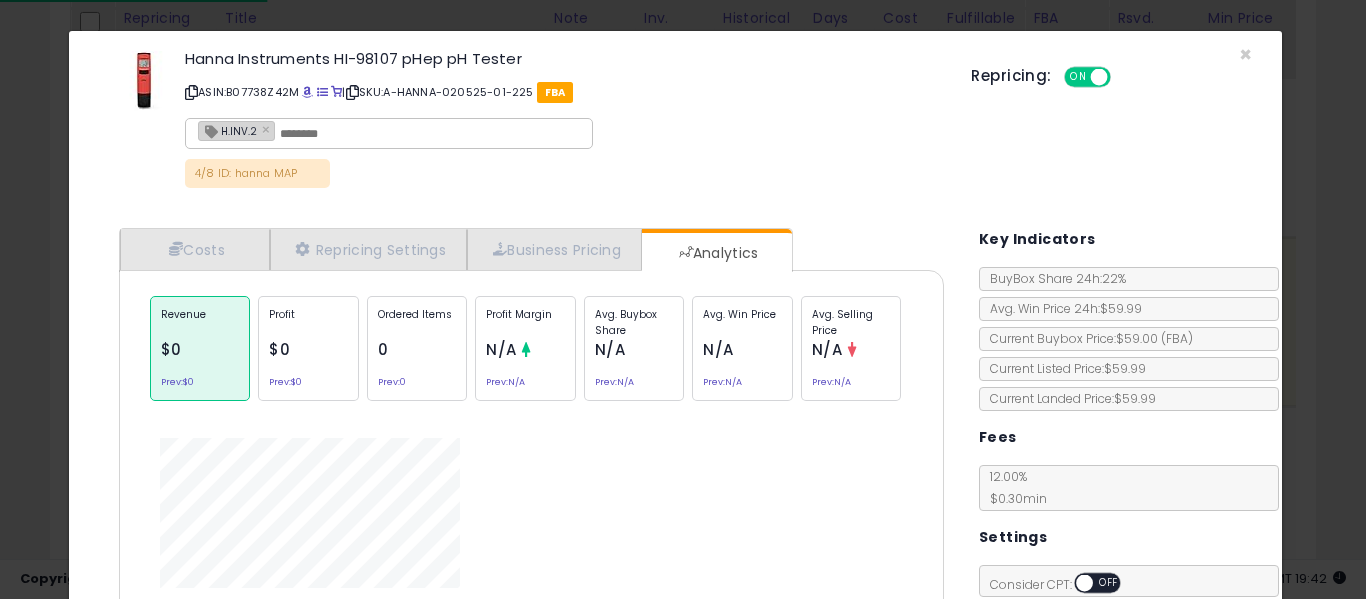 click on "Prev:  0" at bounding box center [392, 382] 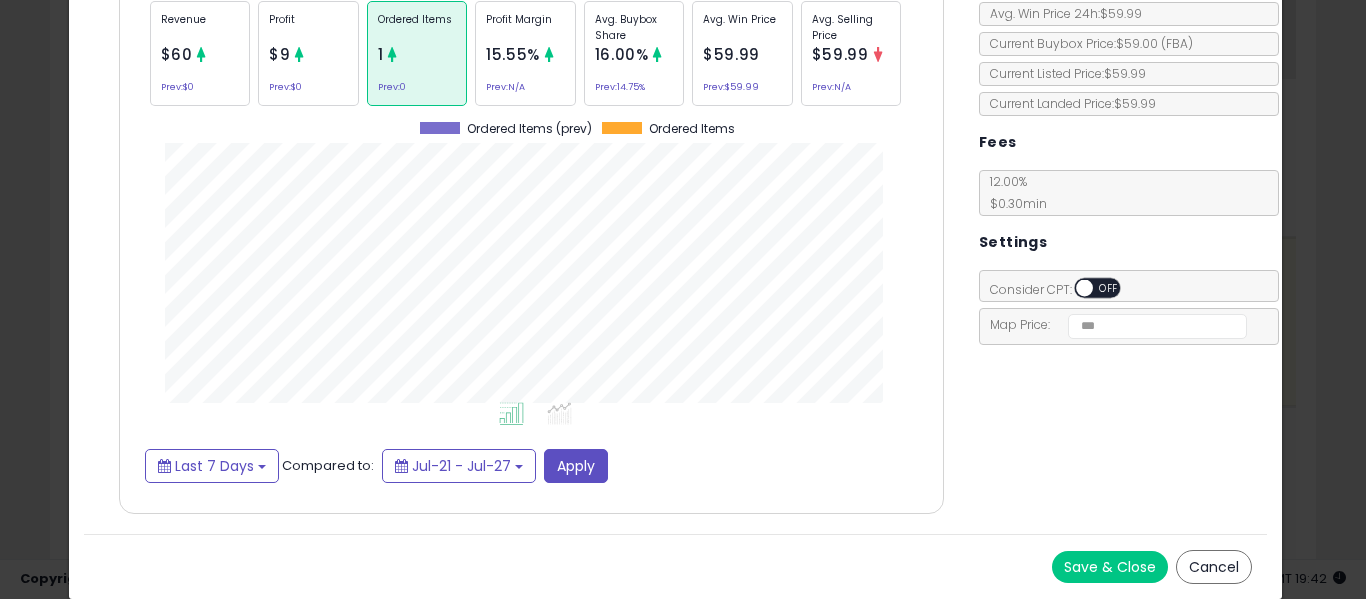 click on "× Close
Hanna Instruments HI-98107 pHep pH Tester
ASIN:  B07738Z42M
|
SKU:  A-HANNA-020525-01-225
FBA
H.INV.2 ×
4/8 ID: hanna MAP
Repricing:
ON   OFF" 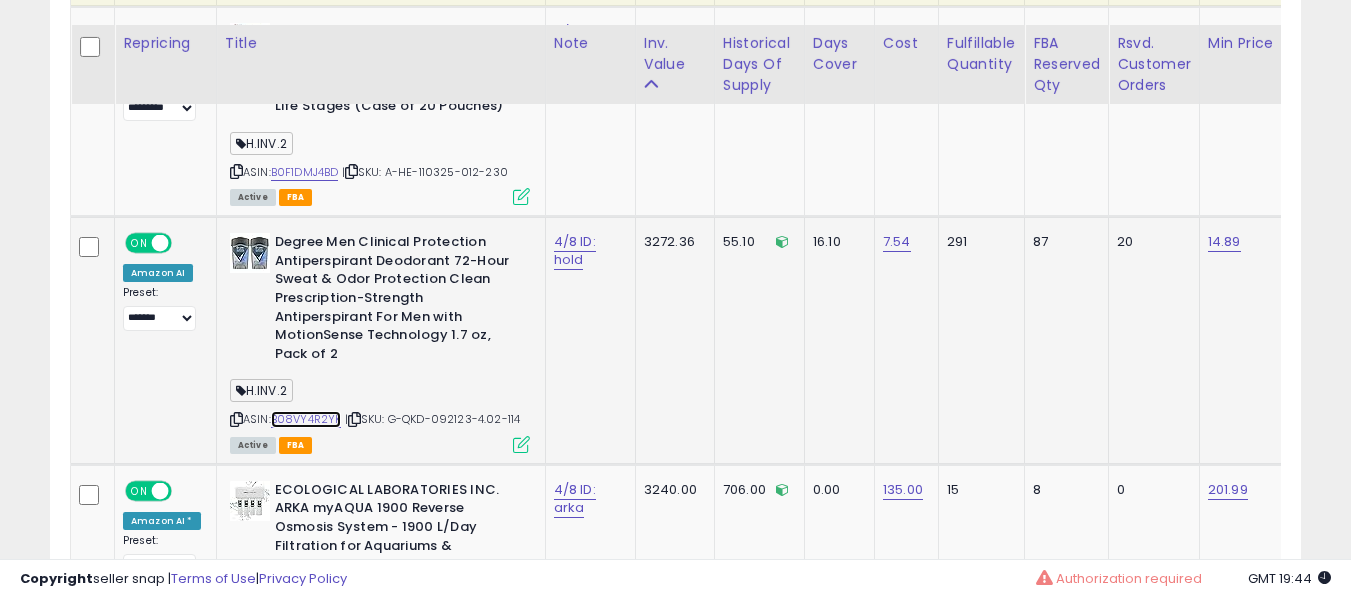 scroll, scrollTop: 7398, scrollLeft: 0, axis: vertical 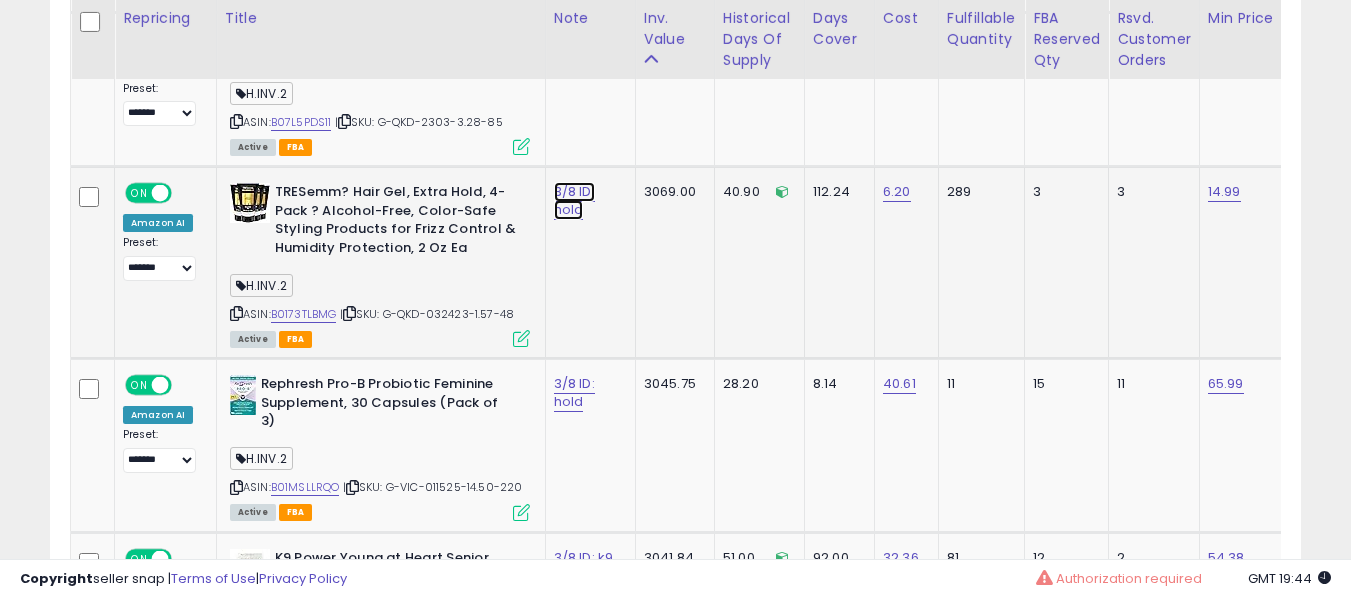click on "3/8 ID: hold" at bounding box center [583, -6765] 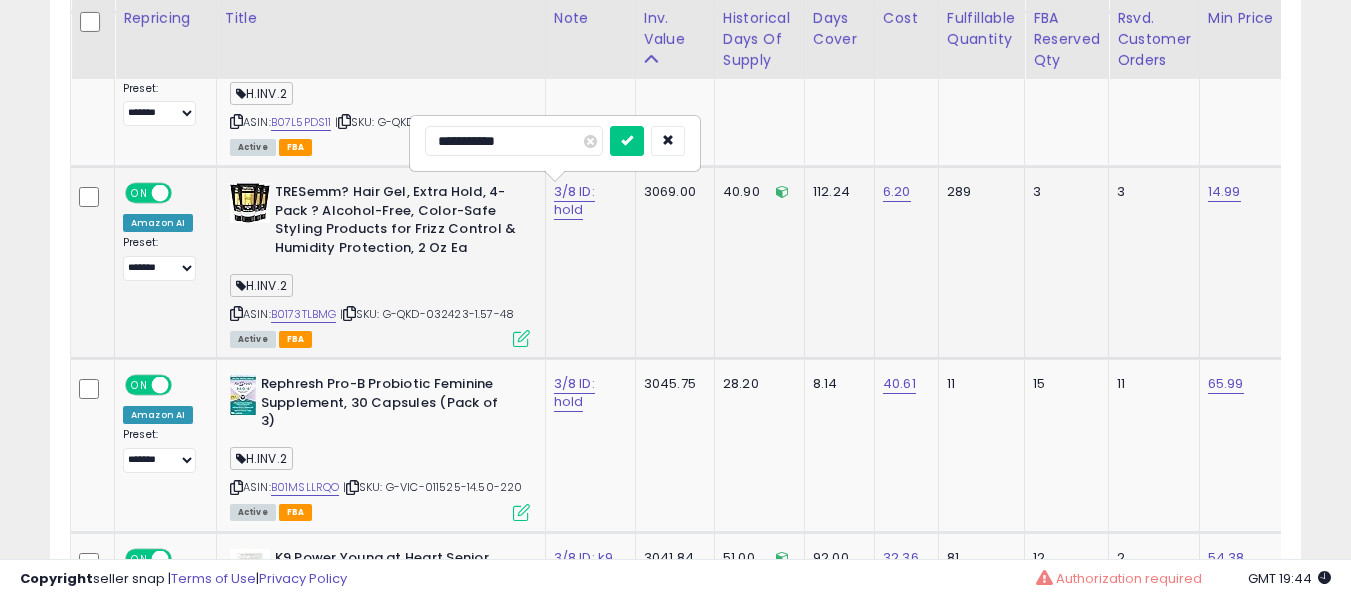 type on "**********" 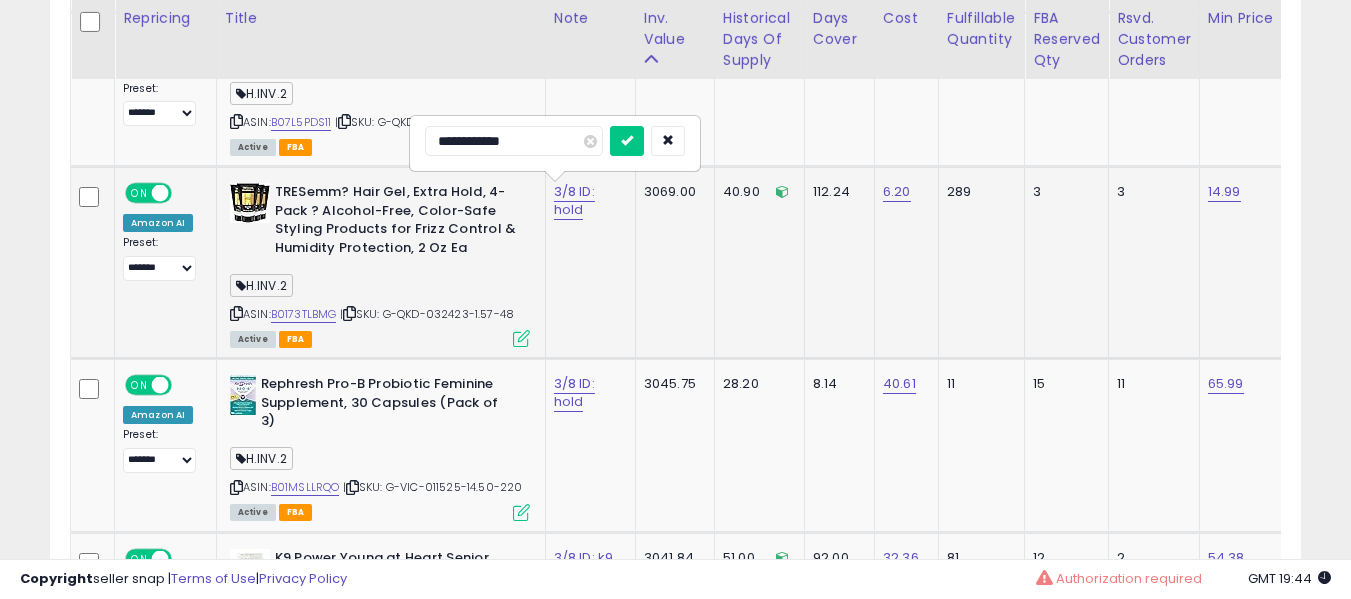 click at bounding box center (627, 141) 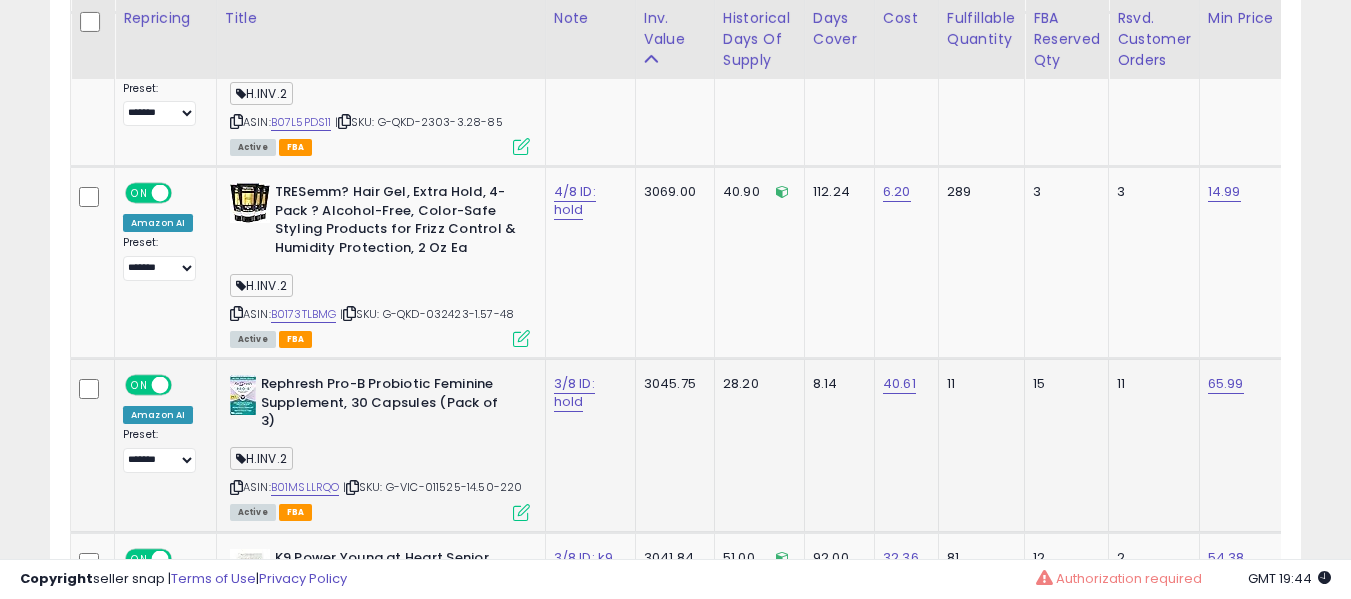 scroll, scrollTop: 7998, scrollLeft: 0, axis: vertical 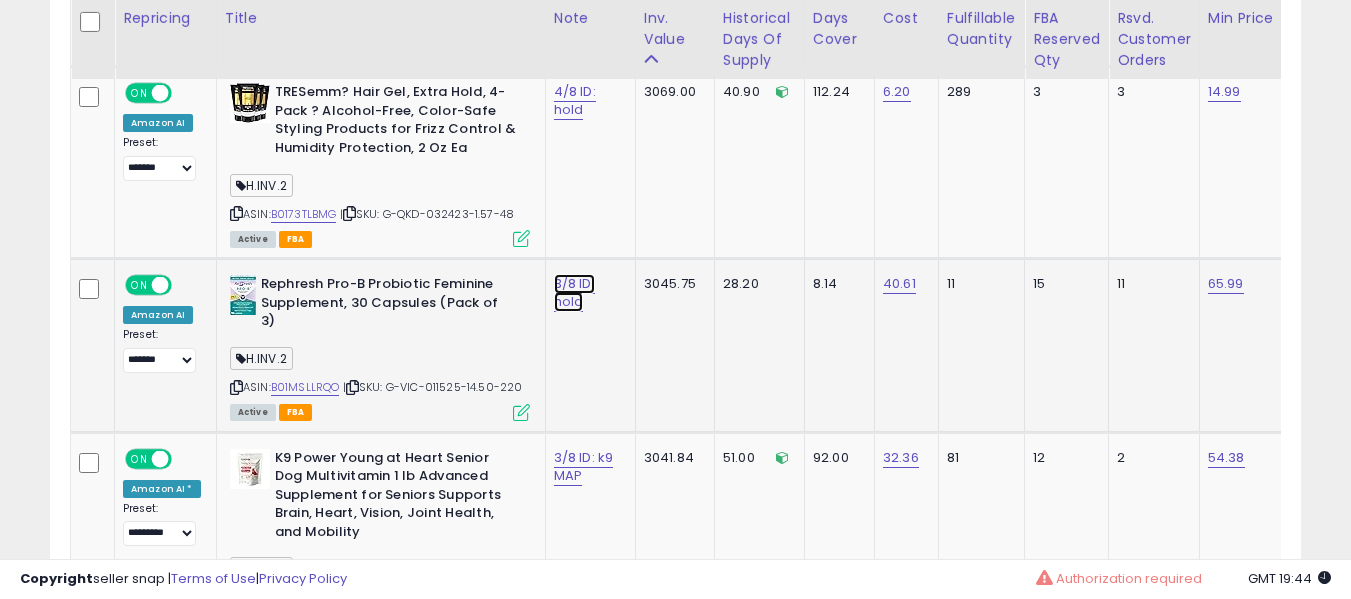 click on "3/8 ID: hold" at bounding box center [583, -6865] 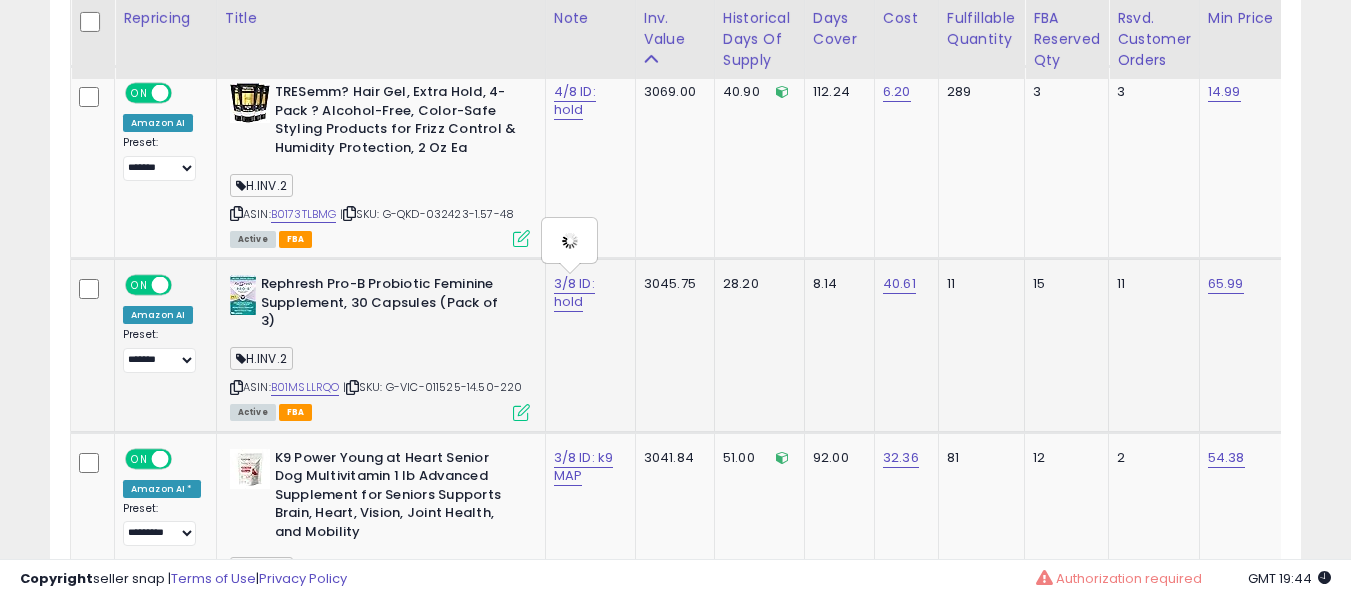type on "**********" 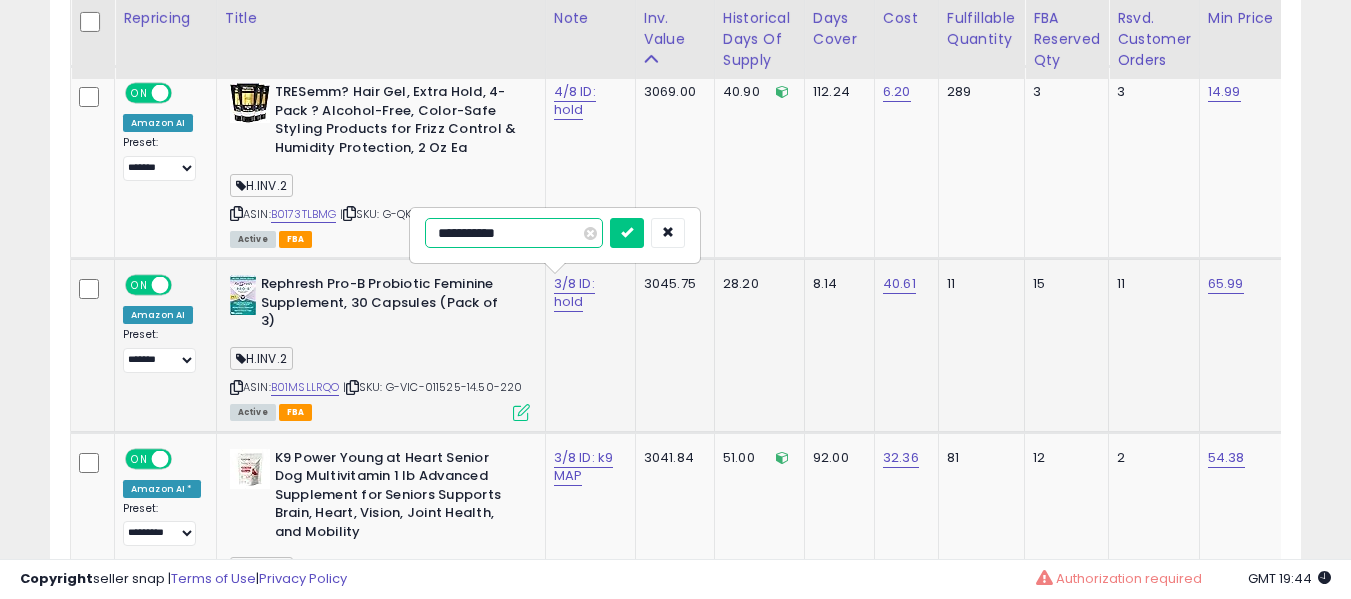 type on "**********" 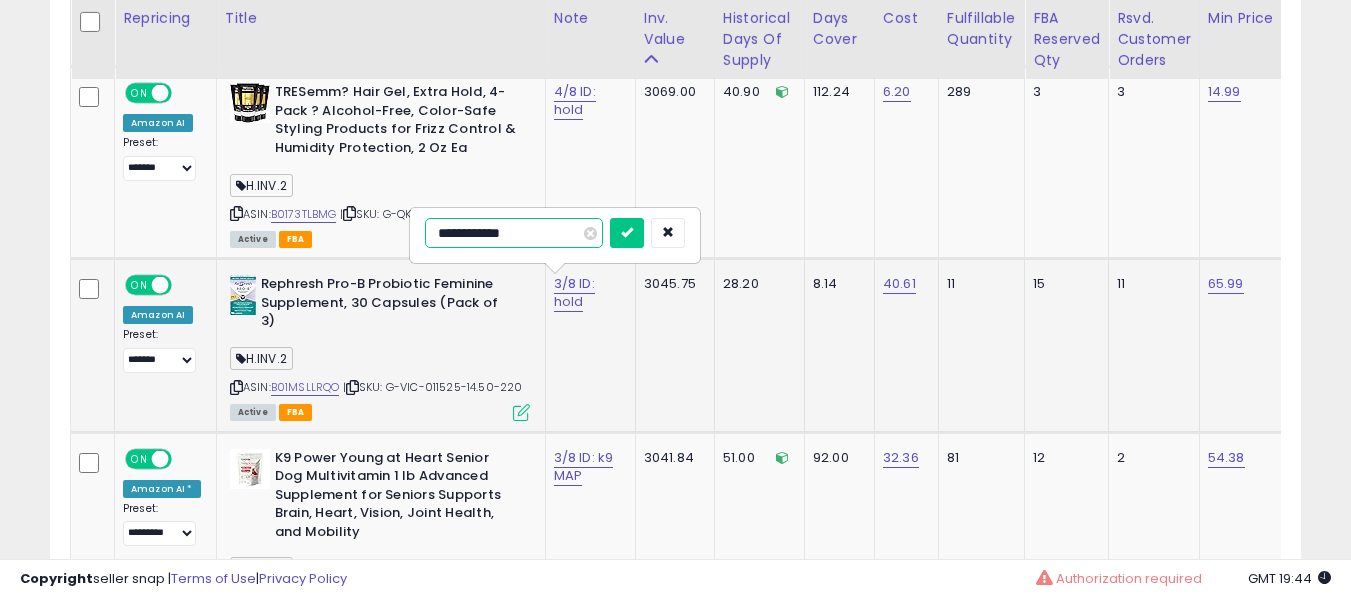 click at bounding box center (627, 233) 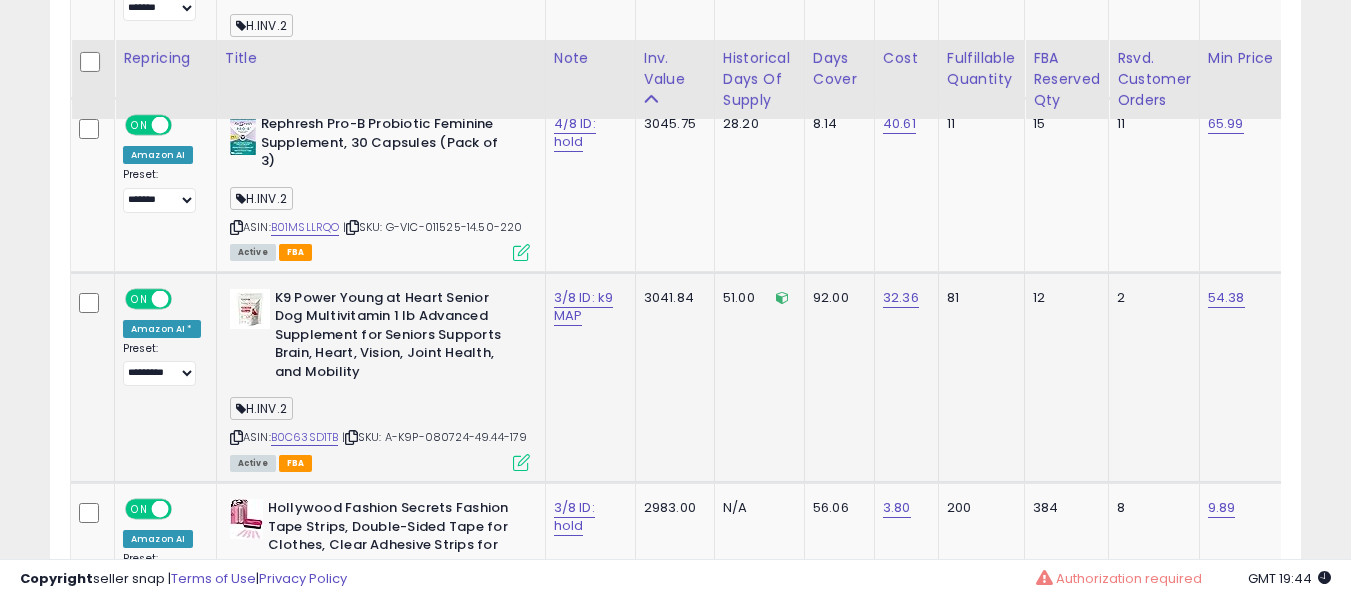 scroll, scrollTop: 8198, scrollLeft: 0, axis: vertical 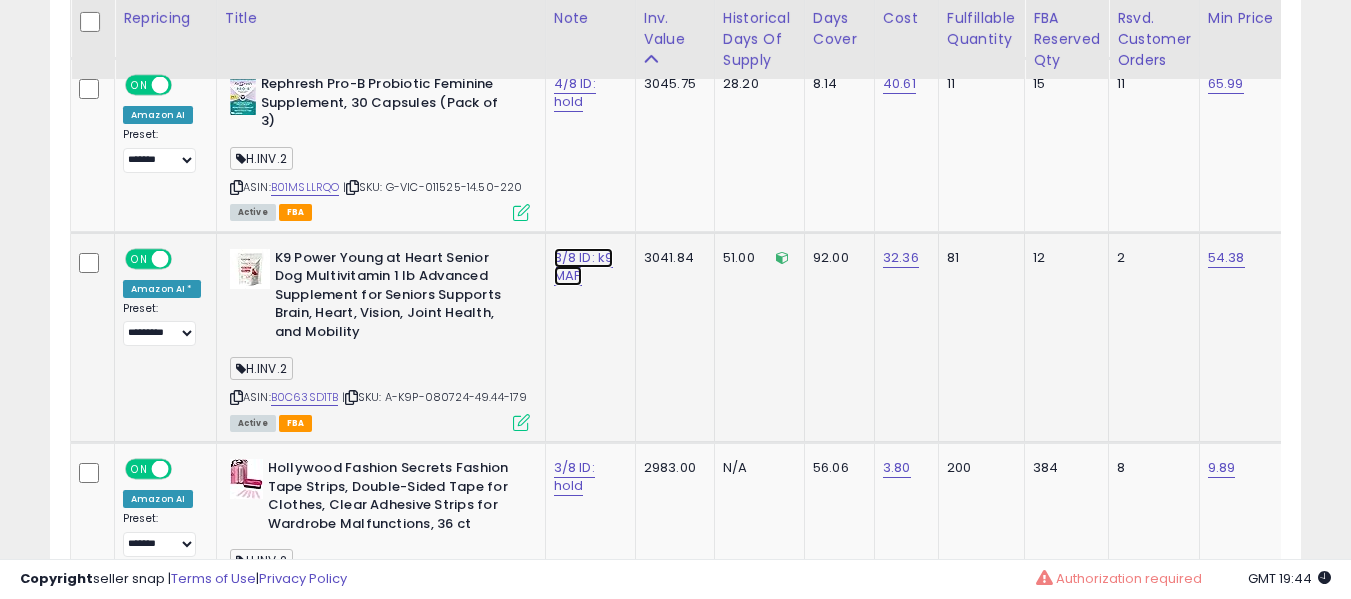 click on "3/8 ID: k9 MAP" at bounding box center [583, -7065] 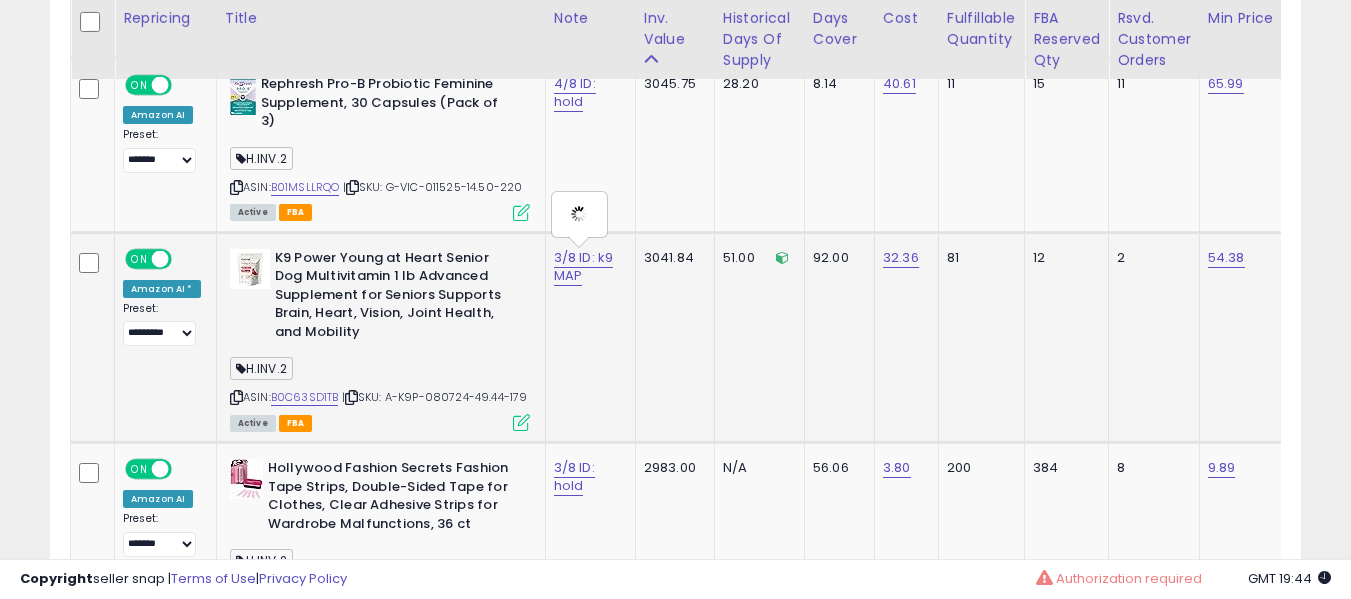 type on "**********" 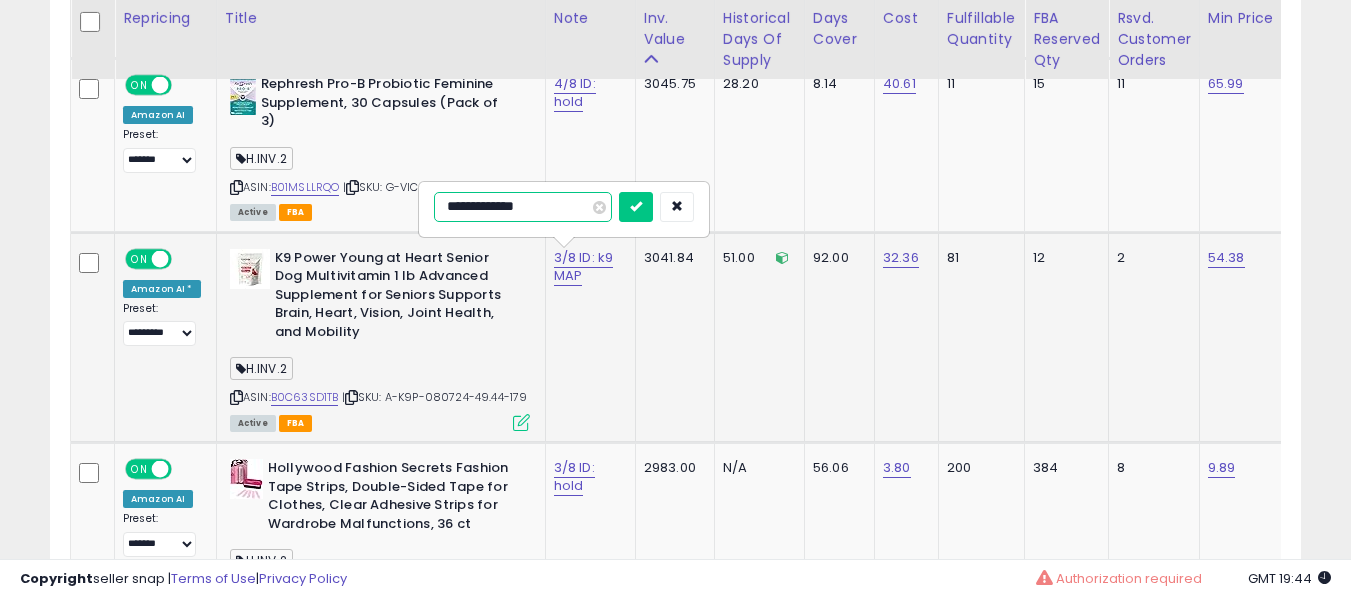 type on "**********" 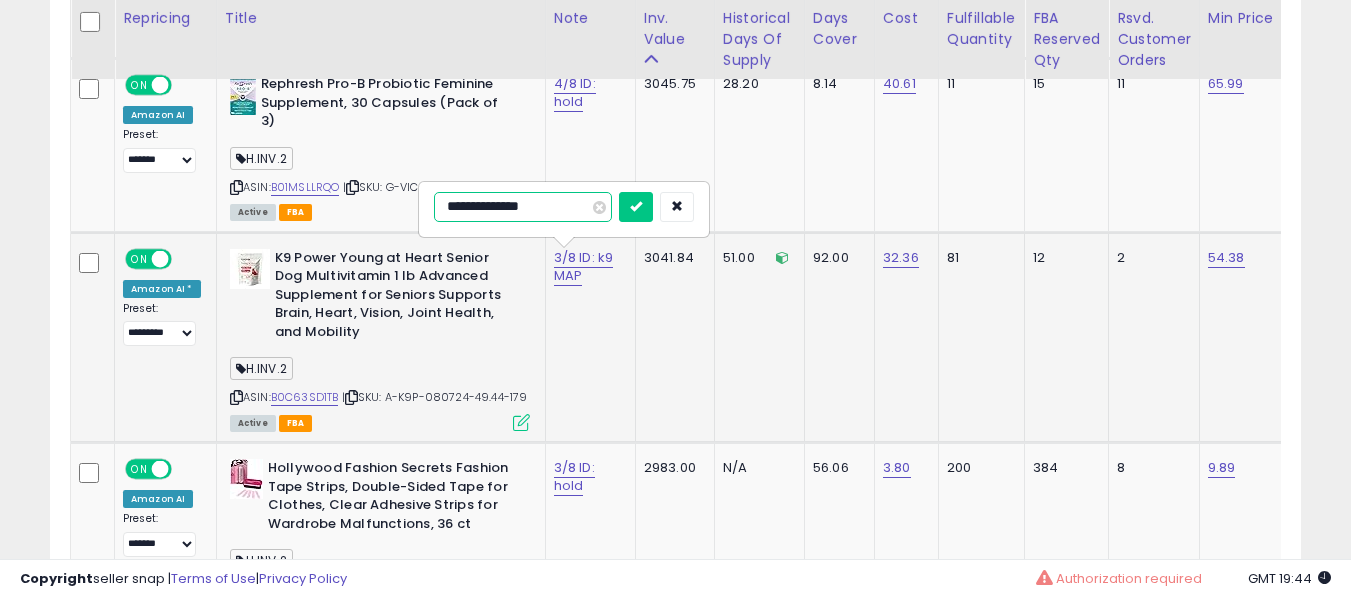 click at bounding box center [636, 207] 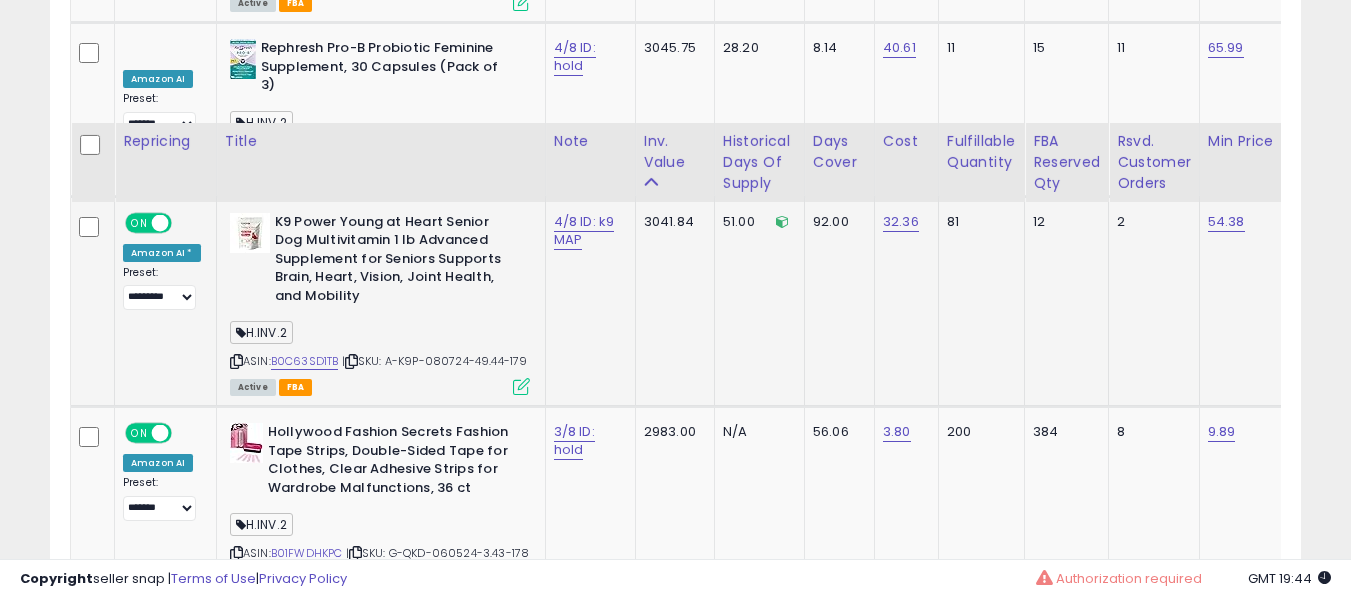 scroll, scrollTop: 8398, scrollLeft: 0, axis: vertical 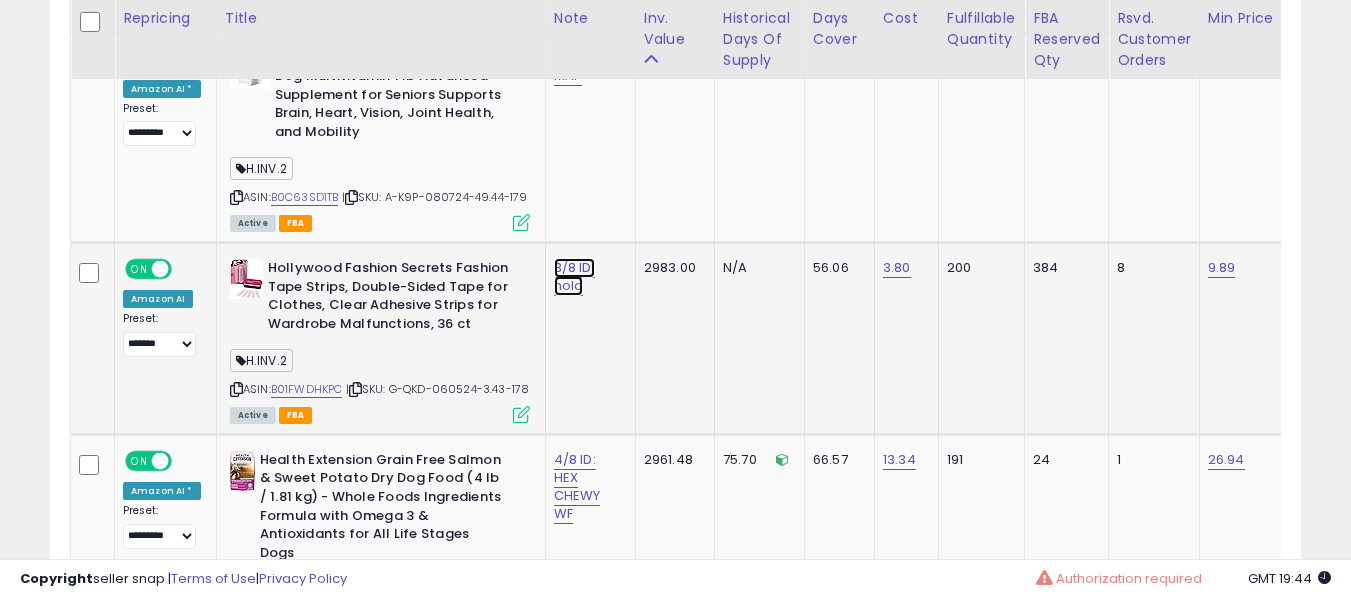 click on "3/8 ID: hold" at bounding box center [583, -7265] 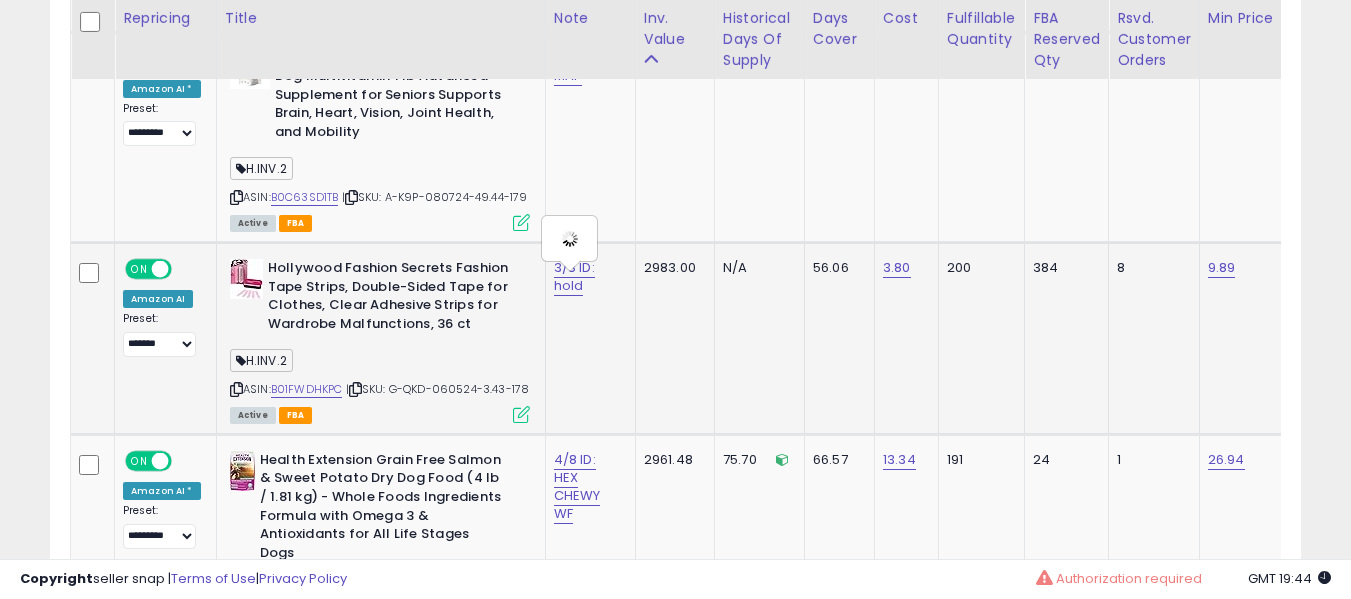 type on "**********" 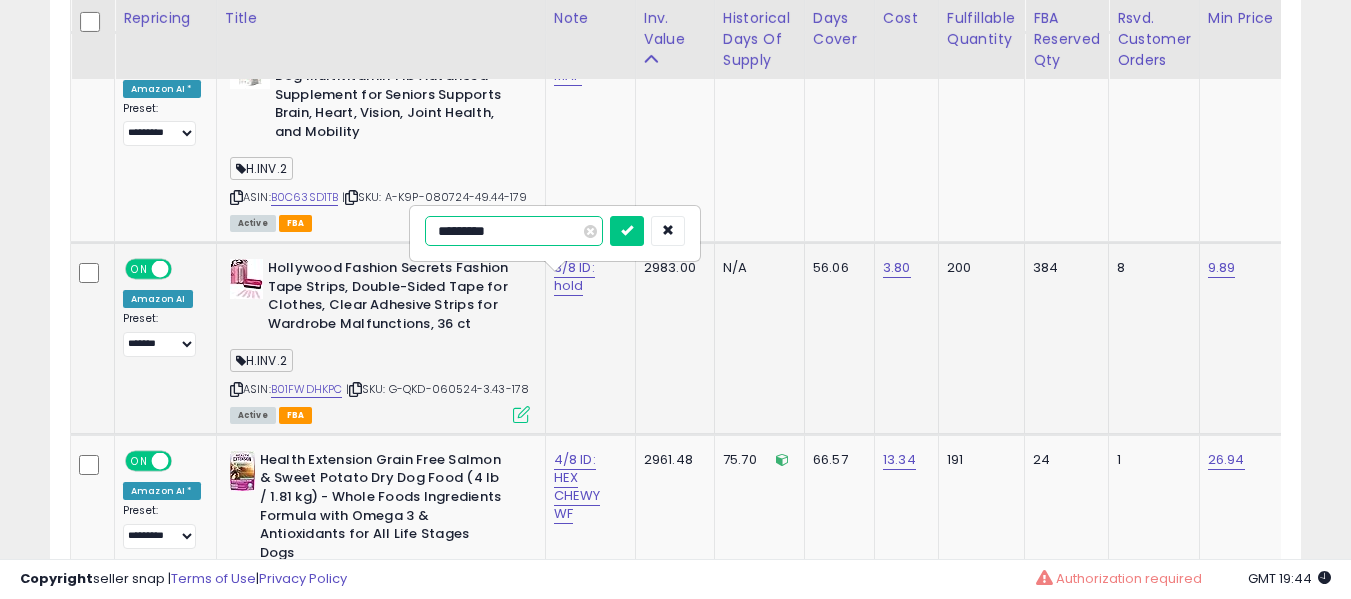 type on "**********" 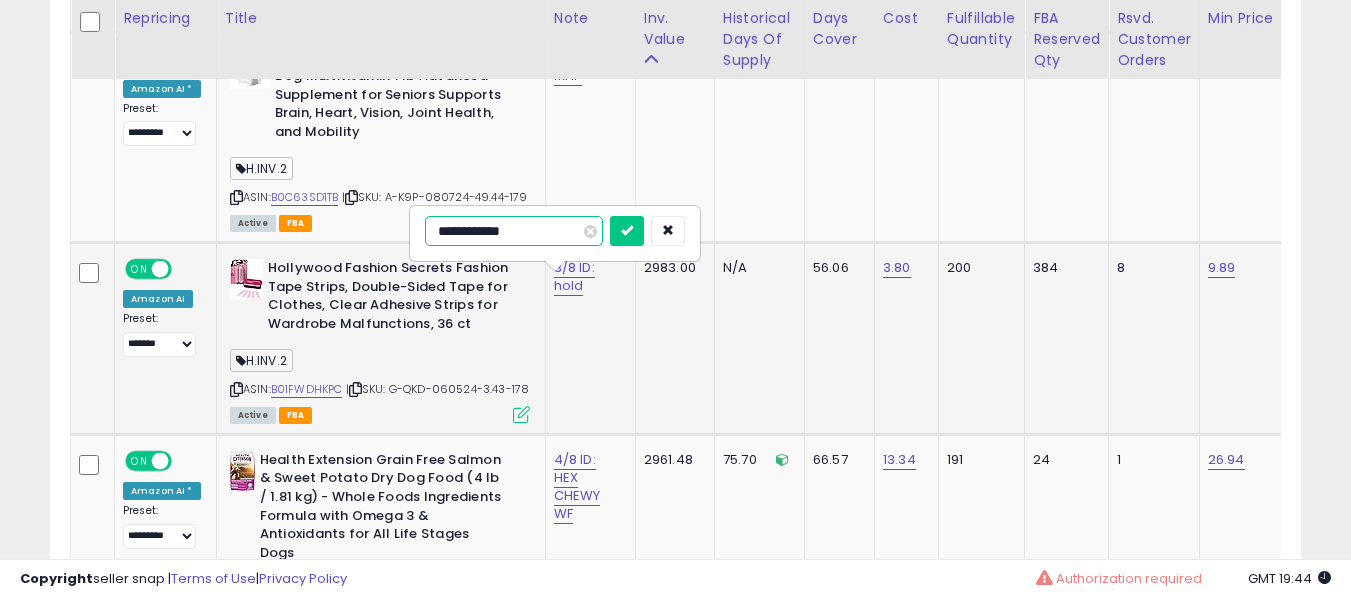 click at bounding box center [627, 231] 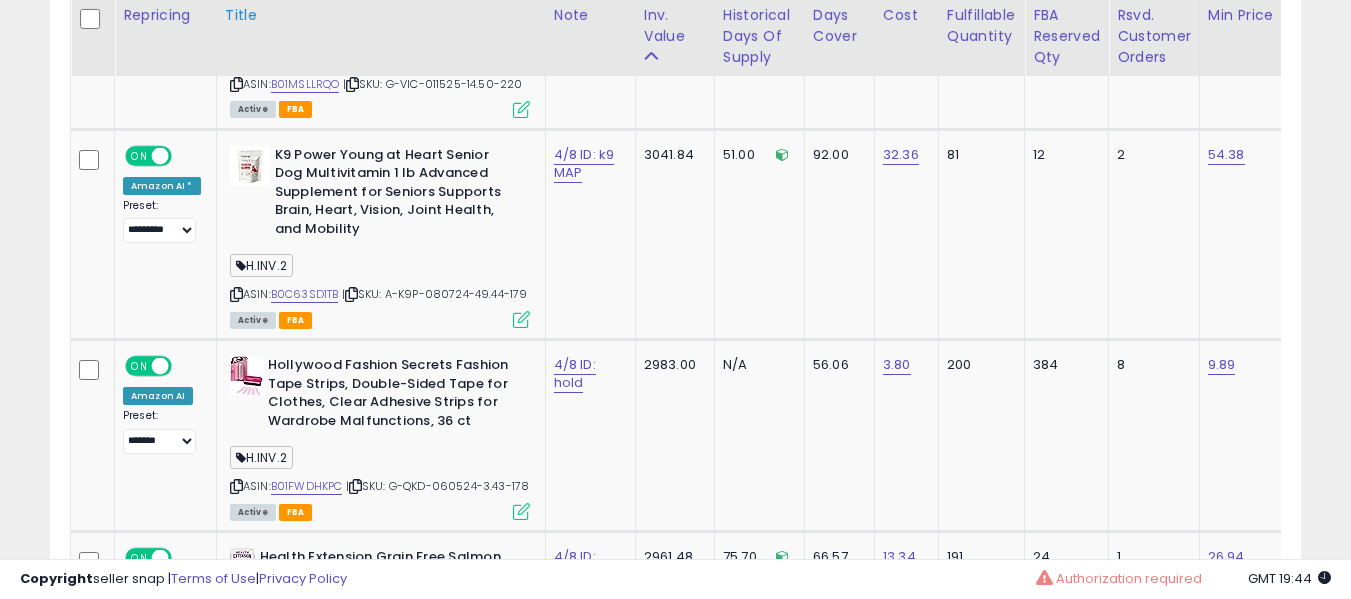 scroll, scrollTop: 8298, scrollLeft: 0, axis: vertical 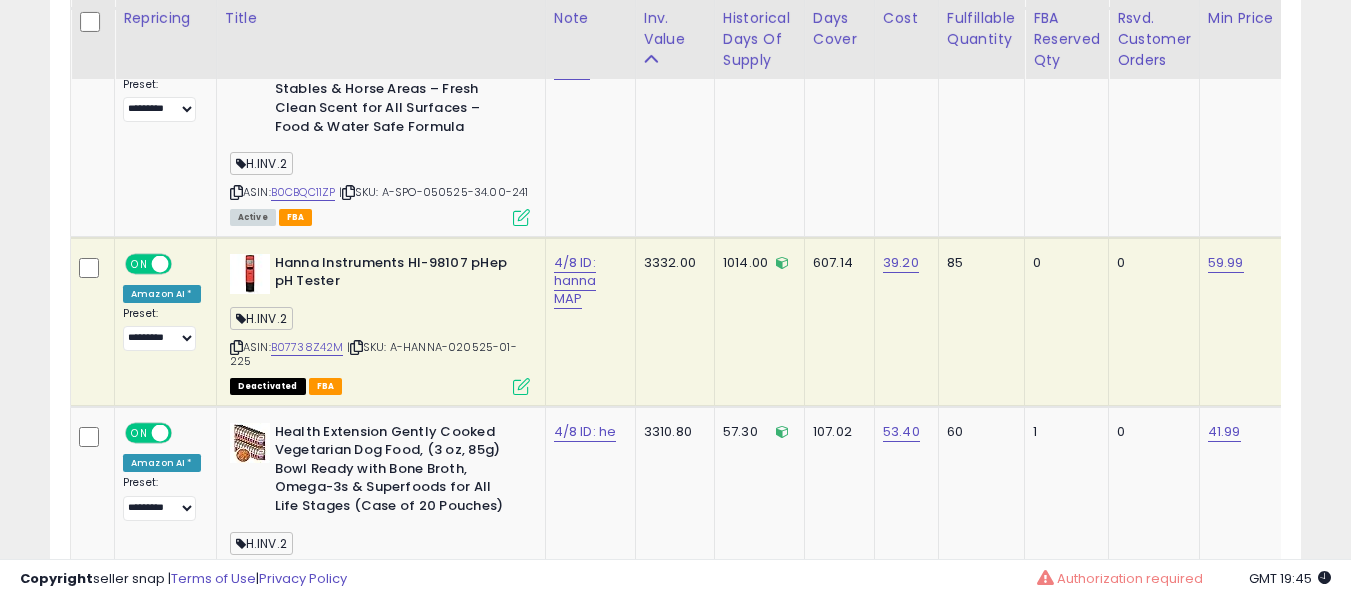 click at bounding box center (236, 347) 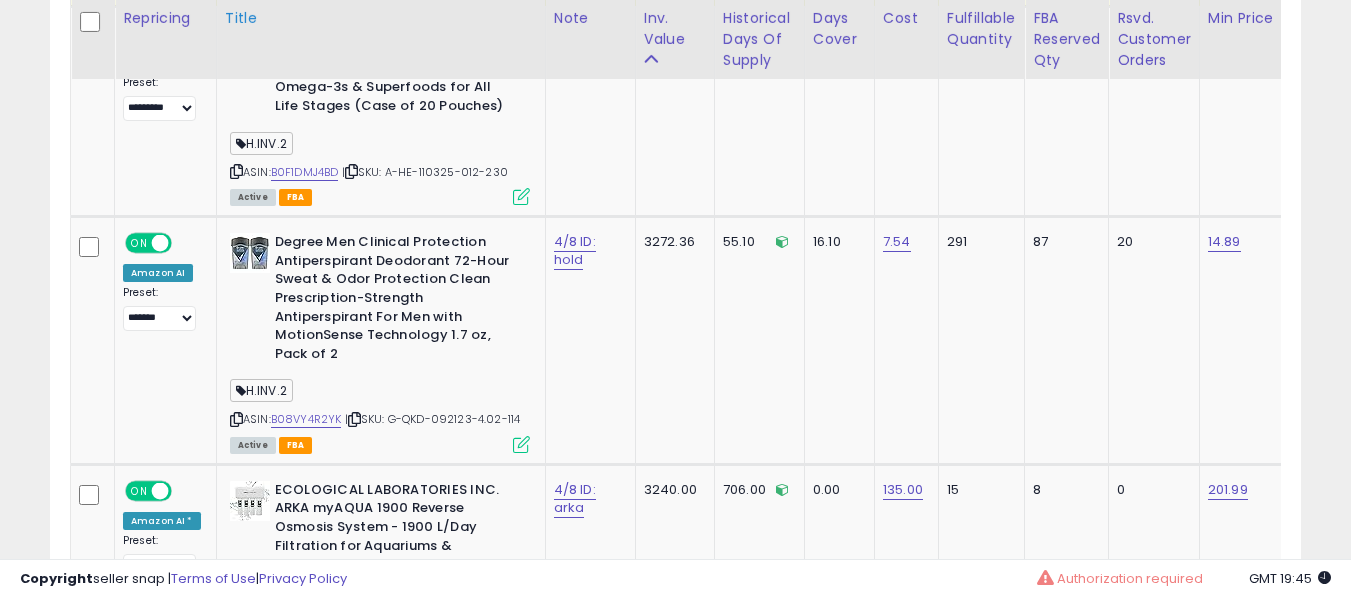 scroll, scrollTop: 8296, scrollLeft: 0, axis: vertical 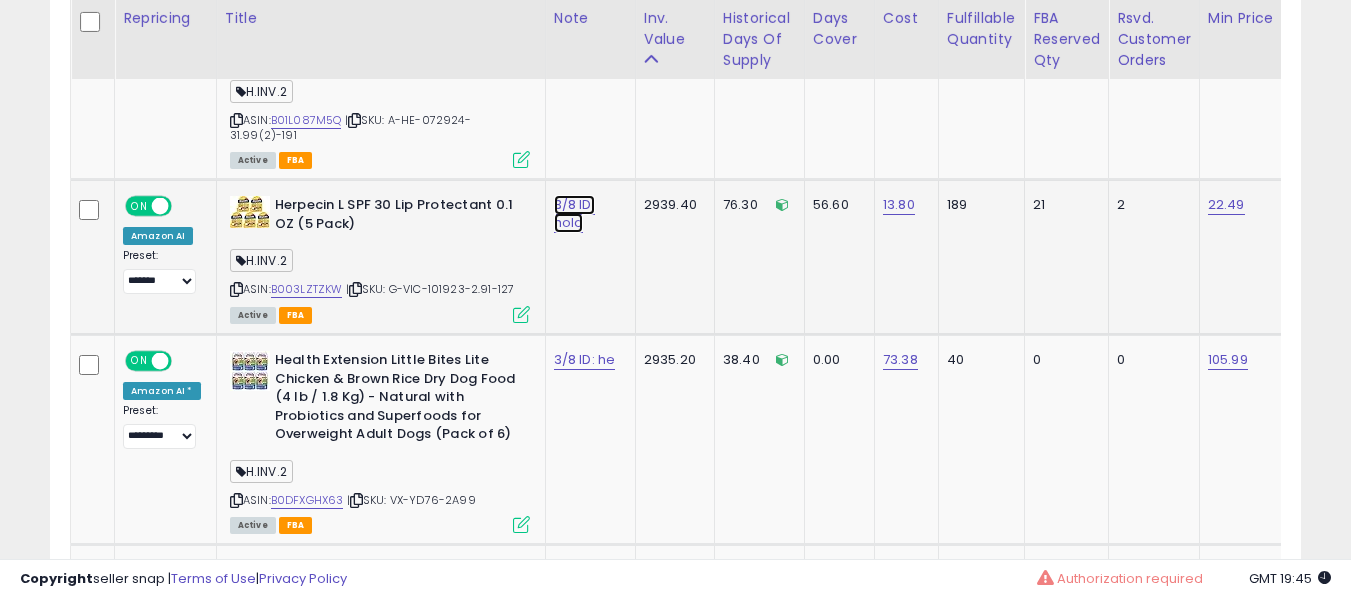 click on "3/8 ID: hold" at bounding box center (583, -7763) 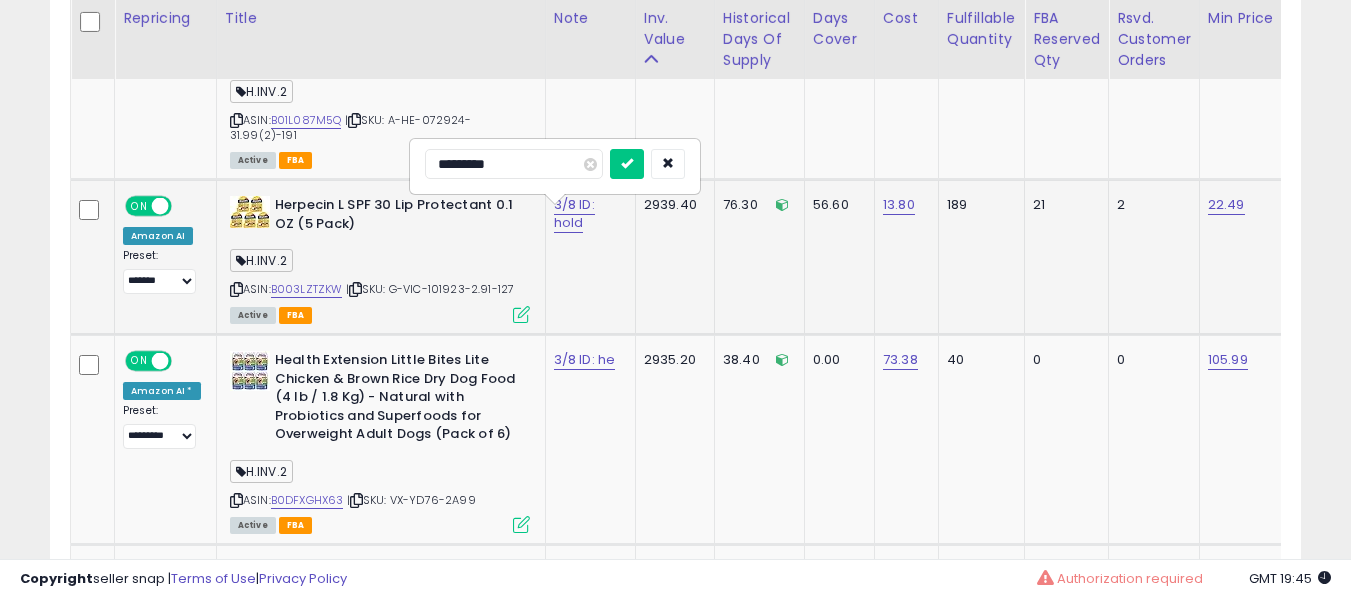 type on "**********" 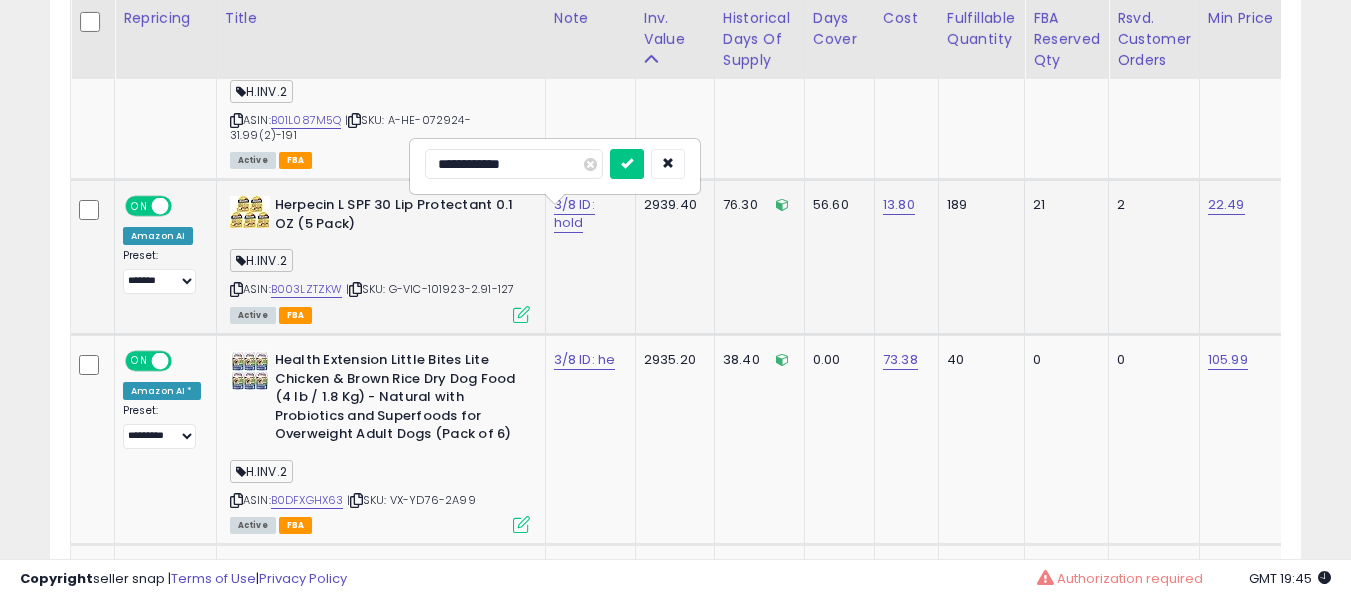 click at bounding box center [627, 164] 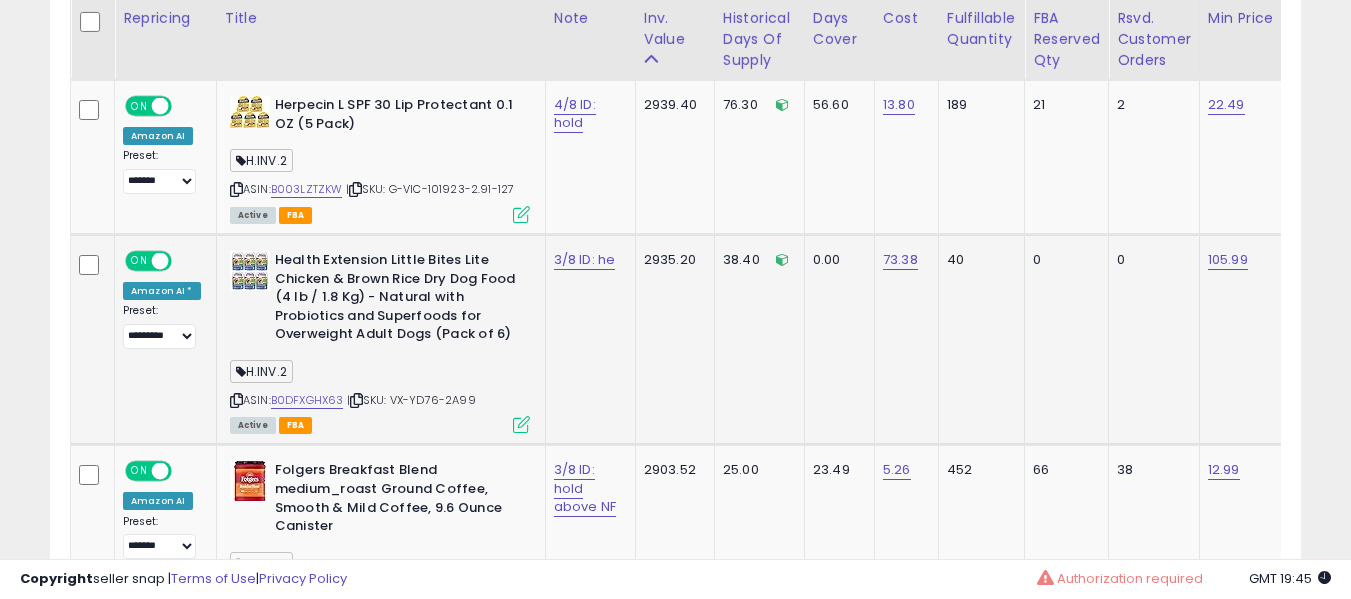 click on "2935.20" 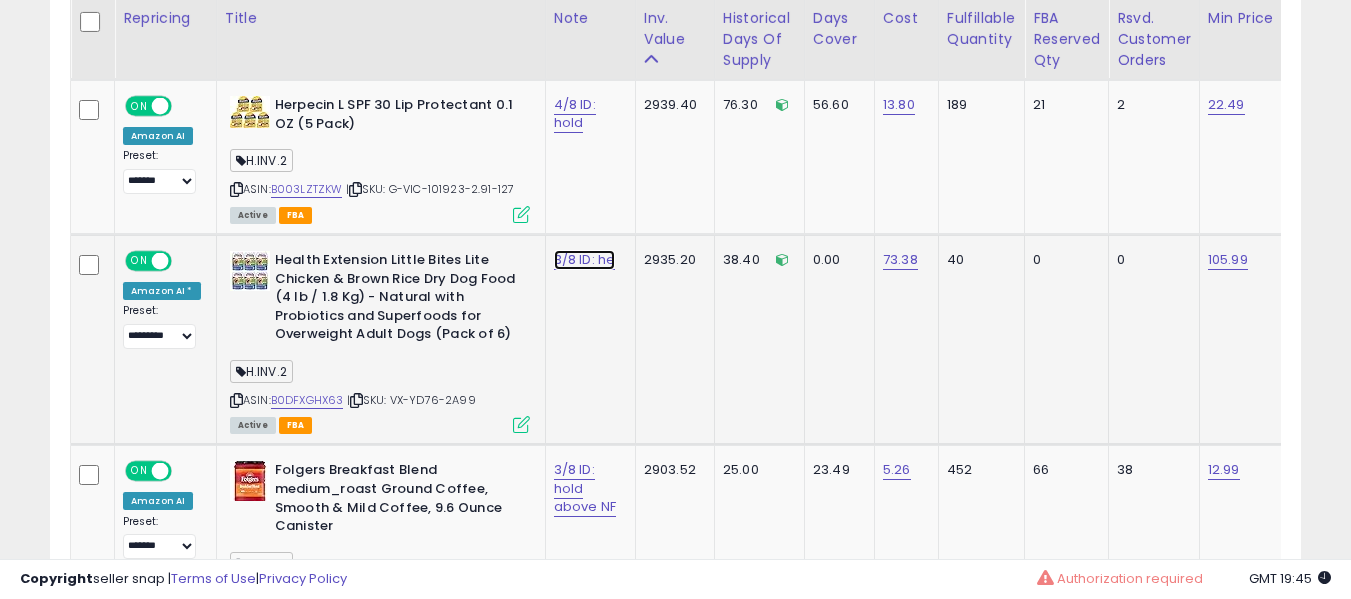 click on "3/8 ID: he" at bounding box center [583, -7863] 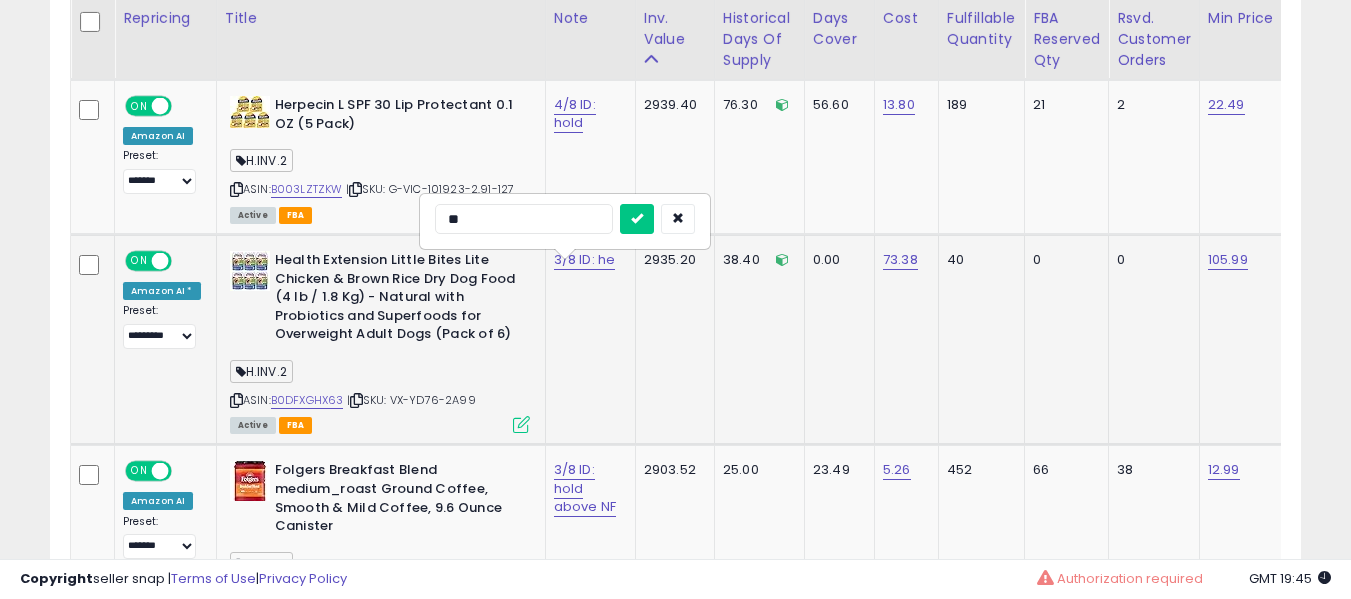 type on "**" 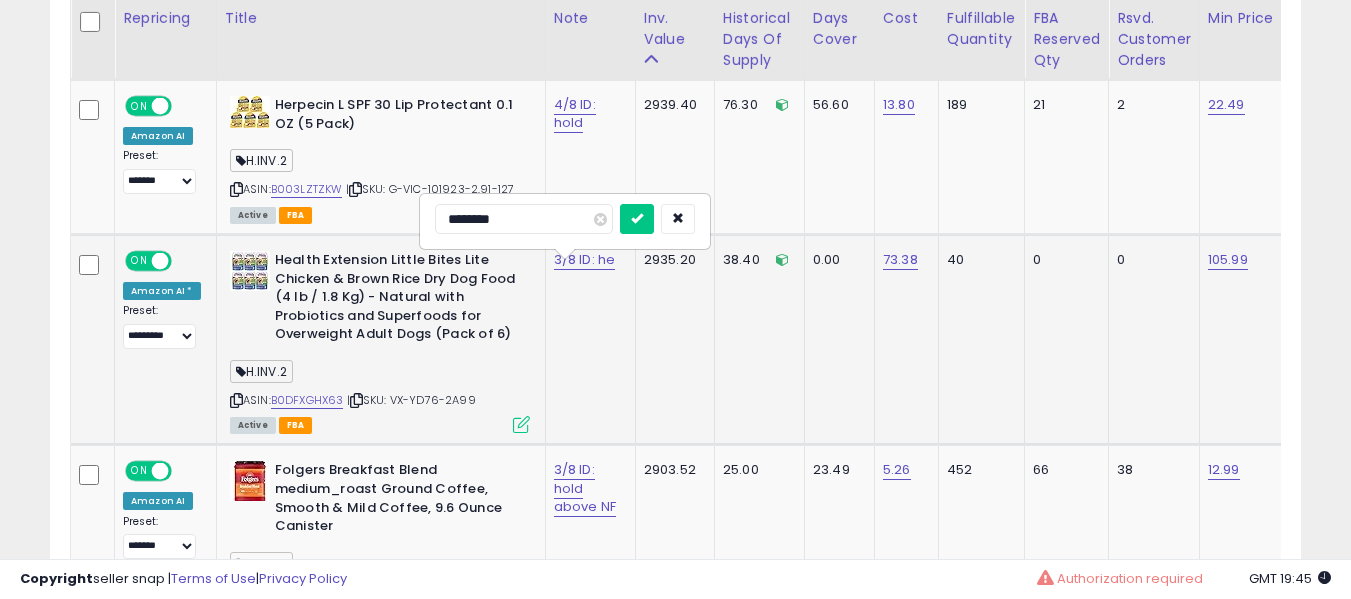 type on "*********" 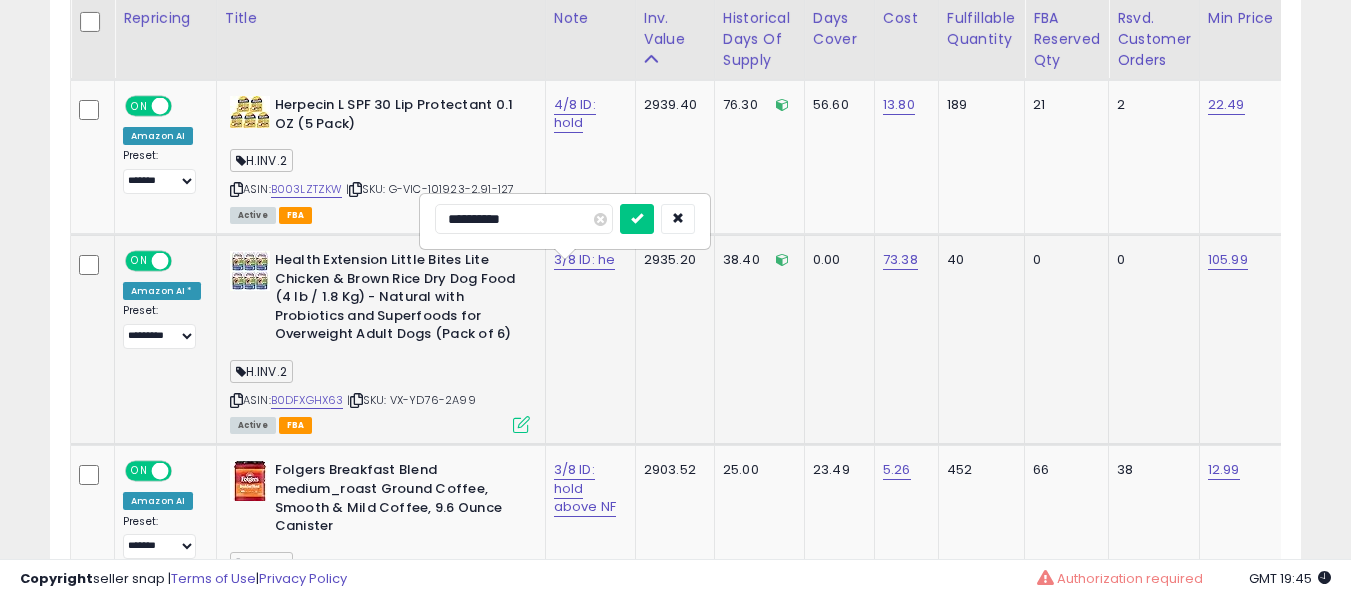 click at bounding box center [637, 219] 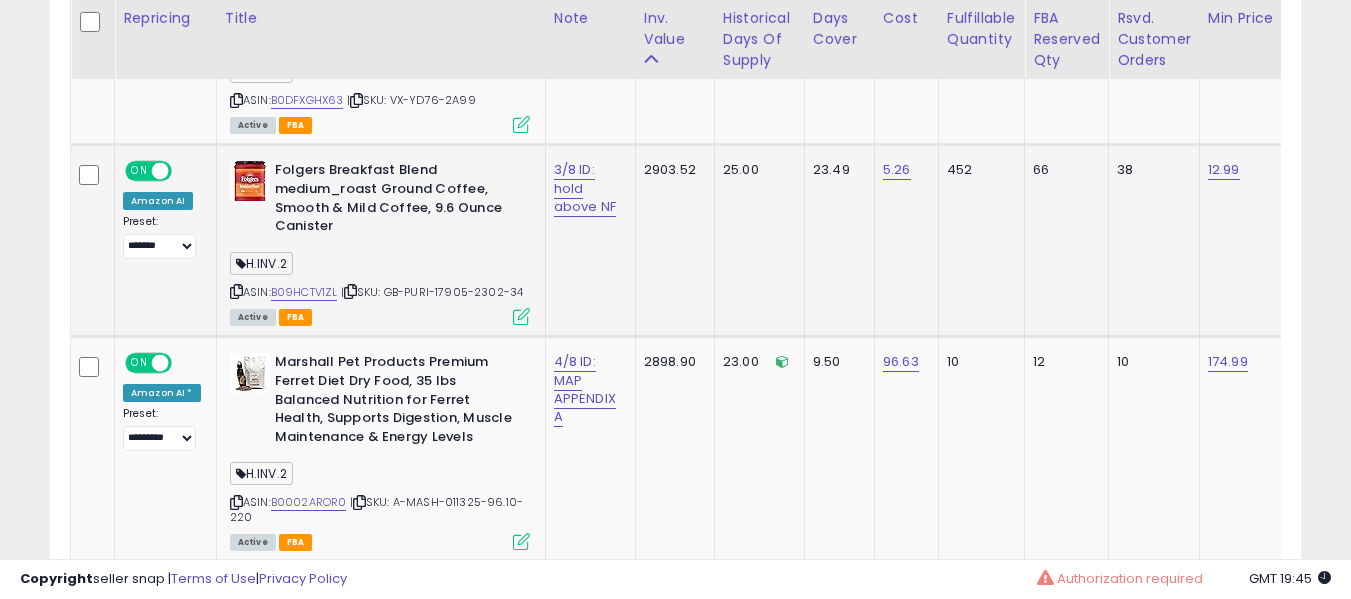 click on "3/8 ID: hold above NF" 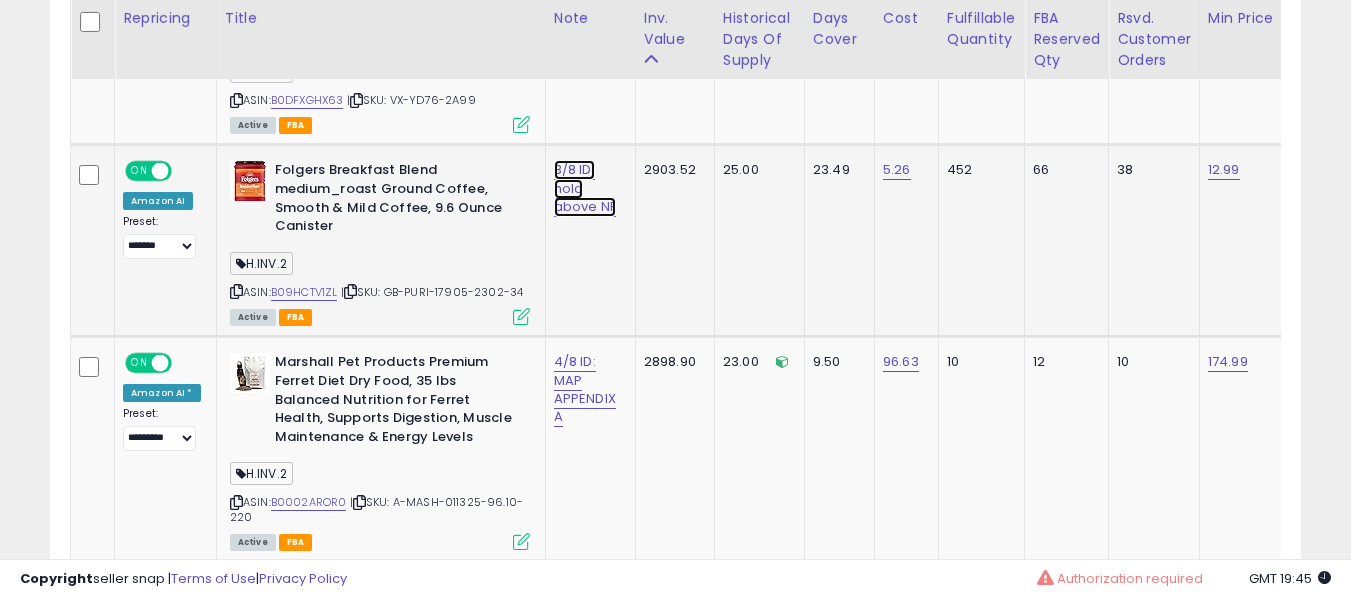 click on "3/8 ID: hold above NF" at bounding box center [583, -8163] 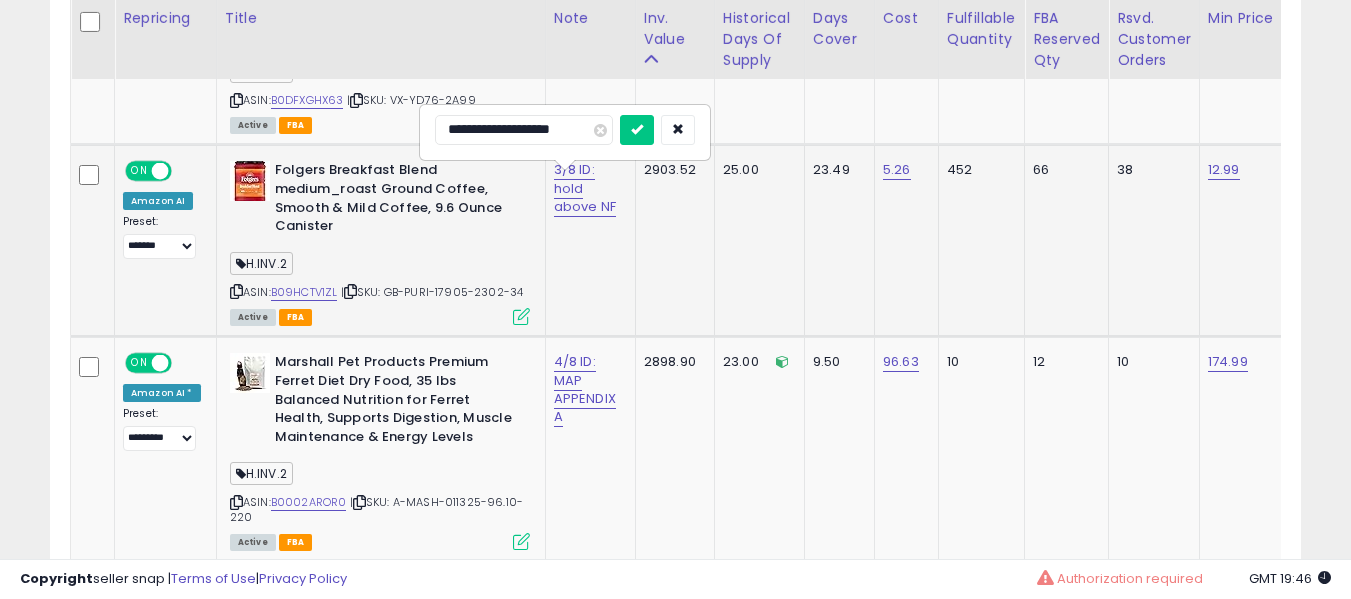 type on "**********" 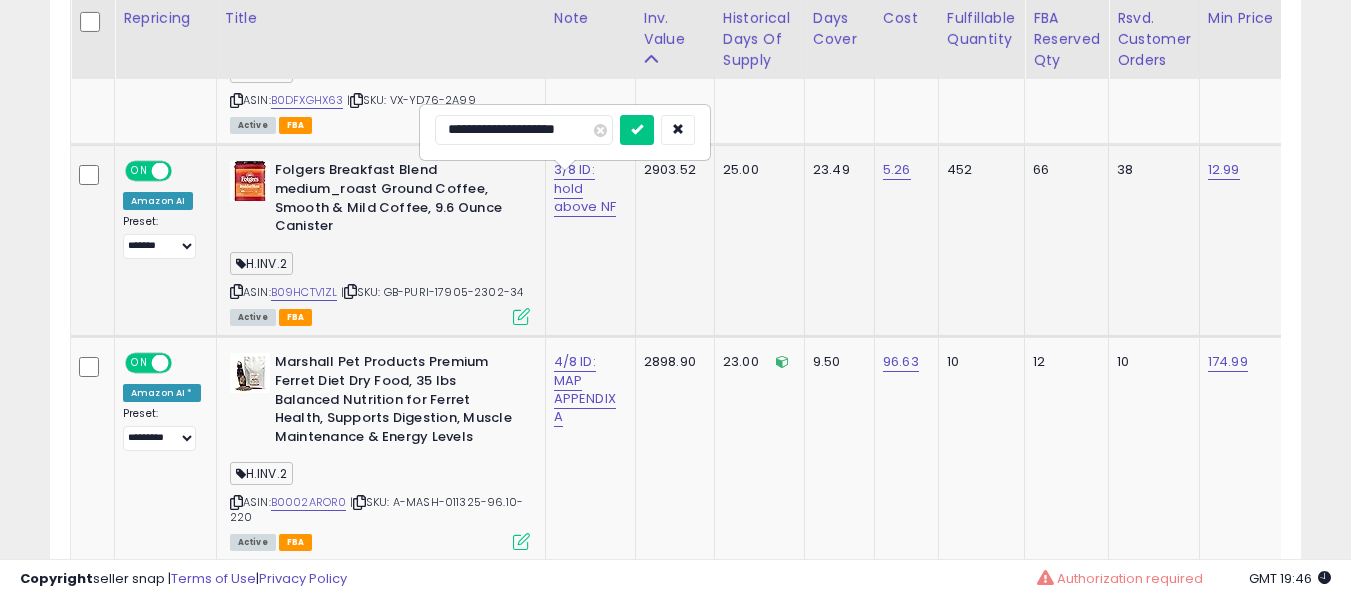 click at bounding box center [637, 130] 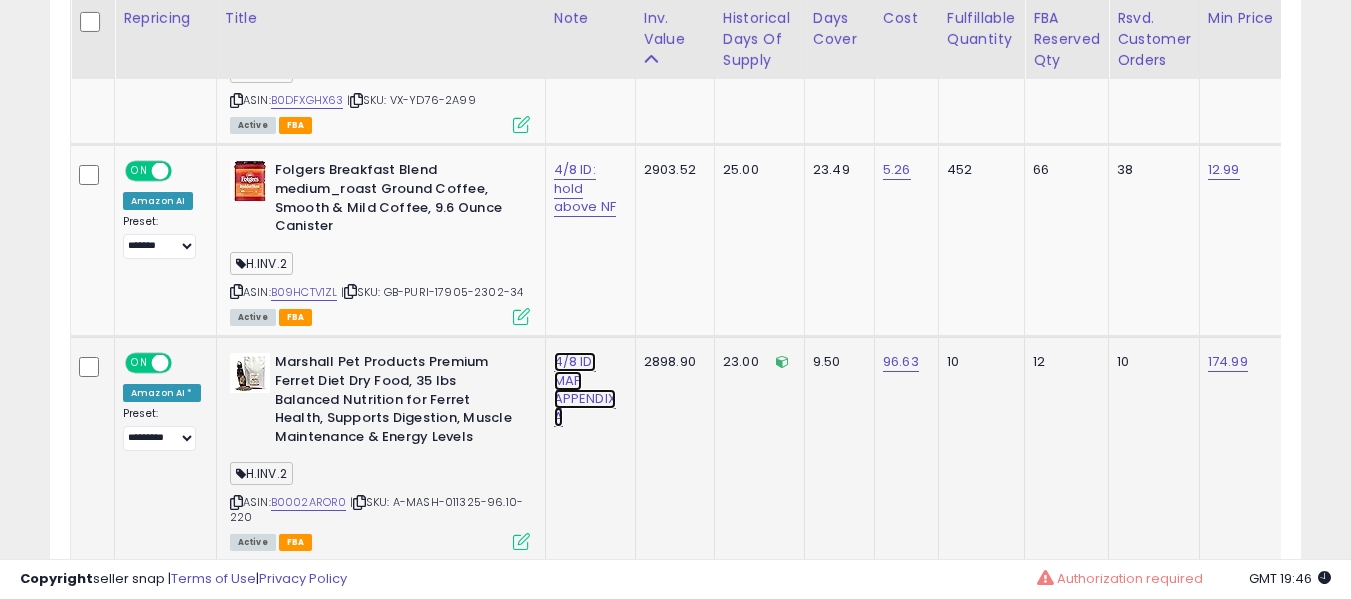 click on "4/8 ID: MAP APPENDIX A" at bounding box center (583, -8163) 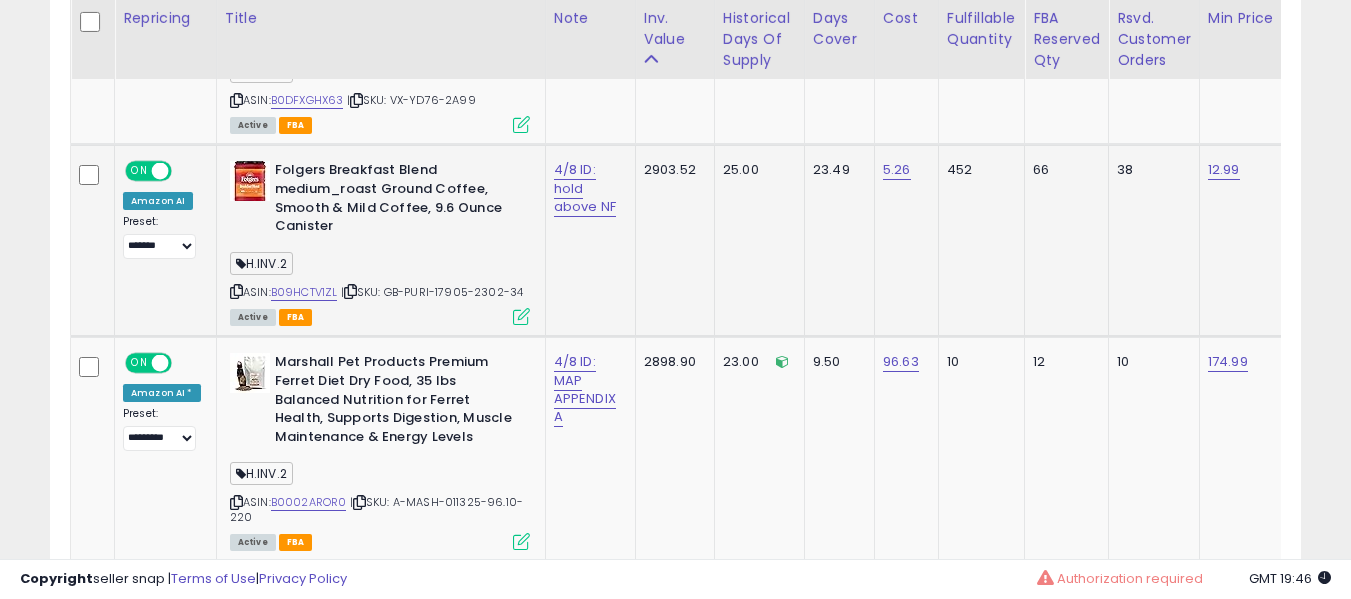 click on "4/8 ID: hold above NF" 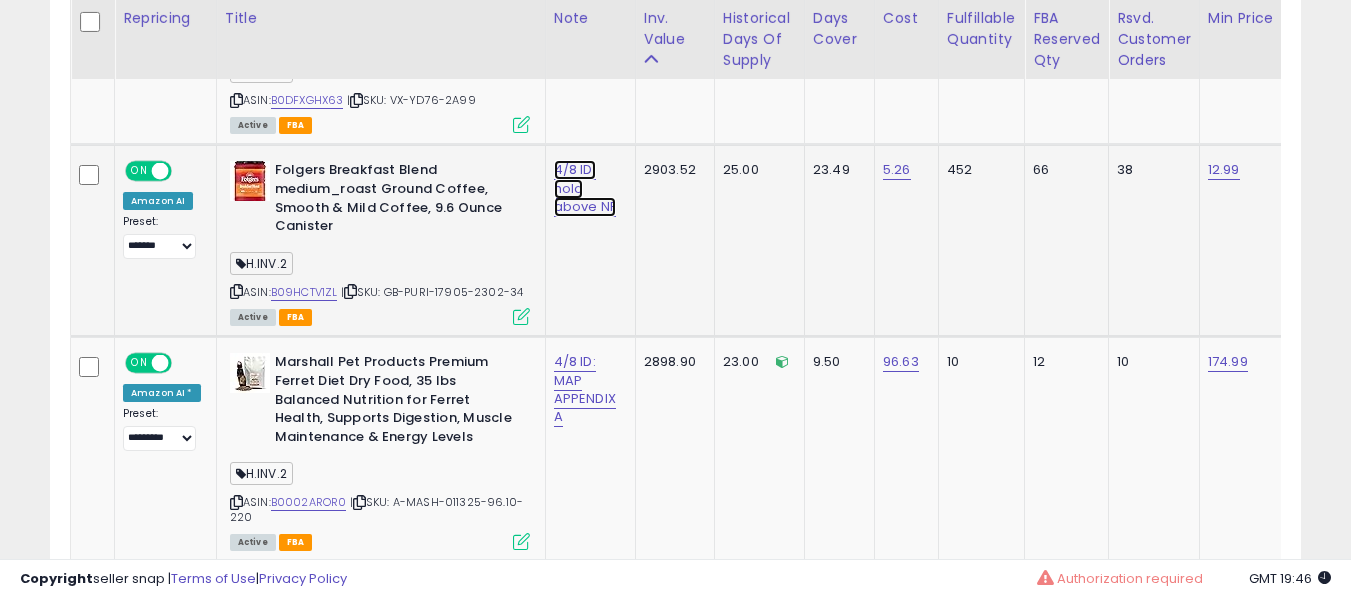 click on "4/8 ID: hold above NF" at bounding box center (583, -8163) 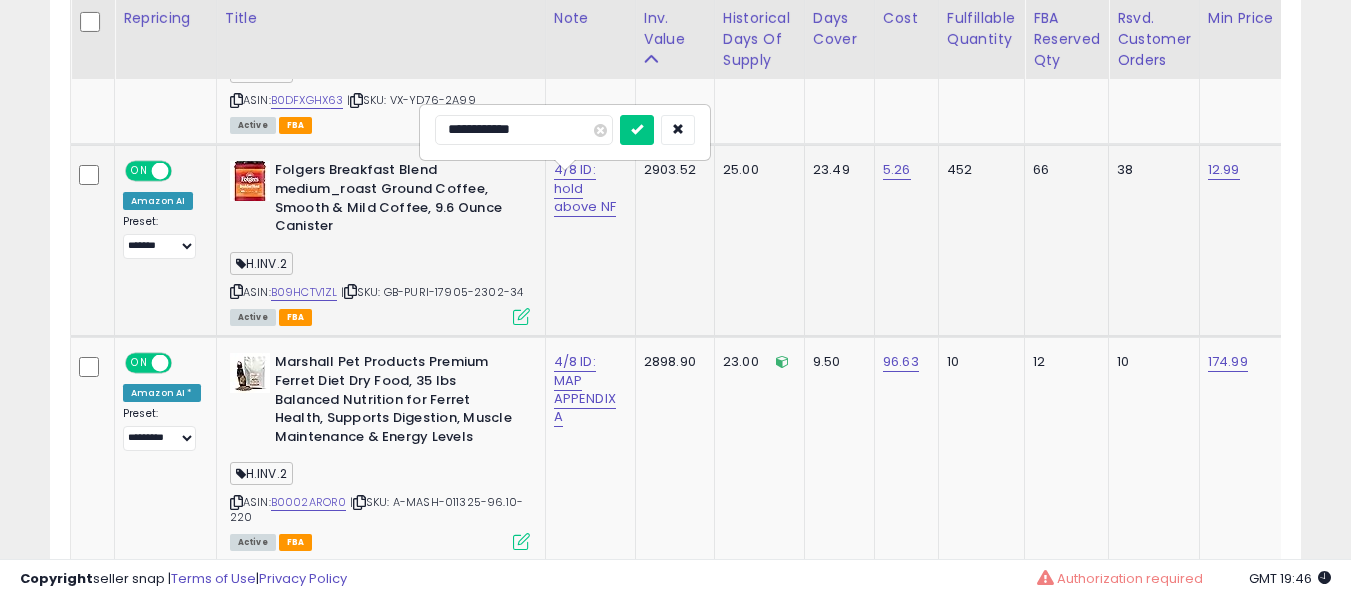 type on "**********" 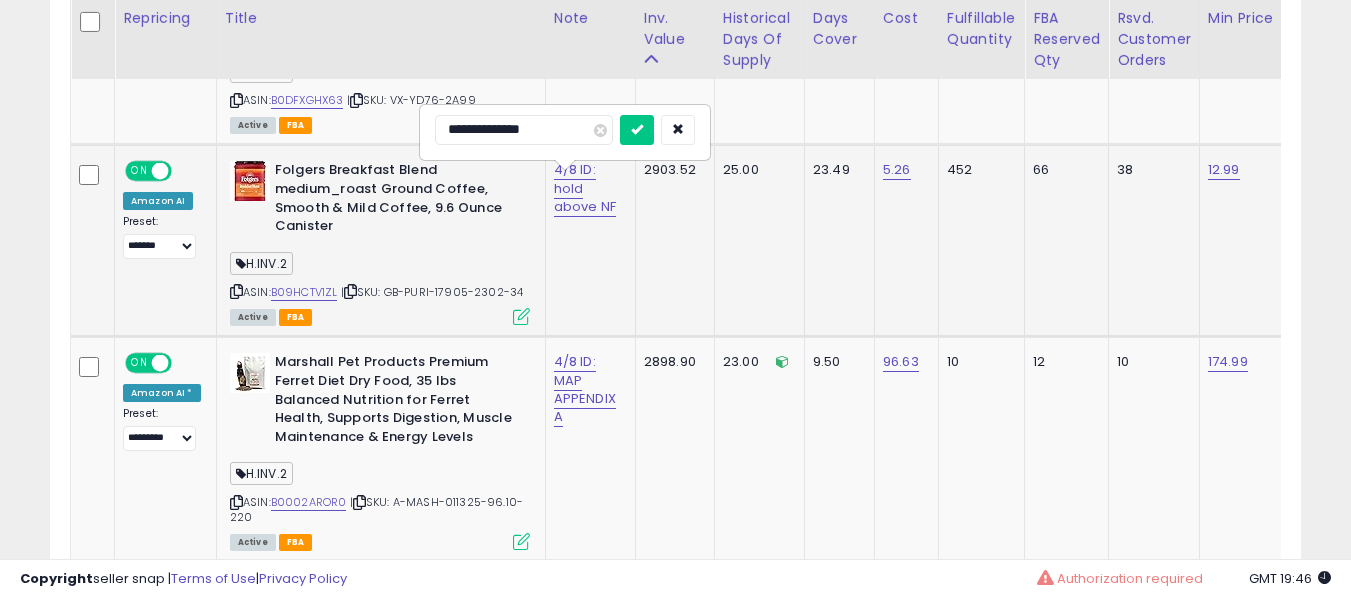 click at bounding box center (637, 130) 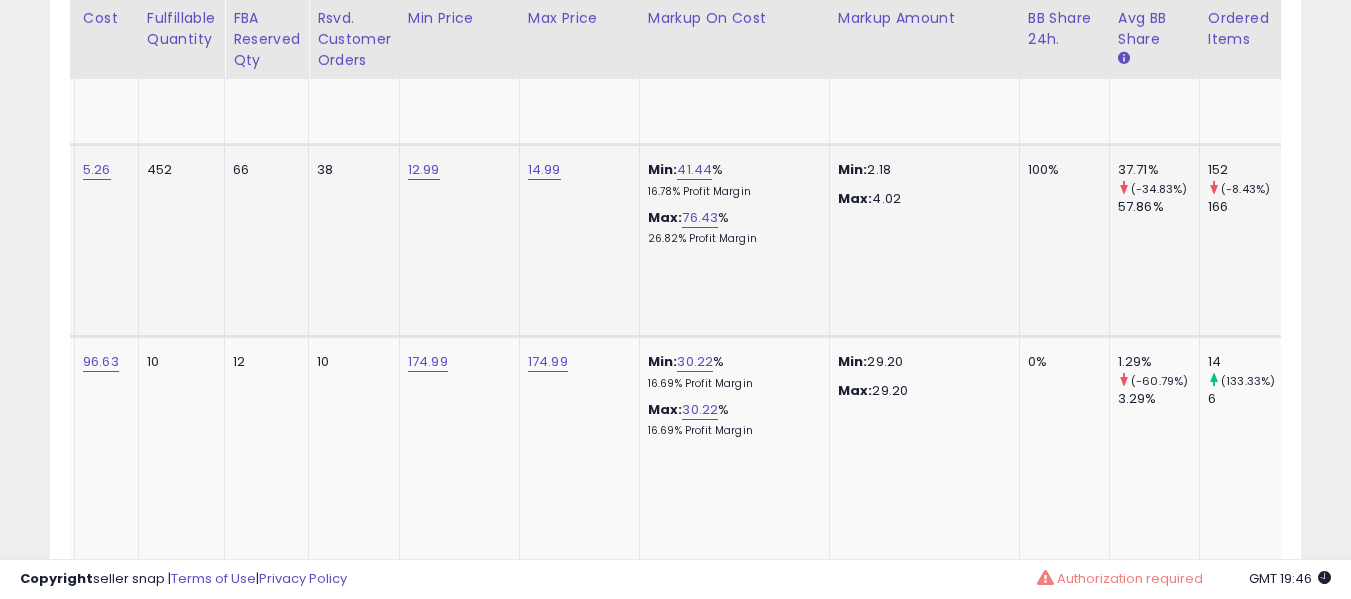 click on "12.99" 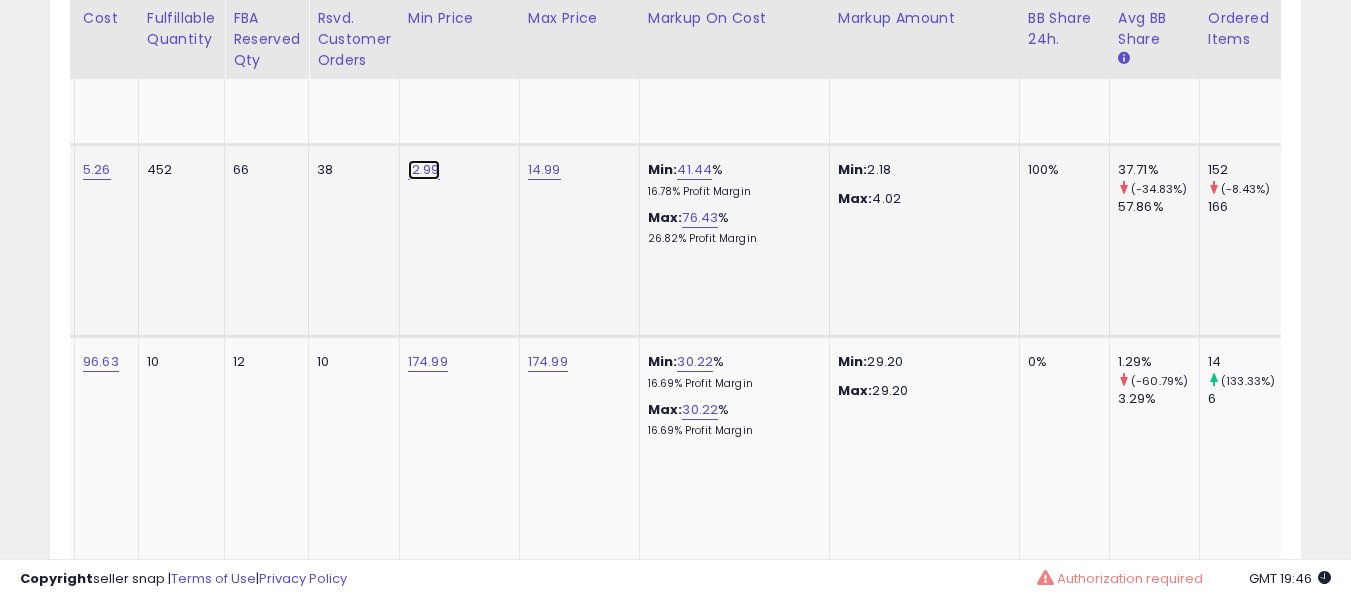 click on "12.99" at bounding box center (424, -8172) 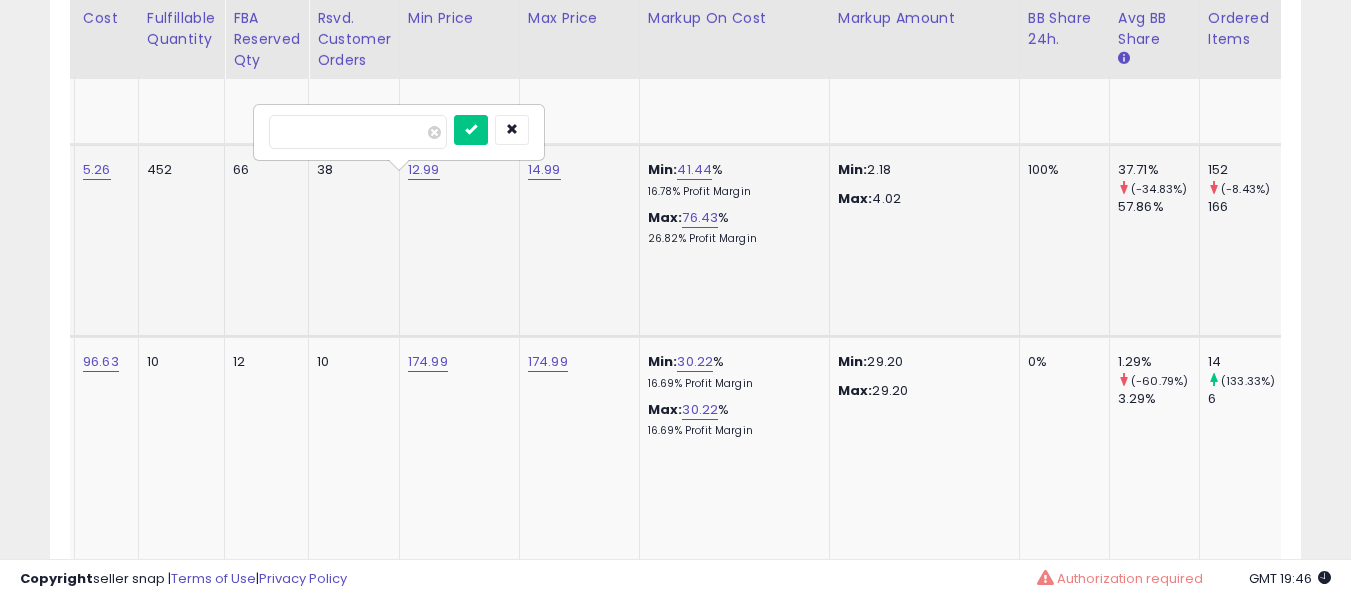 type on "*****" 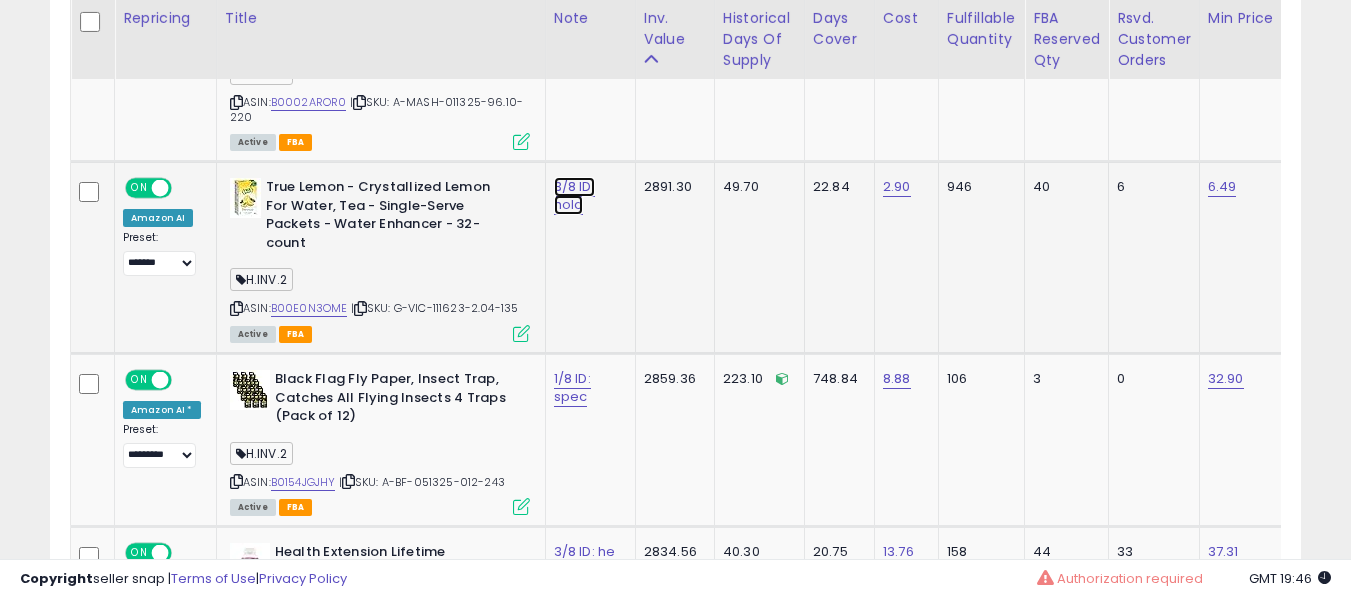 click on "3/8 ID: hold" at bounding box center (583, -8563) 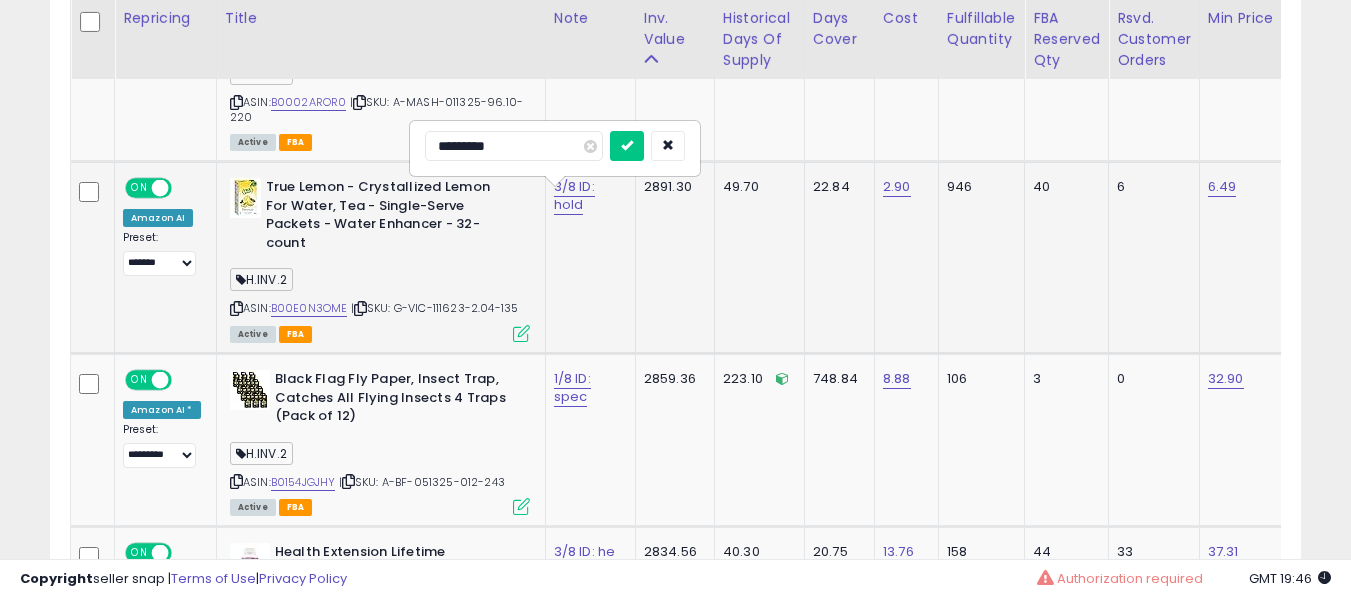 type on "**********" 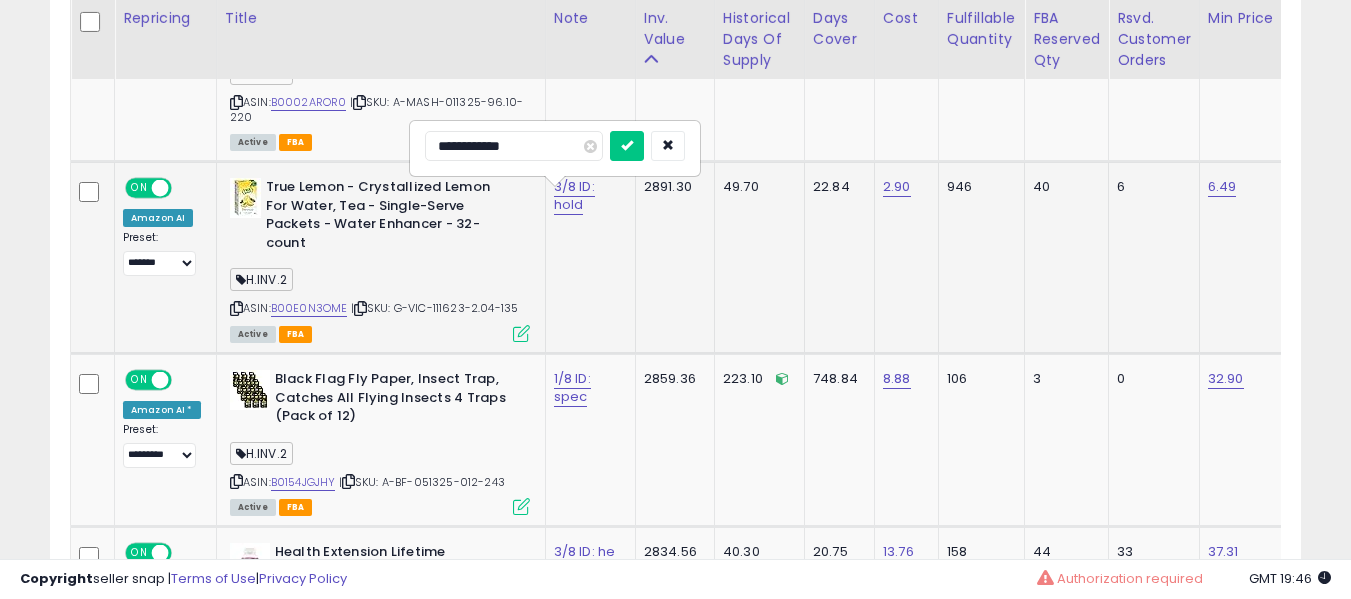 click at bounding box center (627, 146) 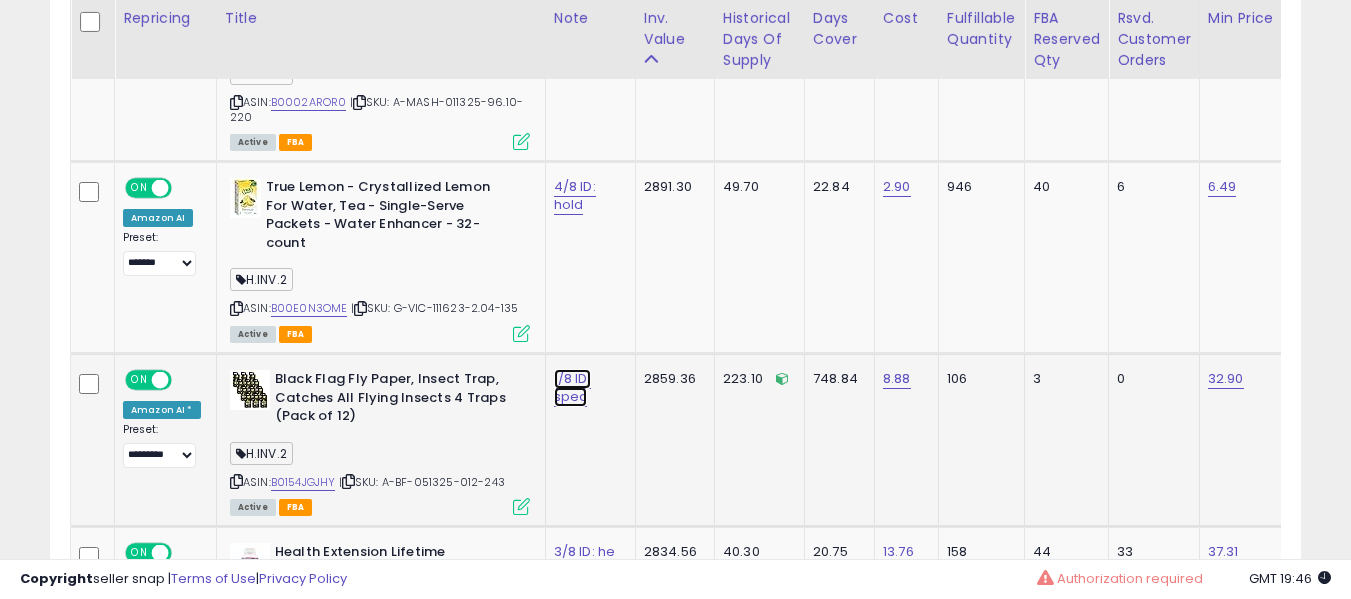 click on "1/8 ID: spec" at bounding box center (583, -8563) 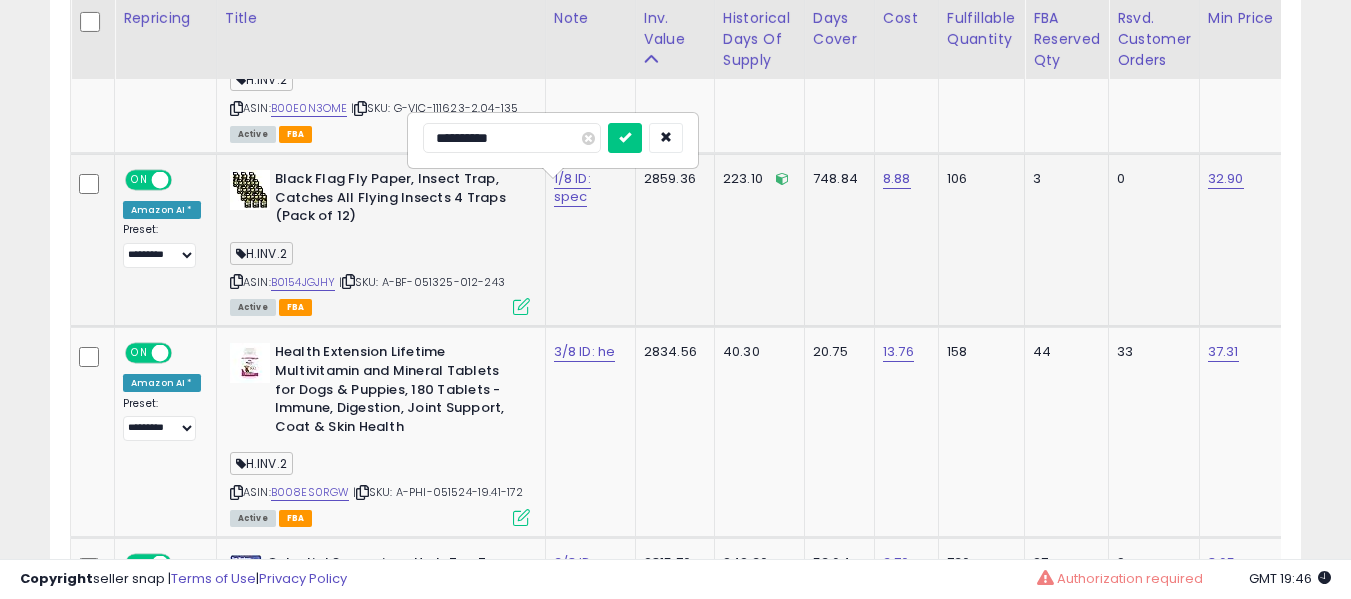 type on "**********" 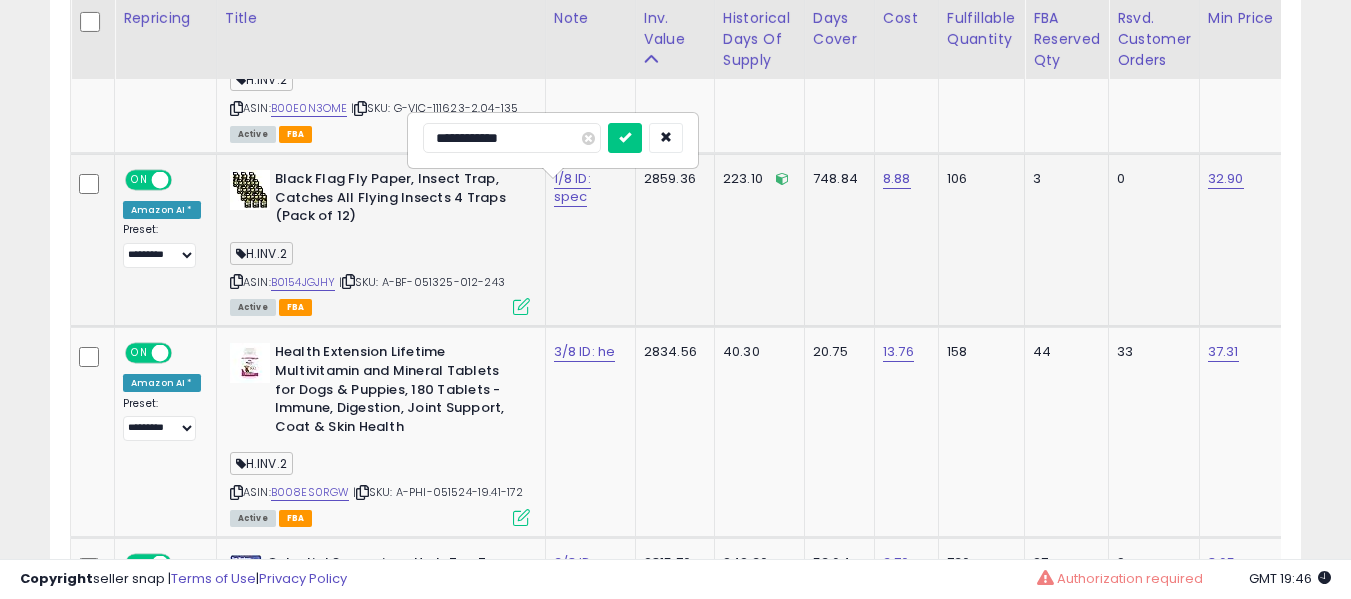 click at bounding box center [625, 138] 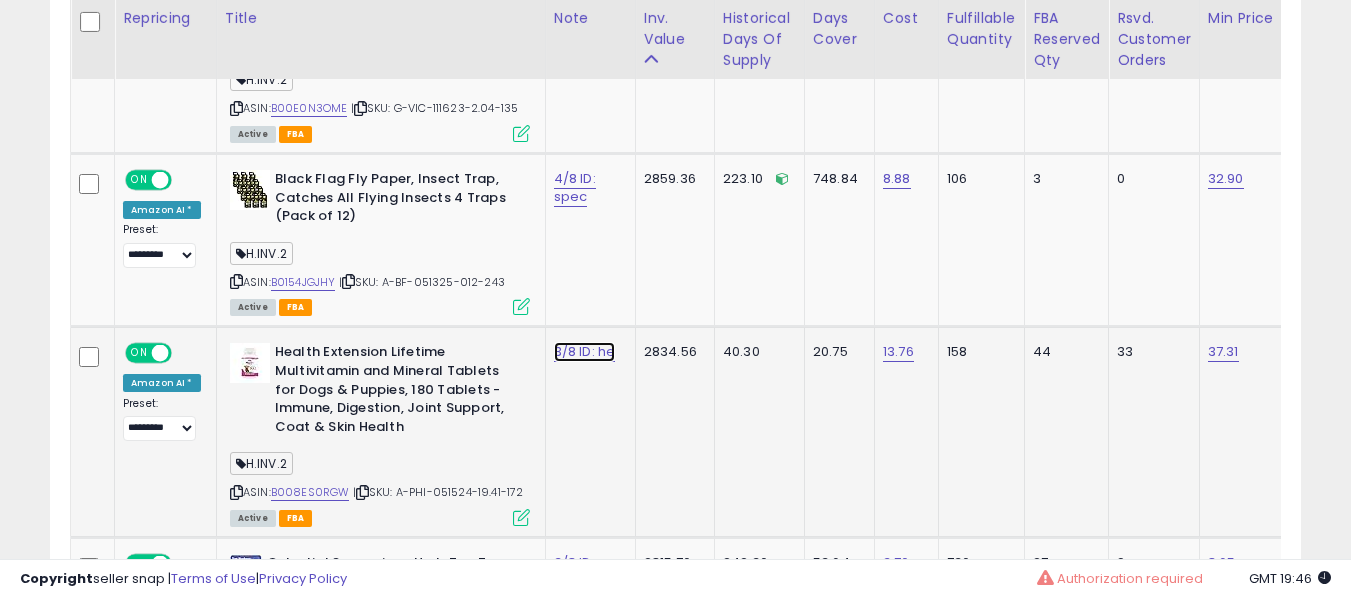 drag, startPoint x: 585, startPoint y: 360, endPoint x: 599, endPoint y: 358, distance: 14.142136 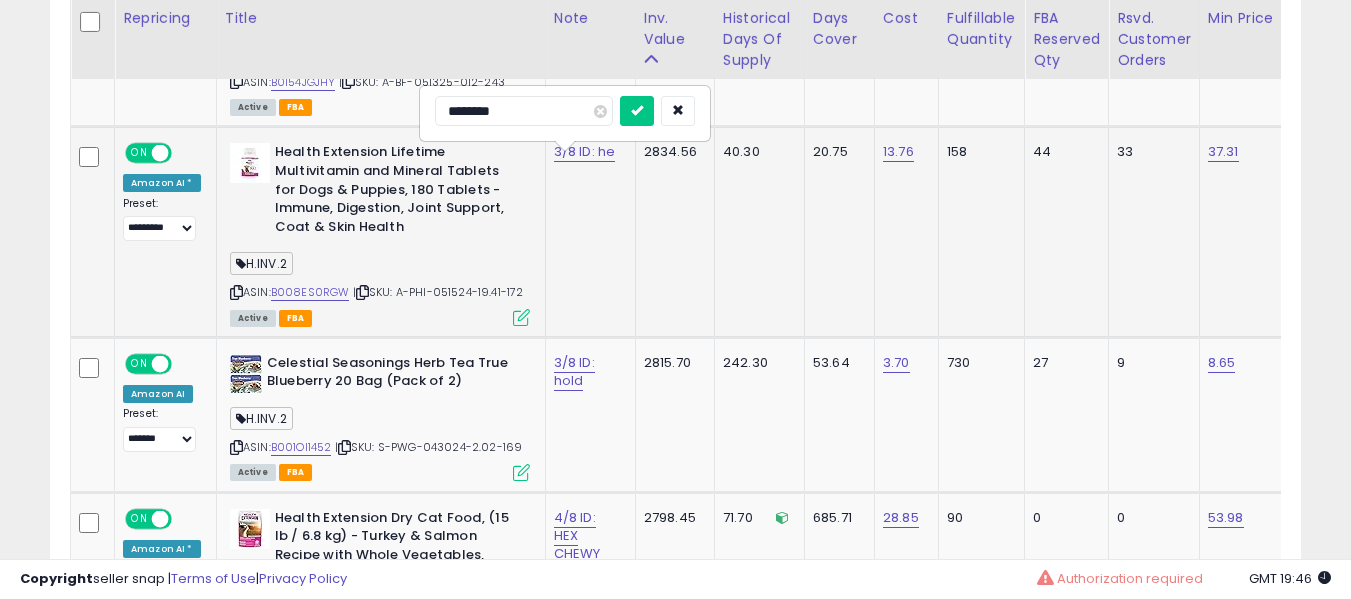type on "*********" 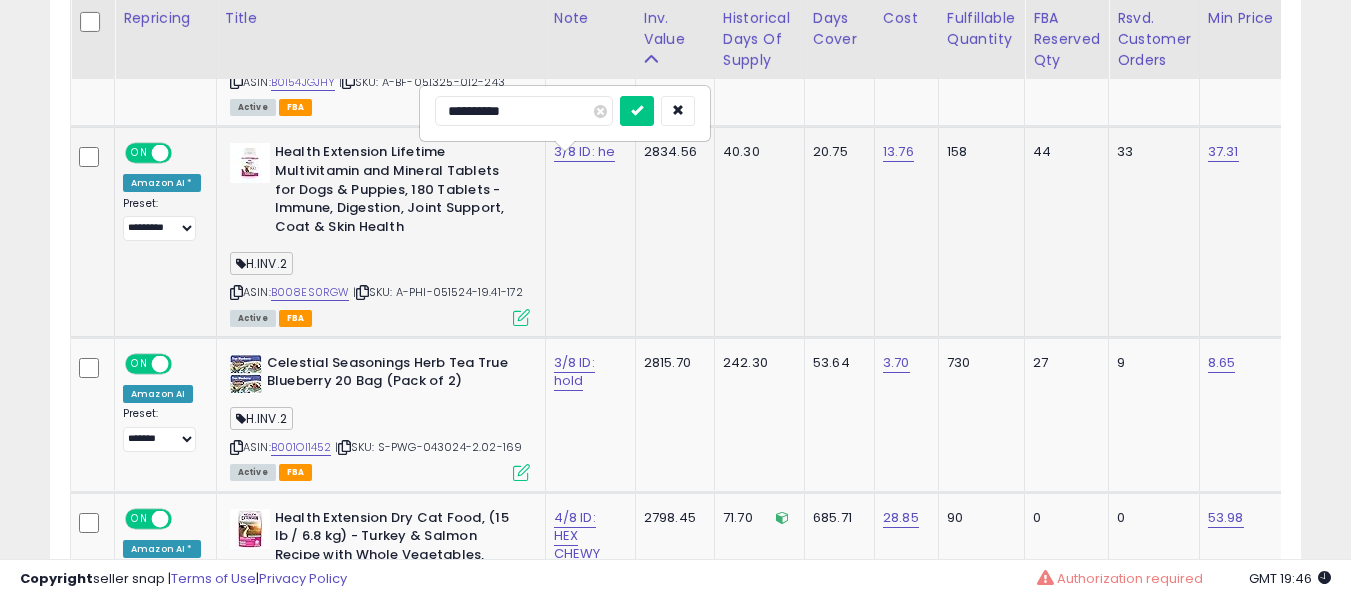 click at bounding box center (637, 111) 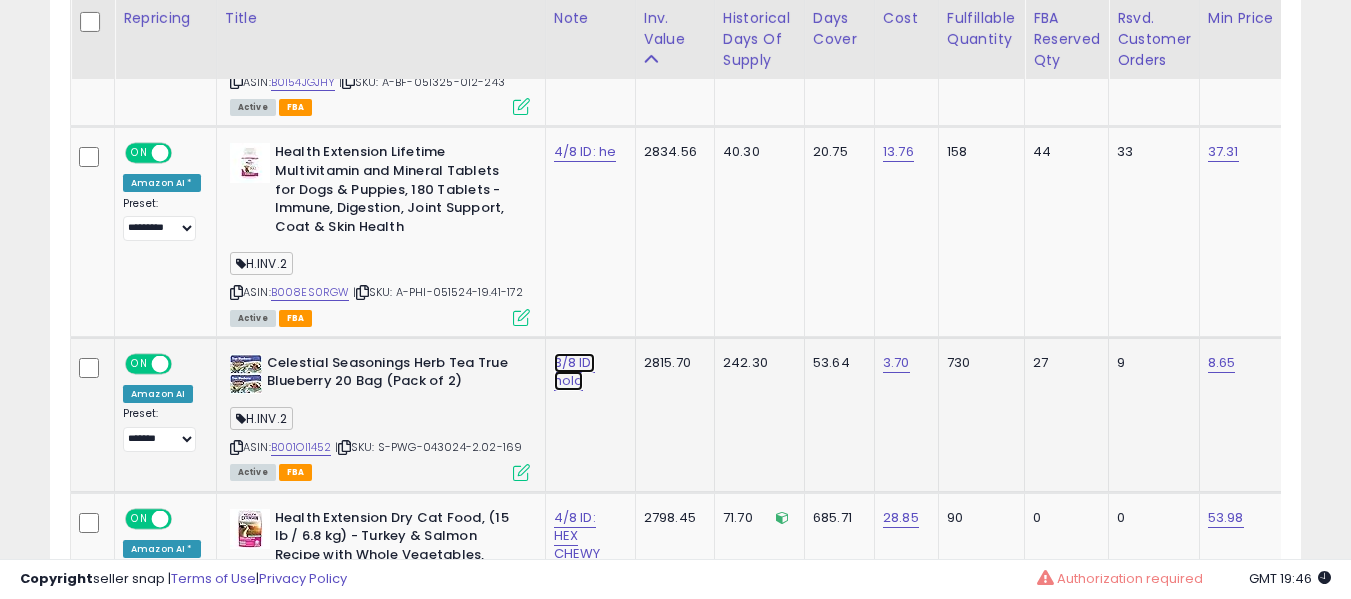click on "3/8 ID: hold" at bounding box center (583, -8963) 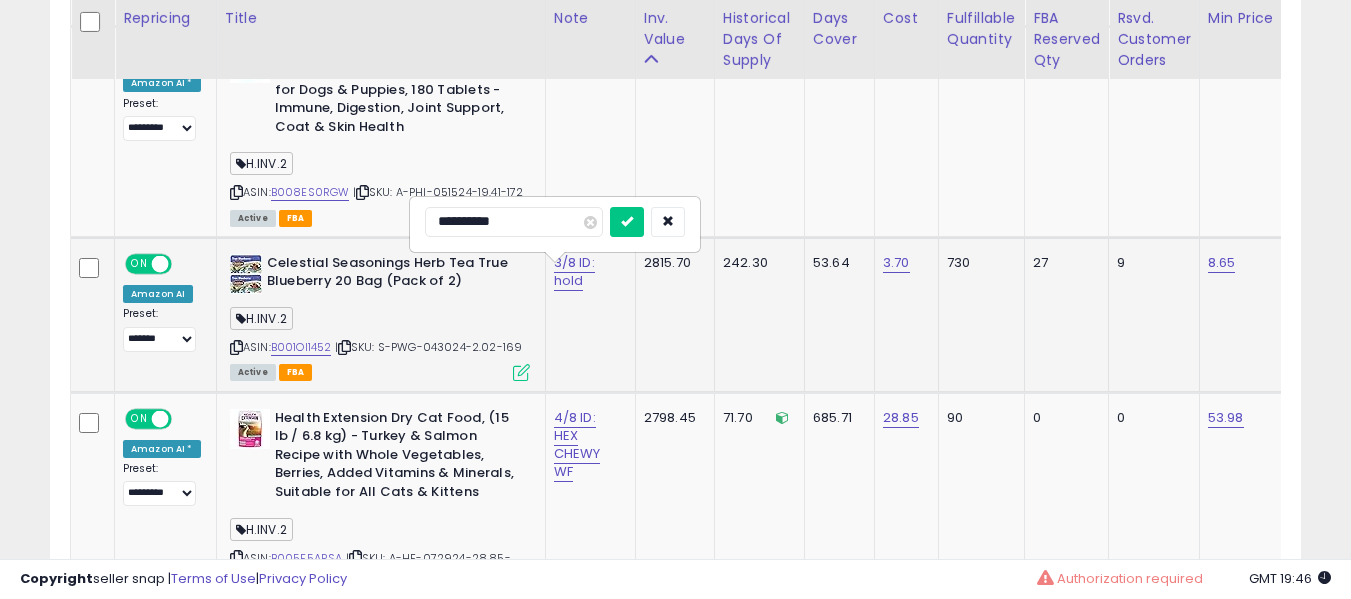 type on "**********" 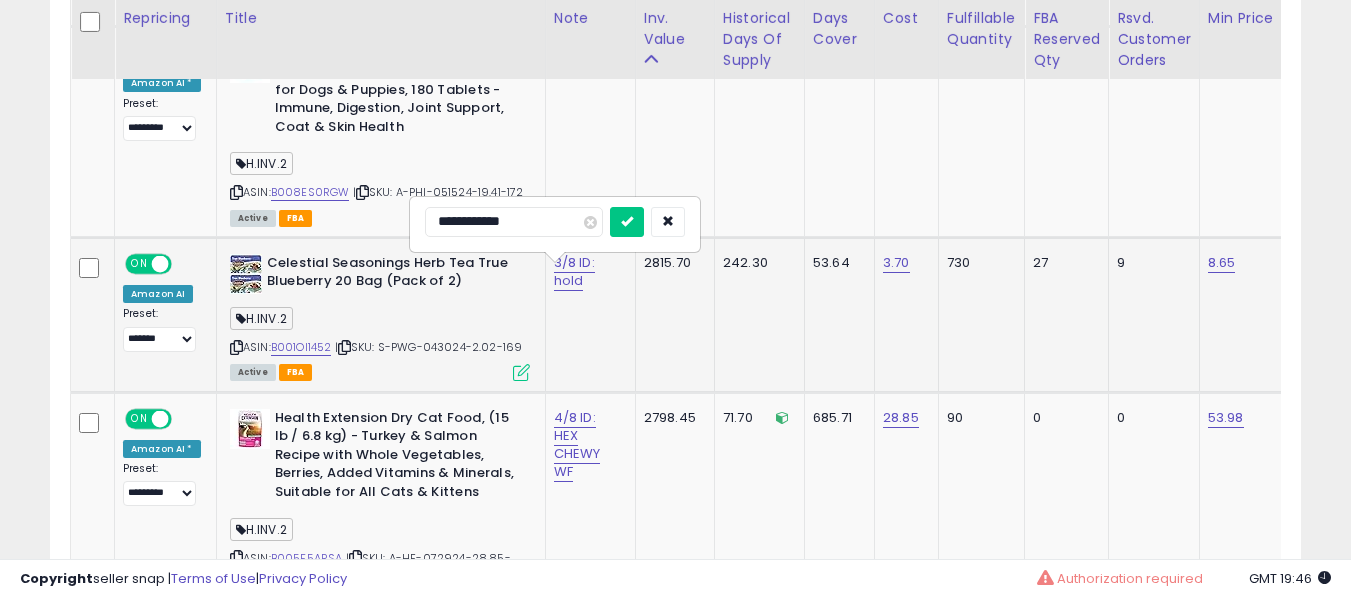 click at bounding box center (627, 222) 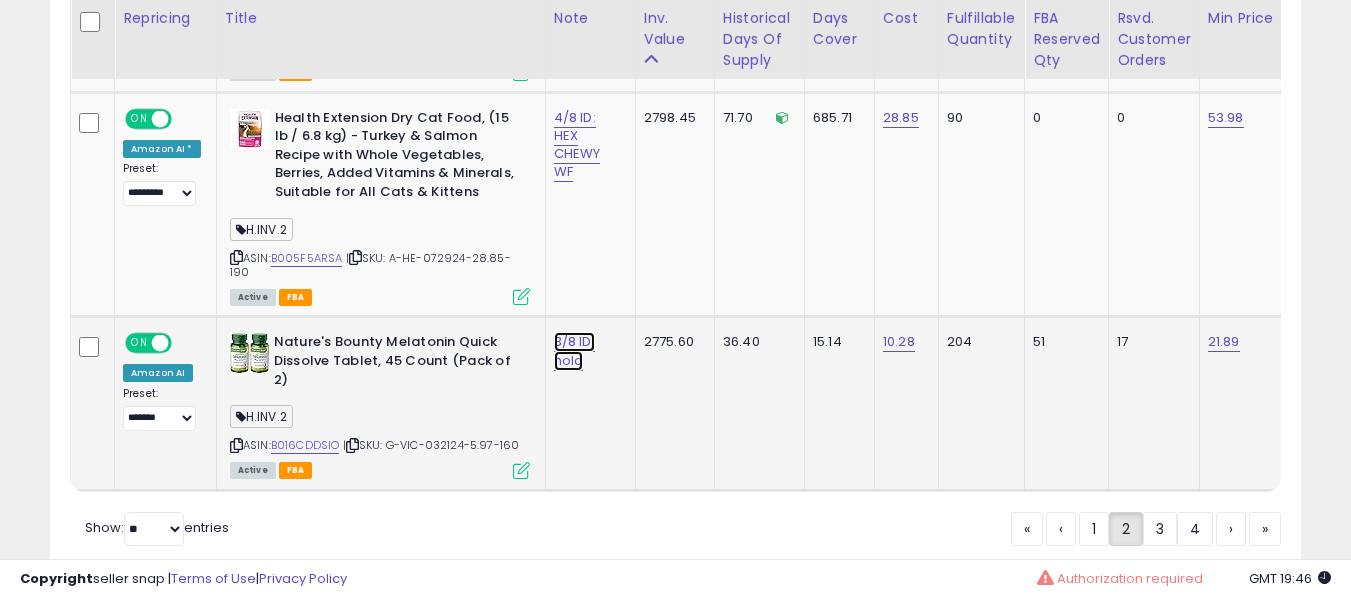 click on "3/8 ID: hold" at bounding box center (583, -9363) 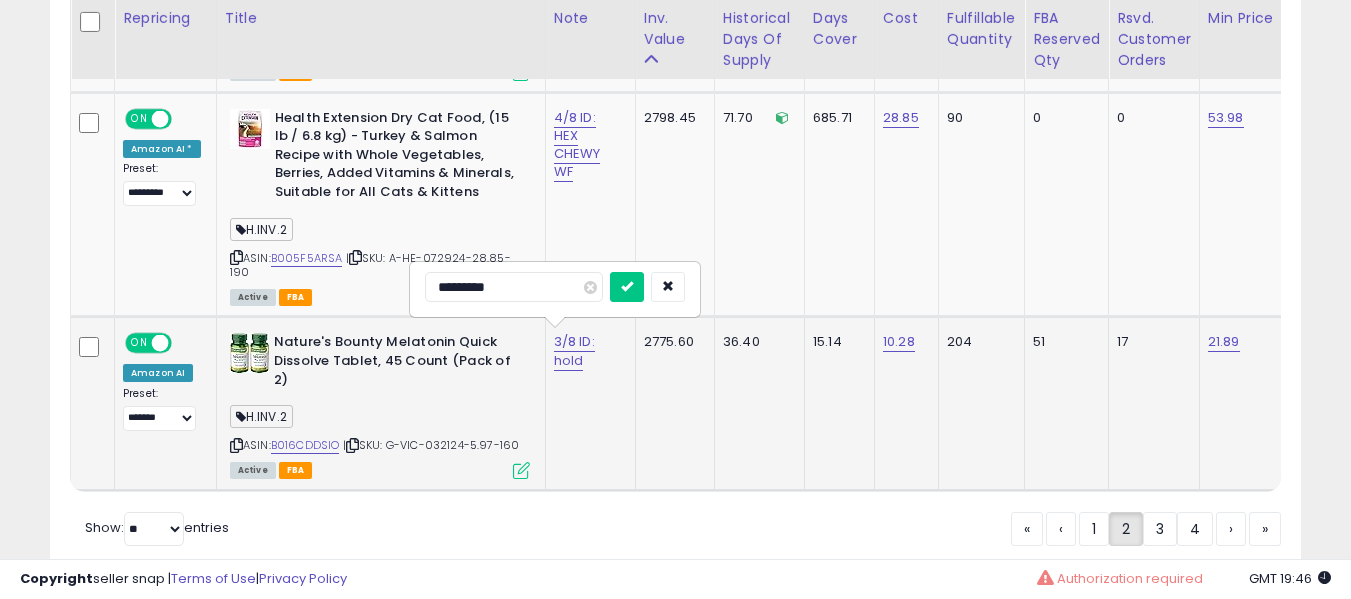 type on "**********" 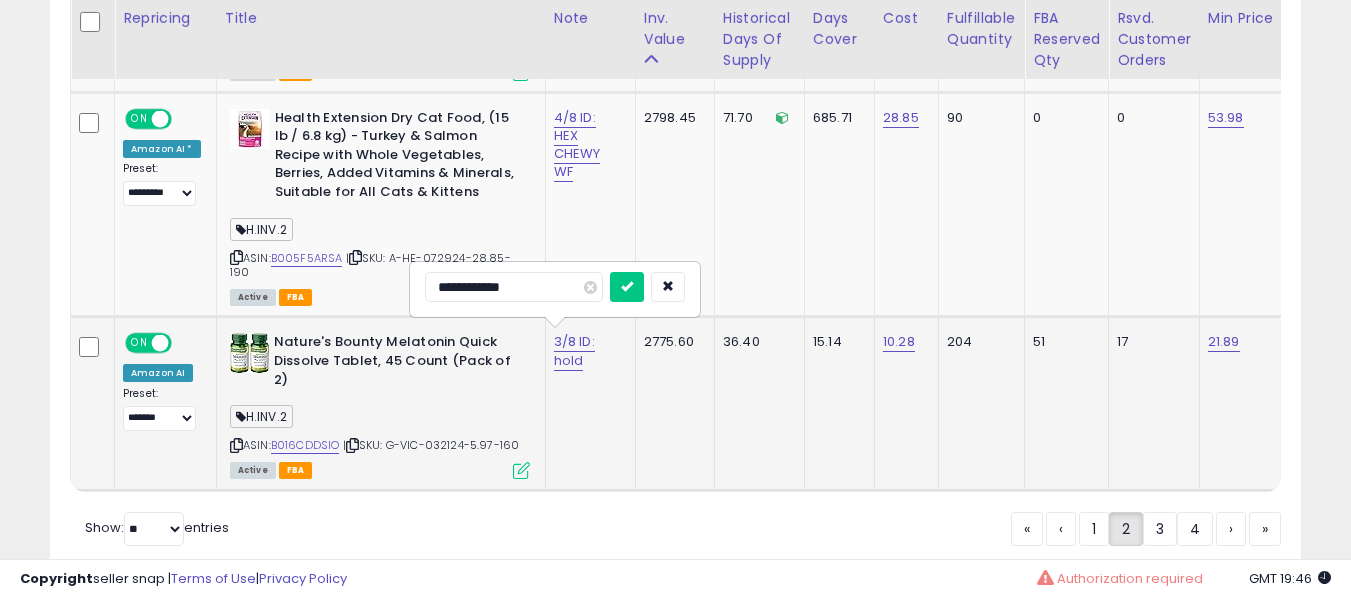 click at bounding box center [627, 287] 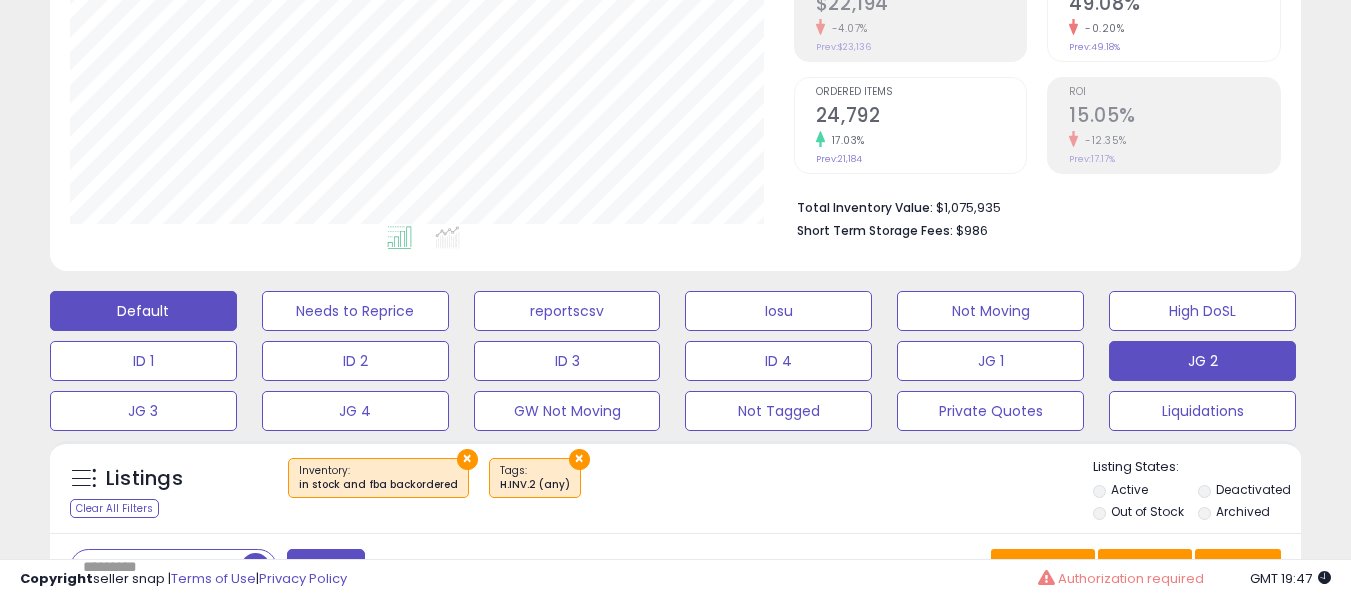 click on "Default" at bounding box center [143, 311] 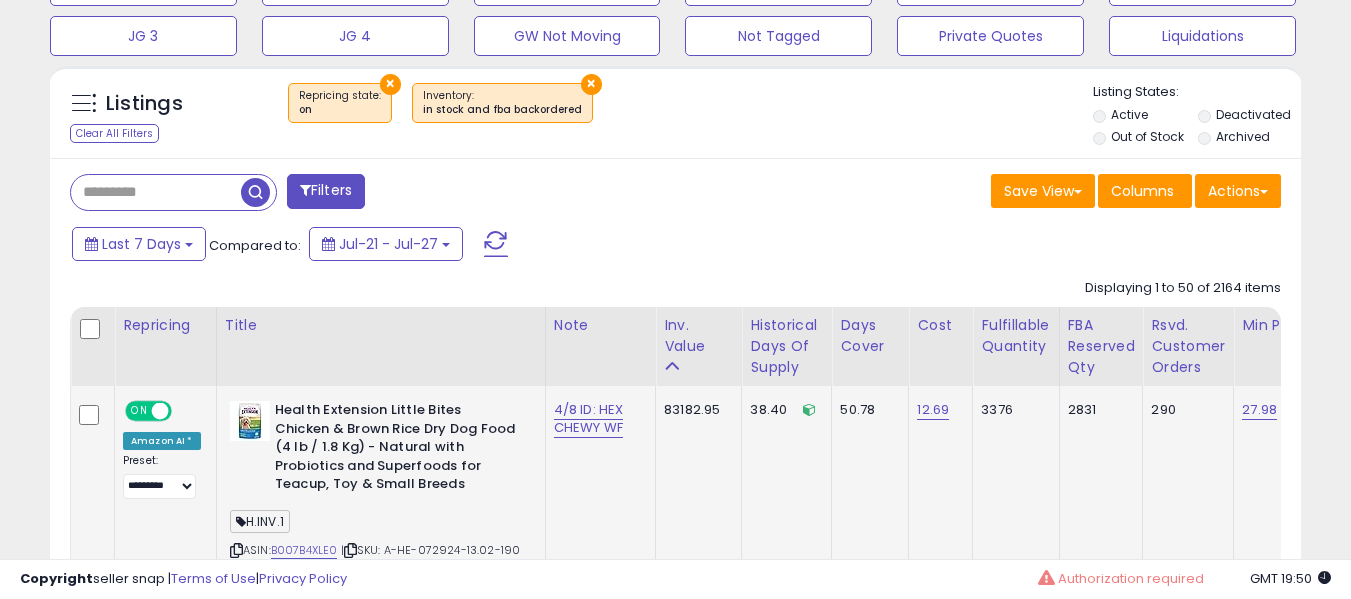 scroll, scrollTop: 839, scrollLeft: 0, axis: vertical 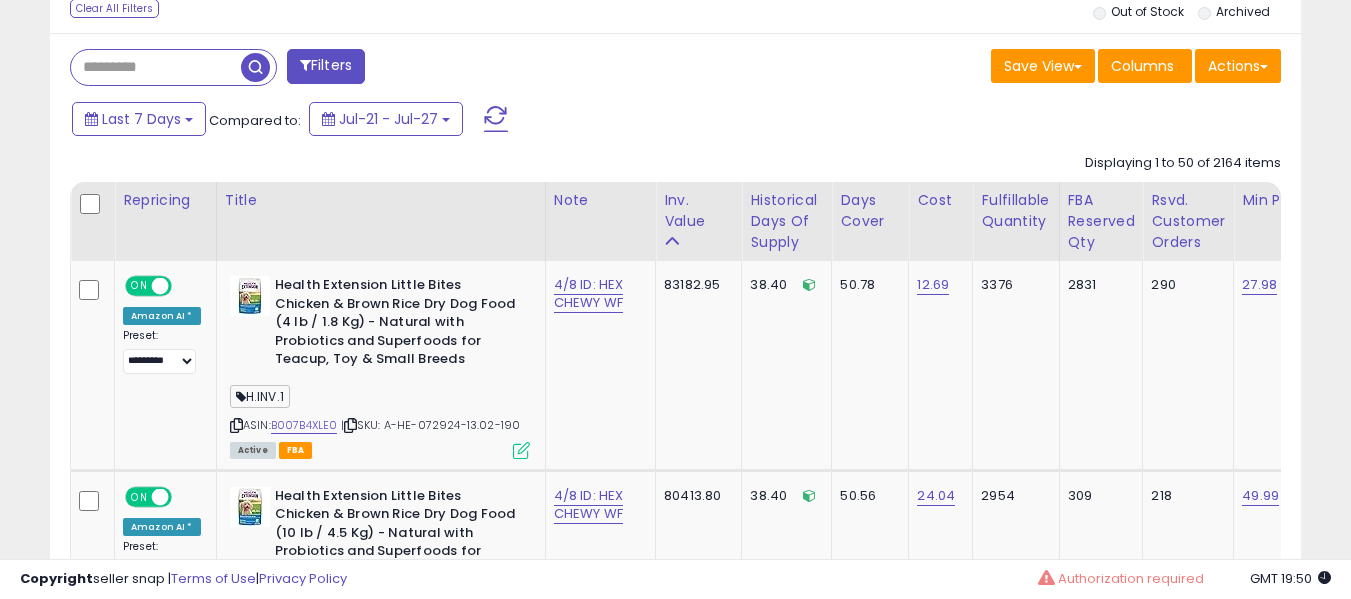 click at bounding box center [156, 67] 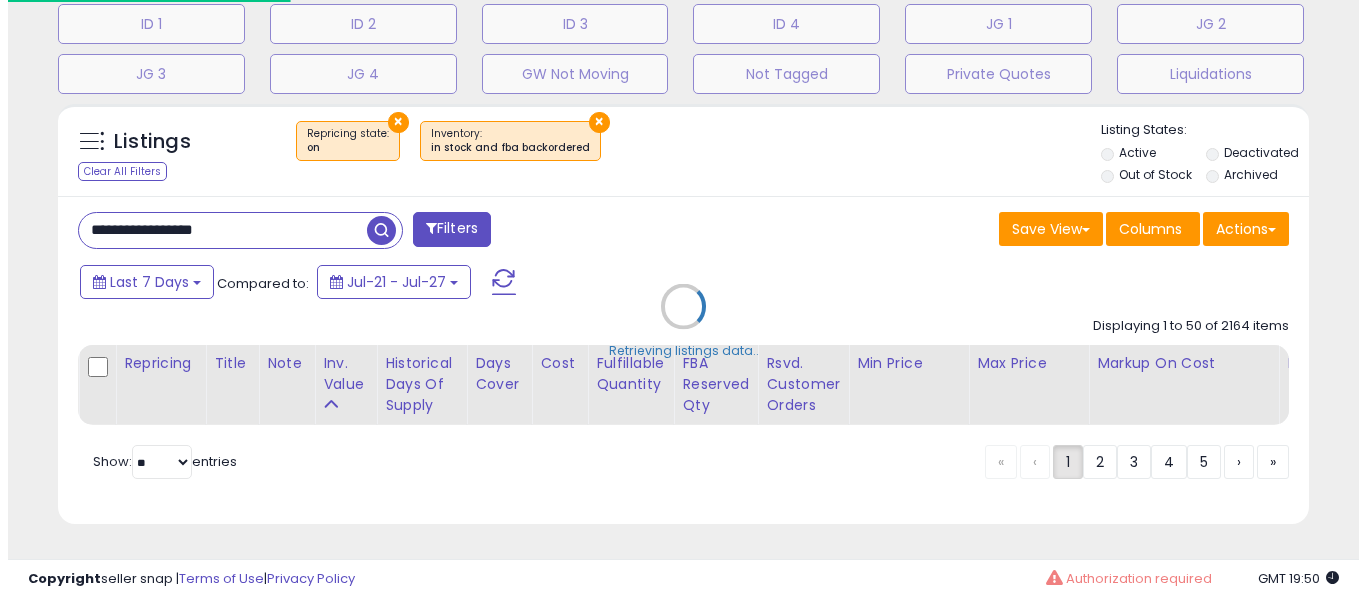 scroll, scrollTop: 691, scrollLeft: 0, axis: vertical 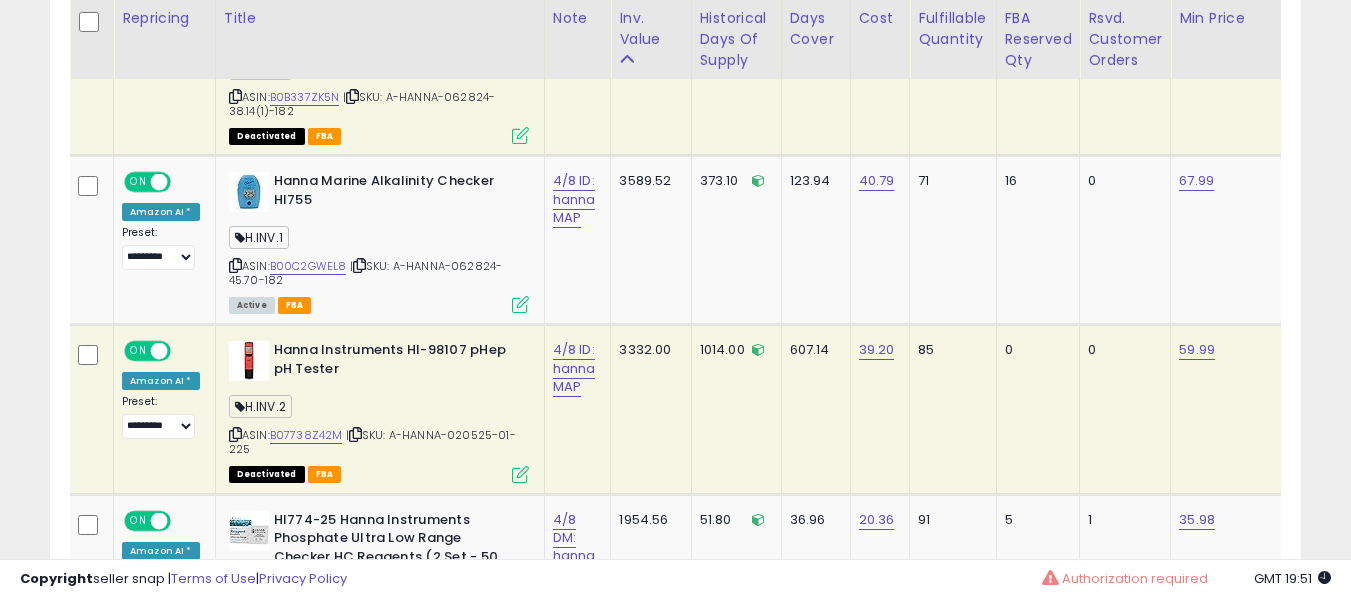 click at bounding box center [235, 434] 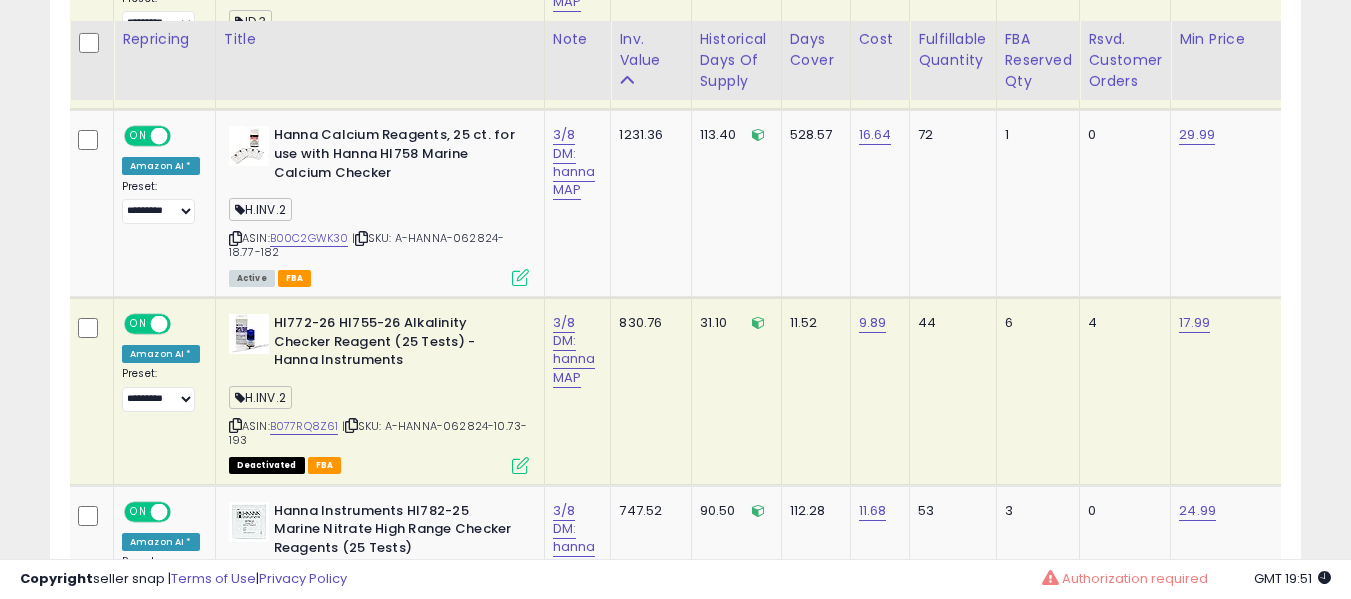 scroll, scrollTop: 2491, scrollLeft: 0, axis: vertical 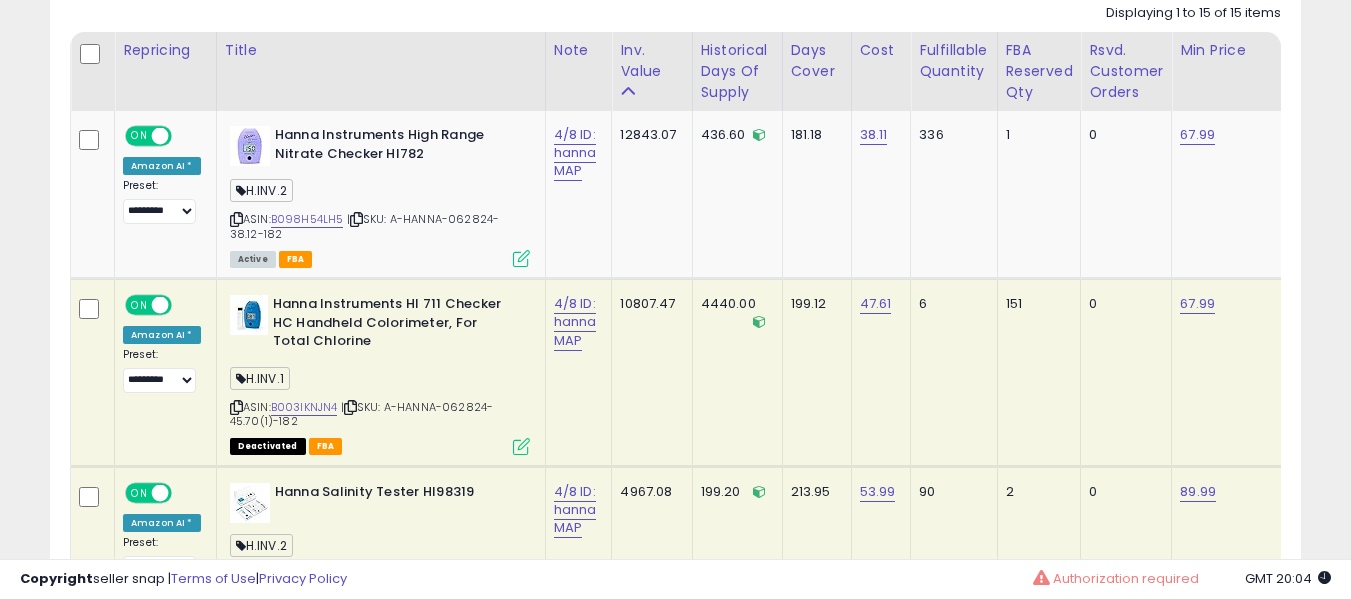click at bounding box center (236, 407) 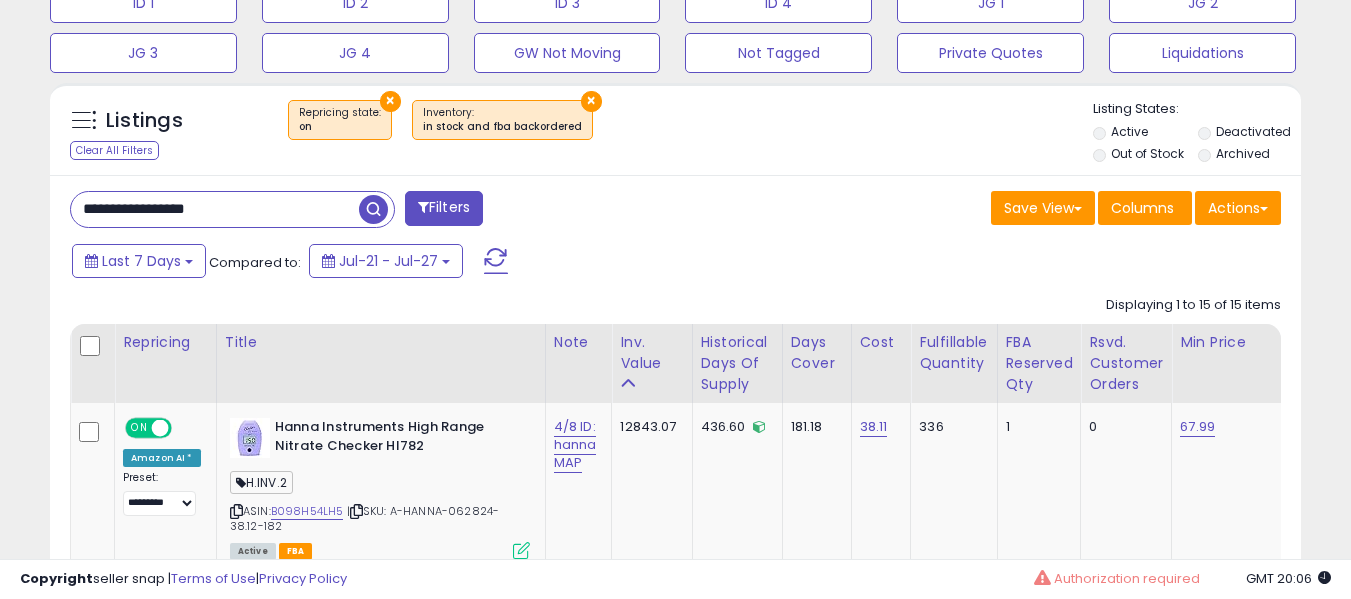 scroll, scrollTop: 689, scrollLeft: 0, axis: vertical 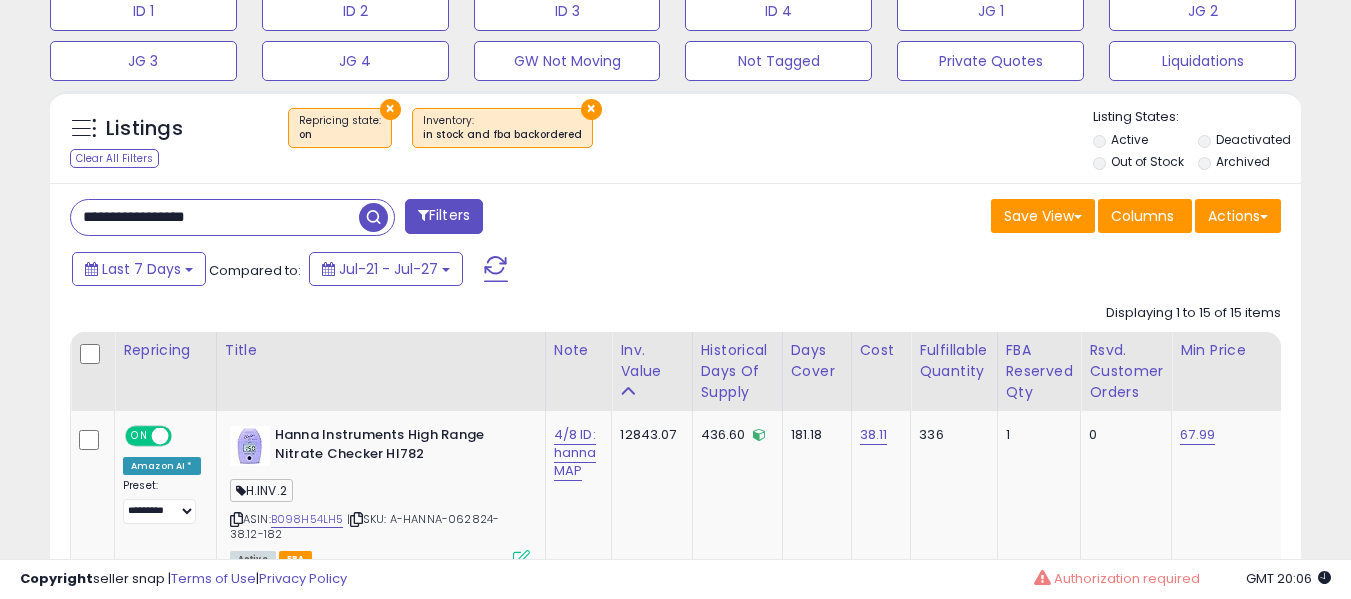click on "**********" at bounding box center (215, 217) 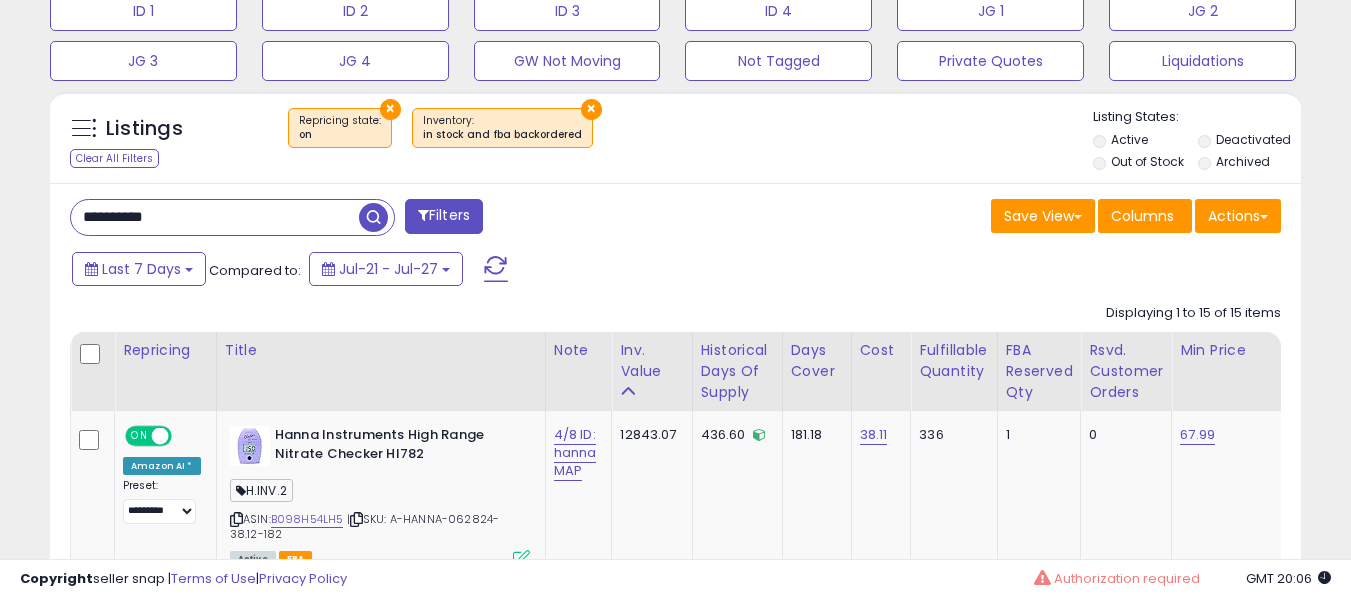 type on "**********" 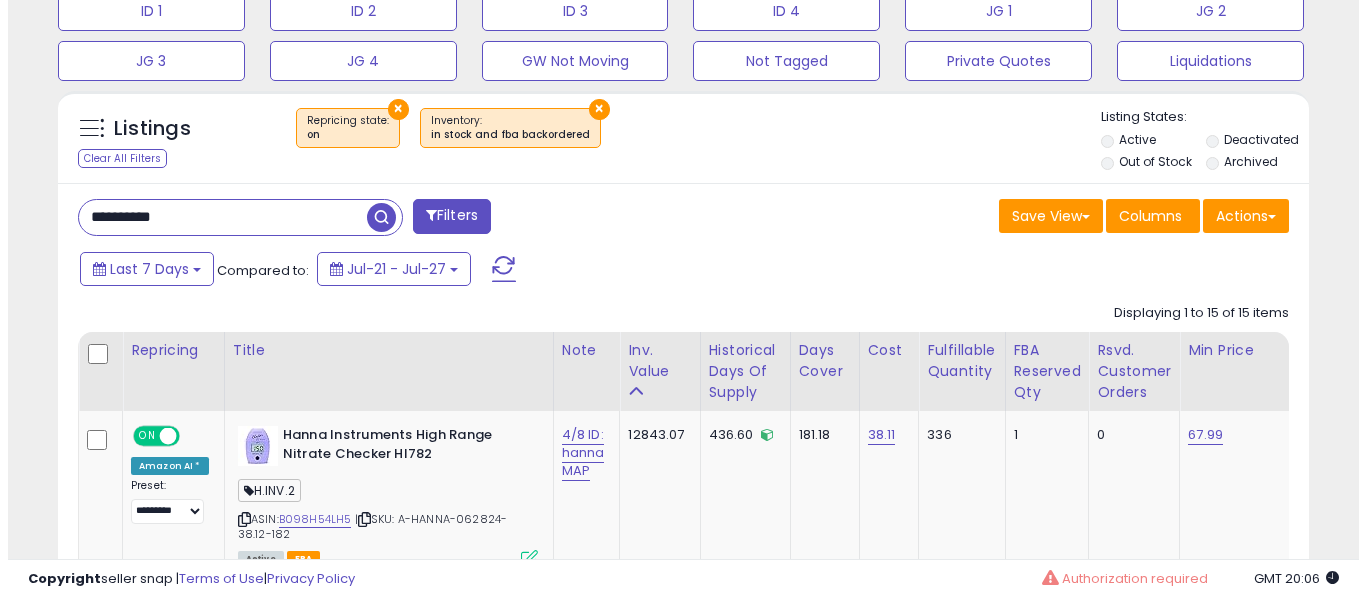 scroll, scrollTop: 671, scrollLeft: 0, axis: vertical 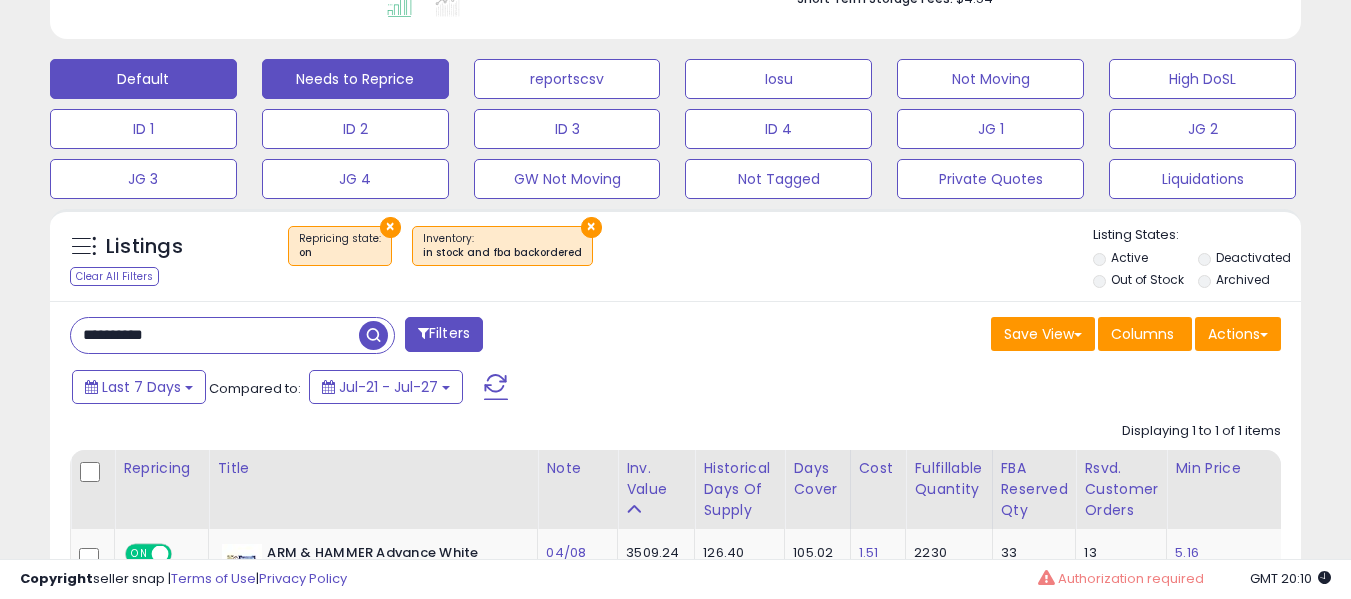 click on "Needs to Reprice" at bounding box center (355, 79) 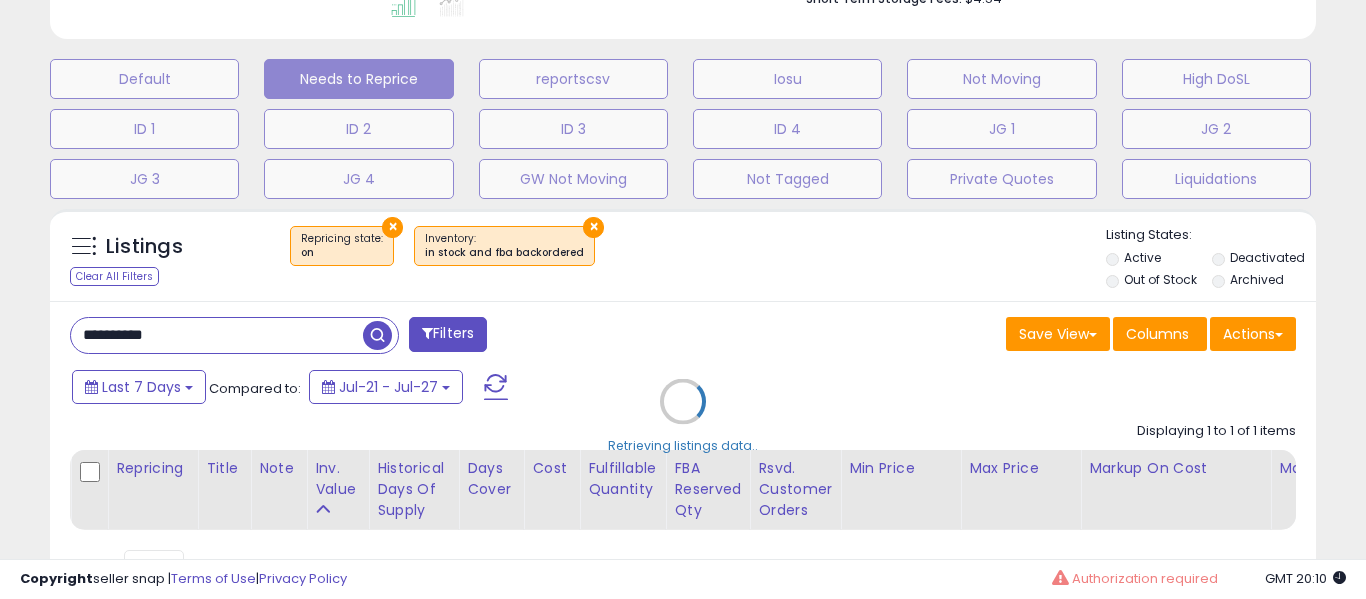 scroll, scrollTop: 999590, scrollLeft: 999267, axis: both 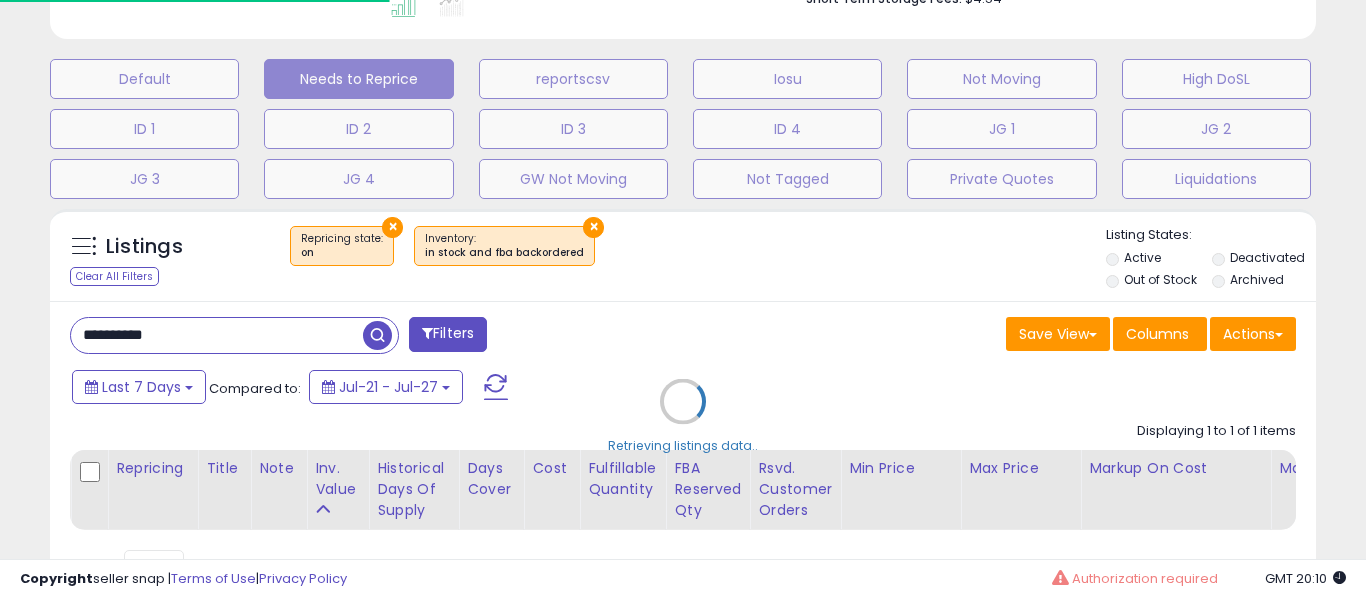 type 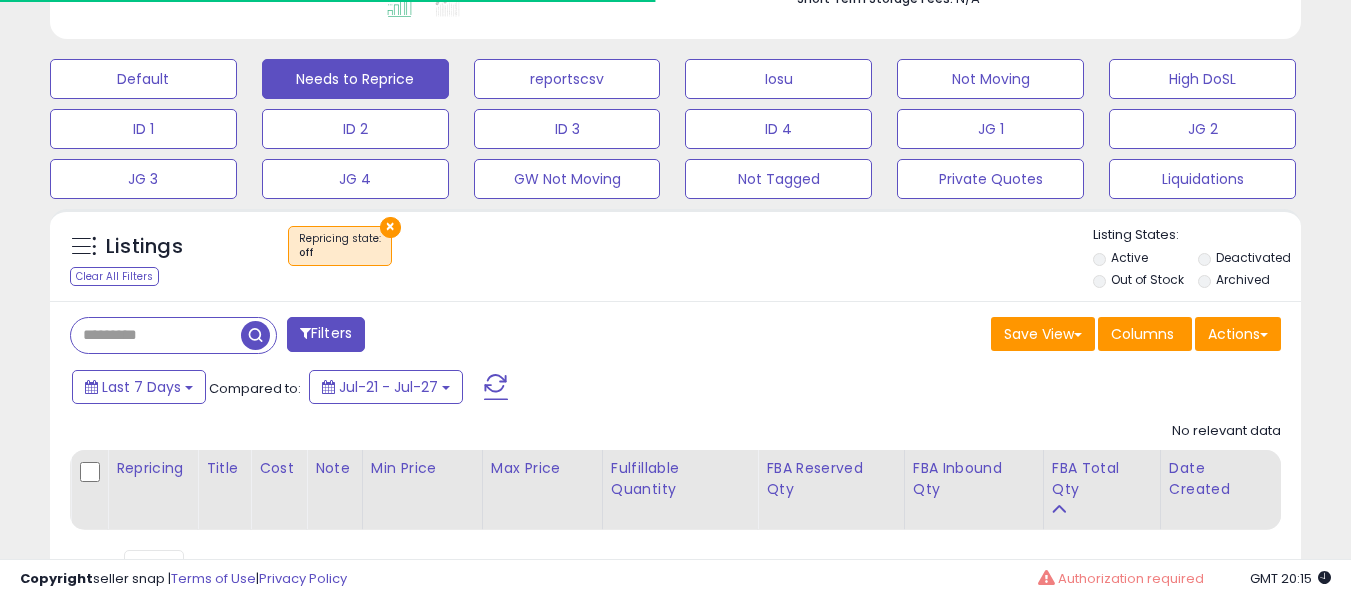 scroll, scrollTop: 999590, scrollLeft: 999276, axis: both 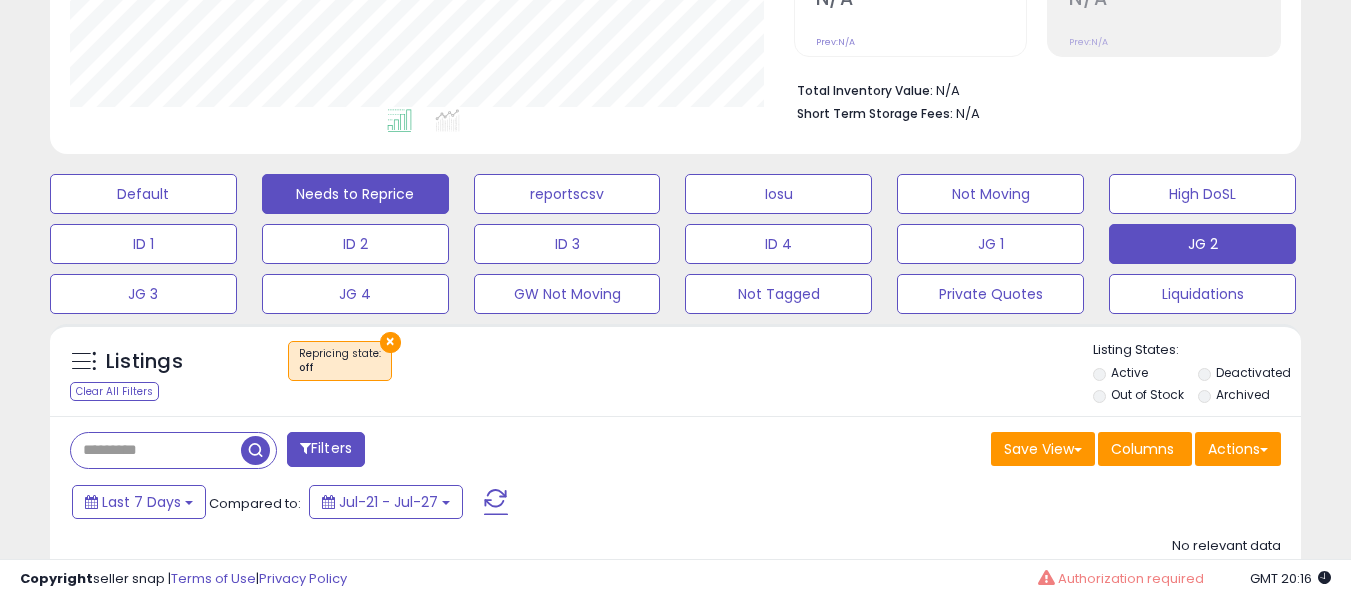 click on "JG 2" at bounding box center (143, 194) 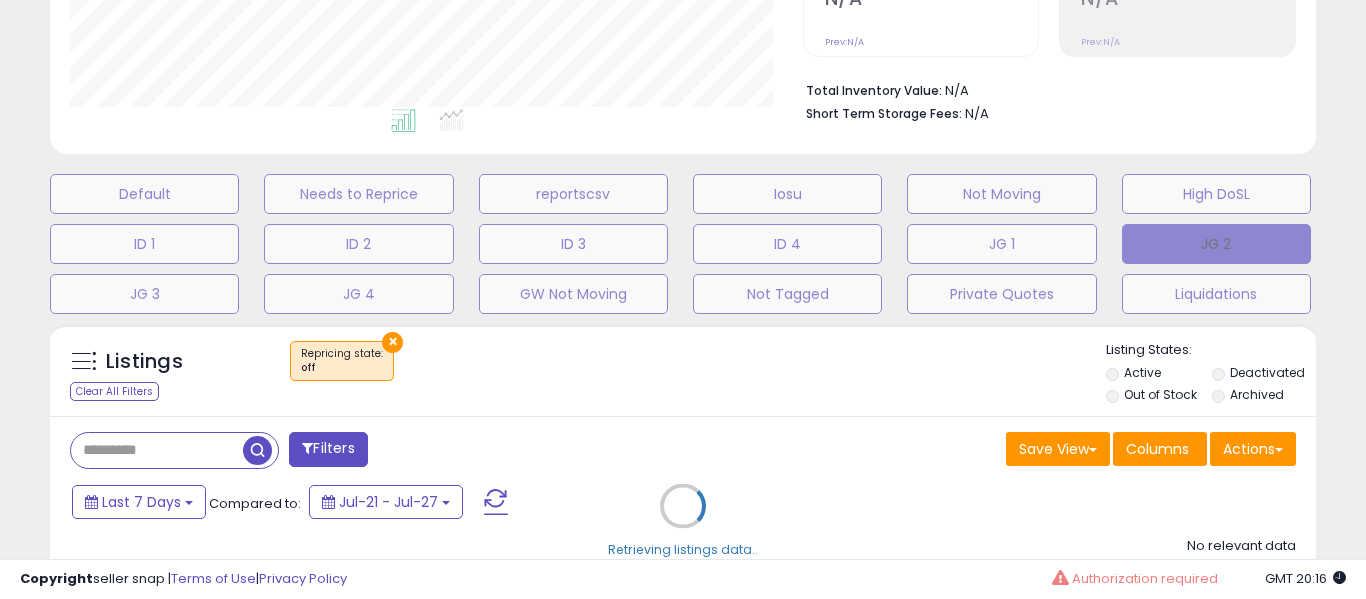 scroll, scrollTop: 999590, scrollLeft: 999267, axis: both 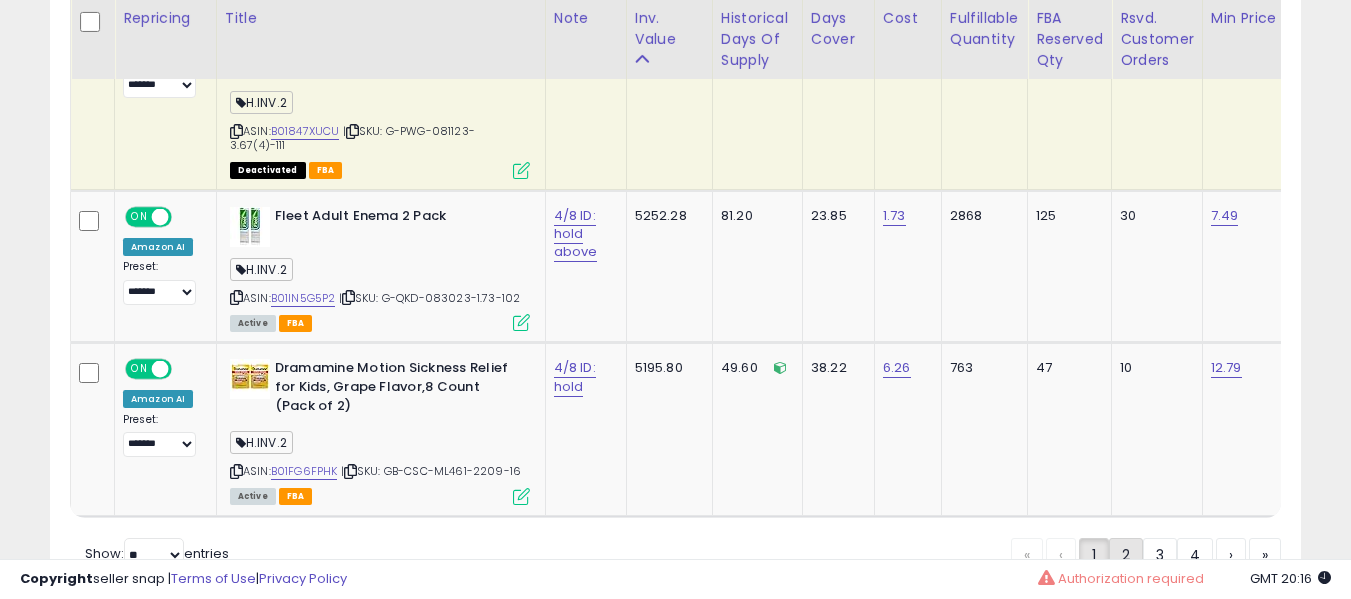 click on "2" 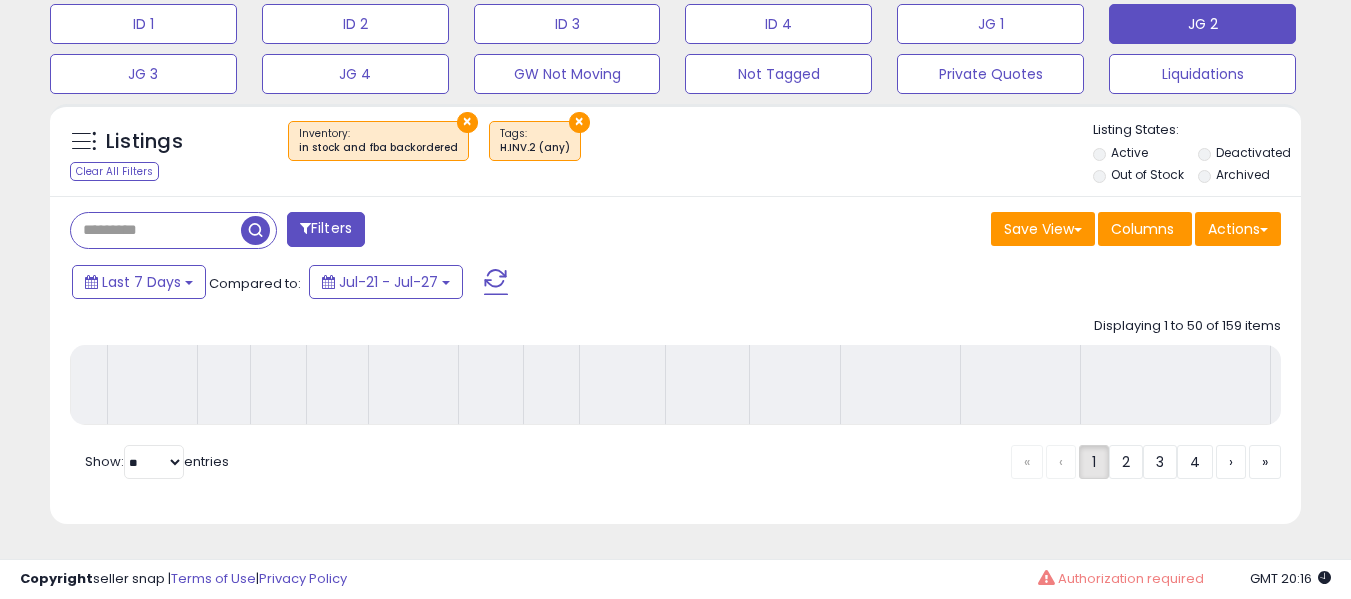 scroll, scrollTop: 691, scrollLeft: 0, axis: vertical 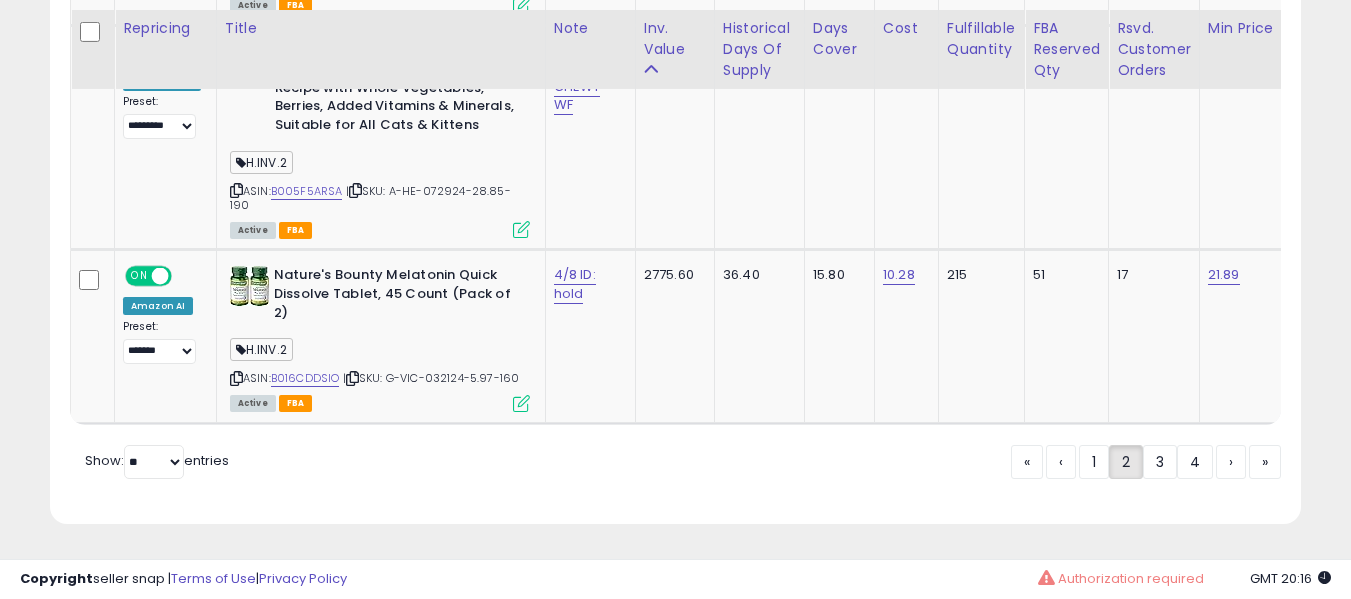 click on "3" 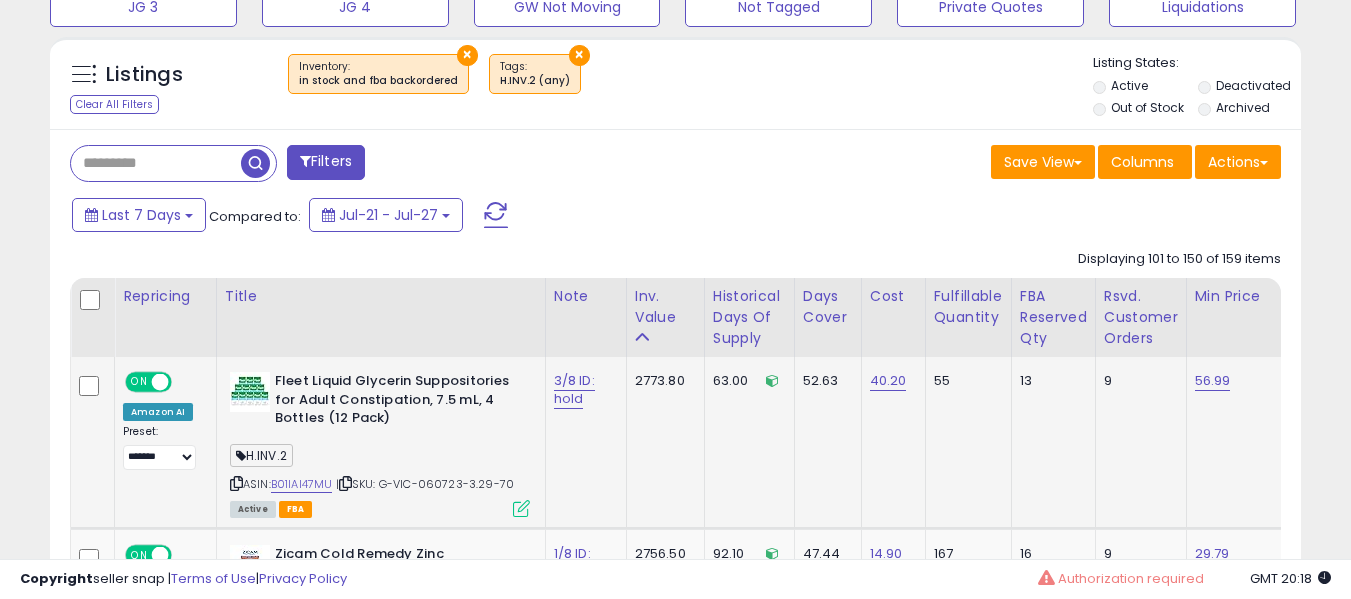 scroll, scrollTop: 891, scrollLeft: 0, axis: vertical 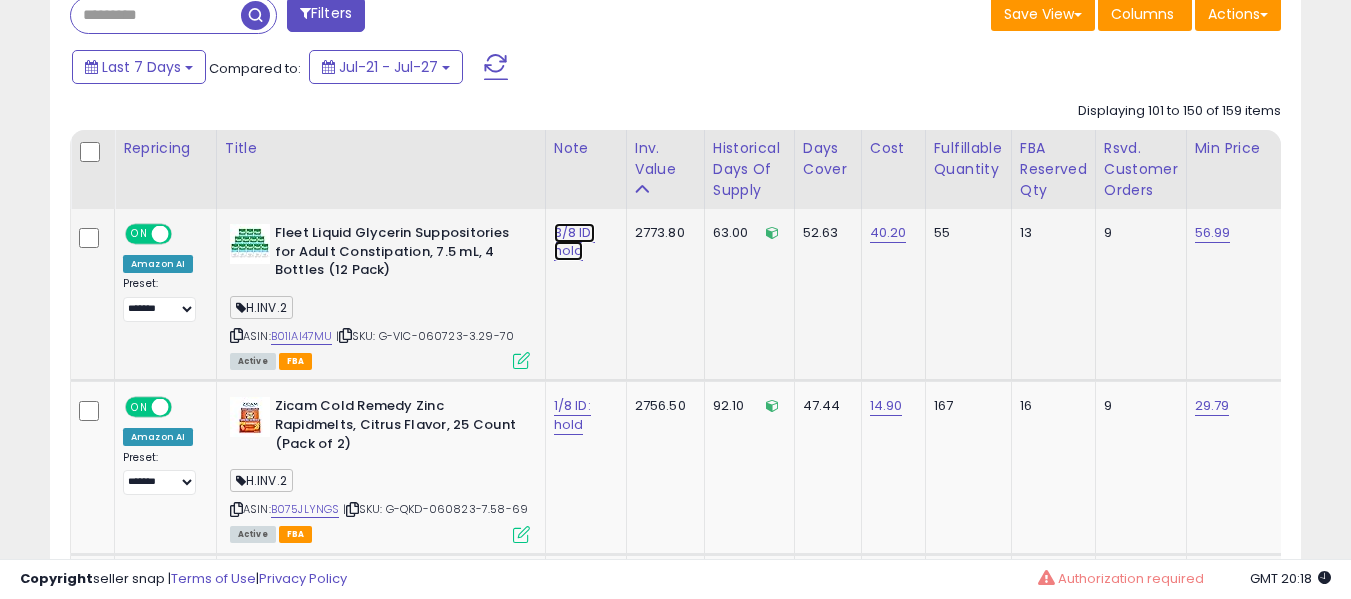 click on "3/8 ID: hold" at bounding box center (574, 242) 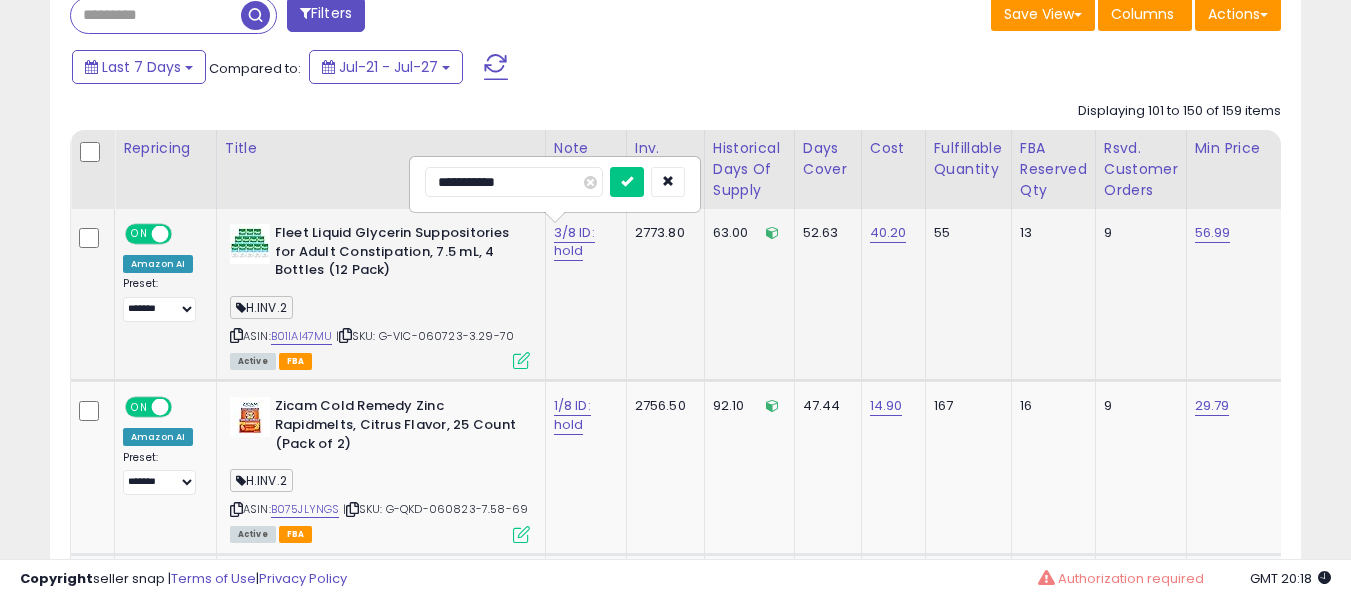 type on "**********" 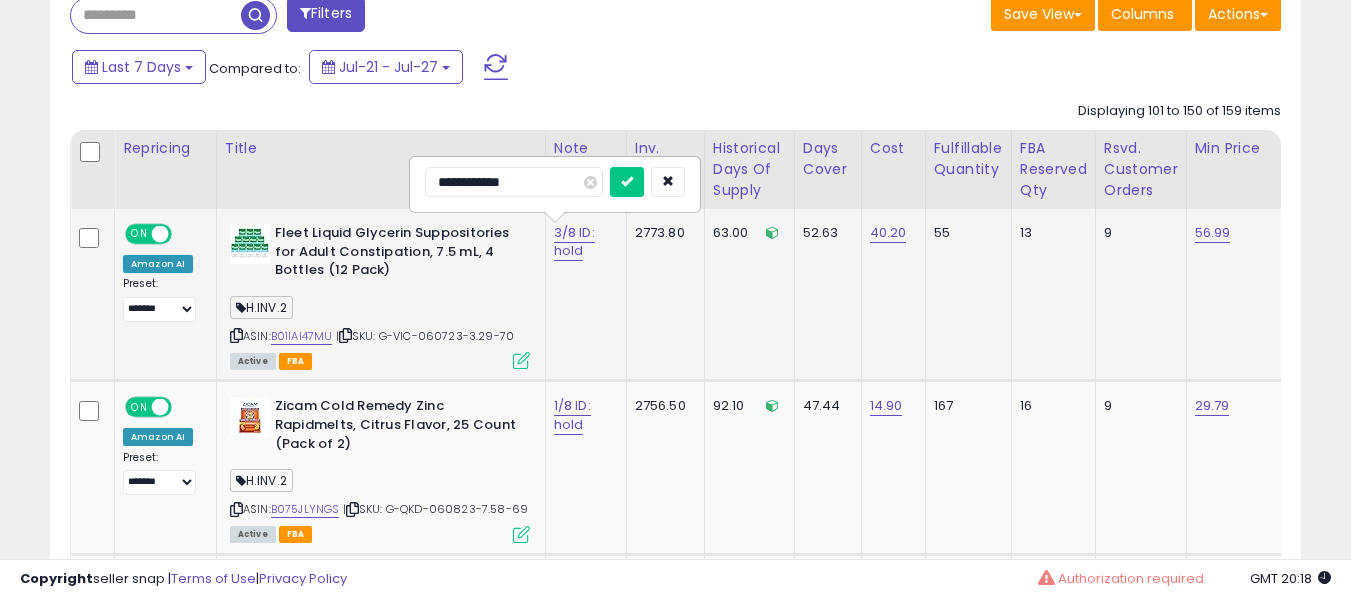 click at bounding box center (627, 182) 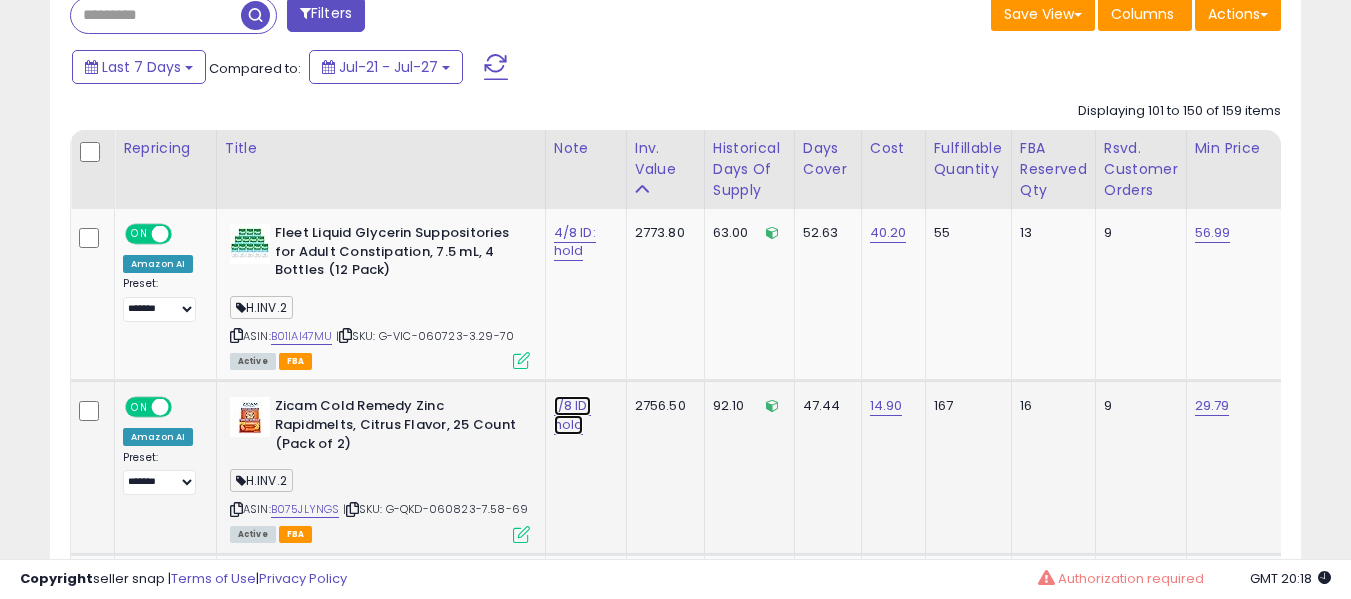 click on "1/8 ID: hold" at bounding box center (575, 242) 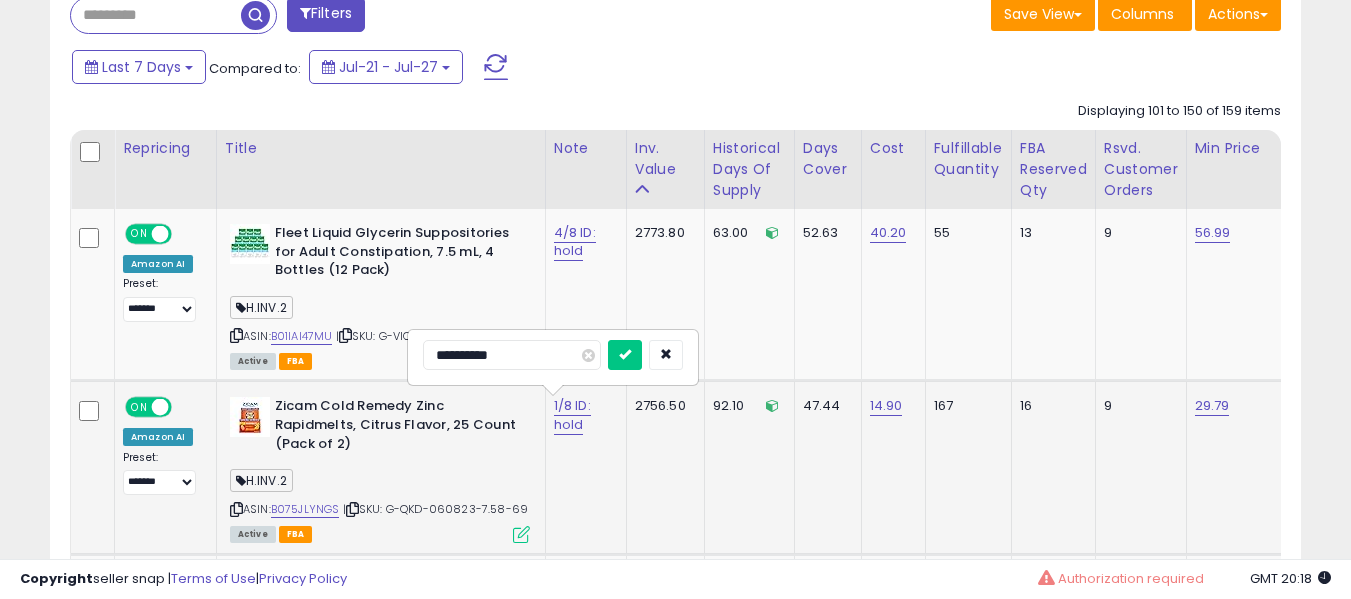 type on "**********" 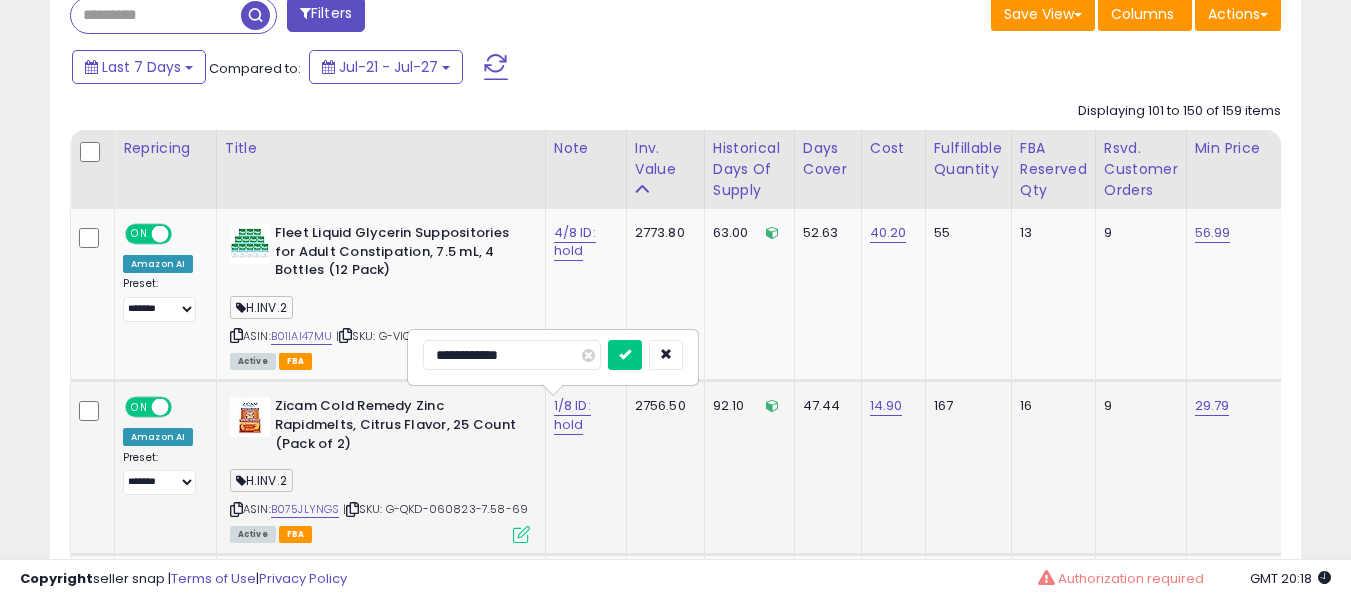 click at bounding box center (625, 355) 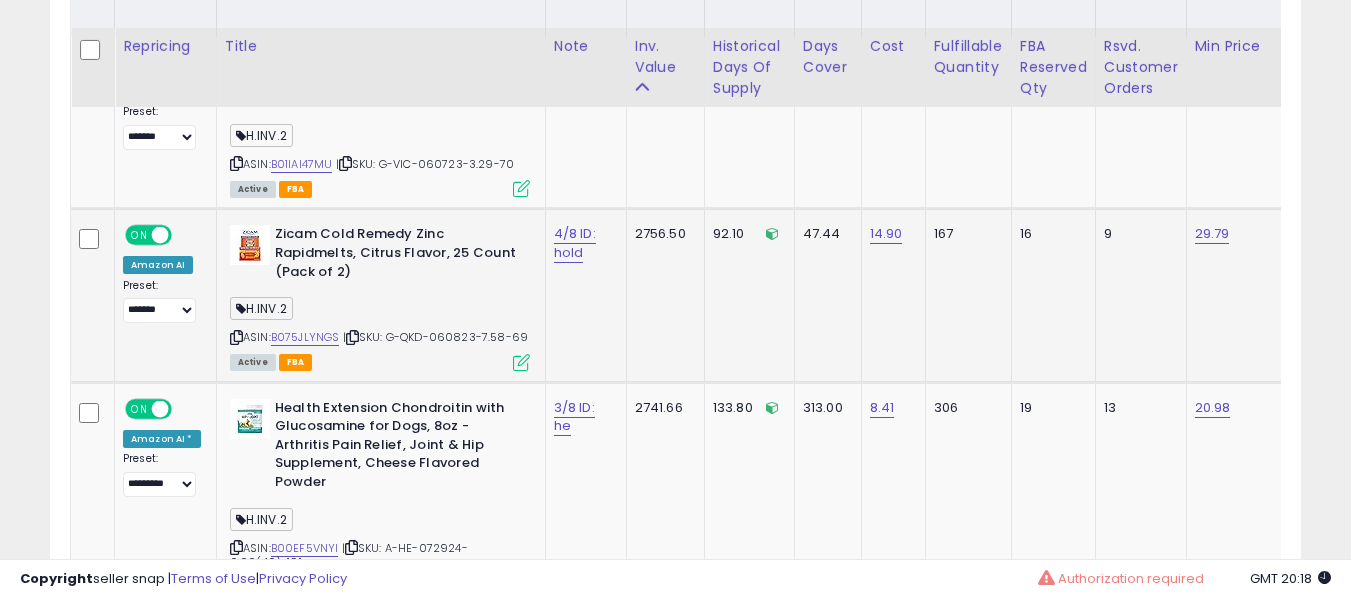 scroll, scrollTop: 1091, scrollLeft: 0, axis: vertical 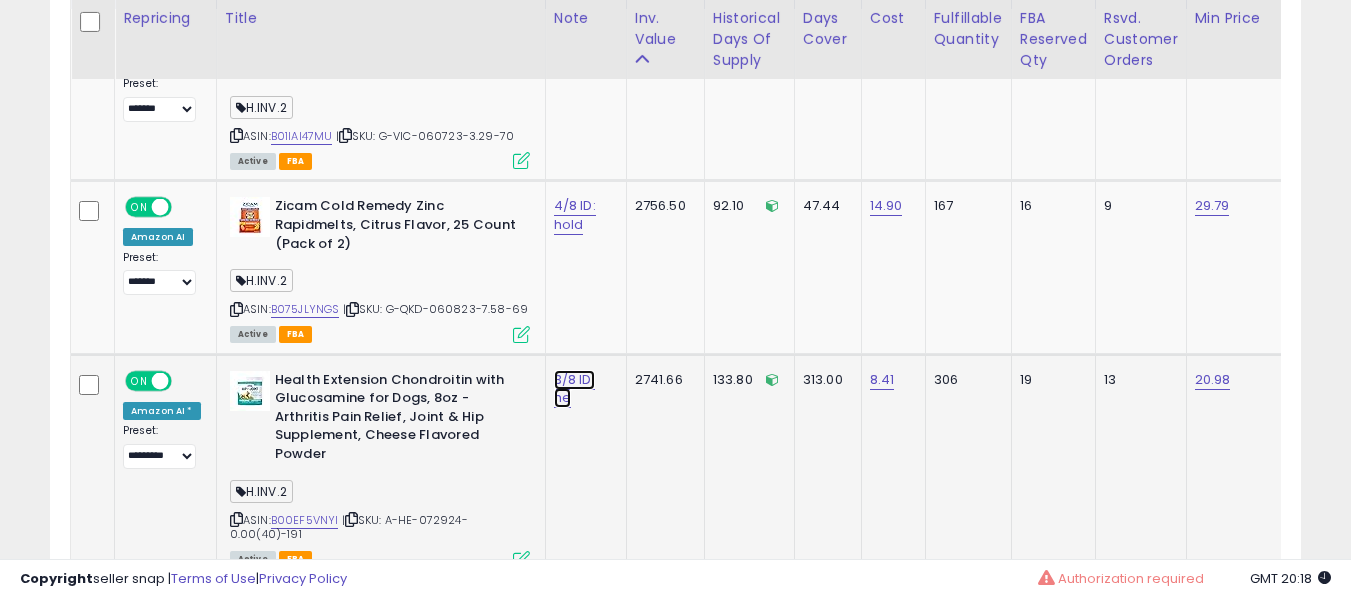 click on "3/8 ID: he" at bounding box center [575, 42] 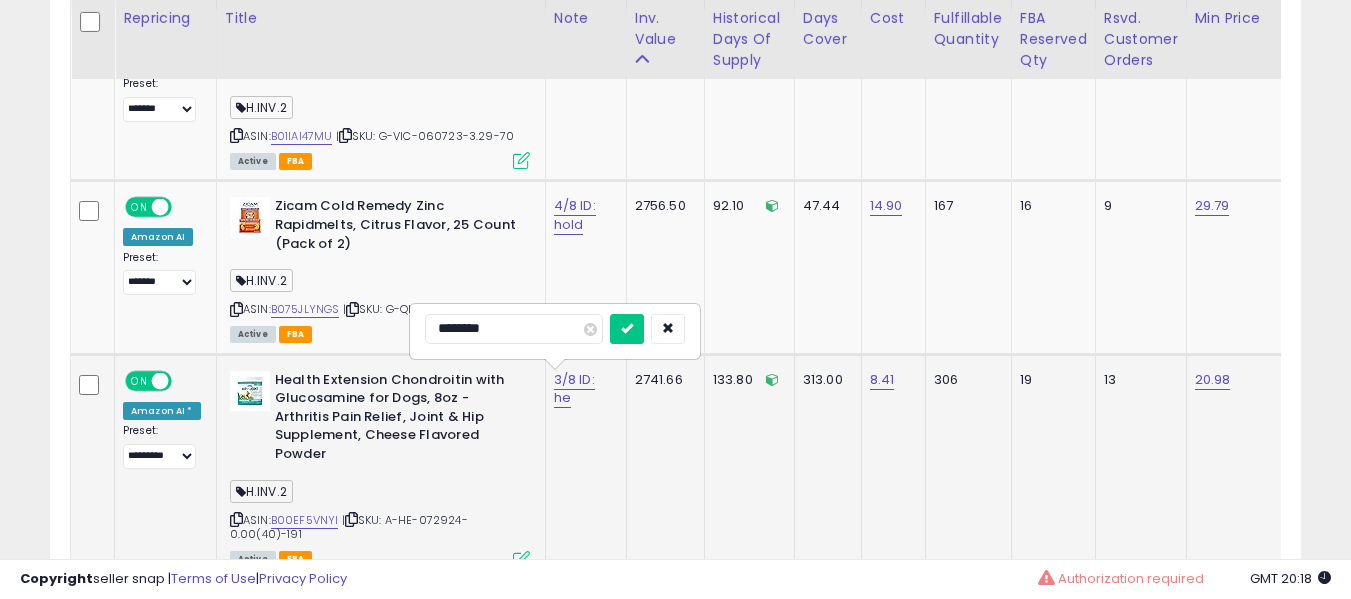 type on "*********" 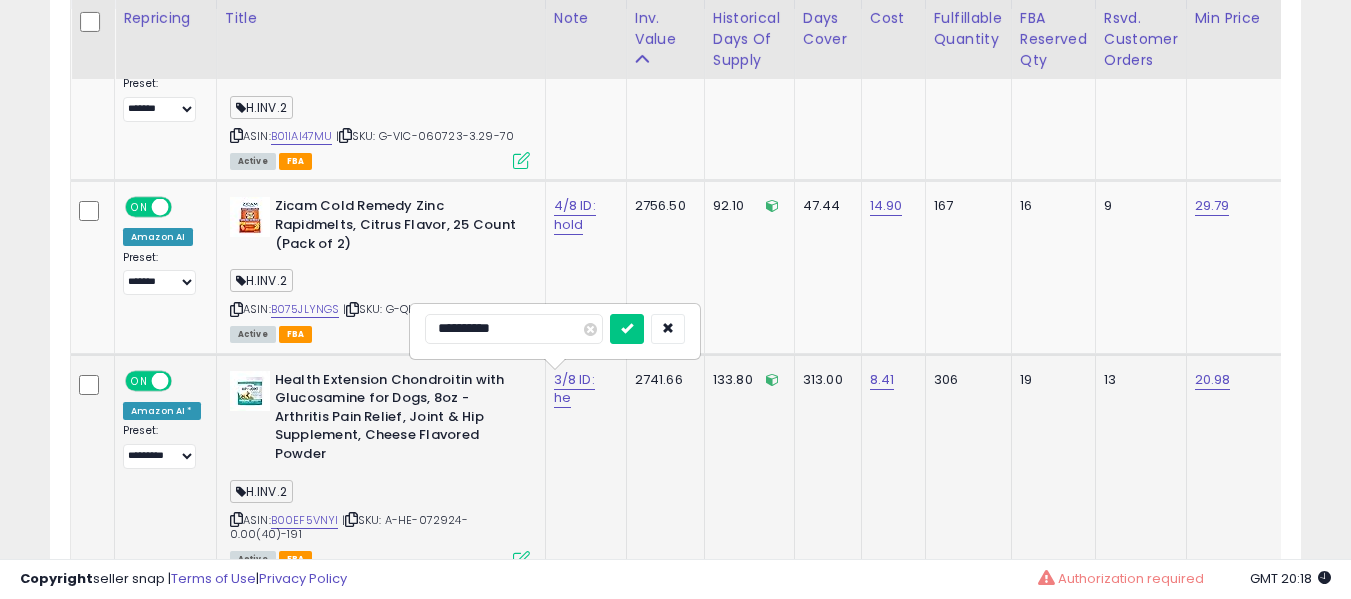 click at bounding box center [627, 329] 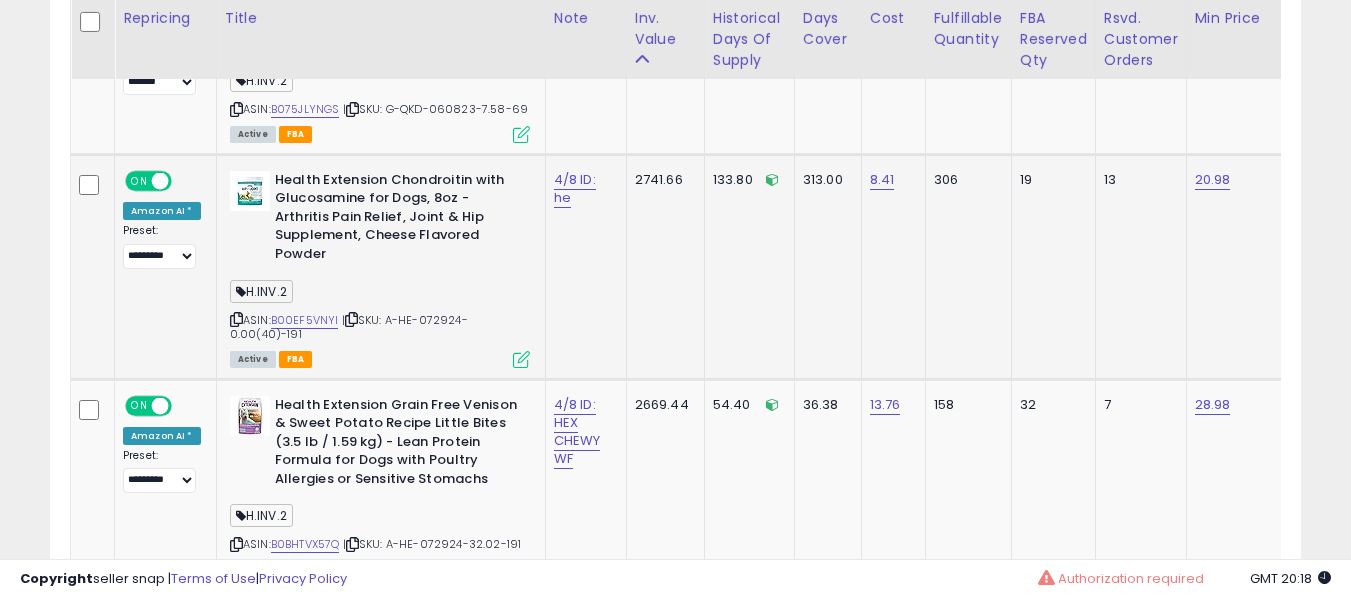 scroll, scrollTop: 1091, scrollLeft: 0, axis: vertical 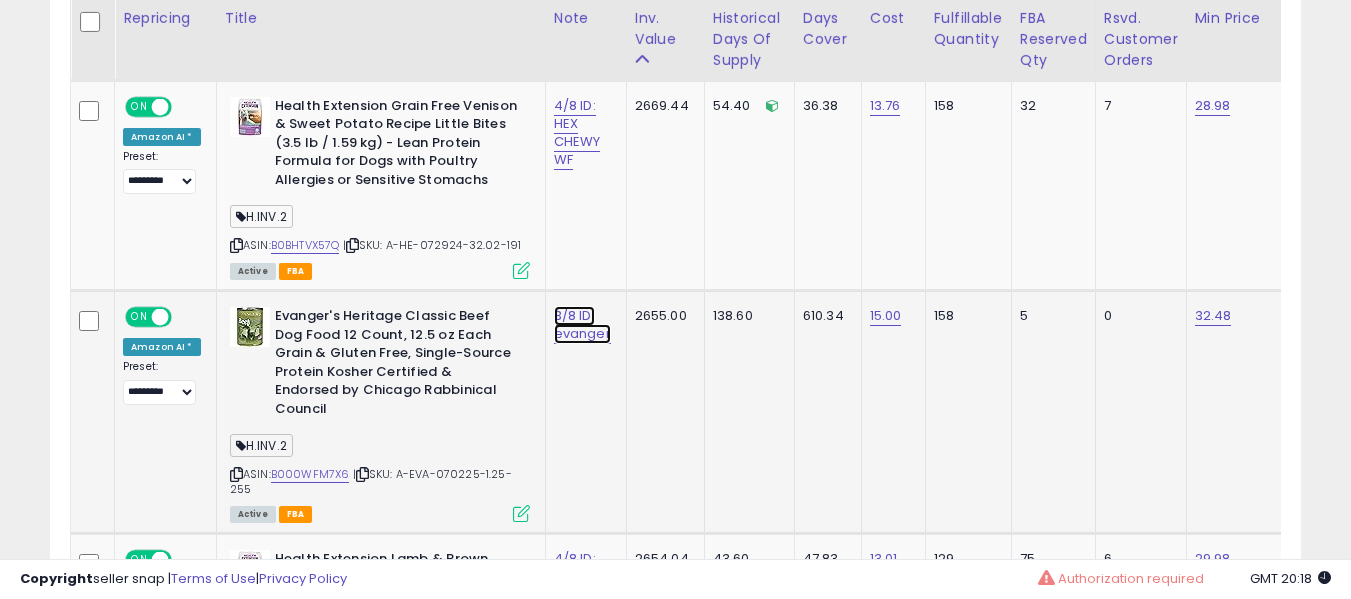 click on "3/8 ID: evanger" at bounding box center [575, -457] 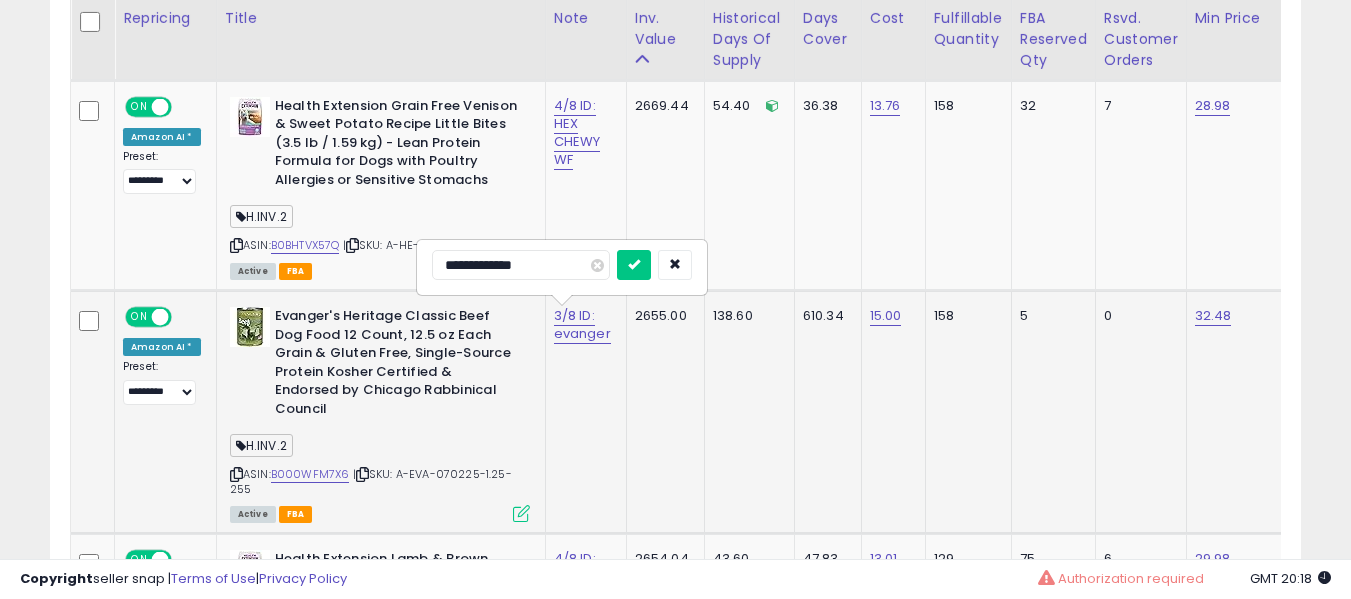 type on "**********" 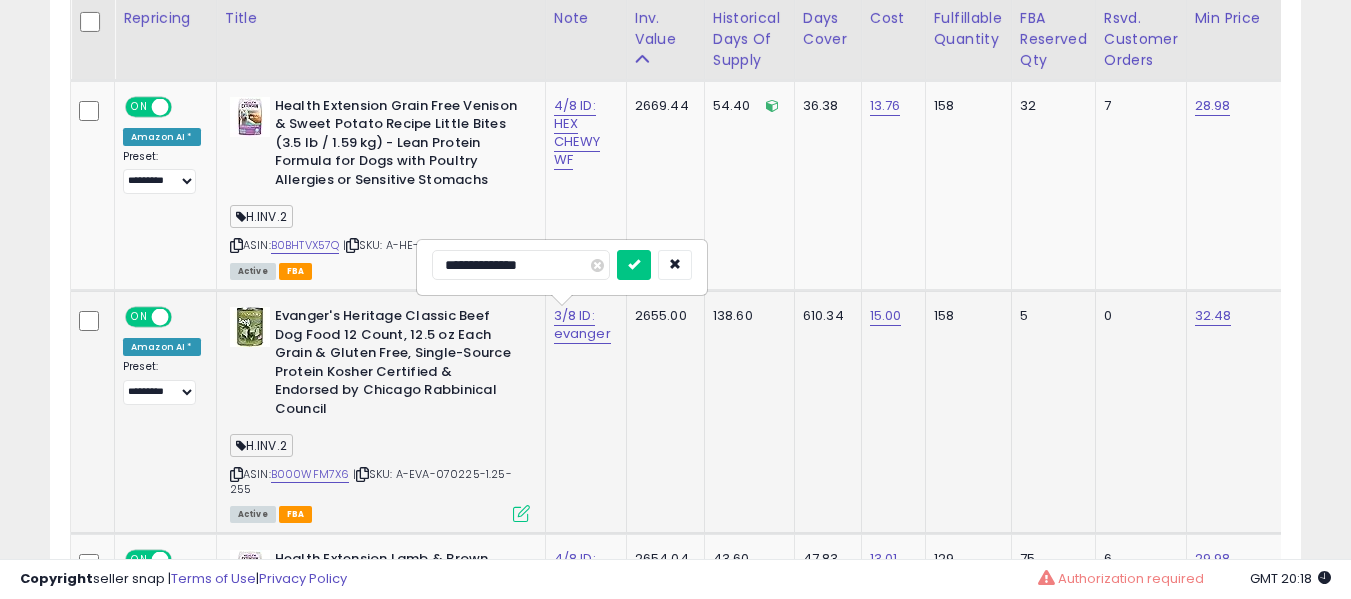 click at bounding box center [634, 265] 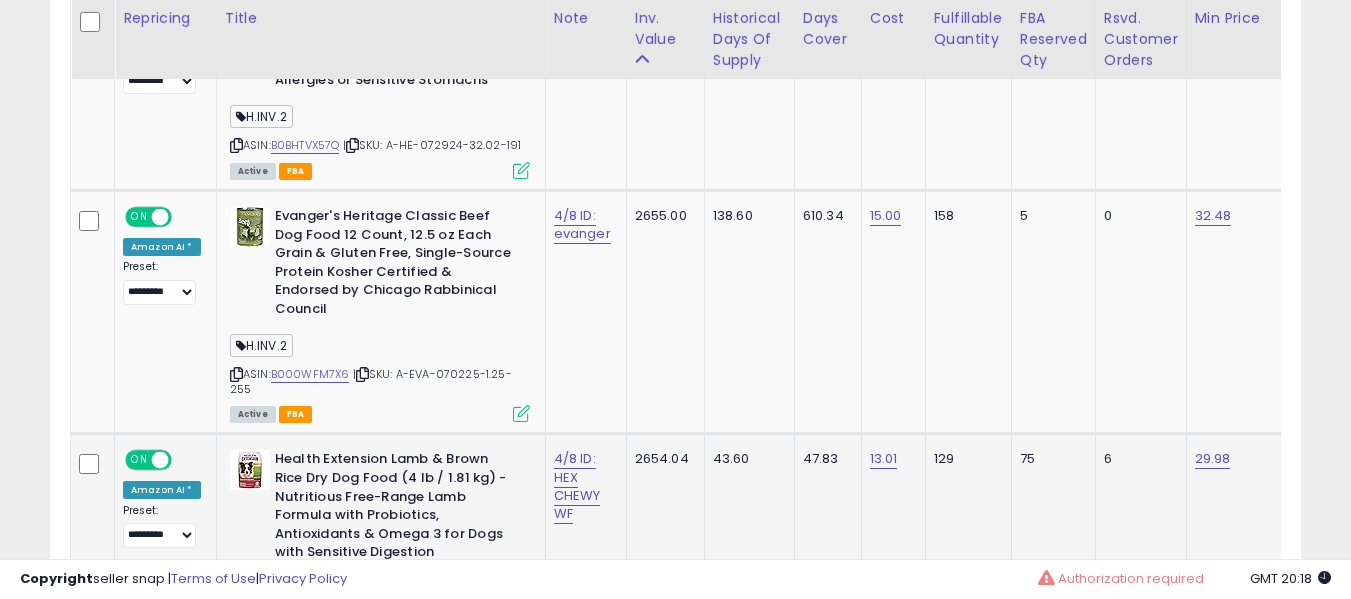 click on "4/8 ID: HEX CHEWY WF" at bounding box center [582, 486] 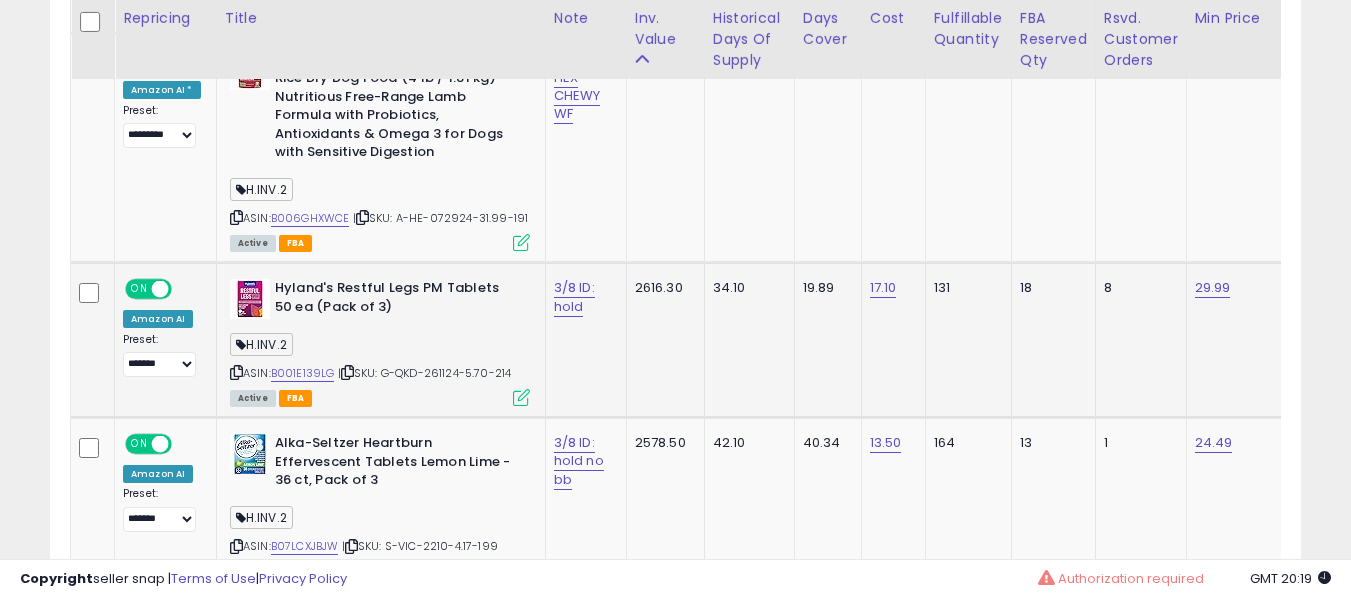 click on "3/8 ID: hold" at bounding box center (582, 297) 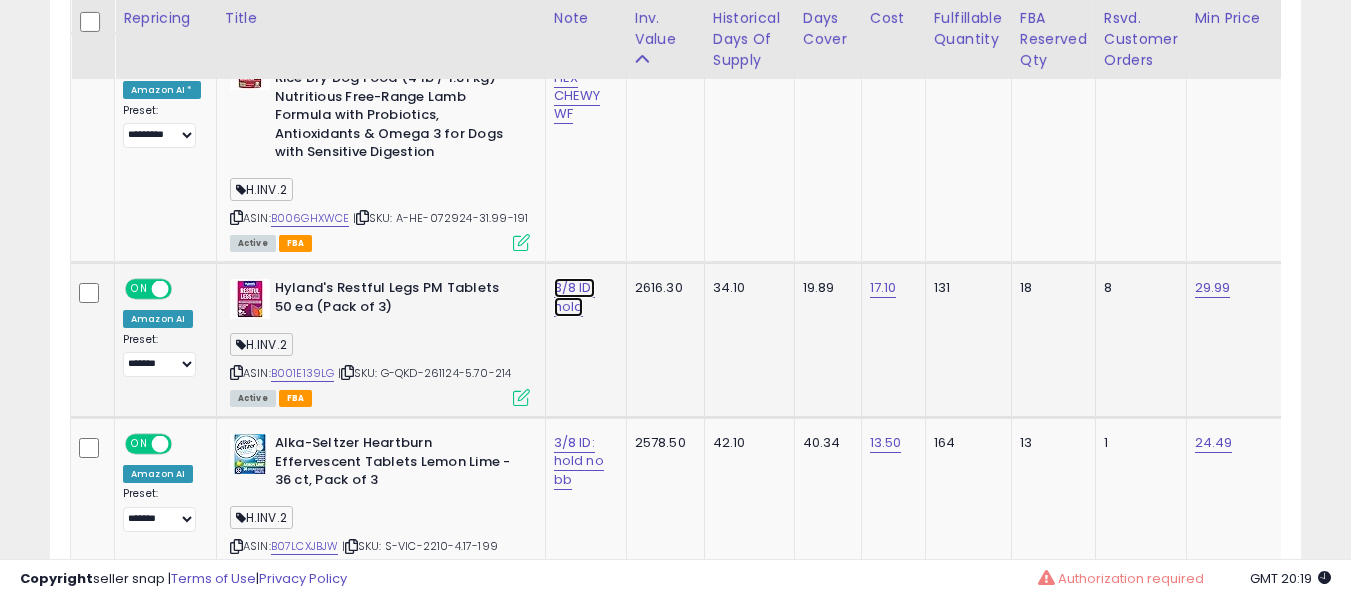 click on "3/8 ID: hold" at bounding box center (575, -957) 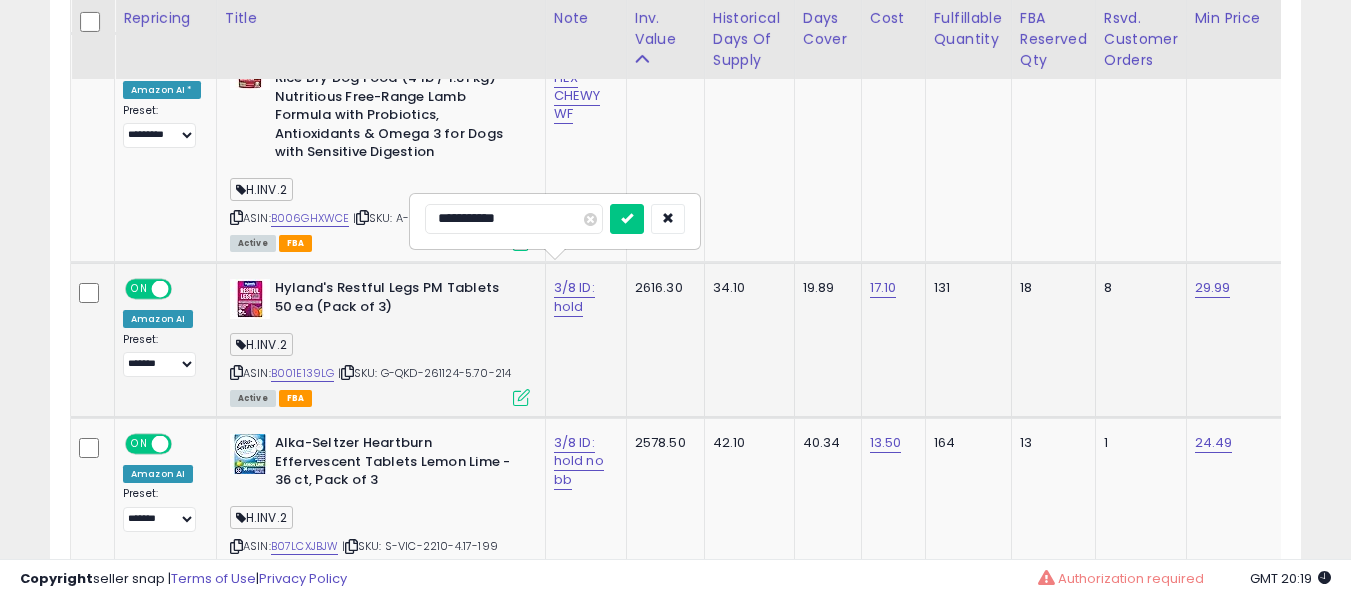 type on "**********" 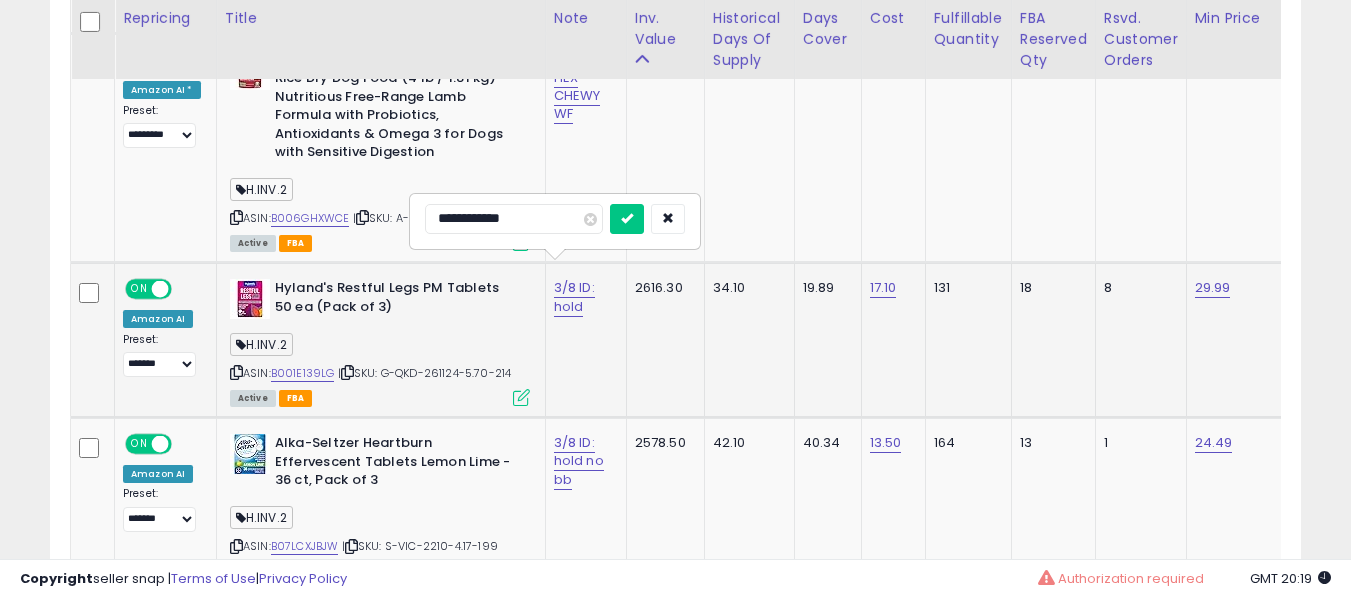 click at bounding box center (627, 219) 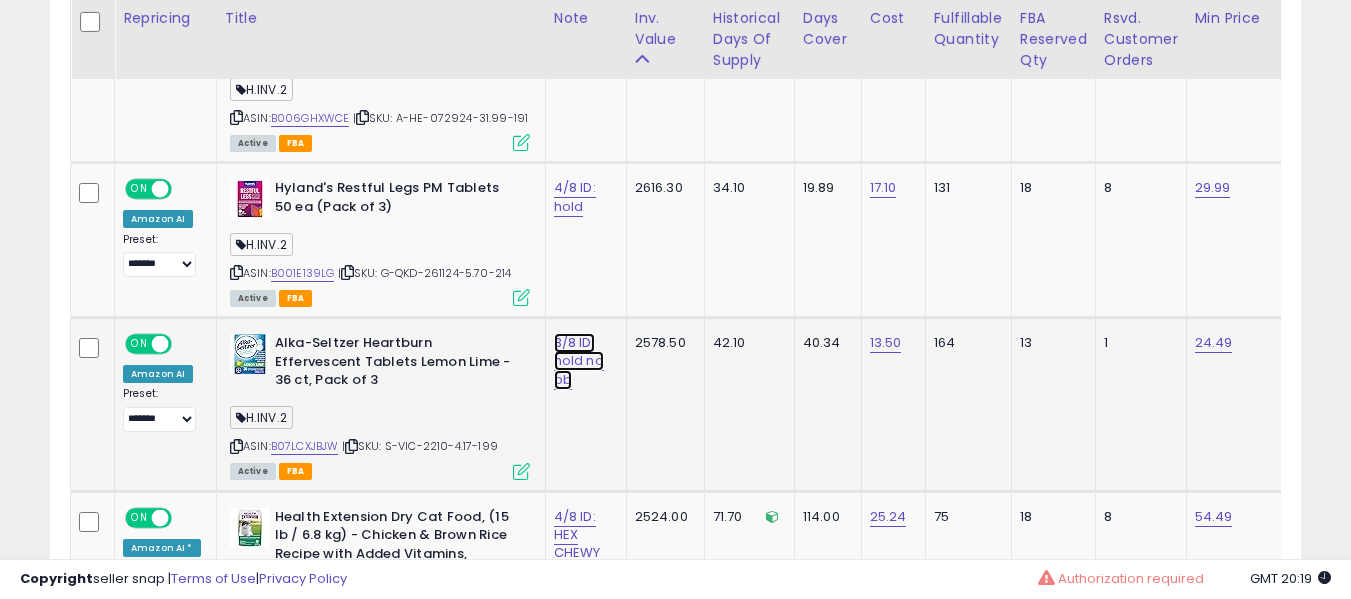 click on "3/8 ID: hold no bb" at bounding box center (575, -1057) 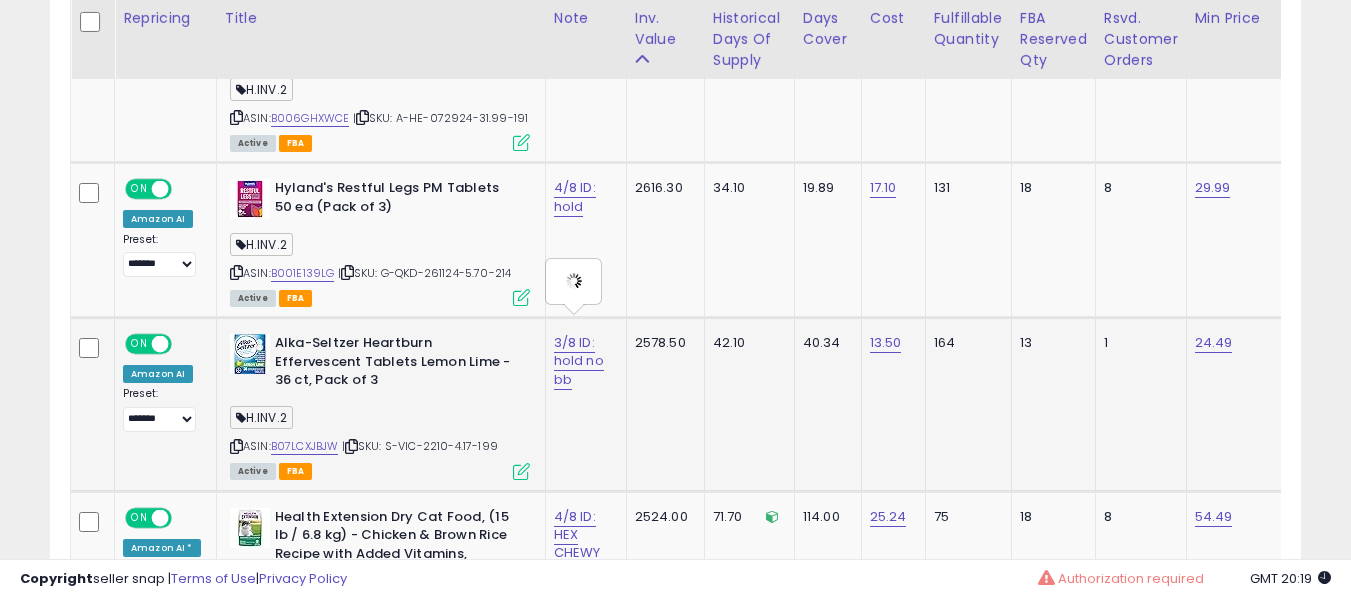type on "**********" 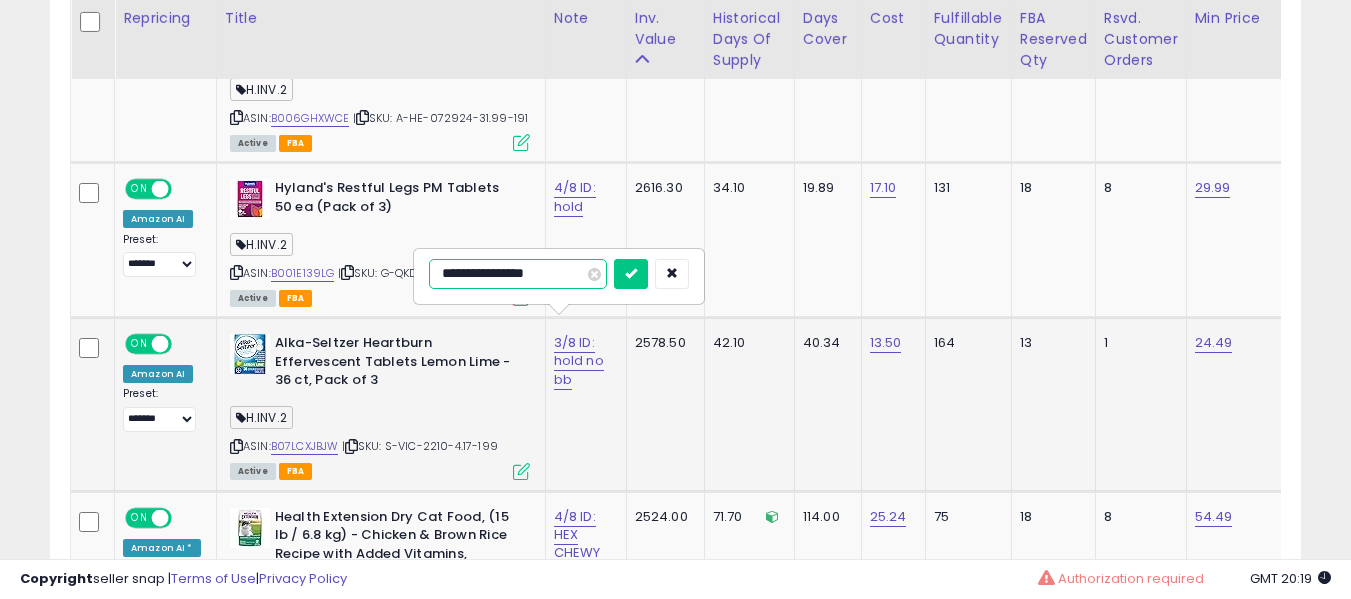 type on "**********" 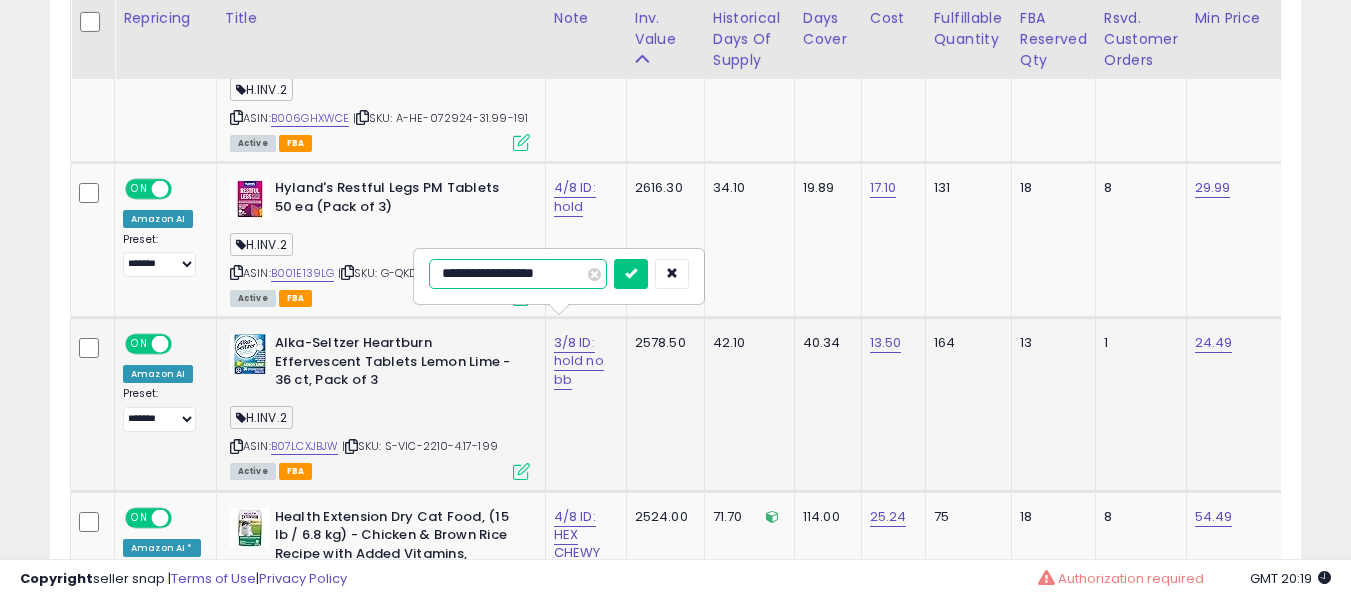 click at bounding box center [631, 274] 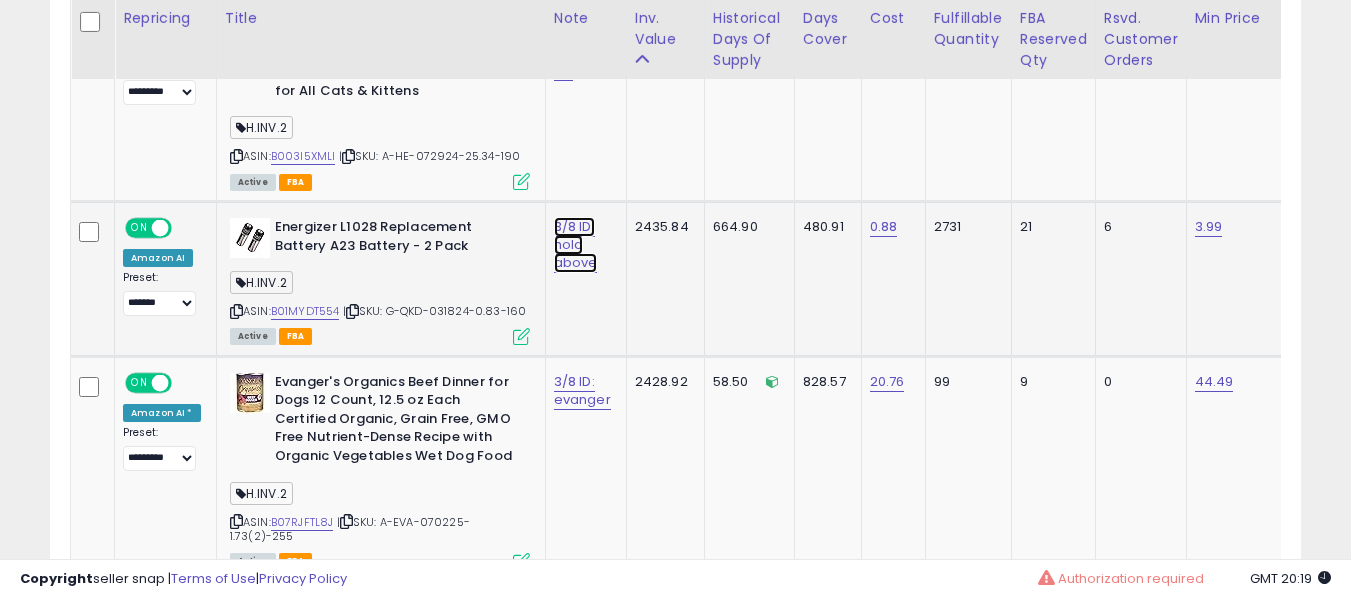 click on "3/8 ID: hold above" at bounding box center (575, -1557) 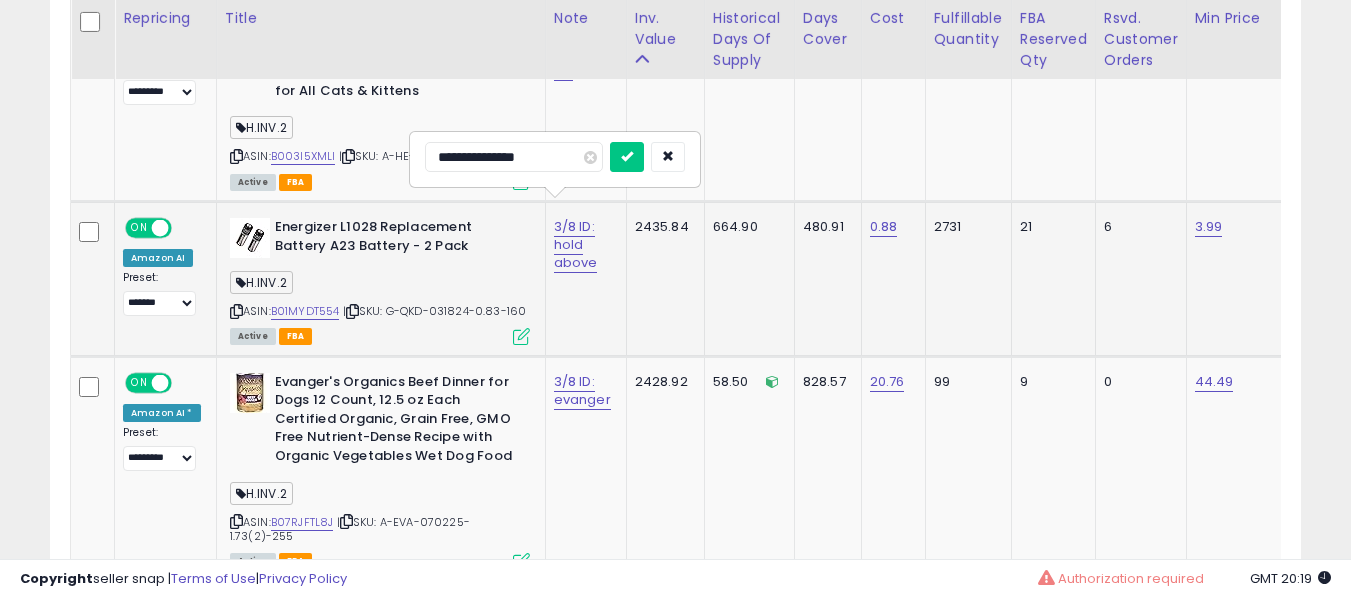 type on "**********" 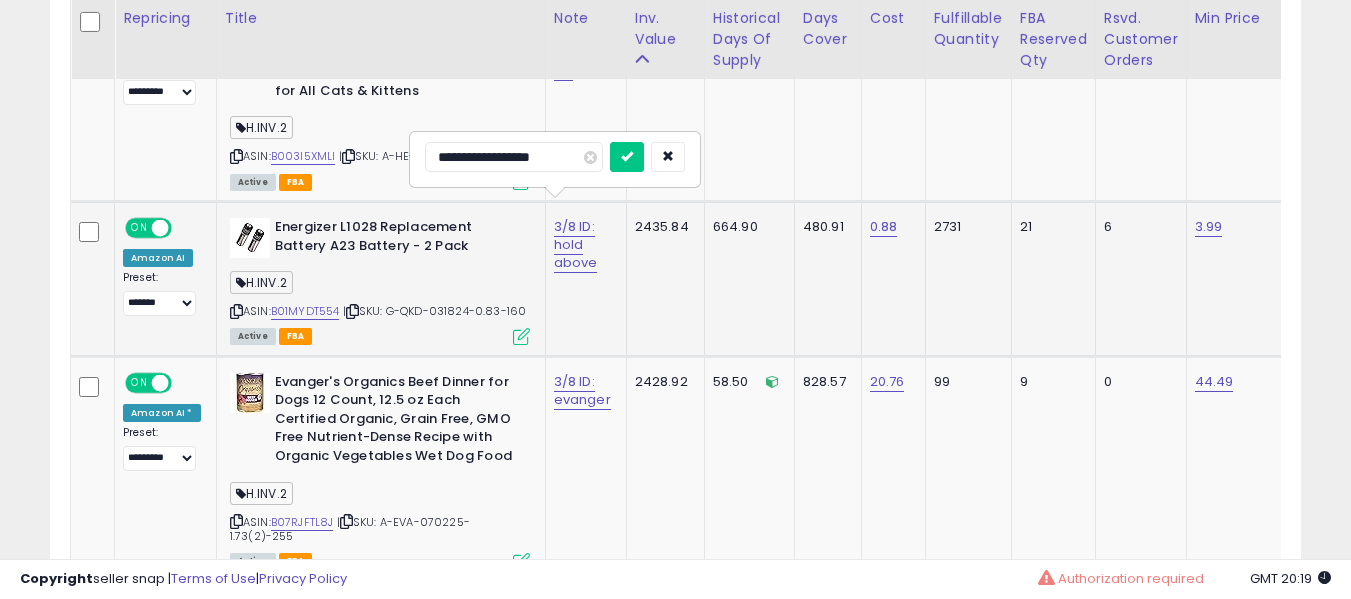 click at bounding box center [627, 157] 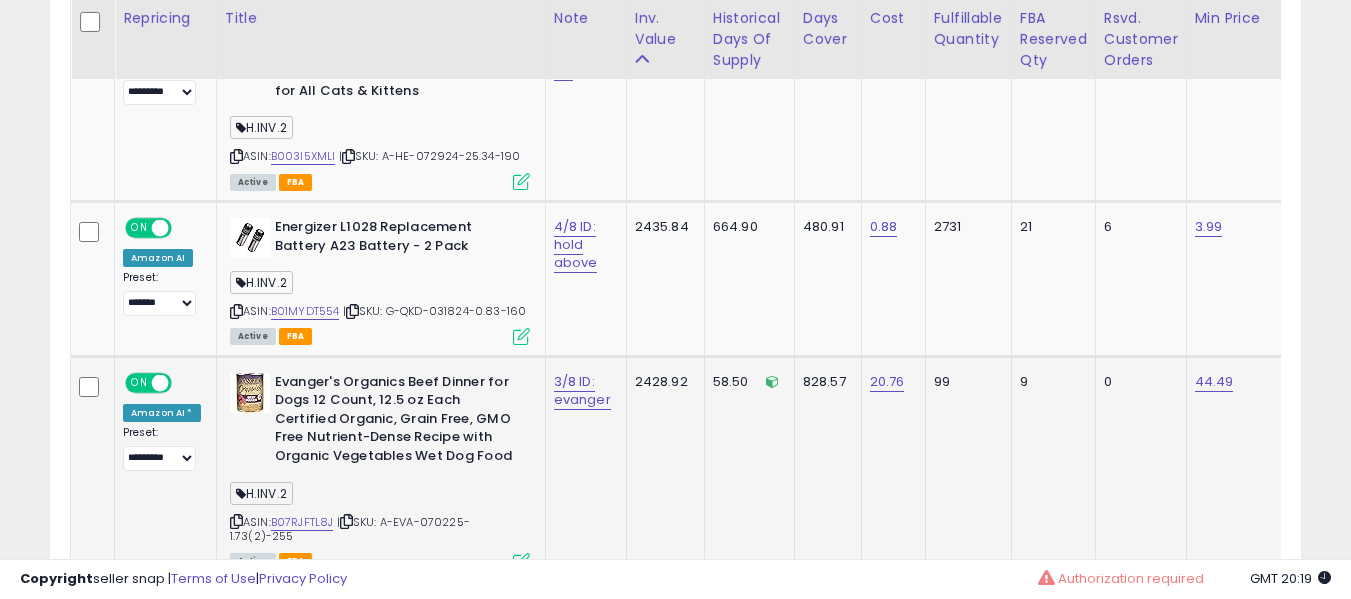 drag, startPoint x: 573, startPoint y: 352, endPoint x: 574, endPoint y: 370, distance: 18.027756 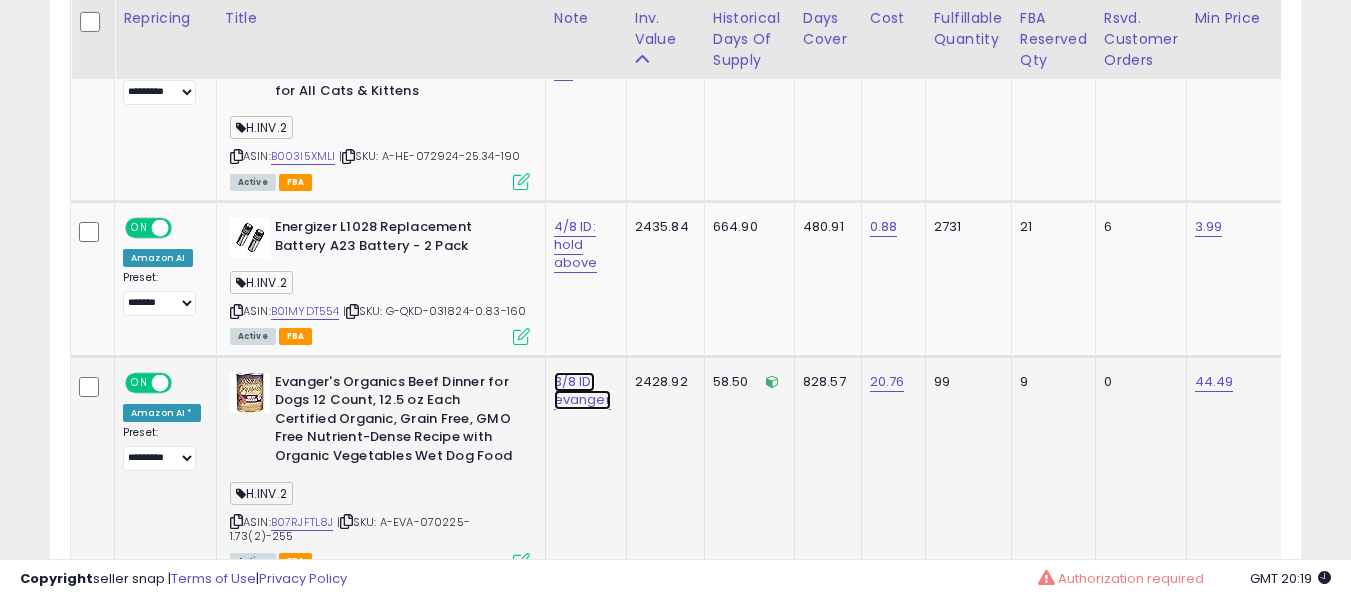 click on "3/8 ID: evanger" at bounding box center (575, -1557) 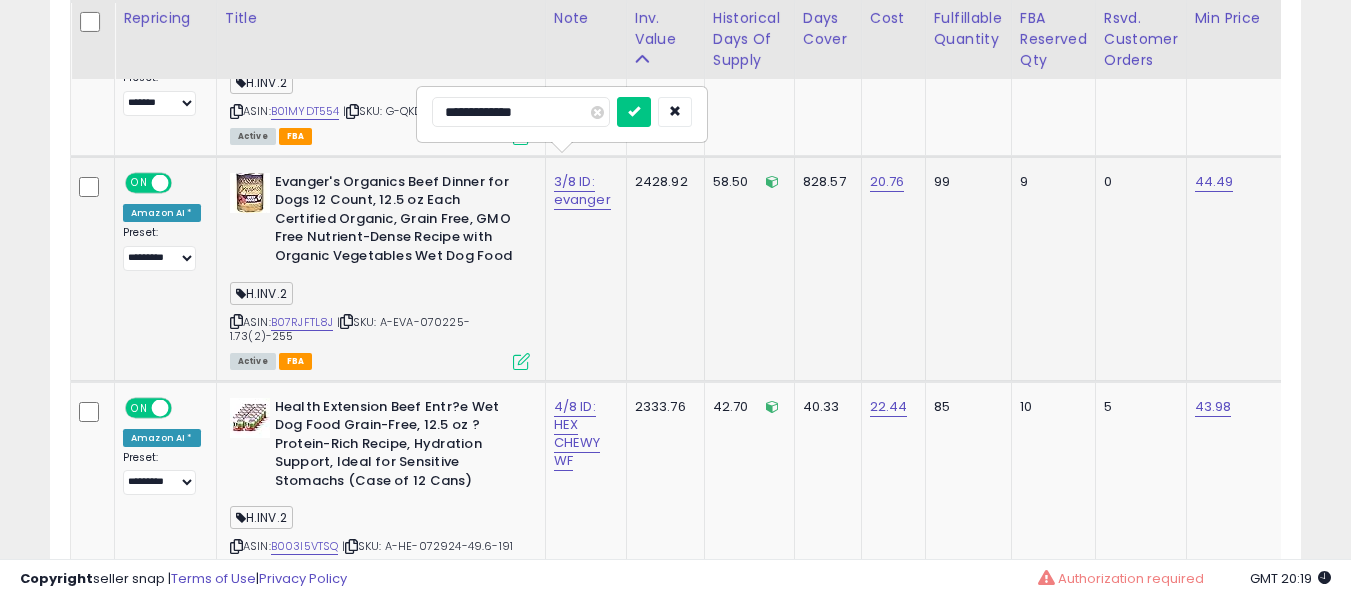 type on "**********" 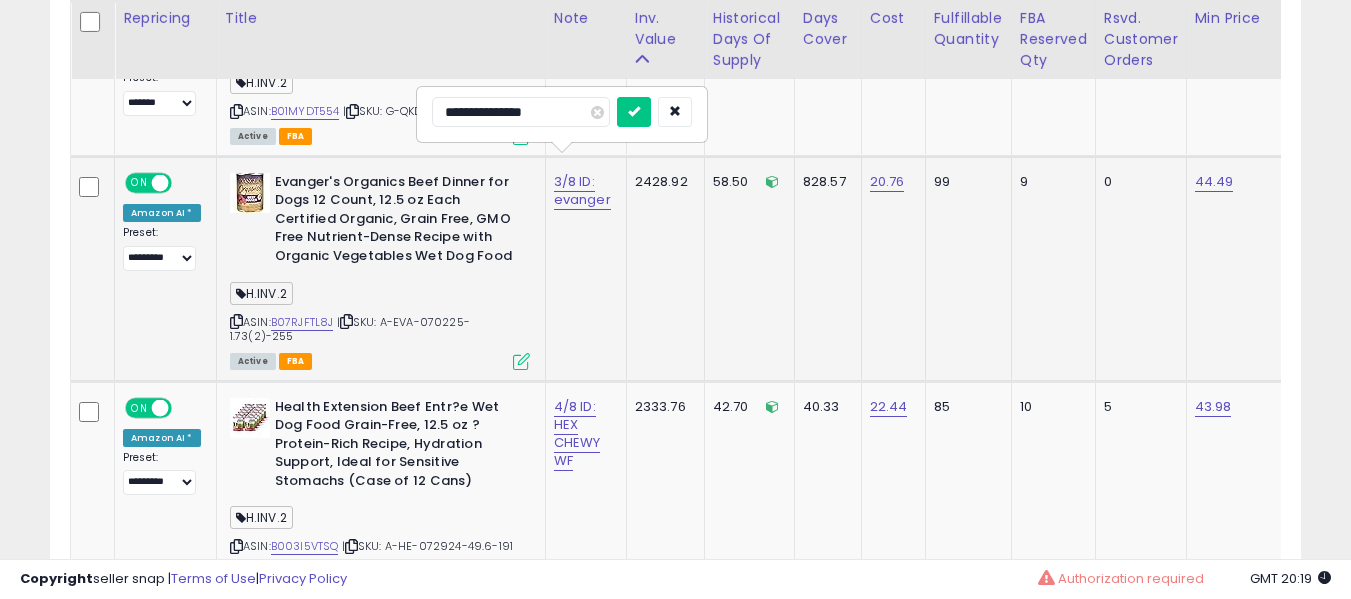 click at bounding box center (634, 112) 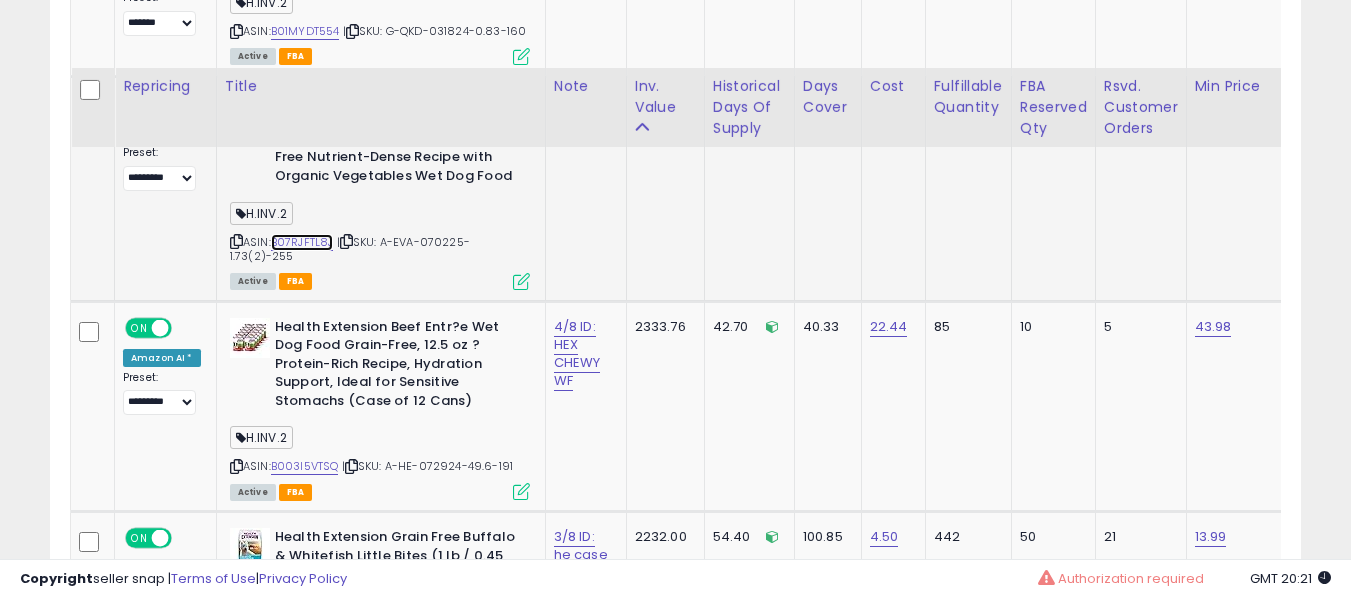 scroll, scrollTop: 3090, scrollLeft: 0, axis: vertical 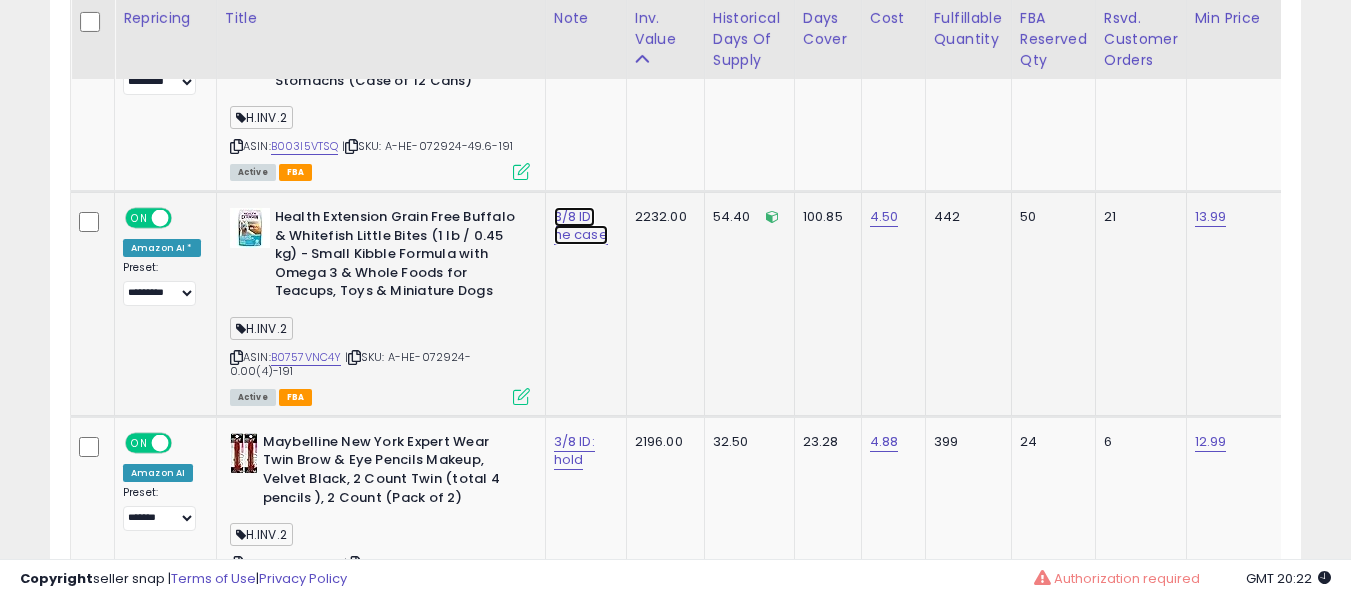 click on "3/8 ID: he case" at bounding box center [575, -2157] 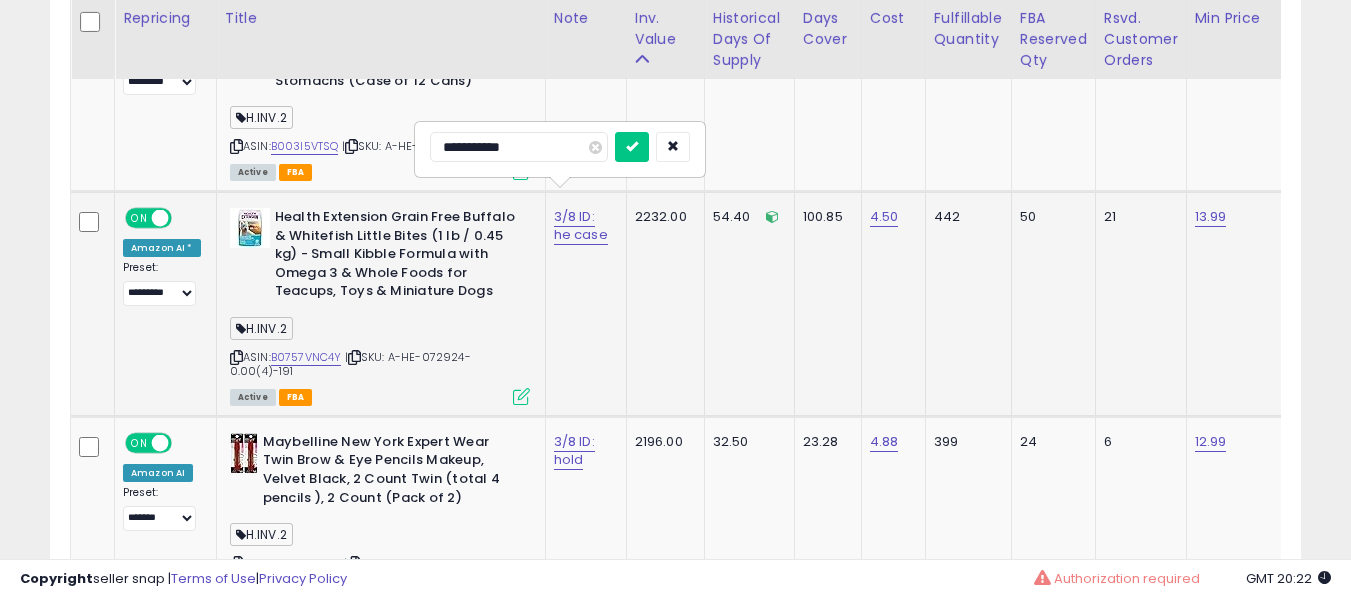 type on "**********" 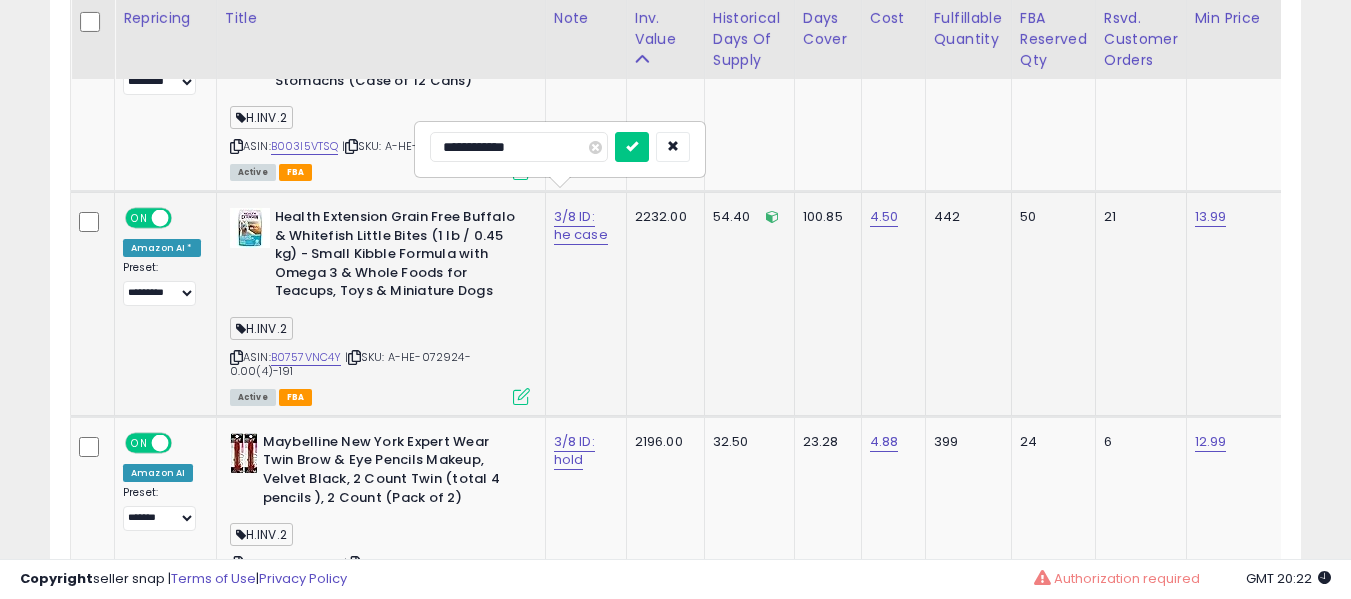 click at bounding box center (632, 147) 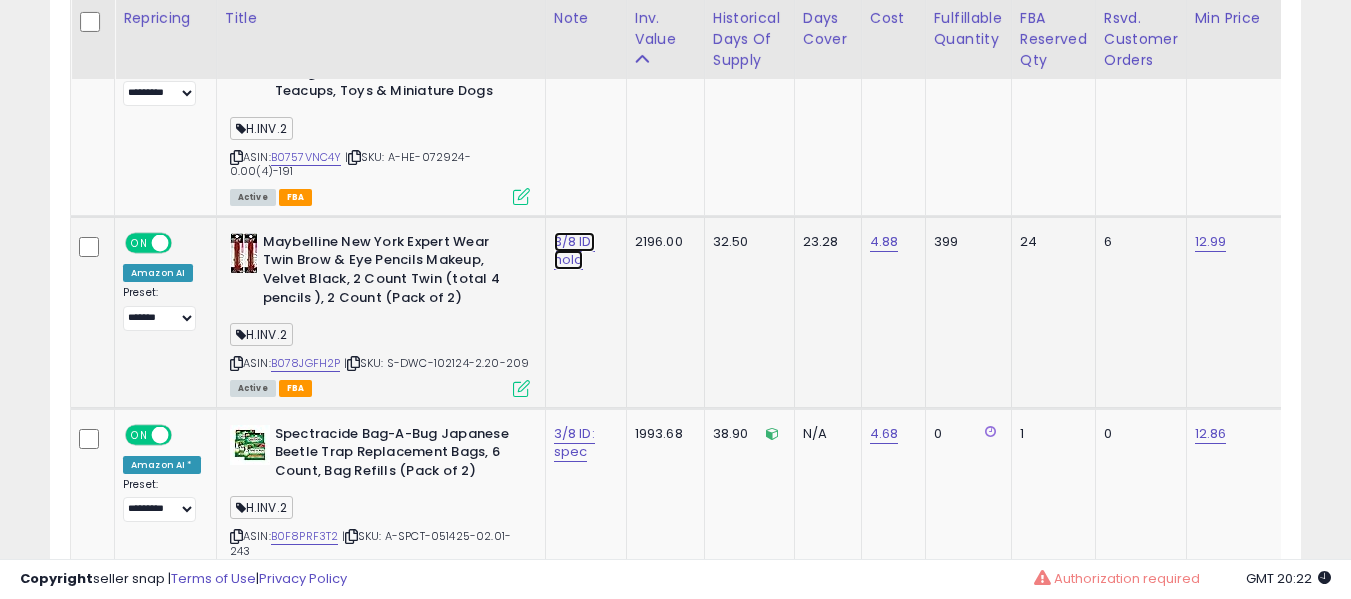 click on "3/8 ID: hold" at bounding box center [575, -2357] 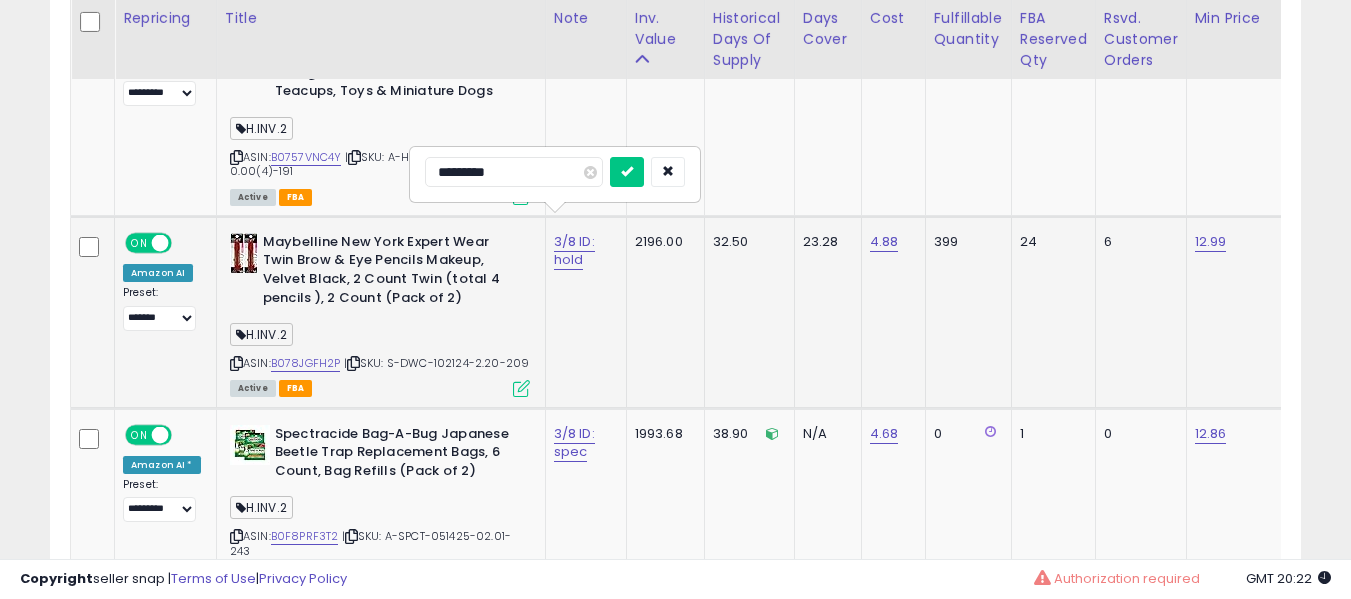 type on "**********" 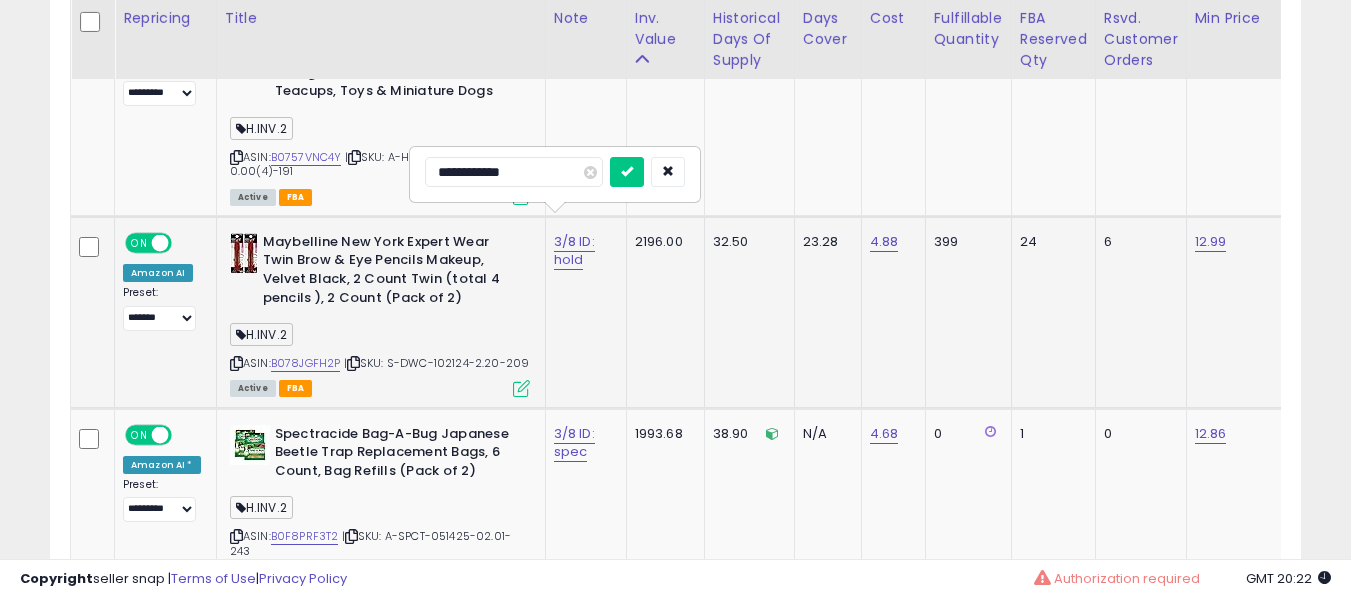 click at bounding box center (627, 172) 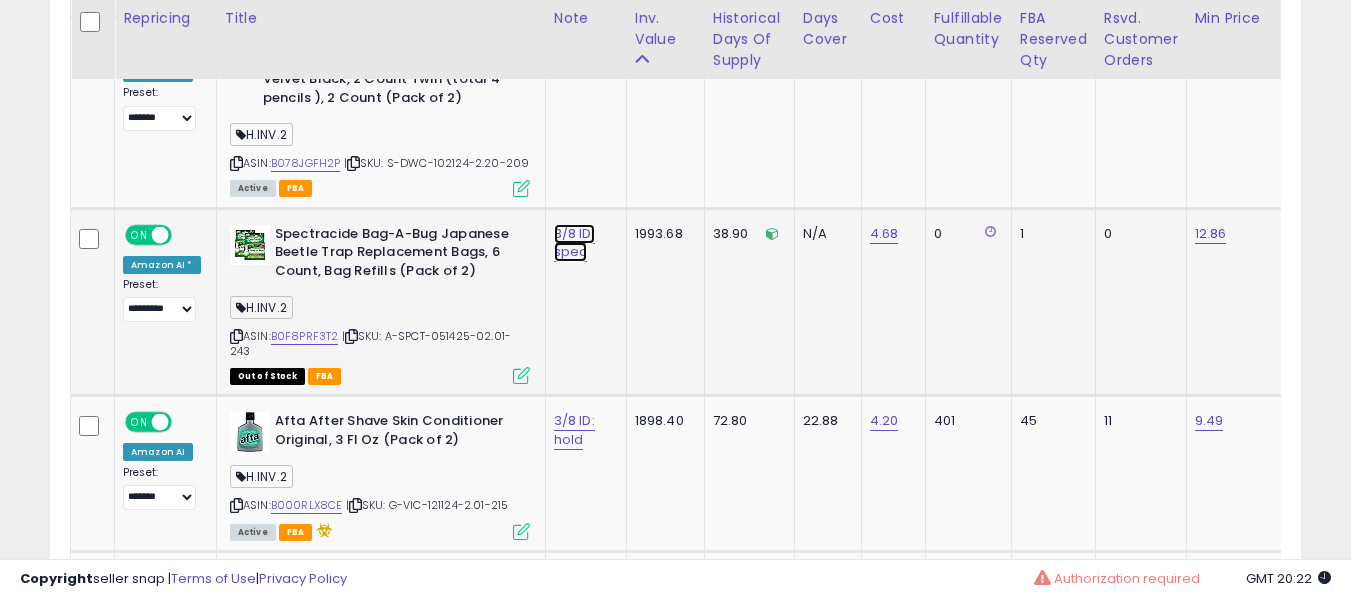 click on "3/8 ID: spec" at bounding box center [575, -2557] 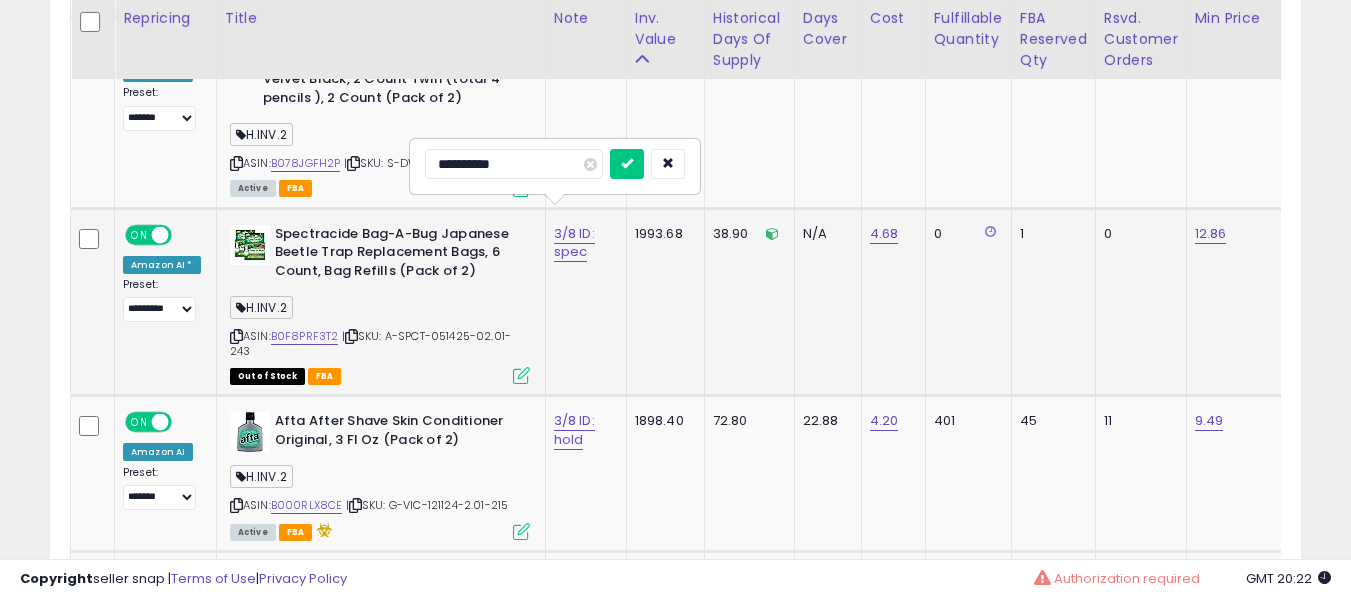 type on "**********" 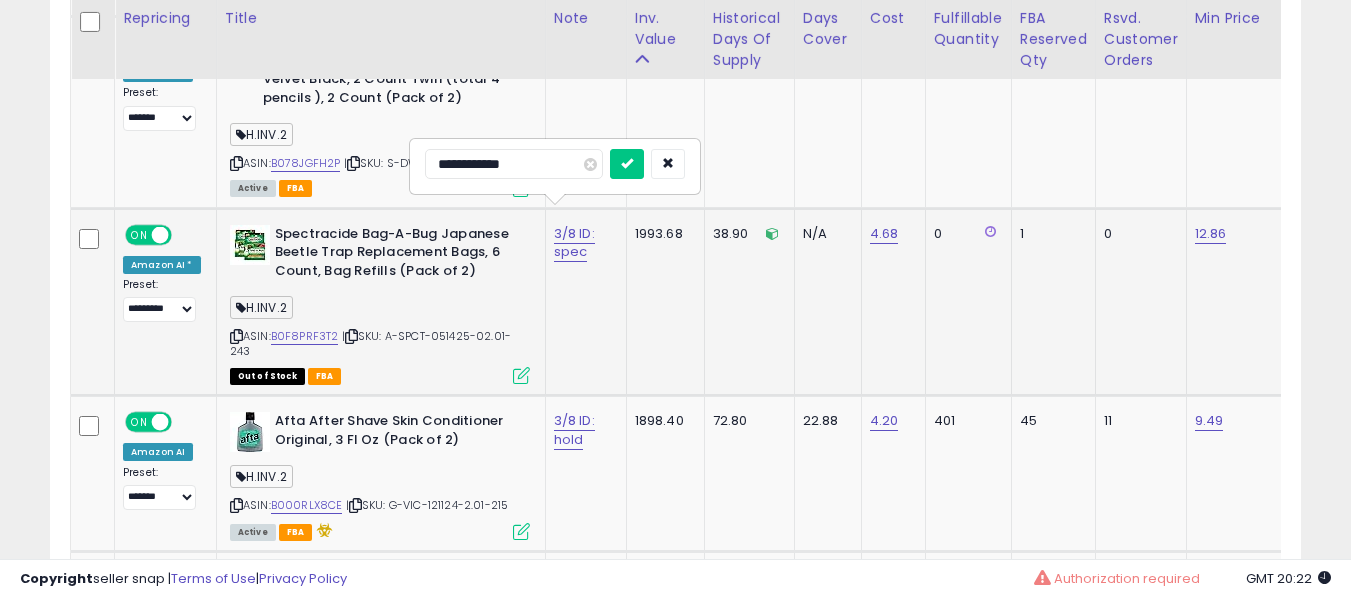click at bounding box center [627, 164] 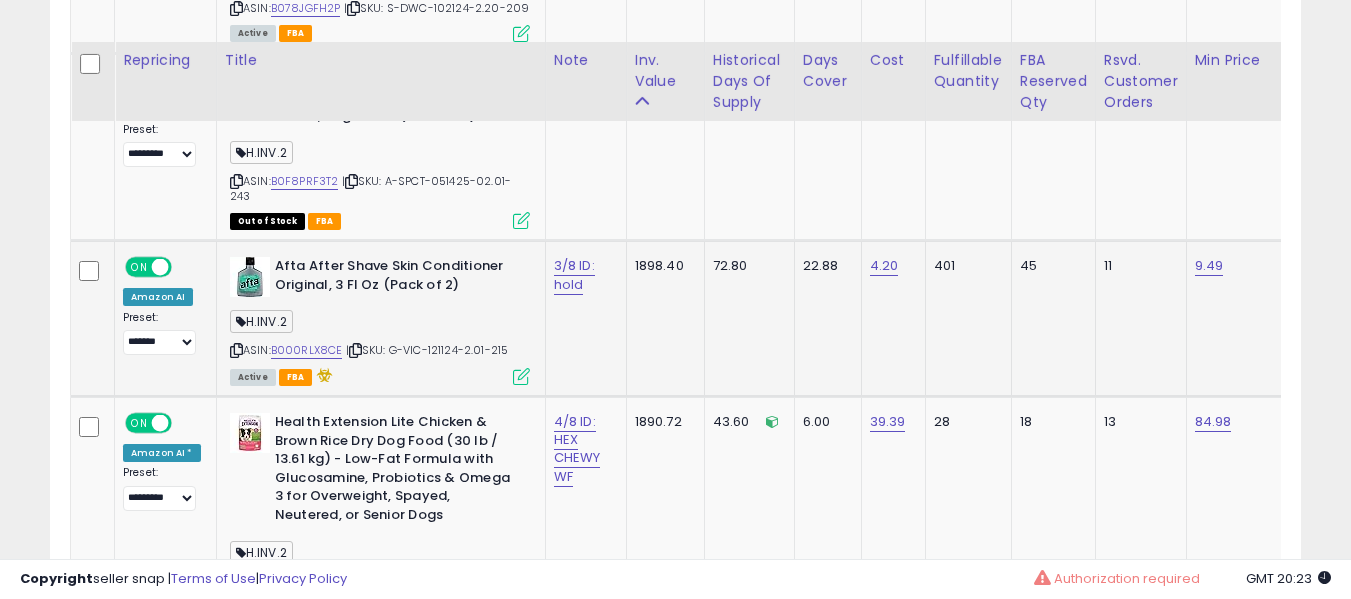 scroll, scrollTop: 3890, scrollLeft: 0, axis: vertical 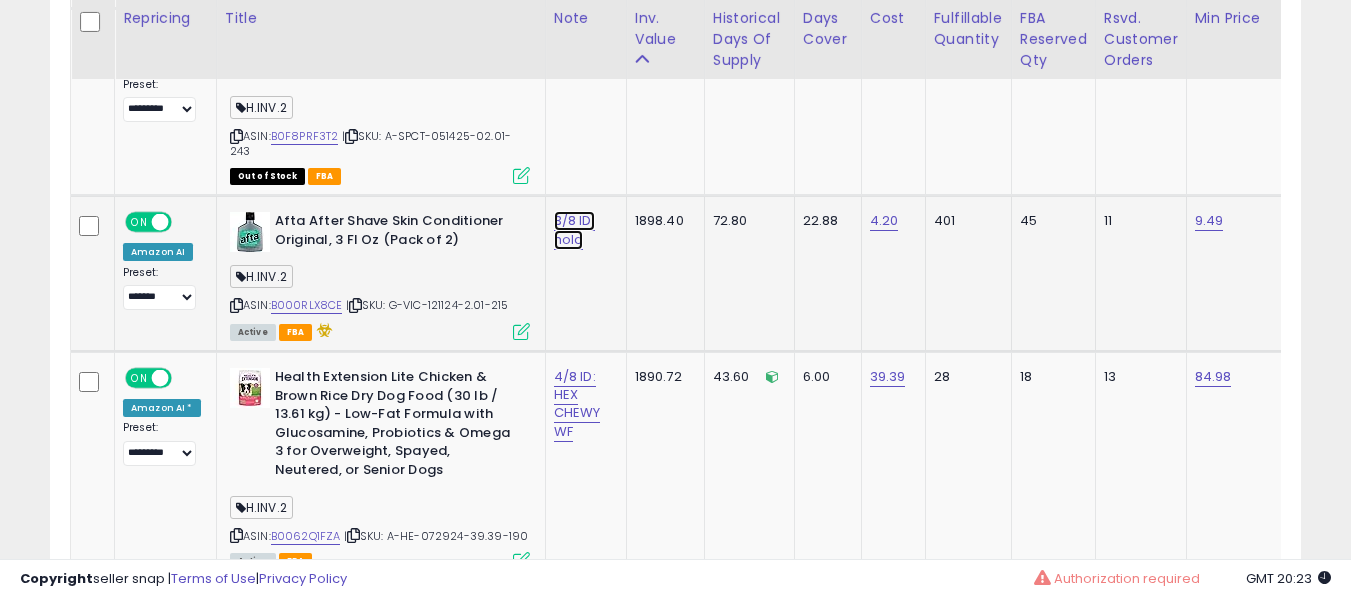 click on "3/8 ID: hold" at bounding box center (575, -2757) 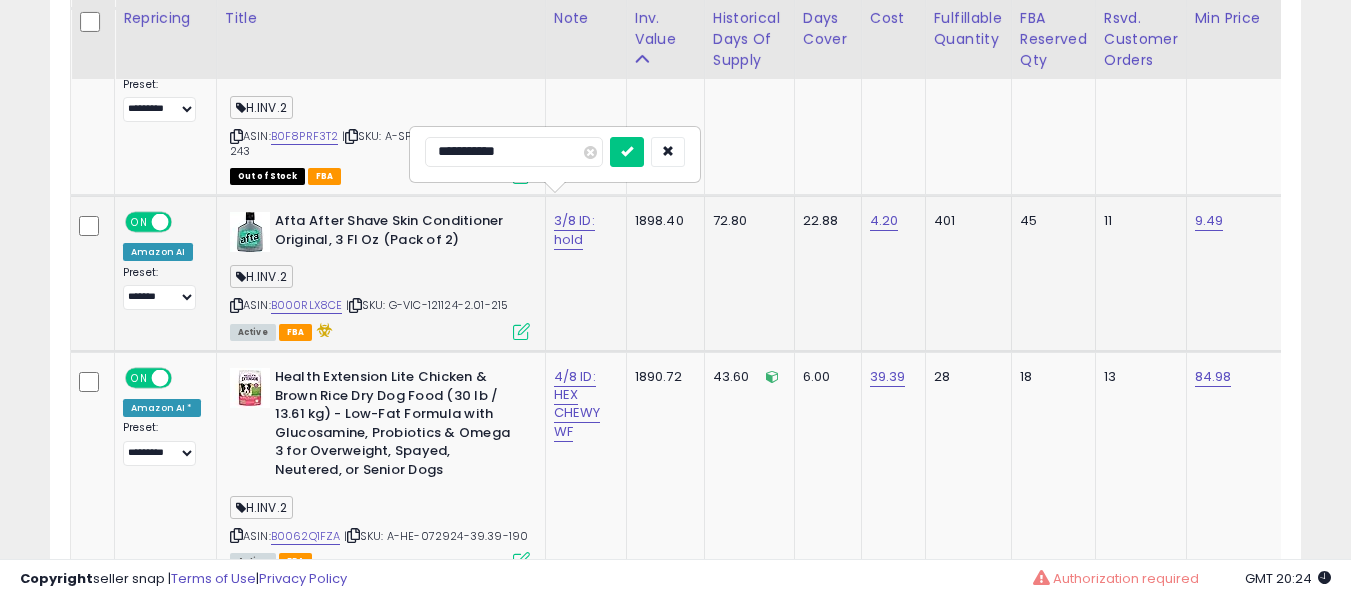 type on "**********" 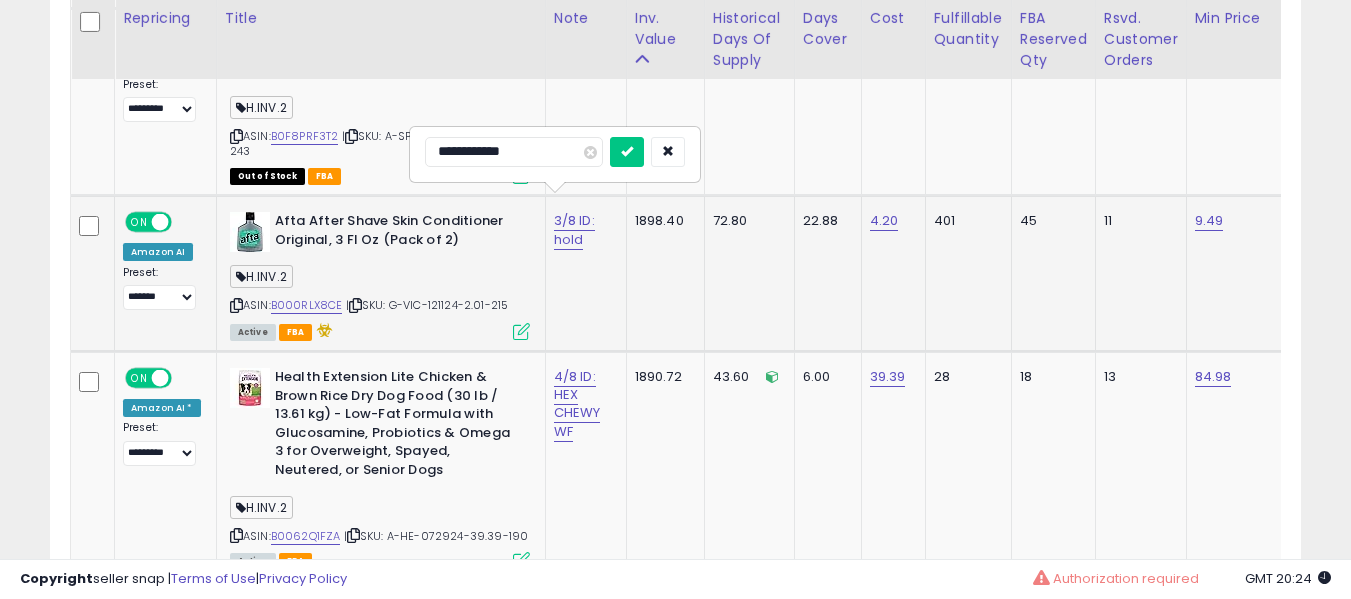 click at bounding box center [627, 152] 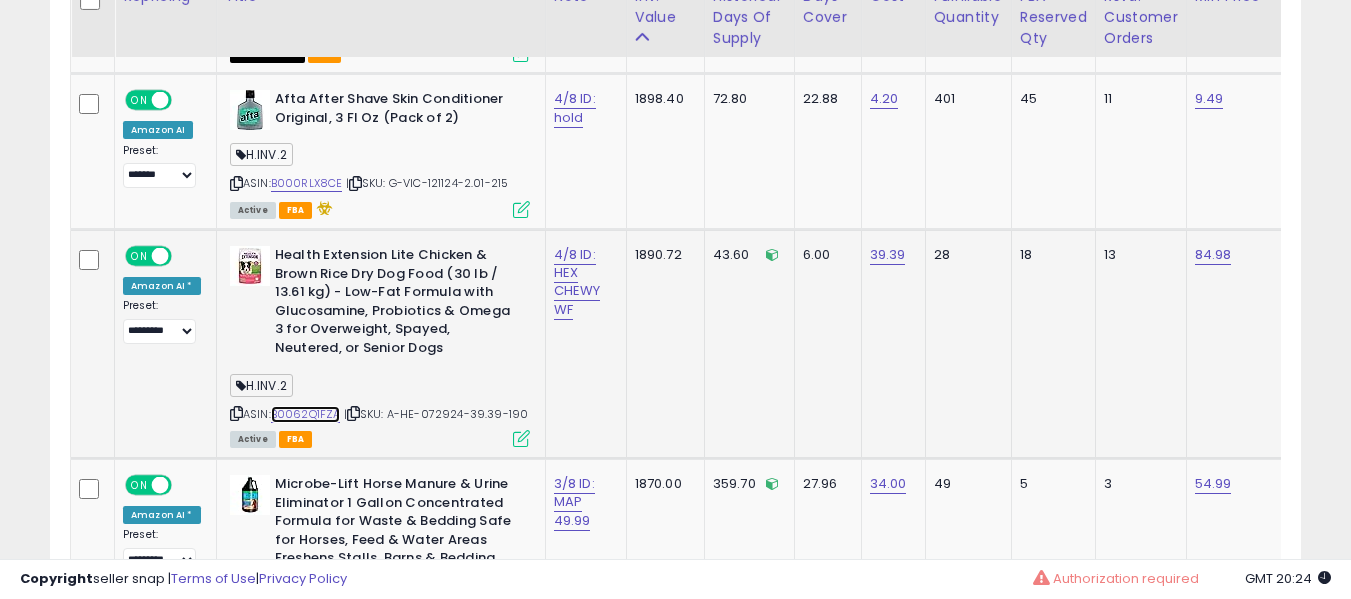 scroll, scrollTop: 3990, scrollLeft: 0, axis: vertical 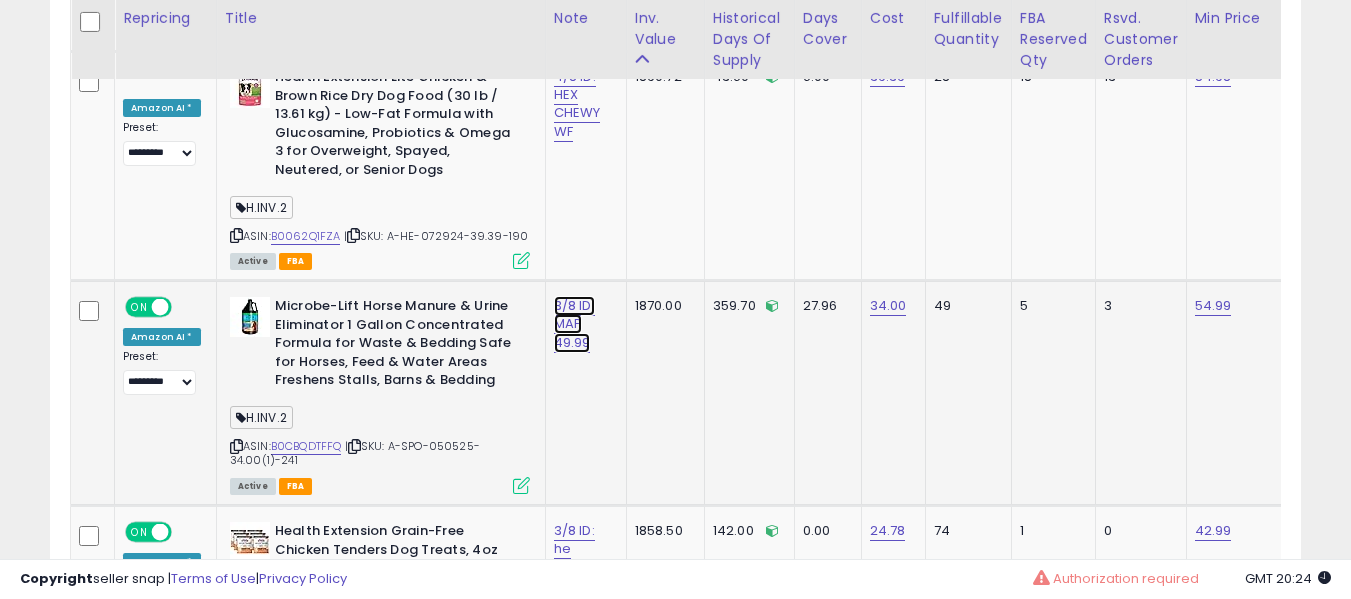 click on "3/8 ID: MAP 49.99" at bounding box center (575, -3057) 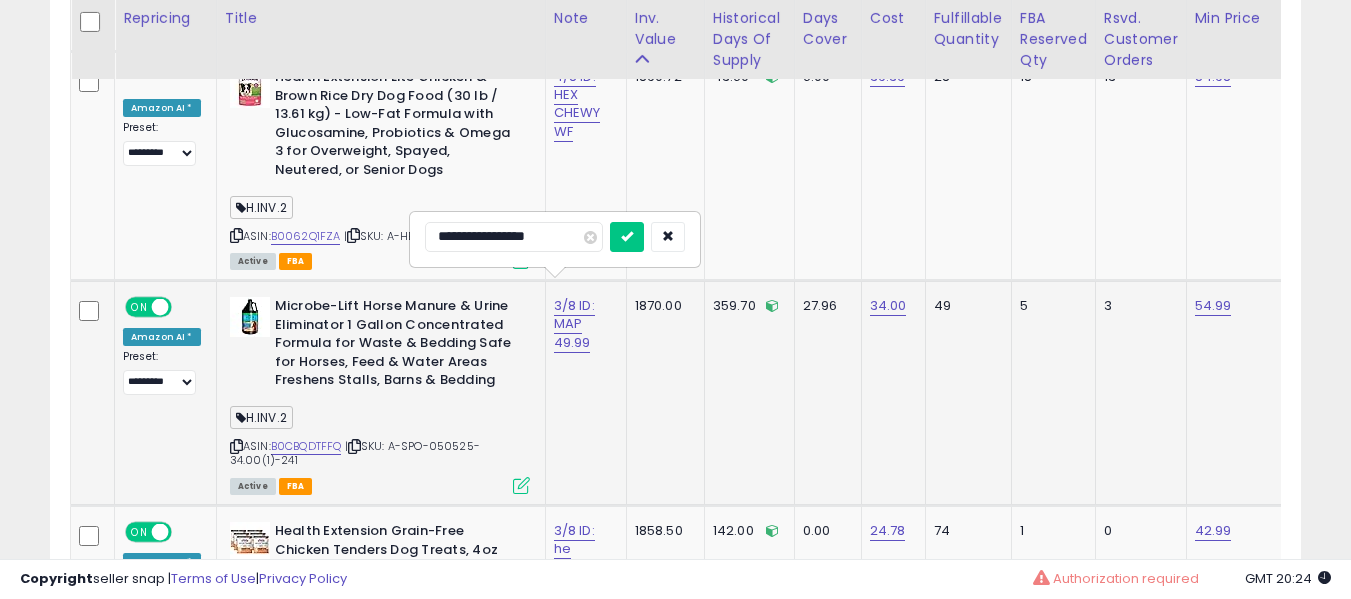 scroll, scrollTop: 4290, scrollLeft: 0, axis: vertical 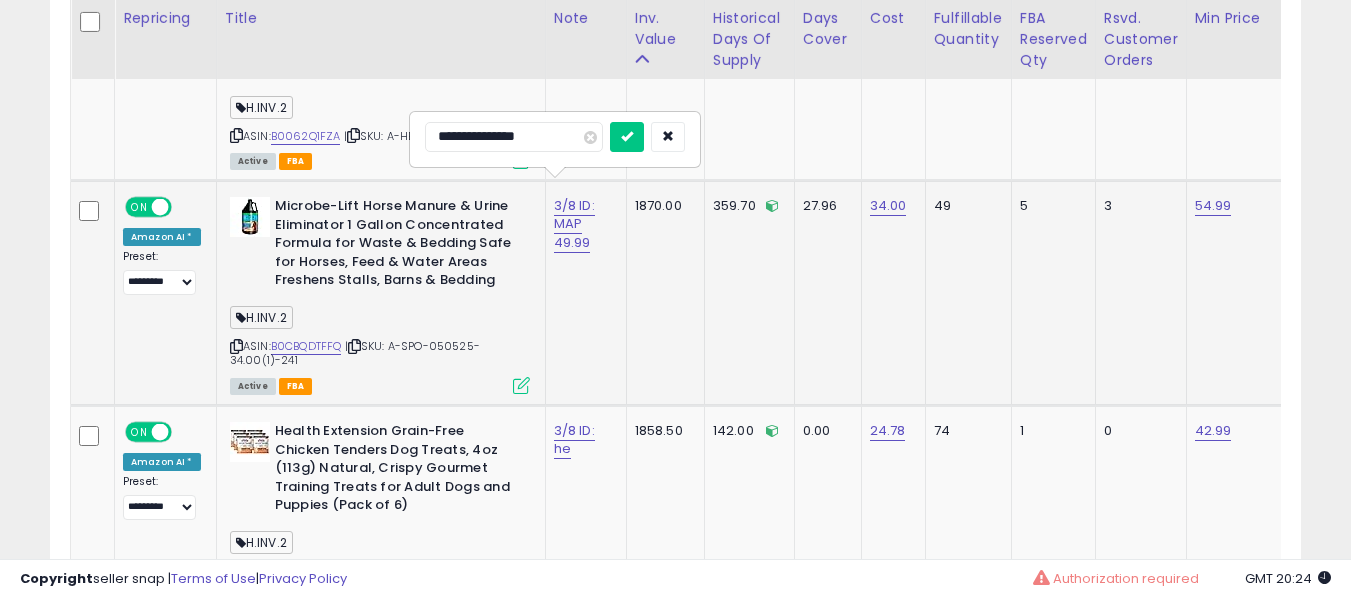 type on "**********" 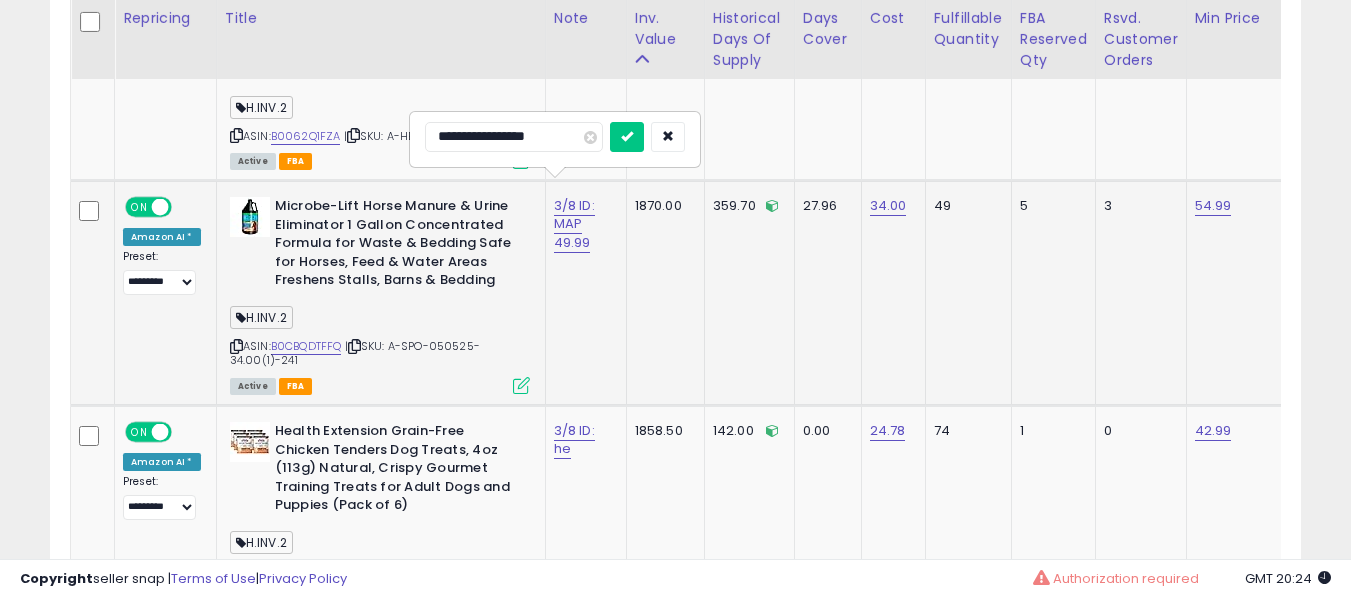 click at bounding box center (627, 137) 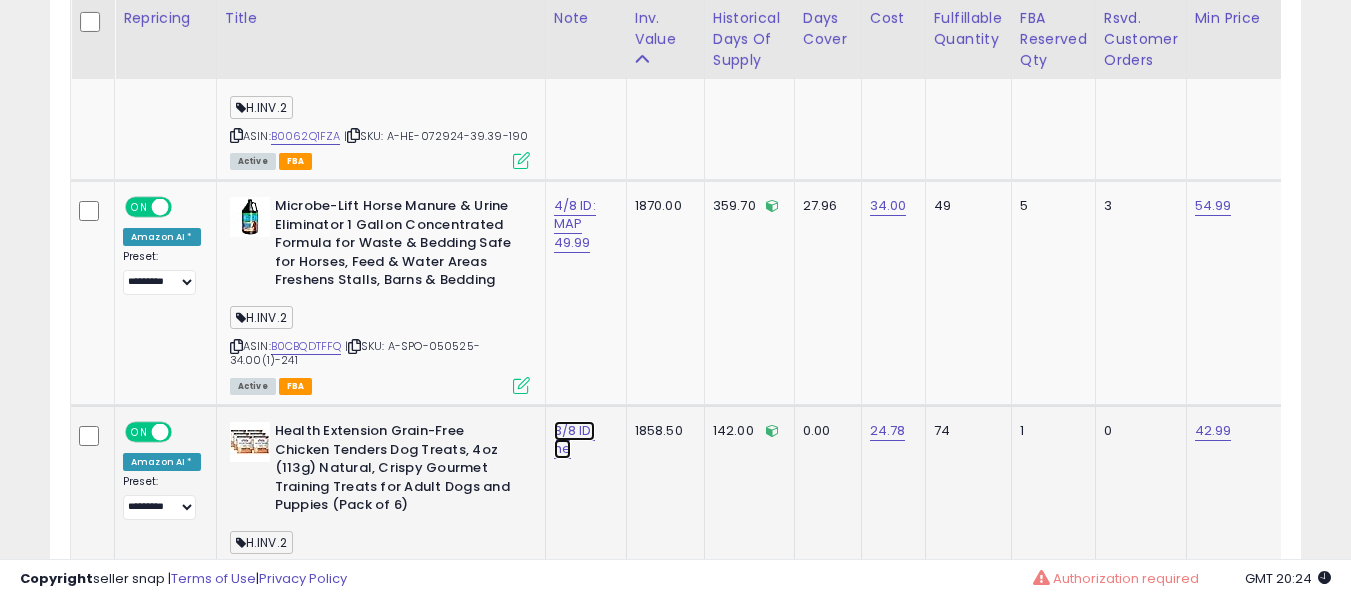 click on "3/8 ID: he" at bounding box center (575, -3157) 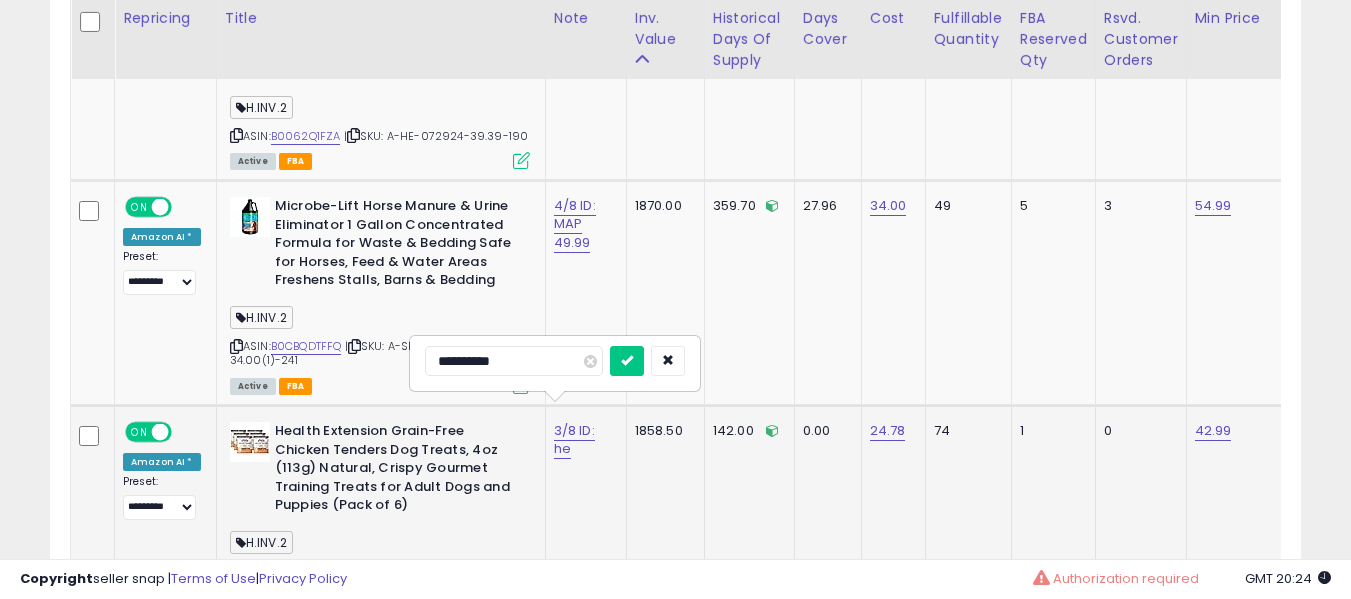 scroll, scrollTop: 4390, scrollLeft: 0, axis: vertical 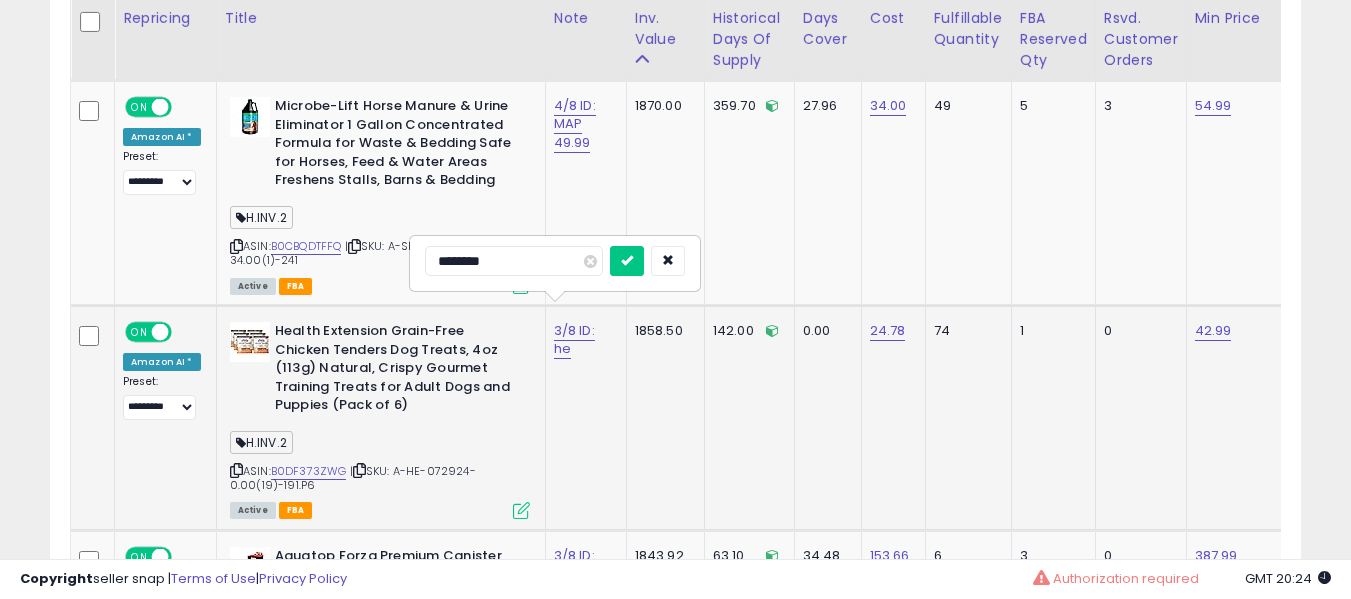 type on "*********" 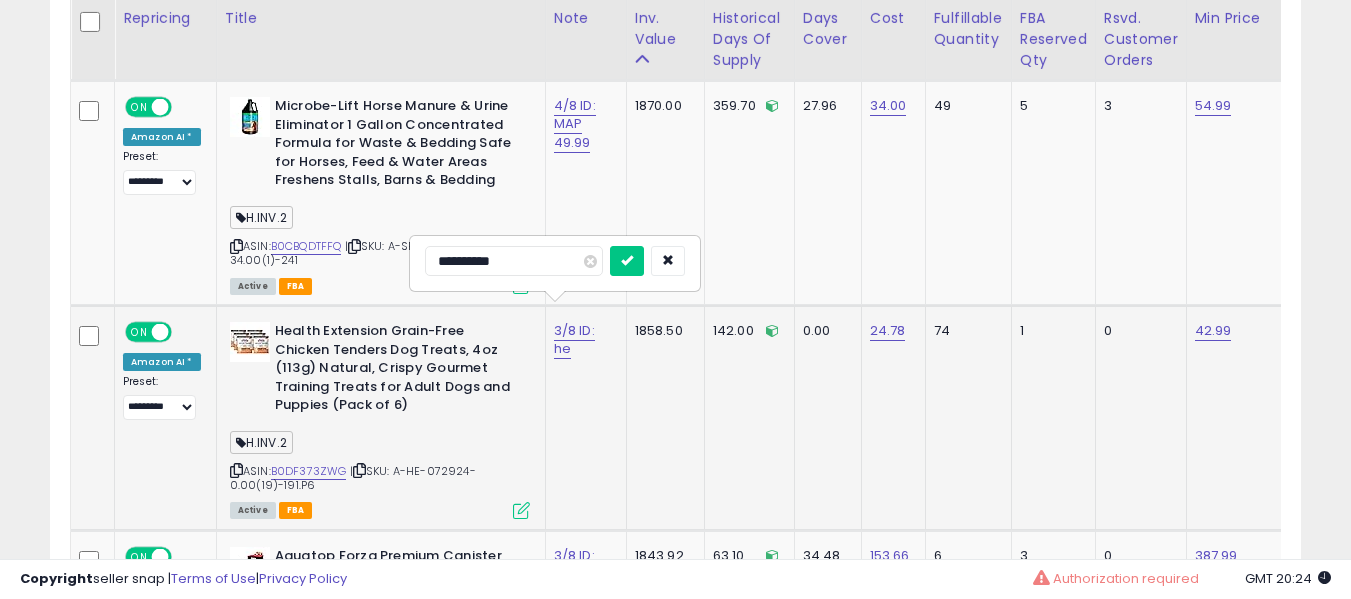 click at bounding box center (627, 261) 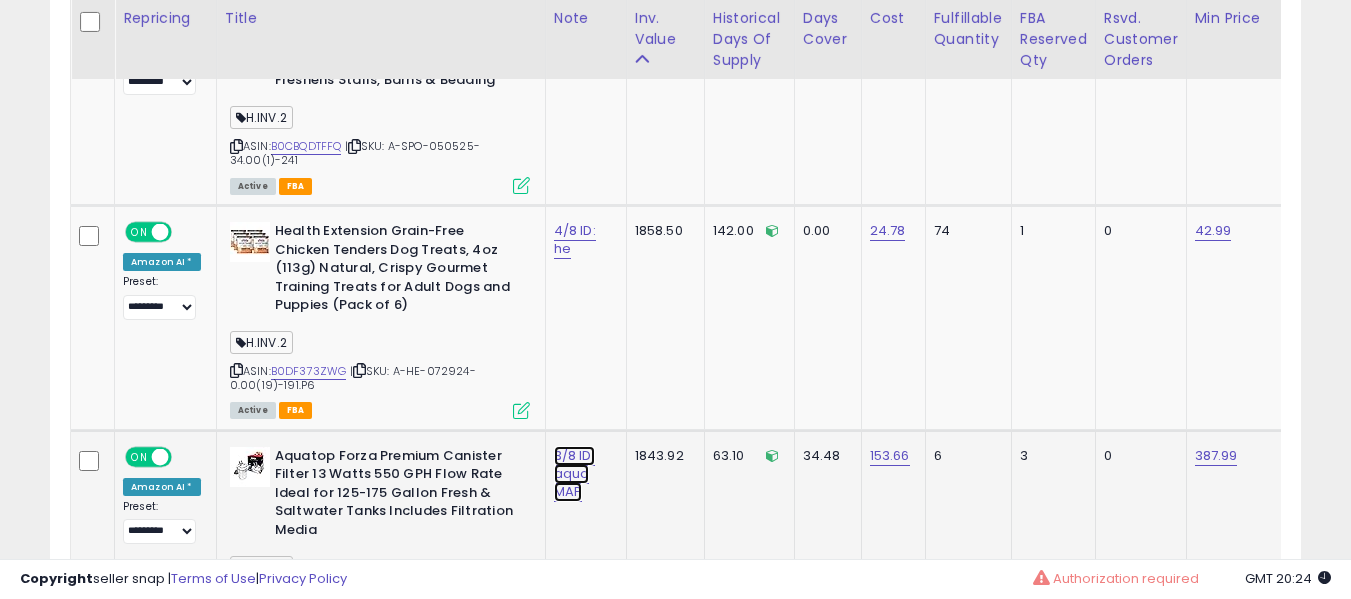 click on "3/8 ID: aqua MAP" at bounding box center (575, -3357) 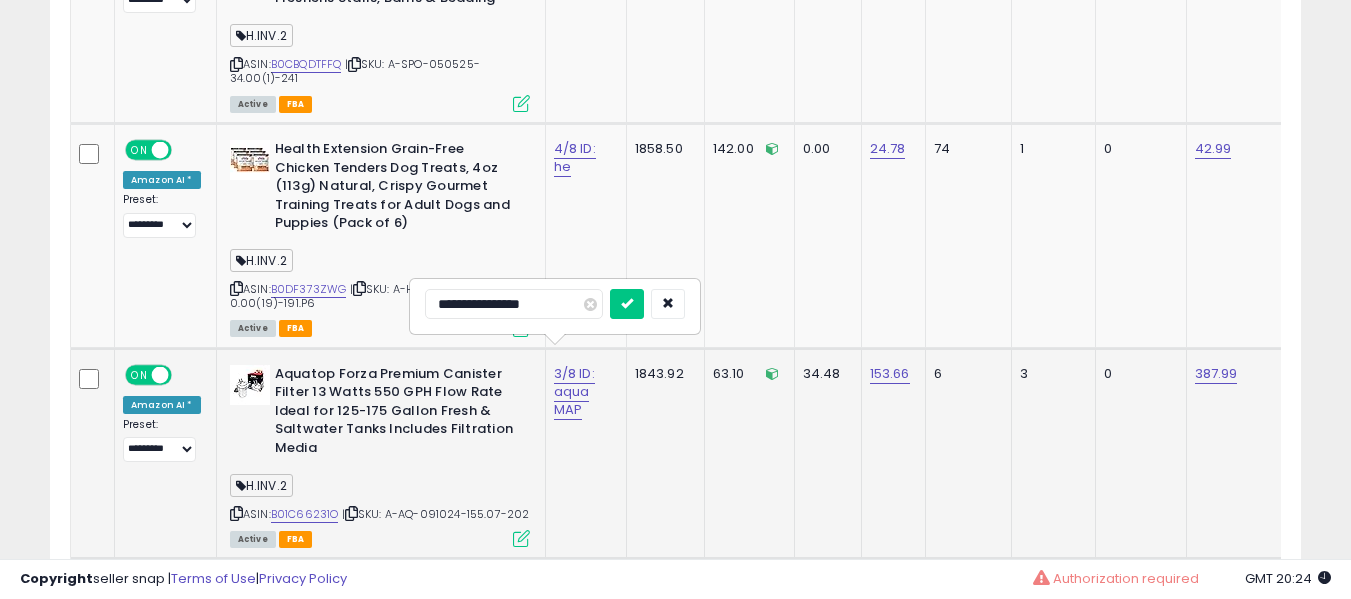 scroll, scrollTop: 4590, scrollLeft: 0, axis: vertical 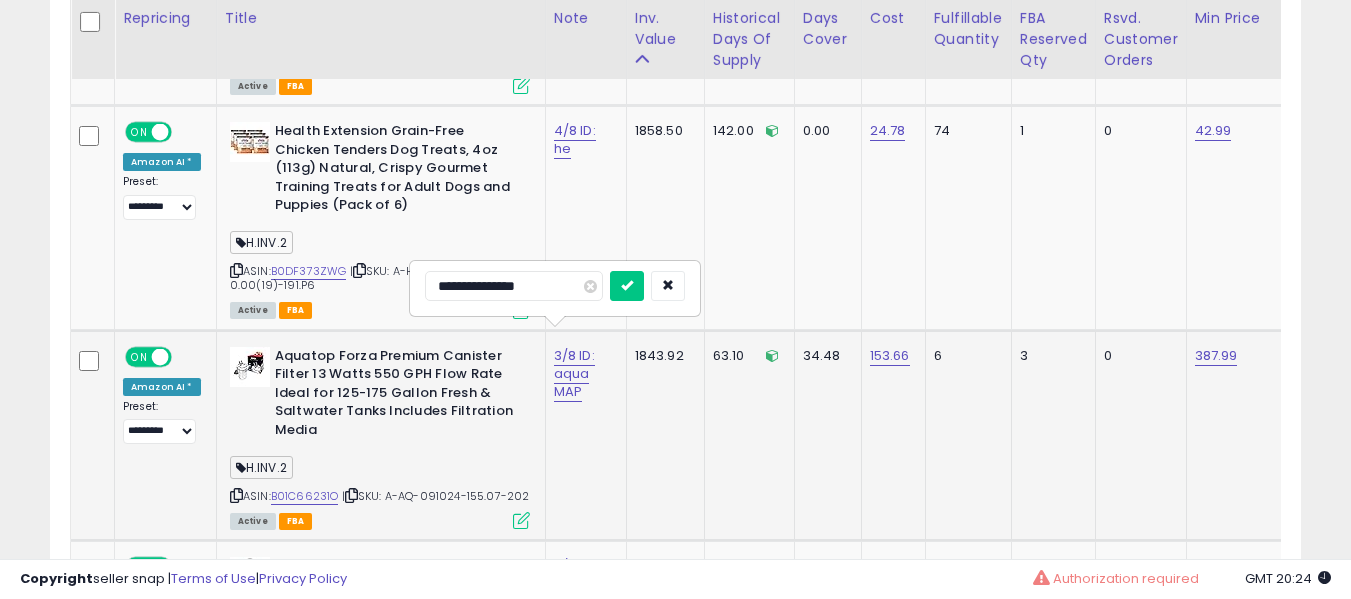 type on "**********" 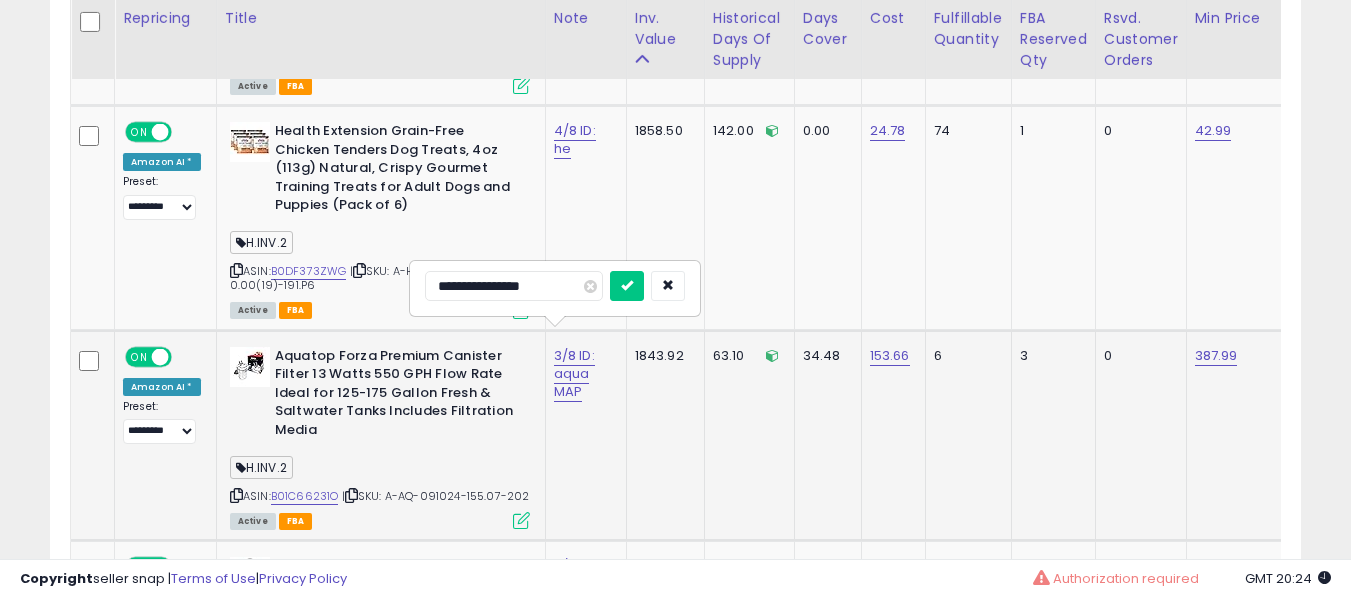 click at bounding box center (627, 286) 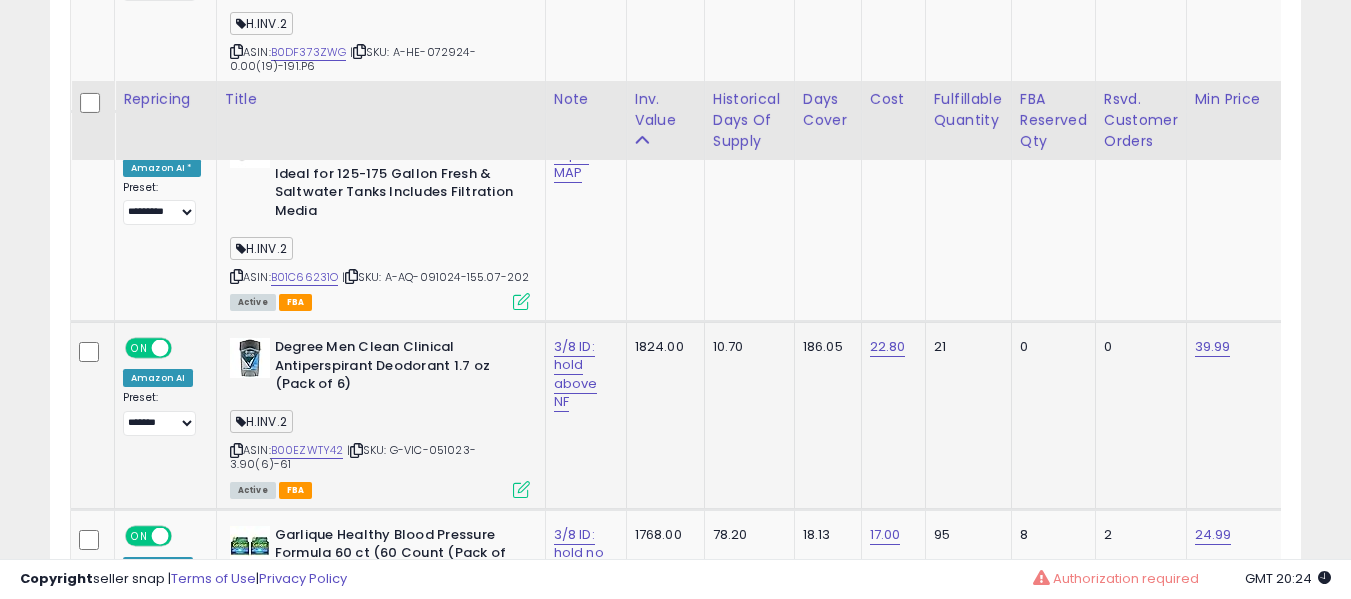 scroll, scrollTop: 4890, scrollLeft: 0, axis: vertical 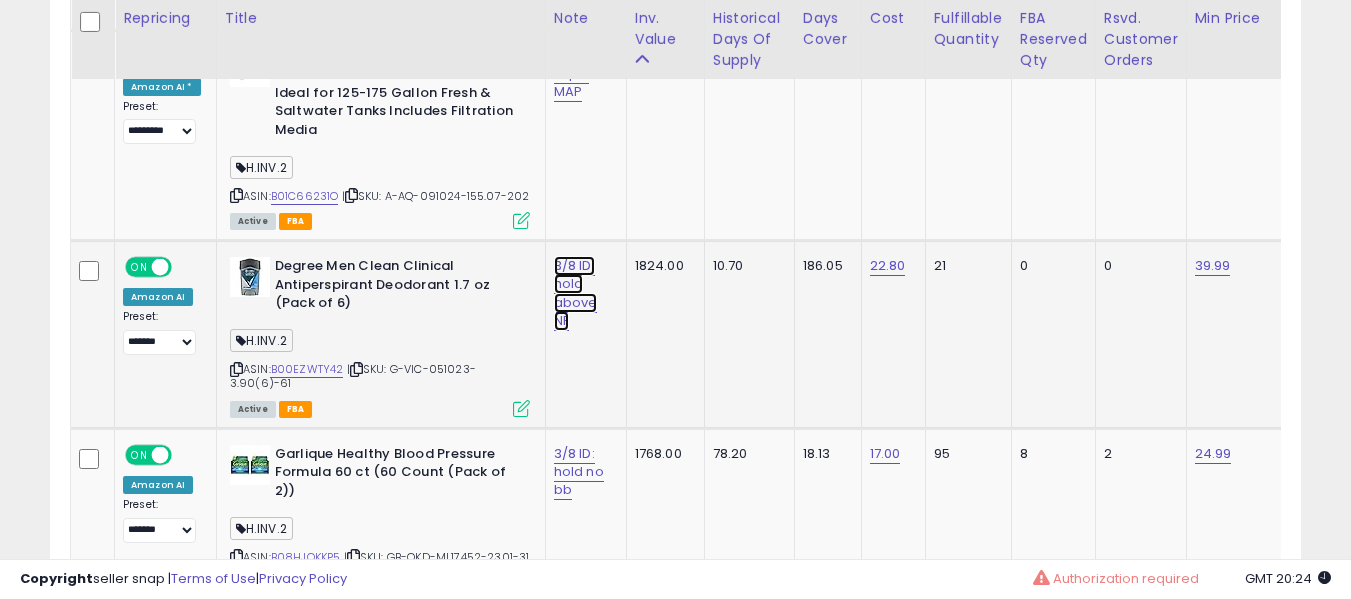 click on "3/8 ID: hold above NF" at bounding box center (575, -3757) 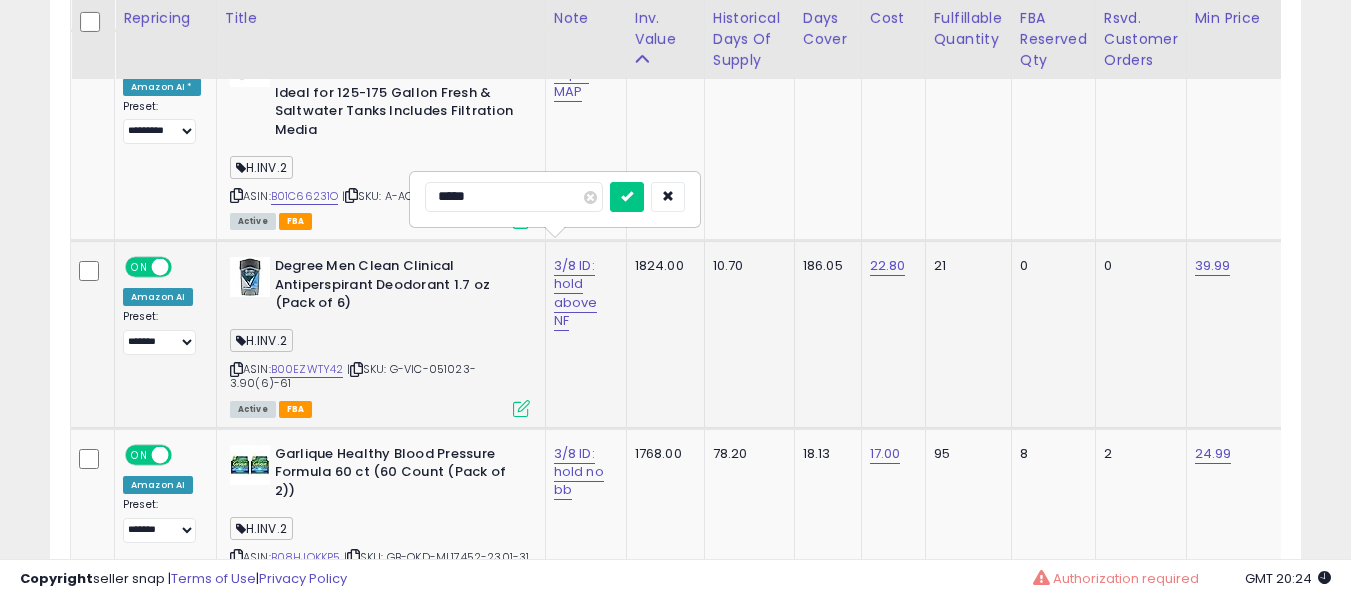 type on "******" 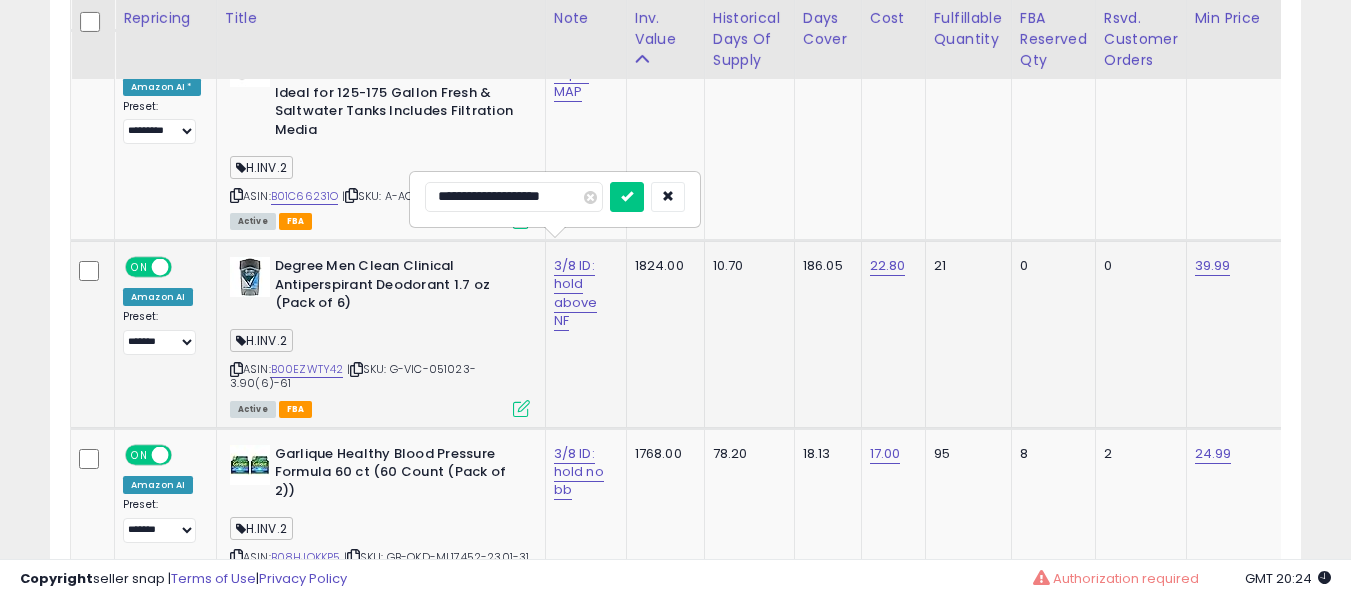 type on "**********" 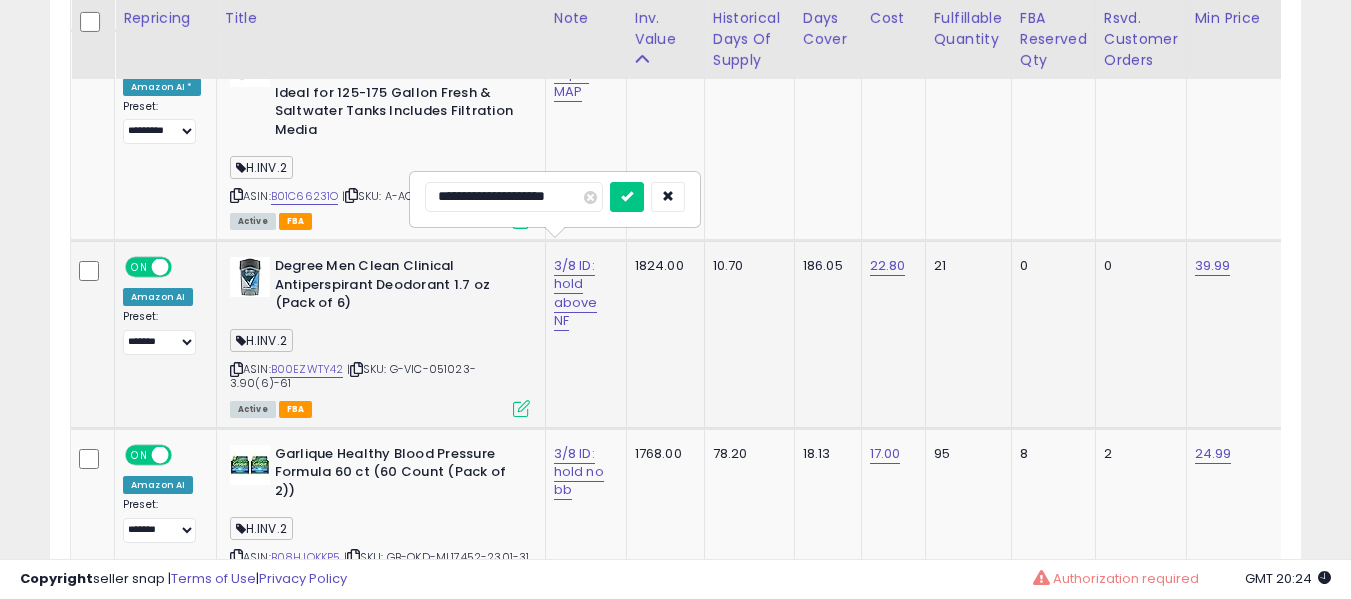 click at bounding box center [627, 197] 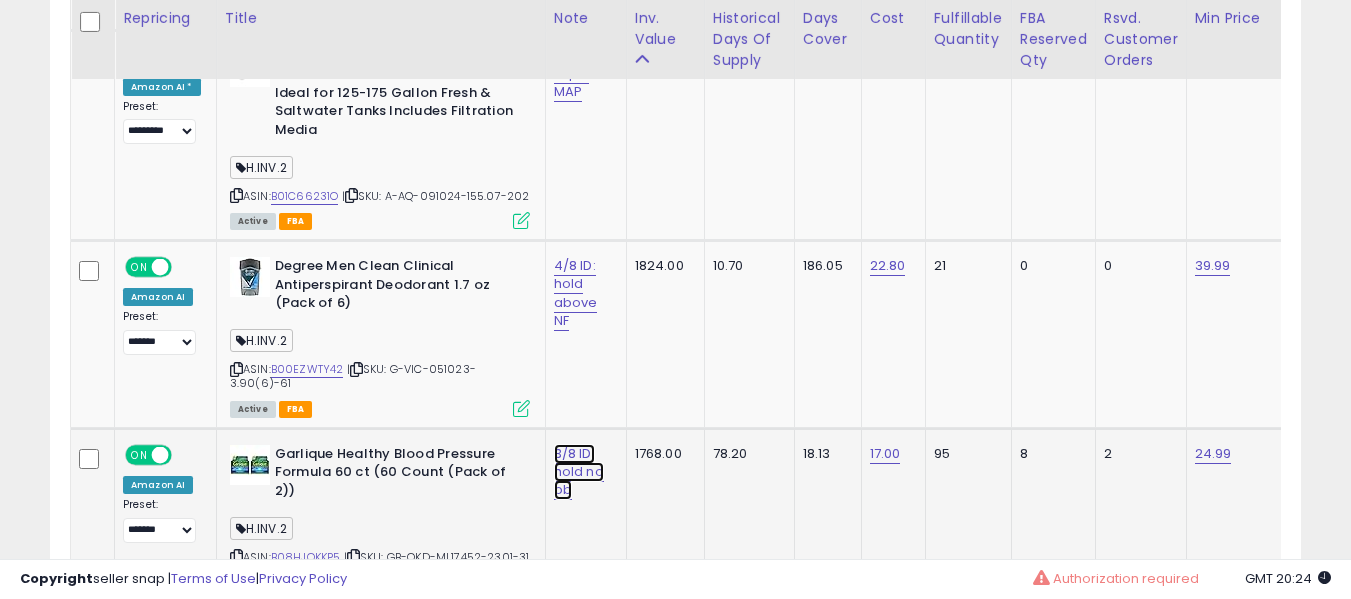 click on "3/8 ID: hold no bb" at bounding box center (575, -3757) 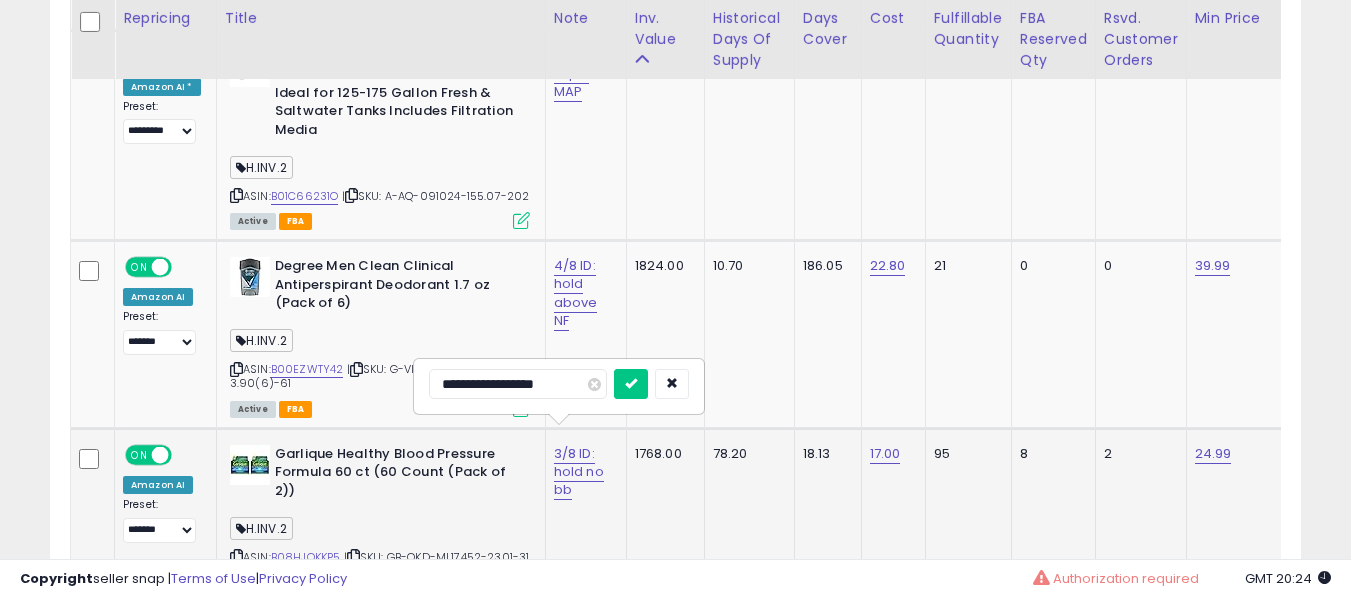 scroll, scrollTop: 5090, scrollLeft: 0, axis: vertical 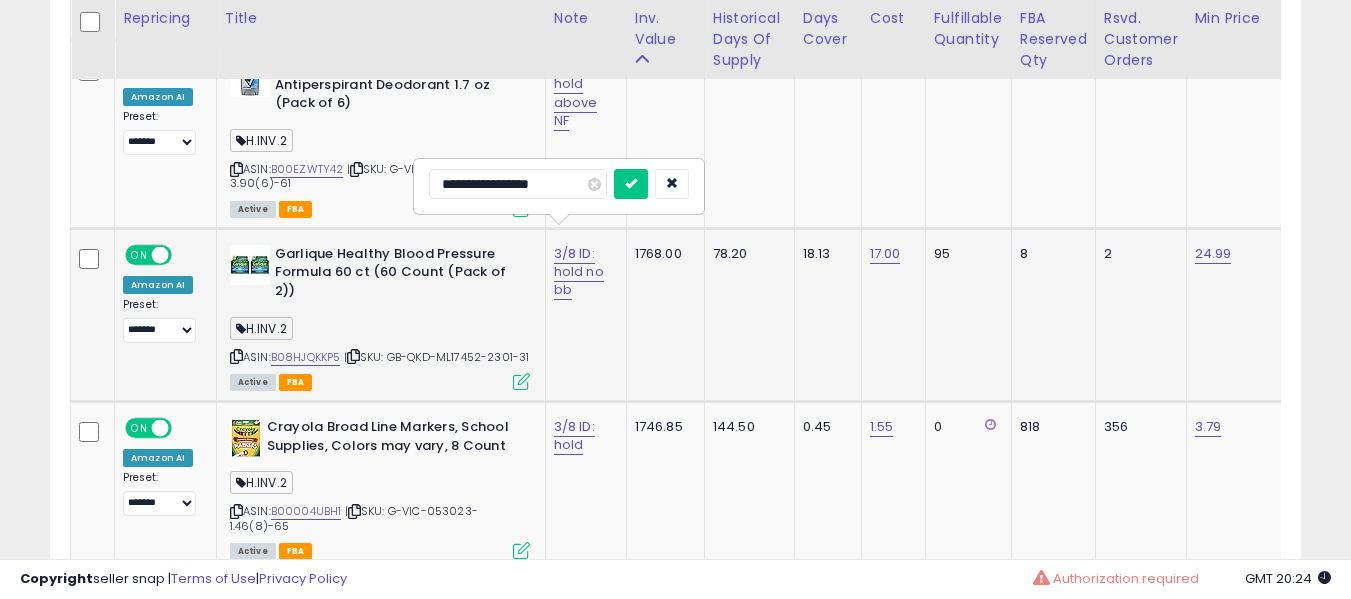 type on "**********" 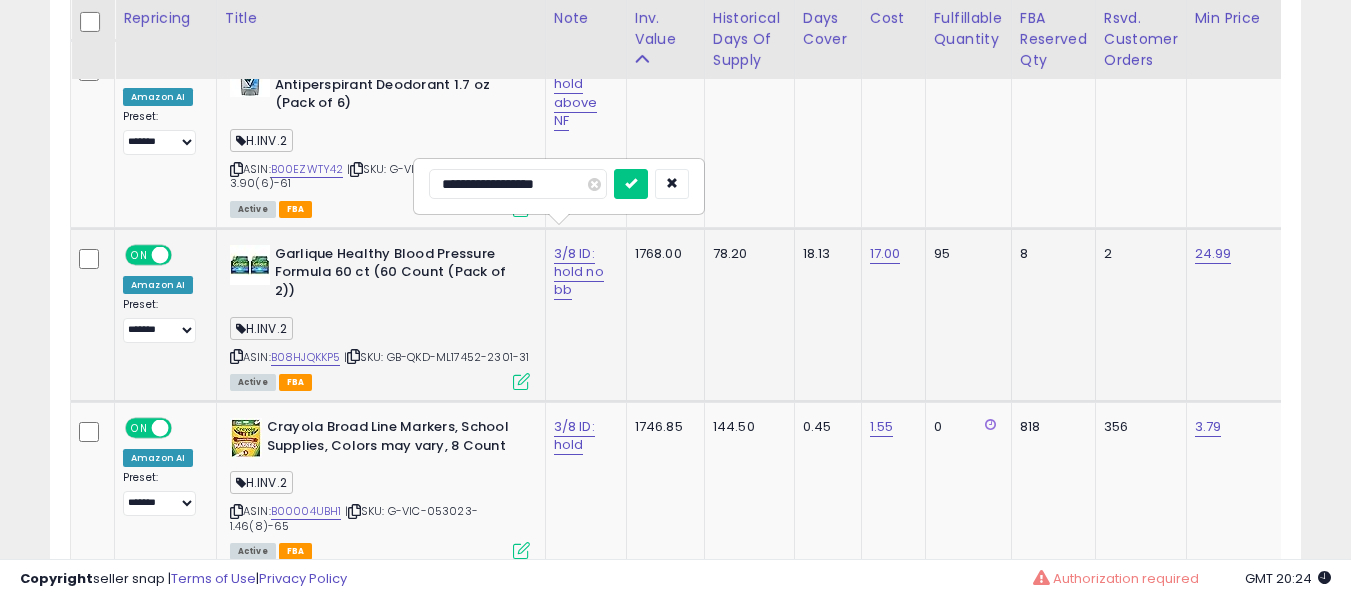 click at bounding box center (631, 184) 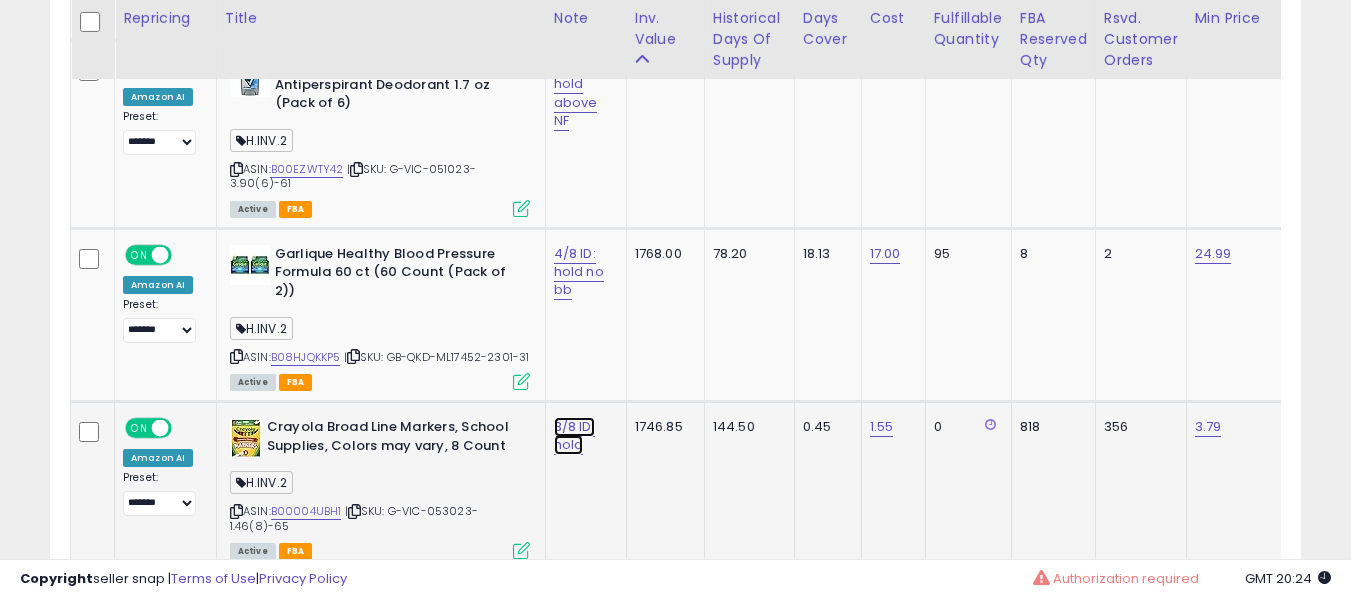 click on "3/8 ID: hold" at bounding box center [575, -3957] 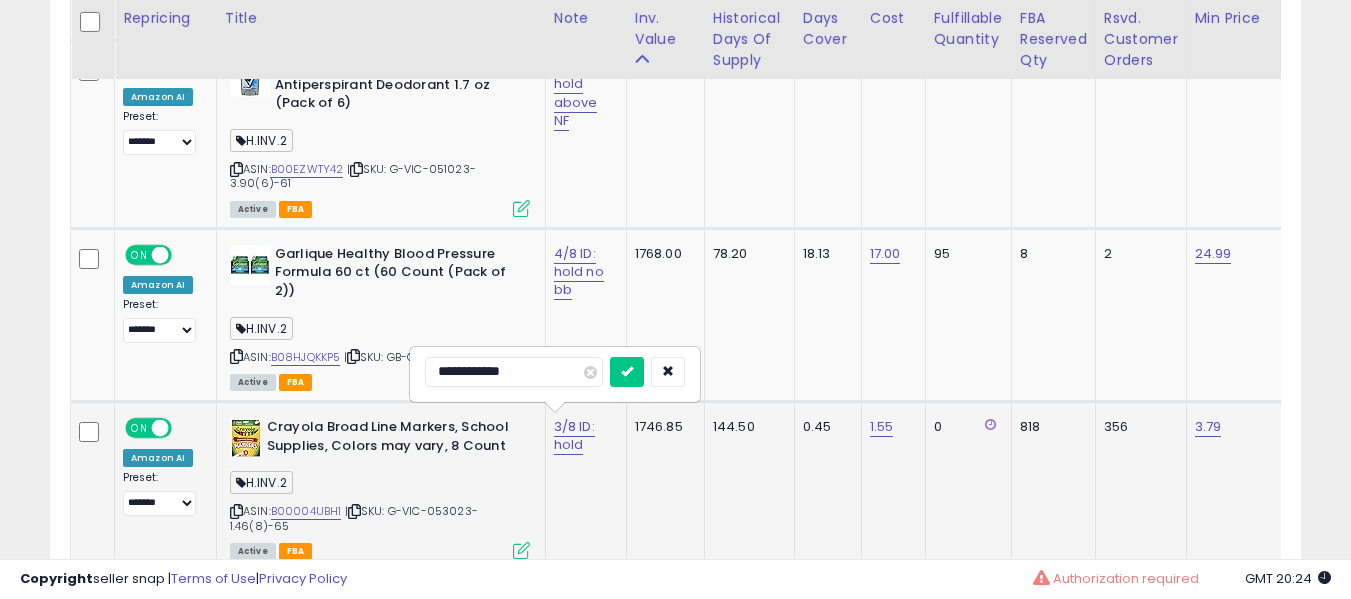 scroll, scrollTop: 5190, scrollLeft: 0, axis: vertical 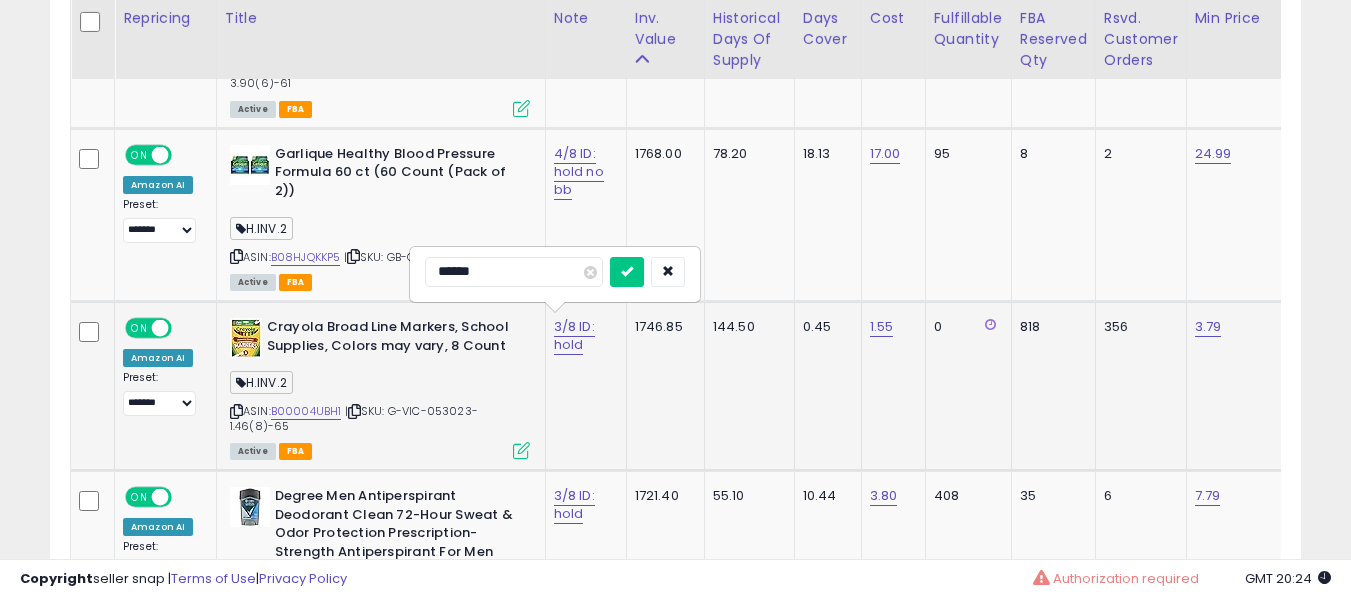 type on "*******" 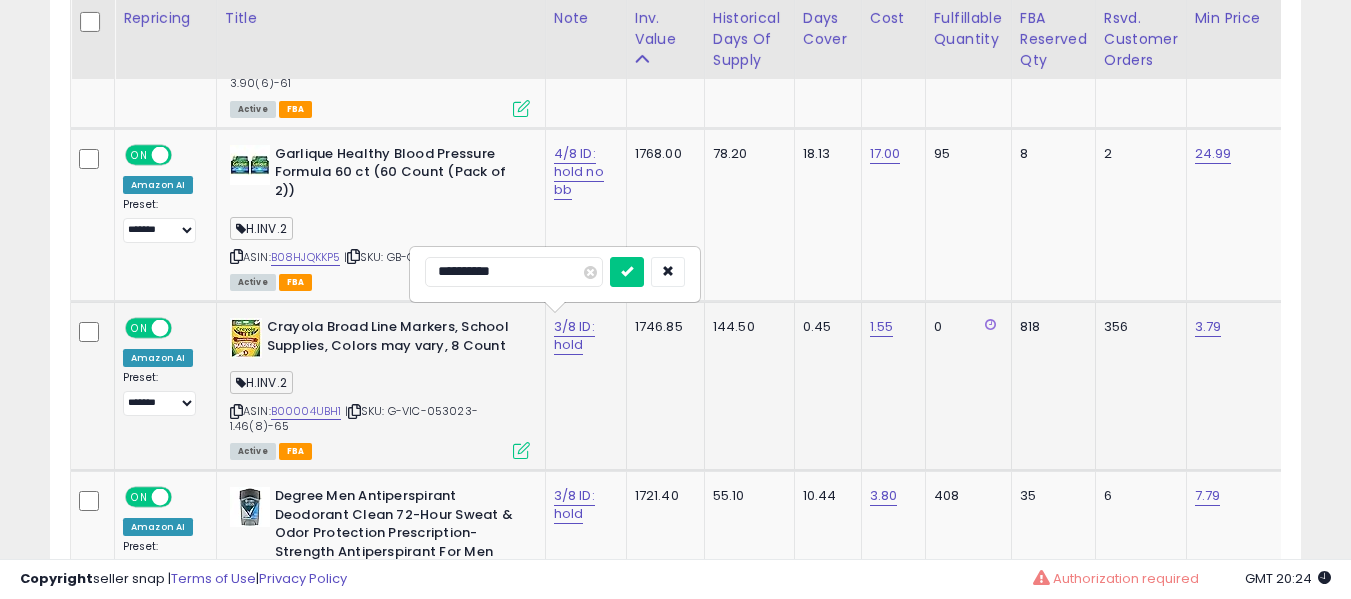 click at bounding box center [627, 272] 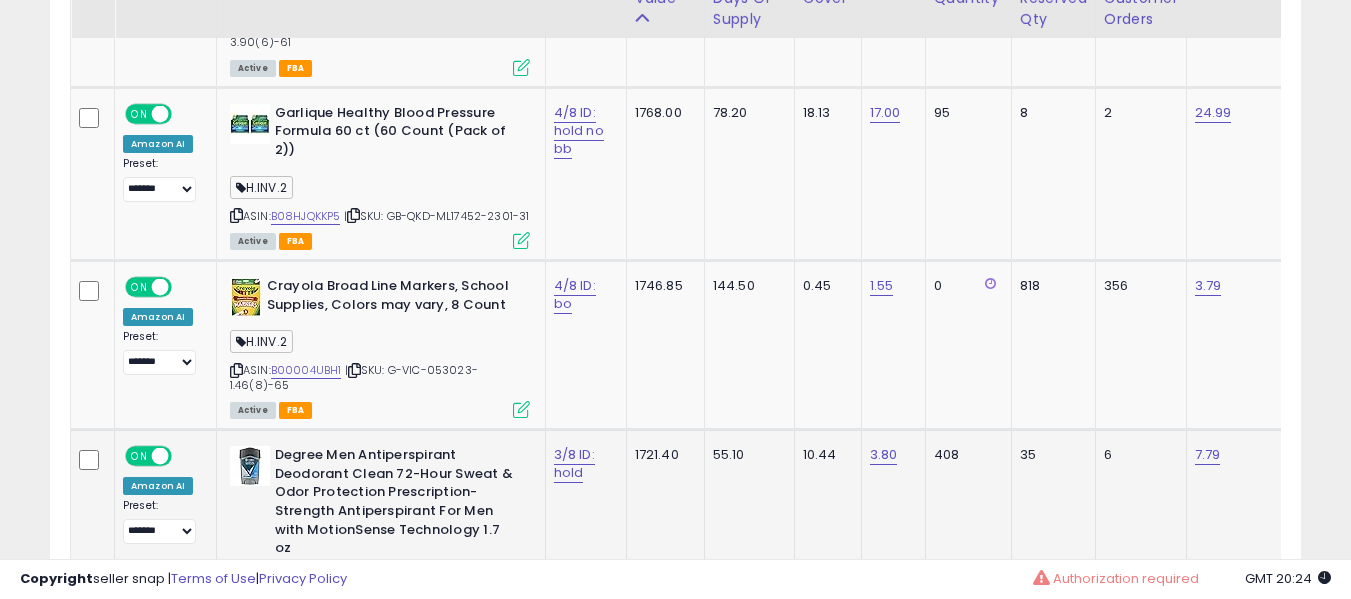 scroll, scrollTop: 5290, scrollLeft: 0, axis: vertical 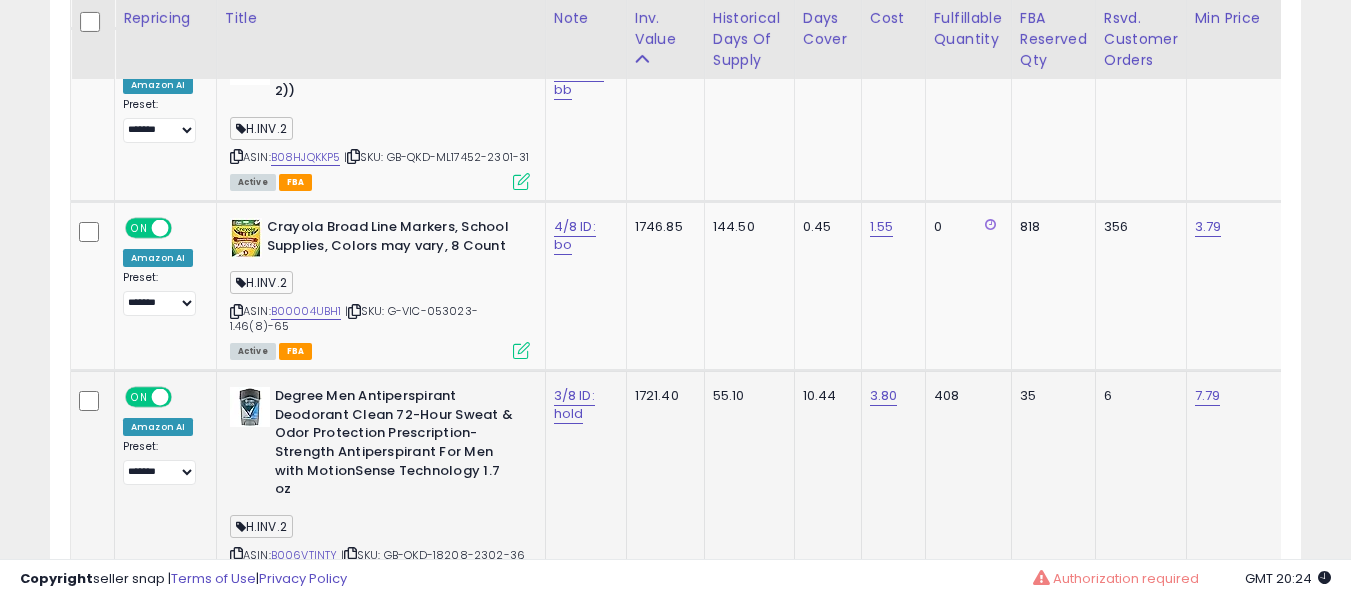 click on "3/8 ID: hold" 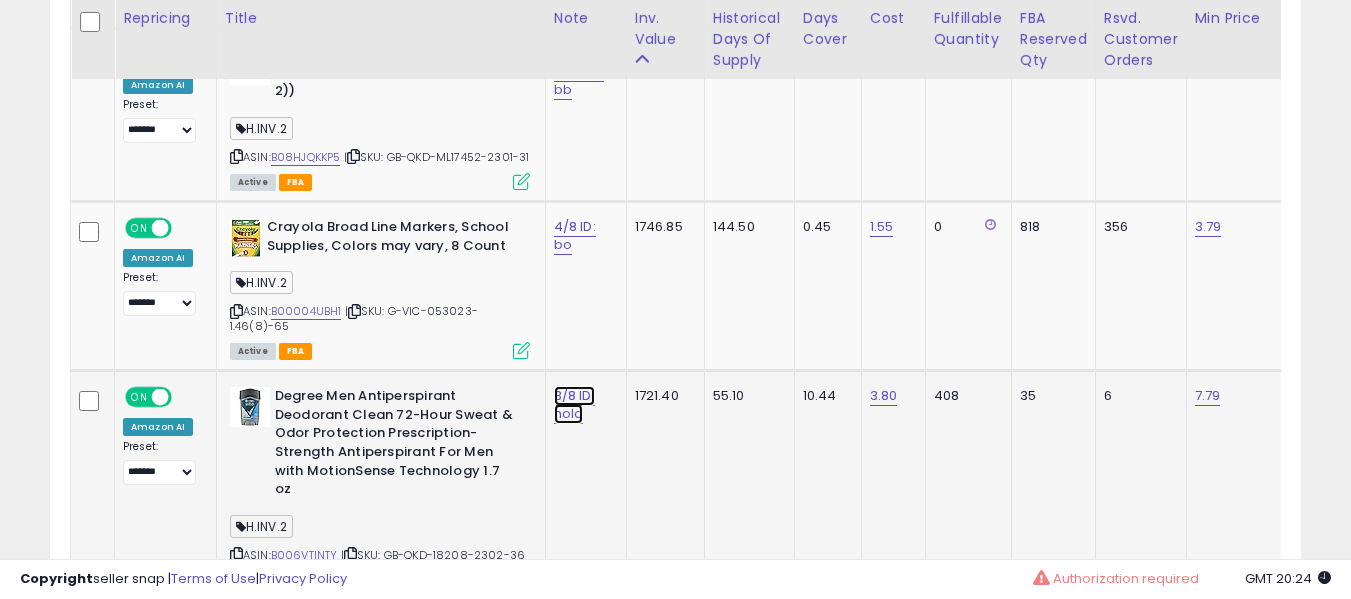 click on "3/8 ID: hold" at bounding box center [575, -4157] 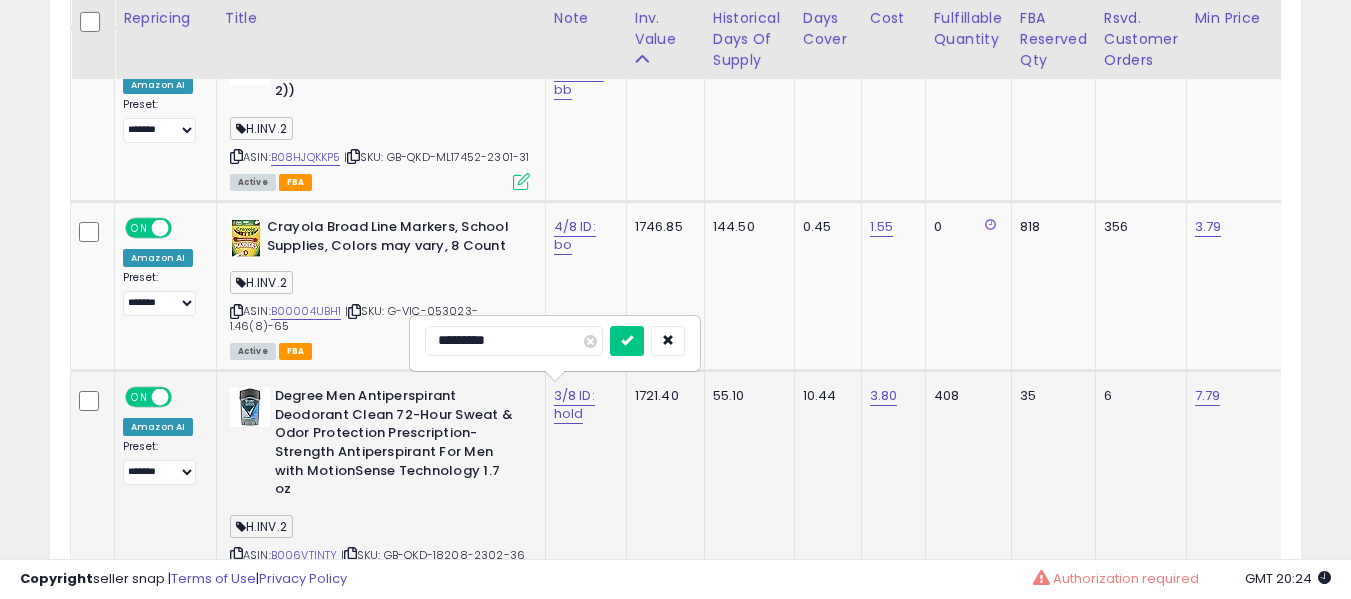 type on "**********" 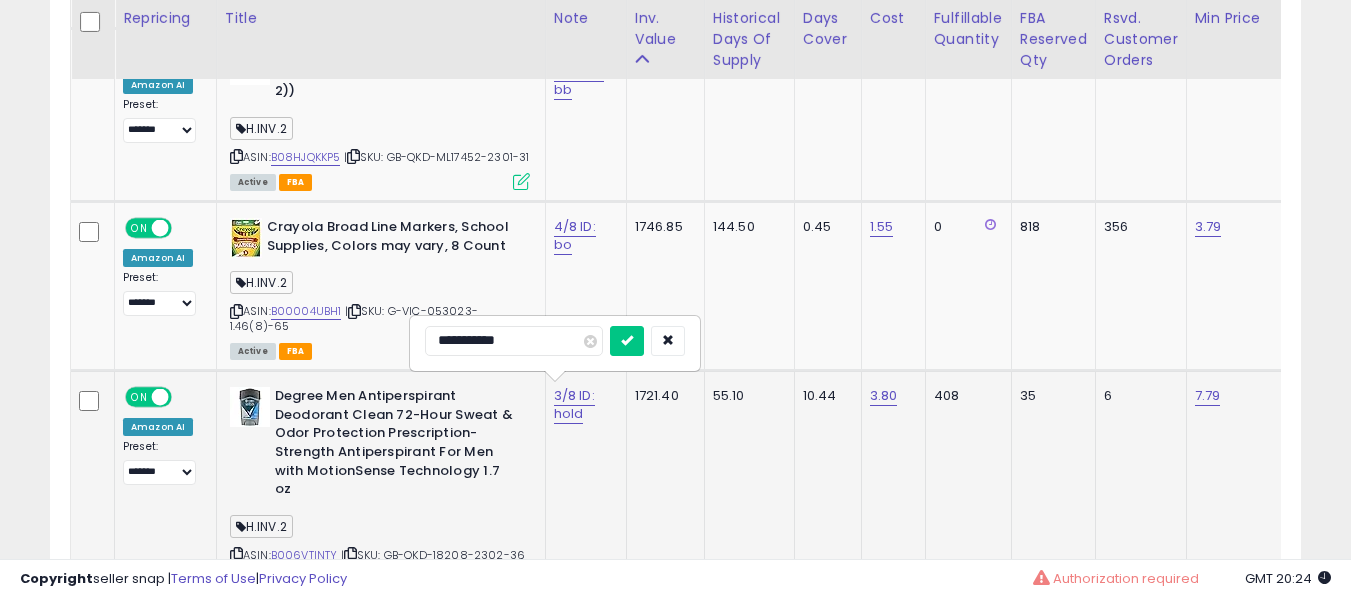 type on "**********" 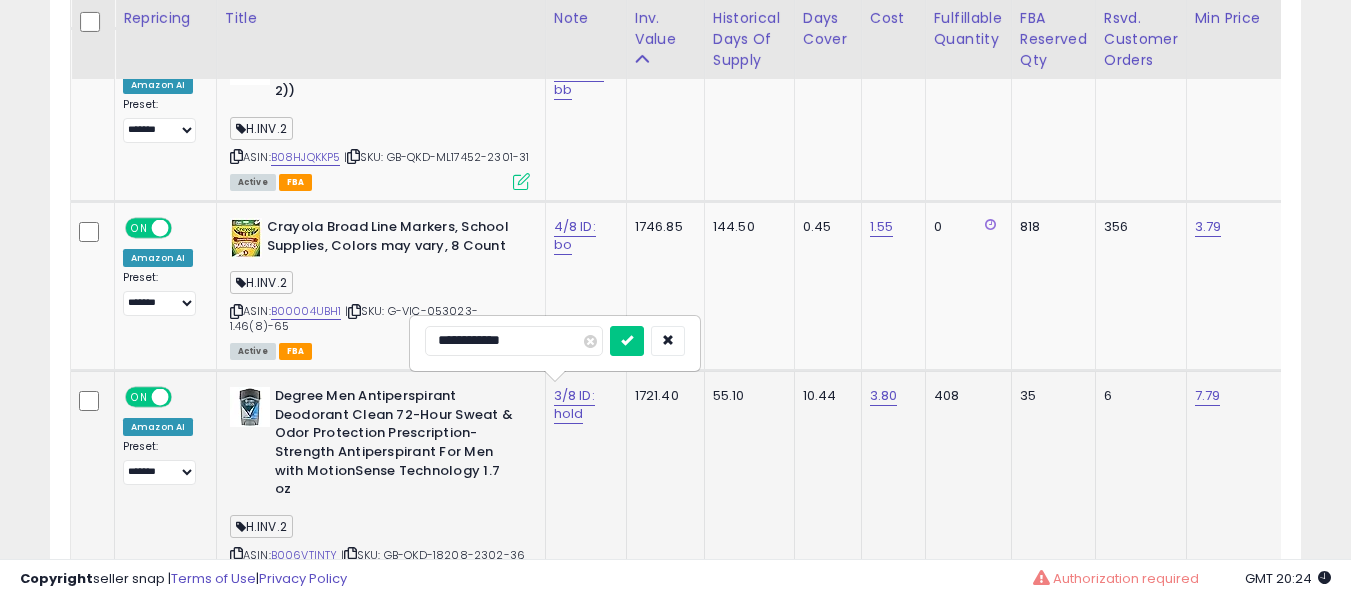 click at bounding box center [627, 341] 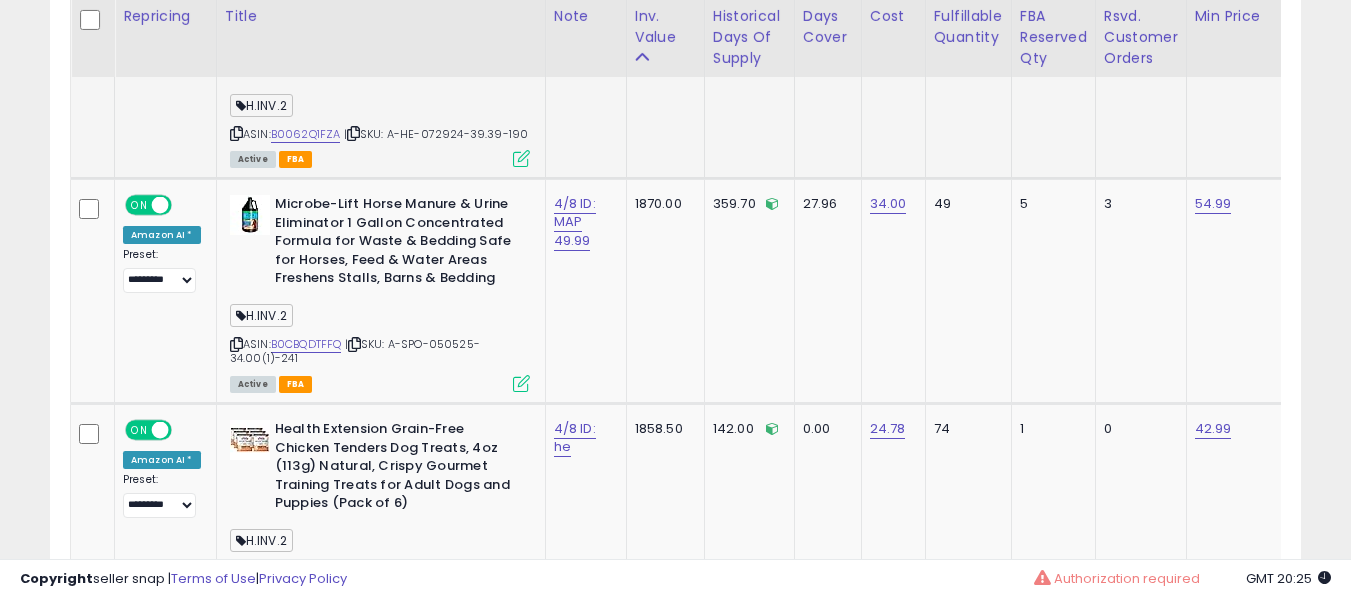 scroll, scrollTop: 4290, scrollLeft: 0, axis: vertical 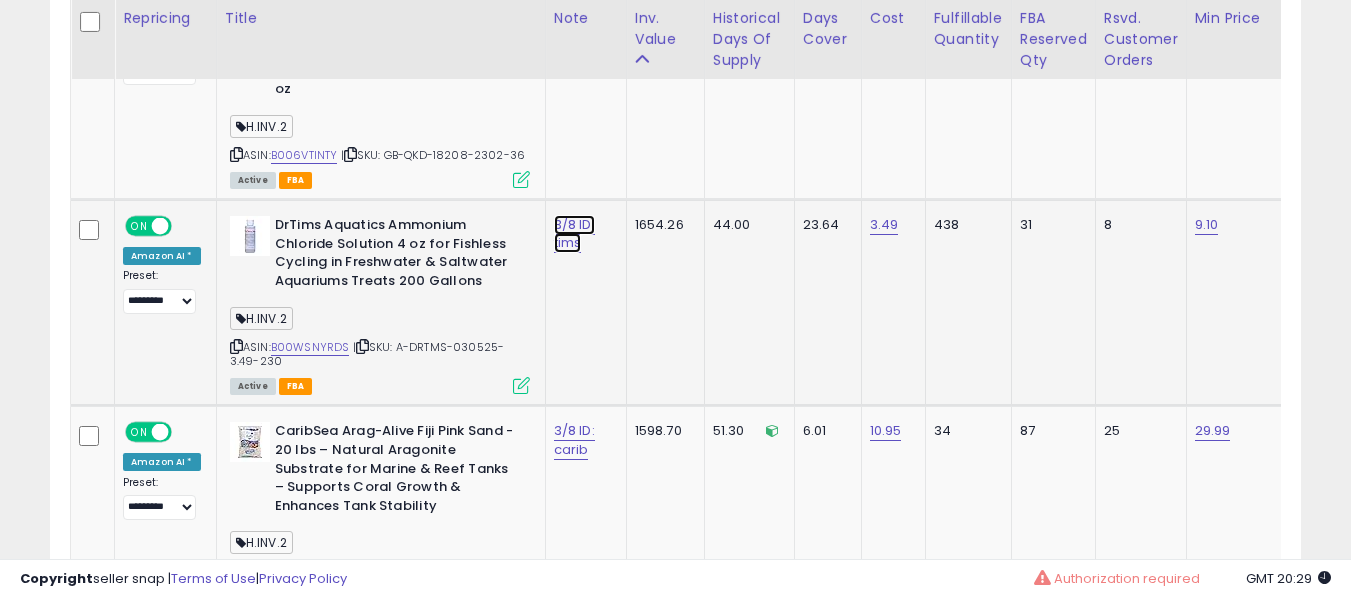click on "3/8 ID: tims" at bounding box center (575, -4557) 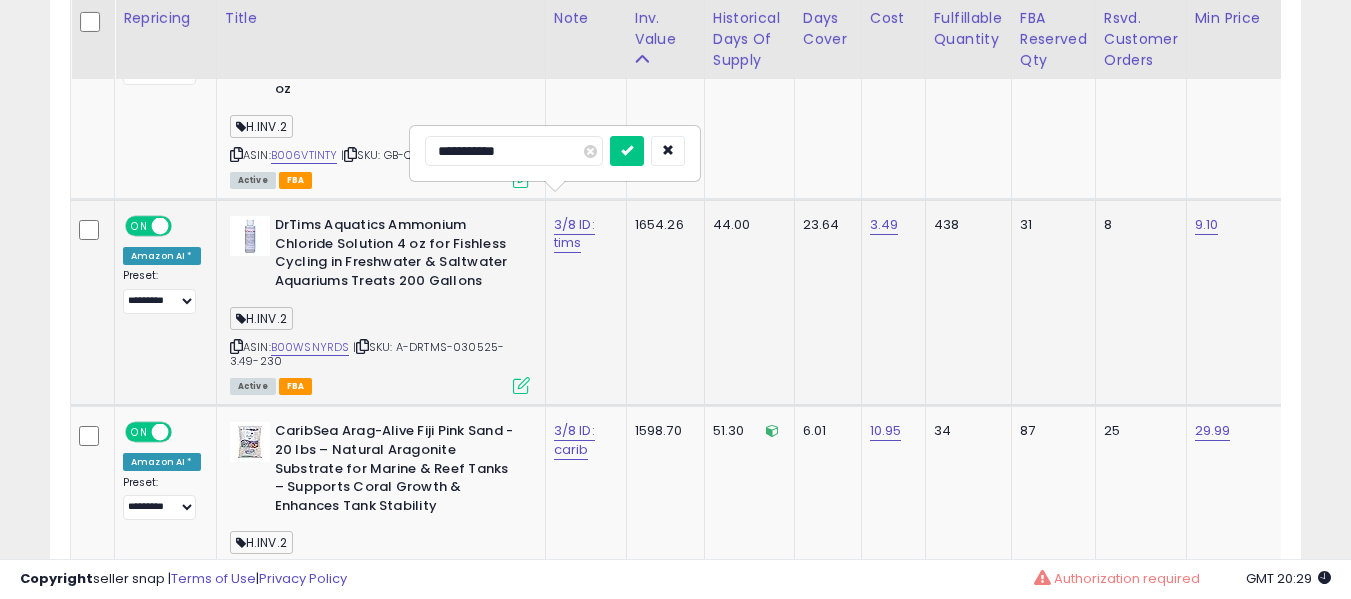type on "**********" 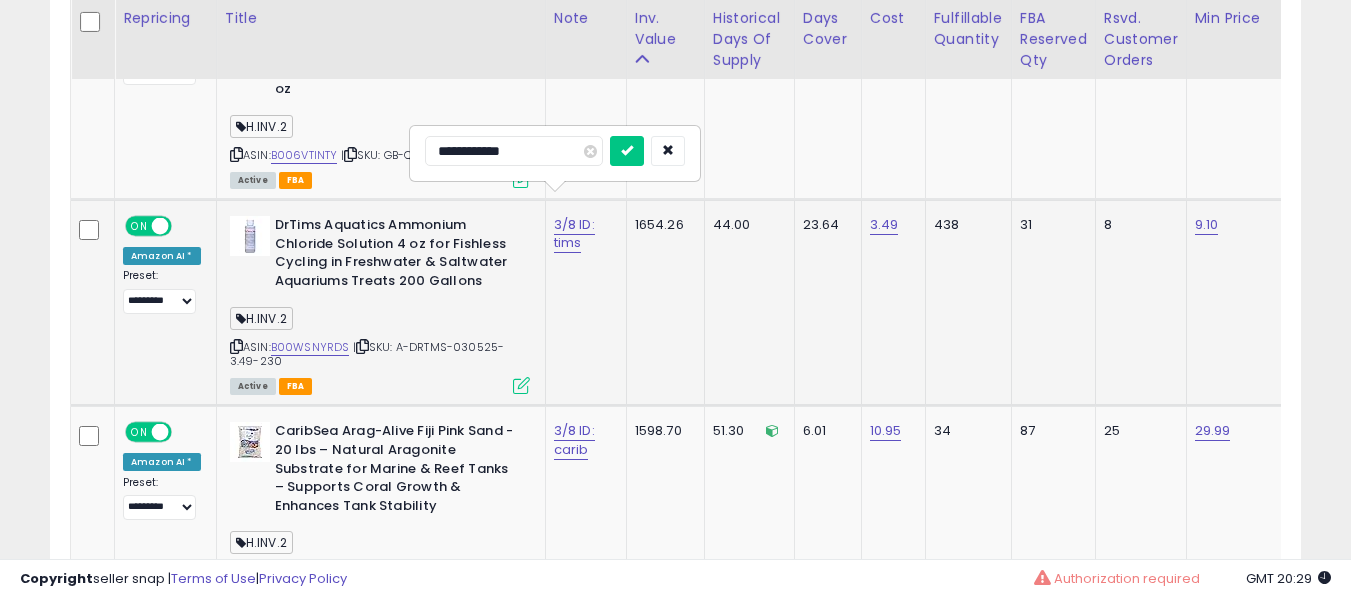 click at bounding box center (627, 151) 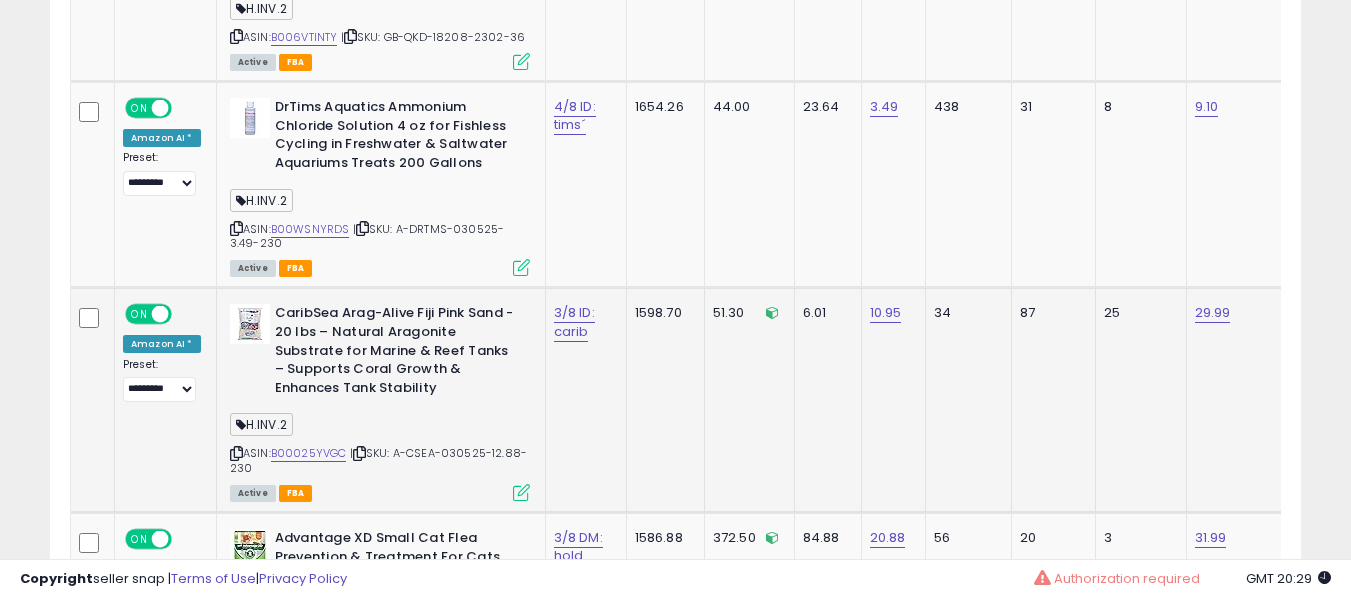 scroll, scrollTop: 5890, scrollLeft: 0, axis: vertical 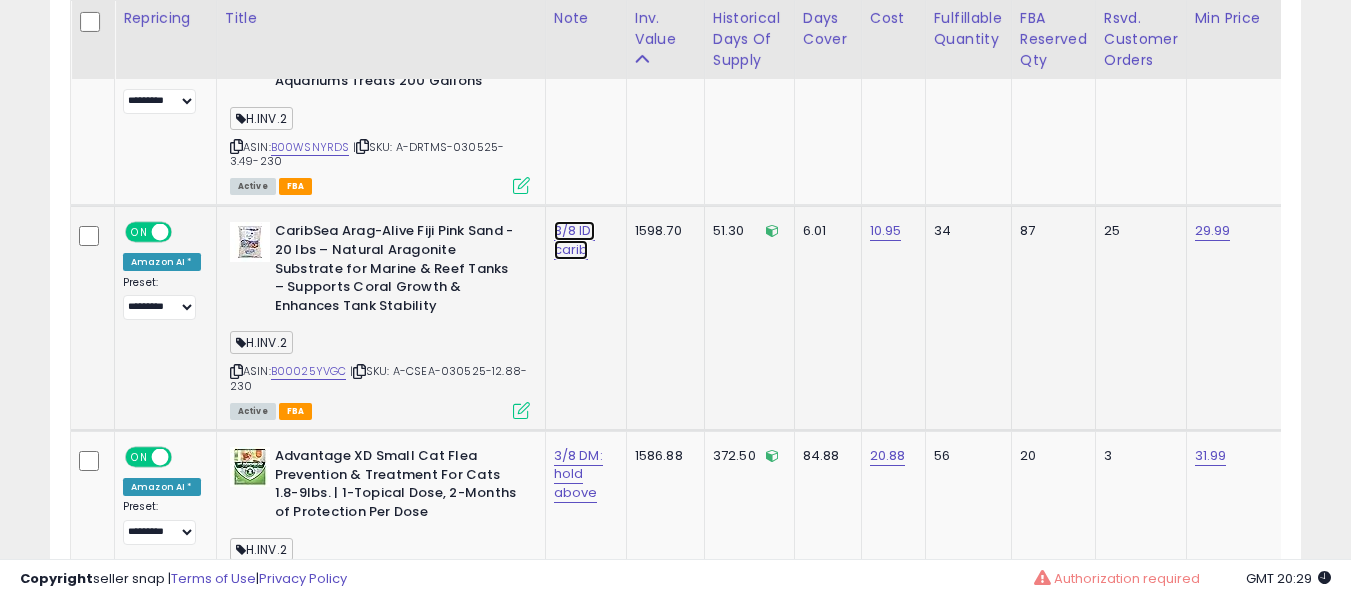 click on "3/8 ID: carib" at bounding box center (575, -4757) 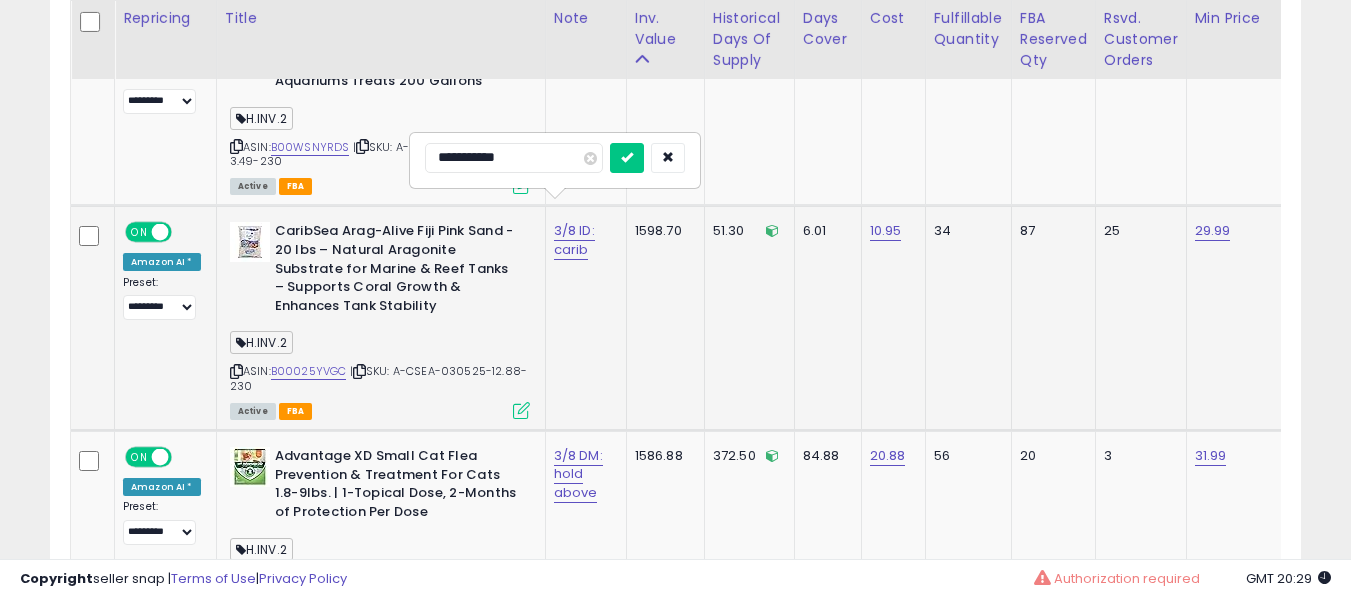 type on "**********" 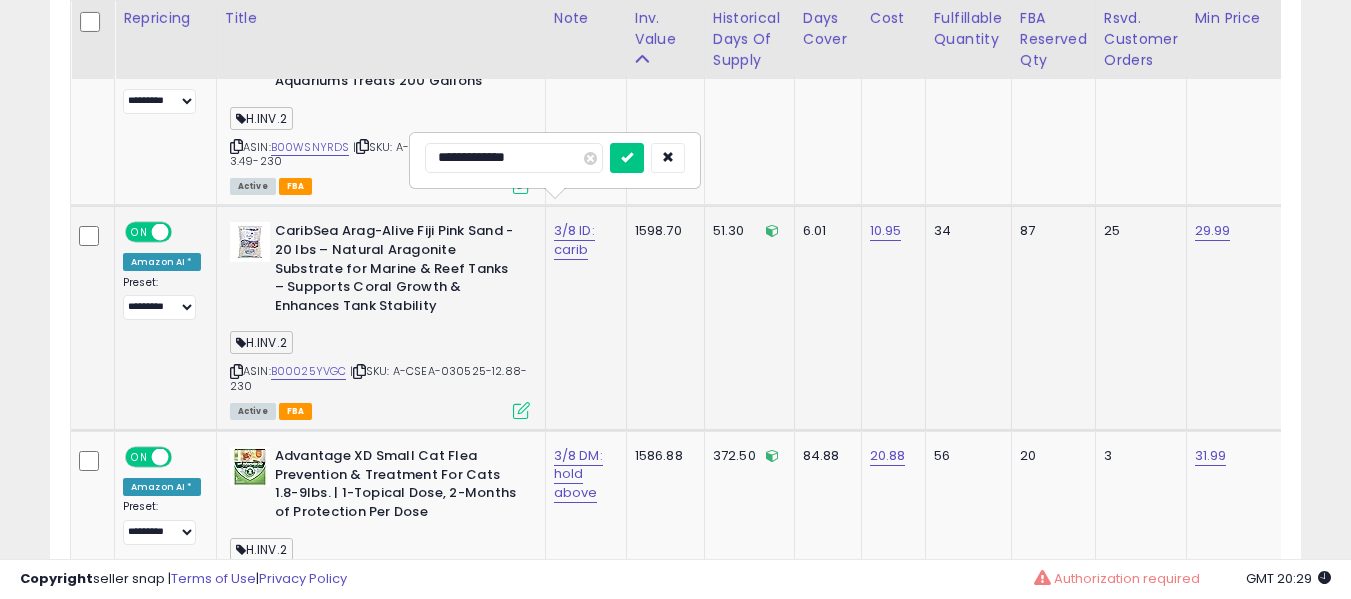 click at bounding box center (627, 158) 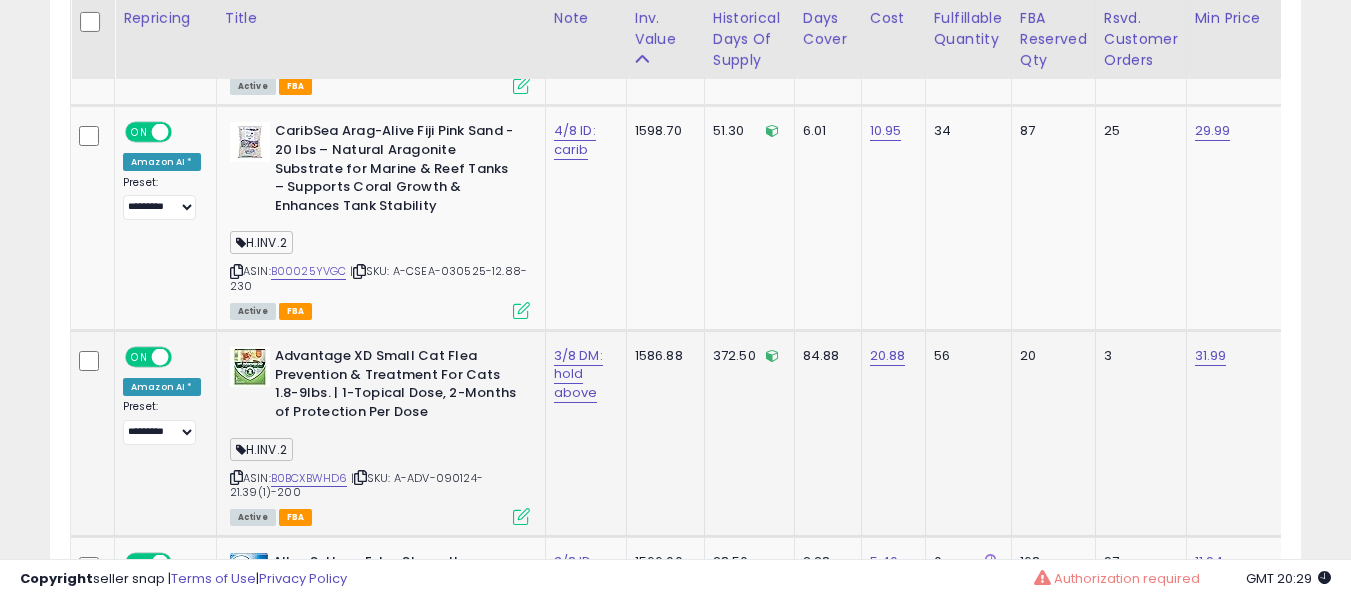 click on "4/8 ID: carib" 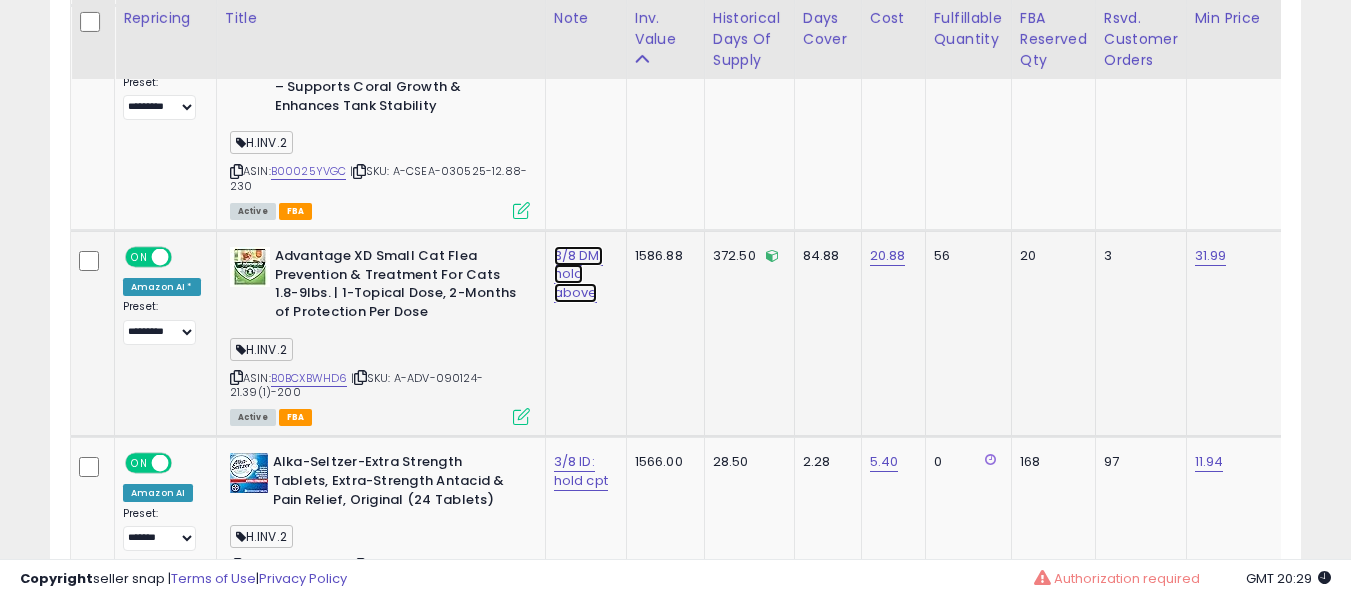 click on "3/8 DM: hold above" at bounding box center [575, -4957] 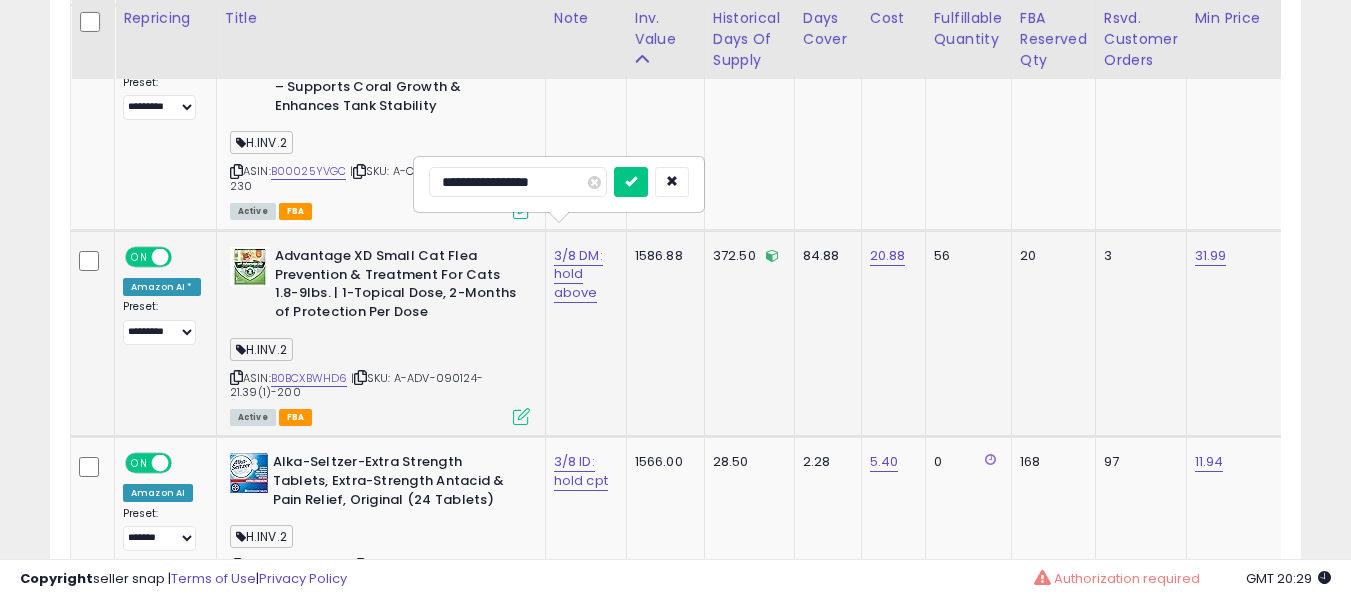 type on "**********" 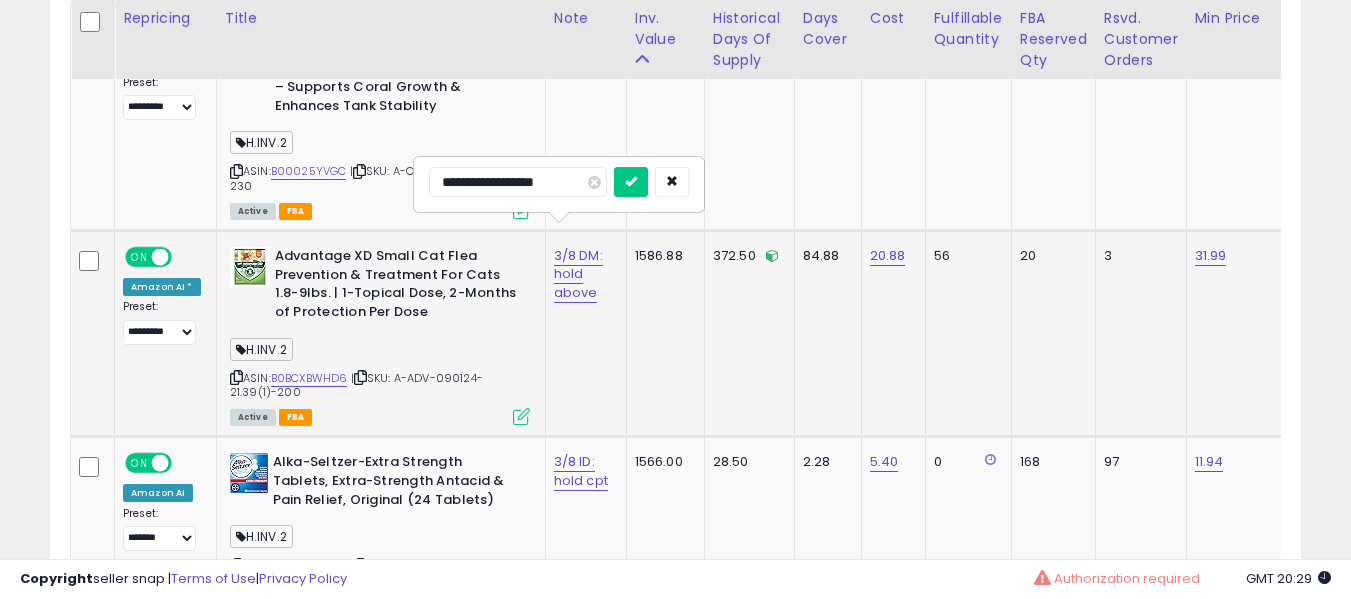 click at bounding box center [631, 182] 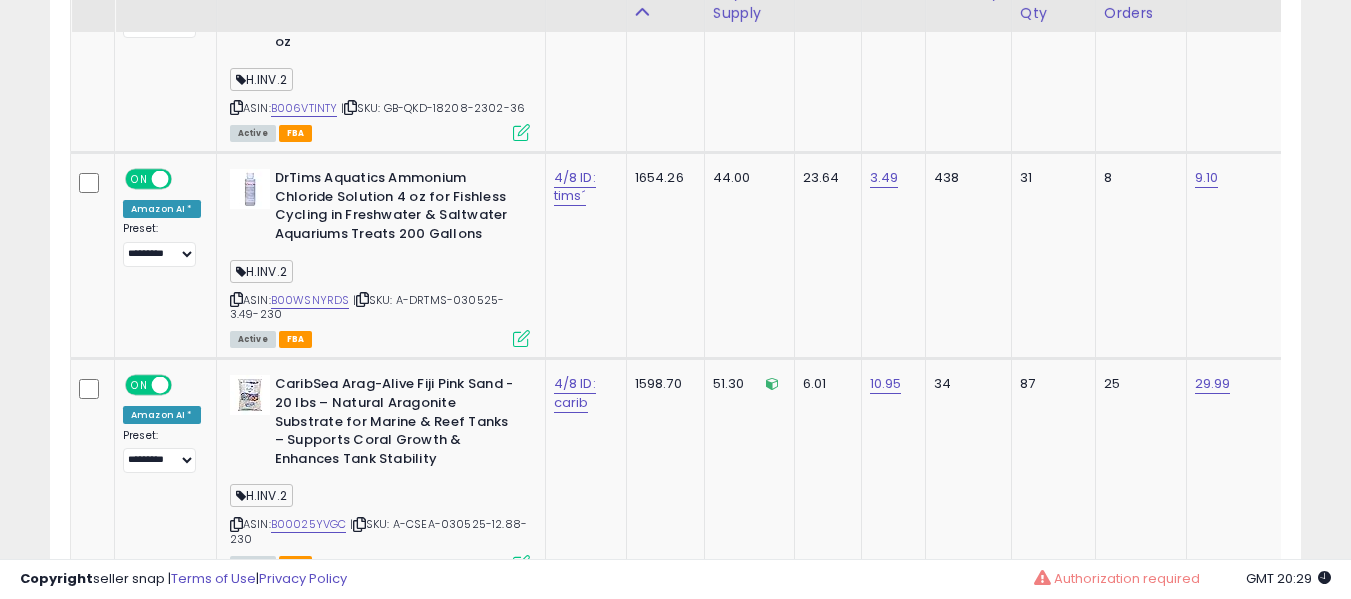 scroll, scrollTop: 5690, scrollLeft: 0, axis: vertical 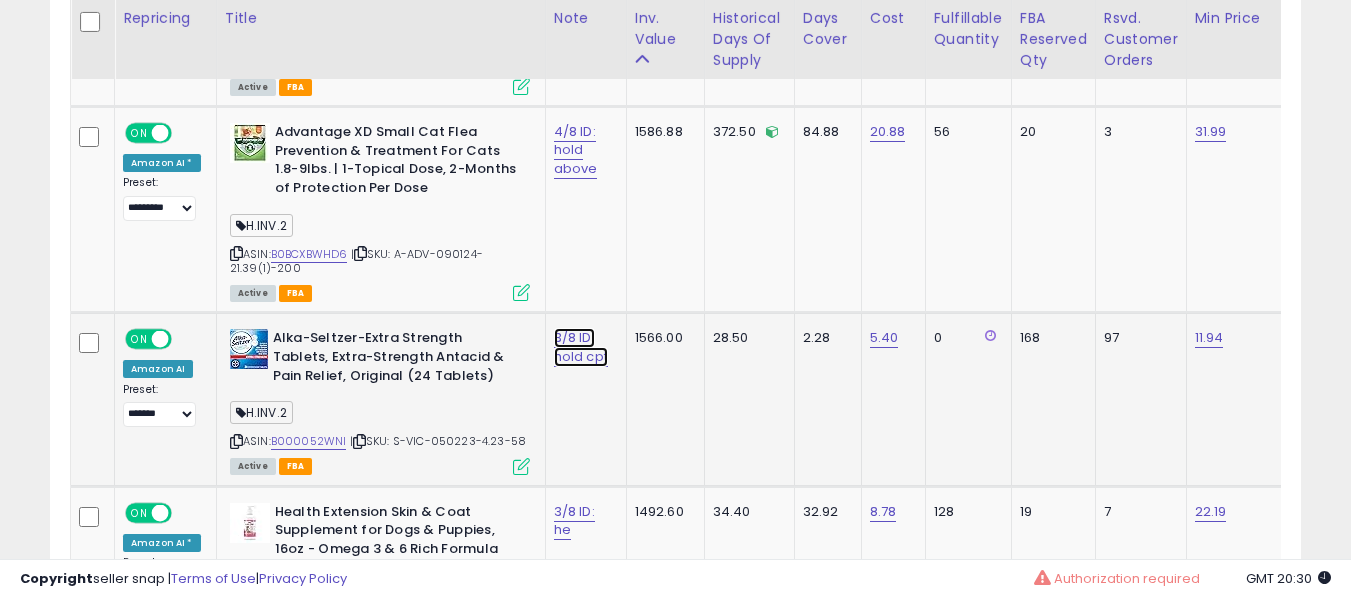 click on "3/8 ID: hold cpt" at bounding box center (575, -5081) 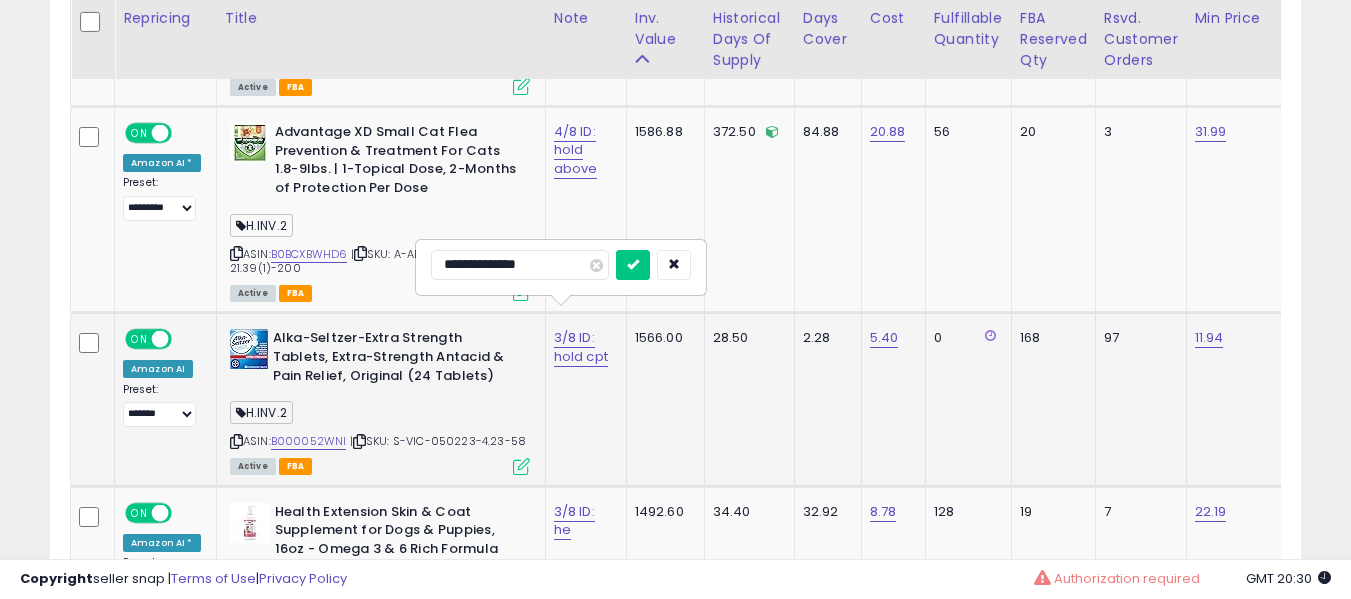 type on "**********" 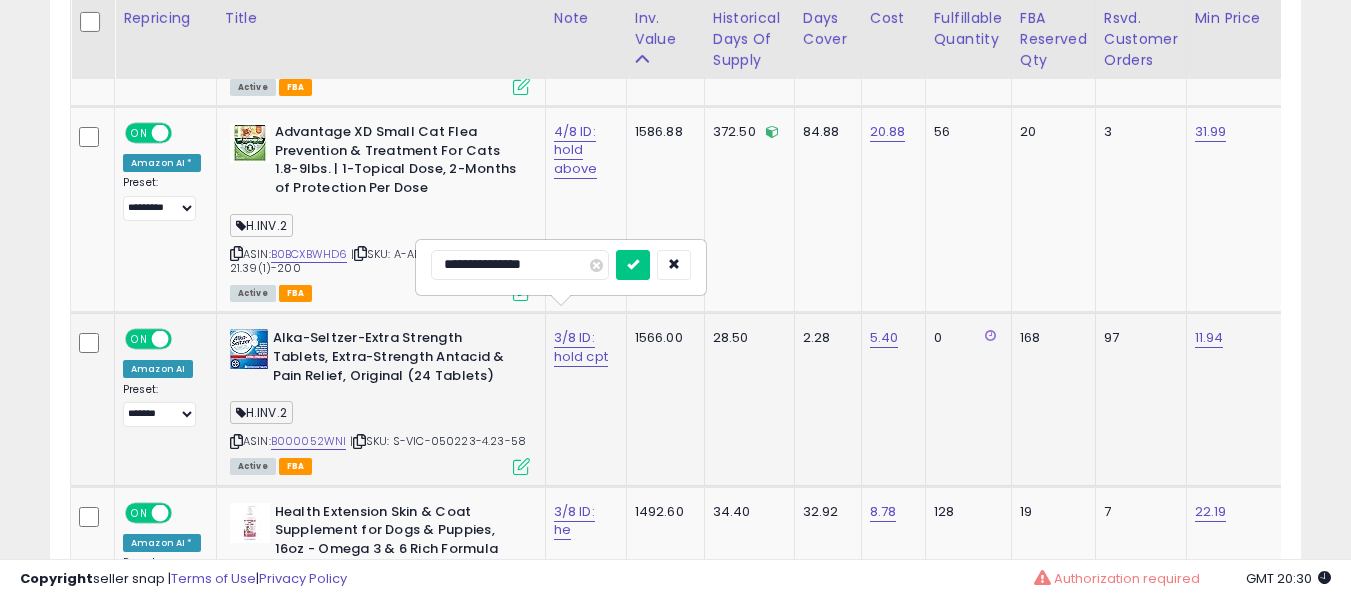 click at bounding box center (633, 265) 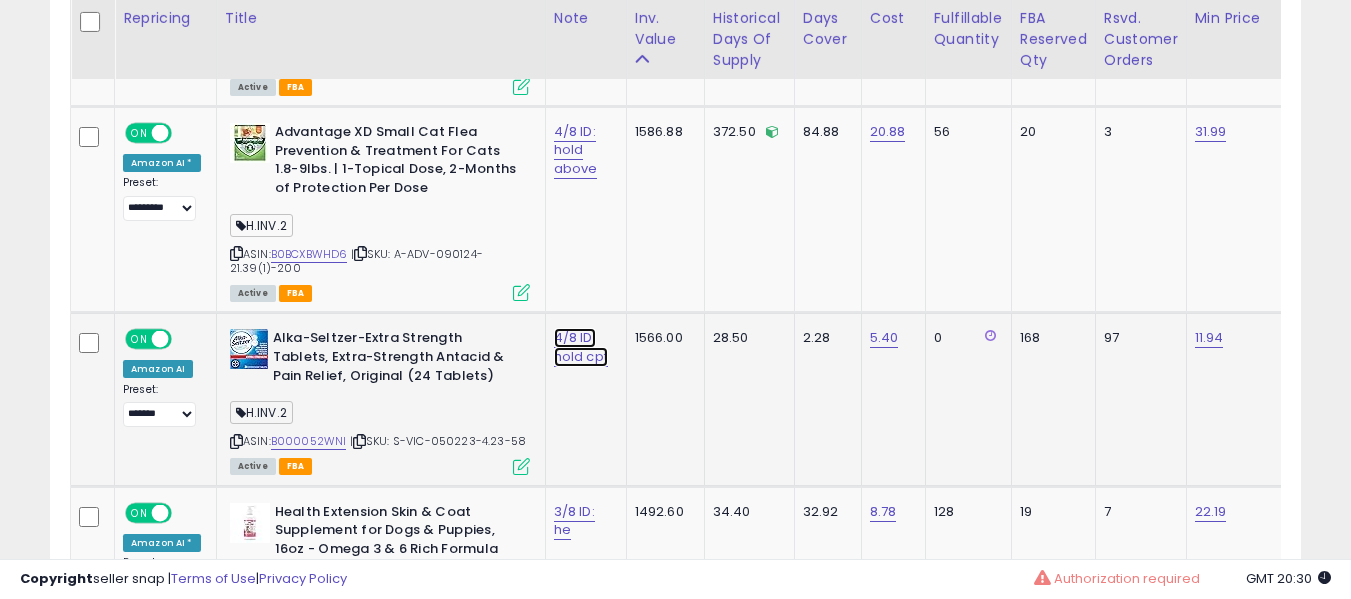 click on "4/8 ID: hold cpt" at bounding box center (581, 347) 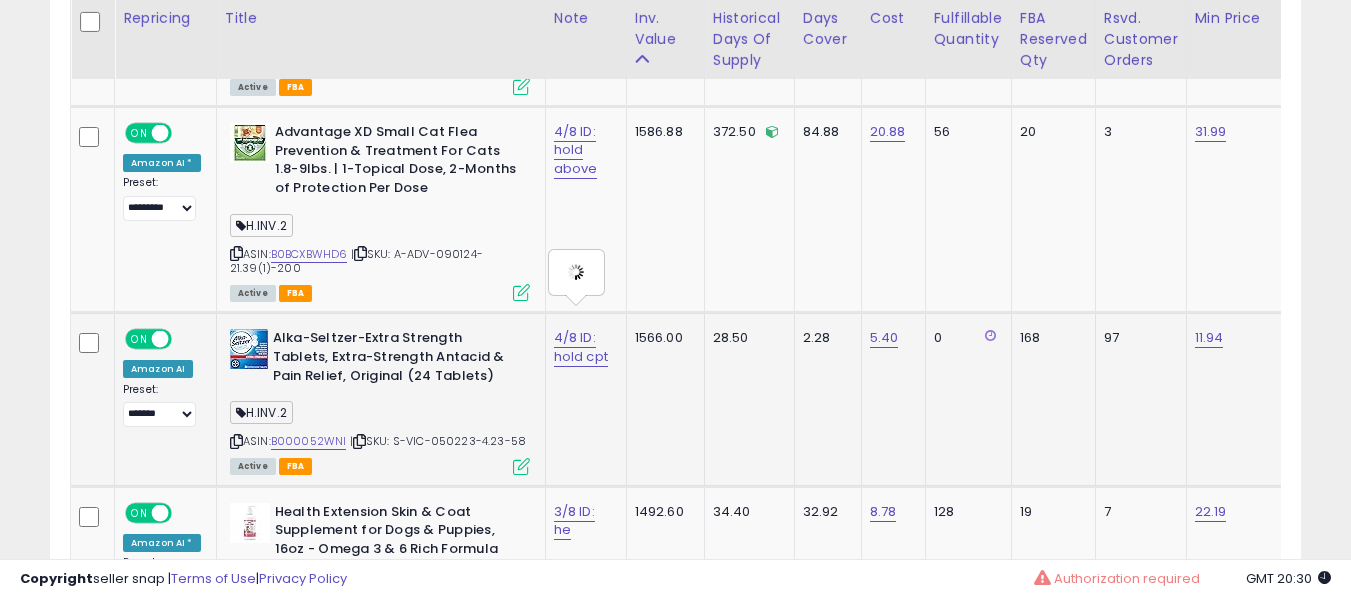 type on "**********" 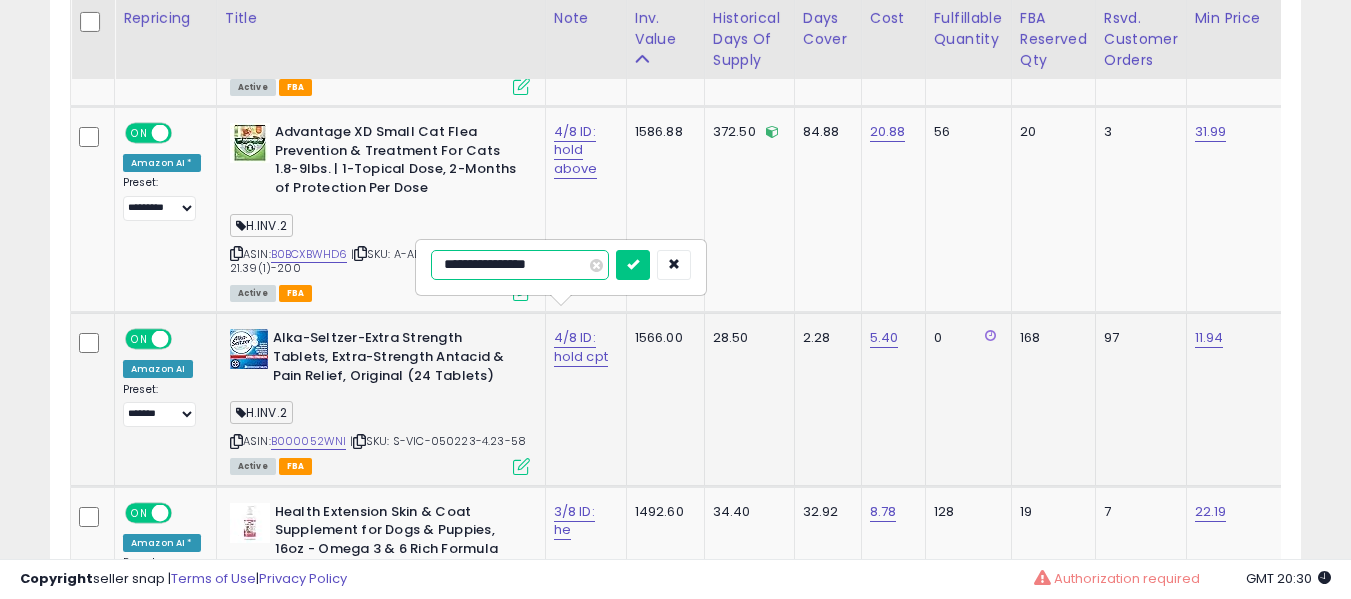 scroll, scrollTop: 6414, scrollLeft: 0, axis: vertical 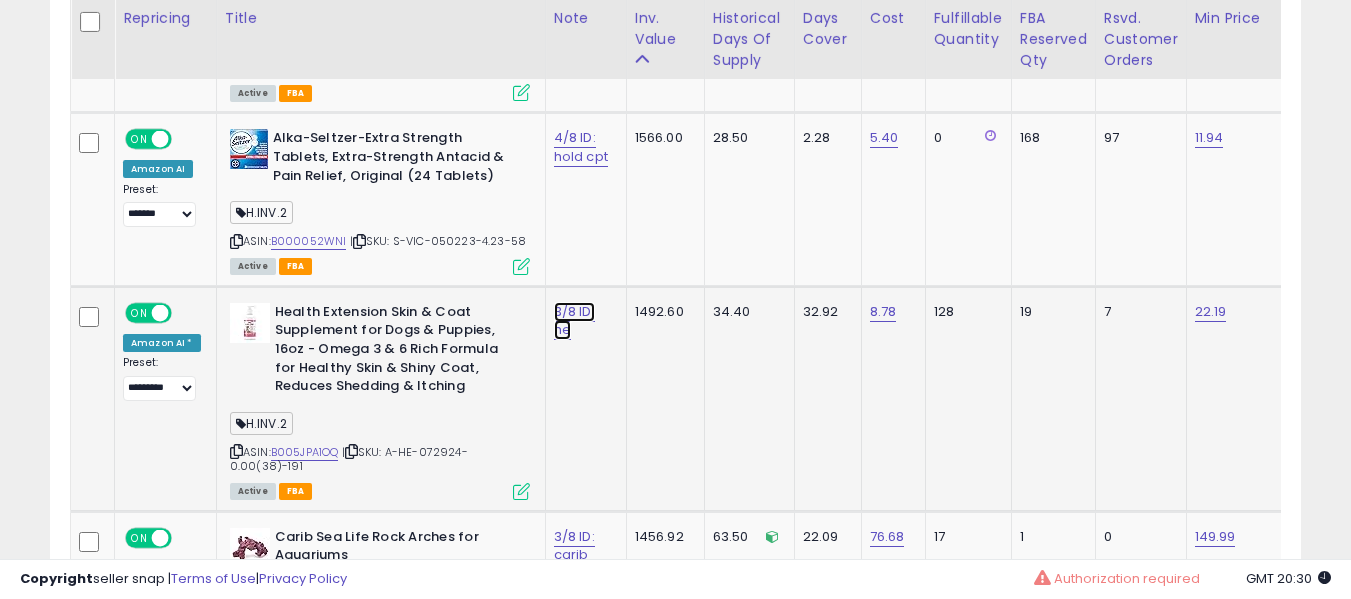 click on "3/8 ID: he" at bounding box center [575, -5281] 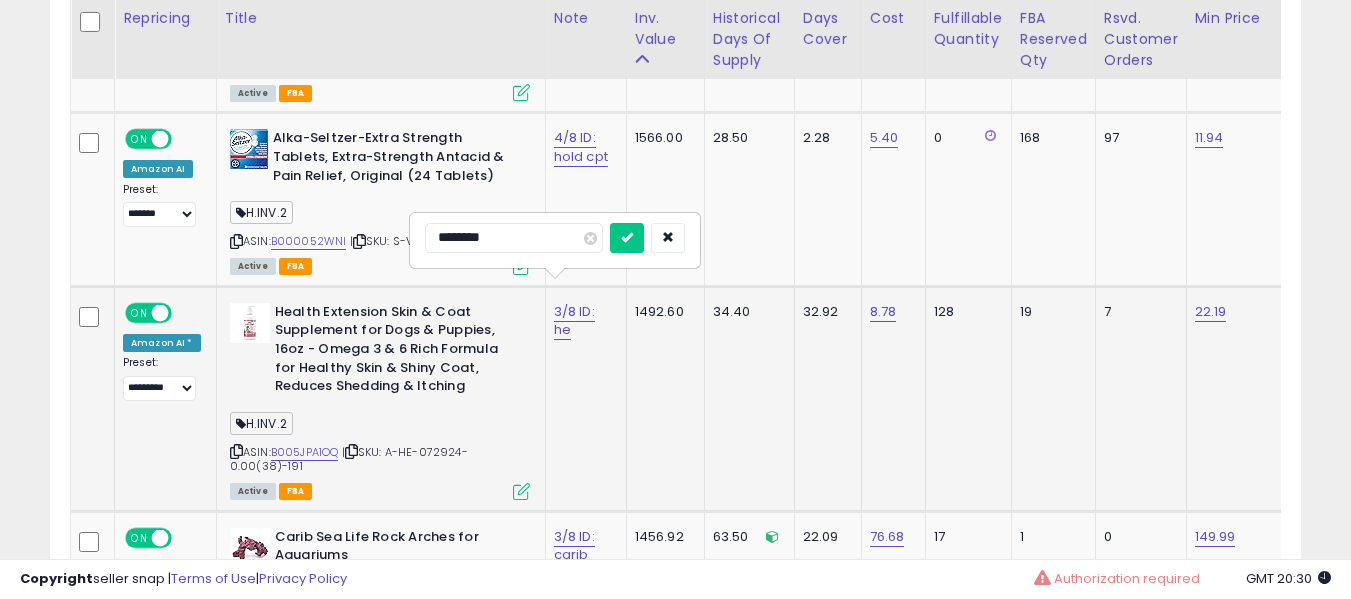 type on "*********" 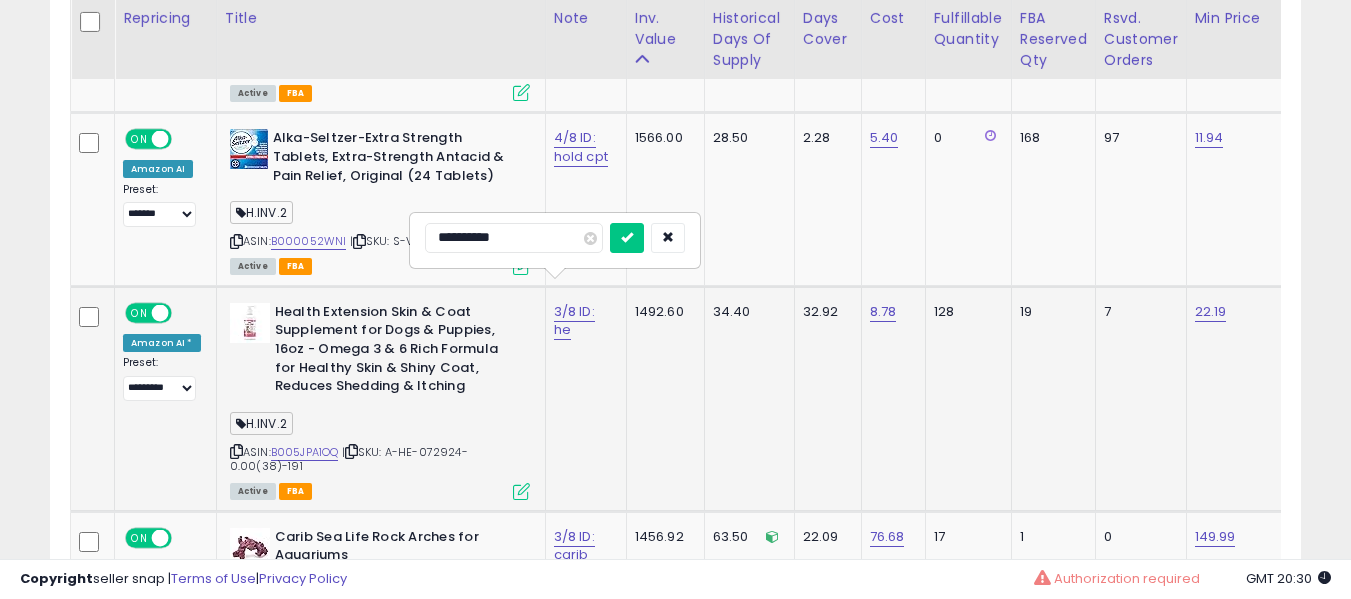 click at bounding box center (627, 238) 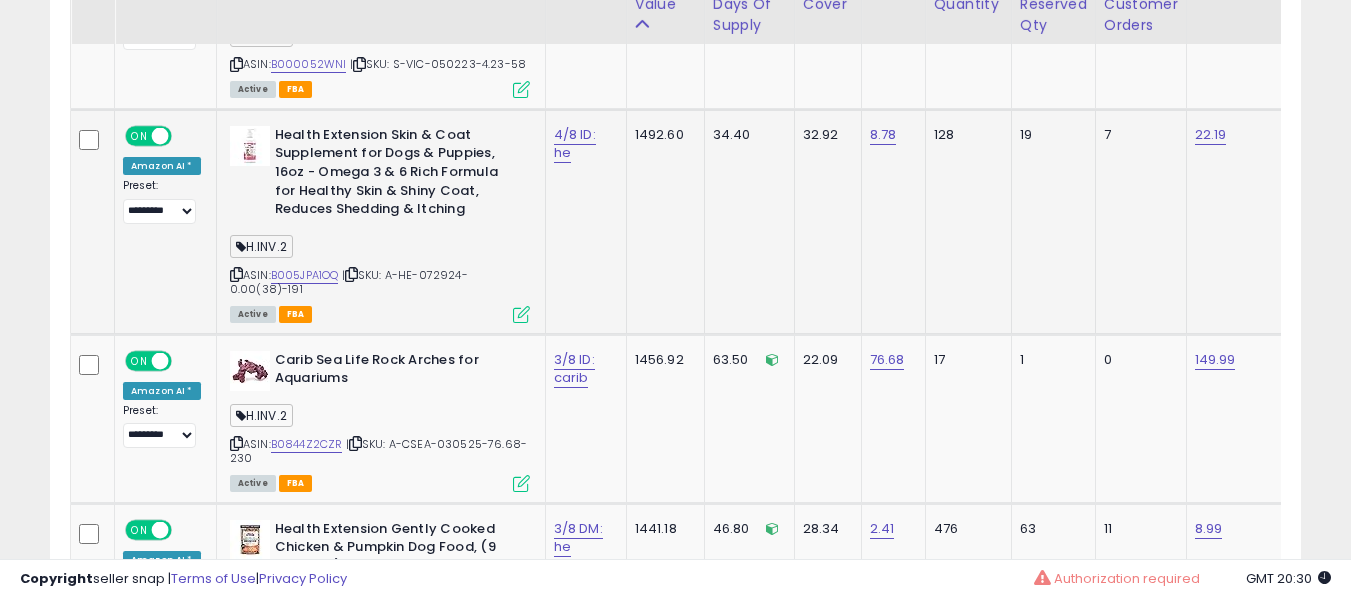 scroll, scrollTop: 6614, scrollLeft: 0, axis: vertical 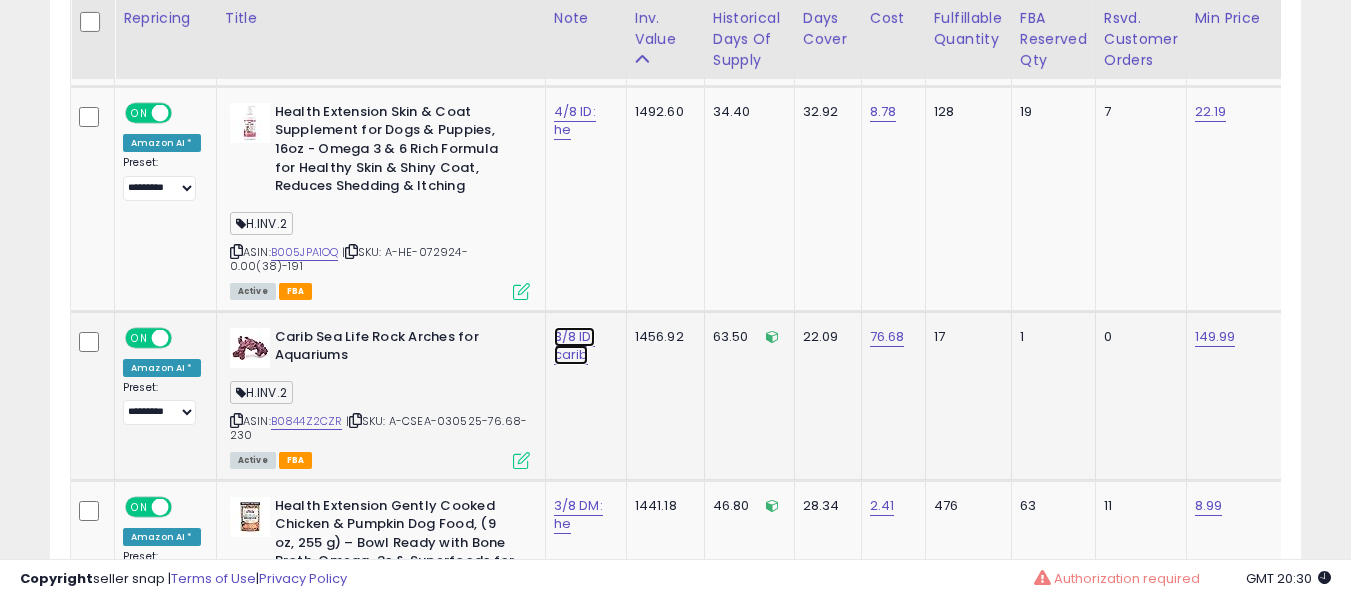 click on "3/8 ID: carib" at bounding box center (575, -5481) 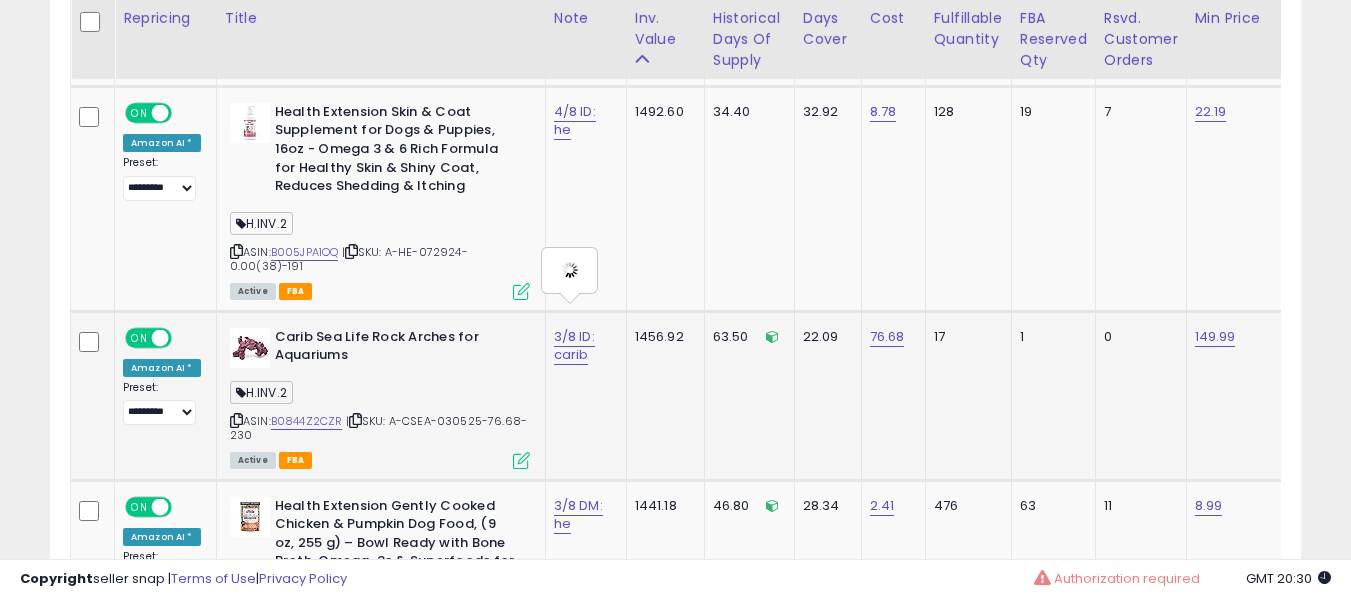 type on "**********" 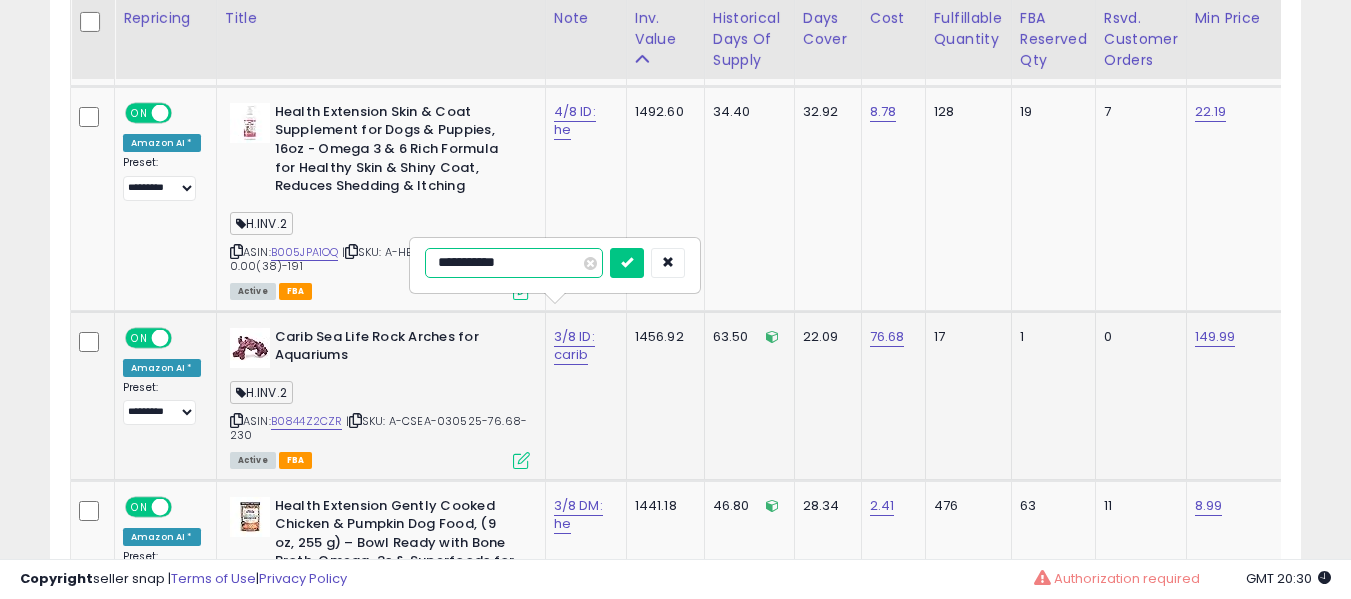 type on "**********" 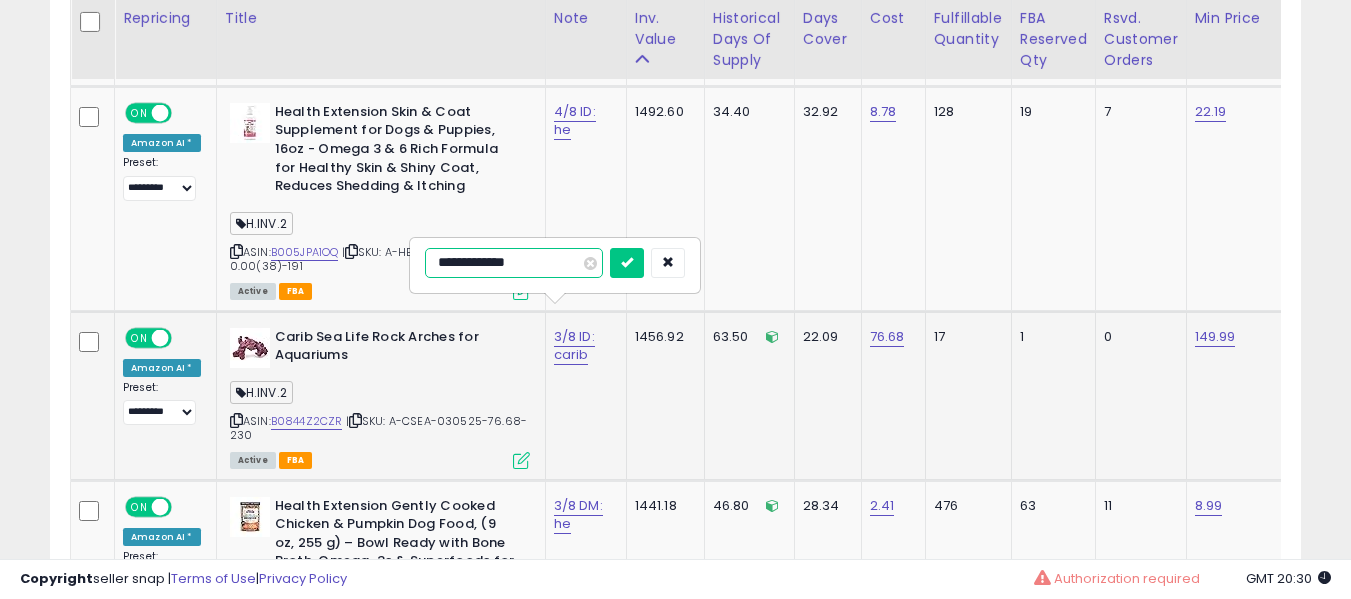 click at bounding box center [627, 263] 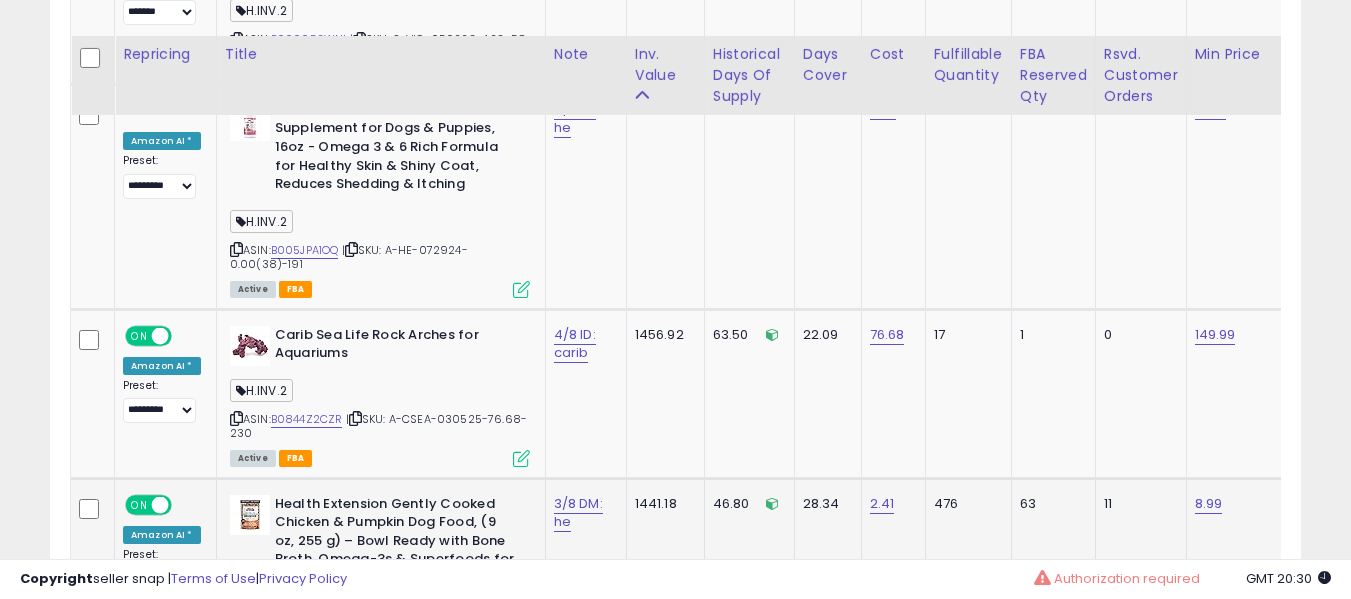 scroll, scrollTop: 6714, scrollLeft: 0, axis: vertical 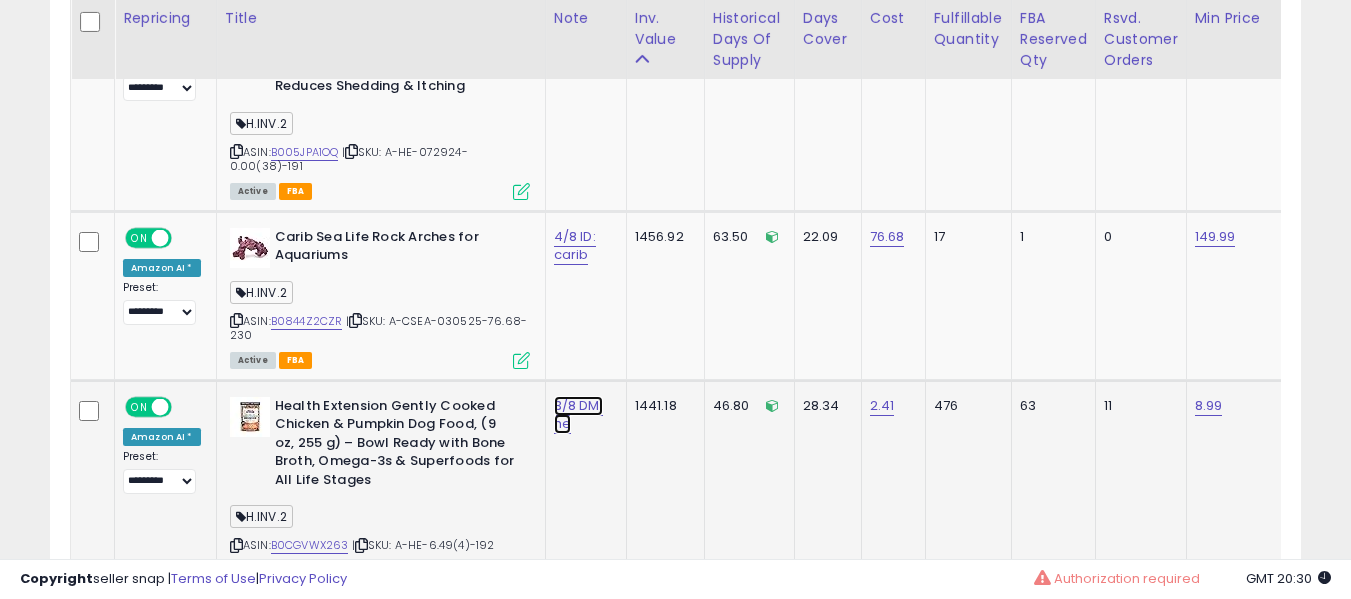click on "3/8 DM: he" at bounding box center (575, -5581) 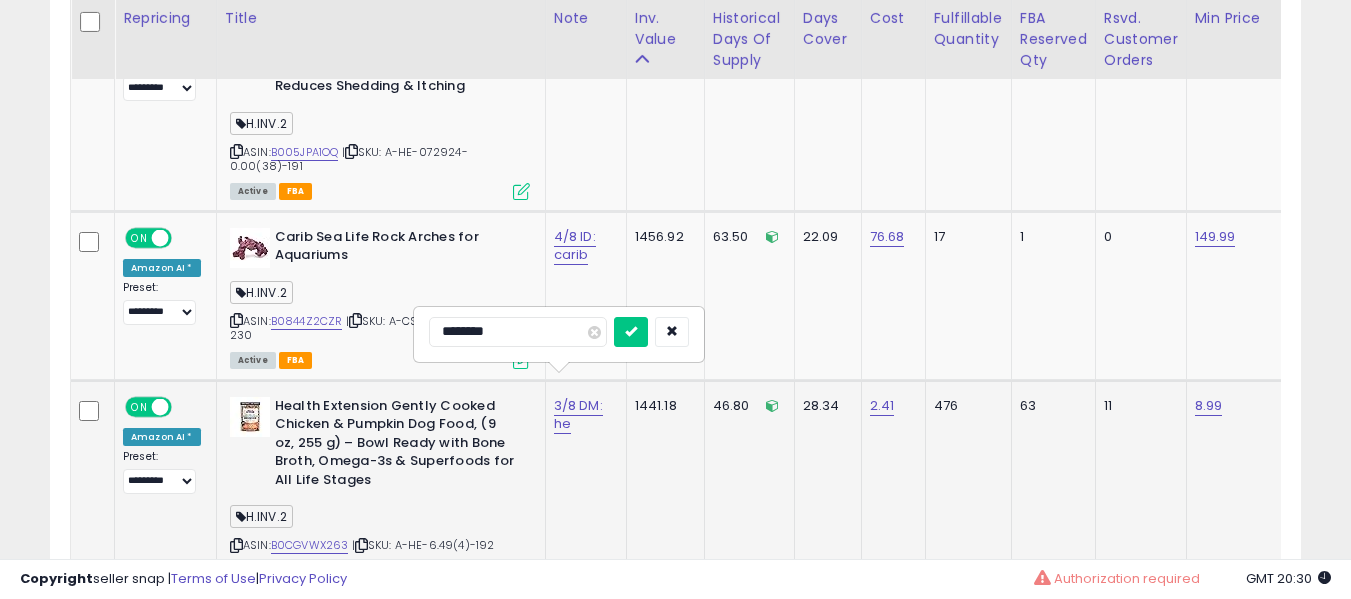 type on "*********" 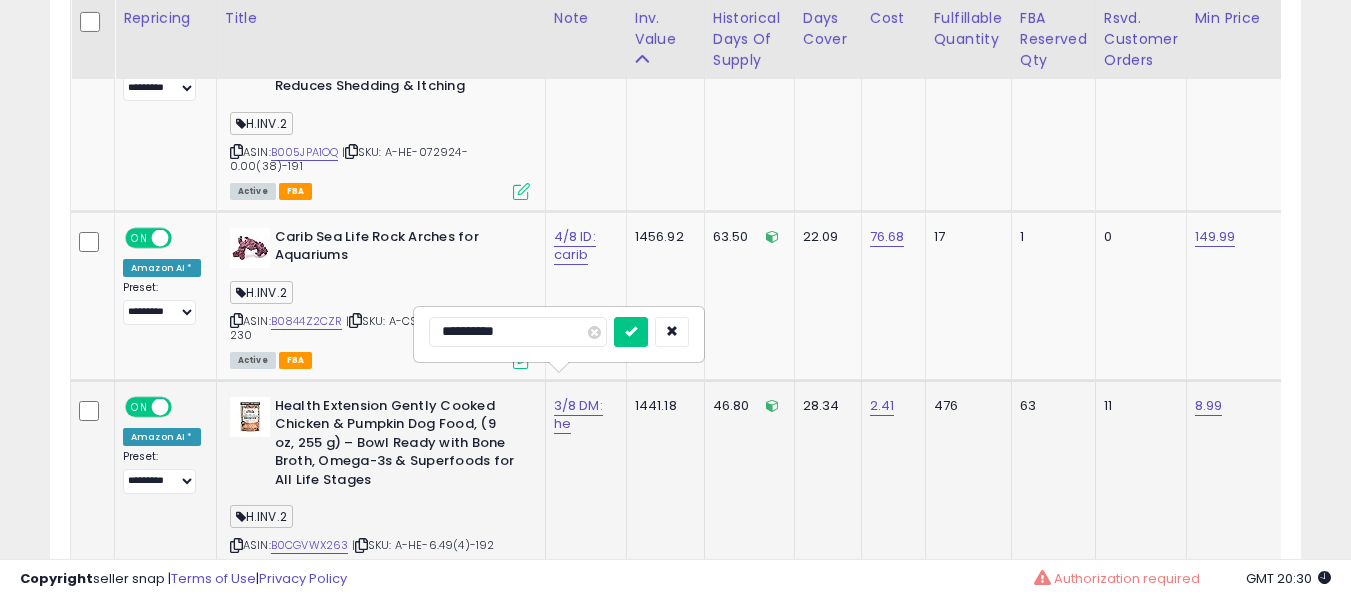 click at bounding box center [631, 332] 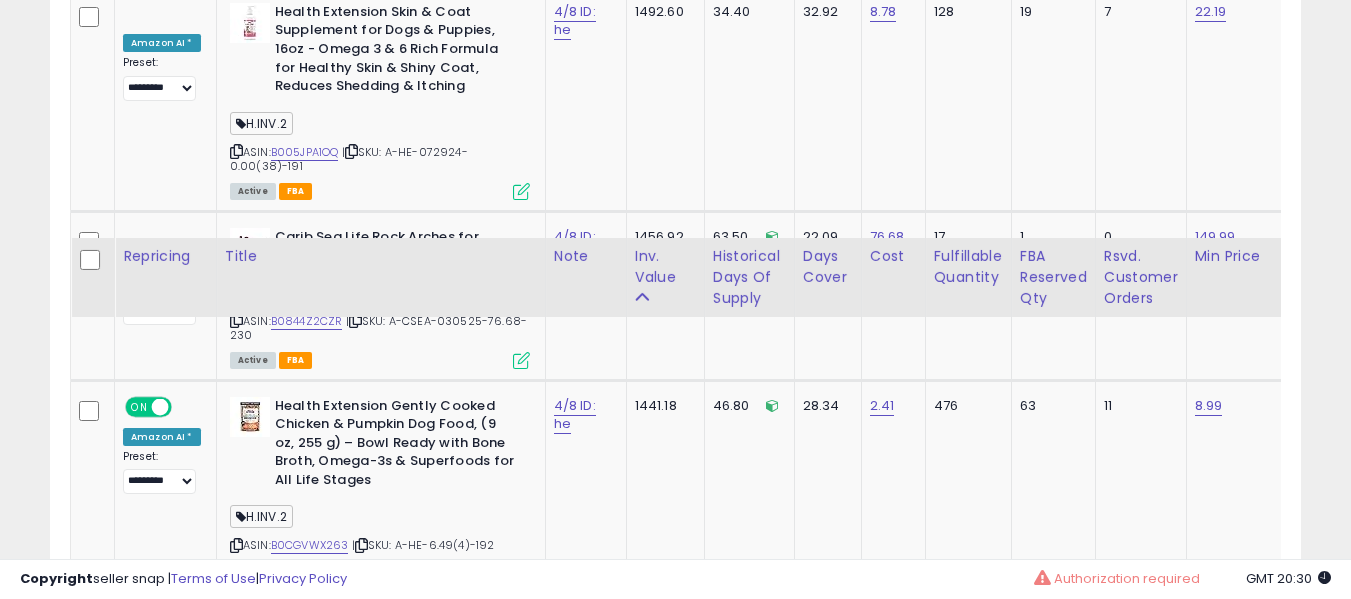 scroll, scrollTop: 7014, scrollLeft: 0, axis: vertical 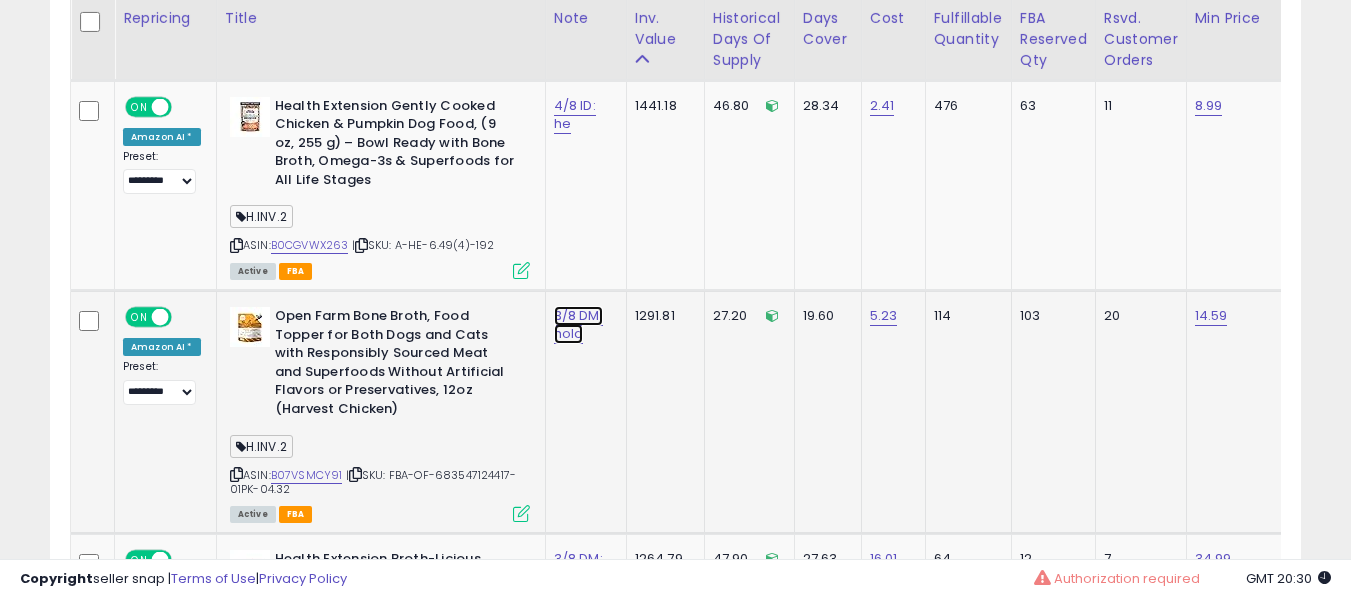 click on "3/8 DM: hold" at bounding box center (575, -5881) 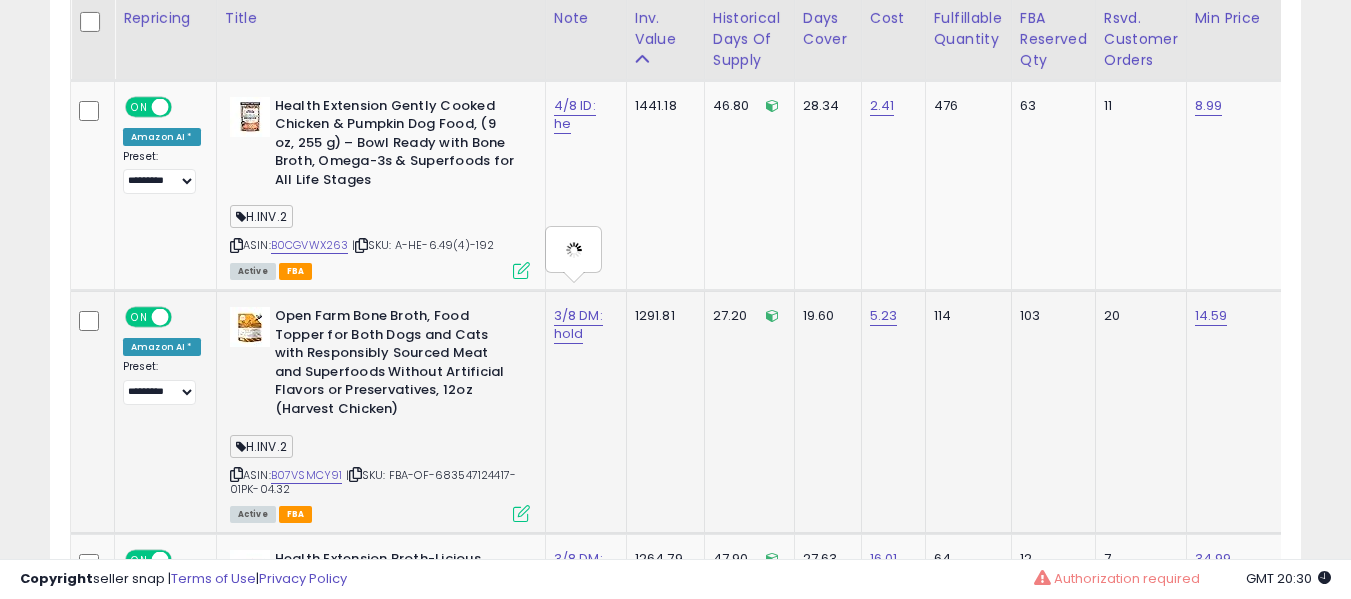 type on "**********" 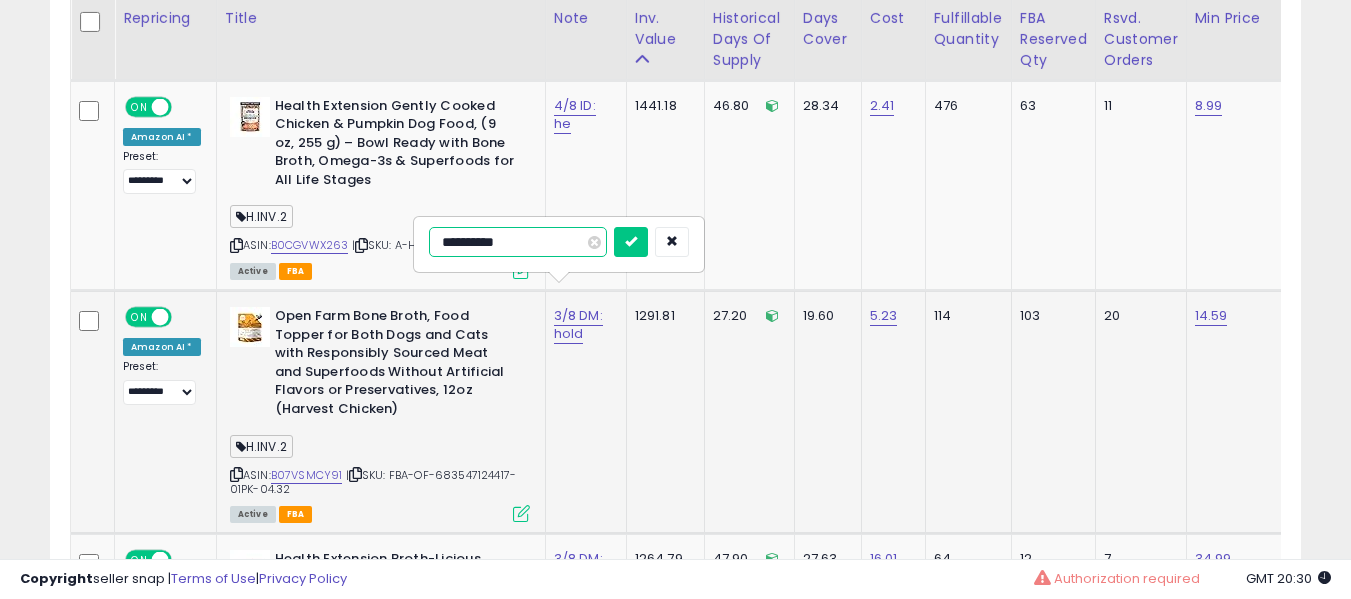 type on "**********" 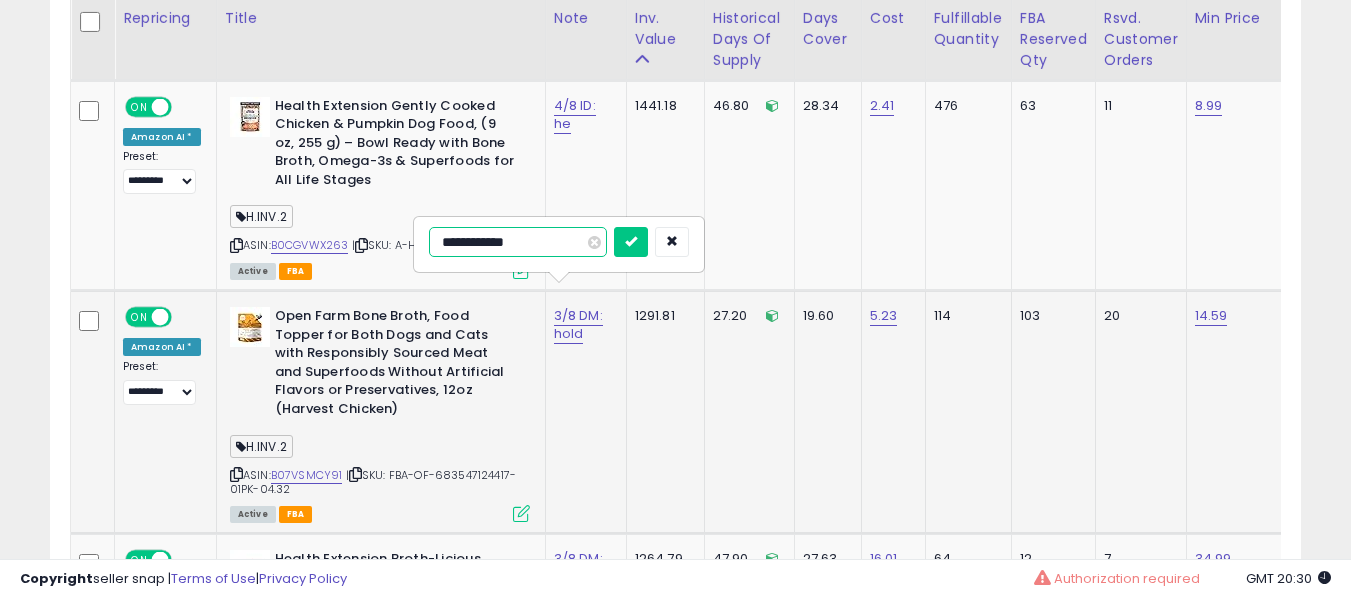 click at bounding box center [631, 242] 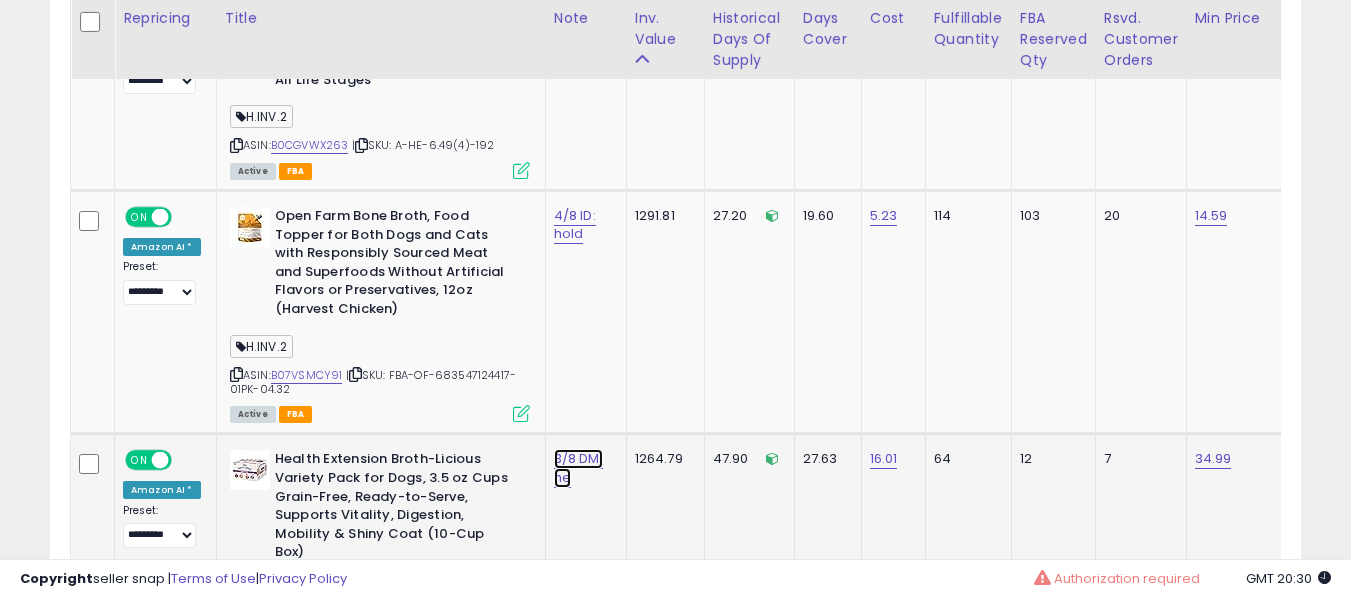 click on "3/8 DM: he" at bounding box center [575, -5981] 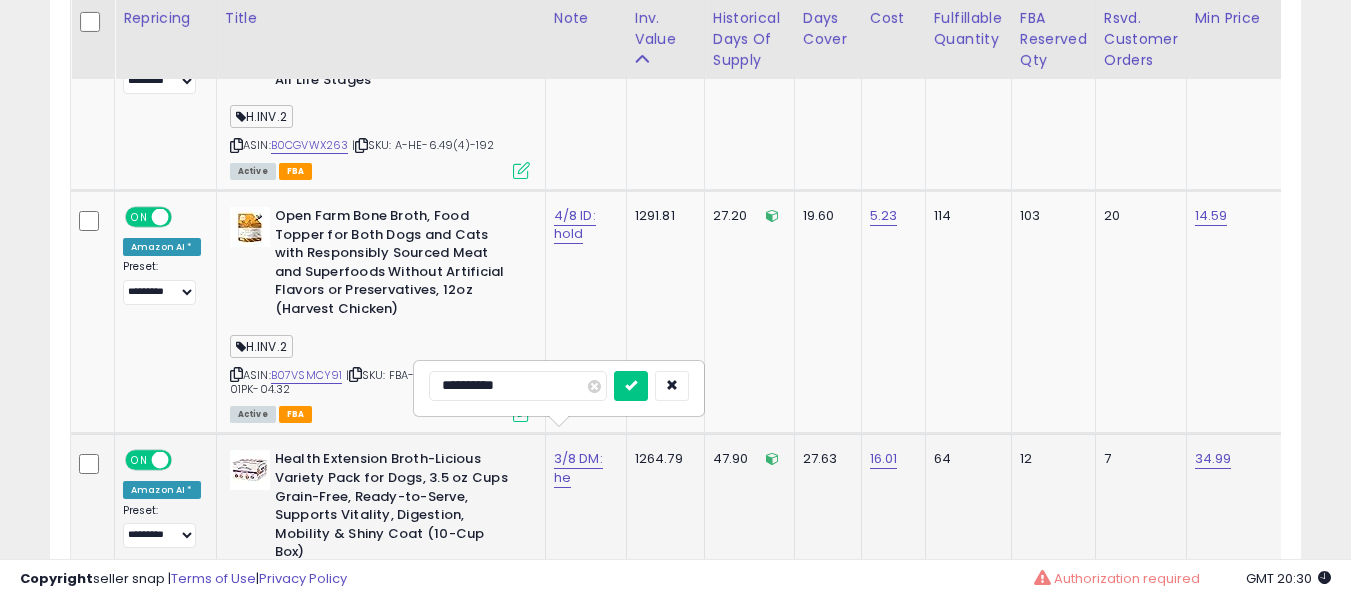 scroll, scrollTop: 7014, scrollLeft: 0, axis: vertical 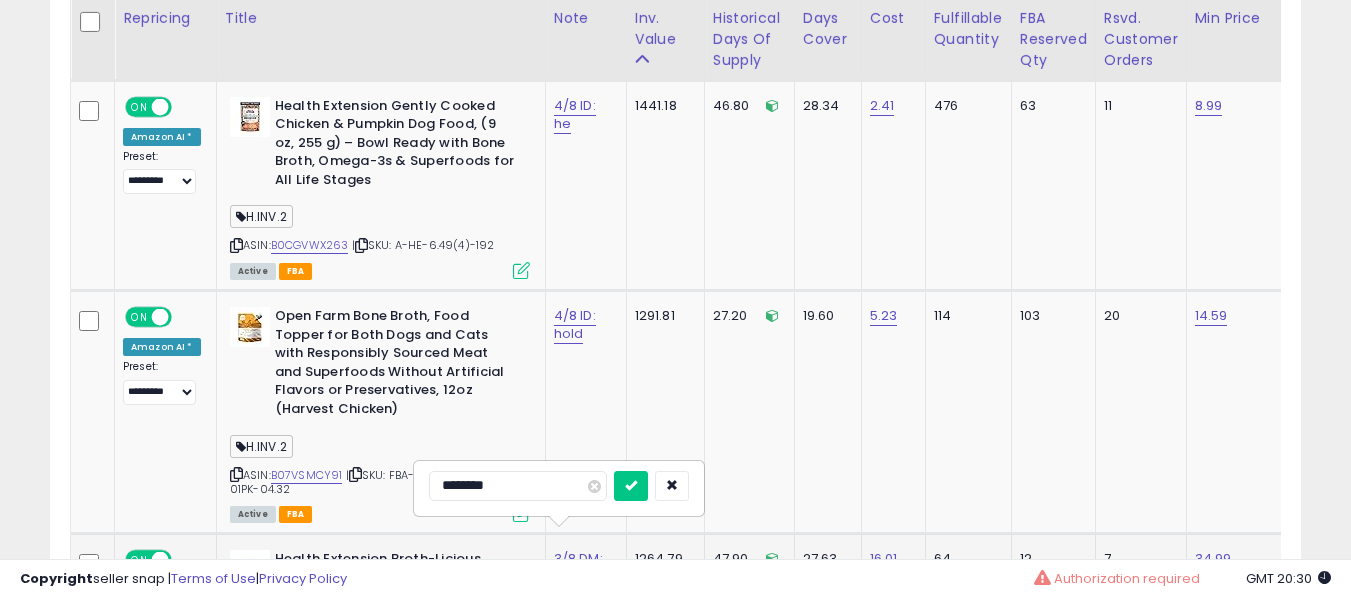 type on "*********" 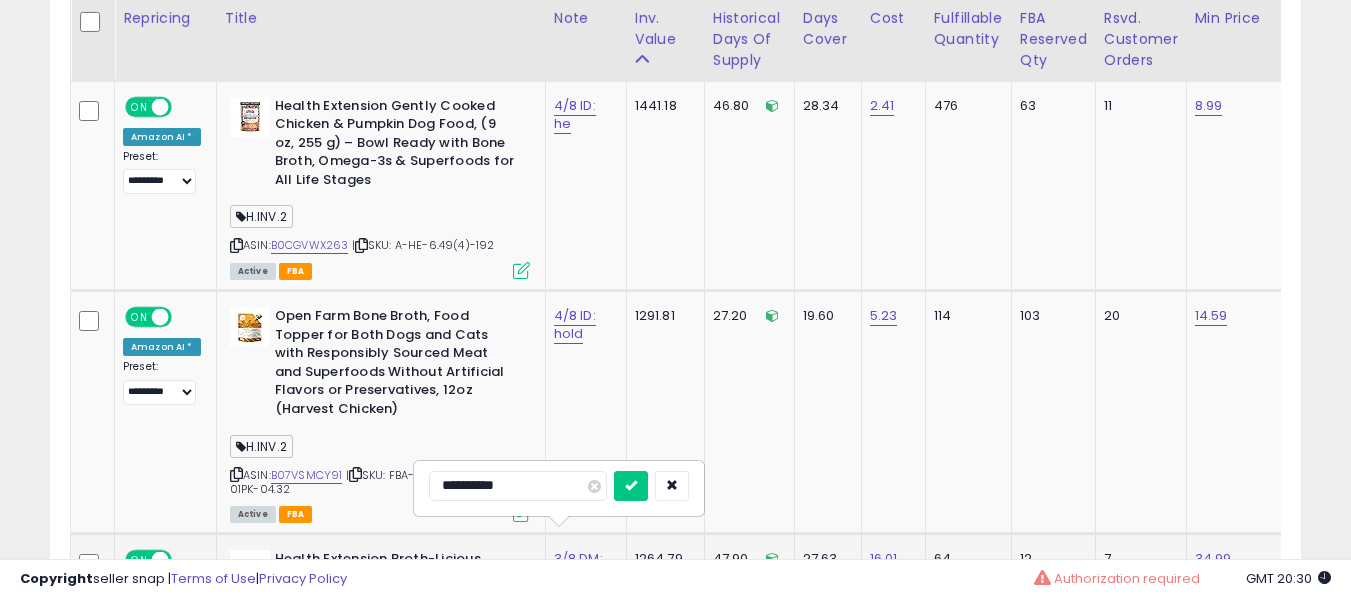 click at bounding box center [631, 486] 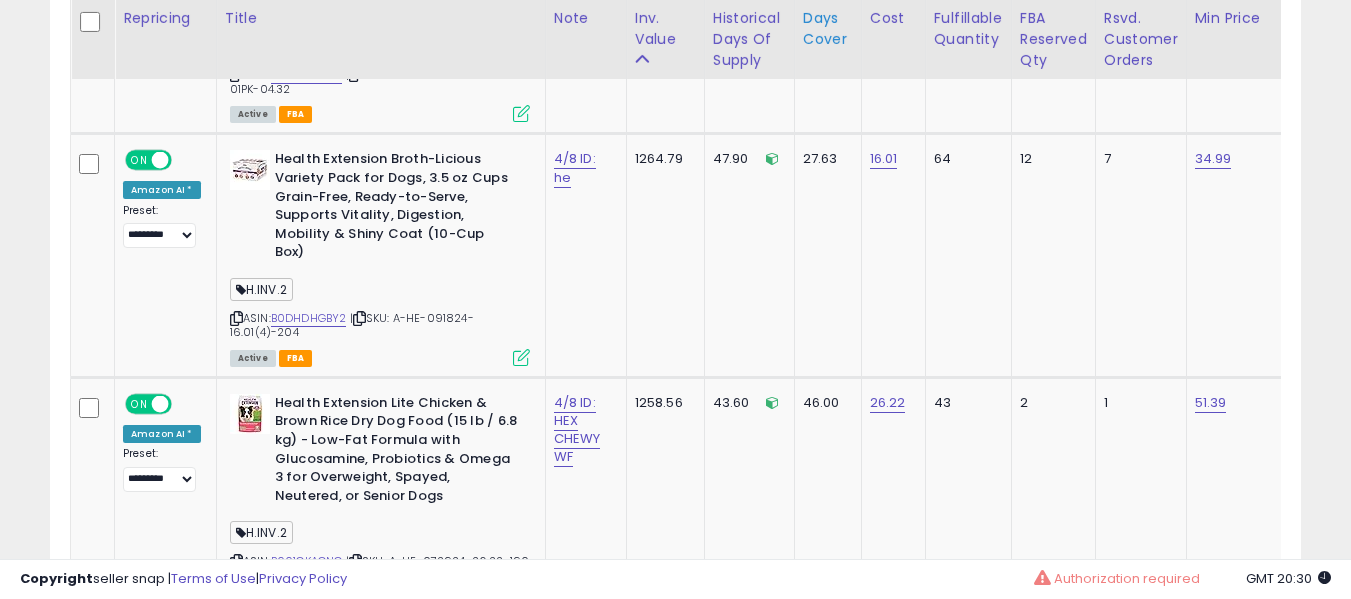scroll, scrollTop: 6145, scrollLeft: 0, axis: vertical 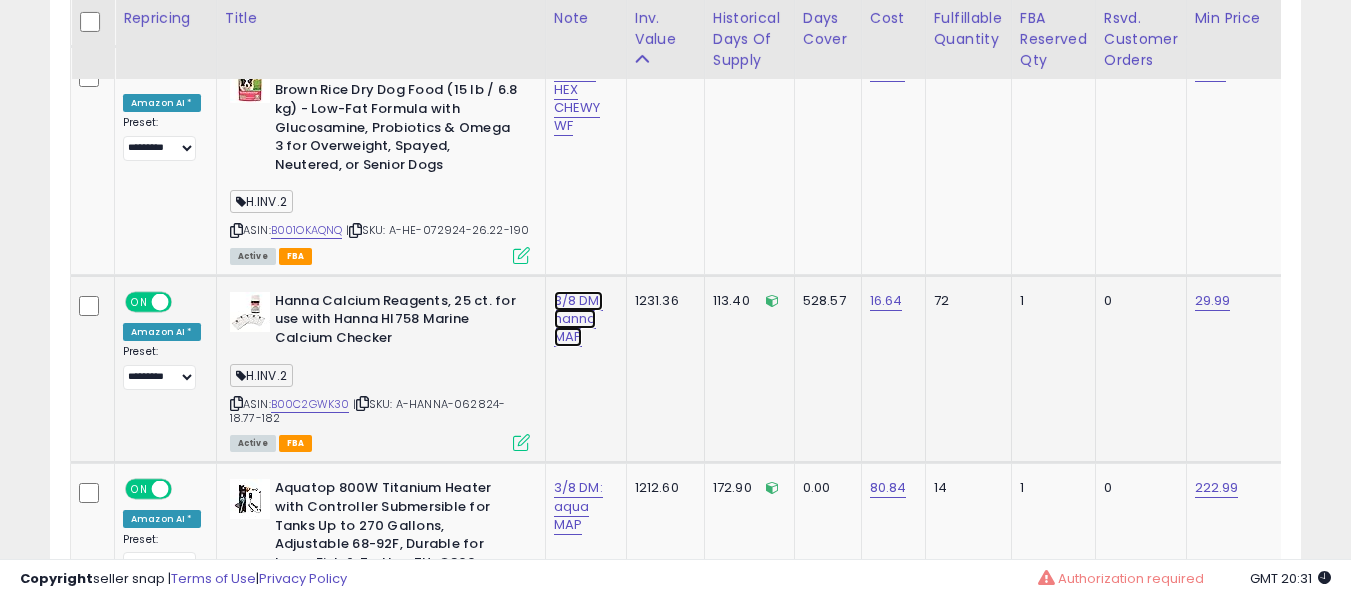 click on "3/8 DM: hanna MAP" at bounding box center [575, -6612] 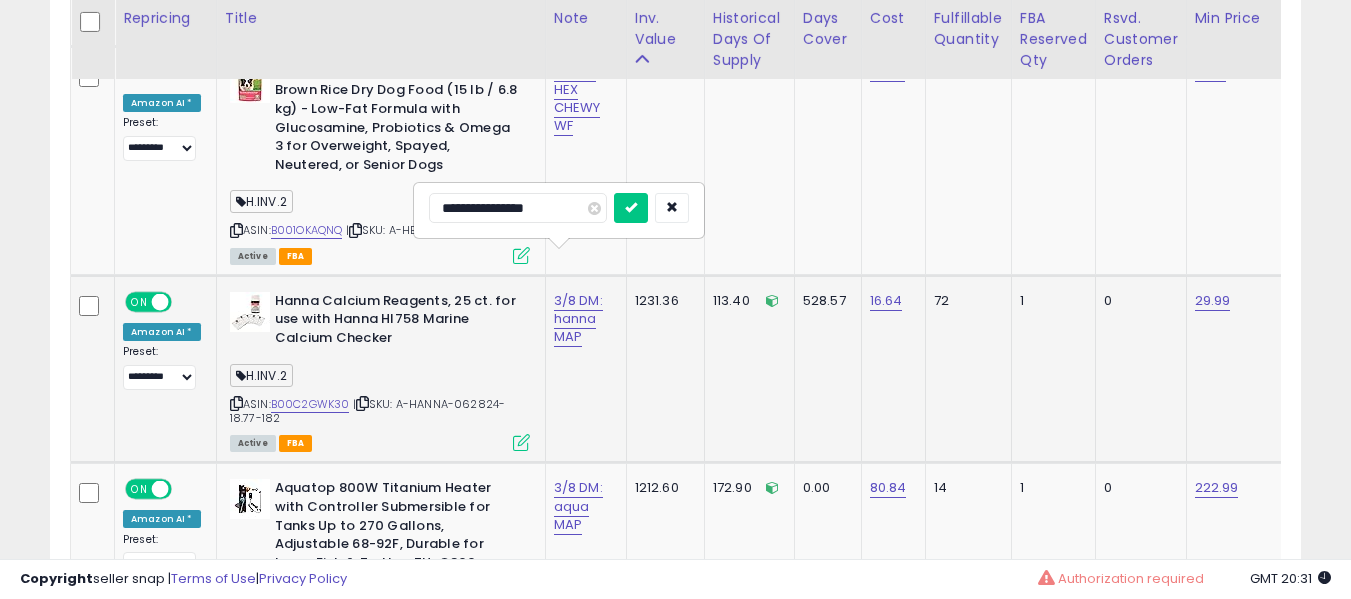 type on "**********" 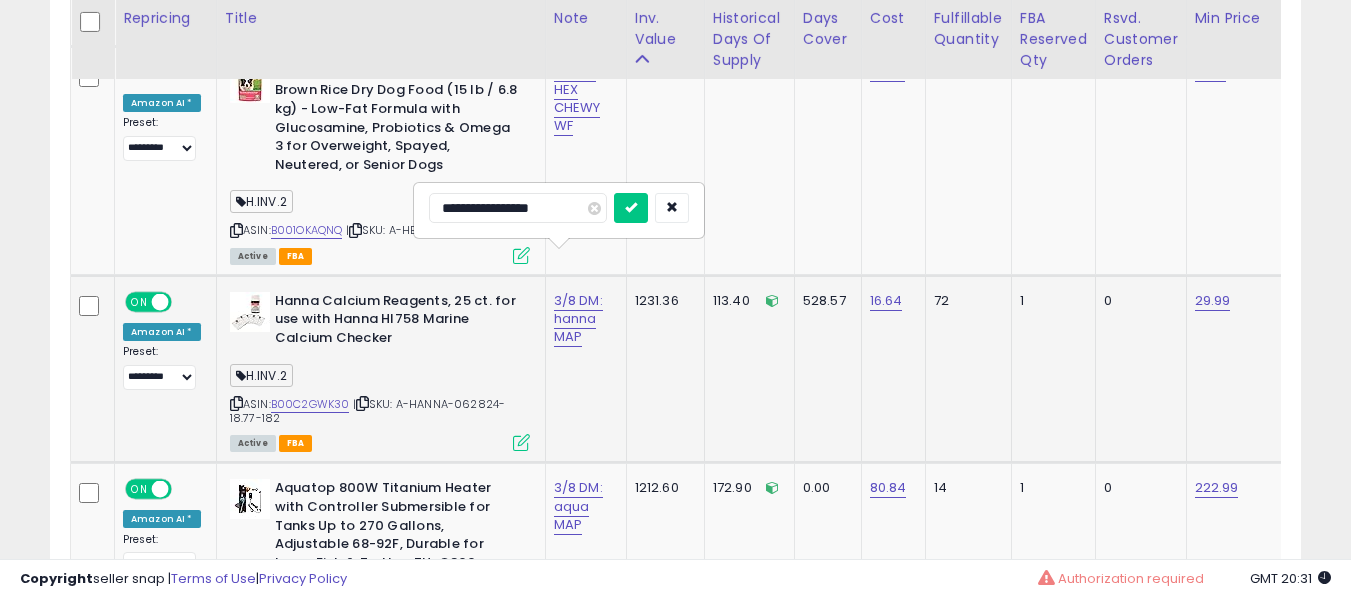 click at bounding box center (631, 208) 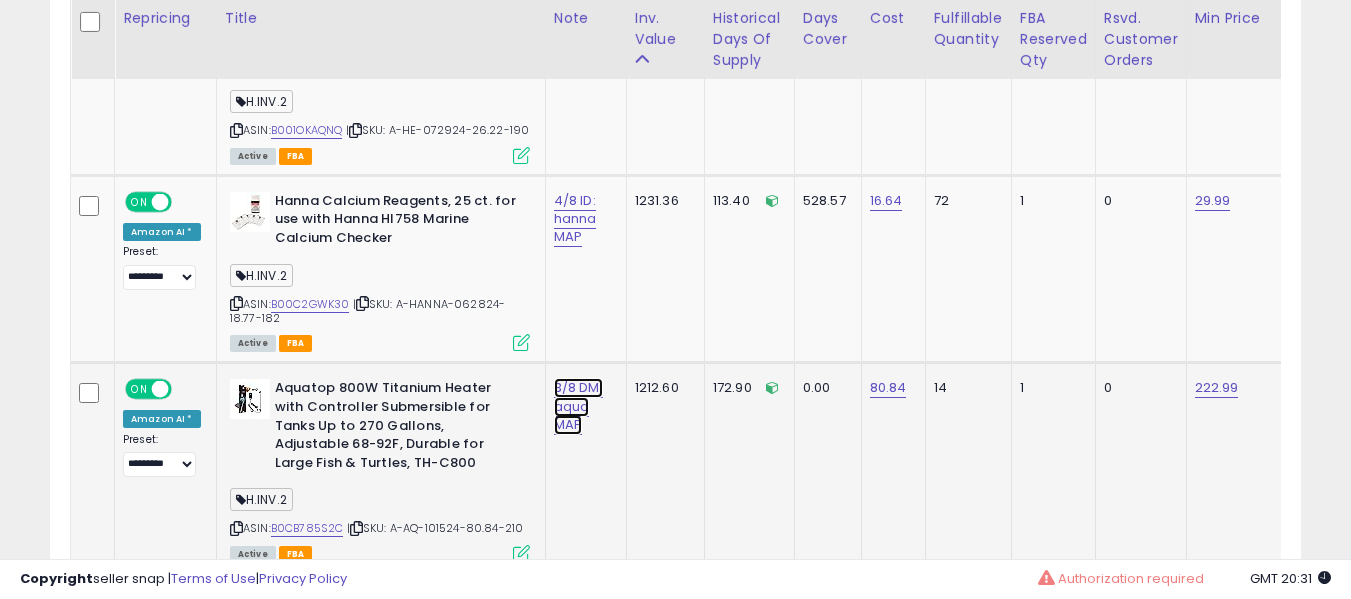 click on "3/8 DM: aqua MAP" at bounding box center (575, -6712) 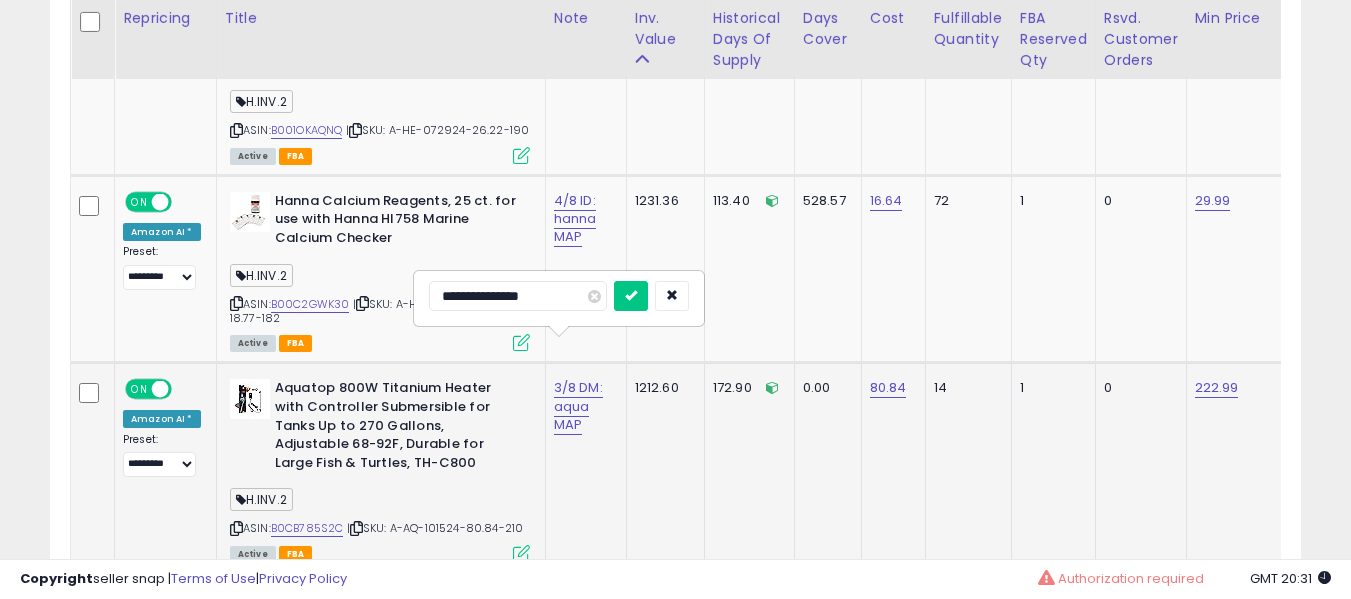 type on "**********" 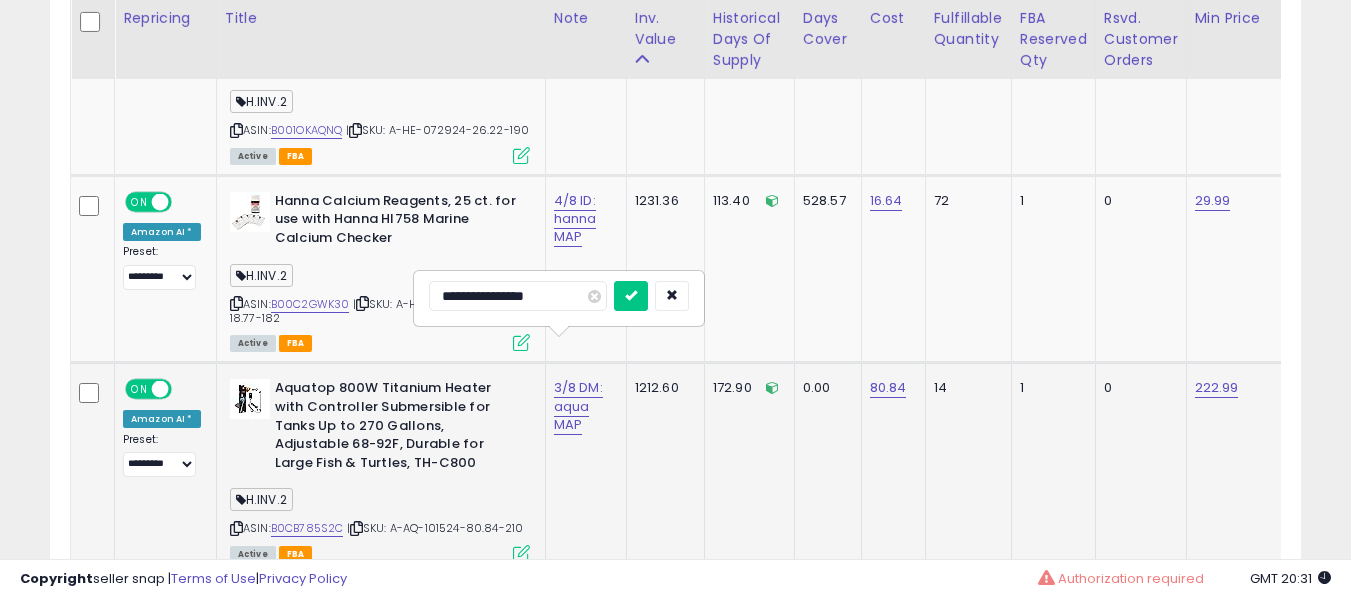 click at bounding box center (631, 296) 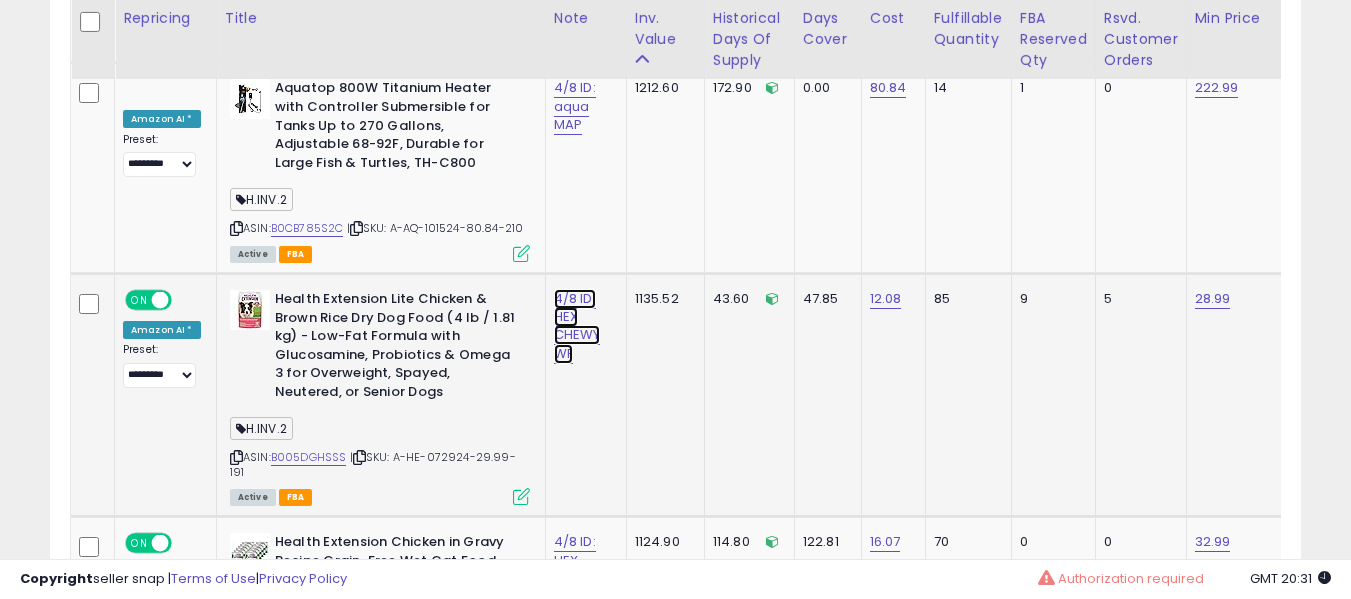 click on "4/8 ID: HEX CHEWY WF" at bounding box center (575, -7012) 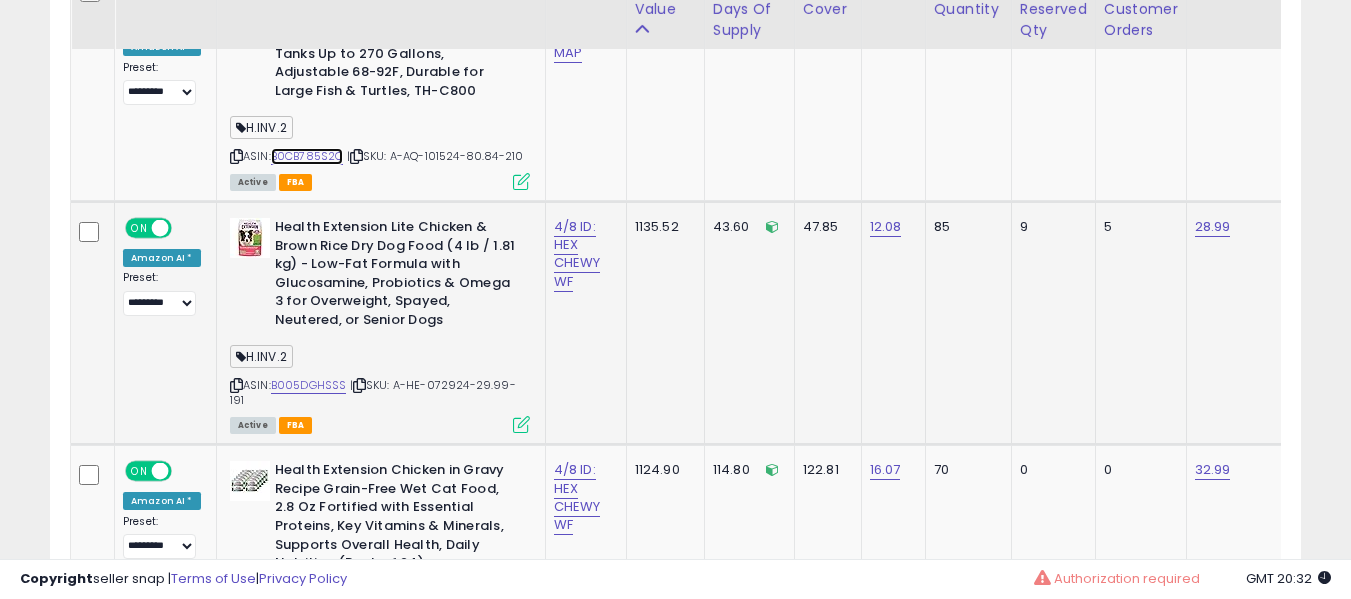 scroll, scrollTop: 8245, scrollLeft: 0, axis: vertical 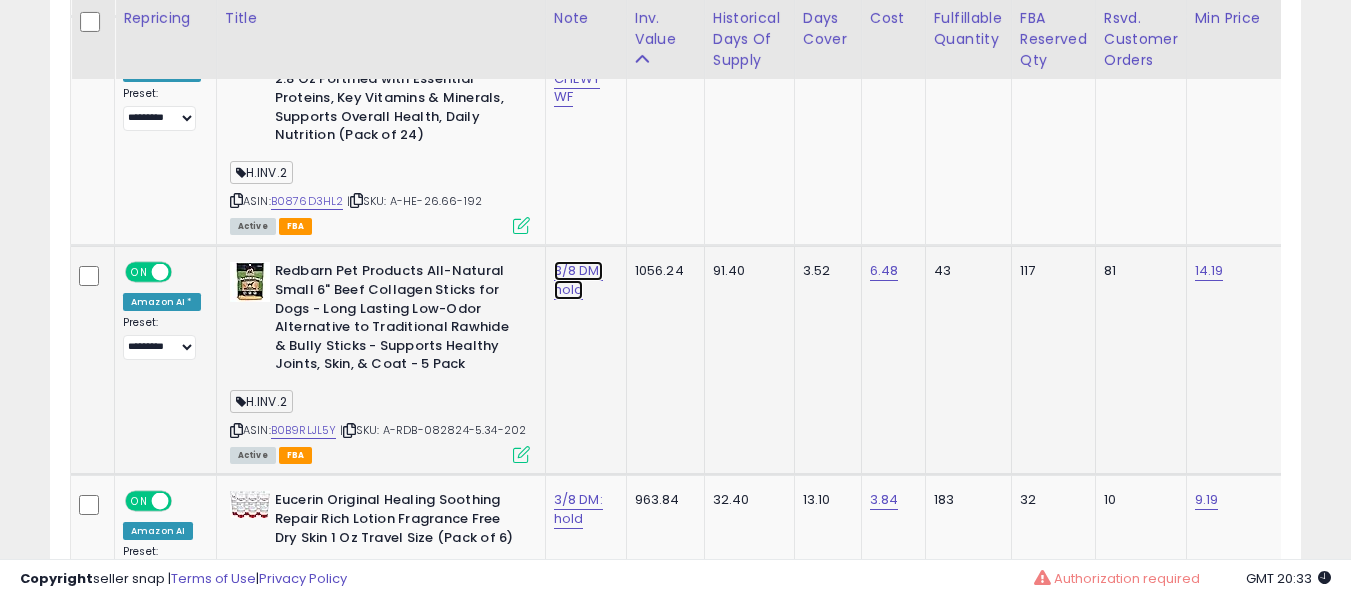 click on "3/8 DM: hold" at bounding box center [575, -7512] 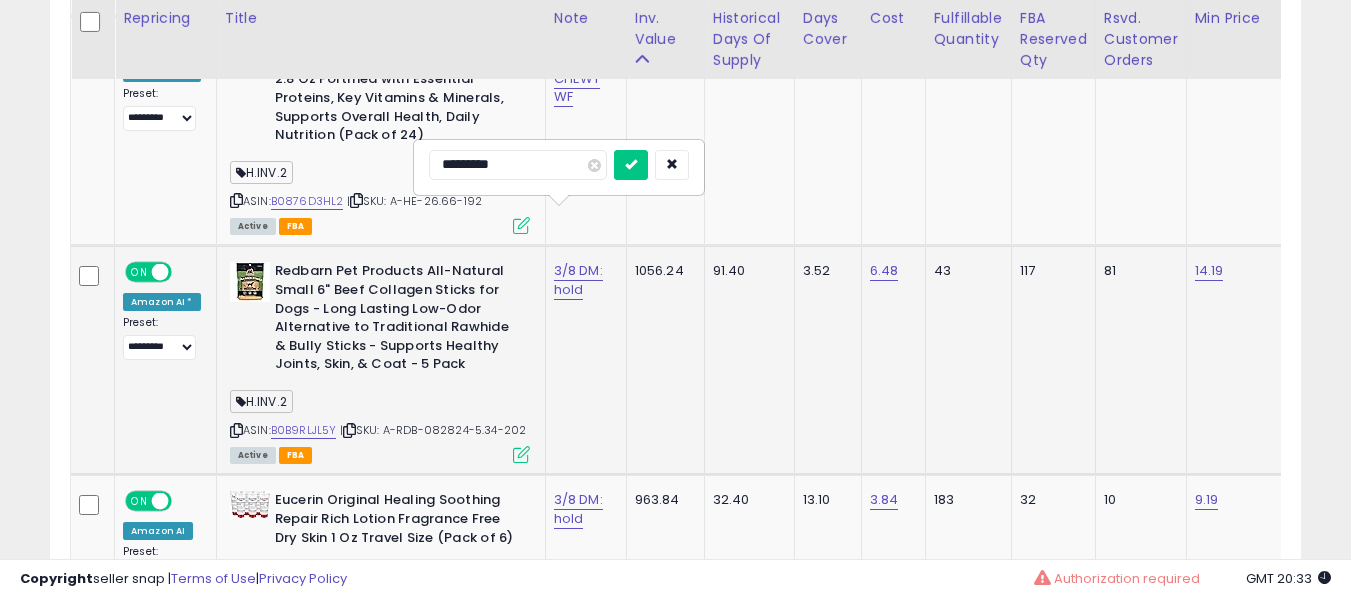 type on "**********" 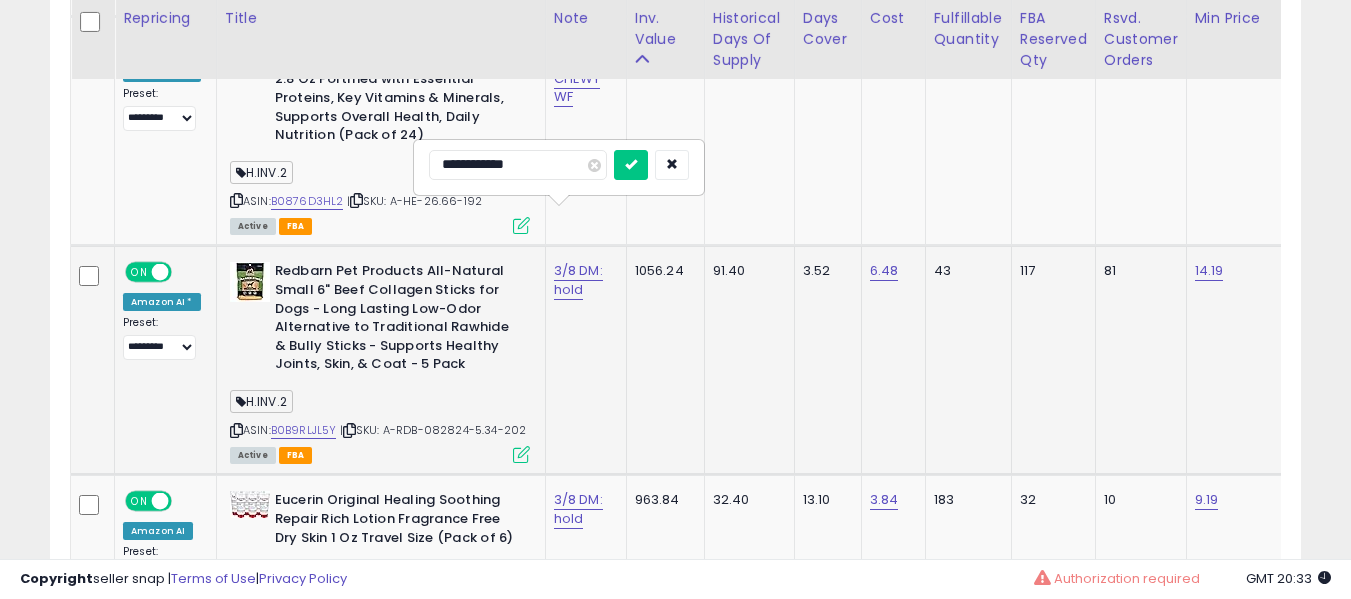 click at bounding box center [631, 165] 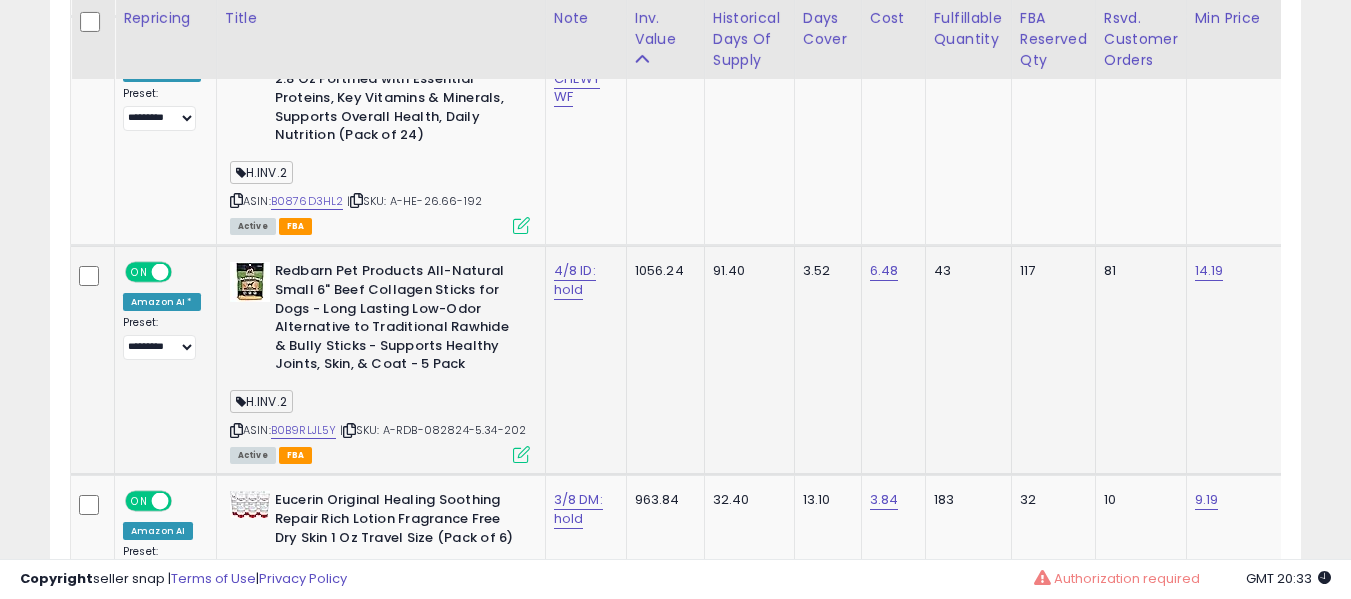 scroll, scrollTop: 0, scrollLeft: 700, axis: horizontal 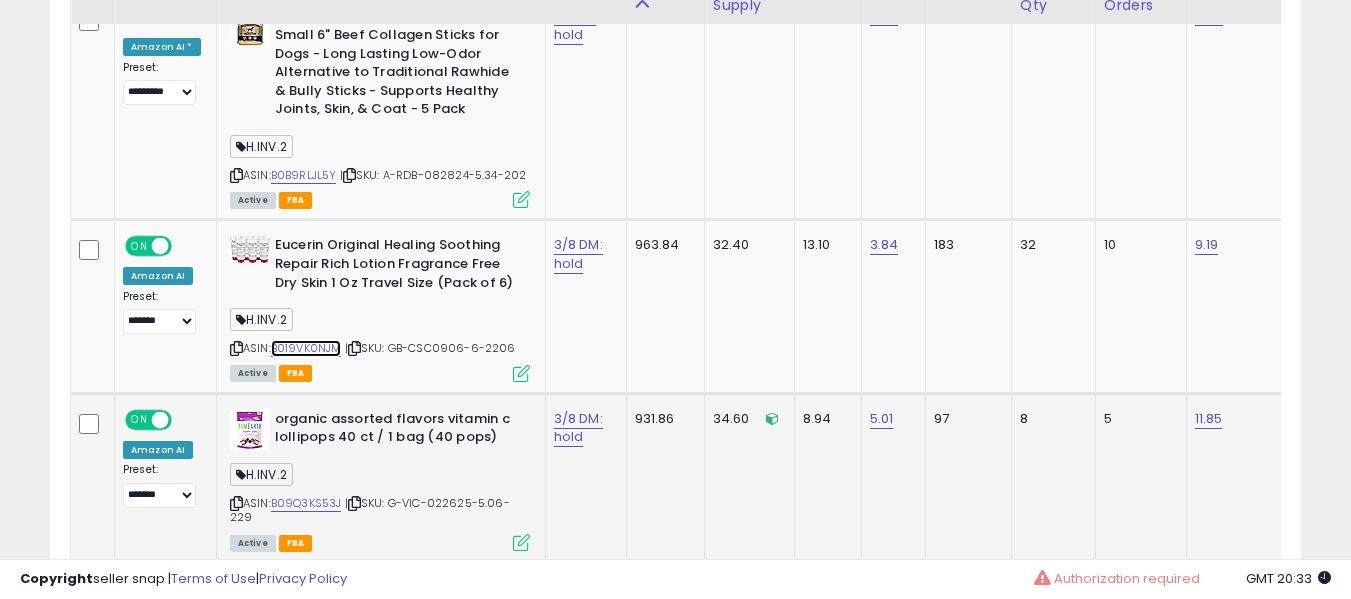 drag, startPoint x: 316, startPoint y: 339, endPoint x: 308, endPoint y: 349, distance: 12.806249 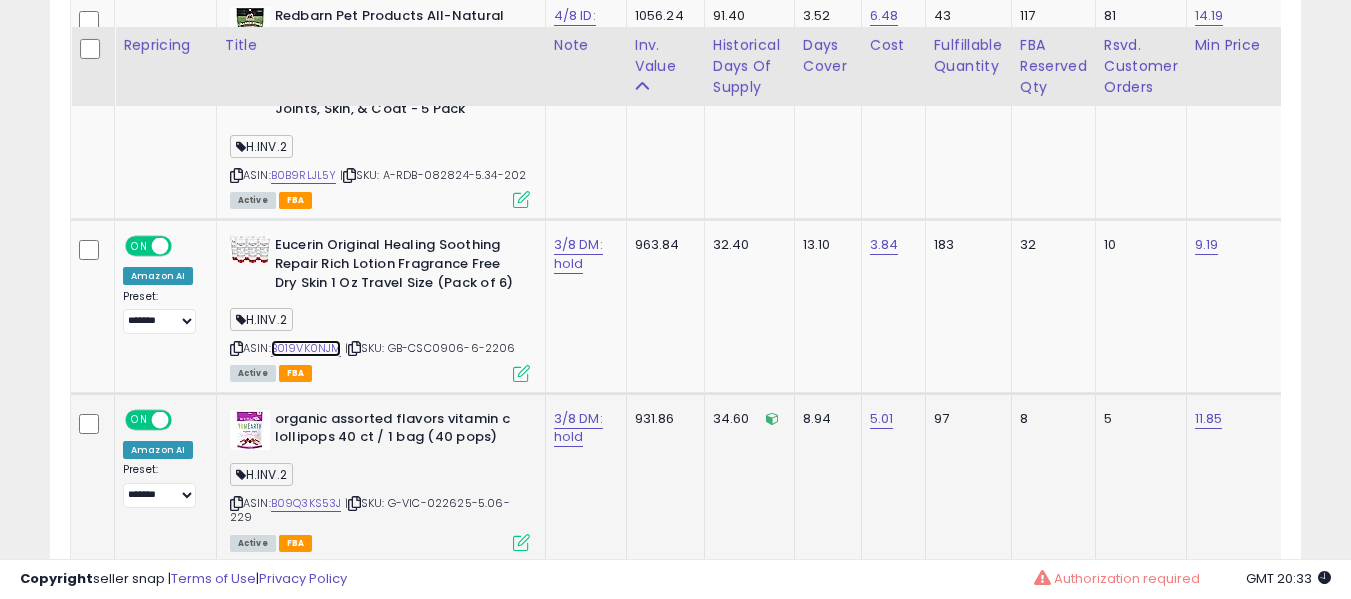 scroll, scrollTop: 8945, scrollLeft: 0, axis: vertical 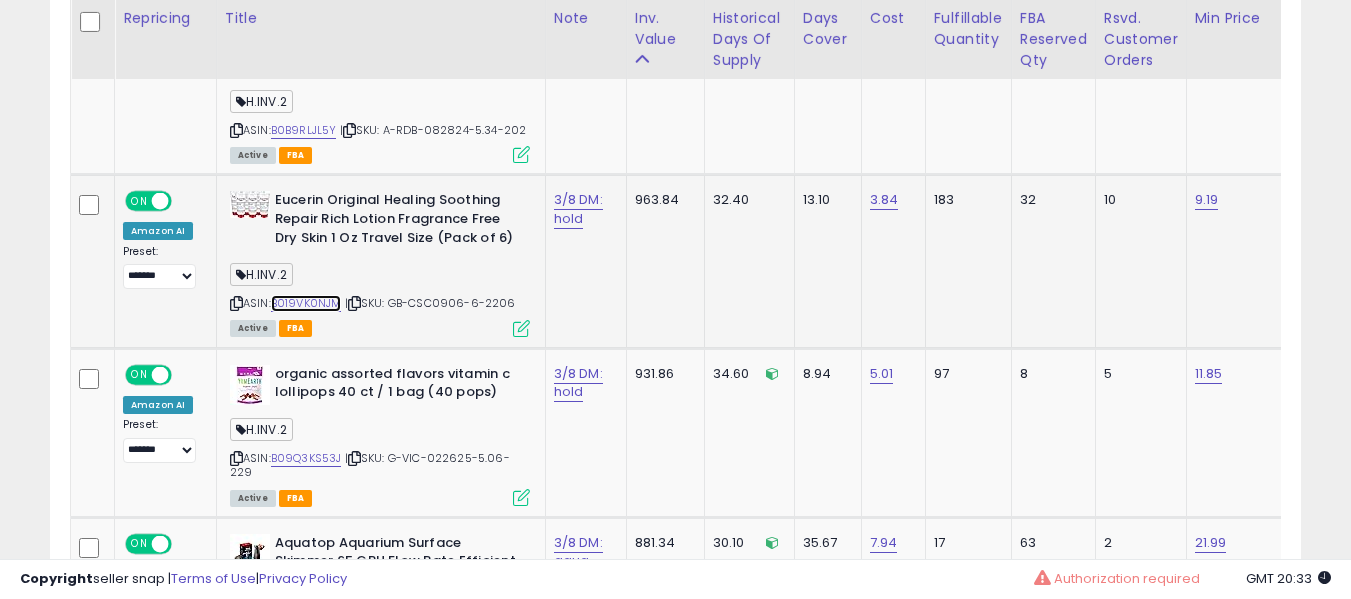 drag, startPoint x: 305, startPoint y: 251, endPoint x: 324, endPoint y: 245, distance: 19.924858 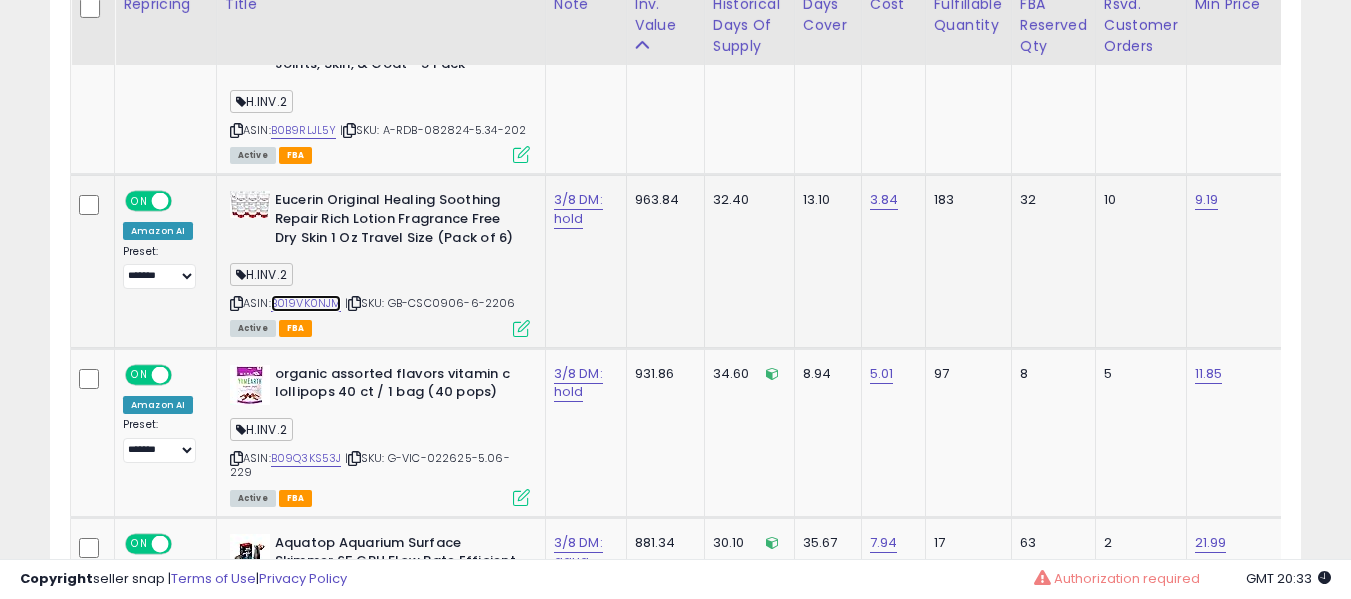 scroll, scrollTop: 8845, scrollLeft: 0, axis: vertical 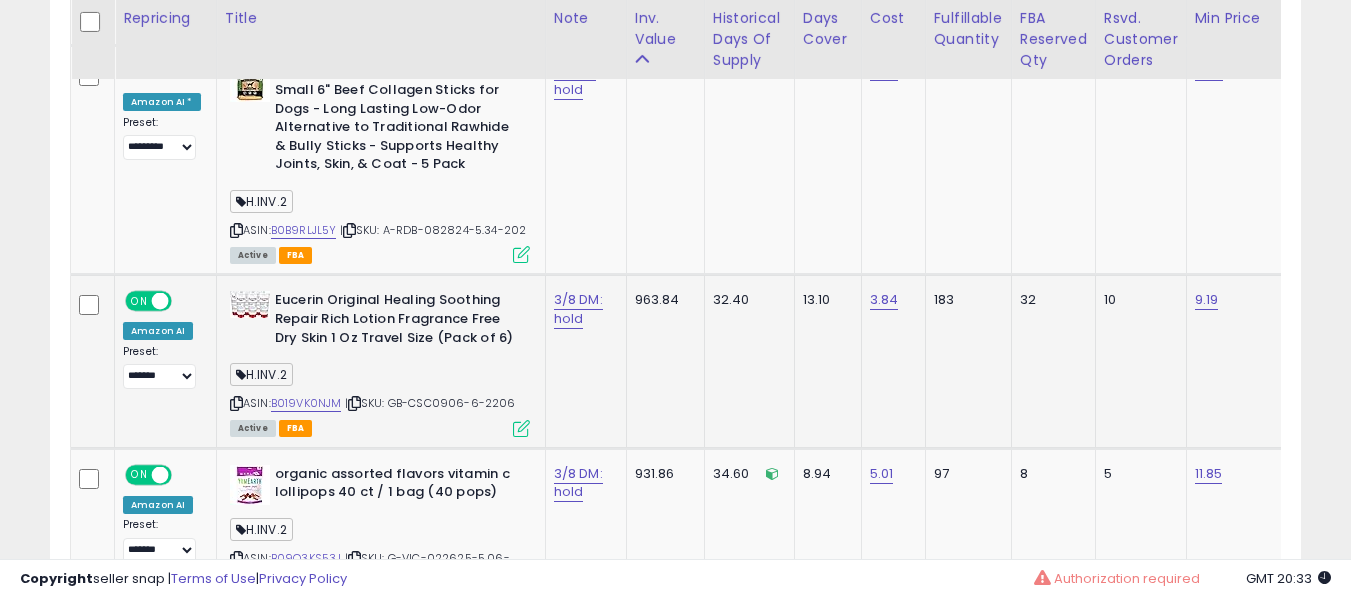 click on "3/8 DM: hold" 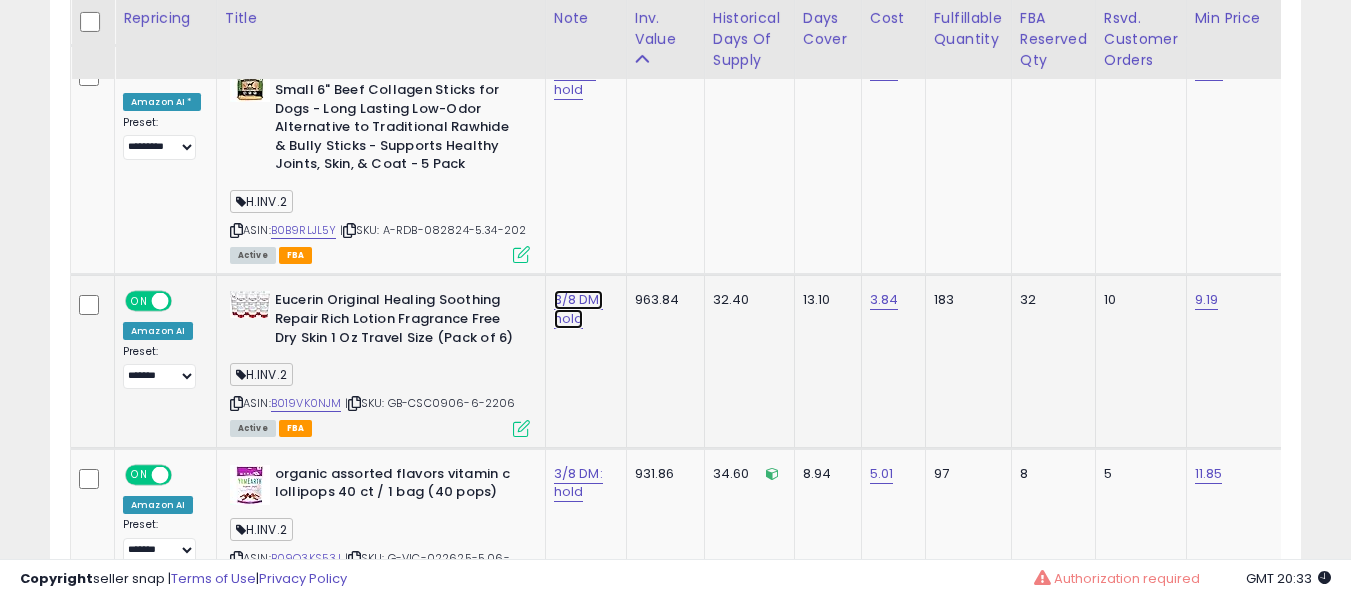 click on "3/8 DM: hold" at bounding box center (575, -7712) 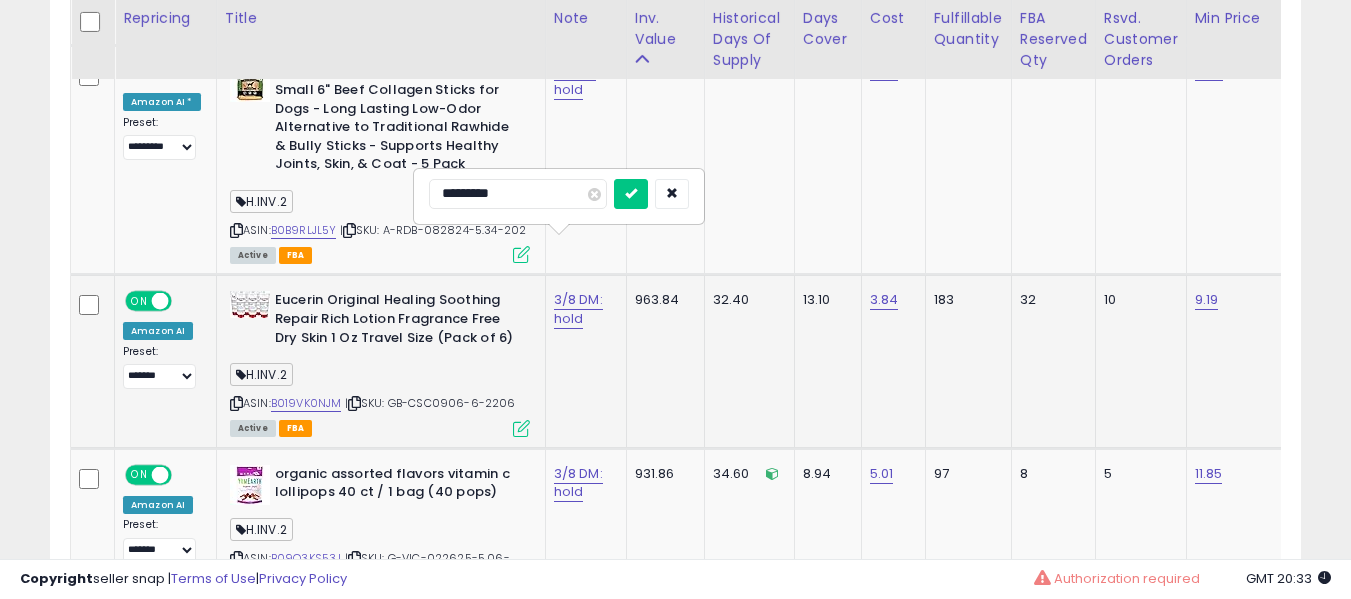 type on "**********" 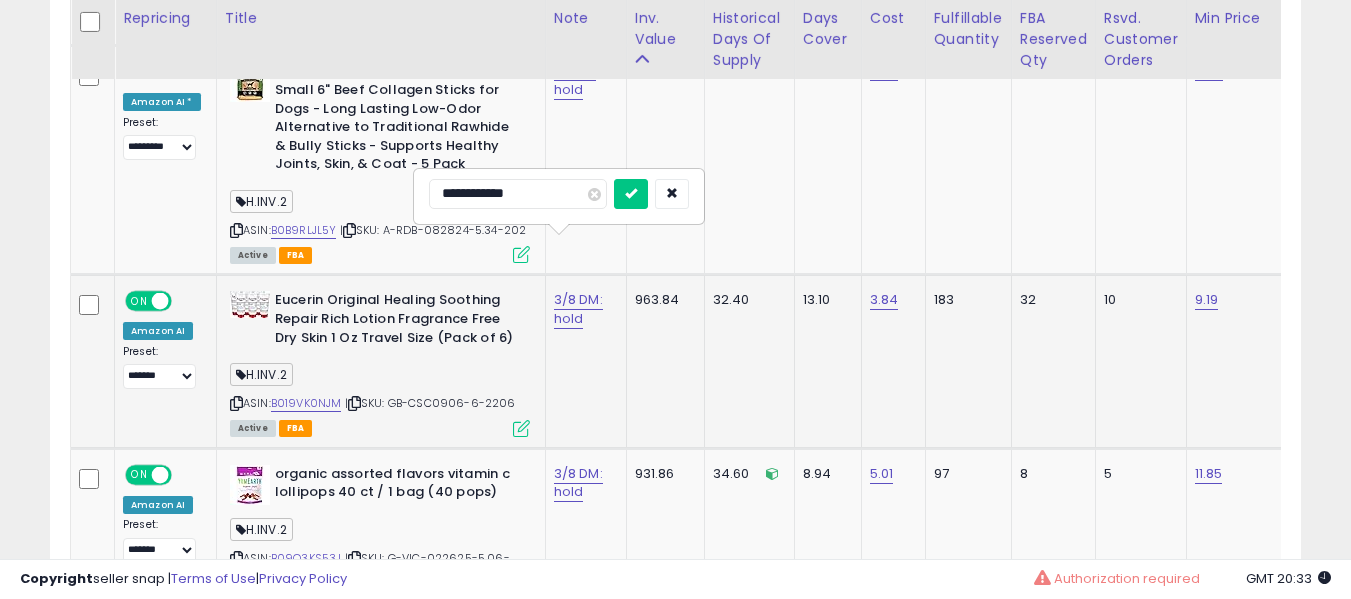 click at bounding box center [631, 194] 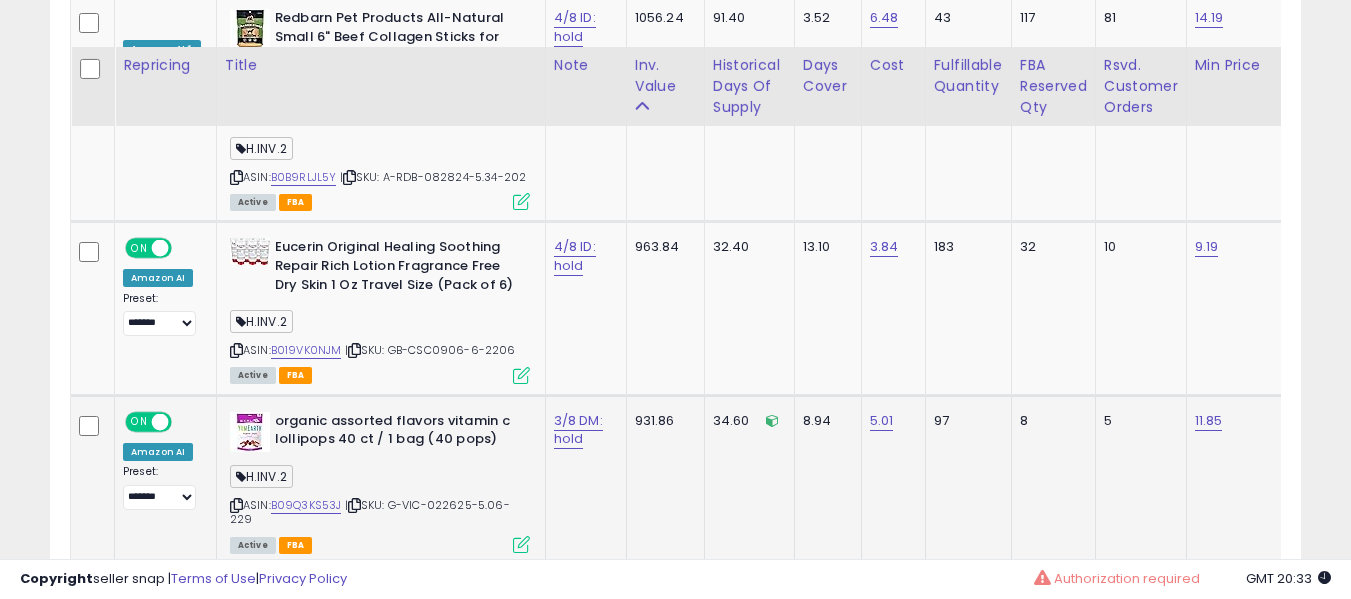 scroll, scrollTop: 8945, scrollLeft: 0, axis: vertical 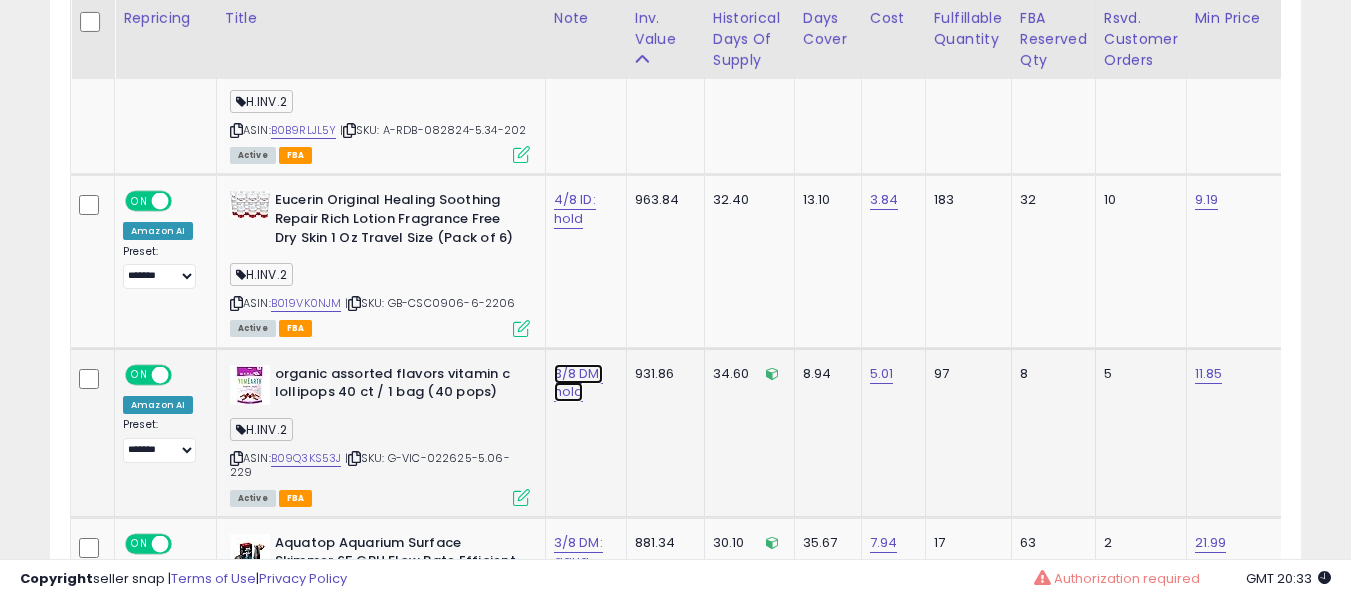 click on "3/8 DM: hold" at bounding box center (575, -7812) 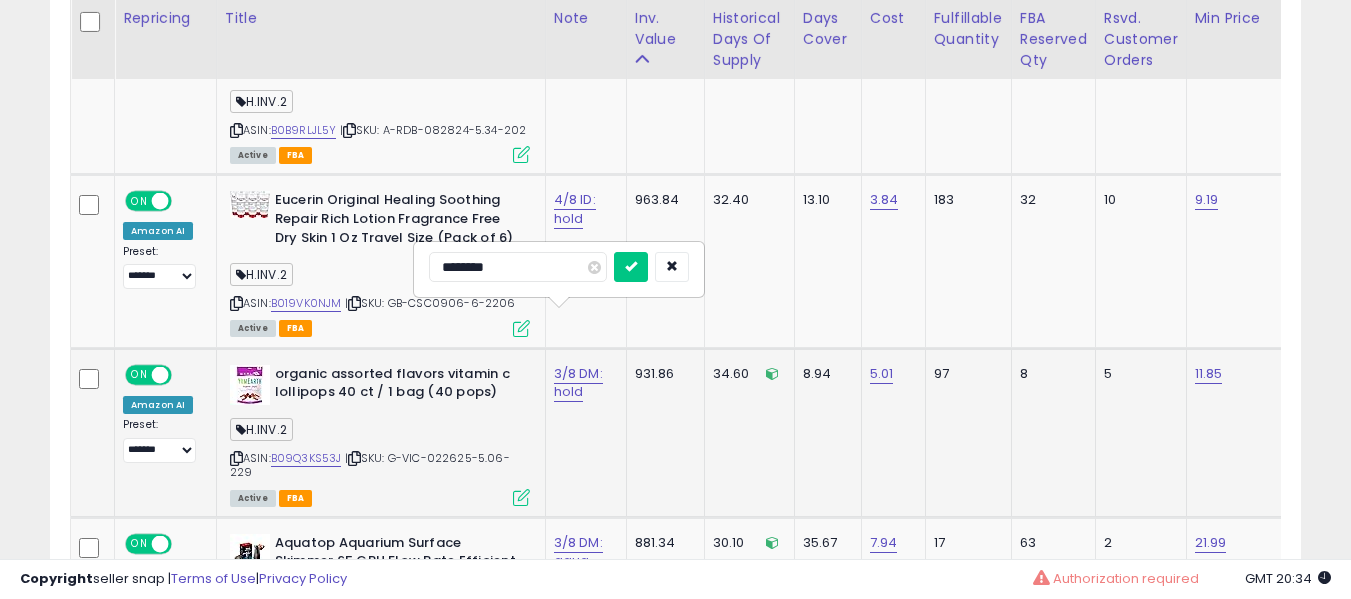 type on "*********" 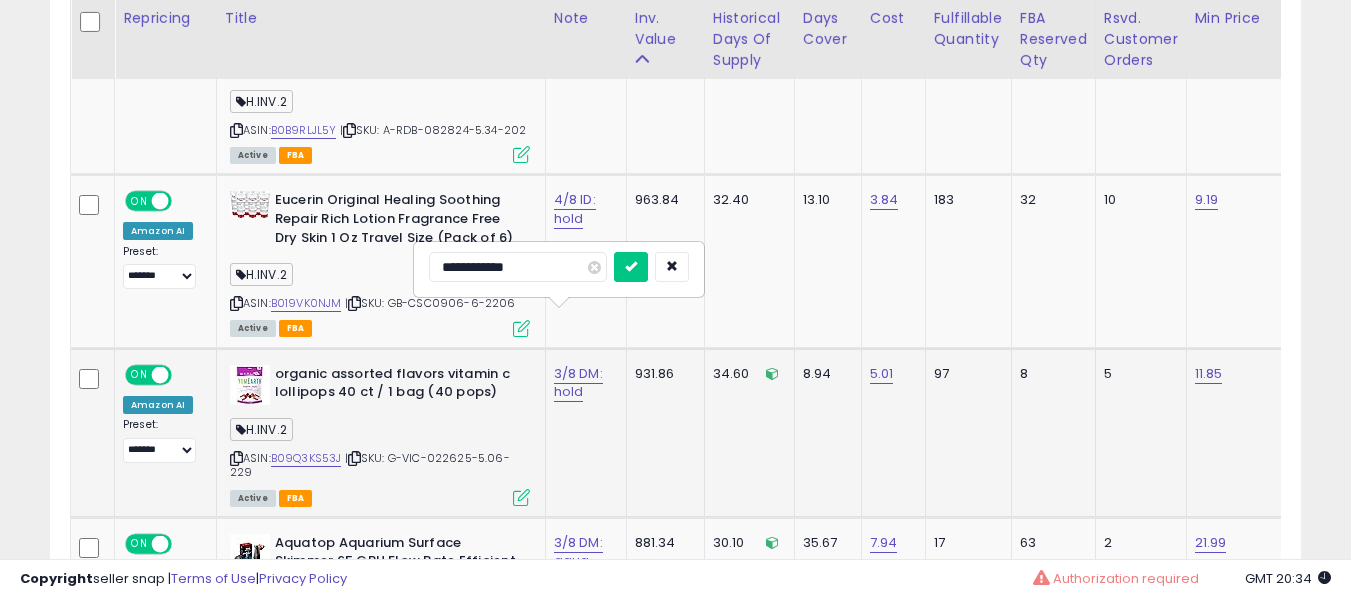 click at bounding box center [631, 267] 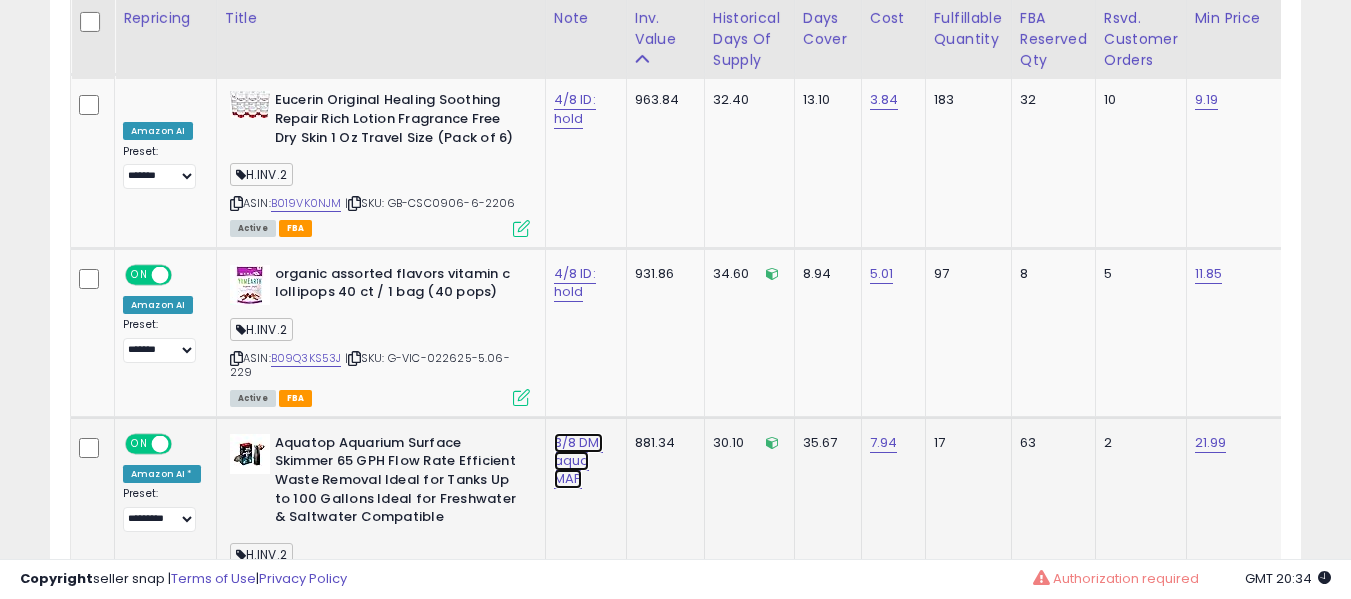 click on "3/8 DM: aqua MAP" at bounding box center (575, -7912) 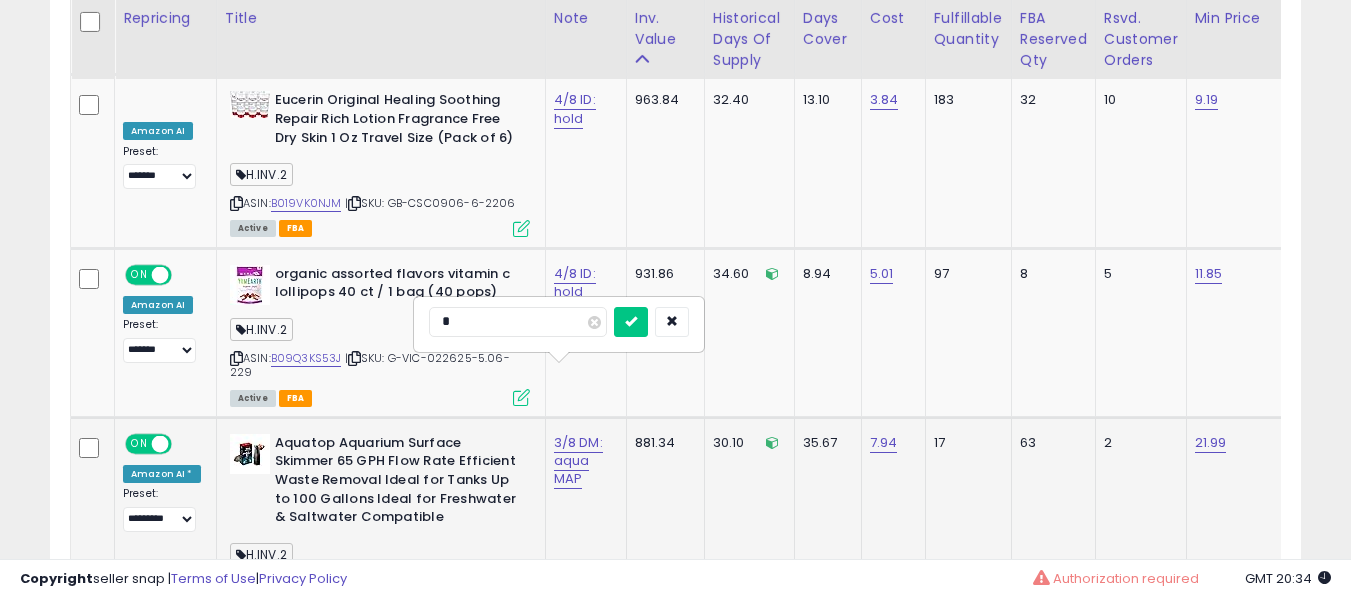 scroll, scrollTop: 9145, scrollLeft: 0, axis: vertical 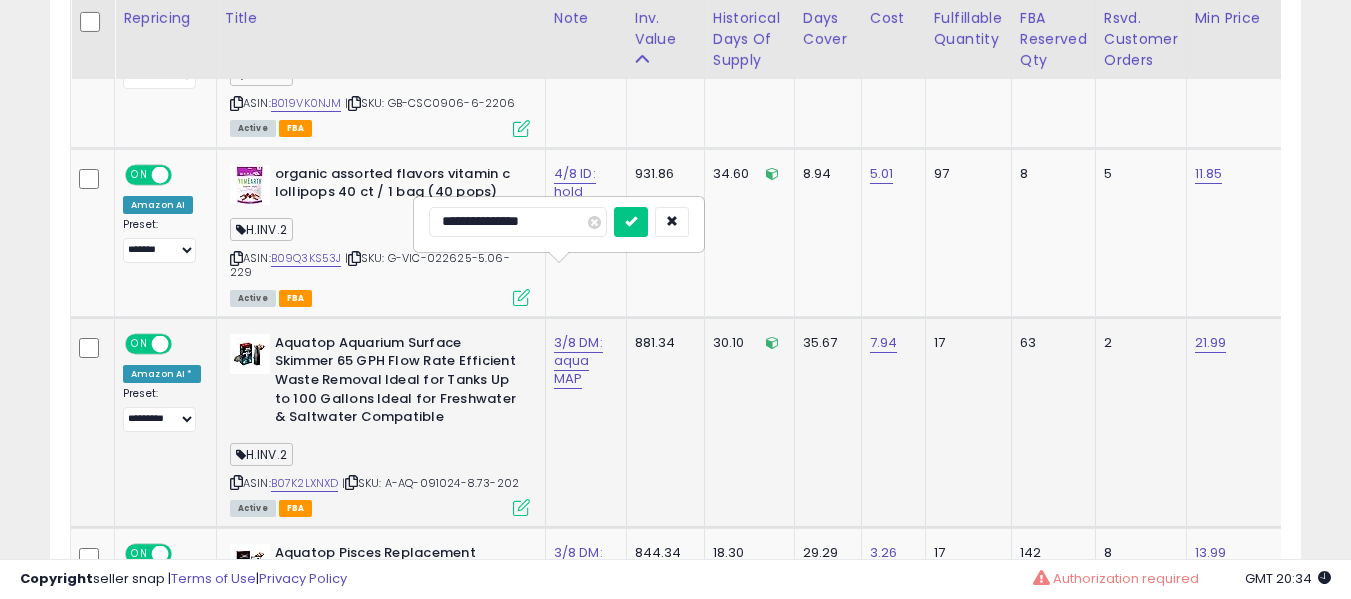 type on "**********" 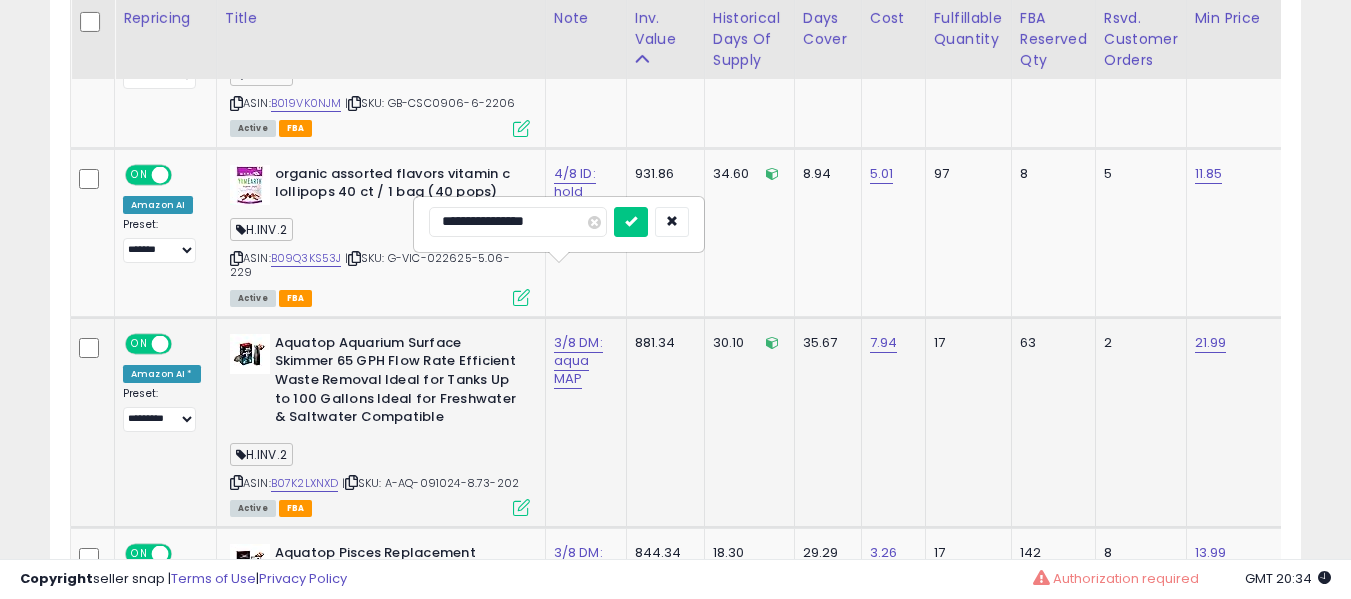 click at bounding box center [631, 222] 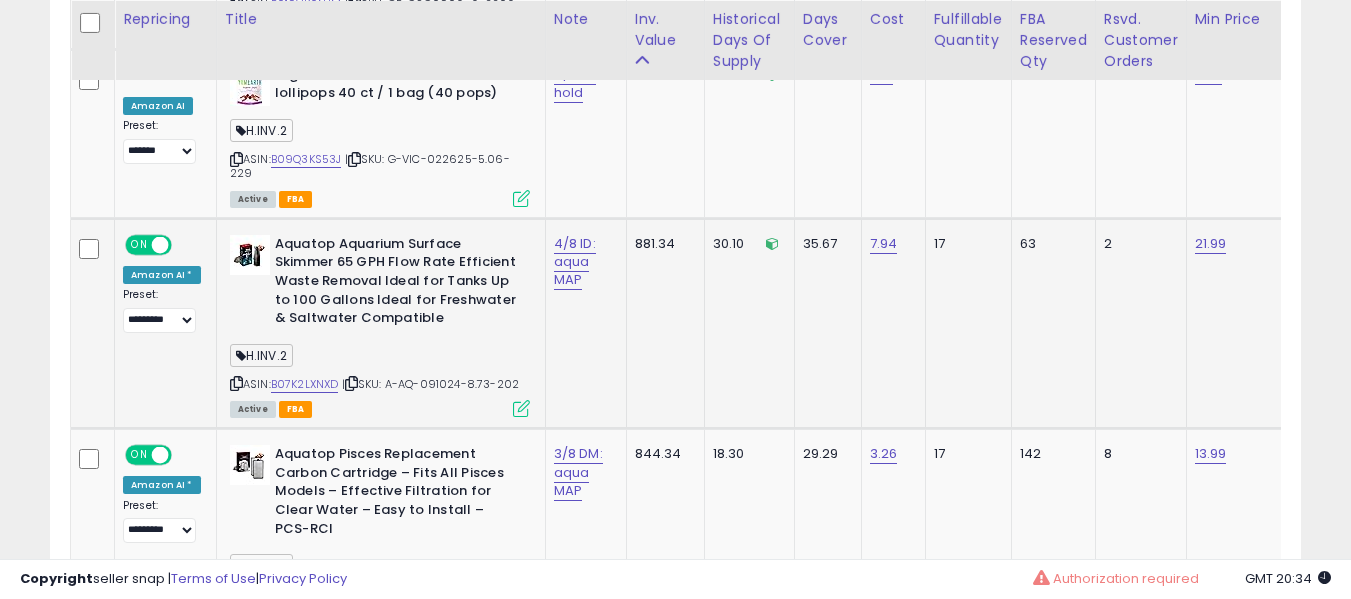 scroll, scrollTop: 9245, scrollLeft: 0, axis: vertical 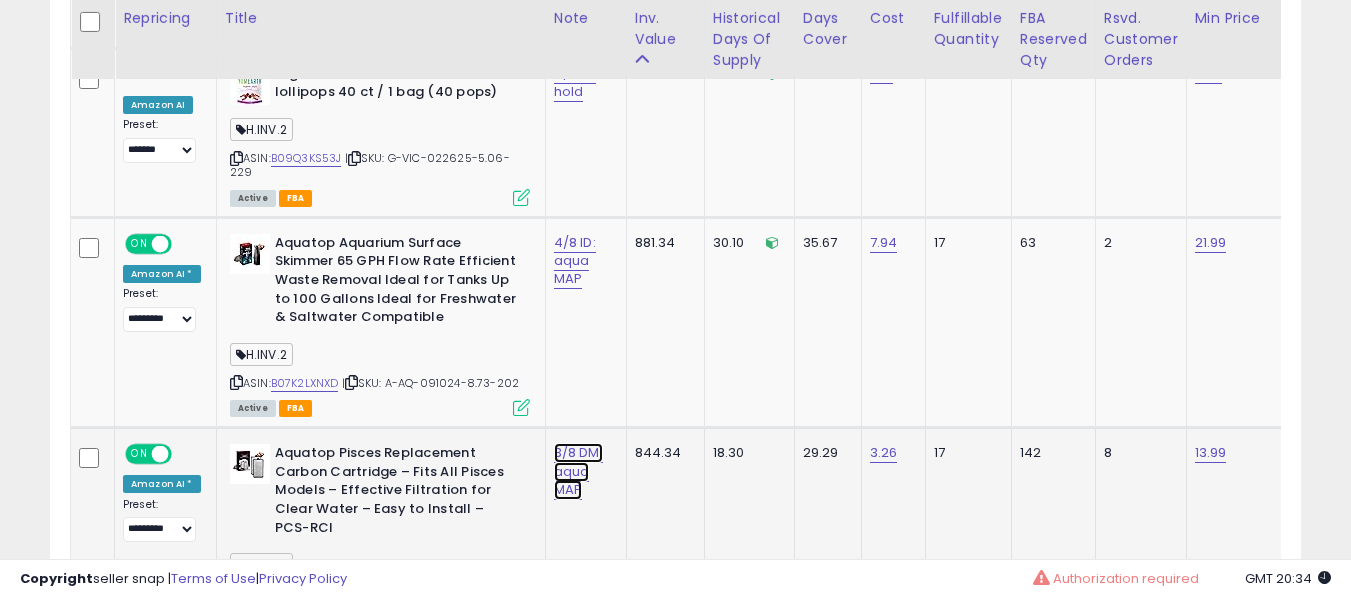 click on "3/8 DM: aqua MAP" at bounding box center [575, -8112] 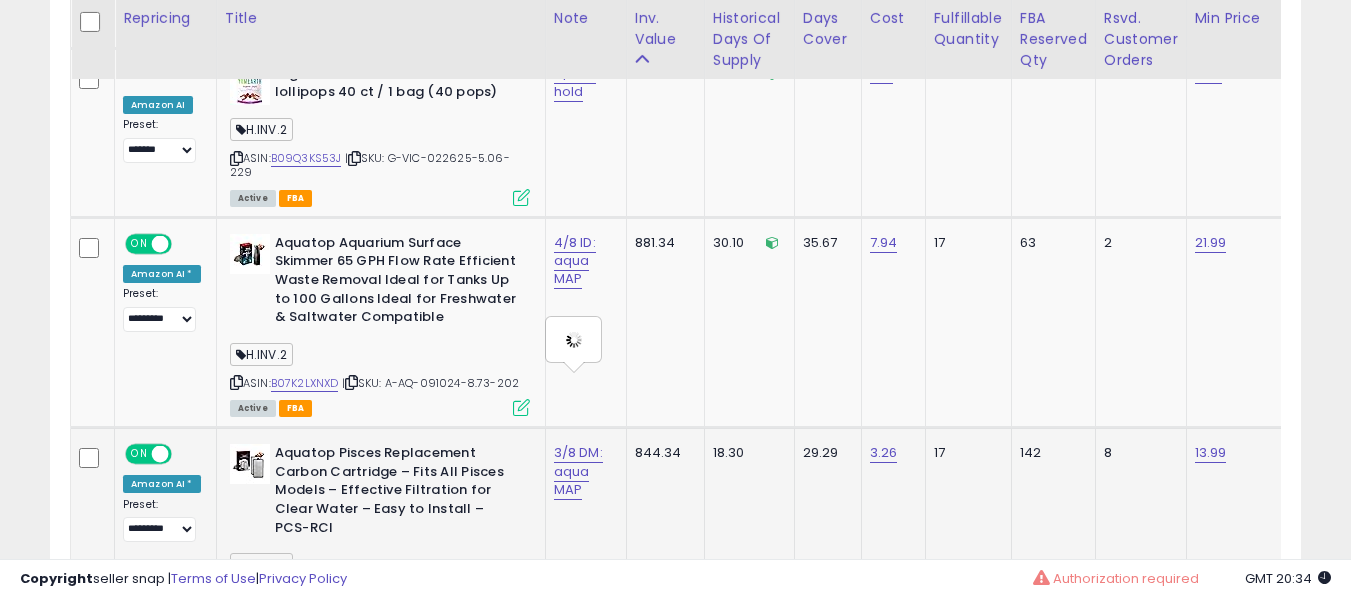 type on "**********" 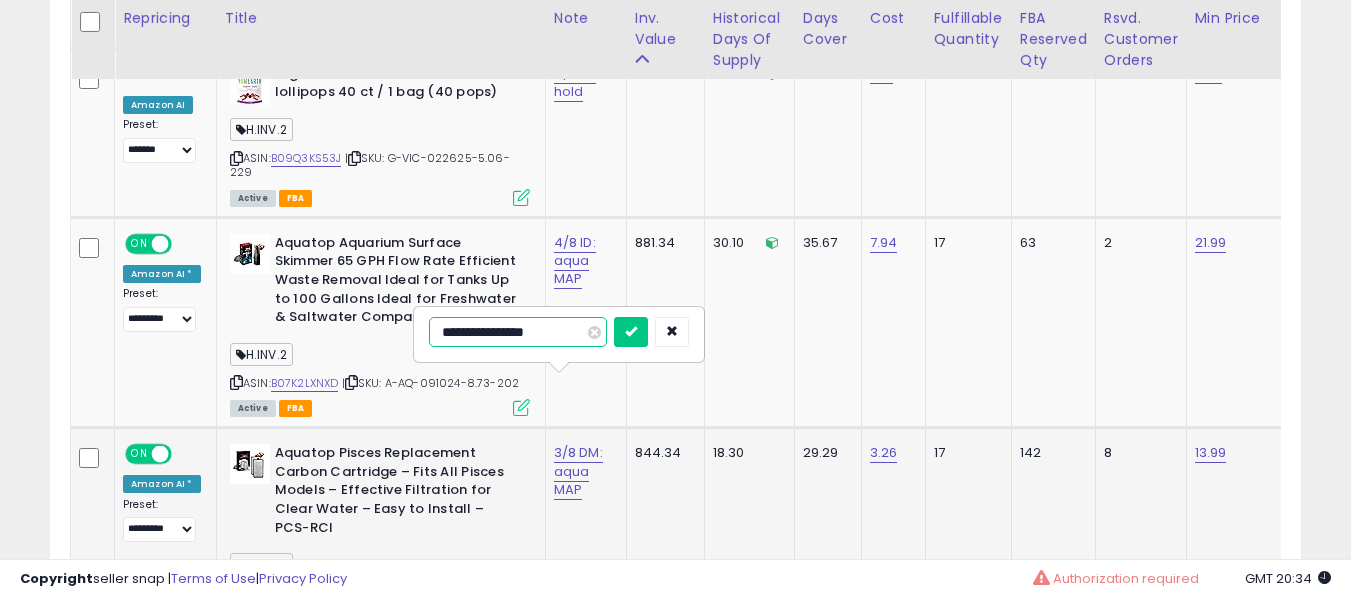 scroll, scrollTop: 9345, scrollLeft: 0, axis: vertical 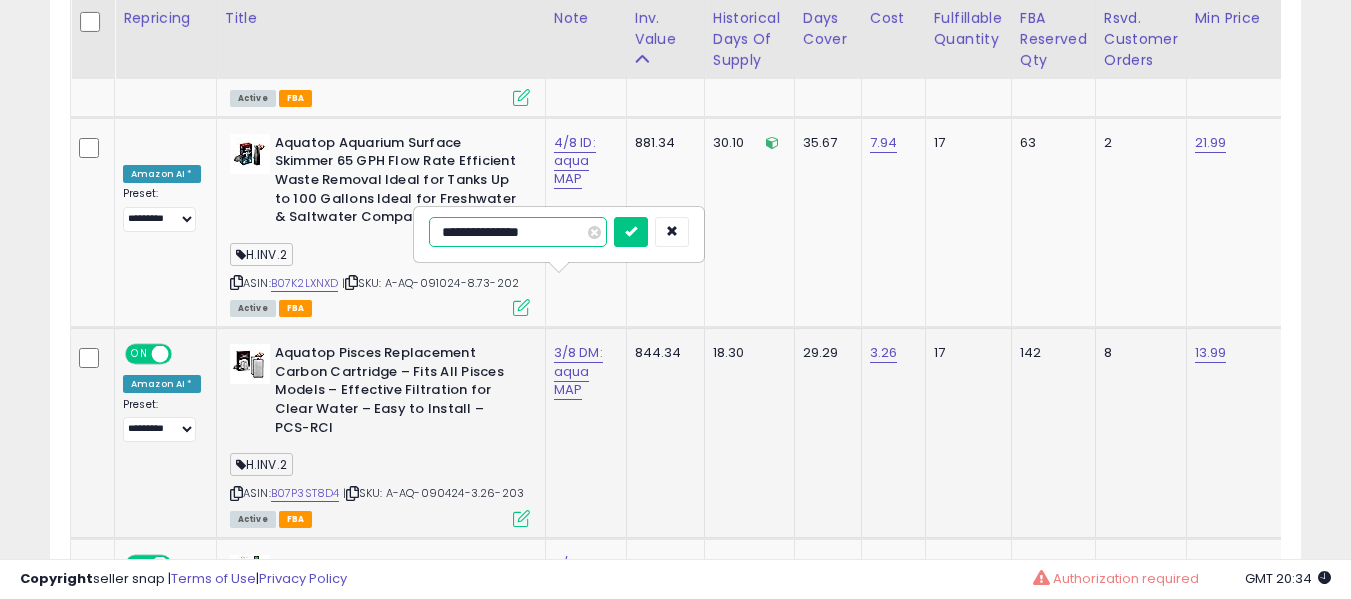 type on "**********" 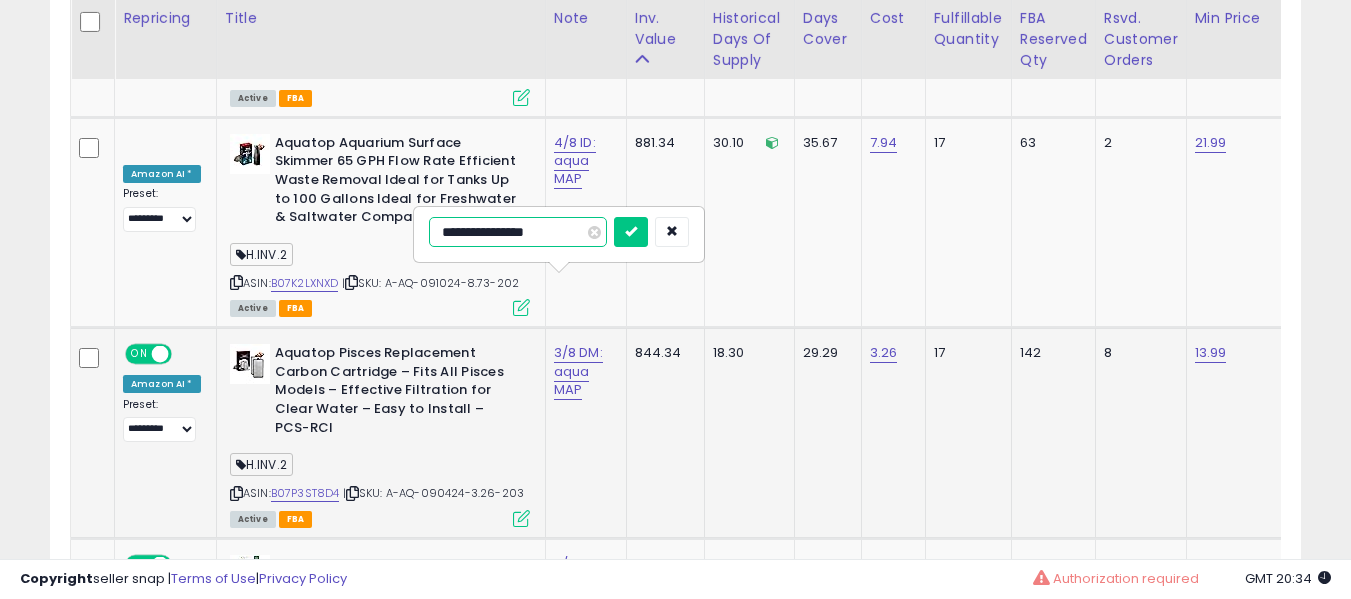 click at bounding box center (631, 232) 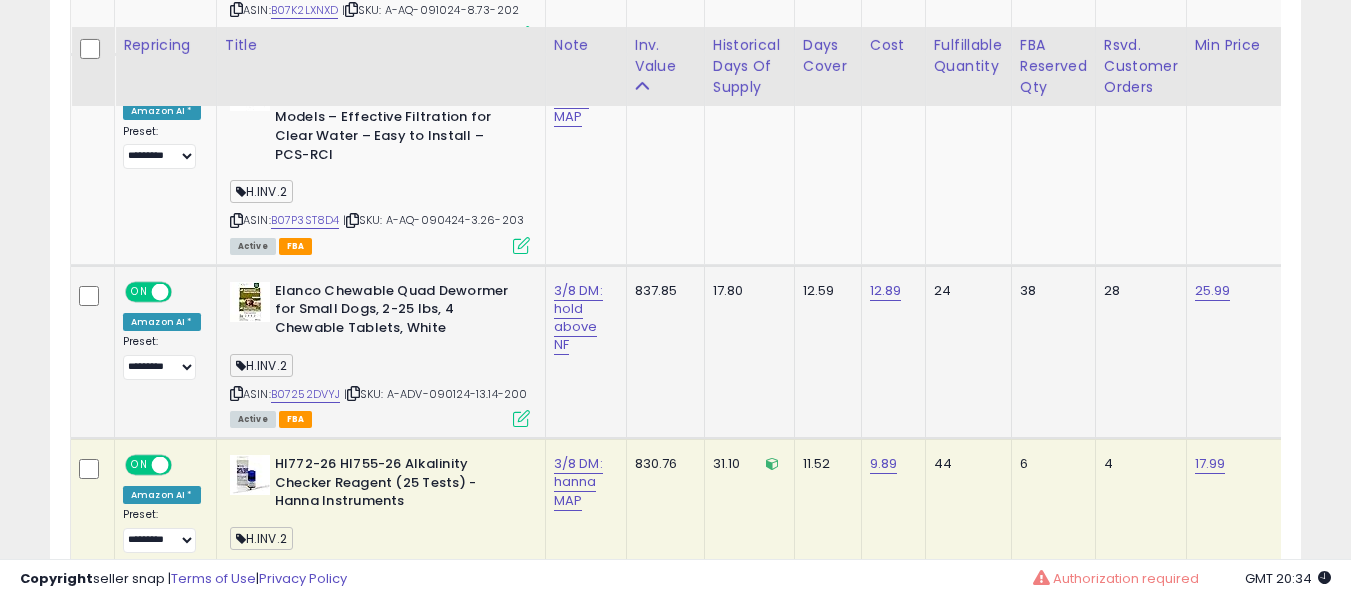 scroll, scrollTop: 9645, scrollLeft: 0, axis: vertical 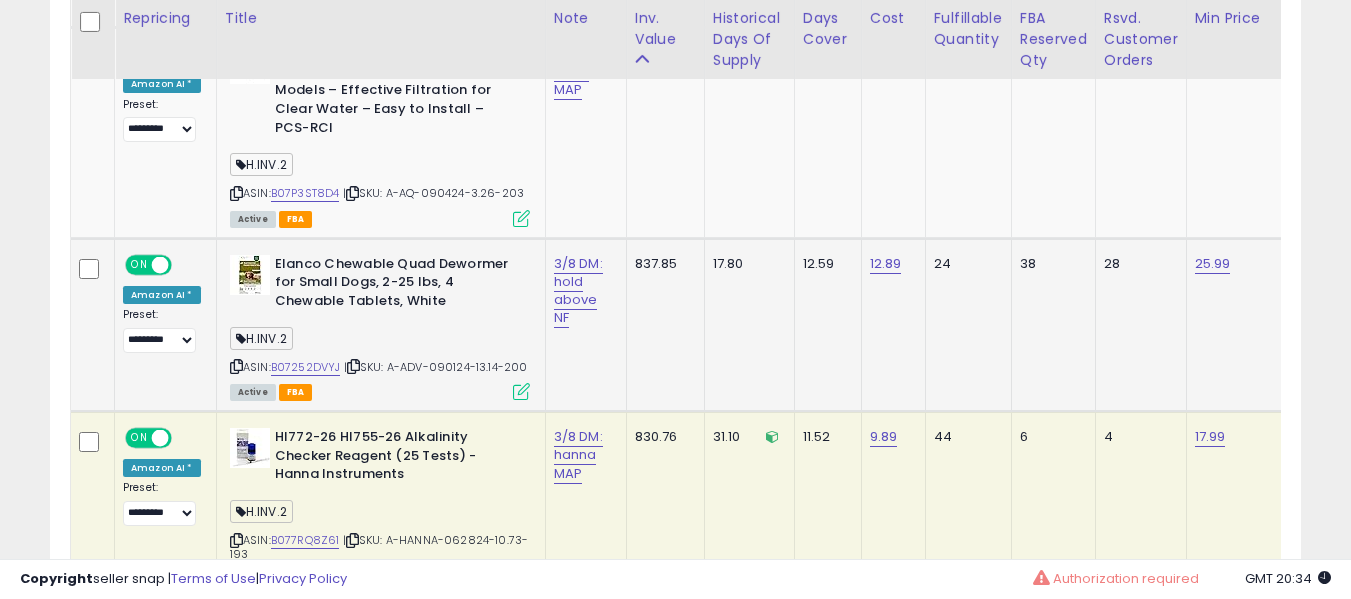 click on "3/8 DM: hold above NF" at bounding box center (582, 291) 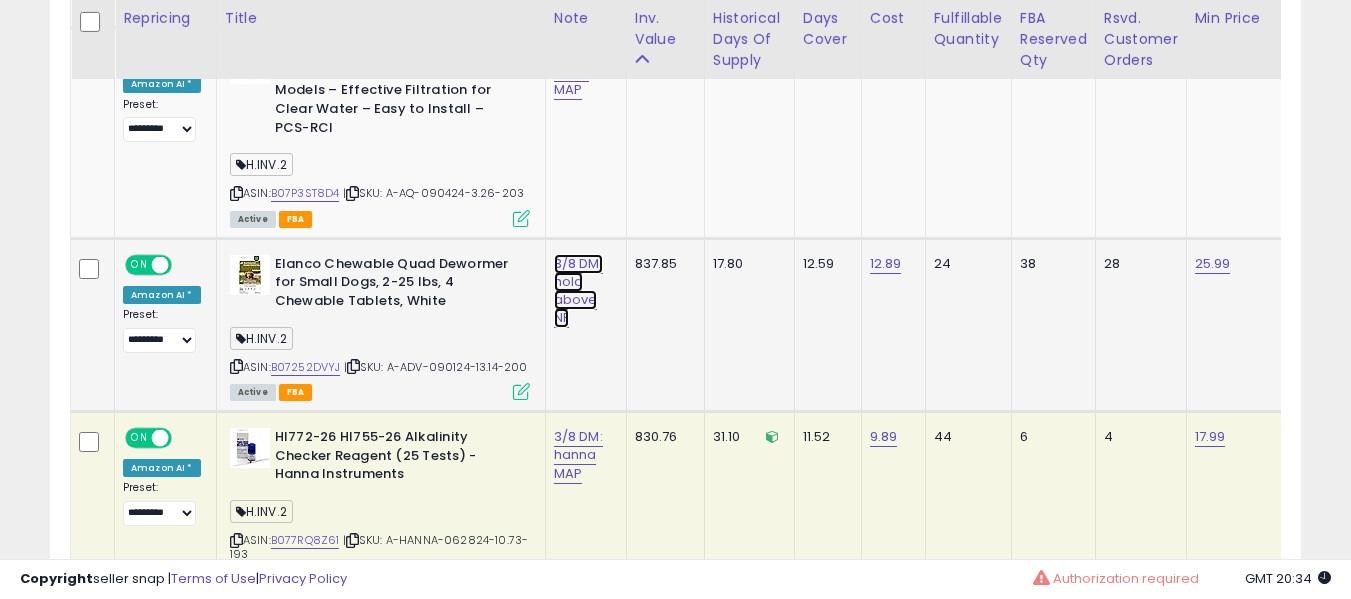 click on "3/8 DM: hold above NF" at bounding box center [575, -8512] 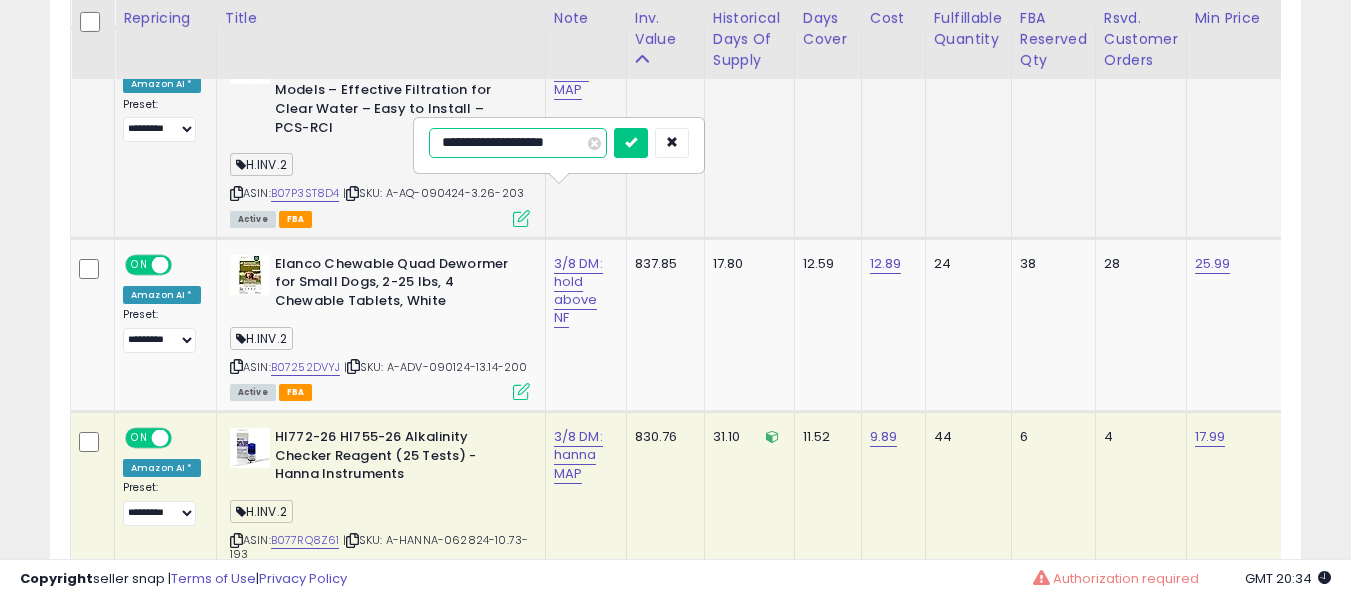 type on "**********" 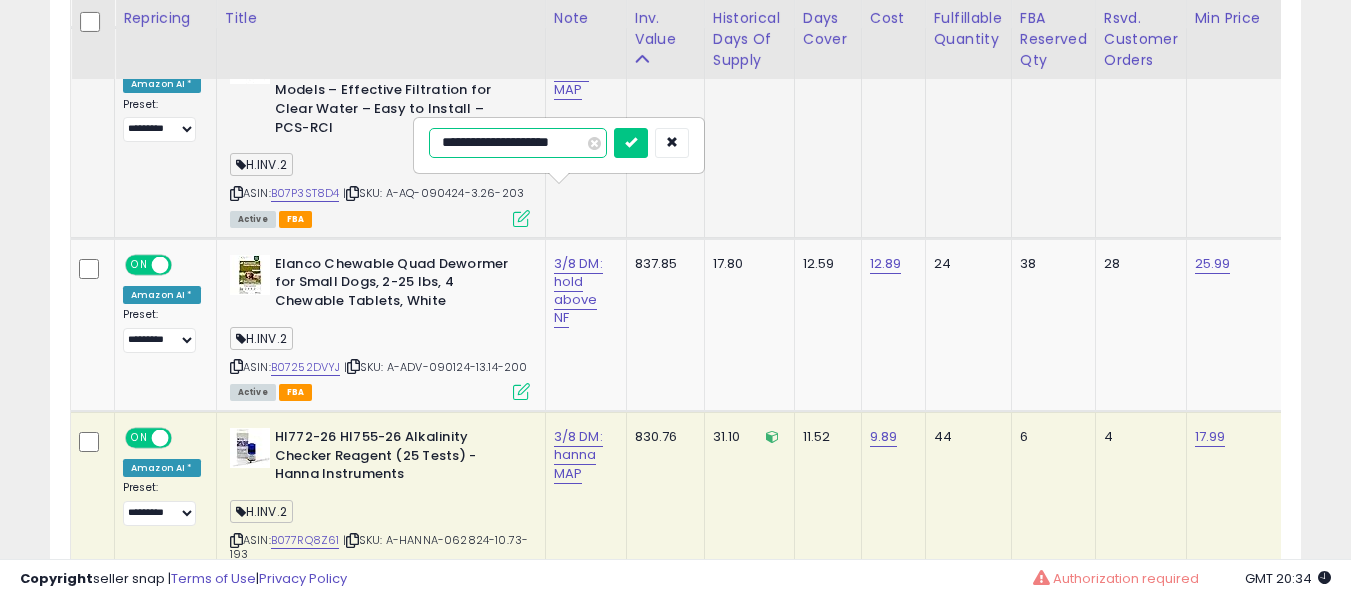 click at bounding box center [631, 143] 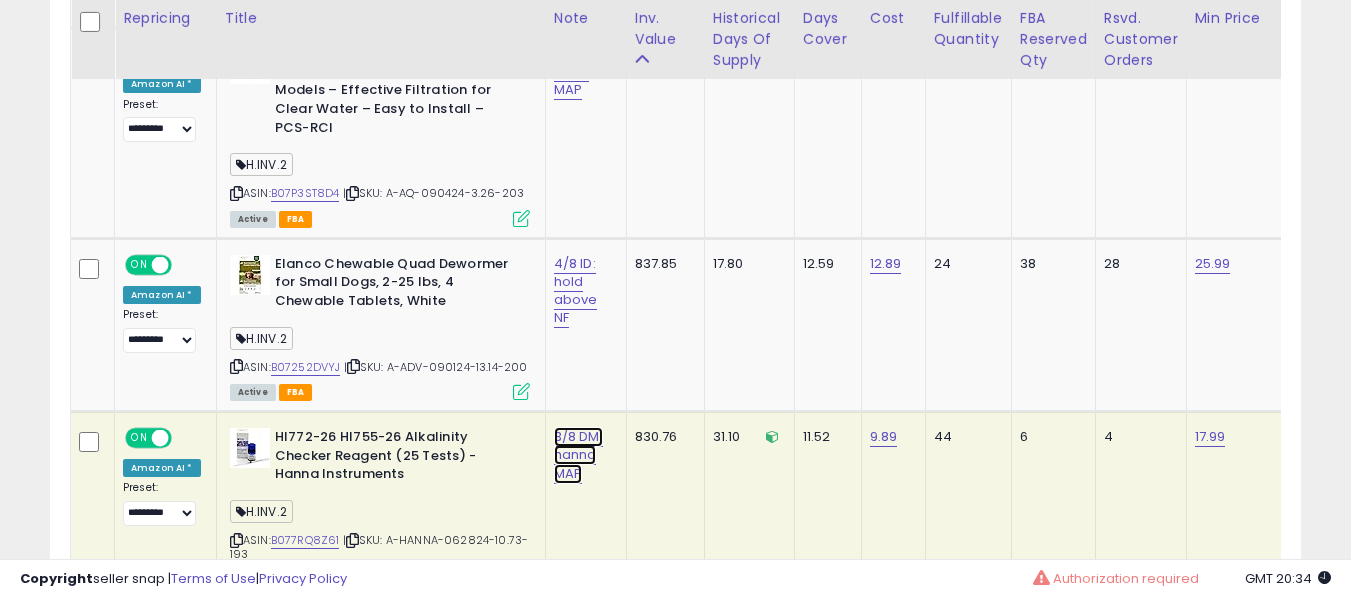 click on "3/8 DM: hanna MAP" at bounding box center [578, 455] 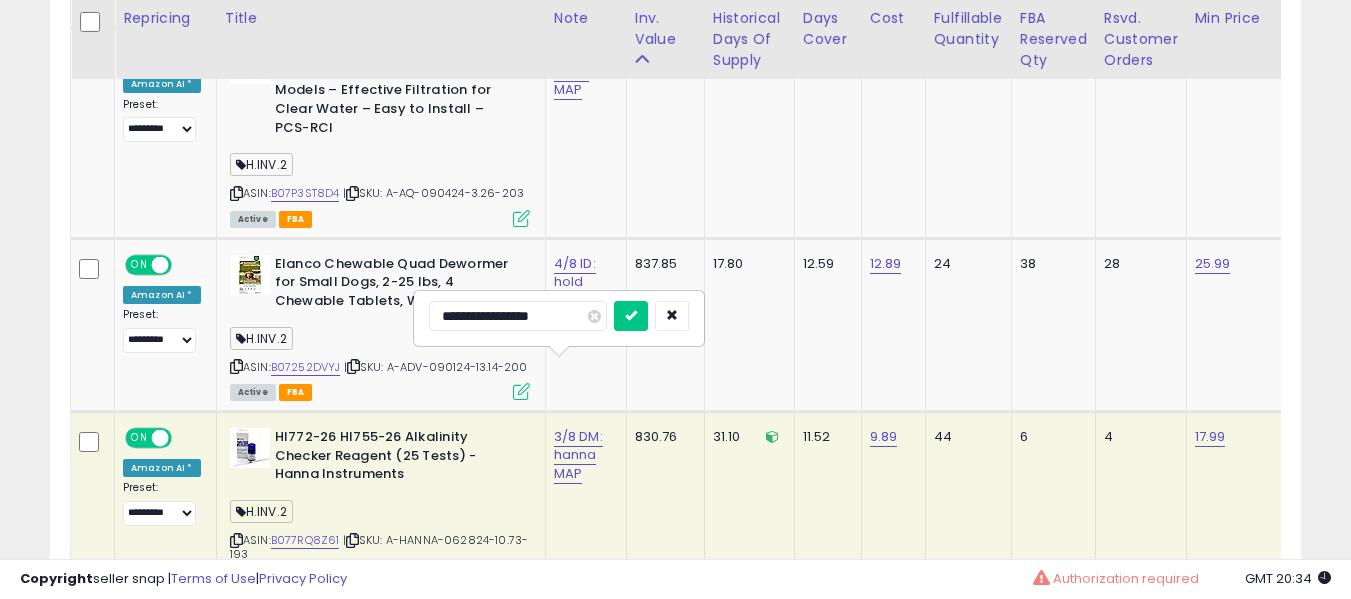 scroll, scrollTop: 9945, scrollLeft: 0, axis: vertical 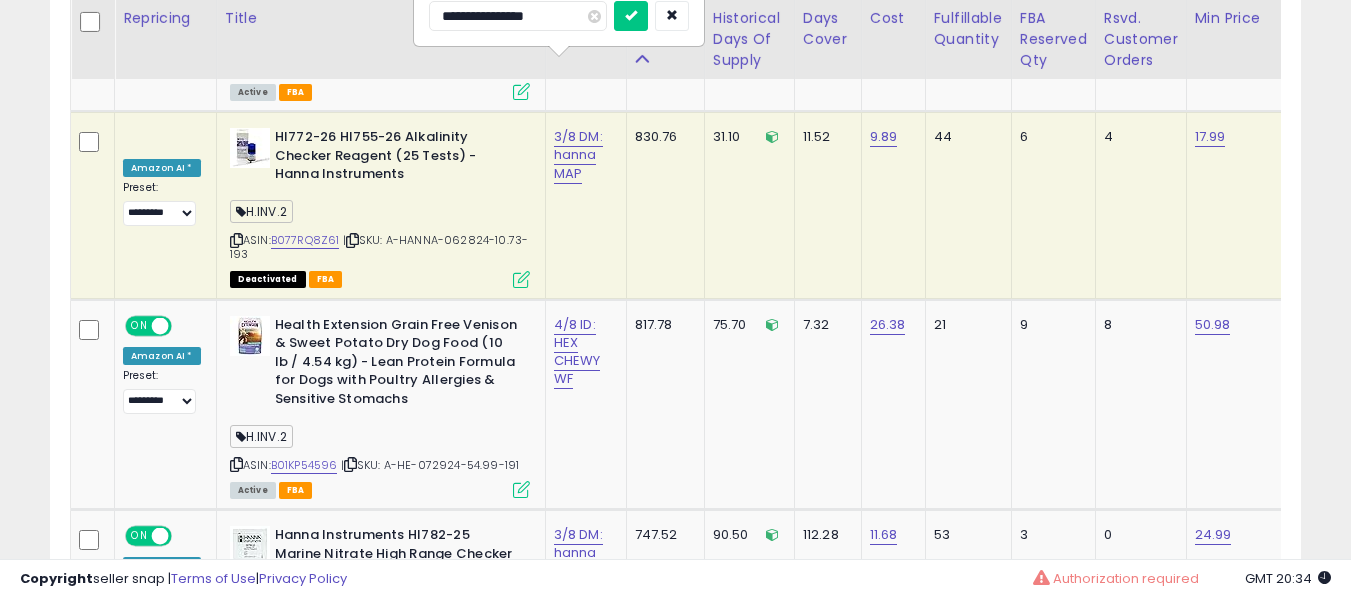 type on "**********" 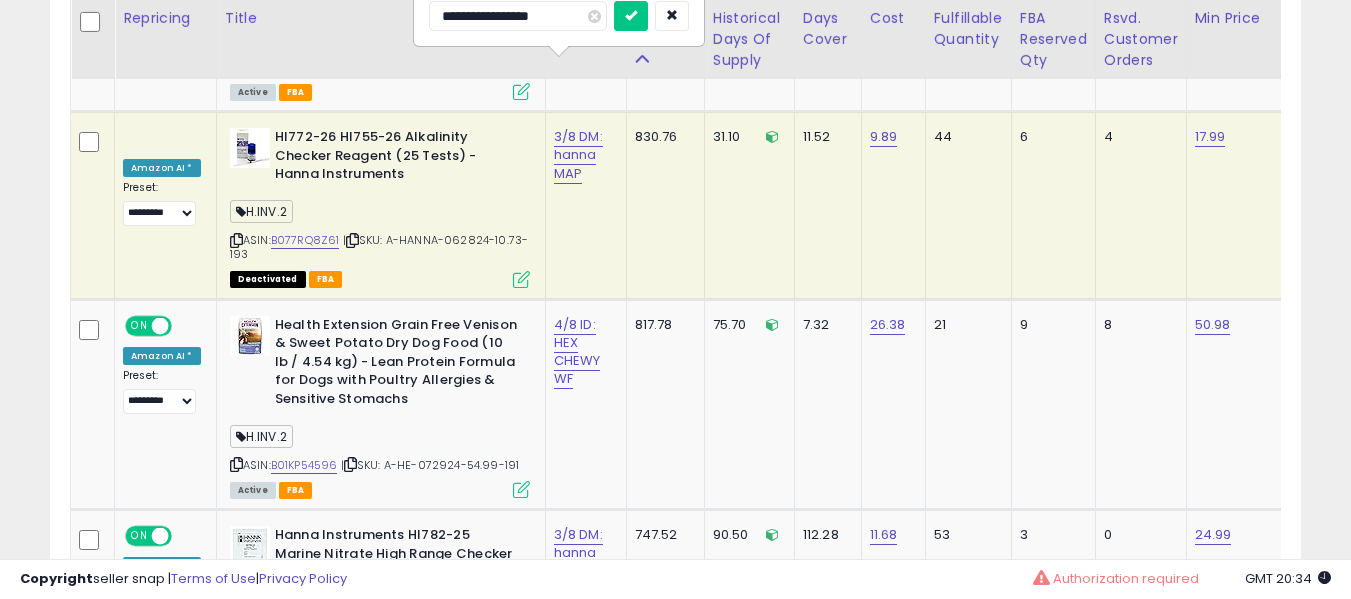 click at bounding box center (631, 16) 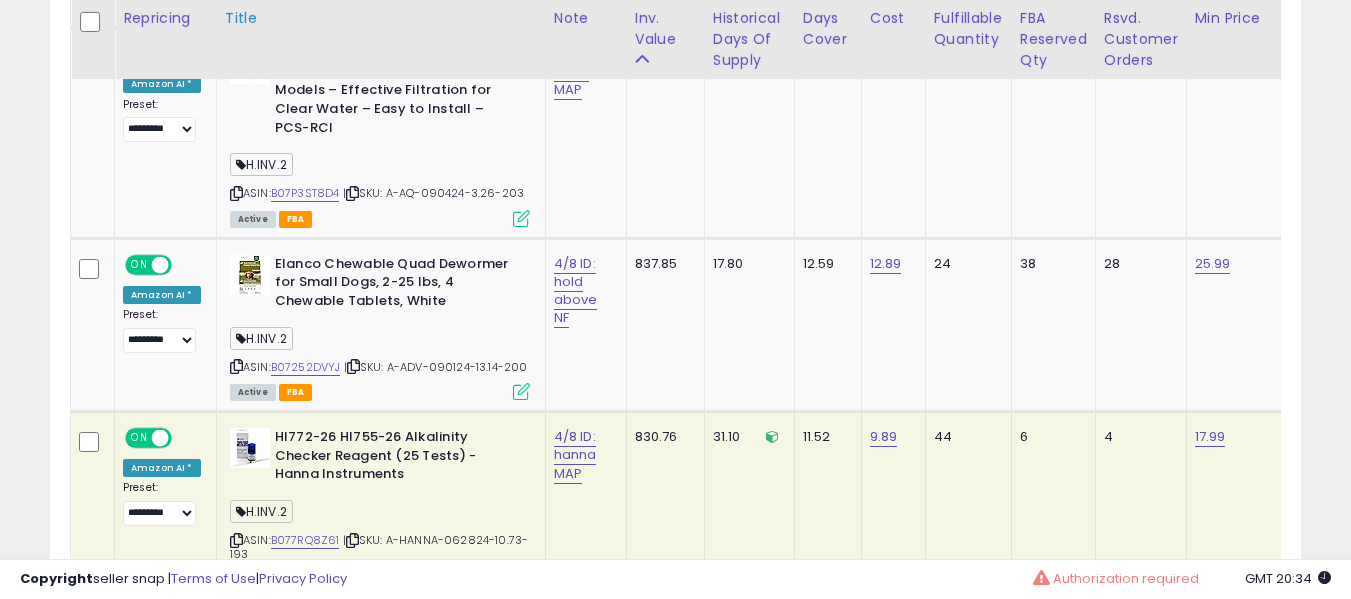 scroll, scrollTop: 8893, scrollLeft: 0, axis: vertical 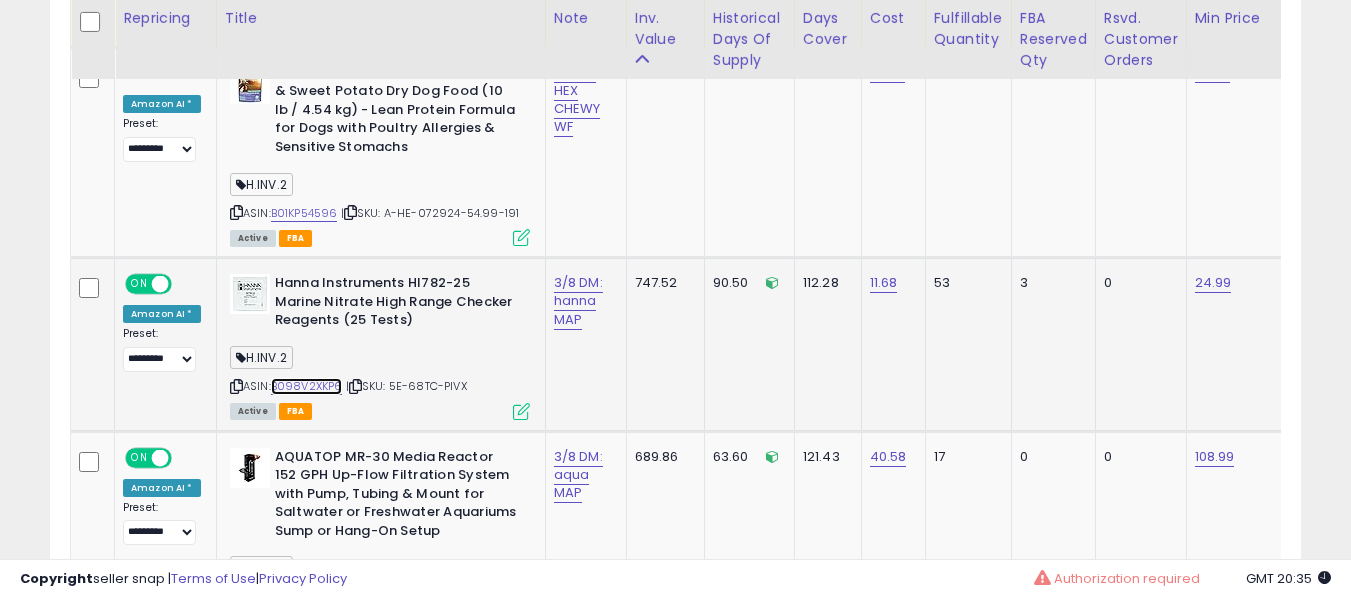drag, startPoint x: 327, startPoint y: 324, endPoint x: 286, endPoint y: 331, distance: 41.59327 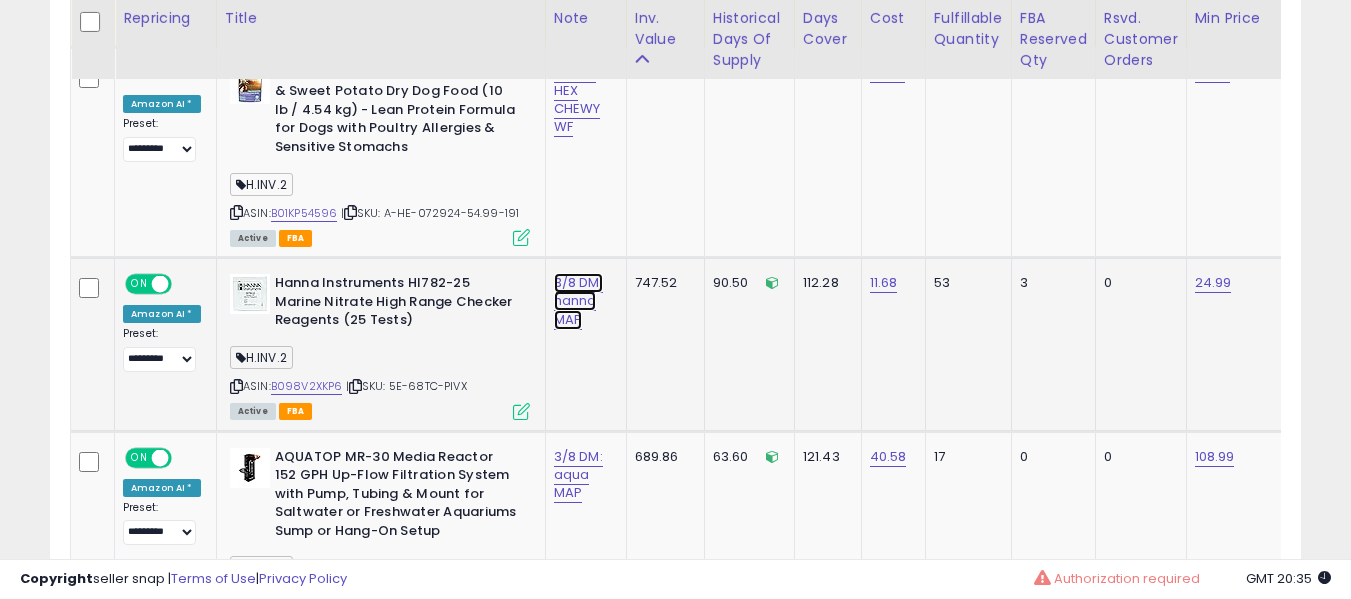 click on "3/8 DM: hanna MAP" at bounding box center [575, -9064] 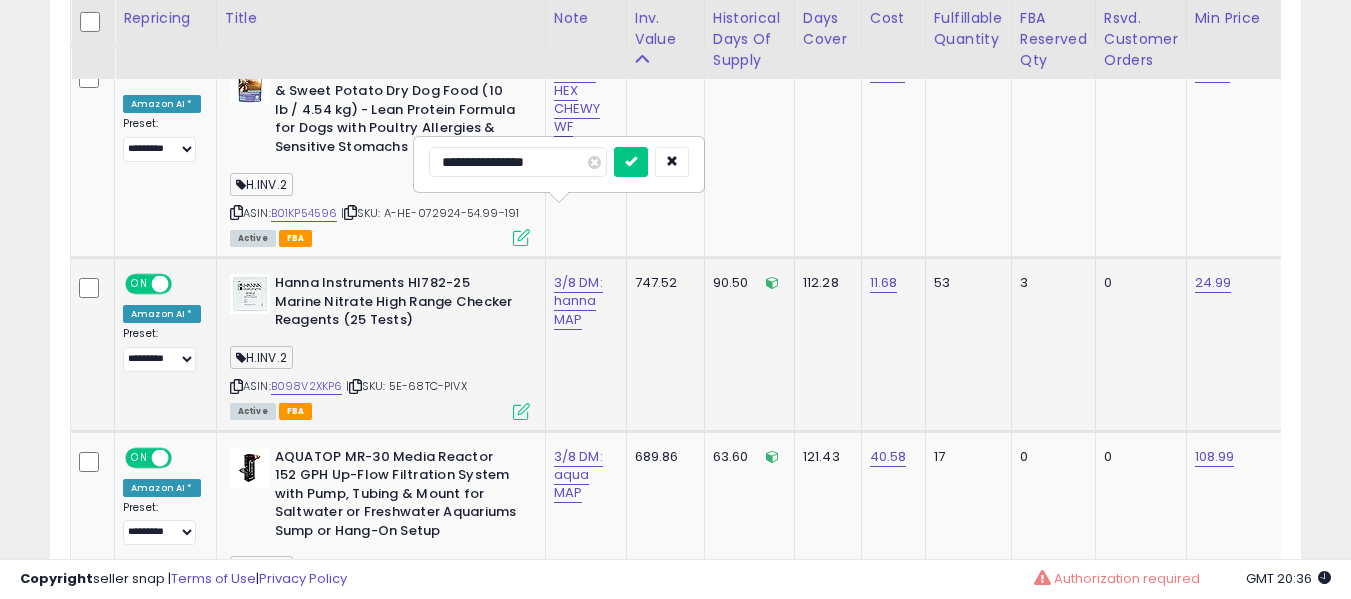 type on "**********" 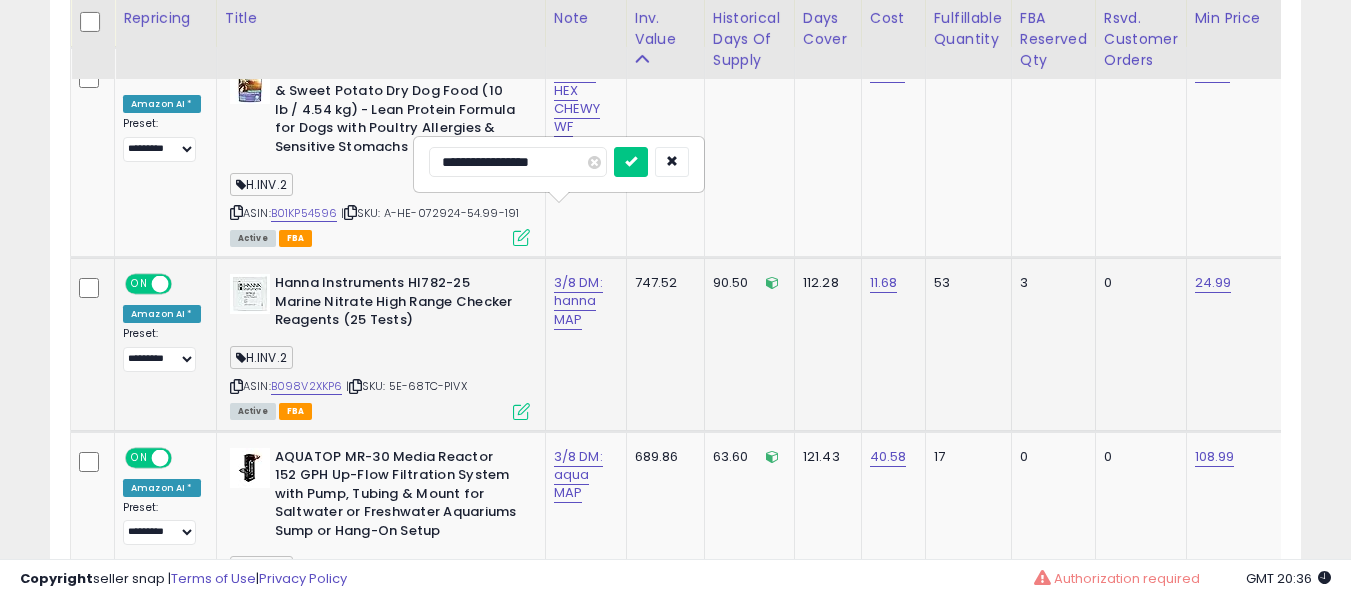 click at bounding box center (631, 162) 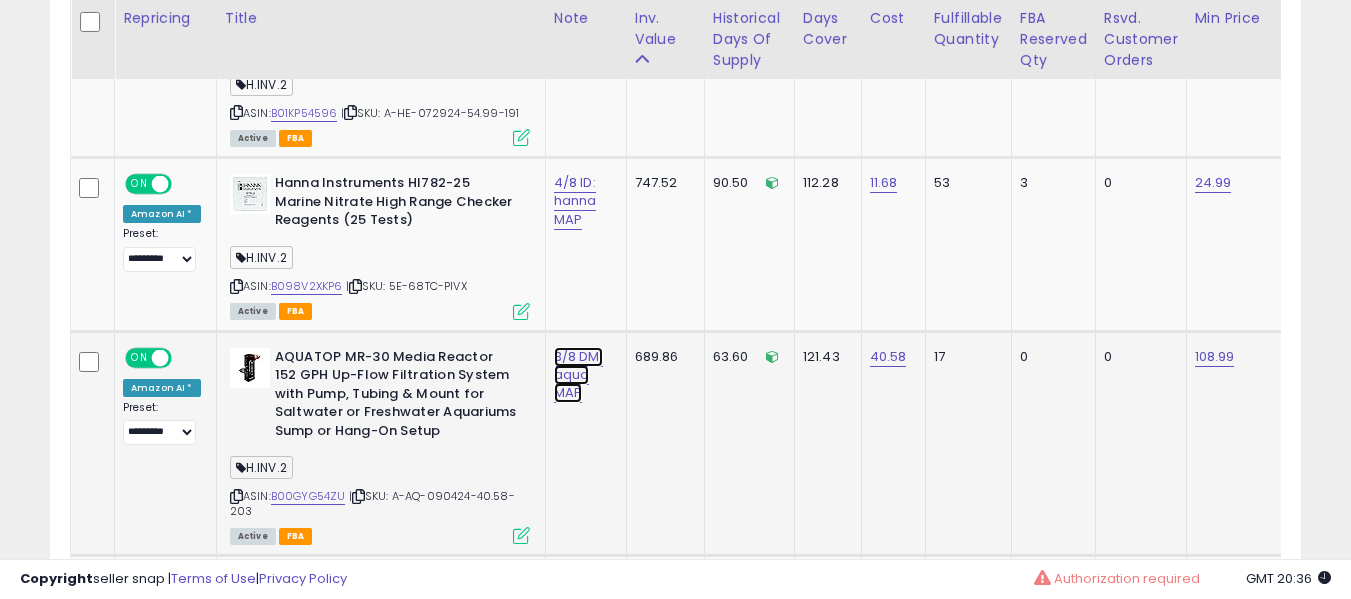 click on "3/8 DM: aqua MAP" at bounding box center (575, -9164) 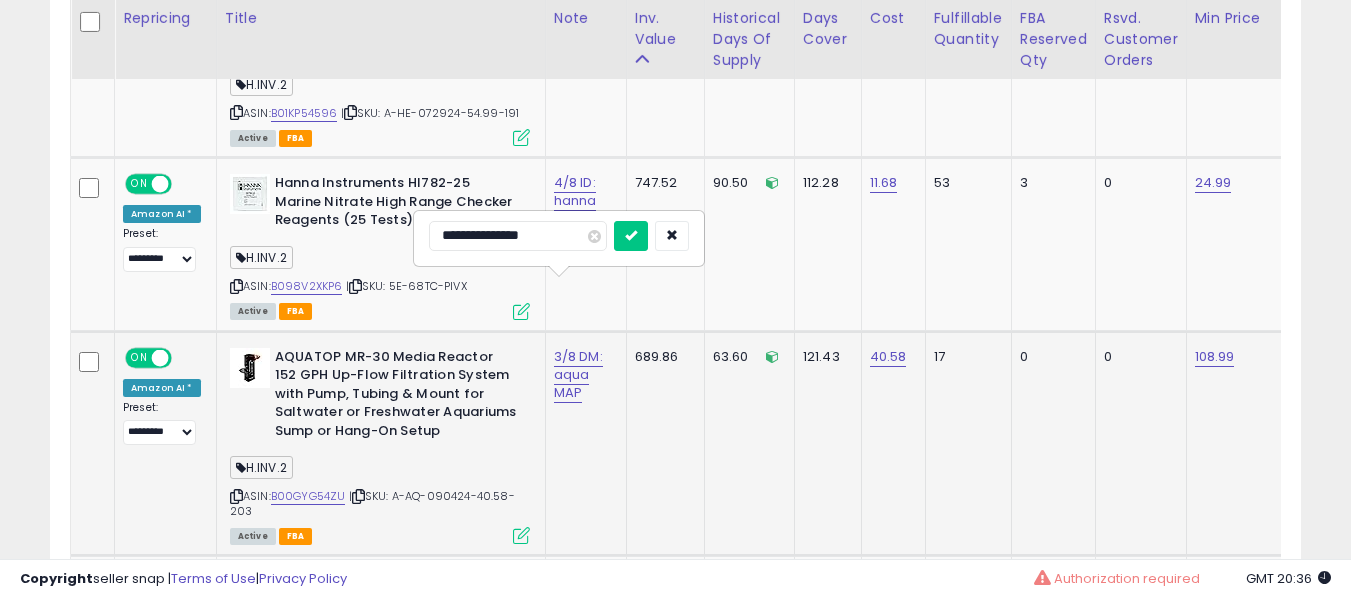type on "**********" 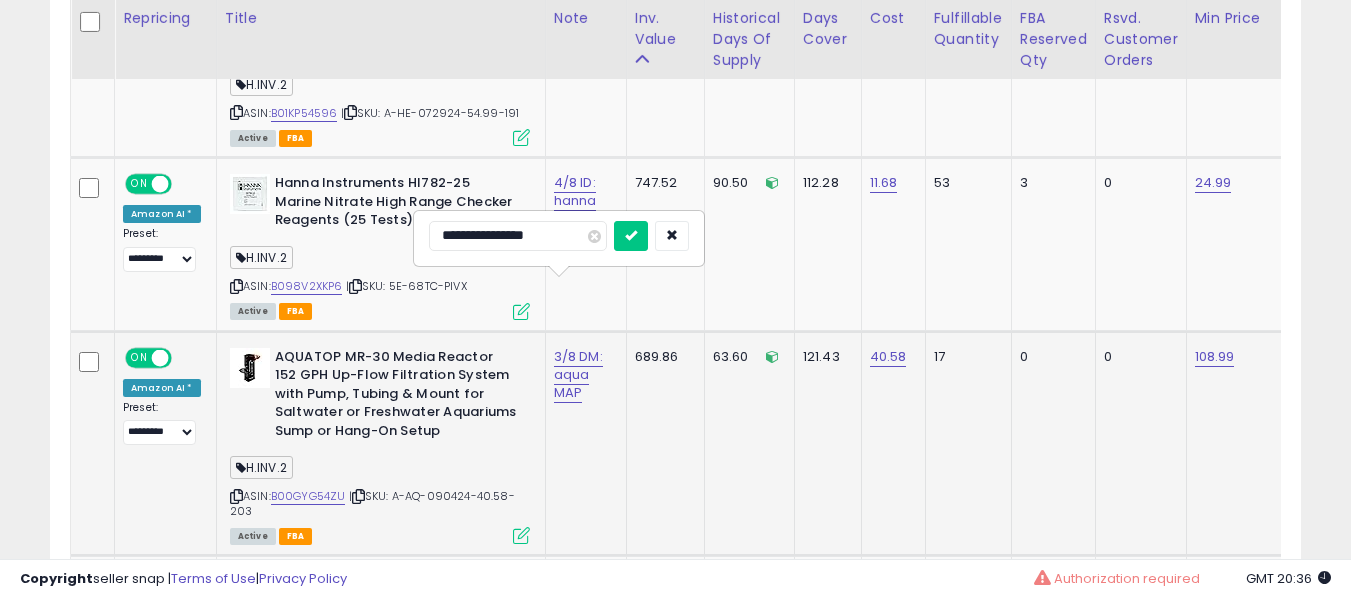 click at bounding box center [631, 236] 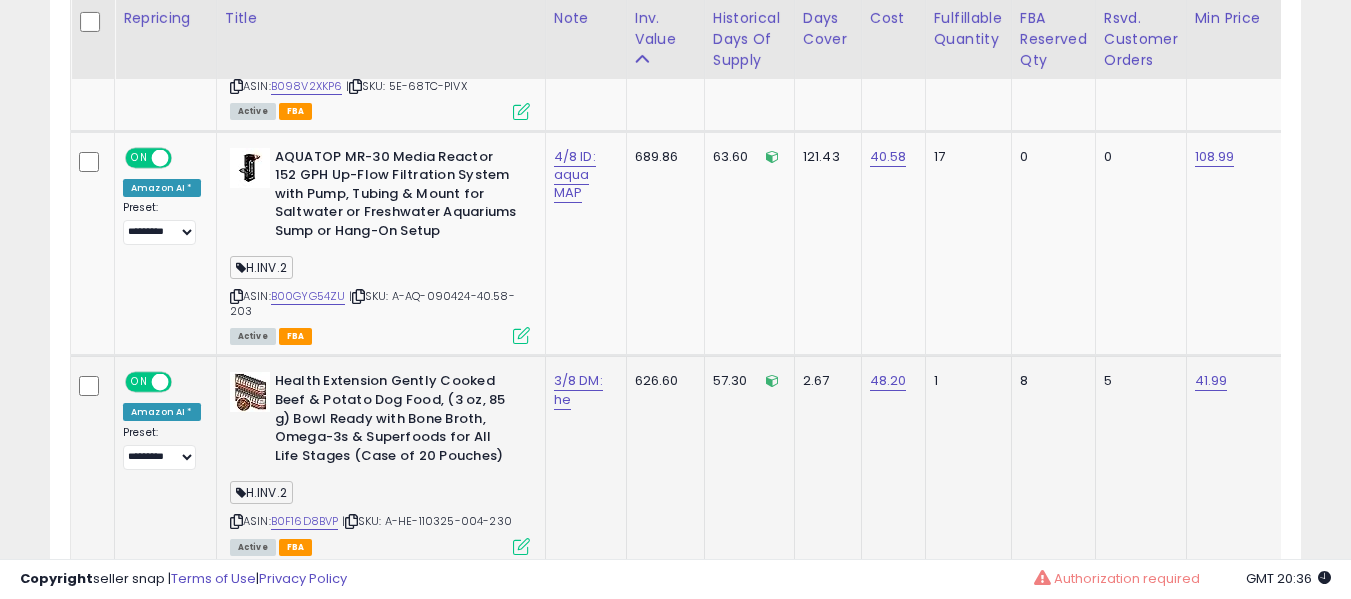 click on "3/8 DM: he" at bounding box center [582, 390] 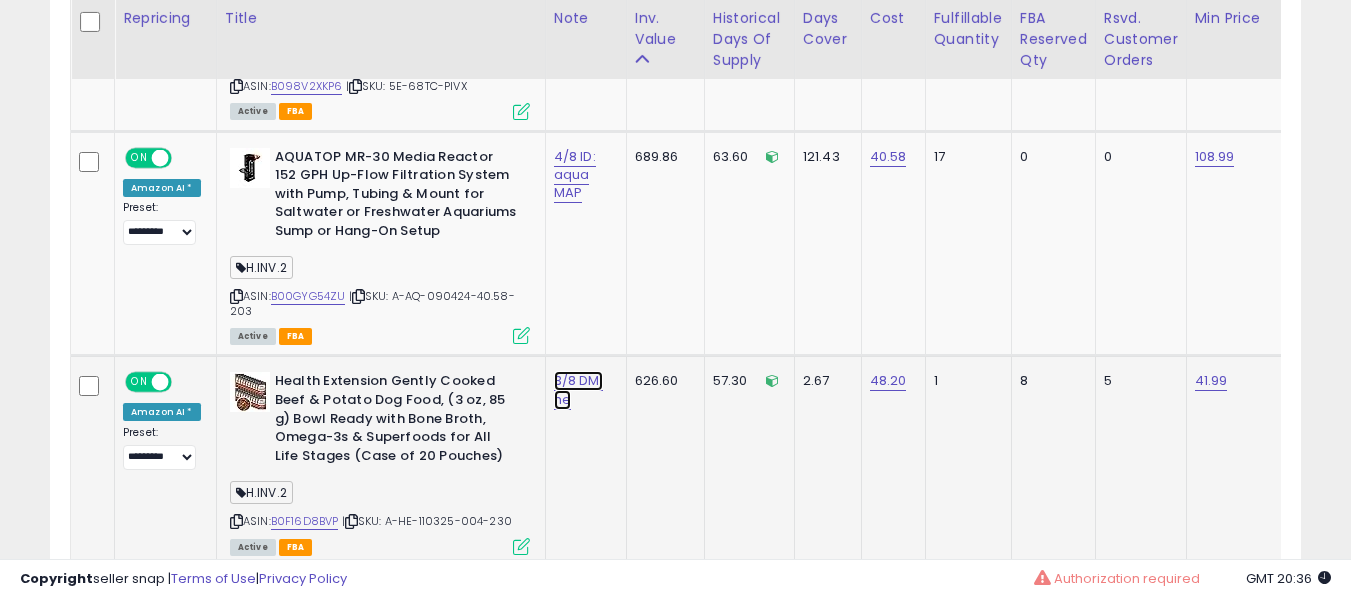 click on "3/8 DM: he" at bounding box center (575, -9364) 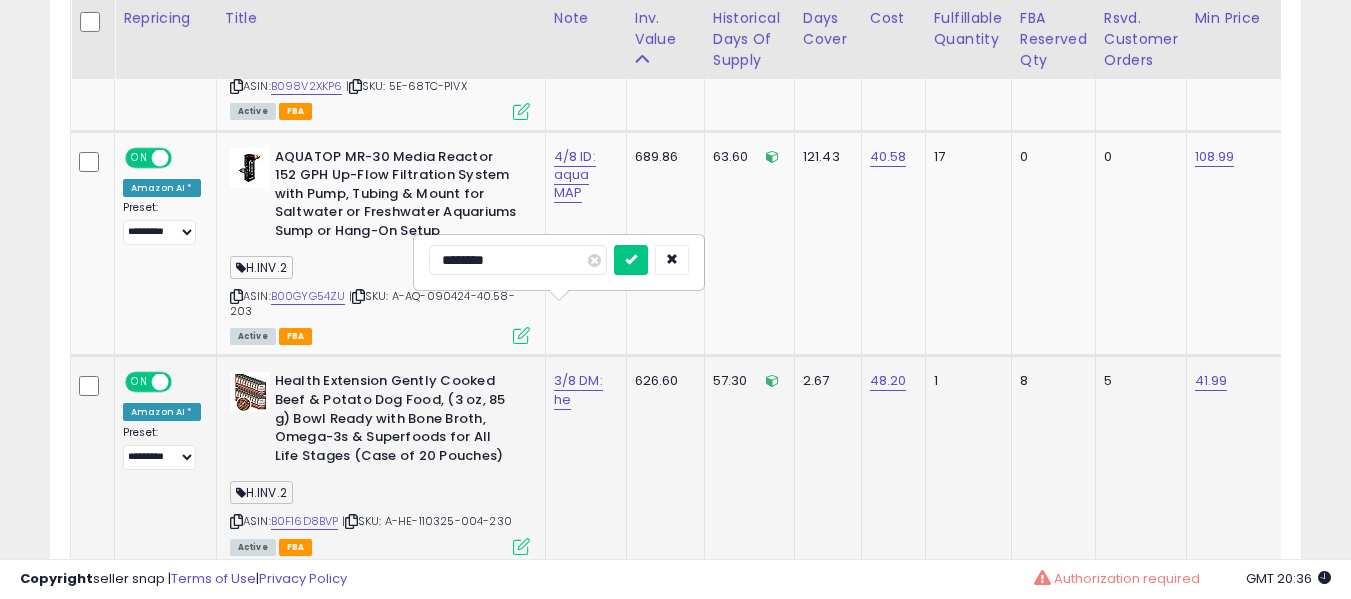 type on "*********" 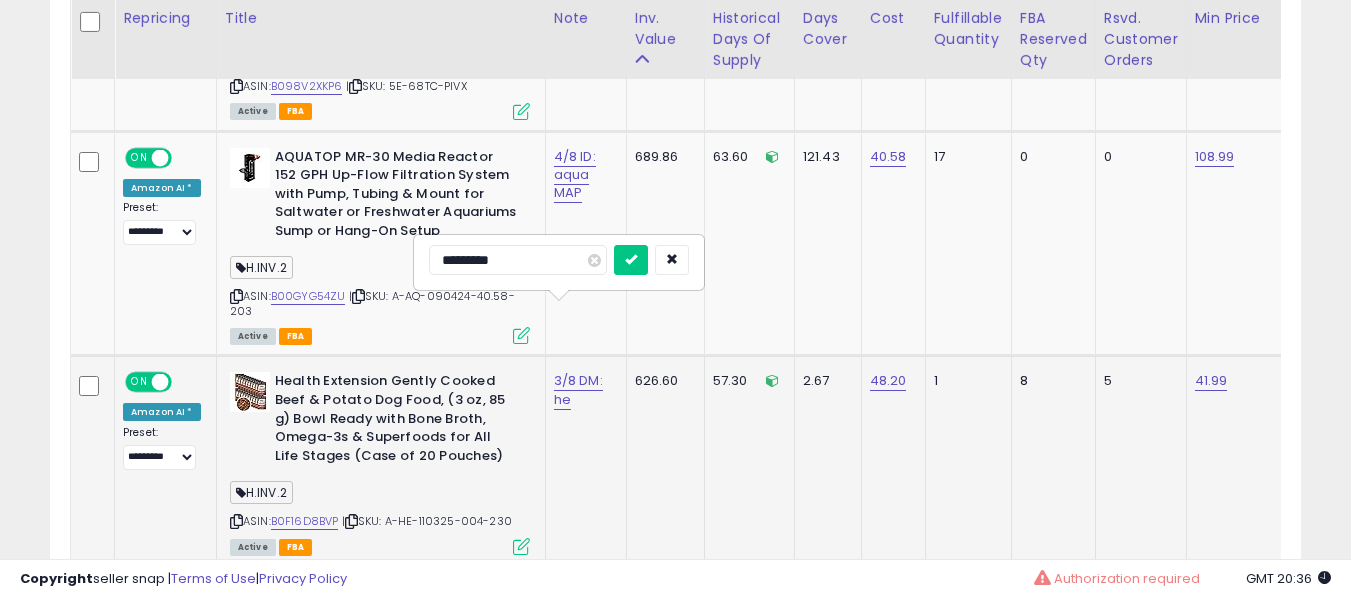 click at bounding box center (631, 260) 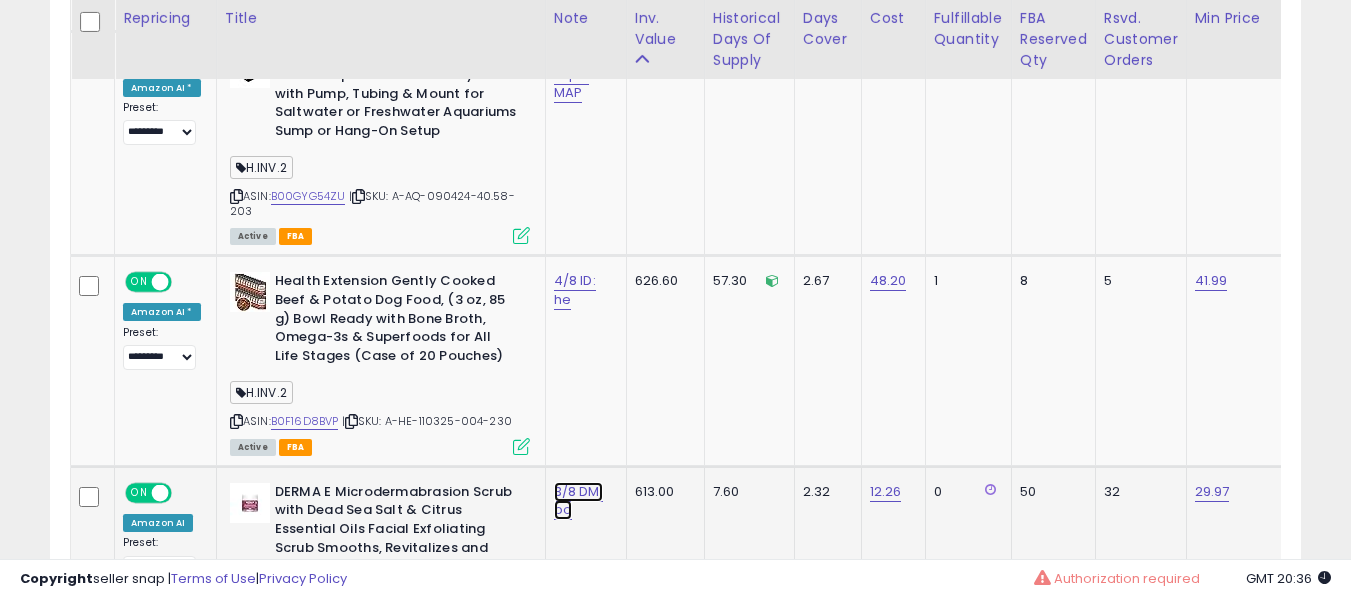 click on "3/8 DM: bo" at bounding box center (575, -9464) 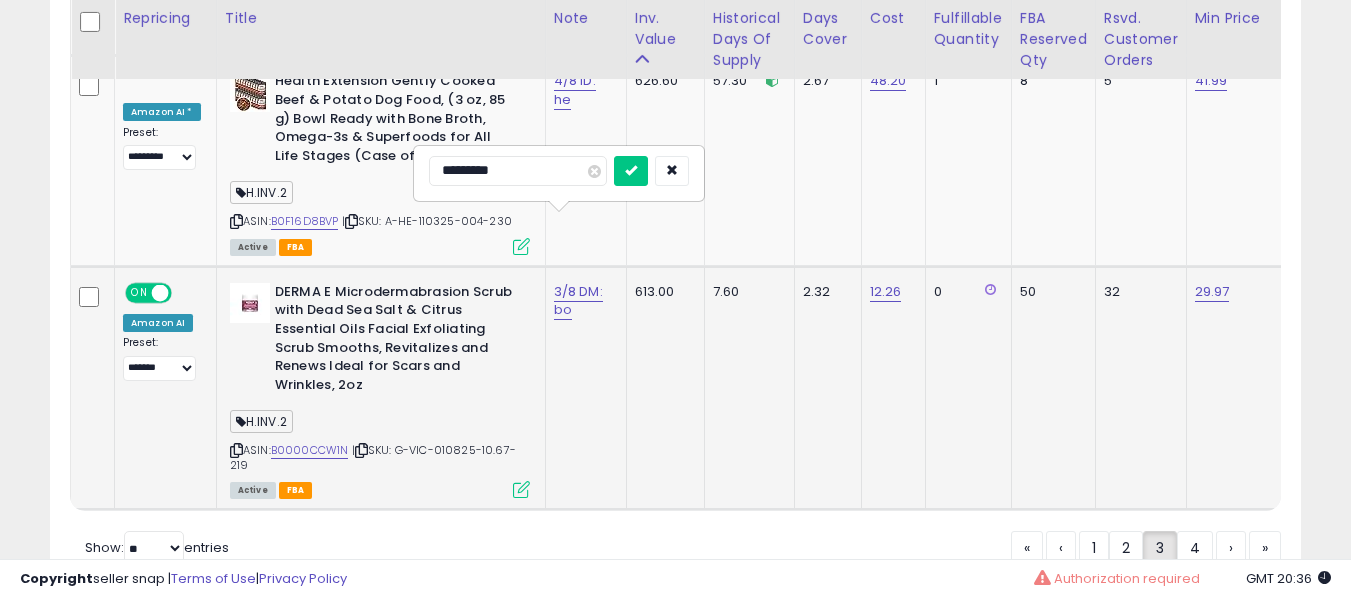type on "**********" 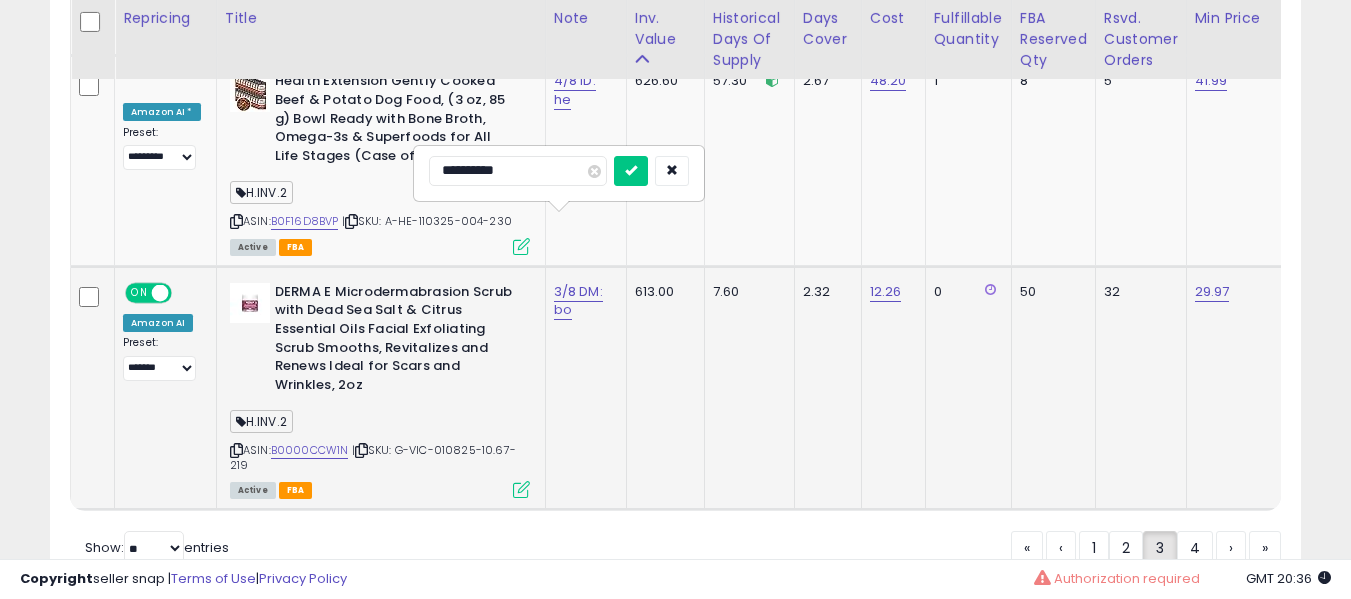 click at bounding box center (631, 171) 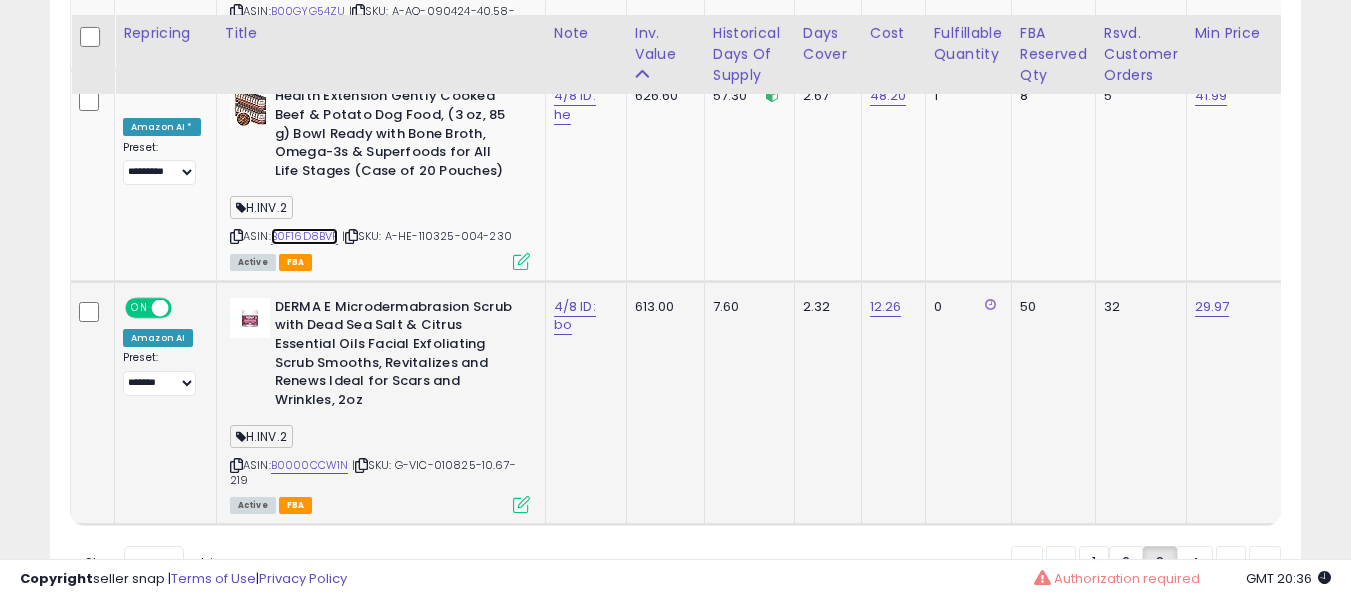 scroll, scrollTop: 10797, scrollLeft: 0, axis: vertical 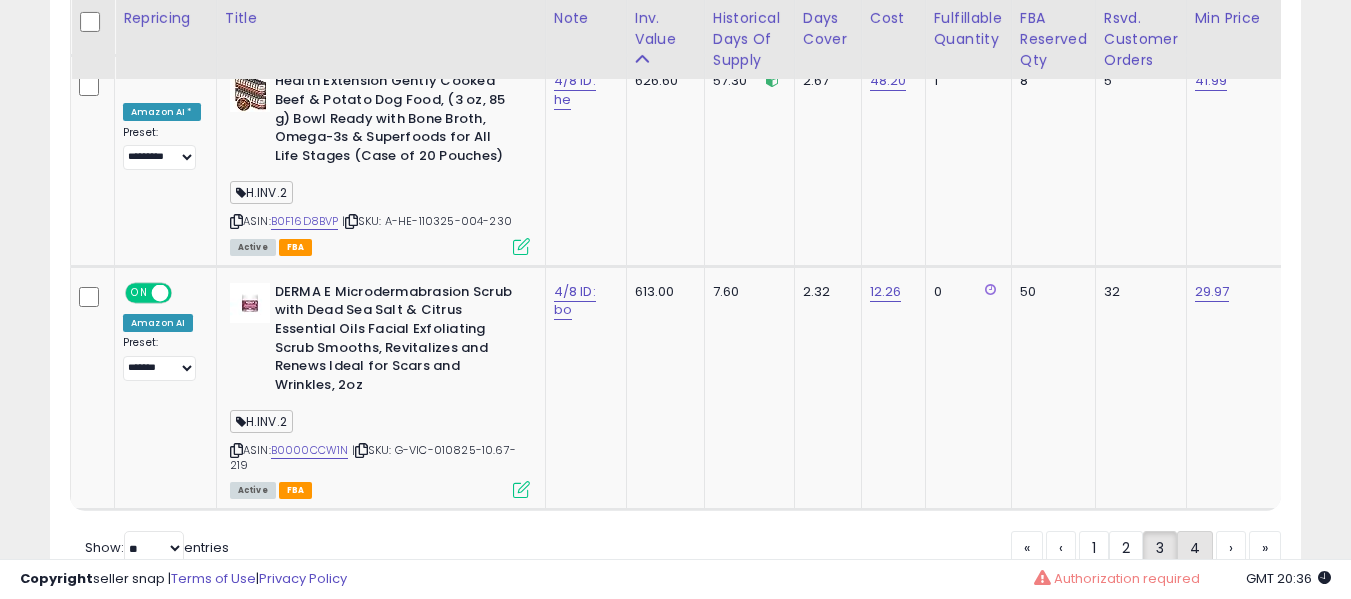 click on "4" 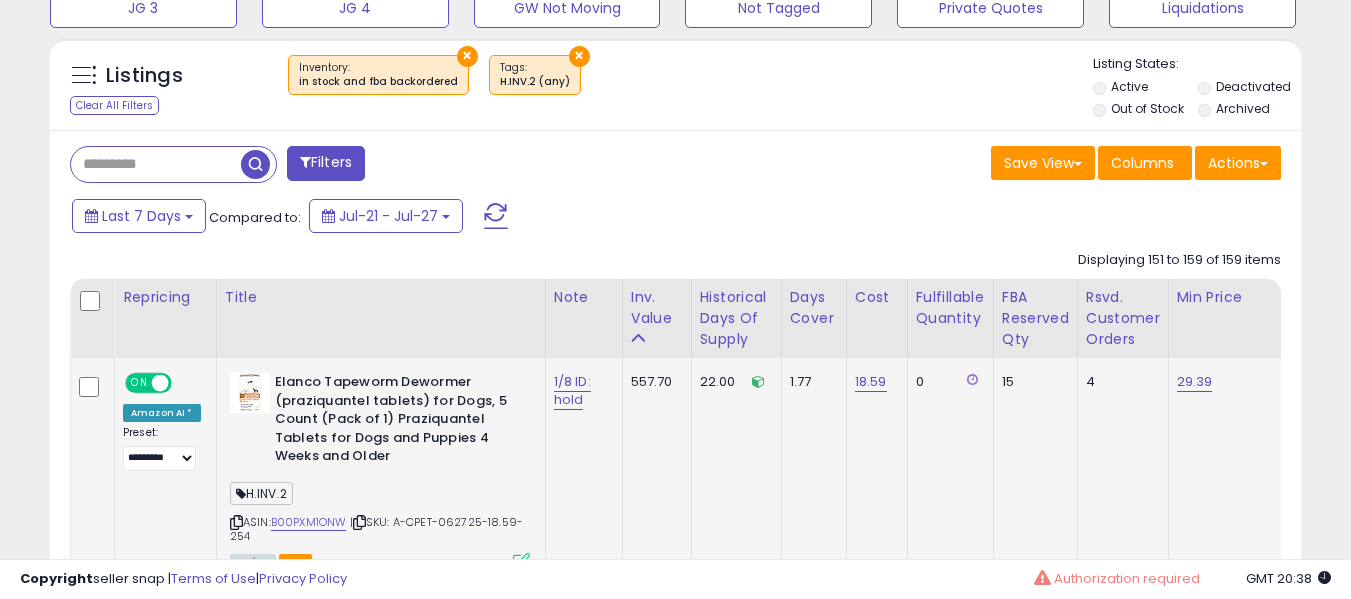 scroll, scrollTop: 791, scrollLeft: 0, axis: vertical 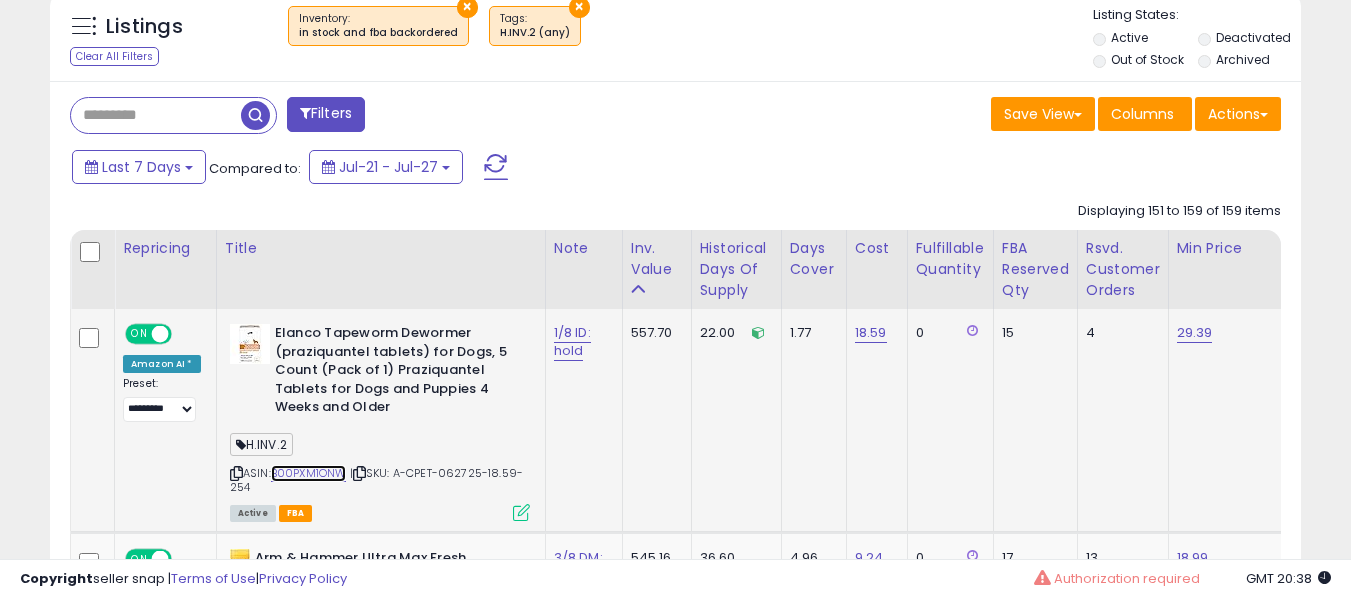 drag, startPoint x: 302, startPoint y: 481, endPoint x: 292, endPoint y: 474, distance: 12.206555 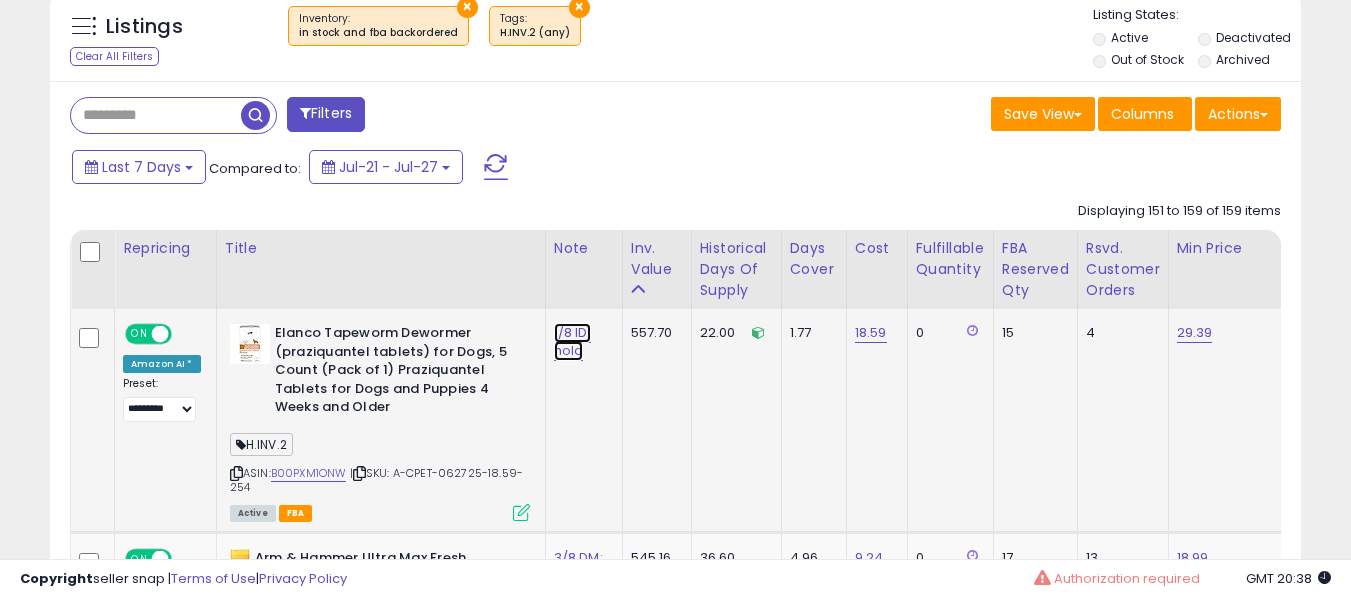 click on "1/8 ID: hold" at bounding box center [572, 342] 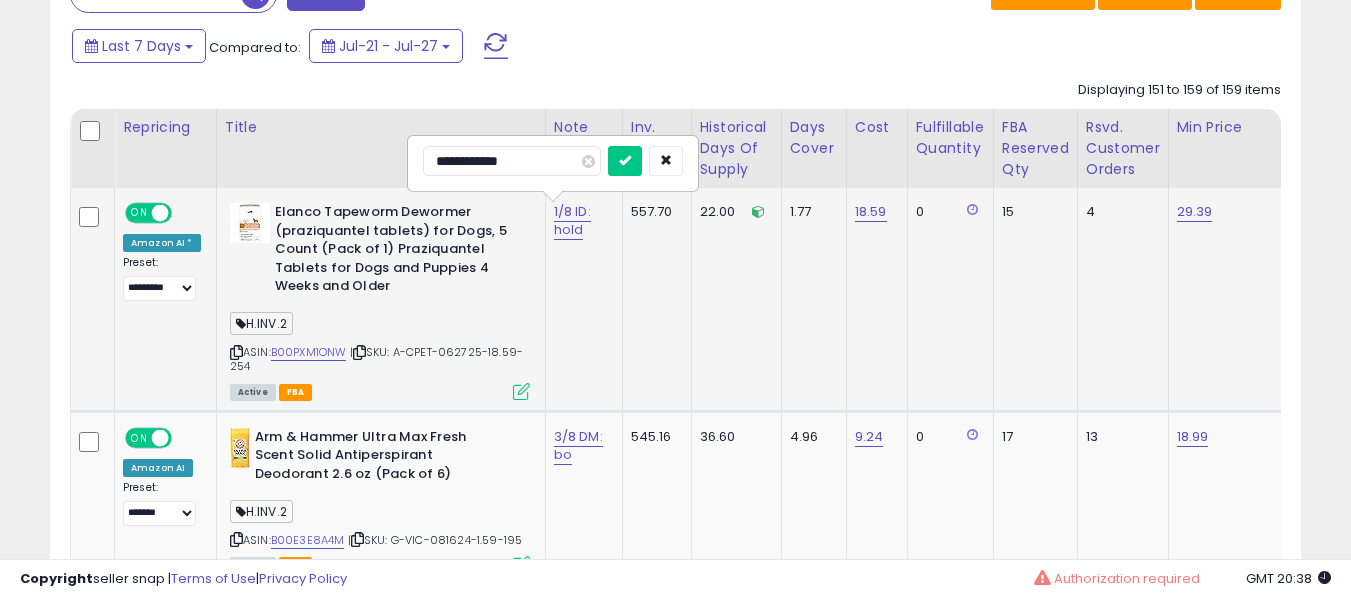 scroll, scrollTop: 991, scrollLeft: 0, axis: vertical 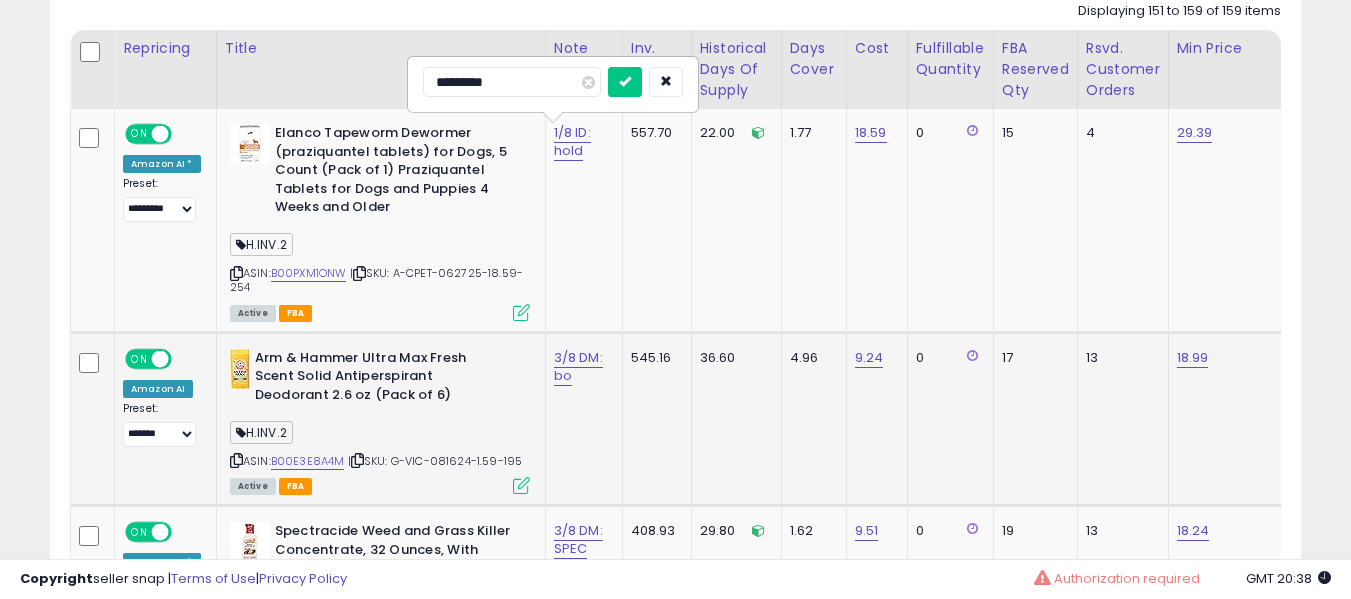 type on "**********" 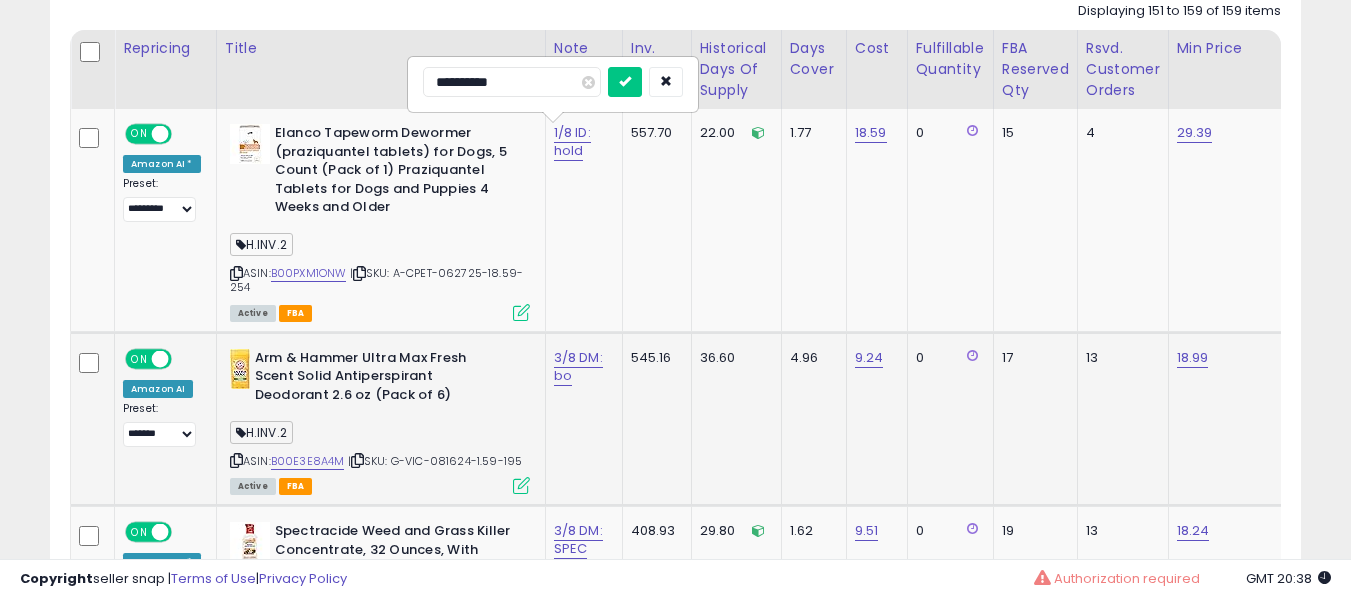 click at bounding box center [625, 82] 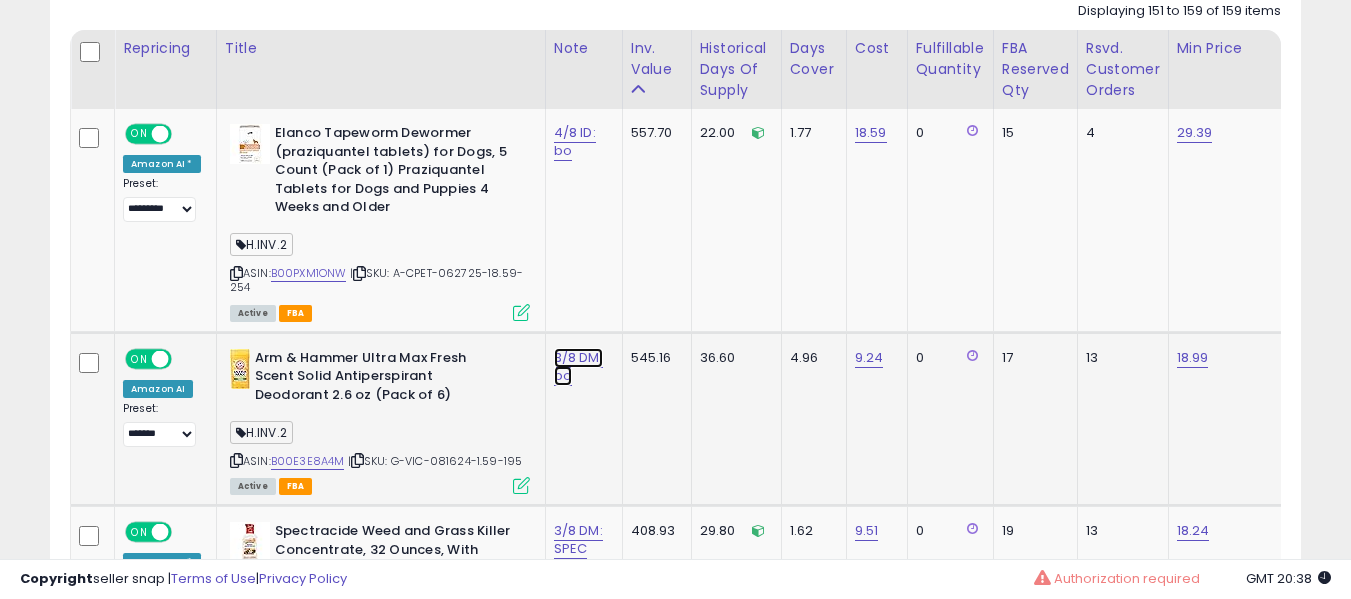 click on "3/8 DM: bo" at bounding box center [575, 142] 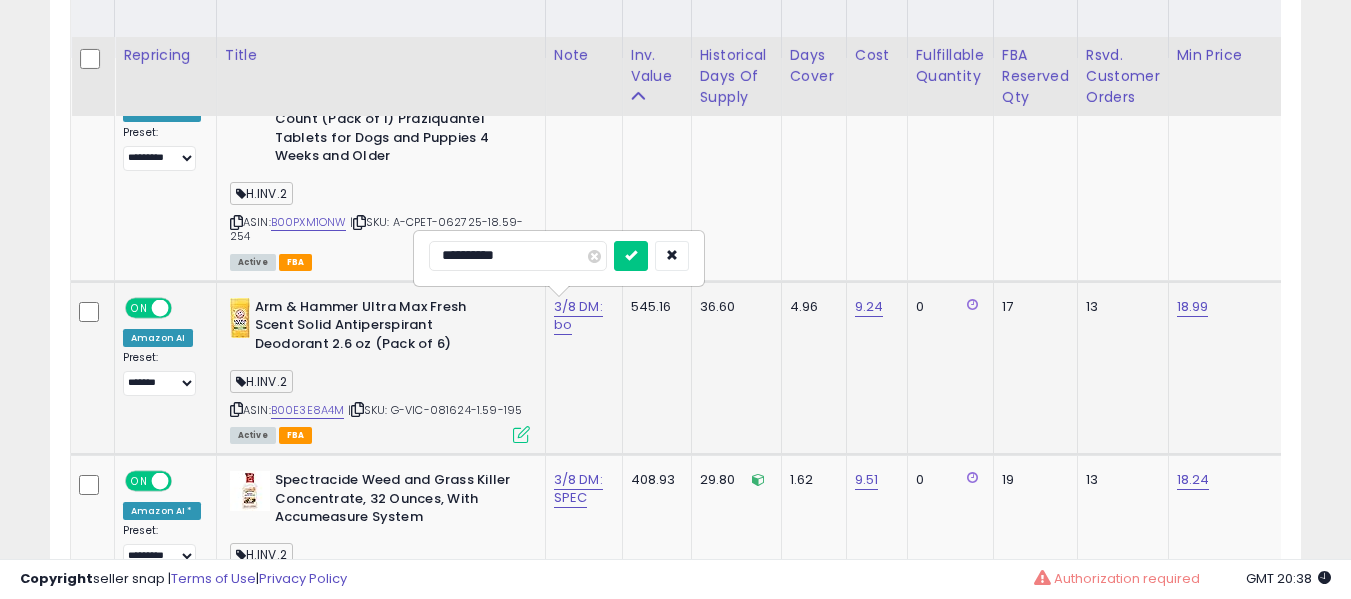 scroll, scrollTop: 1091, scrollLeft: 0, axis: vertical 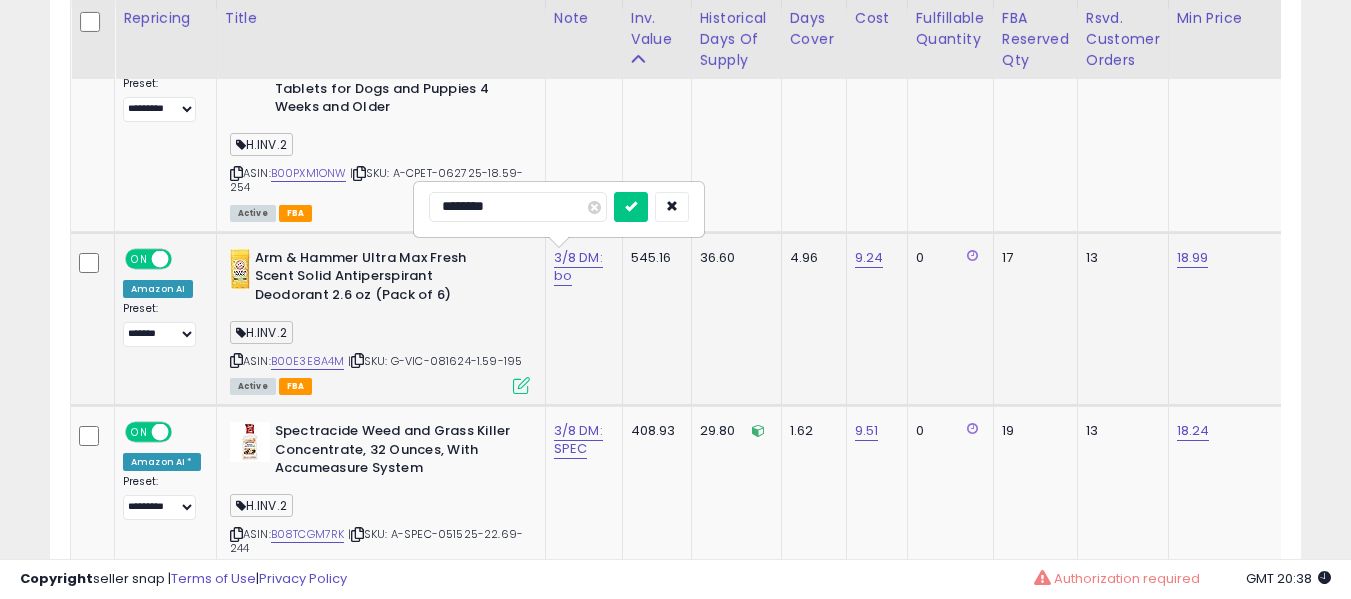 type on "*********" 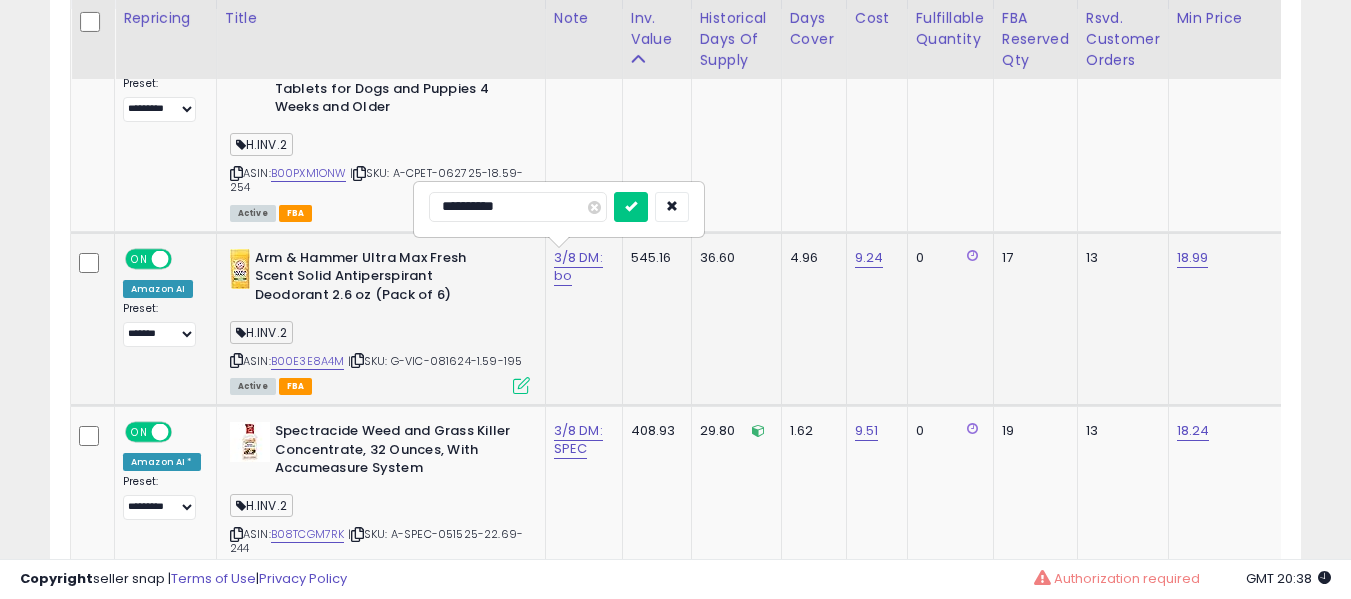 click at bounding box center [631, 207] 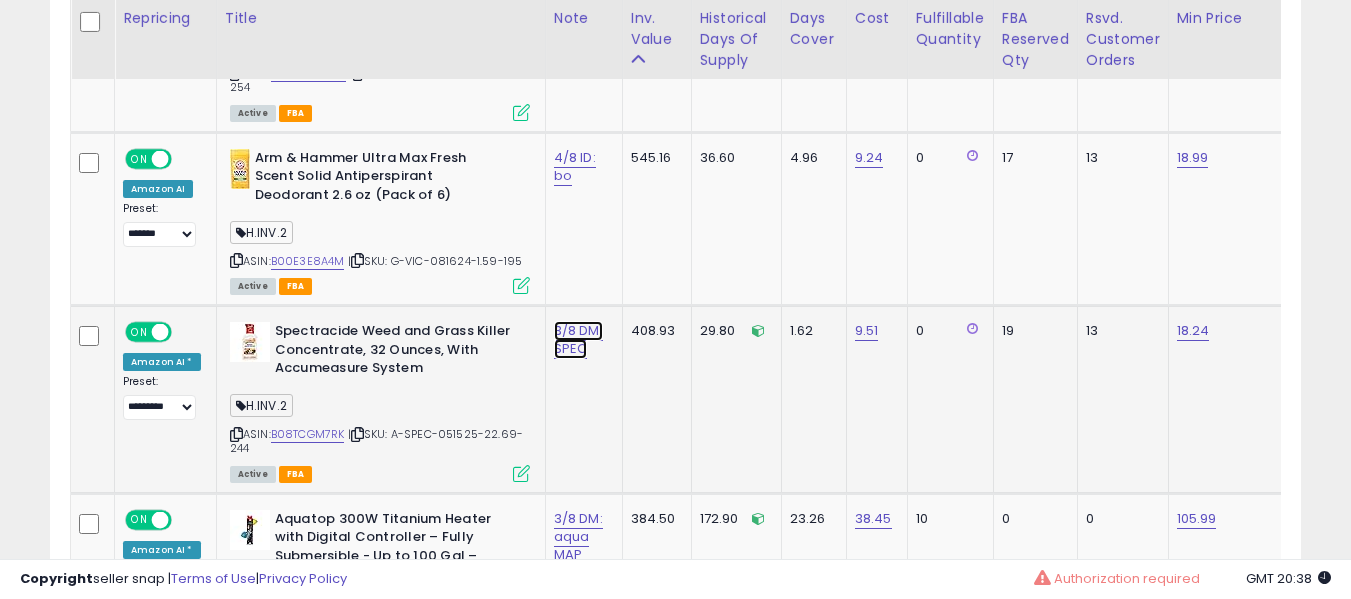 click on "3/8 DM: SPEC" at bounding box center [575, -58] 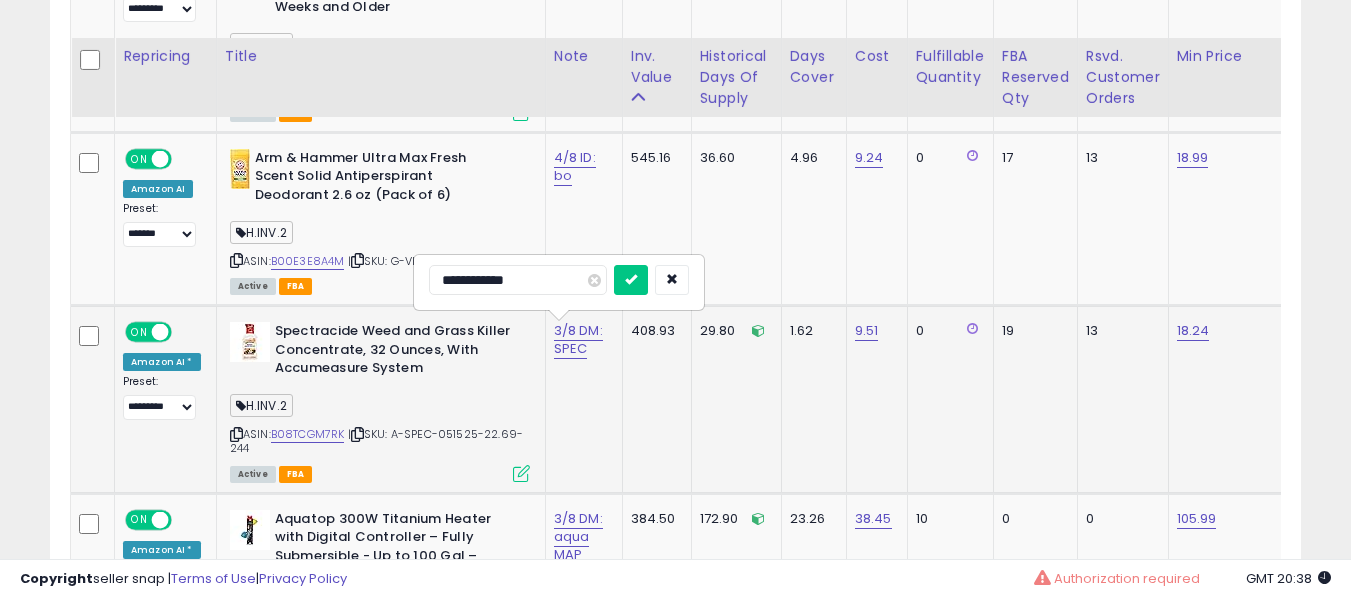 scroll, scrollTop: 1291, scrollLeft: 0, axis: vertical 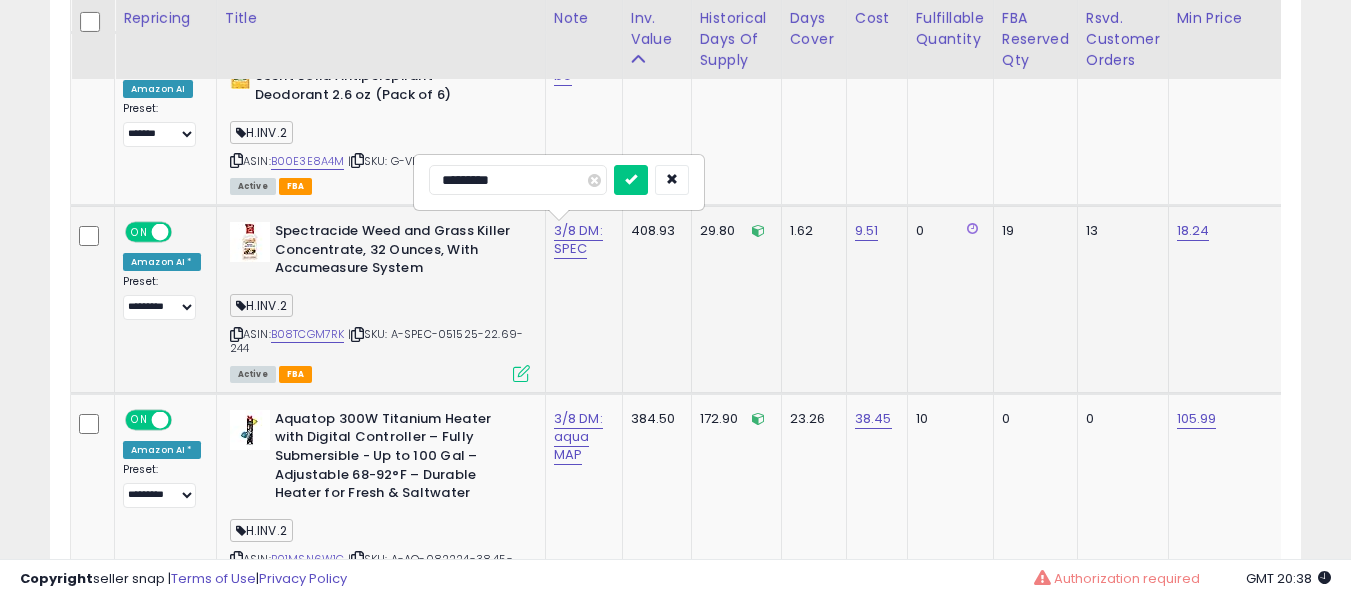 type on "**********" 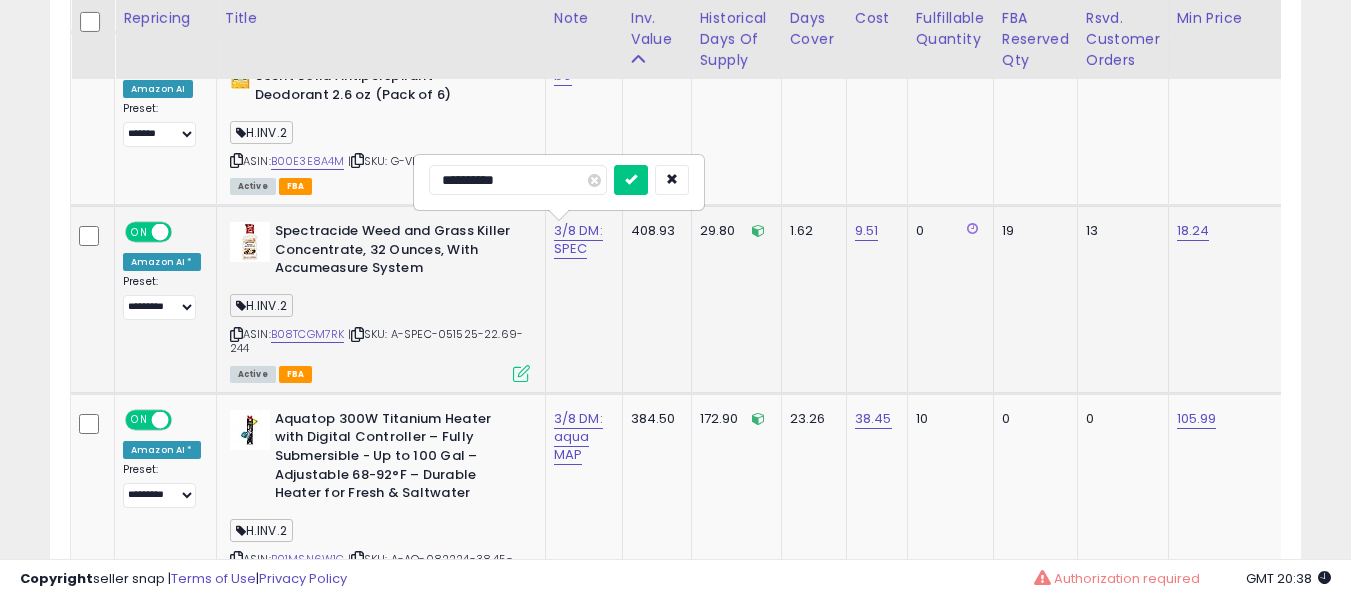 click at bounding box center [631, 180] 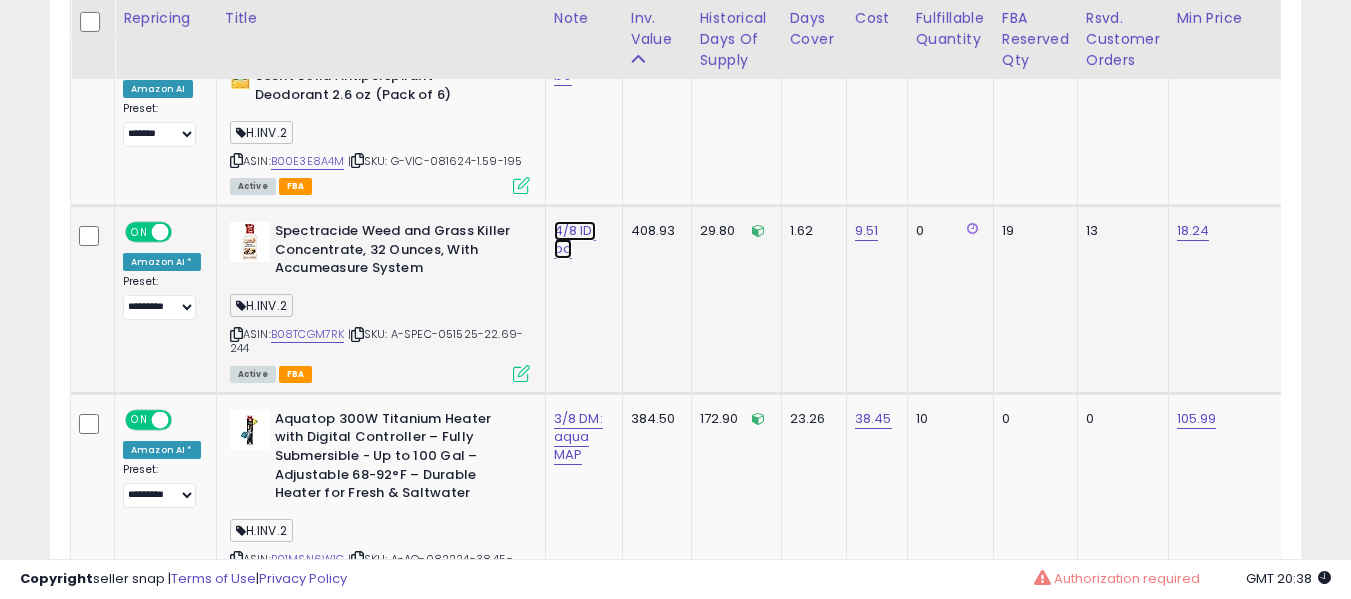 click on "4/8 ID: bo" at bounding box center (575, 240) 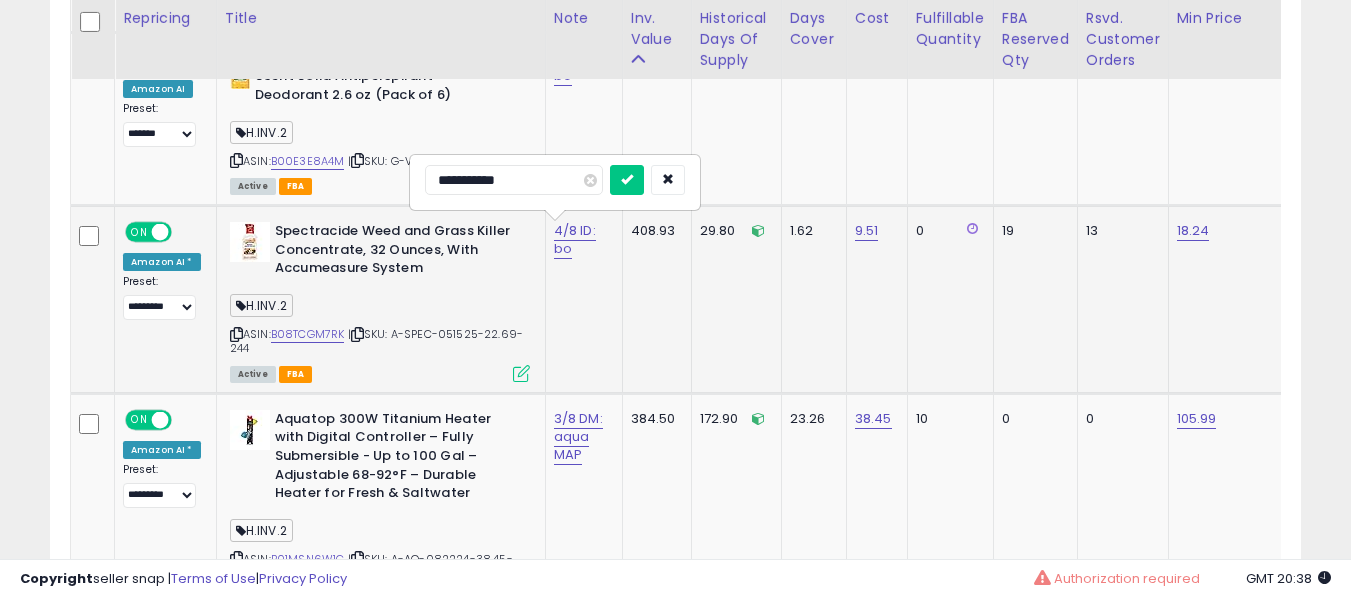type on "**********" 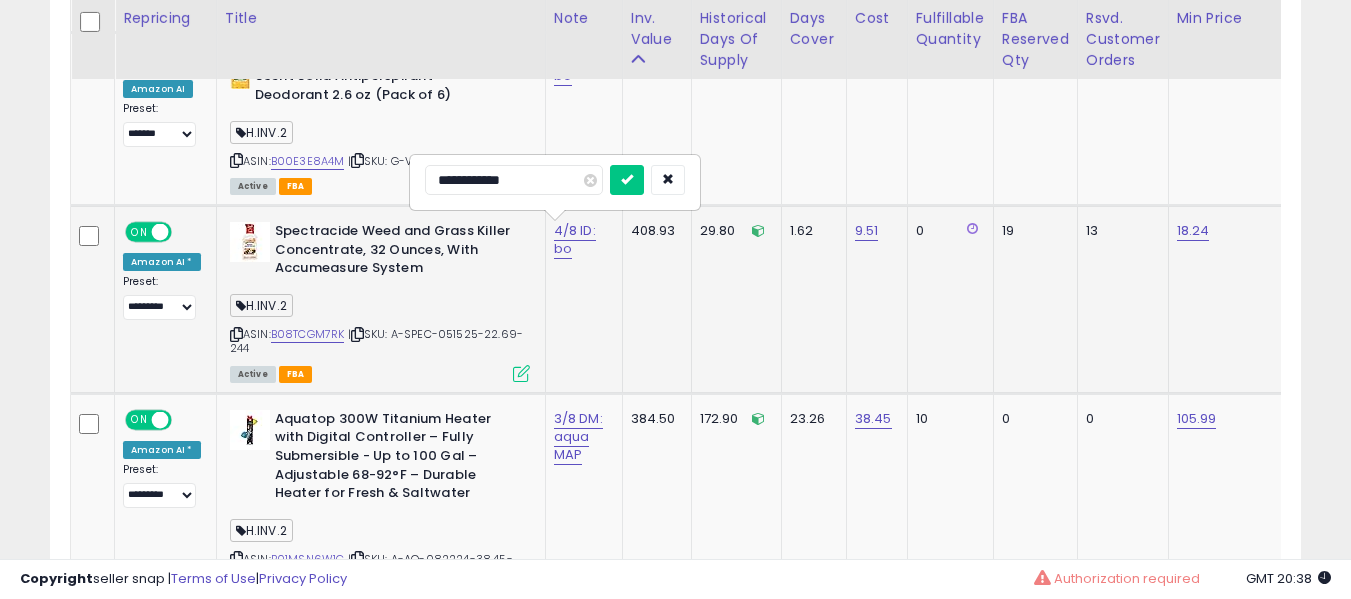 click at bounding box center (627, 180) 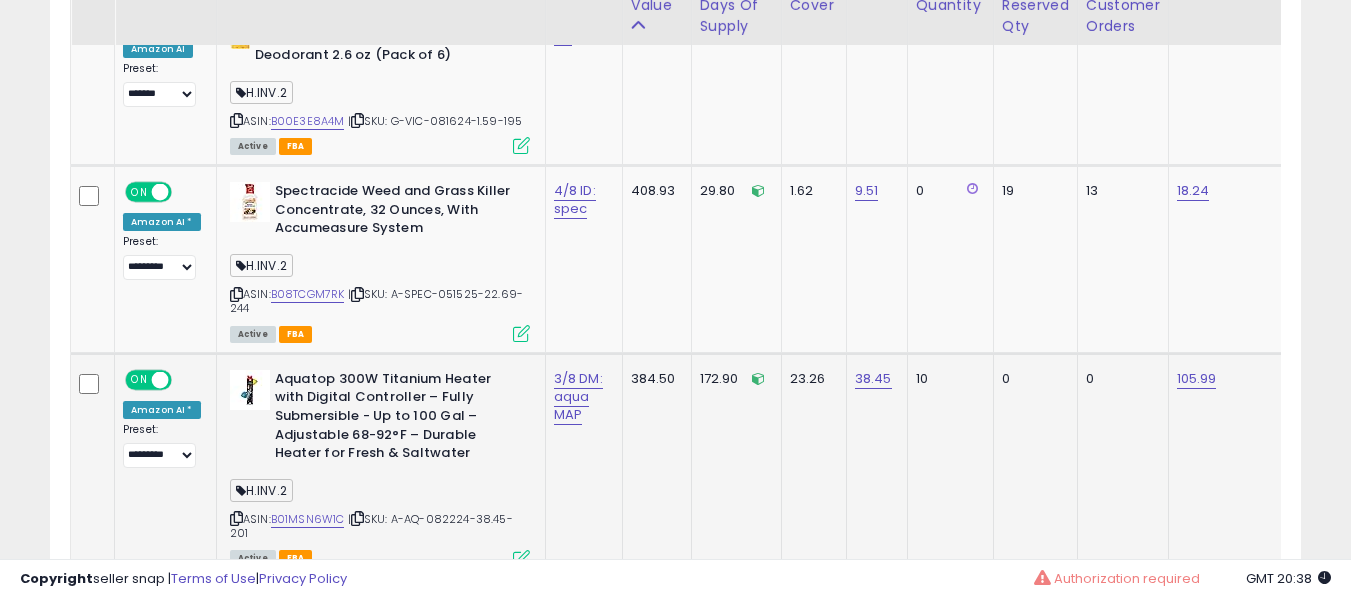 scroll, scrollTop: 1391, scrollLeft: 0, axis: vertical 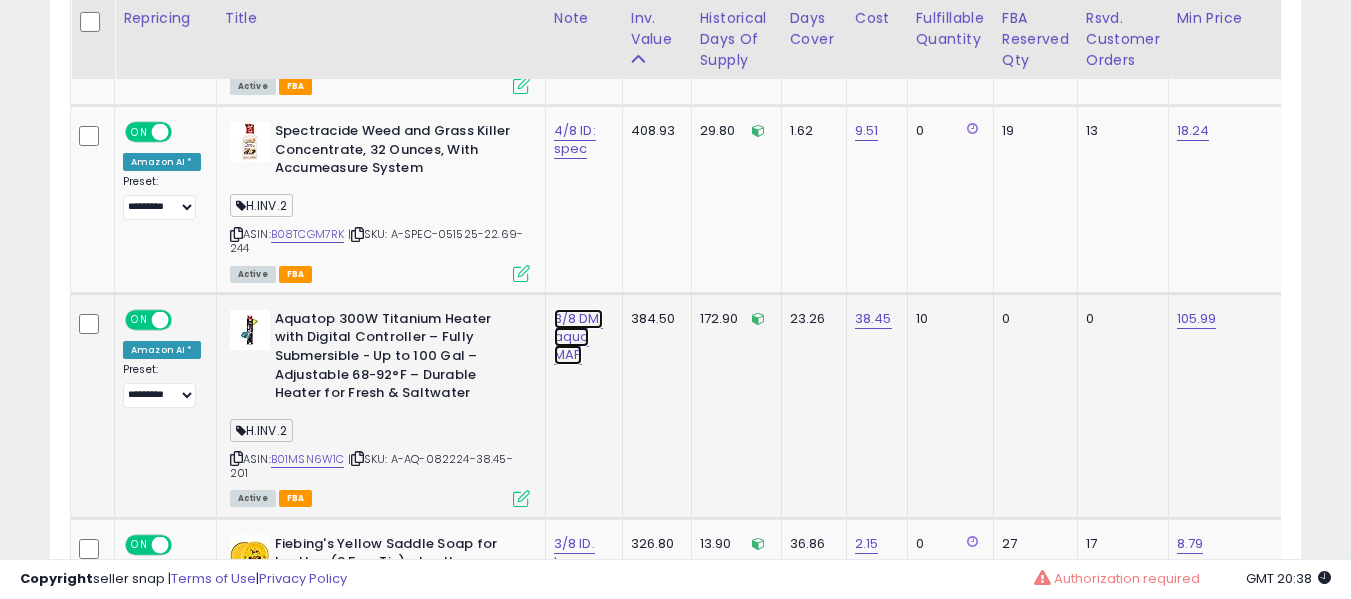 click on "3/8 DM: aqua MAP" at bounding box center (575, -258) 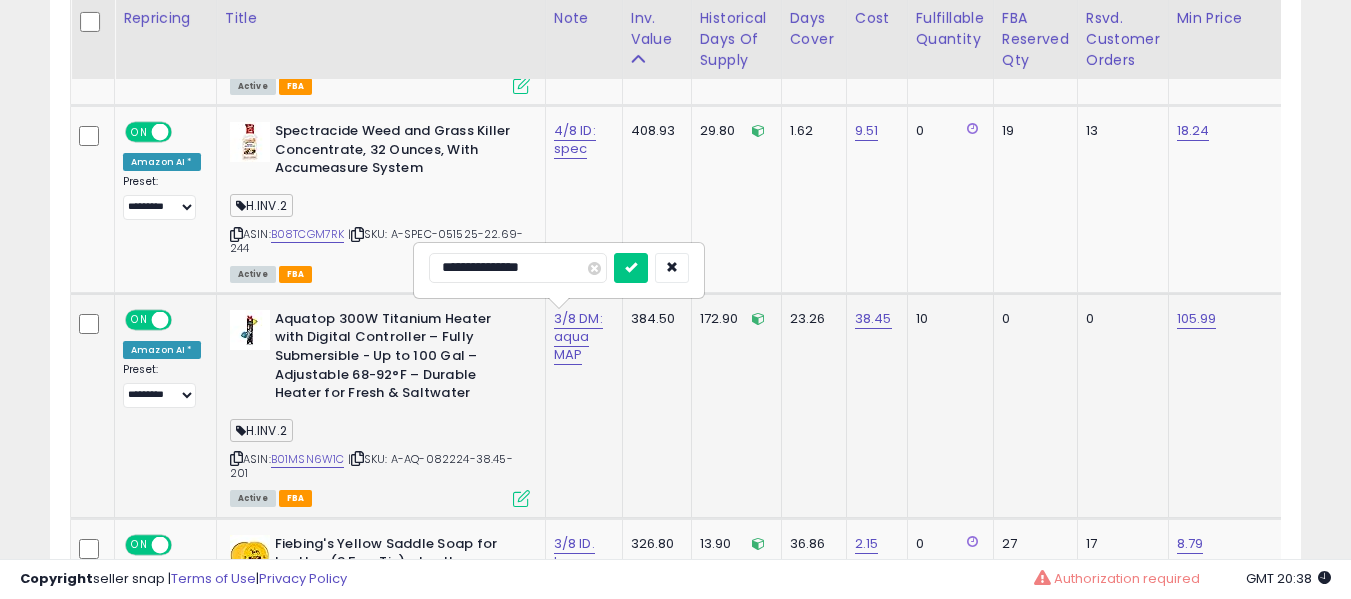 type on "**********" 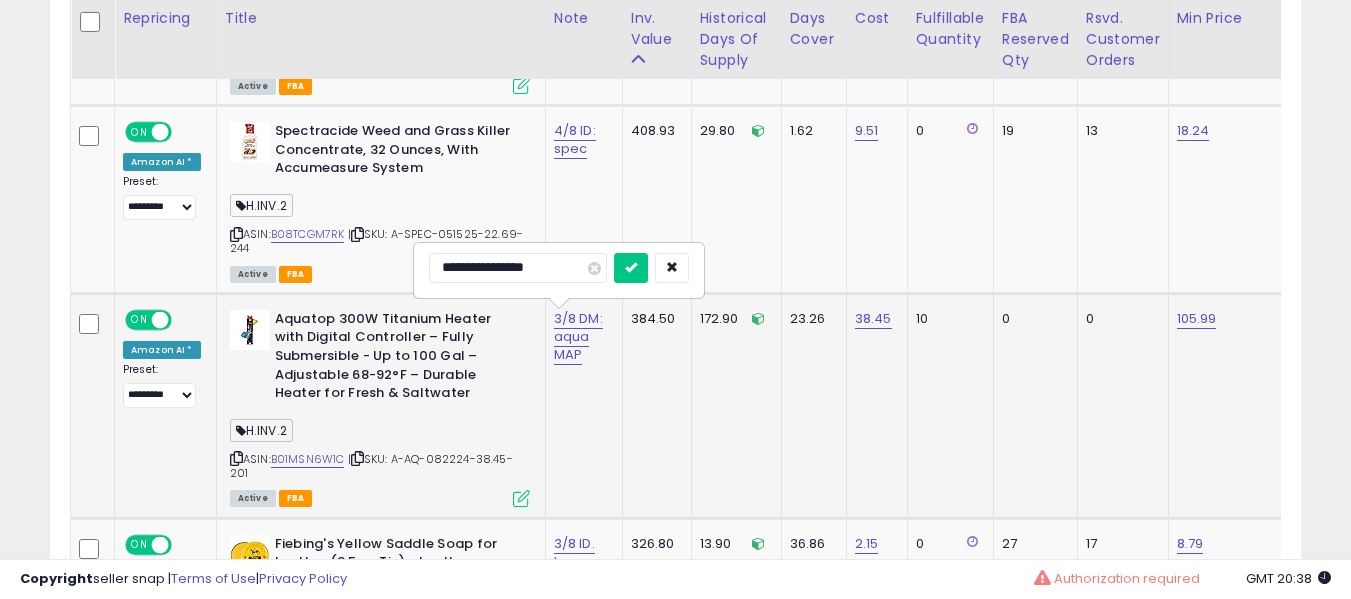 click at bounding box center [631, 268] 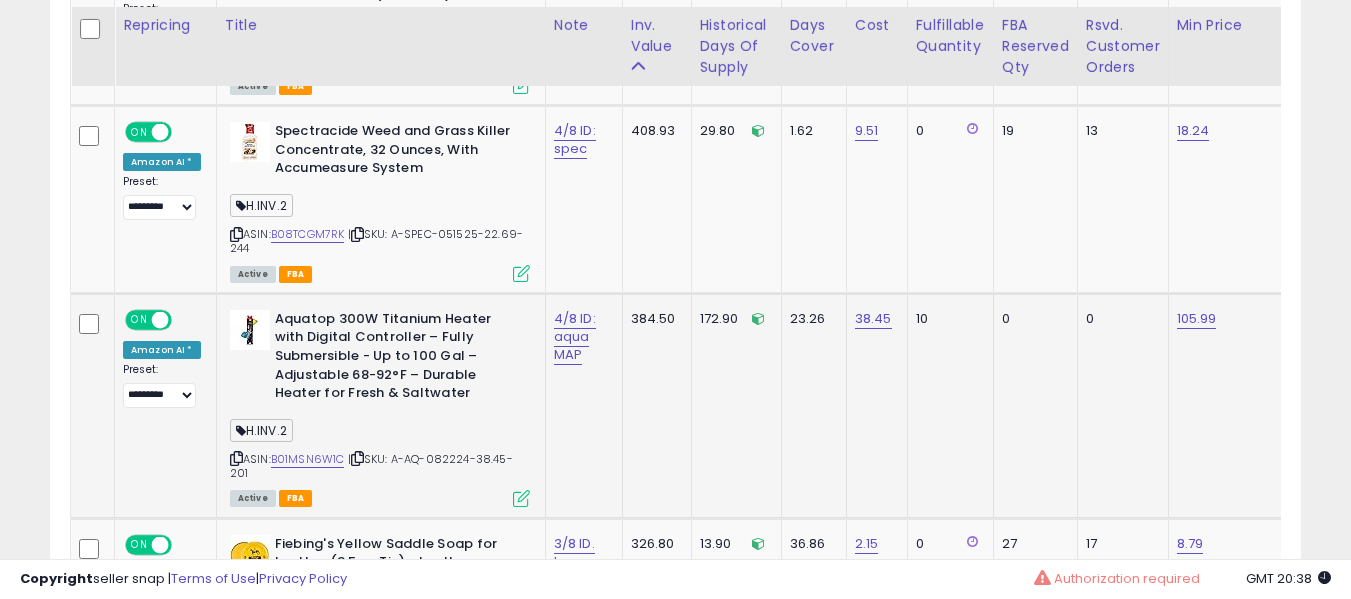 scroll, scrollTop: 1591, scrollLeft: 0, axis: vertical 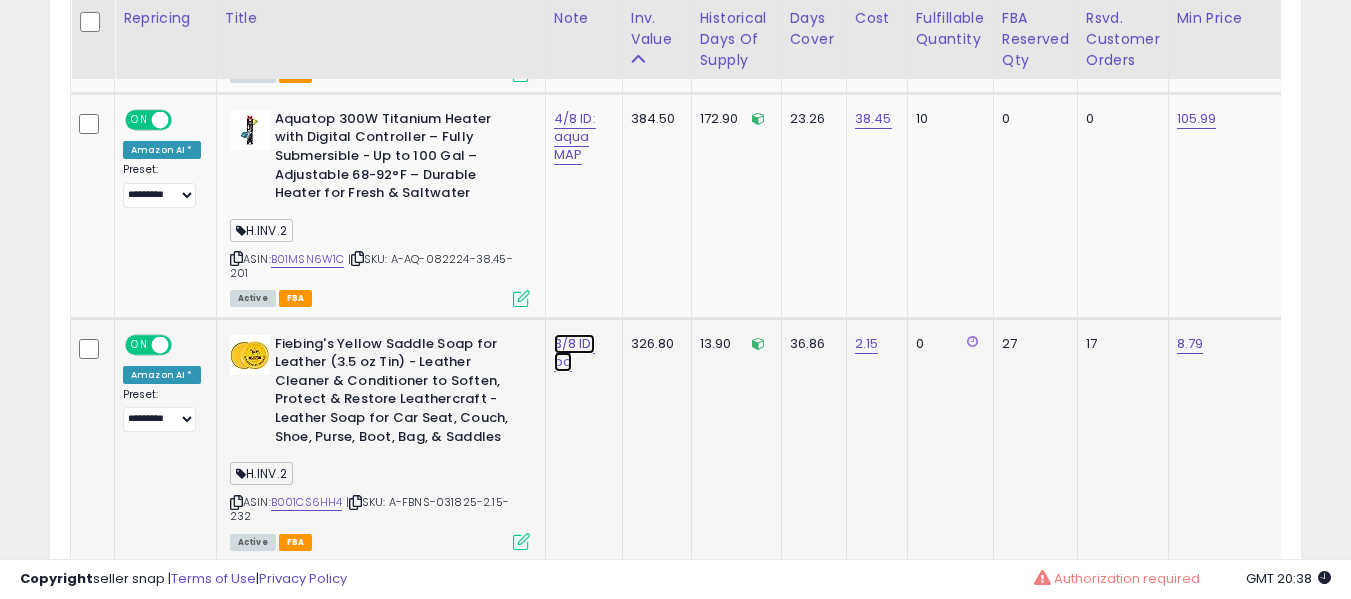 click on "3/8 ID. bo" at bounding box center [575, -458] 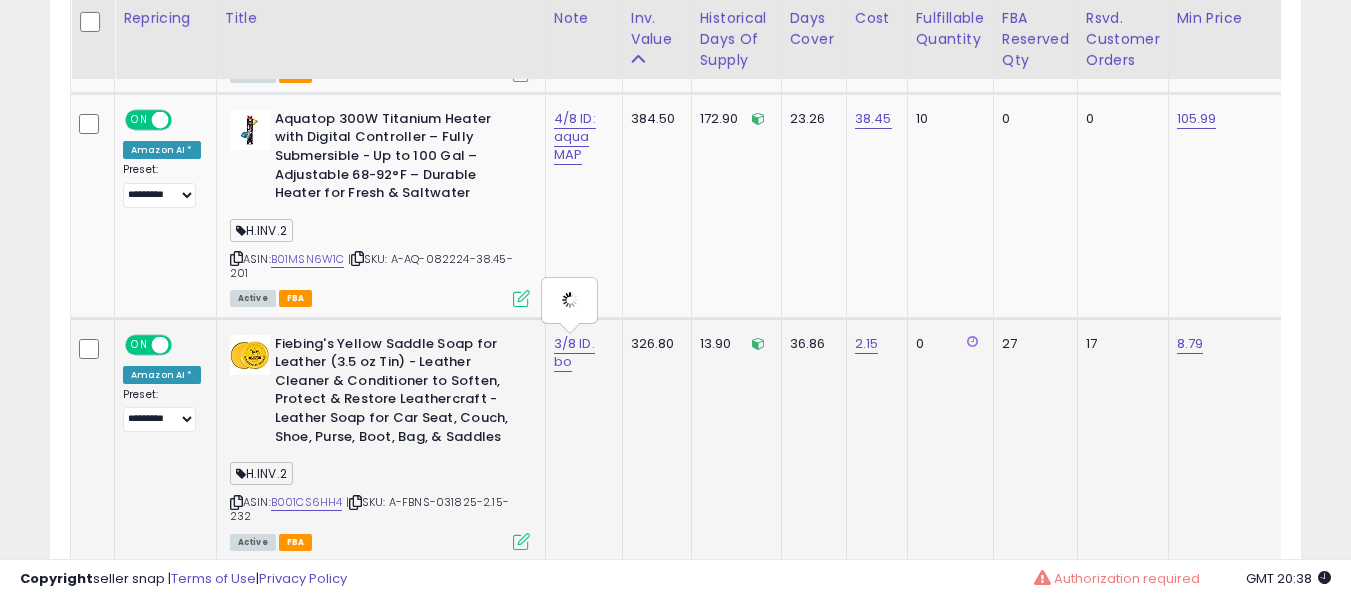type on "**********" 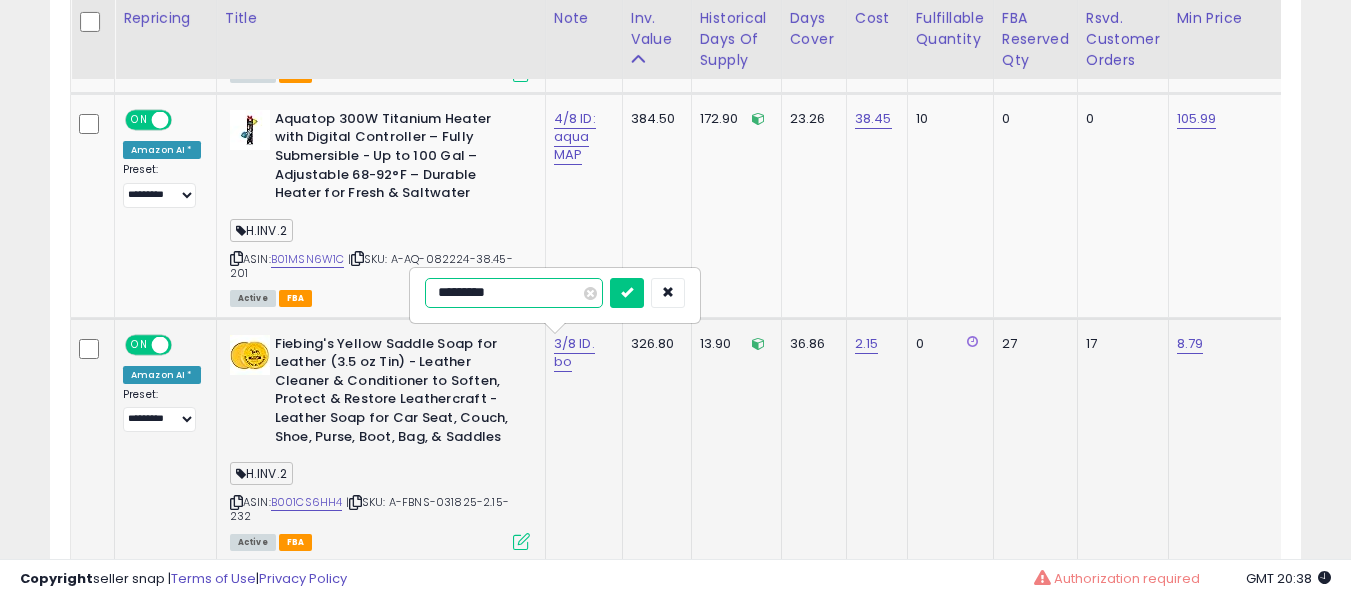type on "**********" 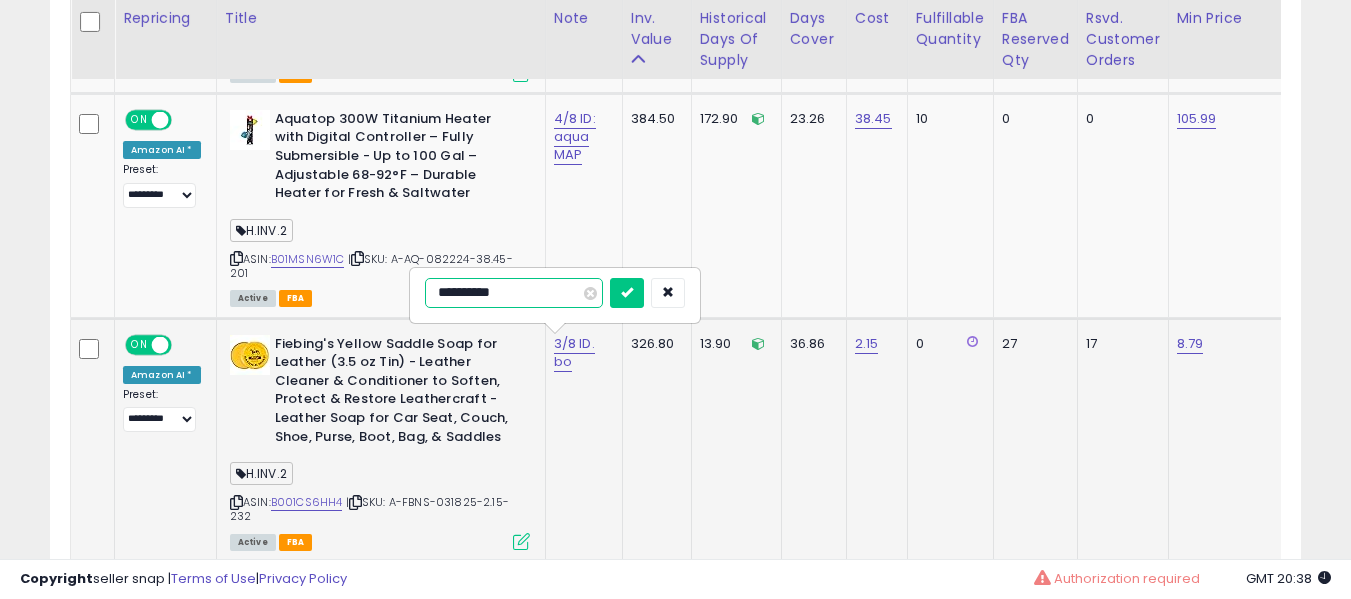 click at bounding box center (627, 293) 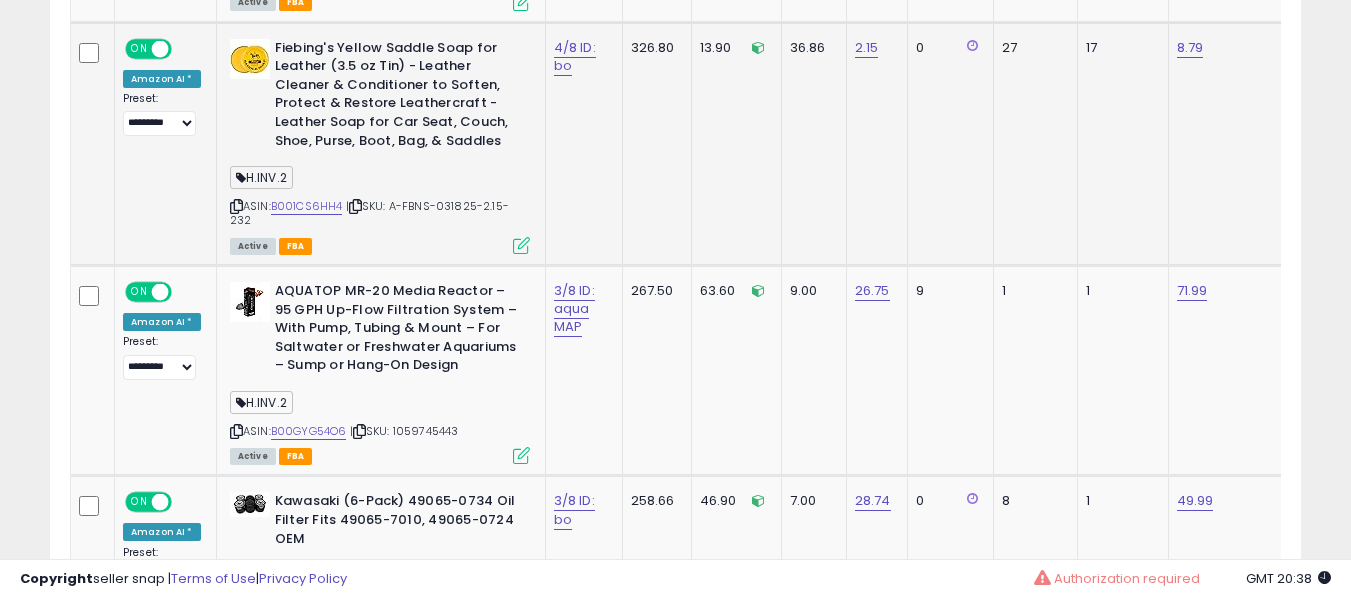 scroll, scrollTop: 1891, scrollLeft: 0, axis: vertical 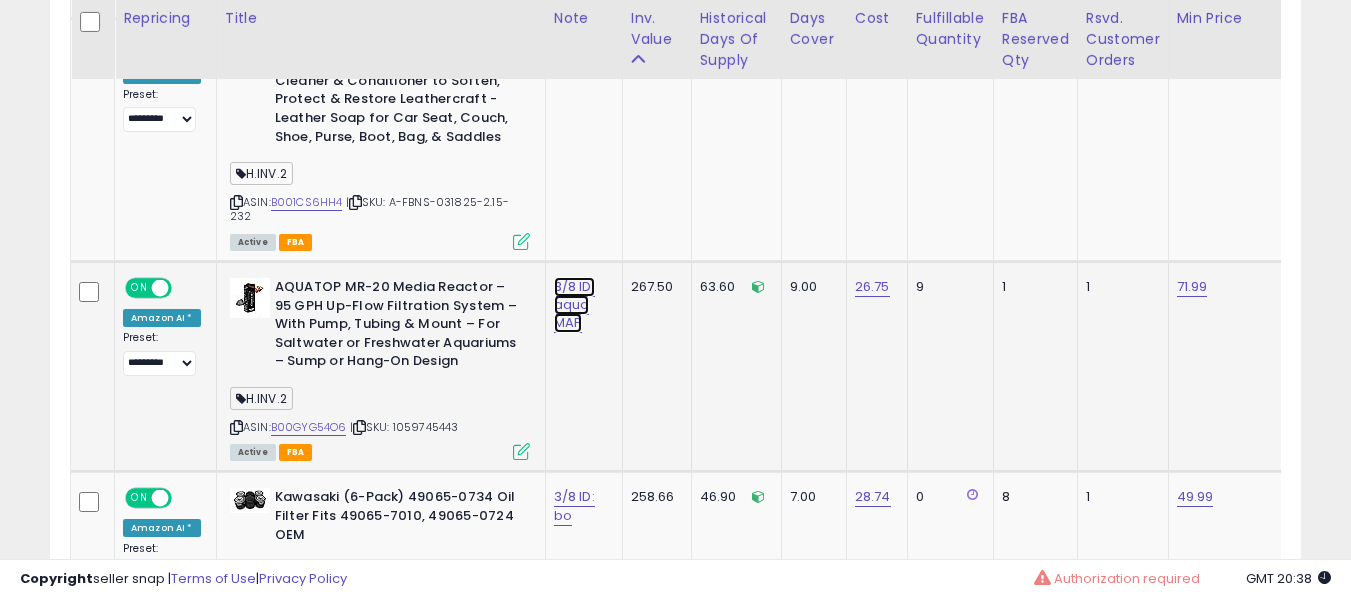 click on "3/8 ID: aqua MAP" at bounding box center (575, -758) 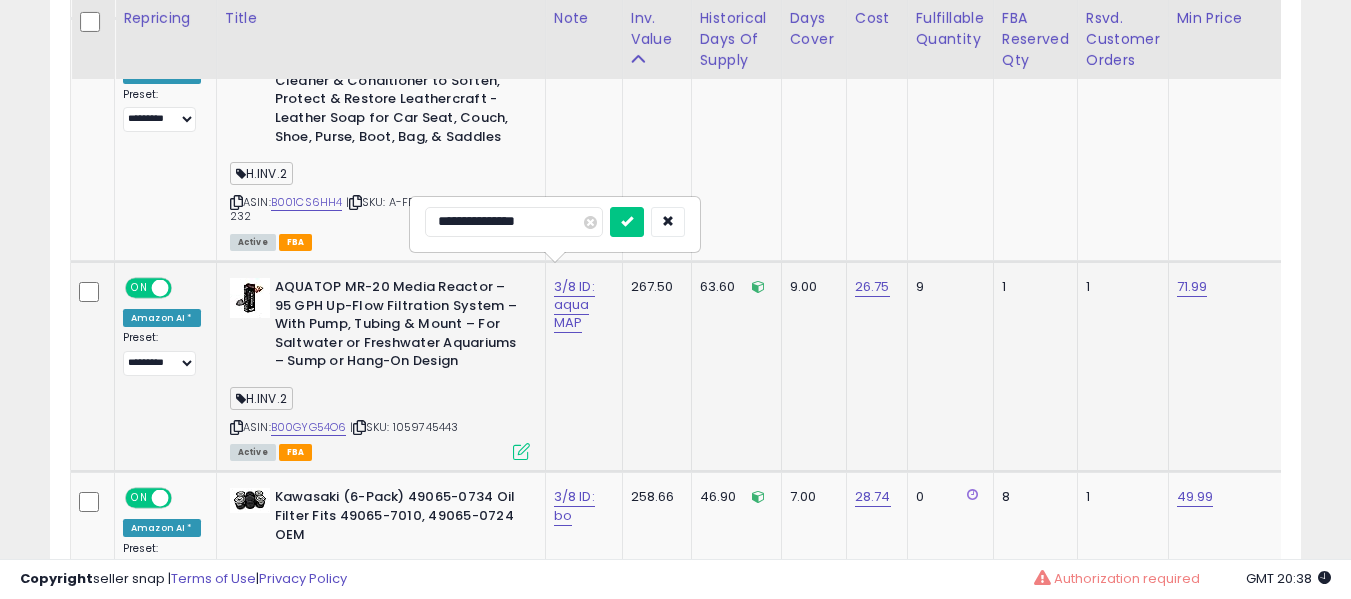 type on "**********" 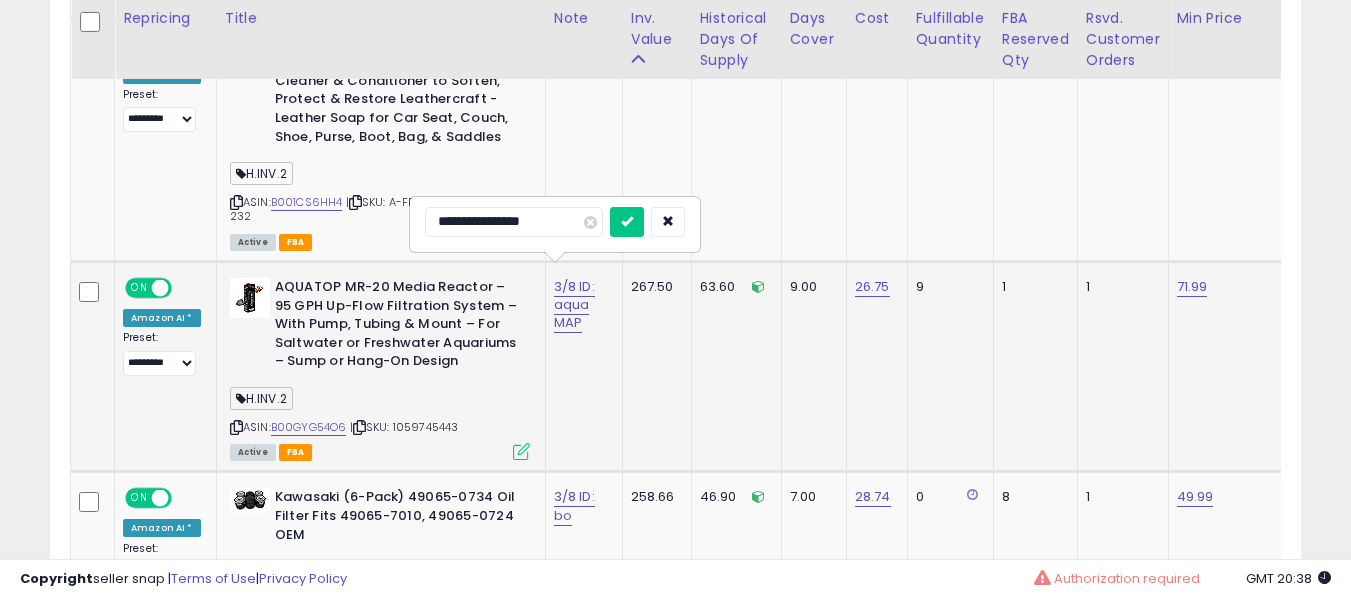 click at bounding box center [627, 222] 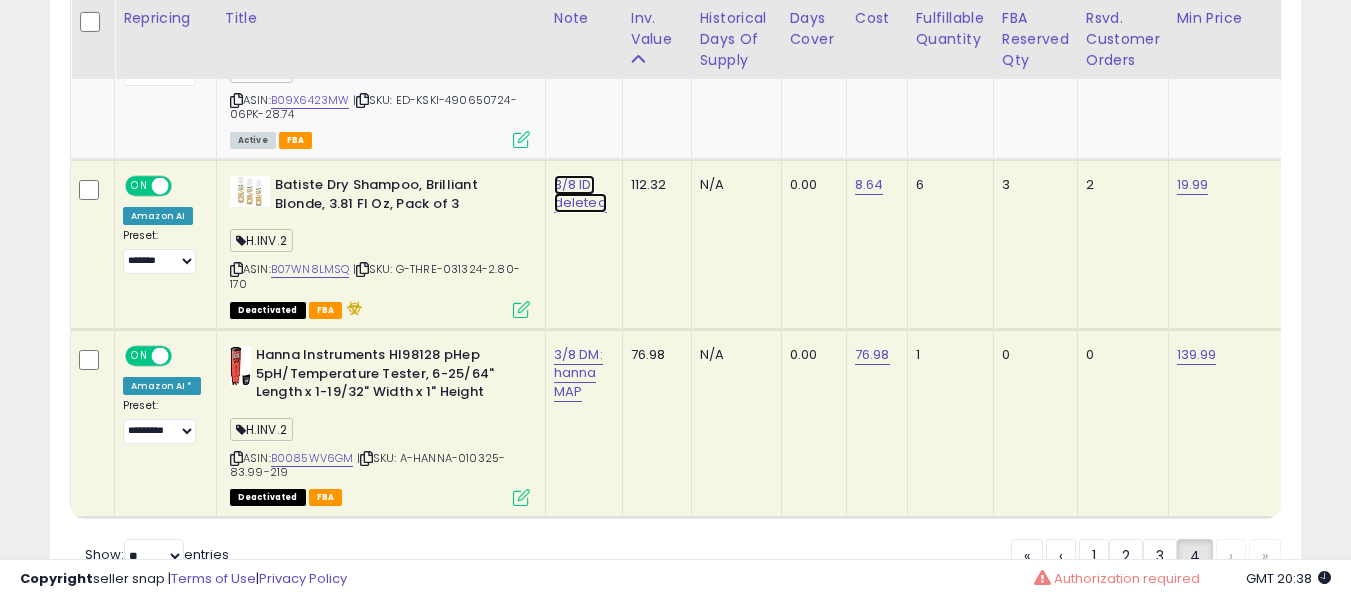 click on "3/8 ID: deleted" at bounding box center (580, 194) 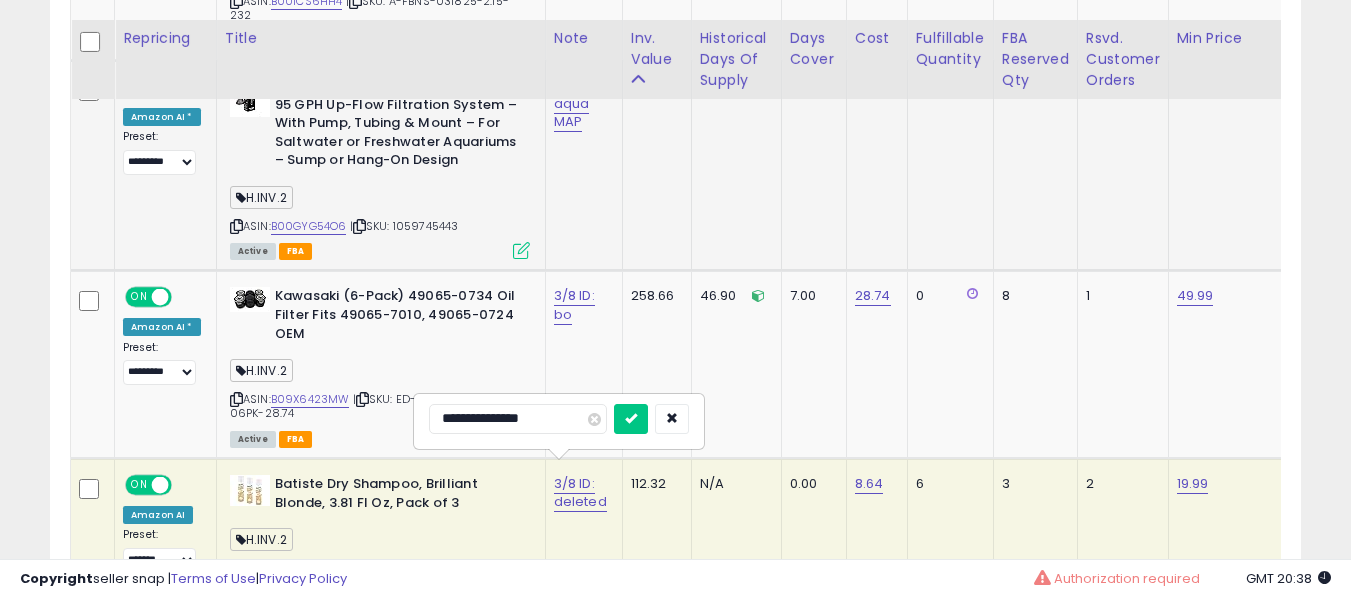 scroll, scrollTop: 2091, scrollLeft: 0, axis: vertical 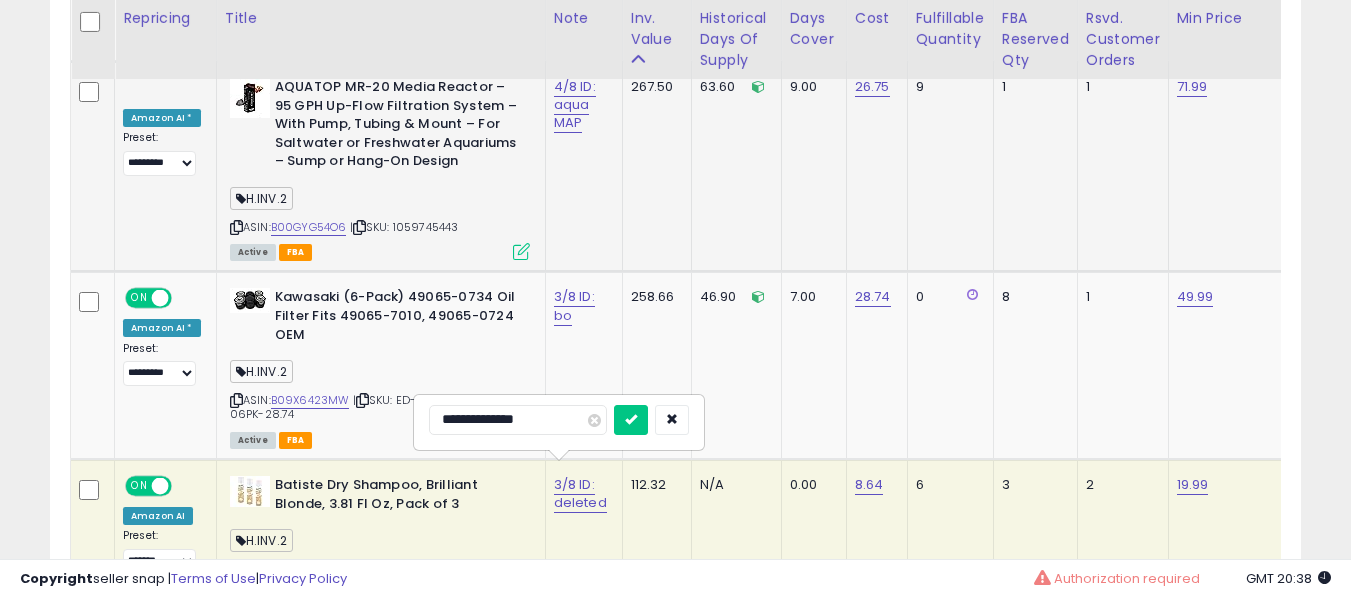 type on "**********" 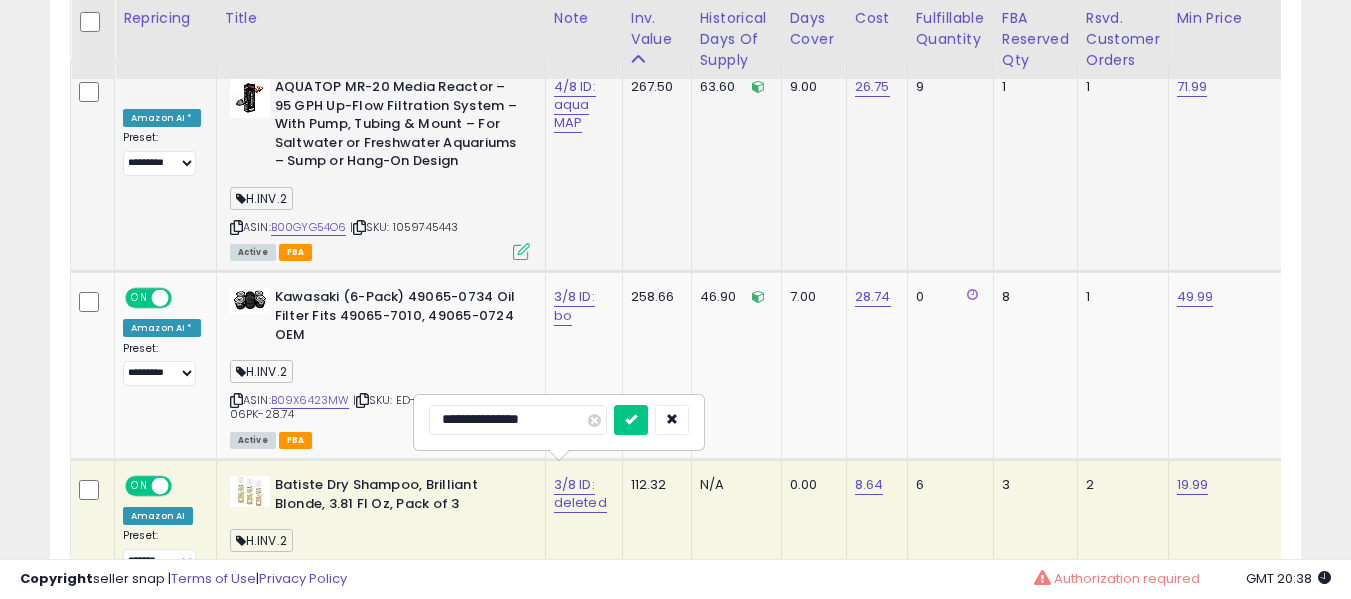 click at bounding box center (631, 420) 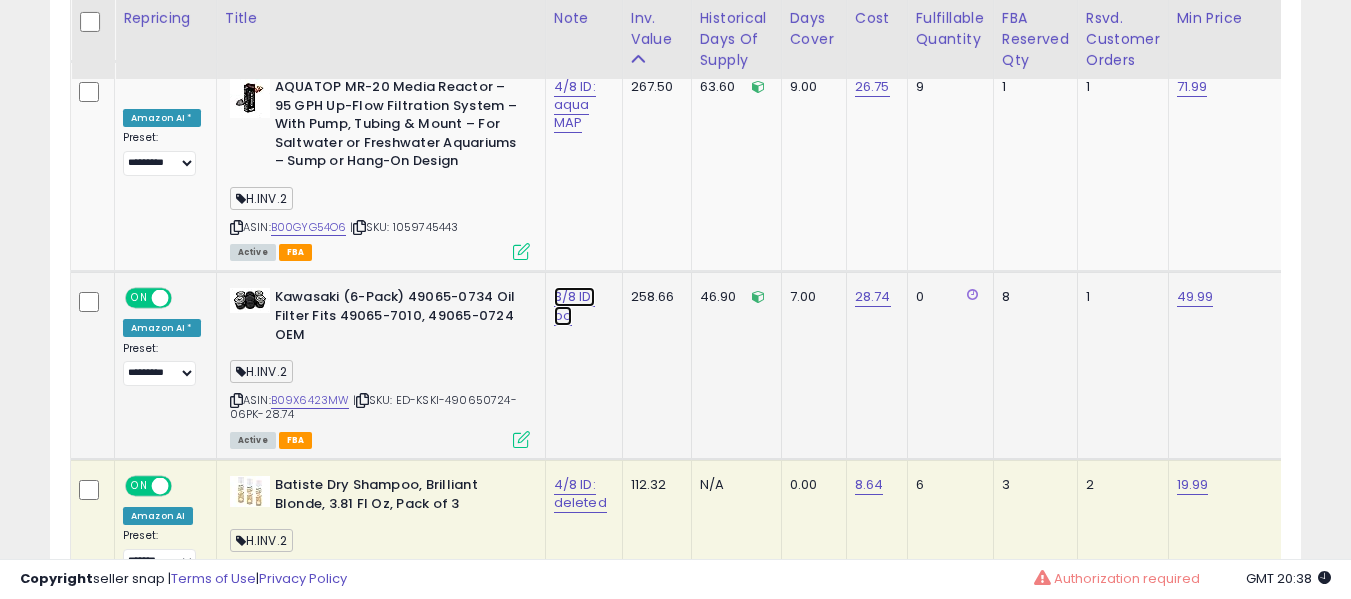 click on "3/8 ID: bo" at bounding box center [575, -958] 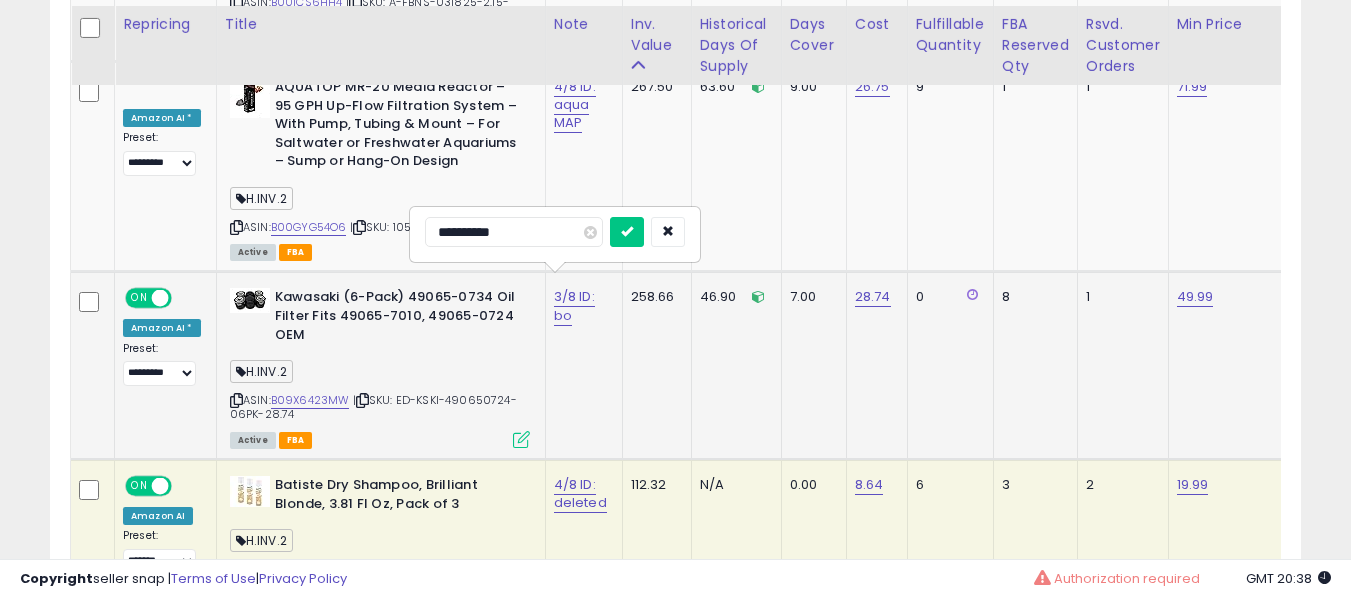 scroll, scrollTop: 2191, scrollLeft: 0, axis: vertical 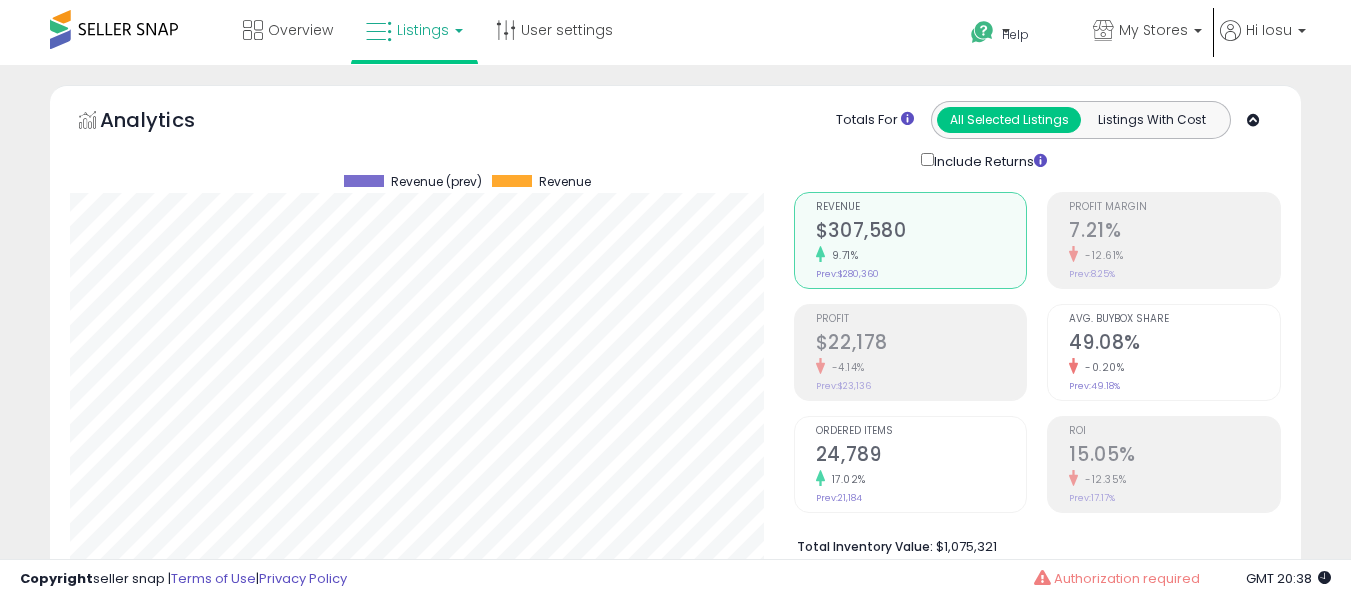 select on "**" 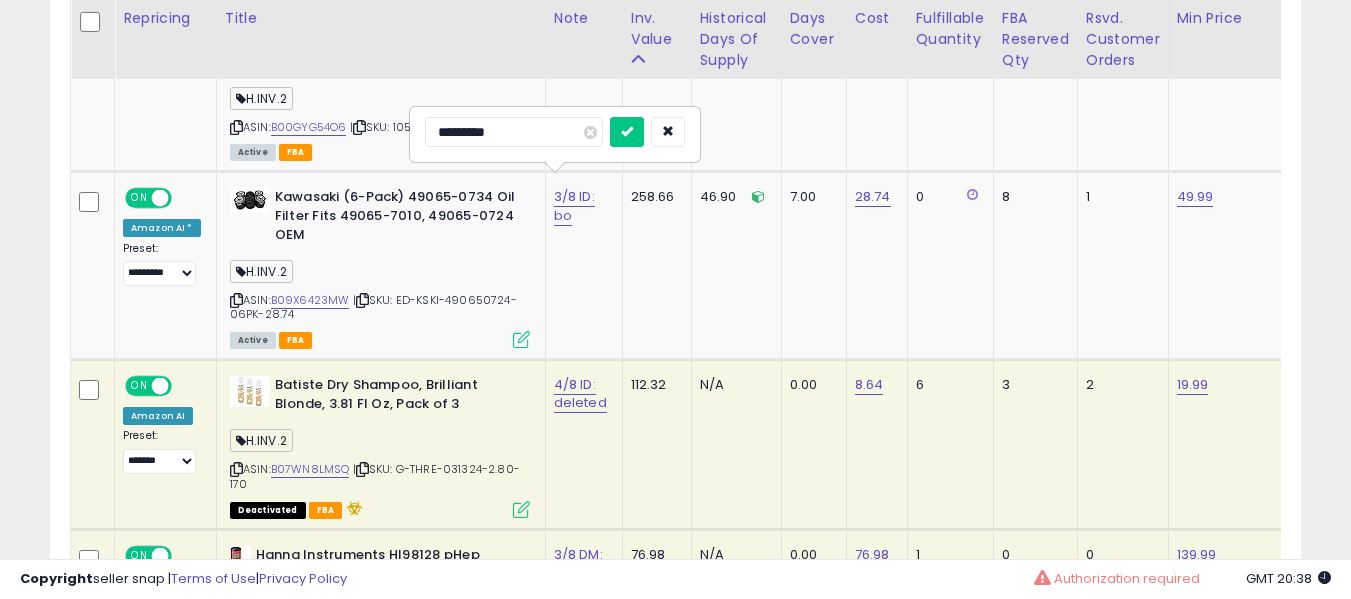 scroll, scrollTop: 999590, scrollLeft: 999276, axis: both 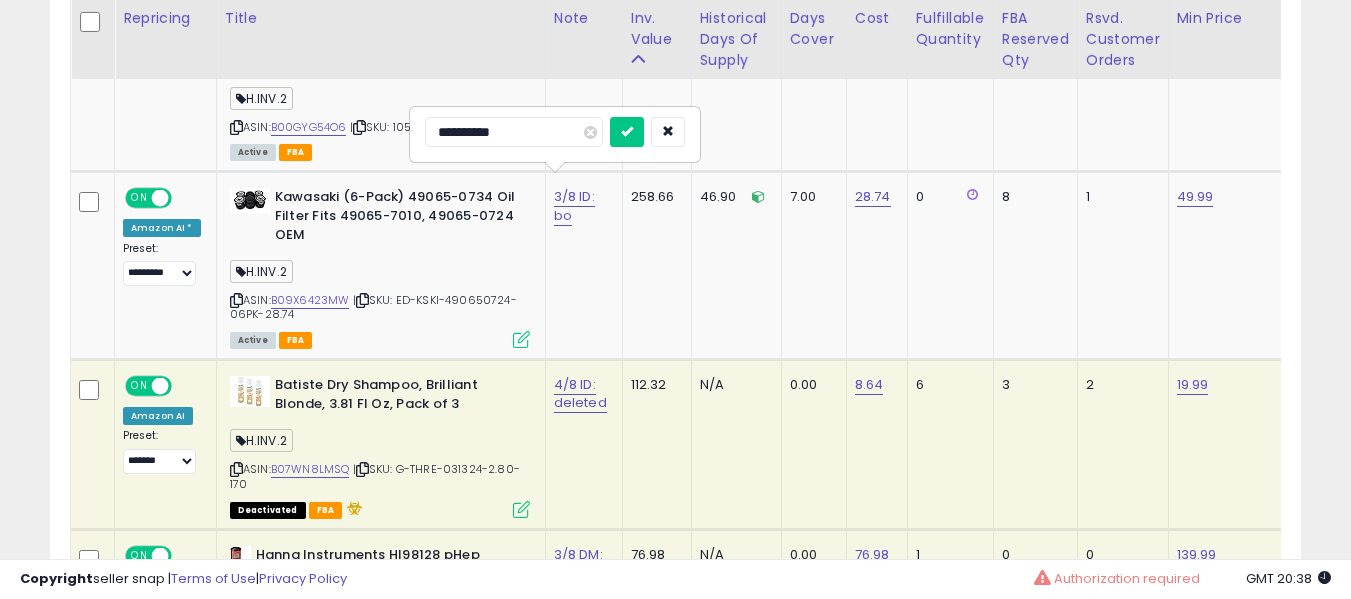 click at bounding box center [627, 132] 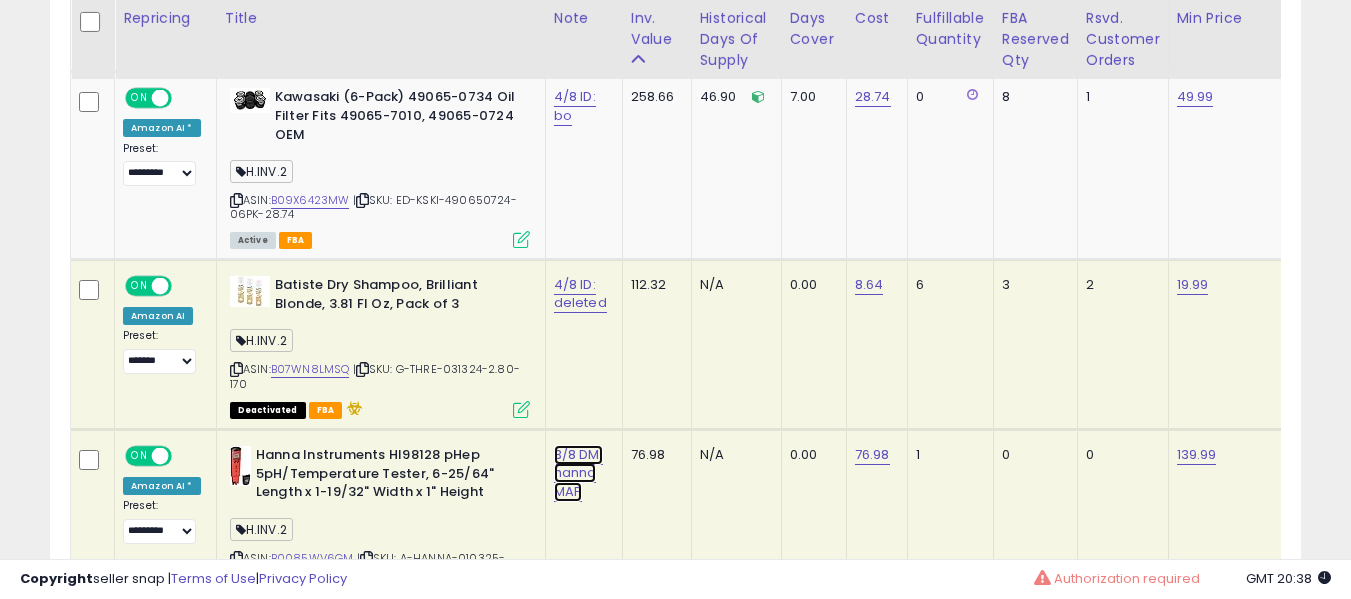 click on "3/8 DM: hanna MAP" at bounding box center [580, 294] 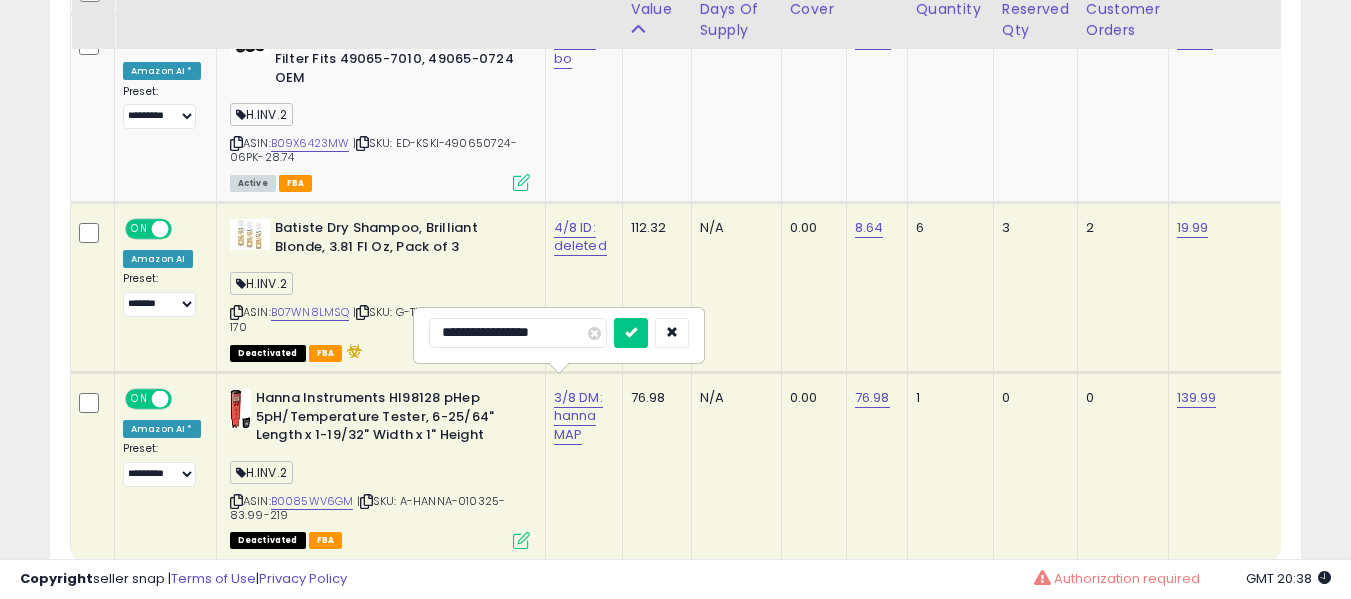 scroll, scrollTop: 2391, scrollLeft: 0, axis: vertical 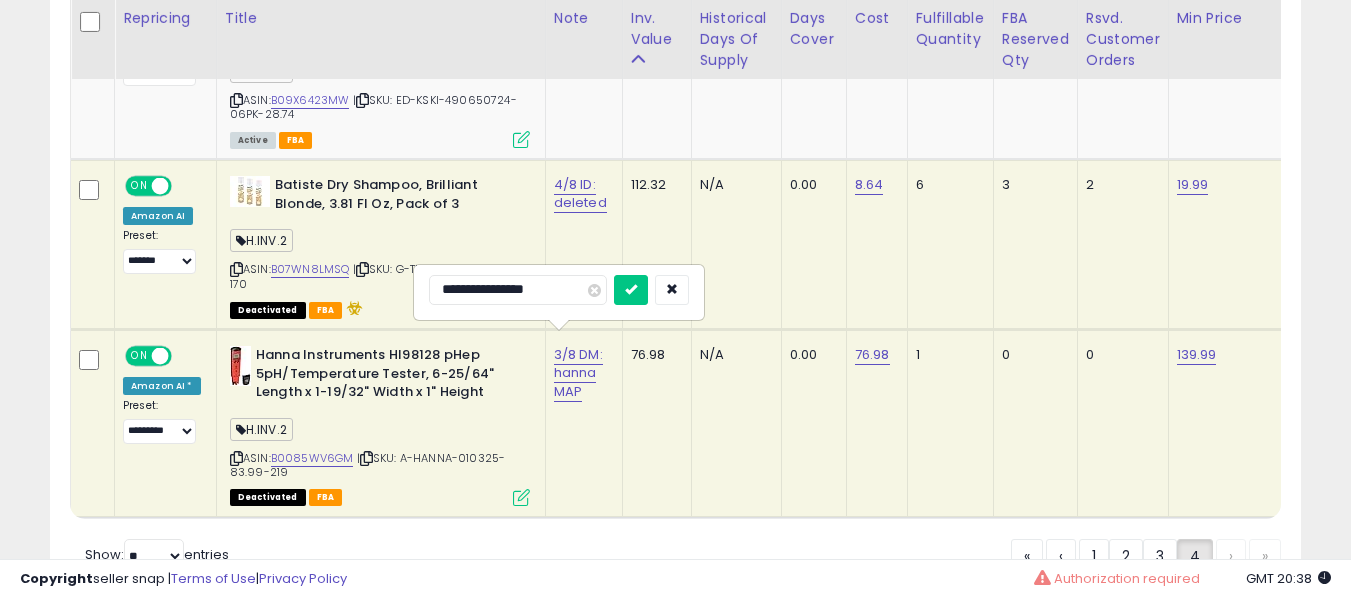 type on "**********" 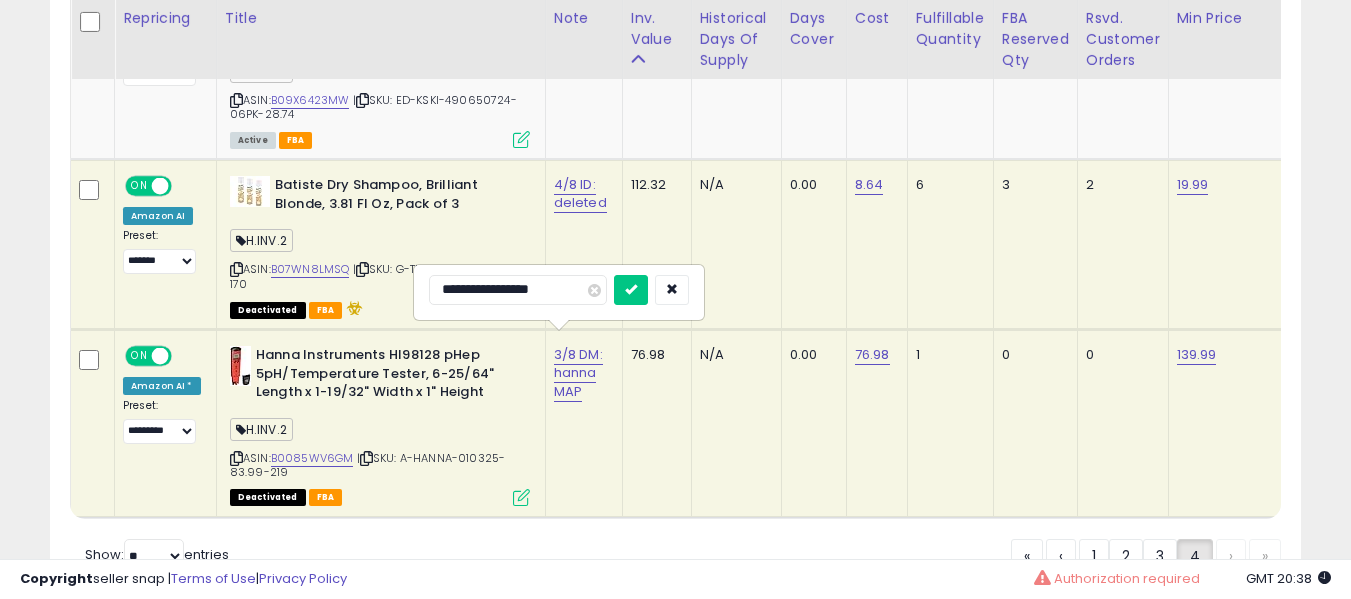 click at bounding box center [631, 290] 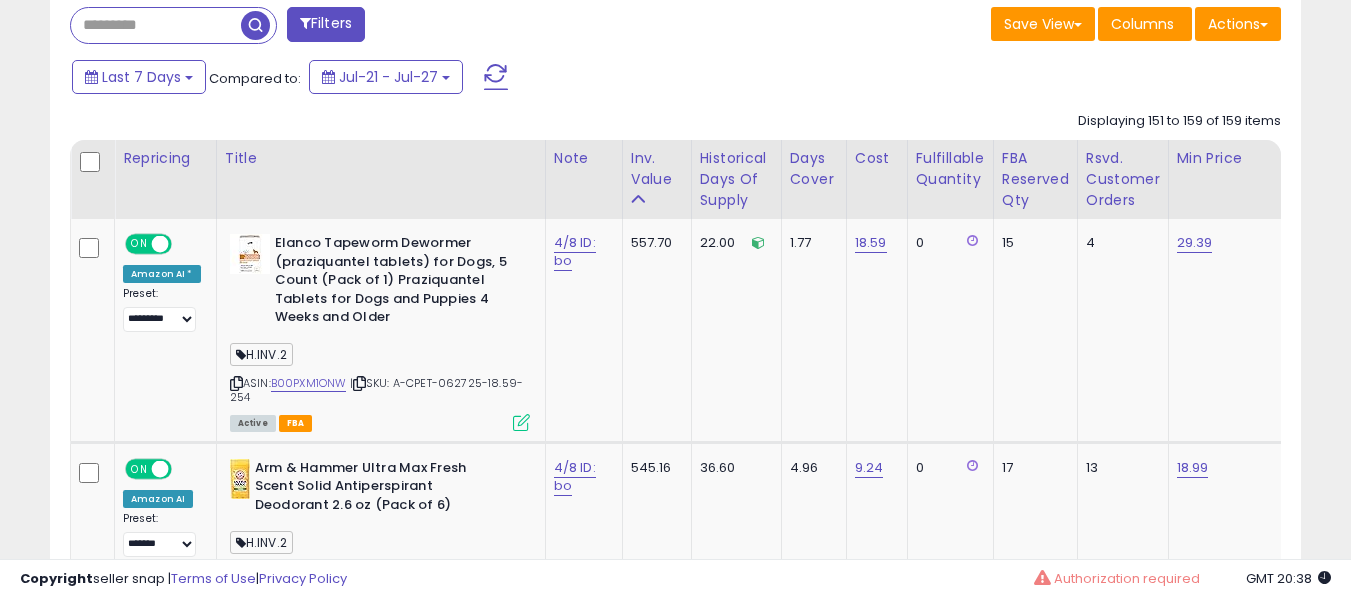 scroll, scrollTop: 891, scrollLeft: 0, axis: vertical 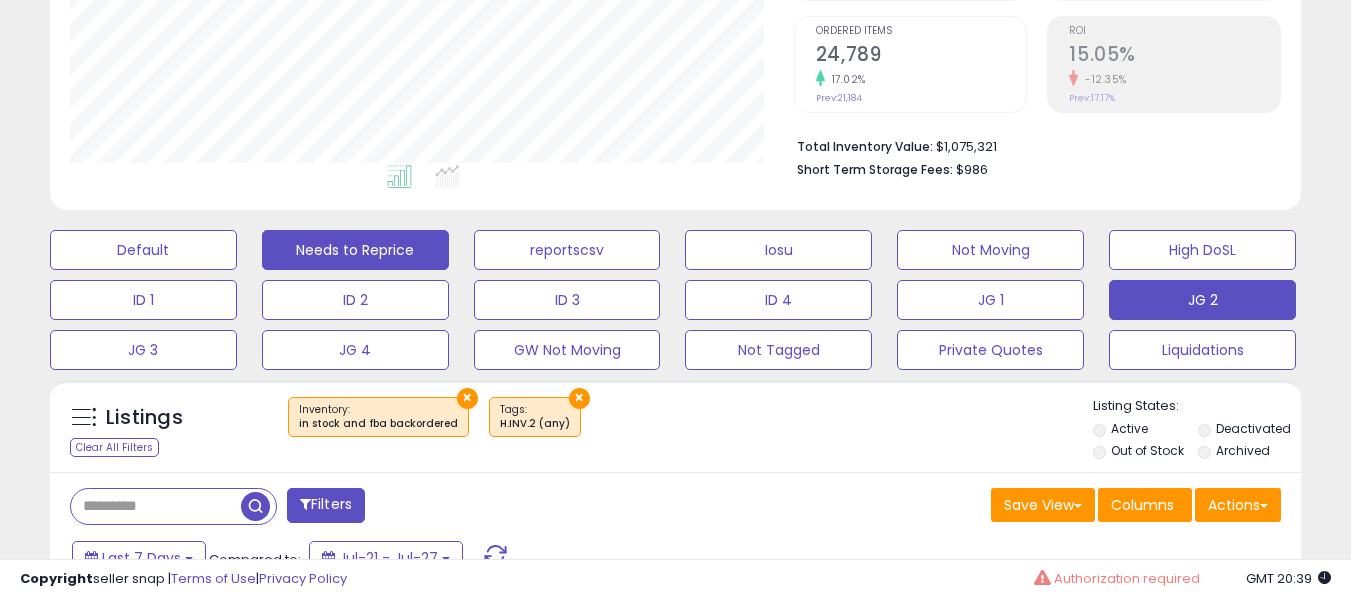 click on "Needs to Reprice" at bounding box center (143, 250) 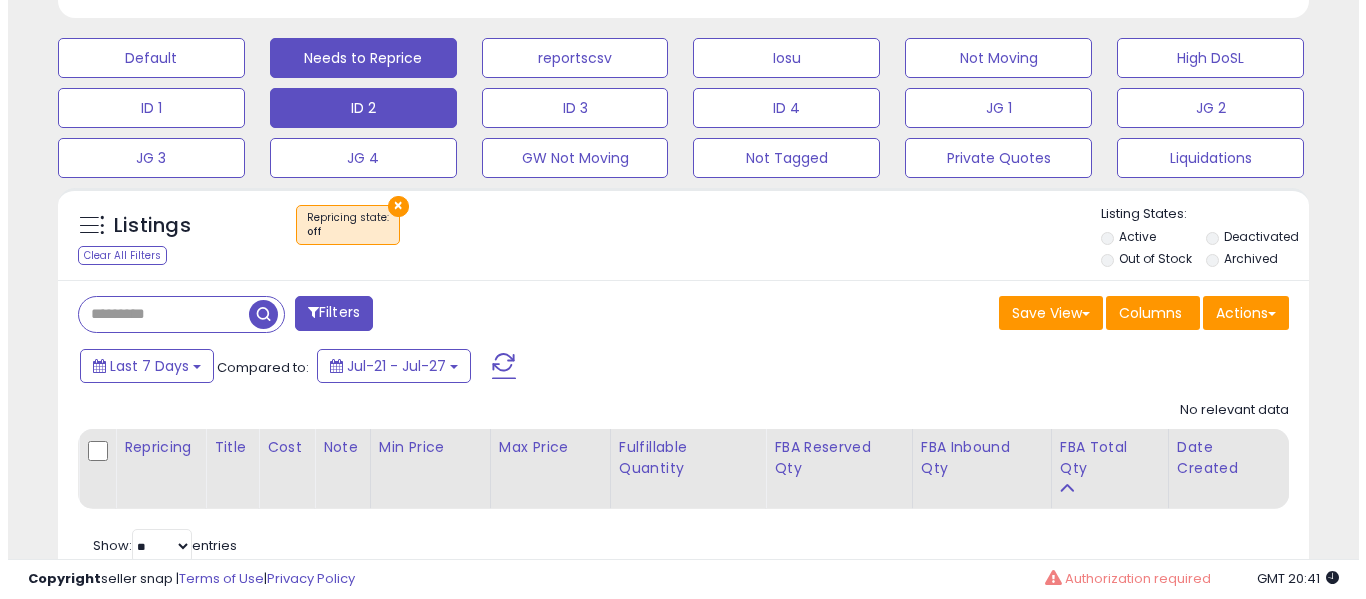 scroll, scrollTop: 556, scrollLeft: 0, axis: vertical 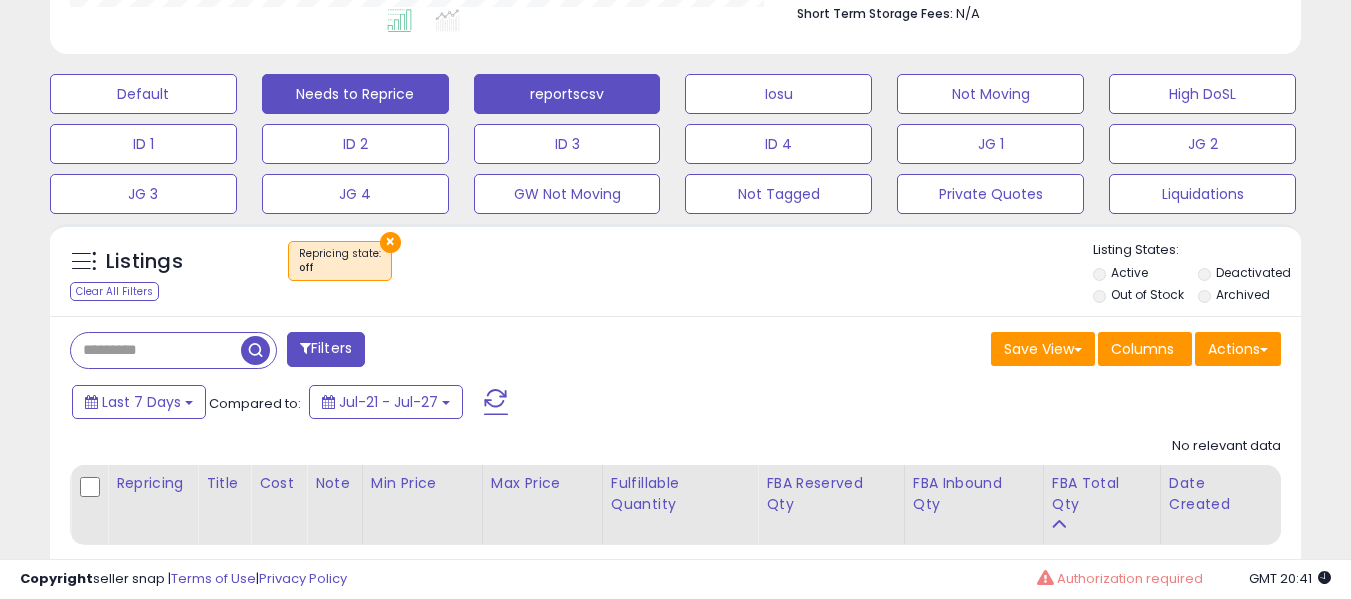 click on "reportscsv" at bounding box center [143, 94] 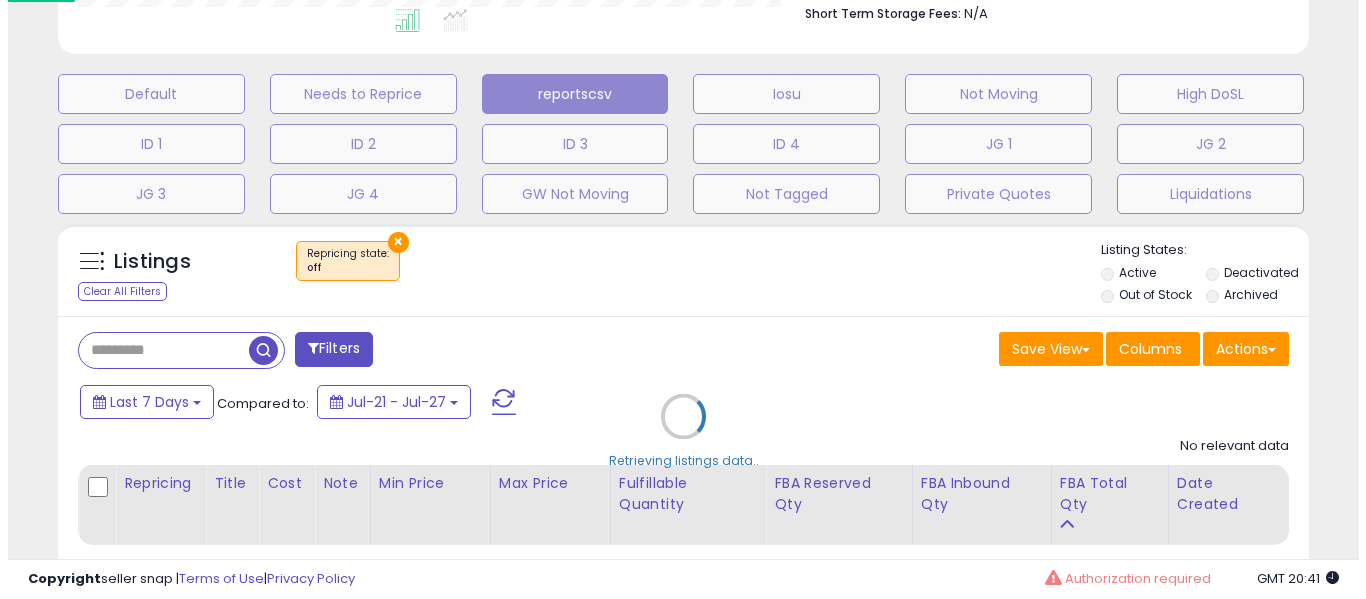 scroll, scrollTop: 999590, scrollLeft: 999267, axis: both 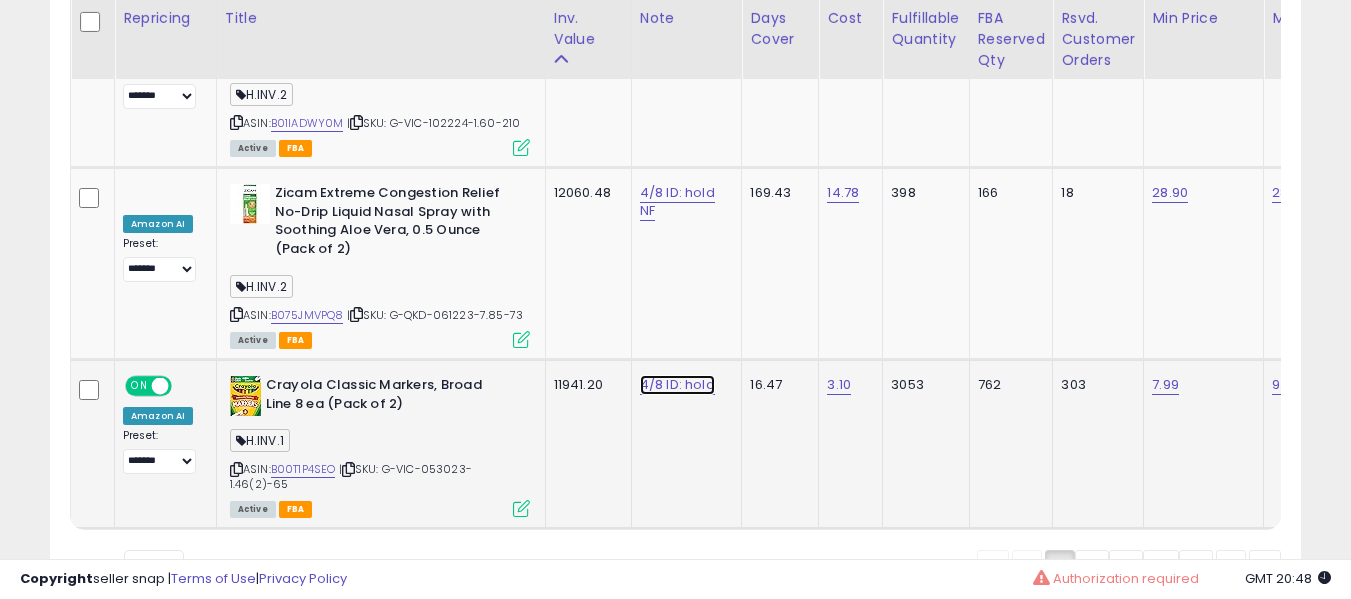 click on "4/8 ID: hold" at bounding box center (675, -9860) 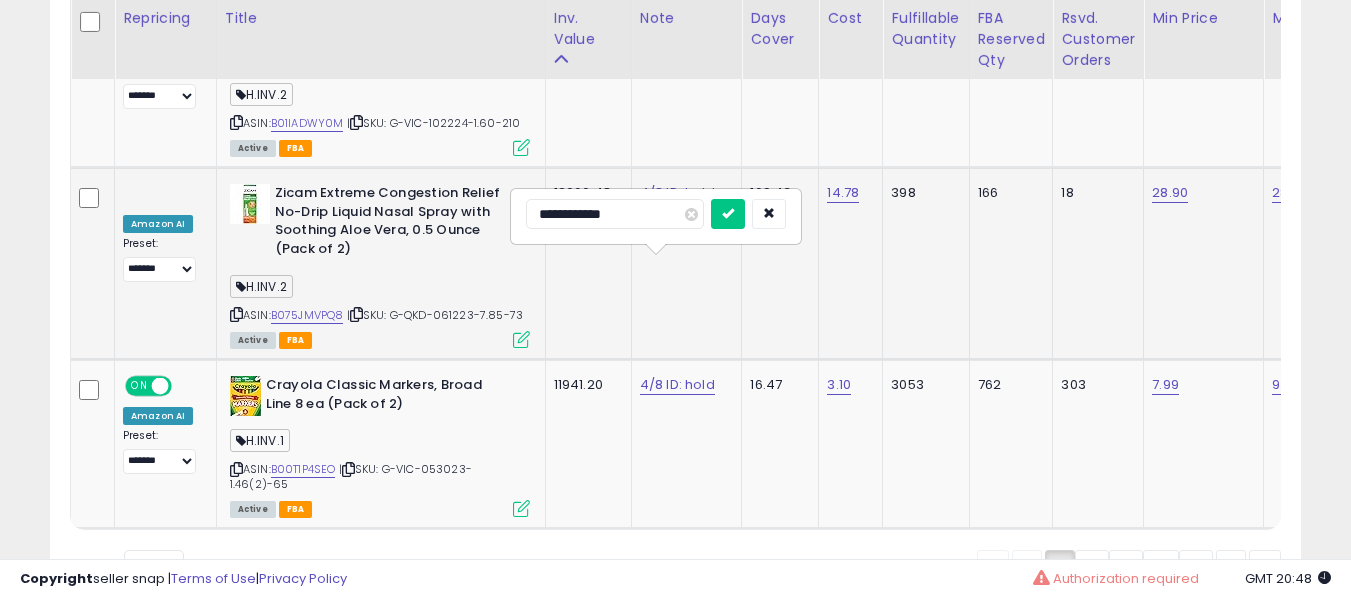 drag, startPoint x: 561, startPoint y: 212, endPoint x: 271, endPoint y: 196, distance: 290.44104 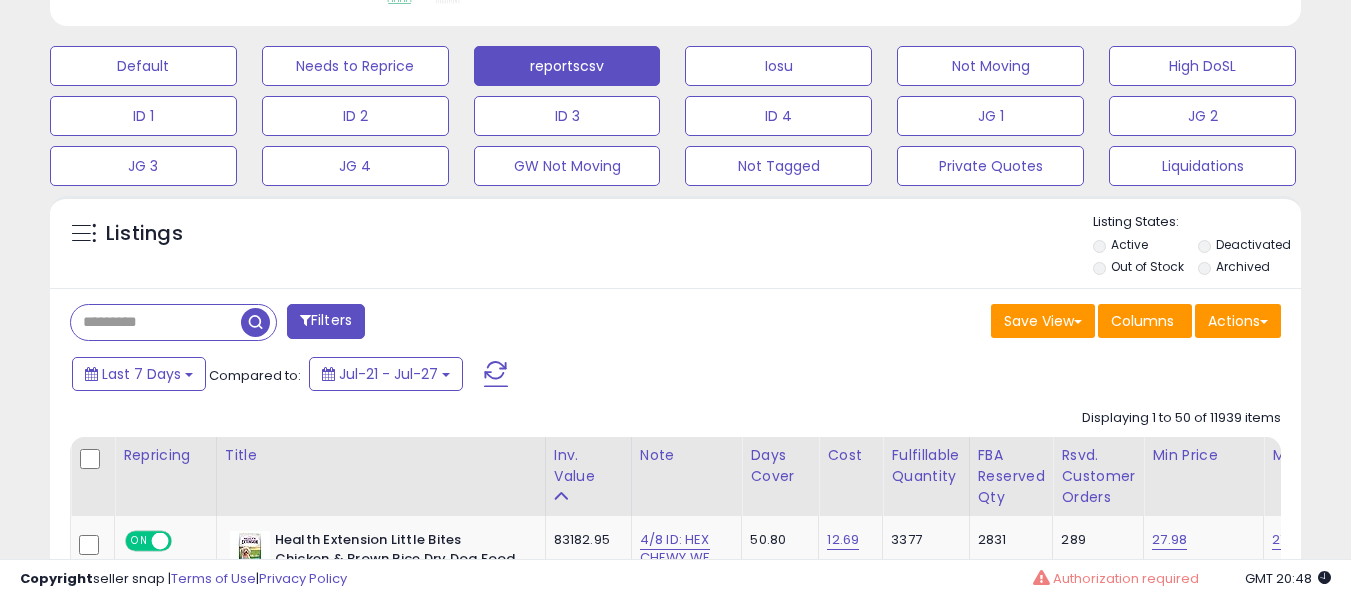 scroll, scrollTop: 600, scrollLeft: 0, axis: vertical 